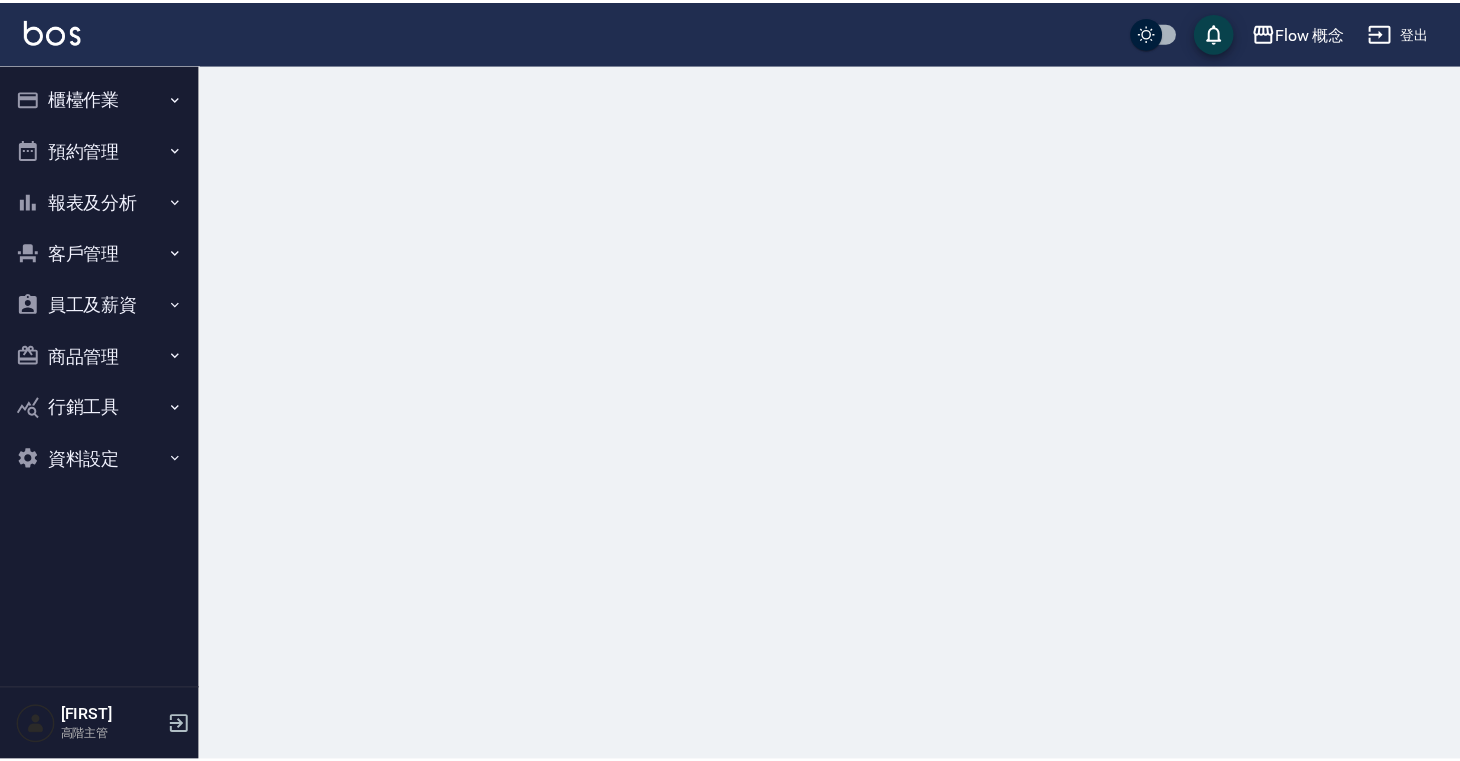 scroll, scrollTop: 0, scrollLeft: 0, axis: both 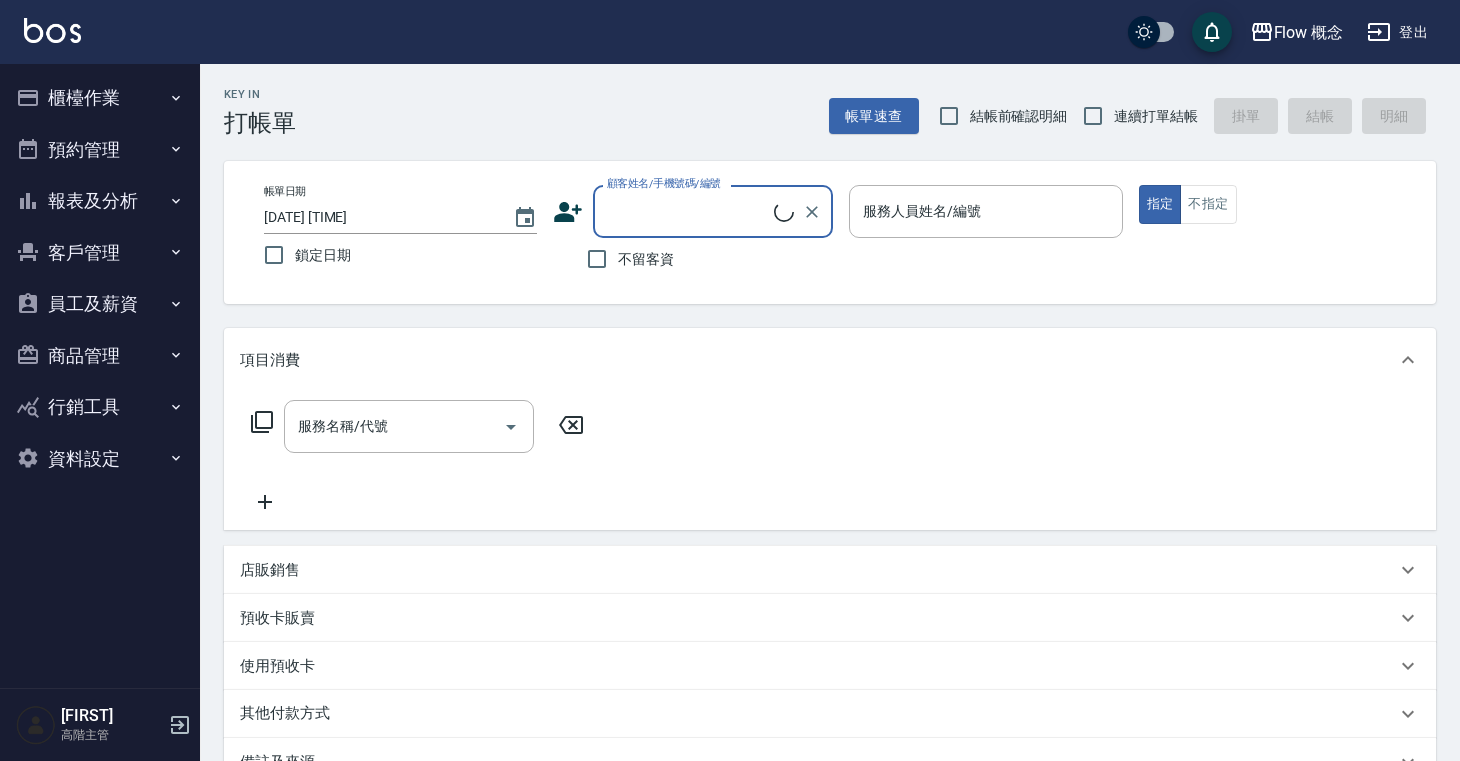 click on "櫃檯作業" at bounding box center (100, 98) 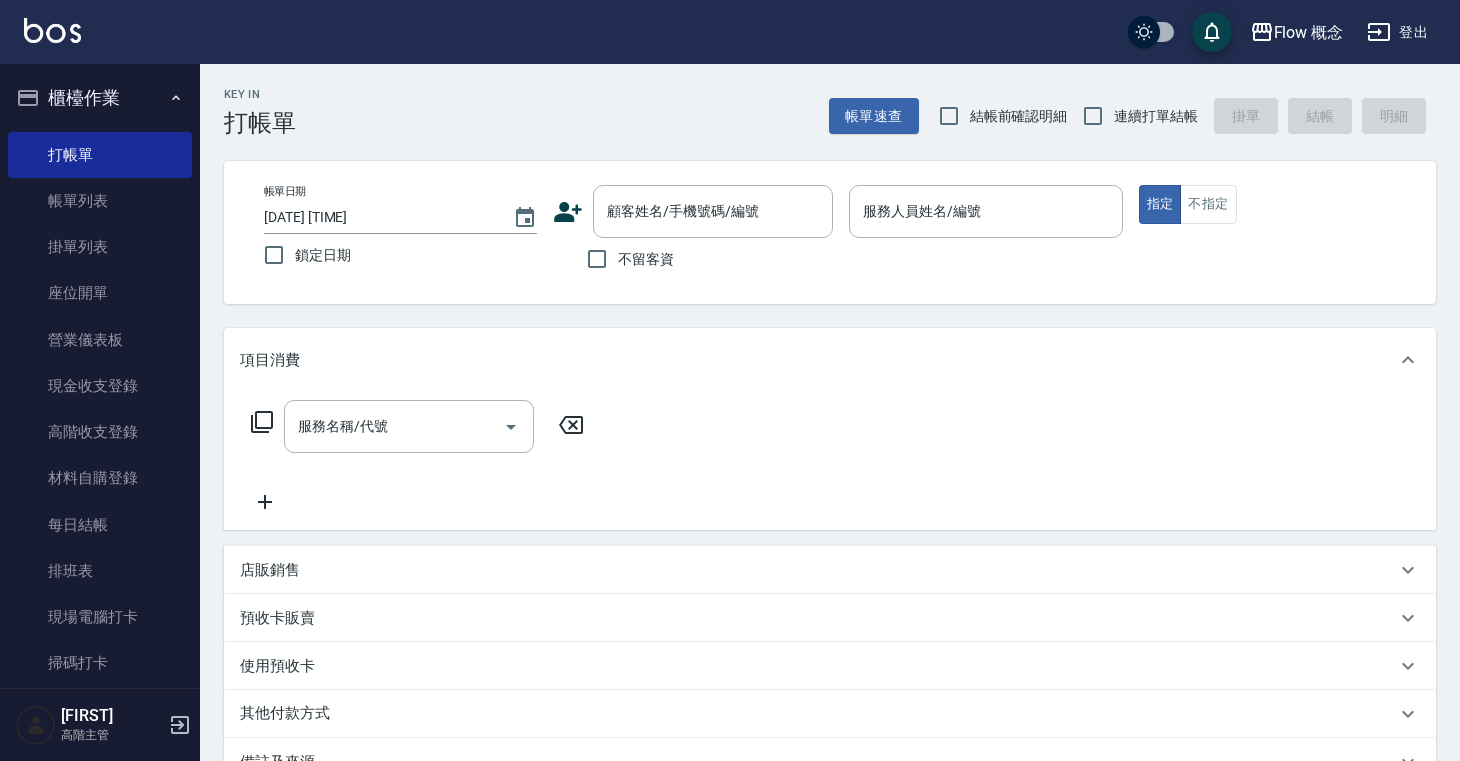 click on "櫃檯作業" at bounding box center [100, 98] 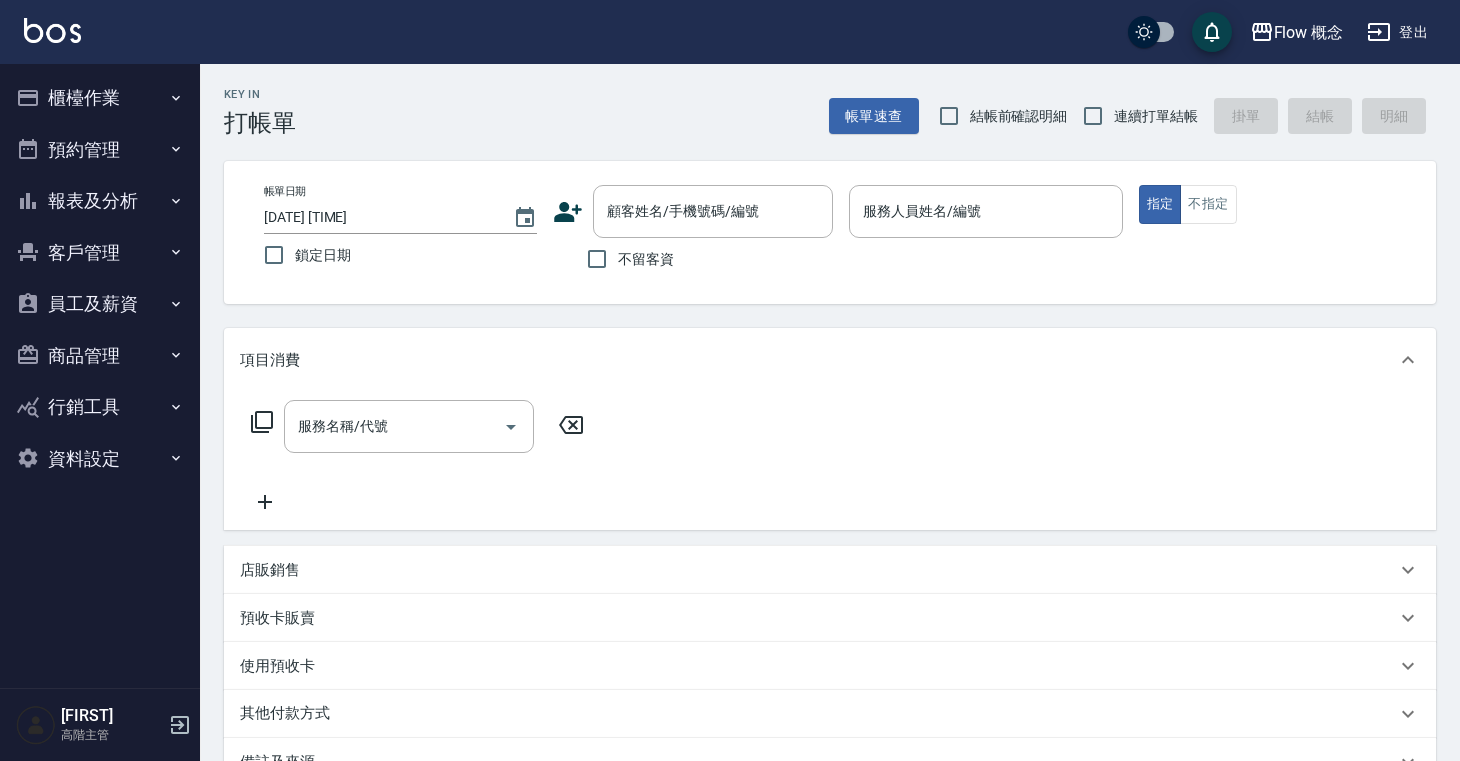 click on "報表及分析" at bounding box center (100, 201) 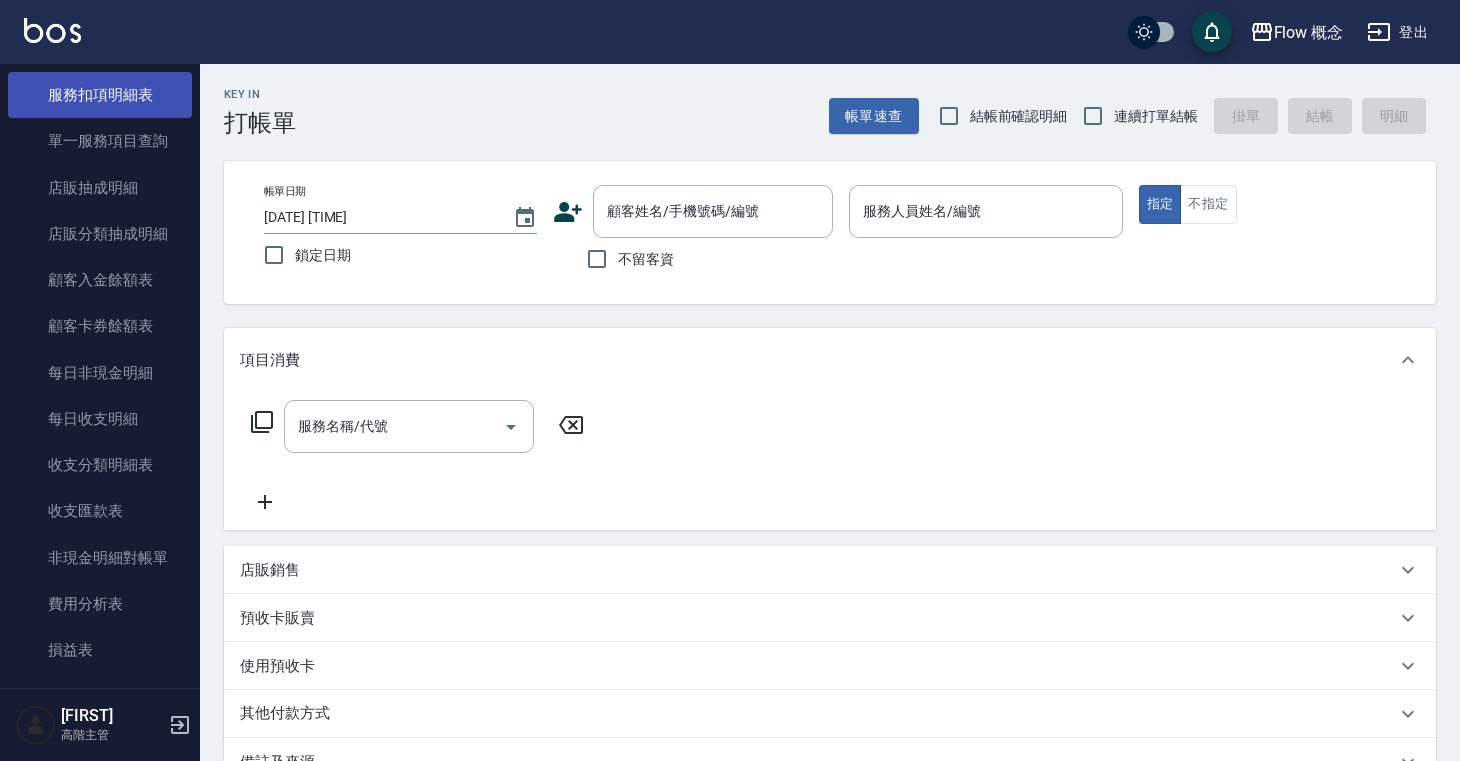 scroll, scrollTop: 1825, scrollLeft: 0, axis: vertical 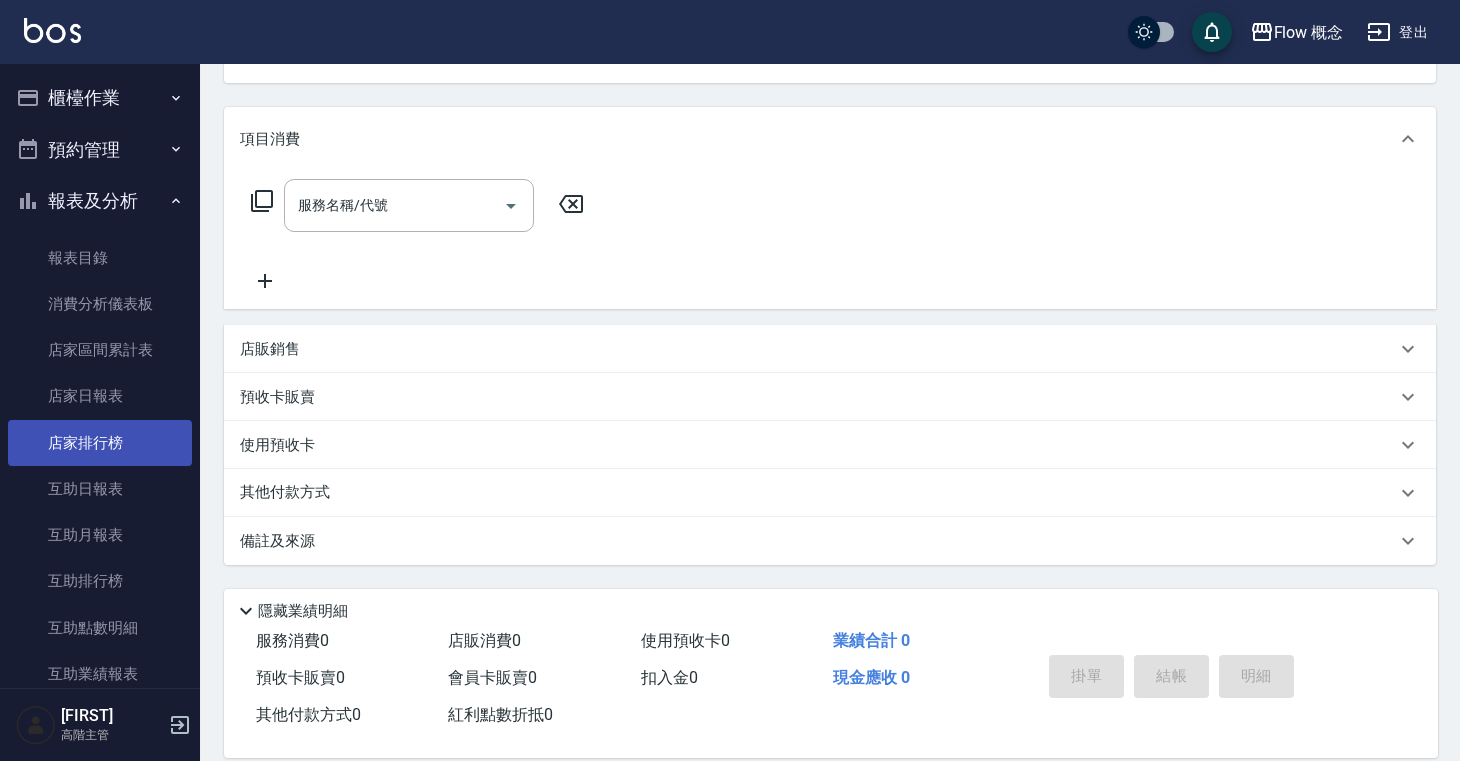 click on "店家排行榜" at bounding box center [100, 443] 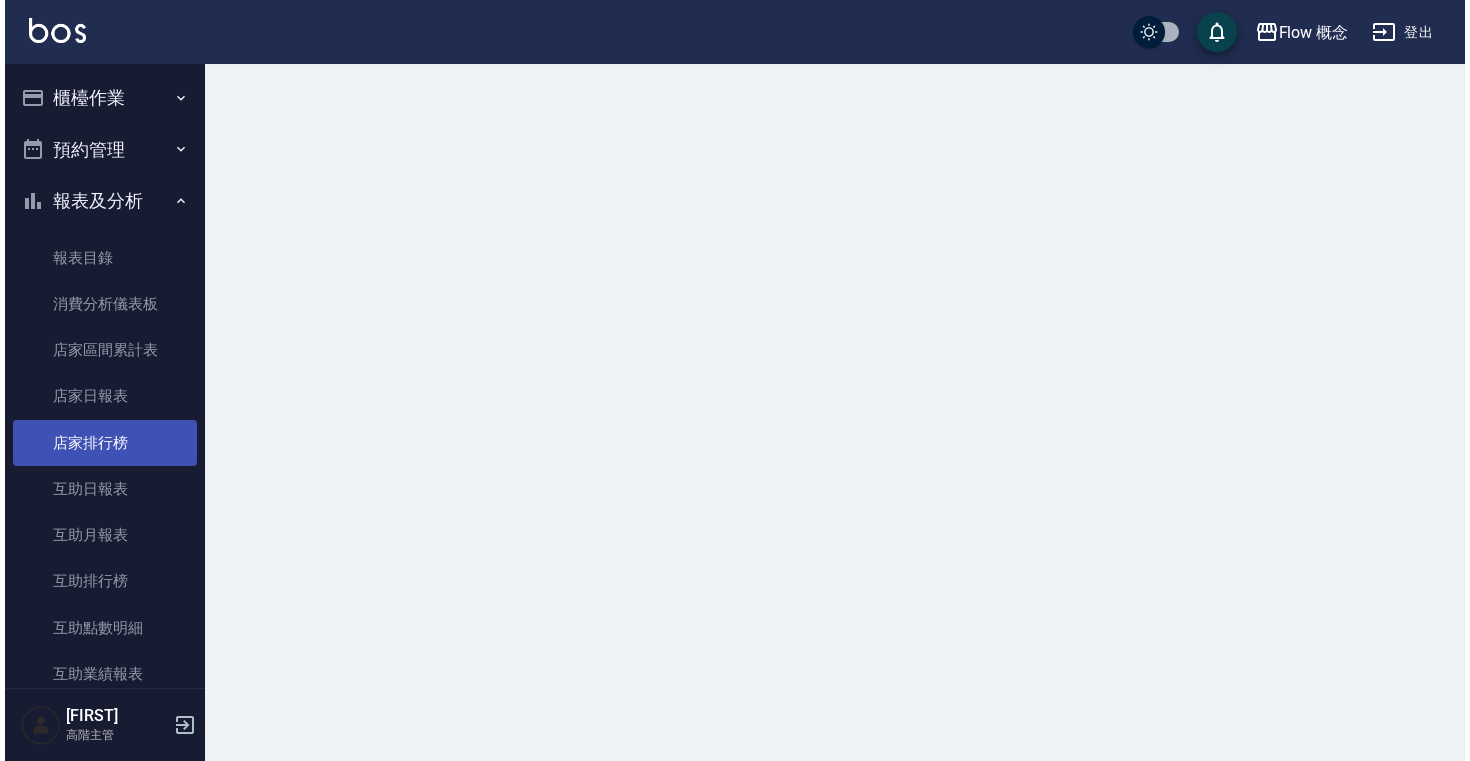 scroll, scrollTop: 0, scrollLeft: 0, axis: both 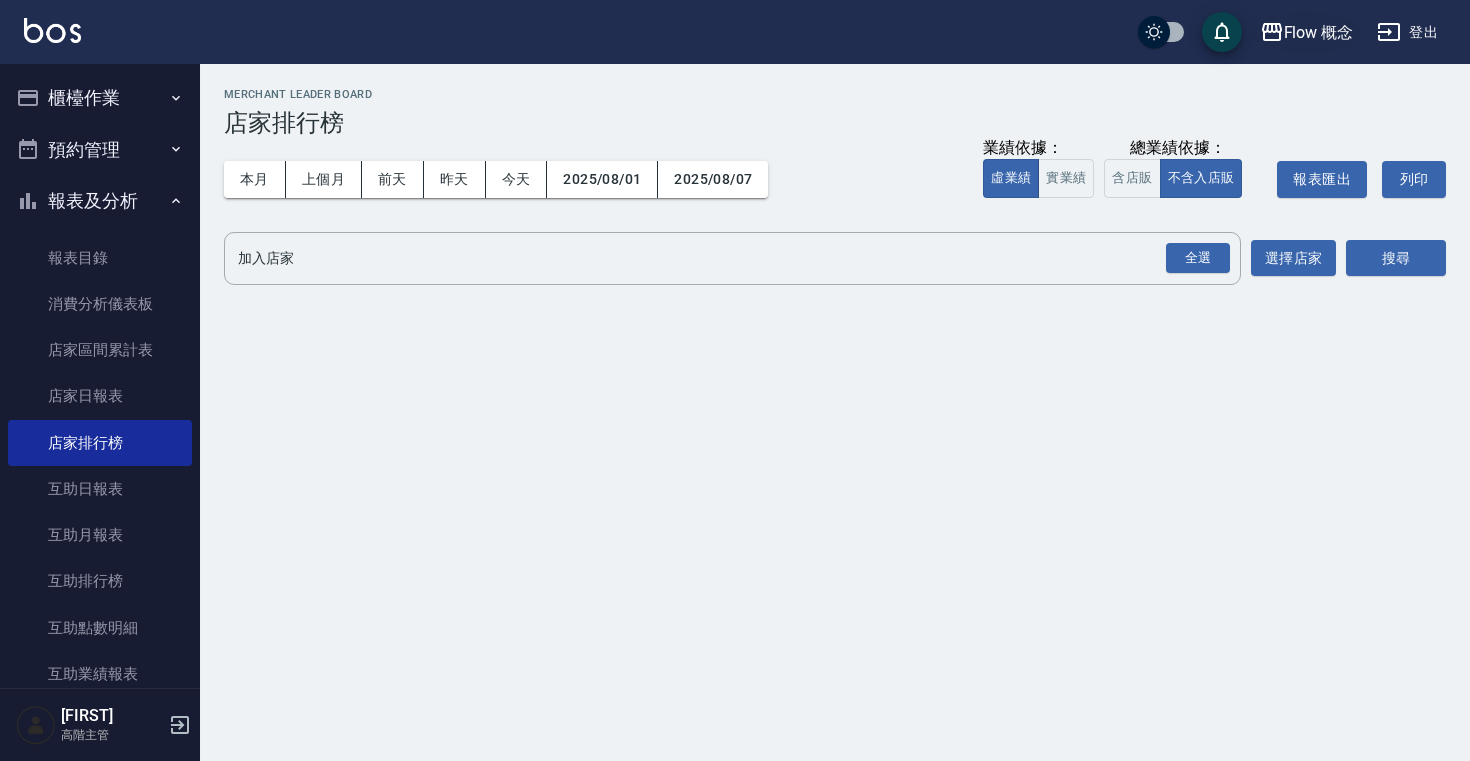 click on "Flow 概念" at bounding box center (1319, 32) 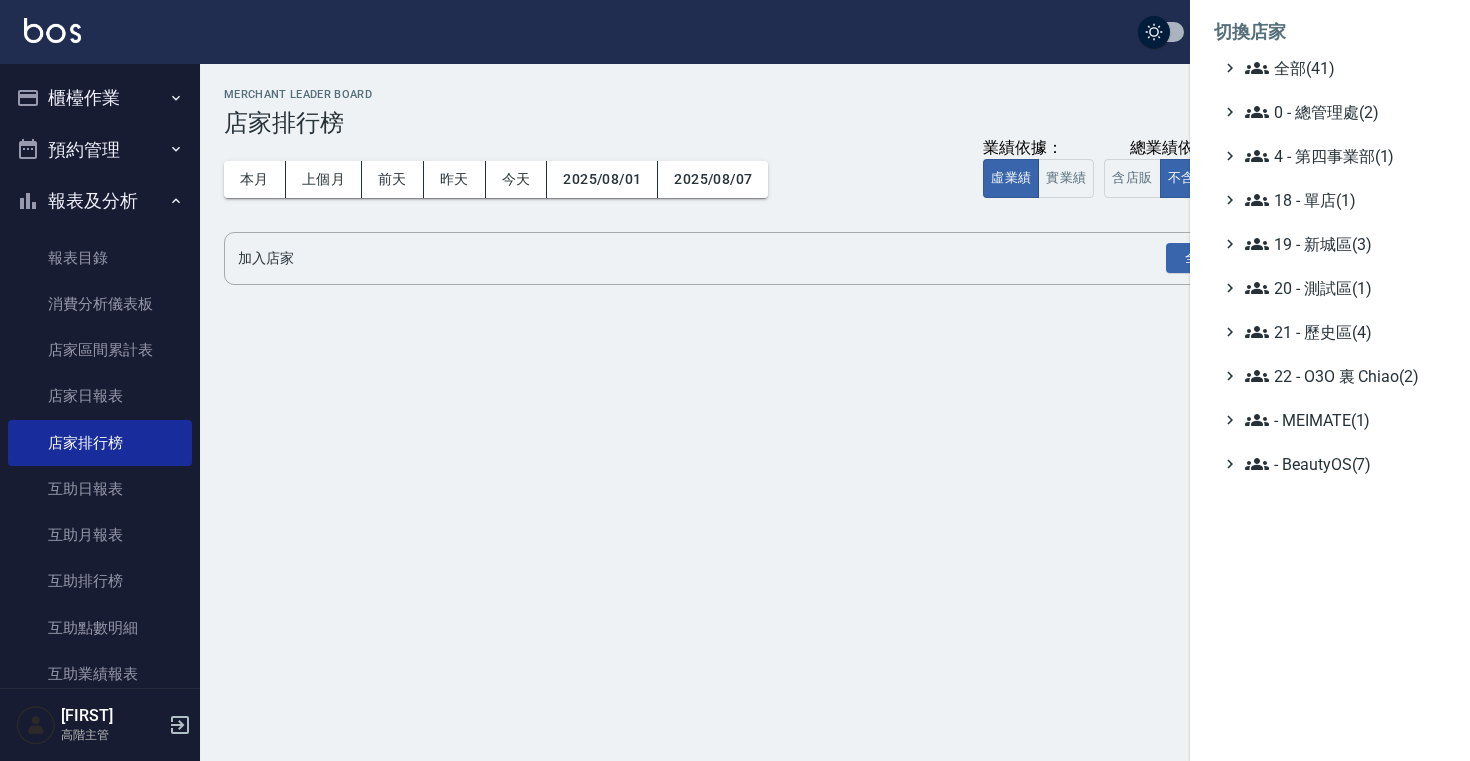 click at bounding box center [735, 380] 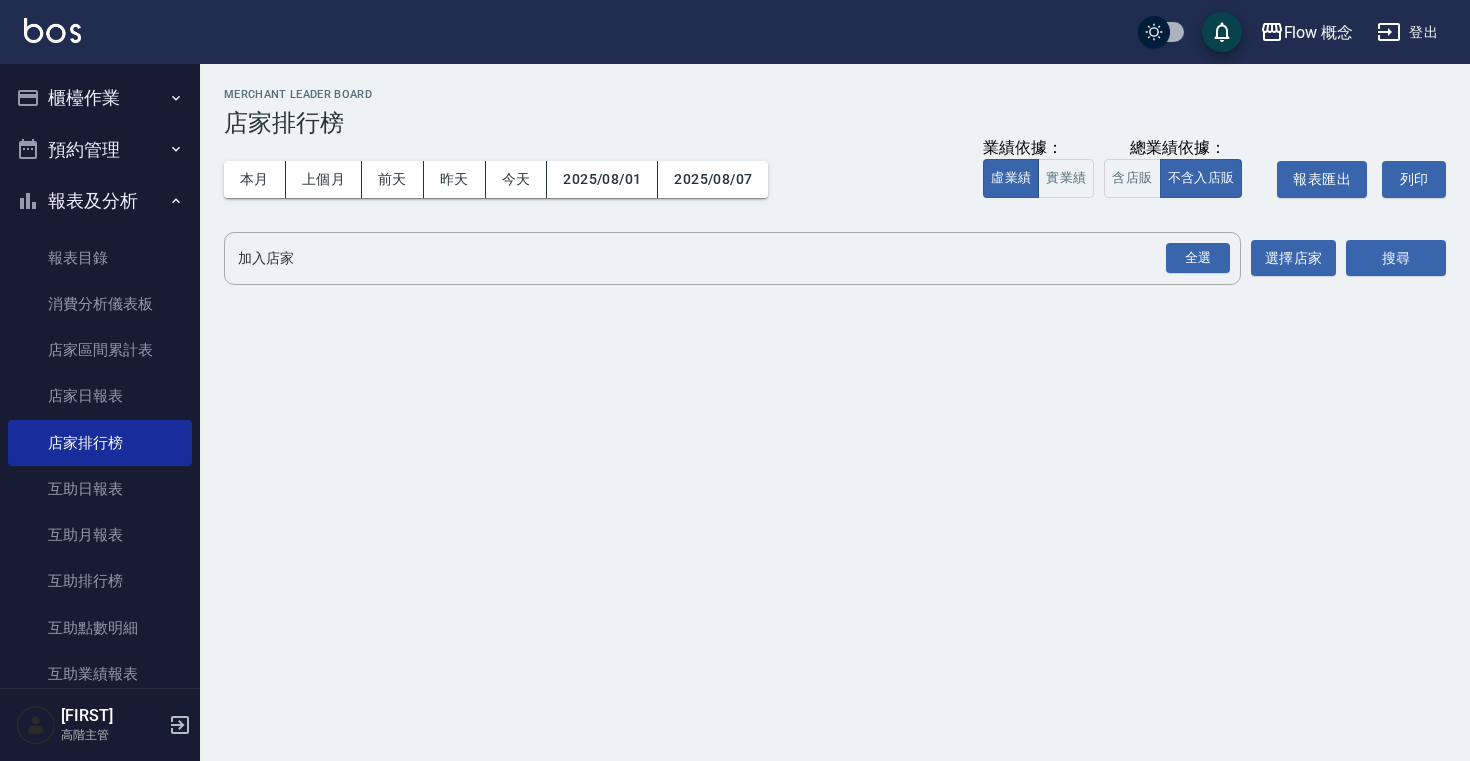click on "櫃檯作業" at bounding box center (100, 98) 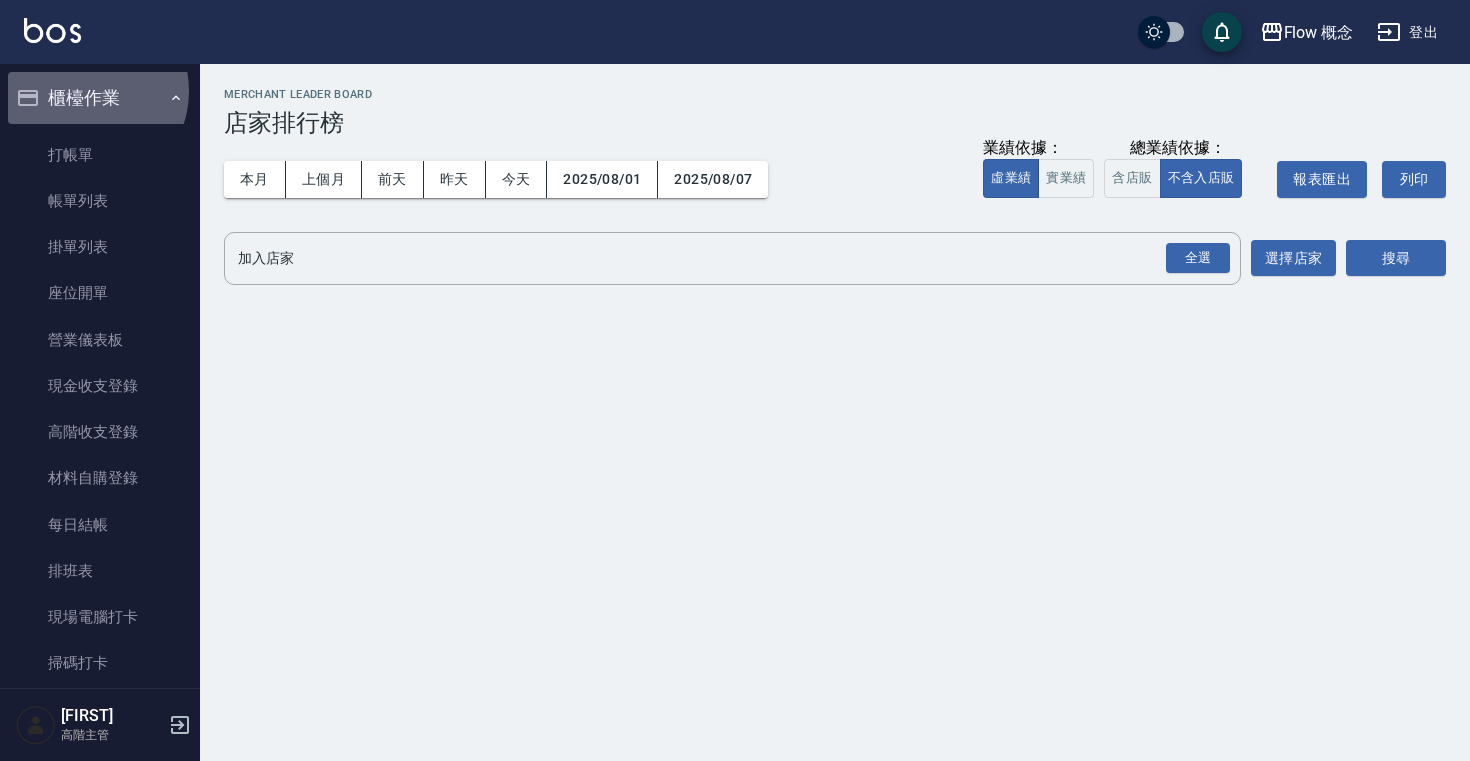 click on "櫃檯作業" at bounding box center [100, 98] 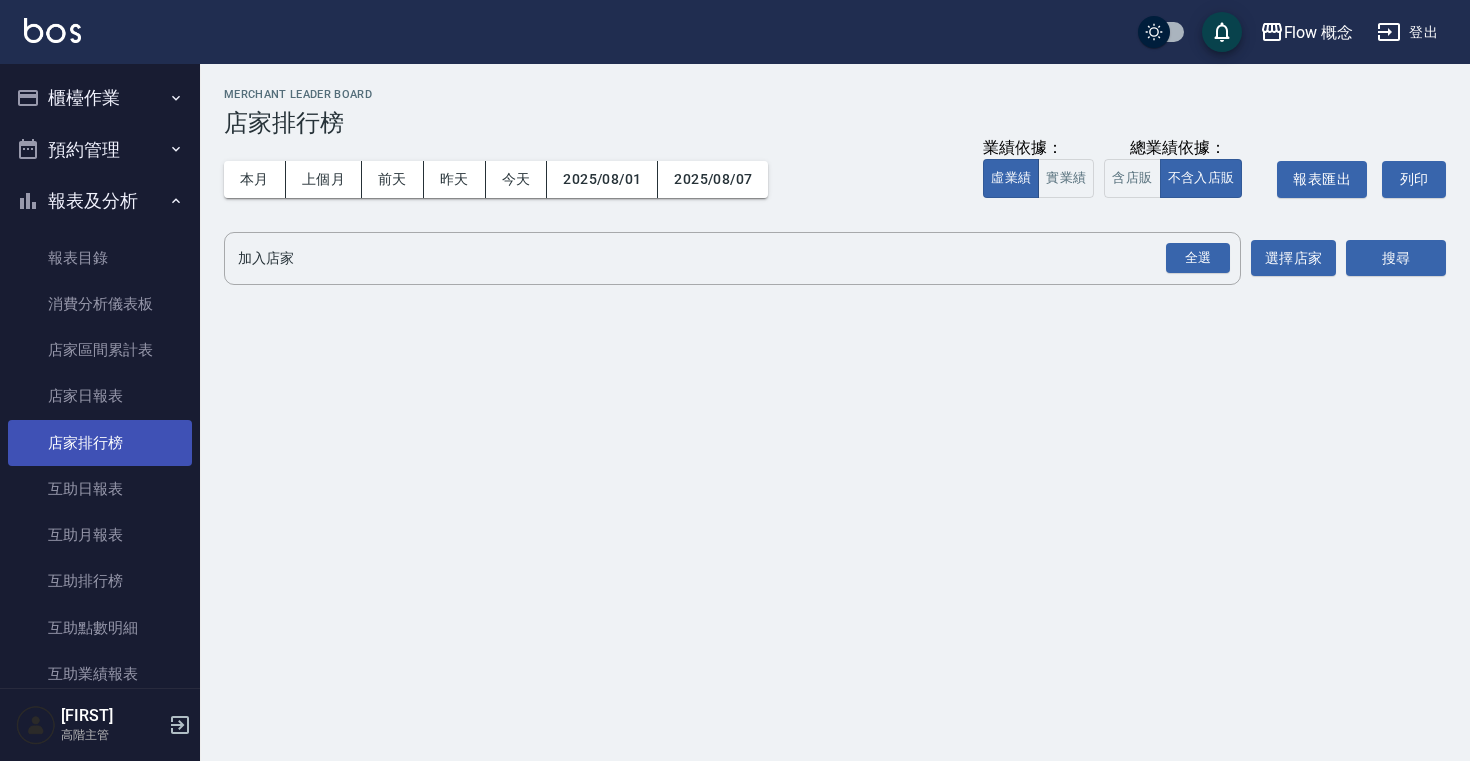 scroll, scrollTop: 102, scrollLeft: 0, axis: vertical 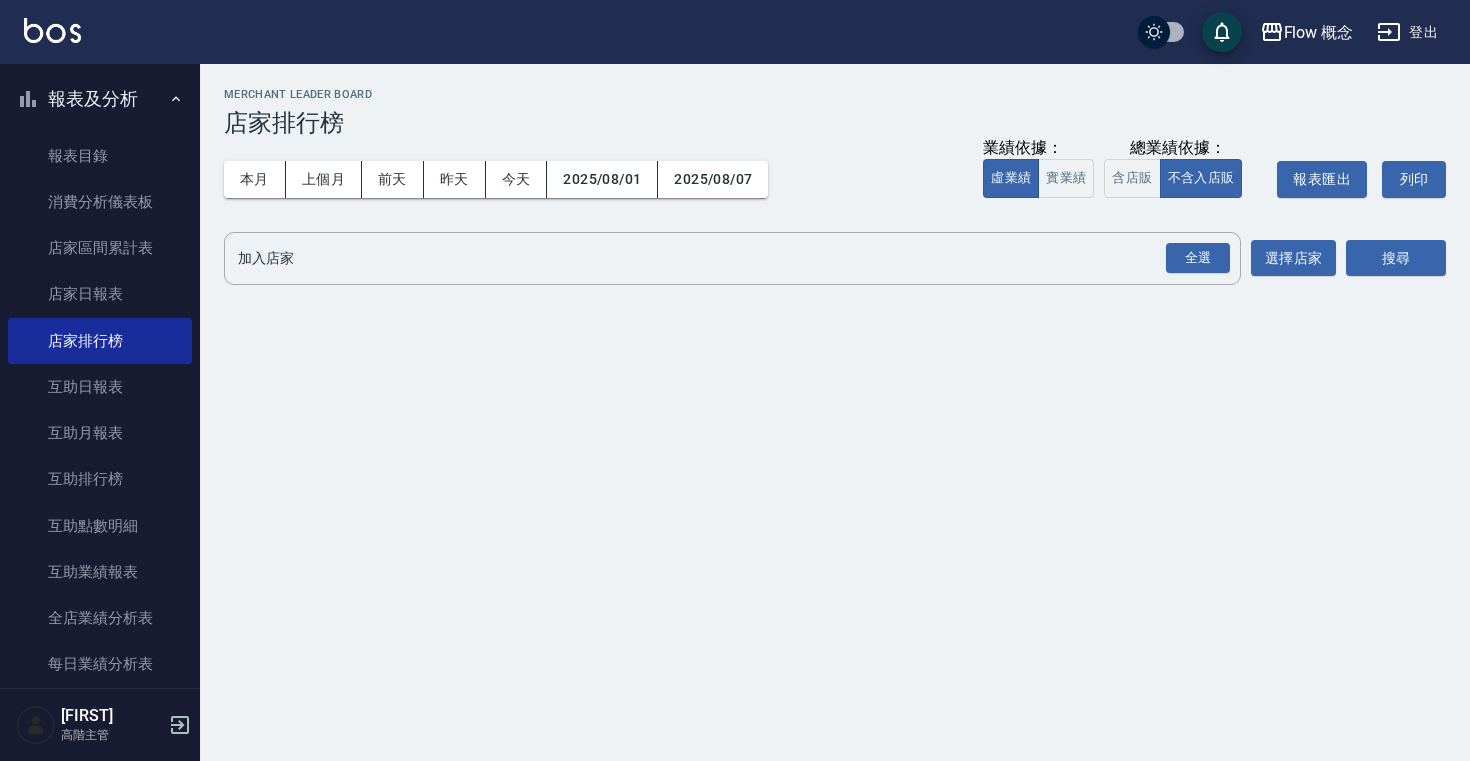 click on "Flow 概念 登出" at bounding box center [735, 32] 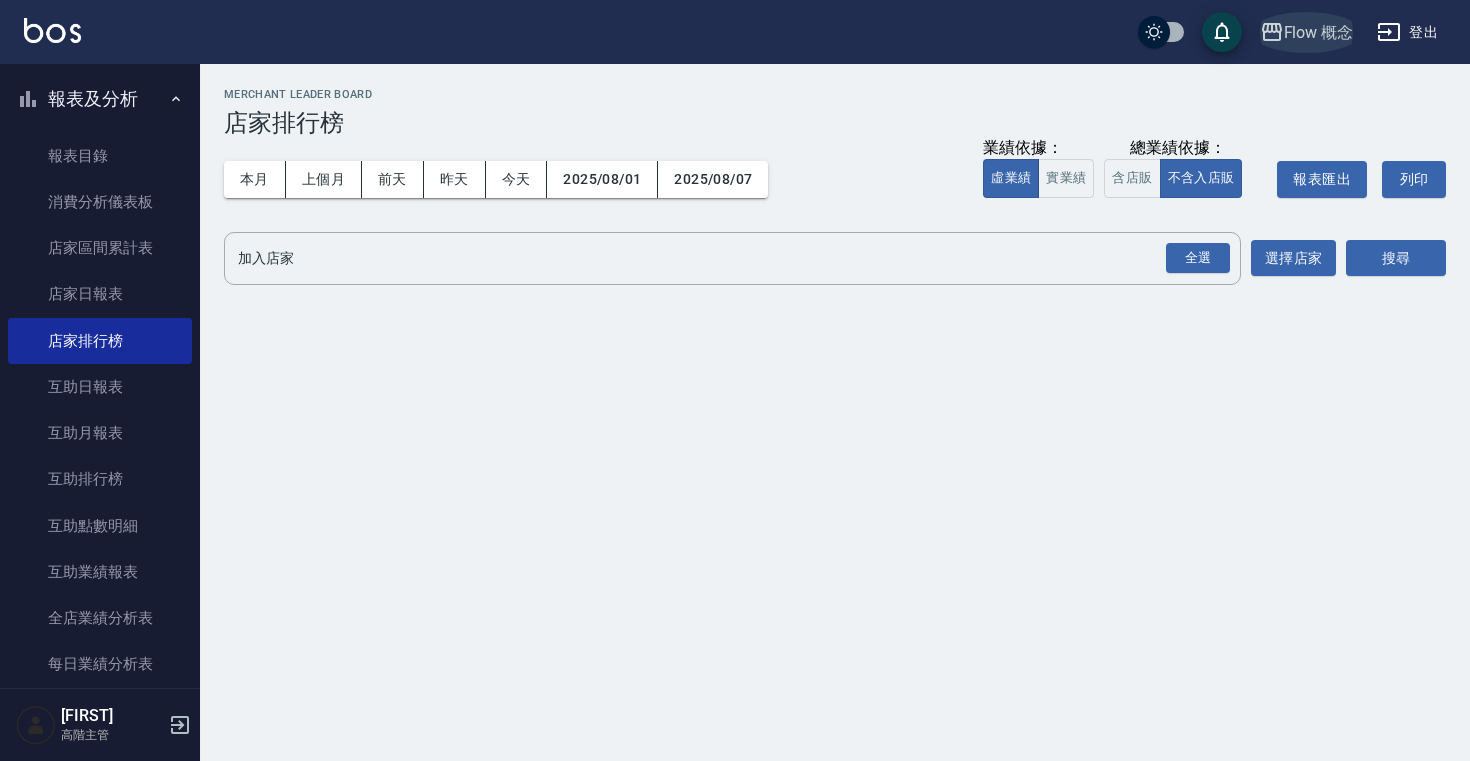 click 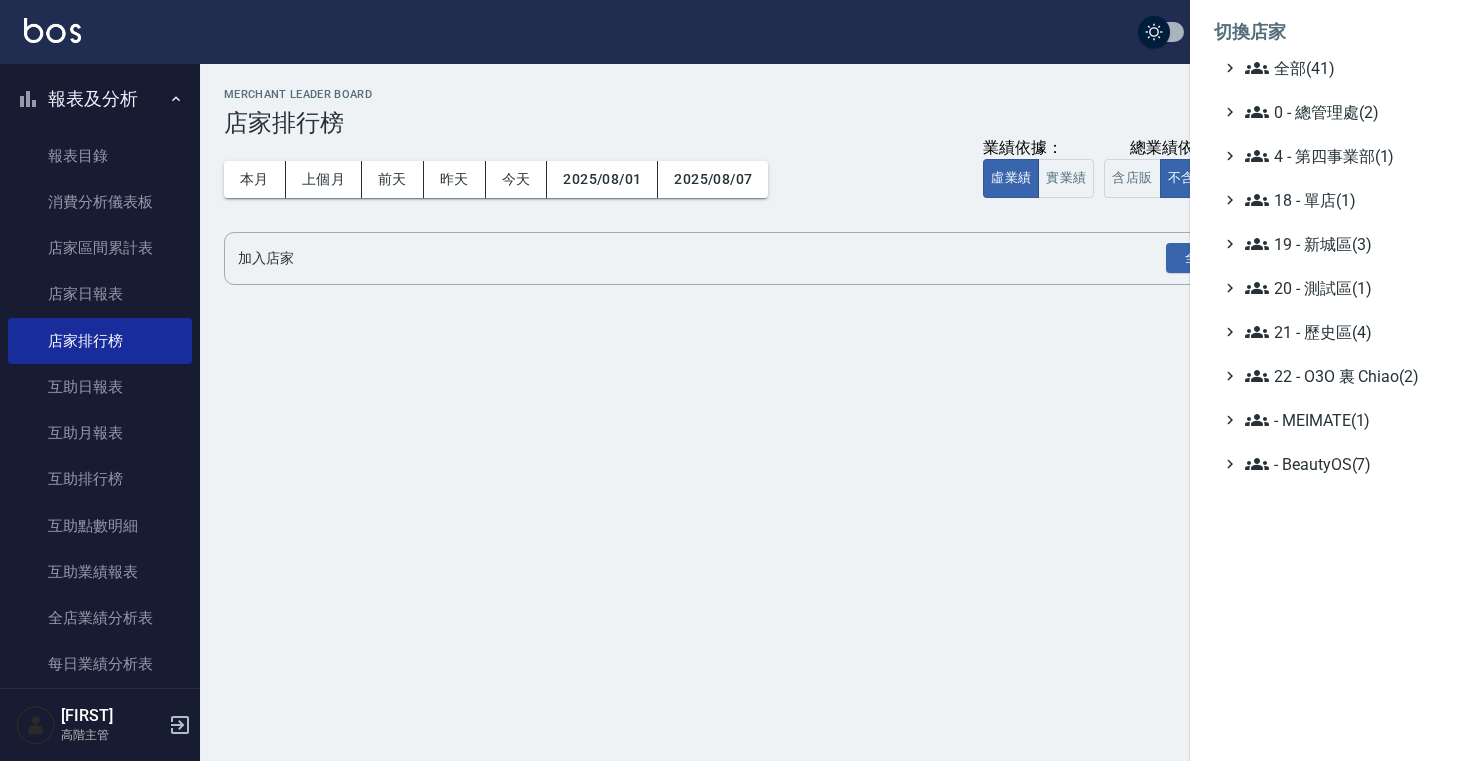 click at bounding box center [735, 380] 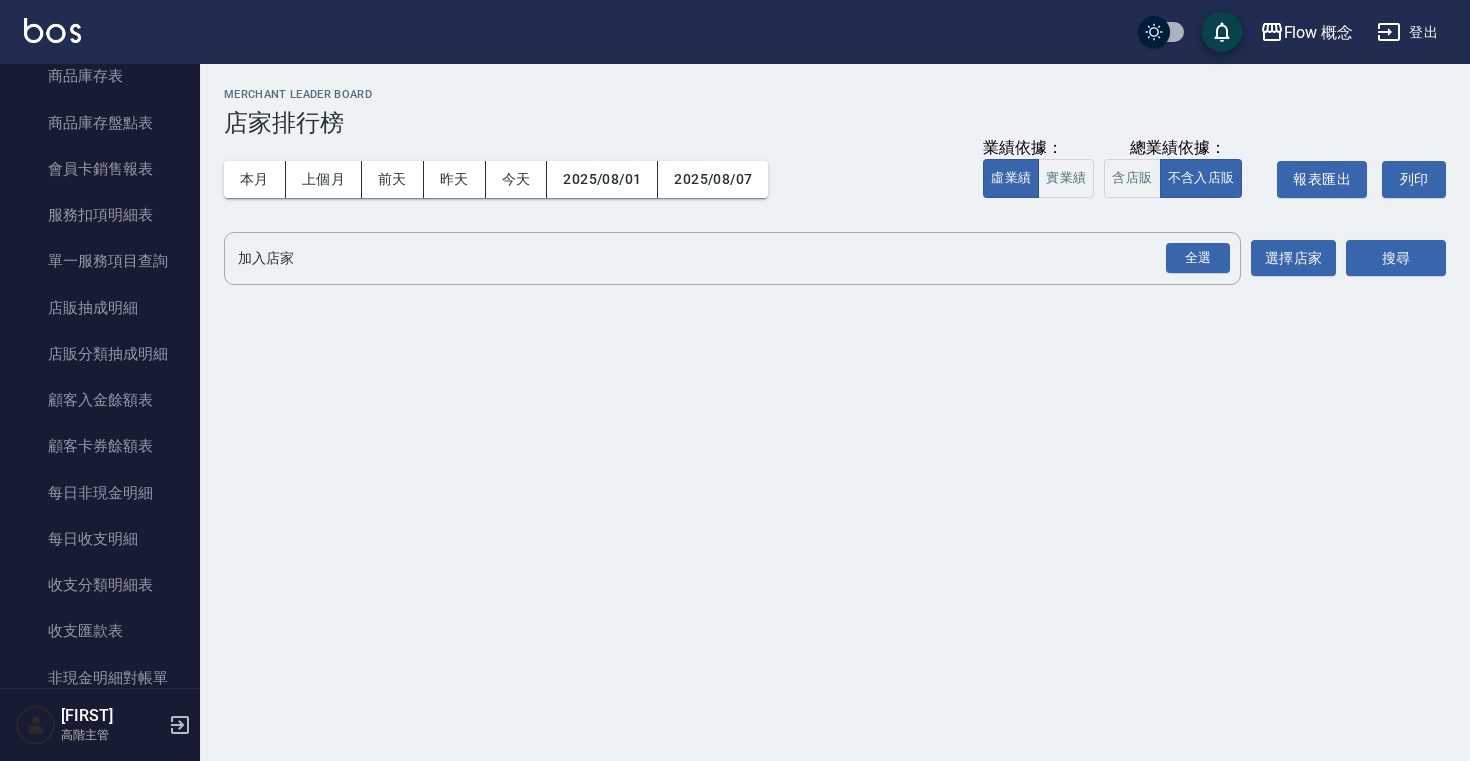 scroll, scrollTop: 1825, scrollLeft: 0, axis: vertical 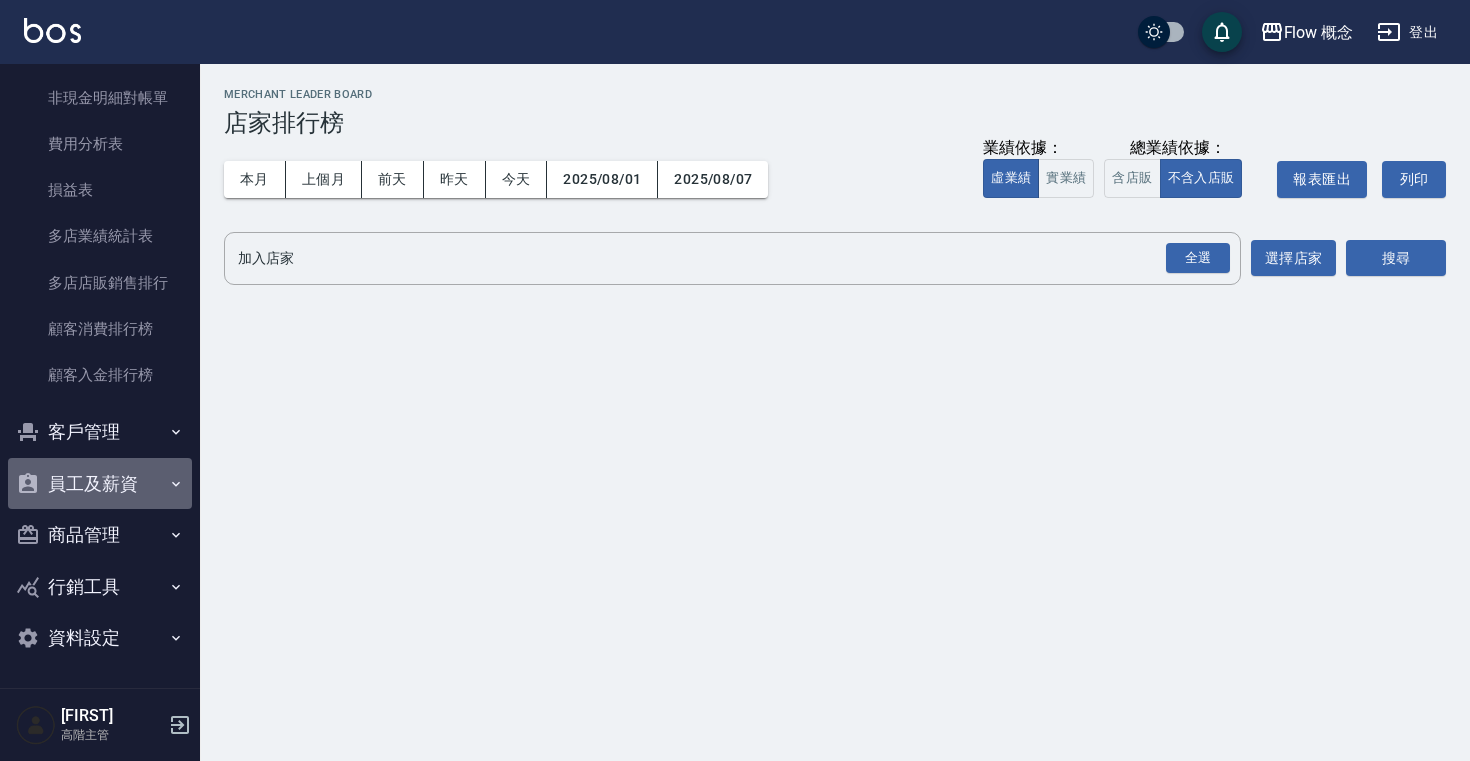 click on "員工及薪資" at bounding box center [100, 484] 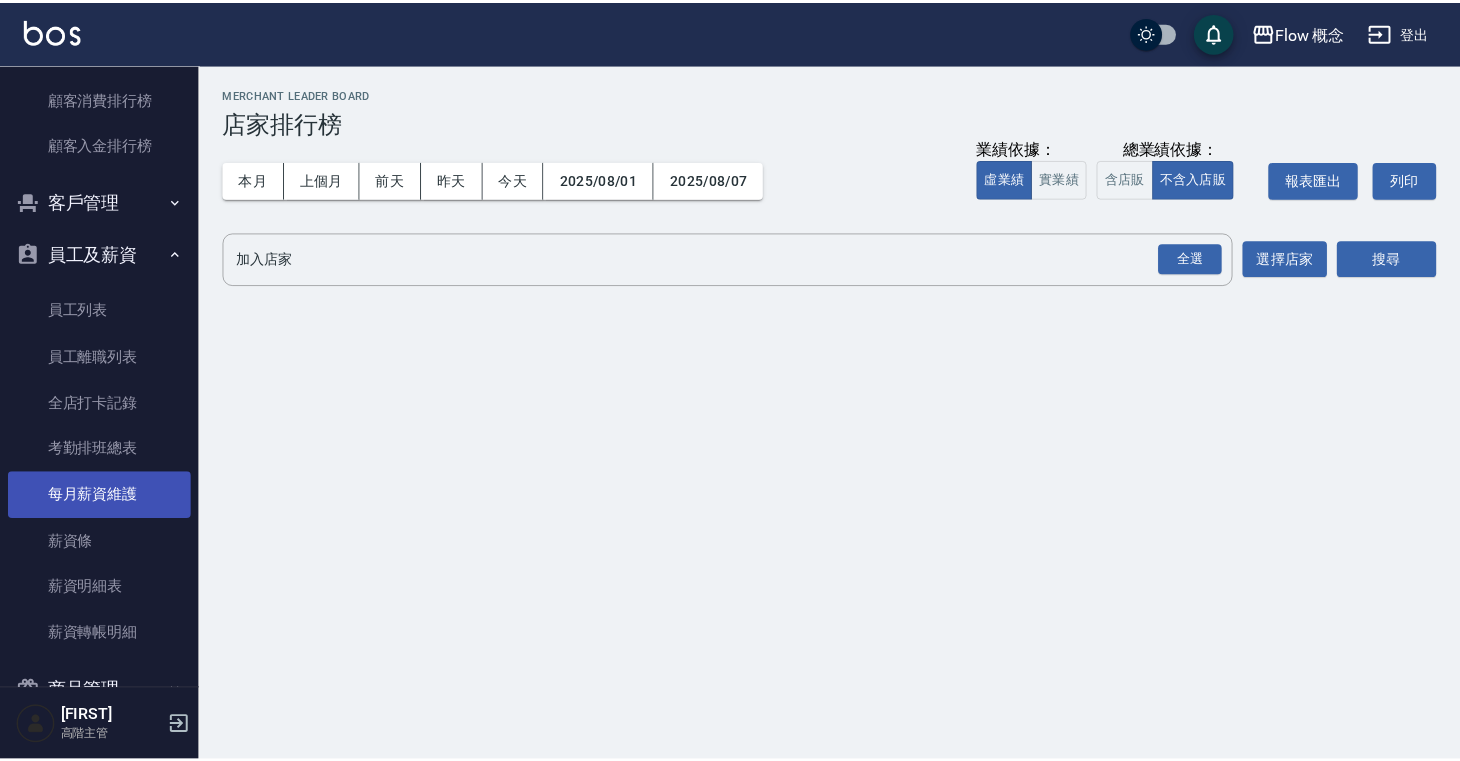 scroll, scrollTop: 2082, scrollLeft: 0, axis: vertical 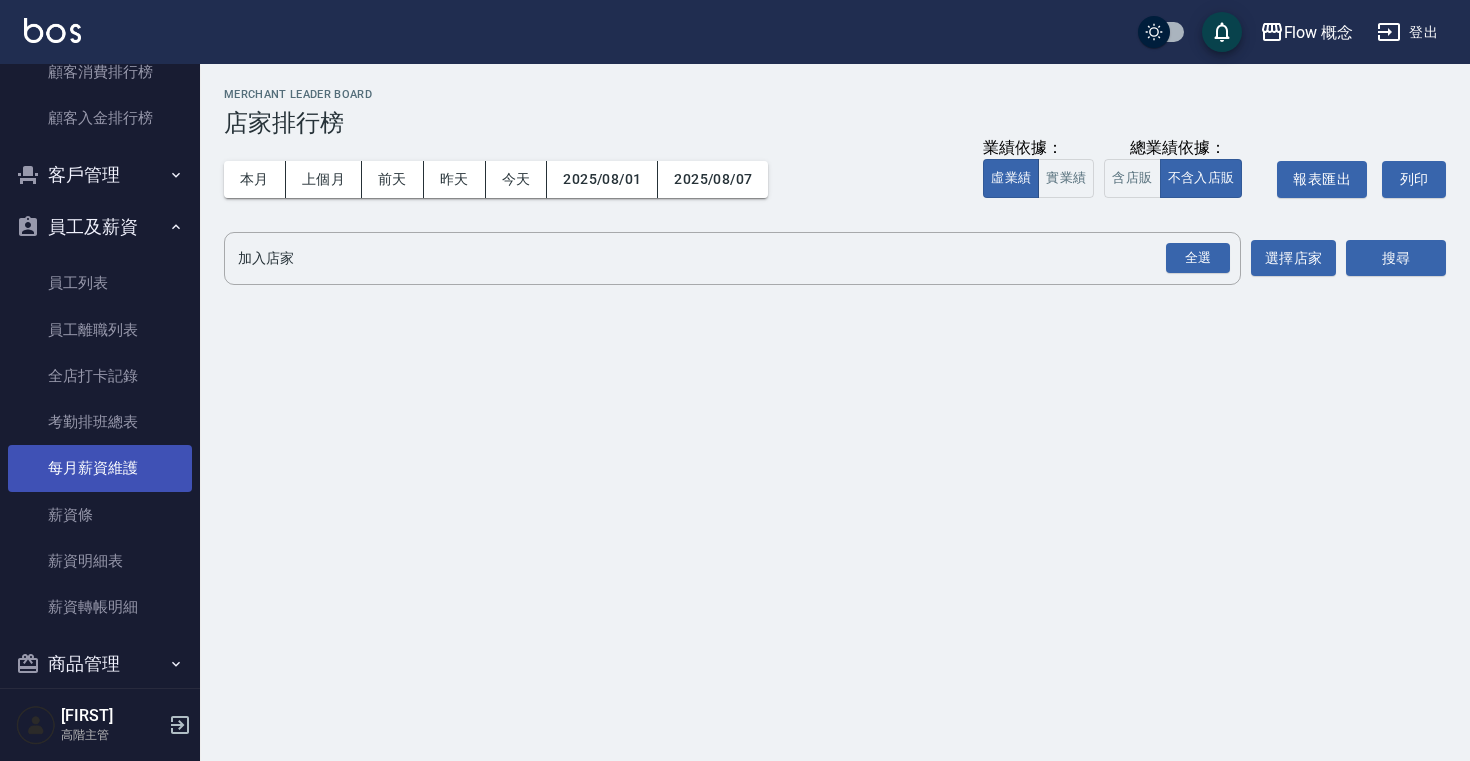 click on "每月薪資維護" at bounding box center [100, 468] 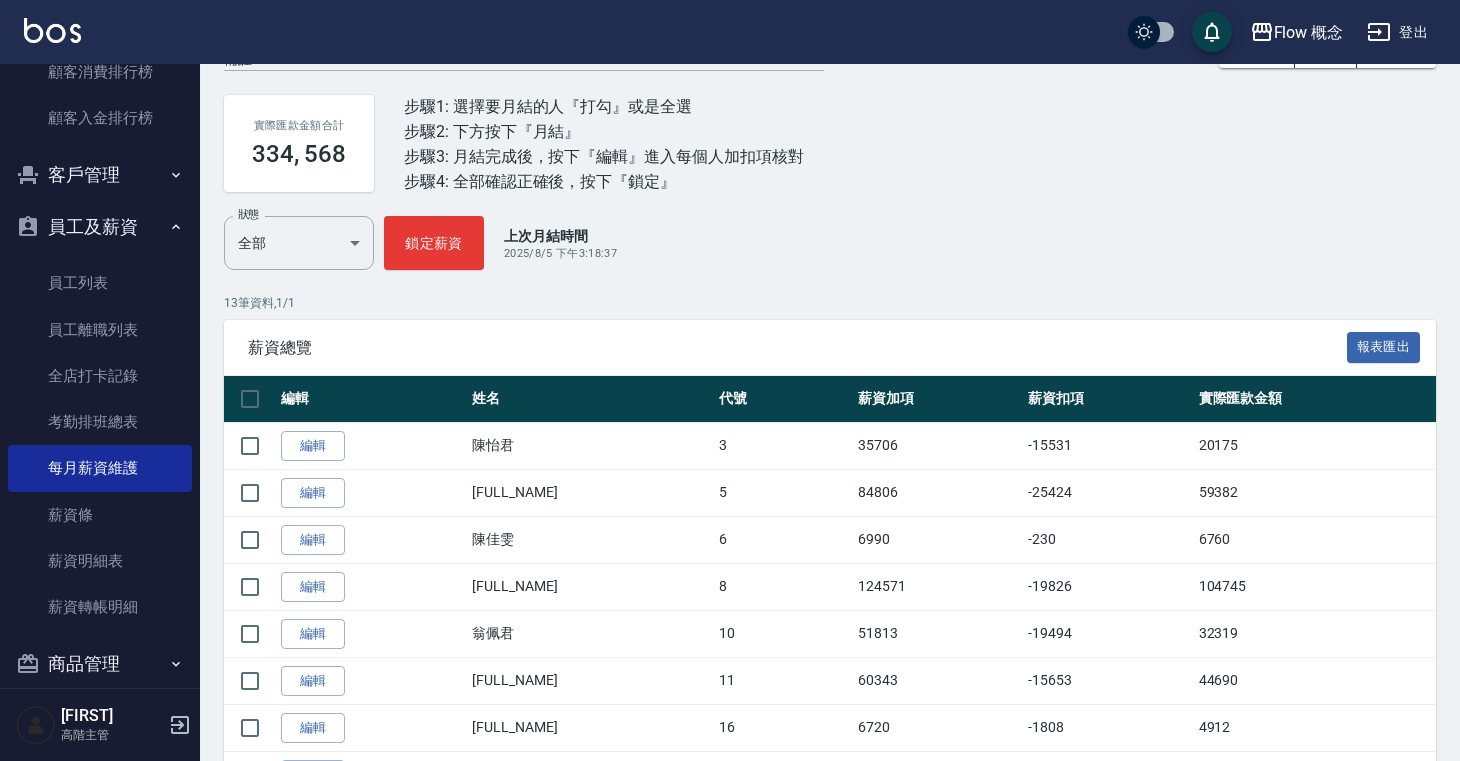 scroll, scrollTop: 74, scrollLeft: 0, axis: vertical 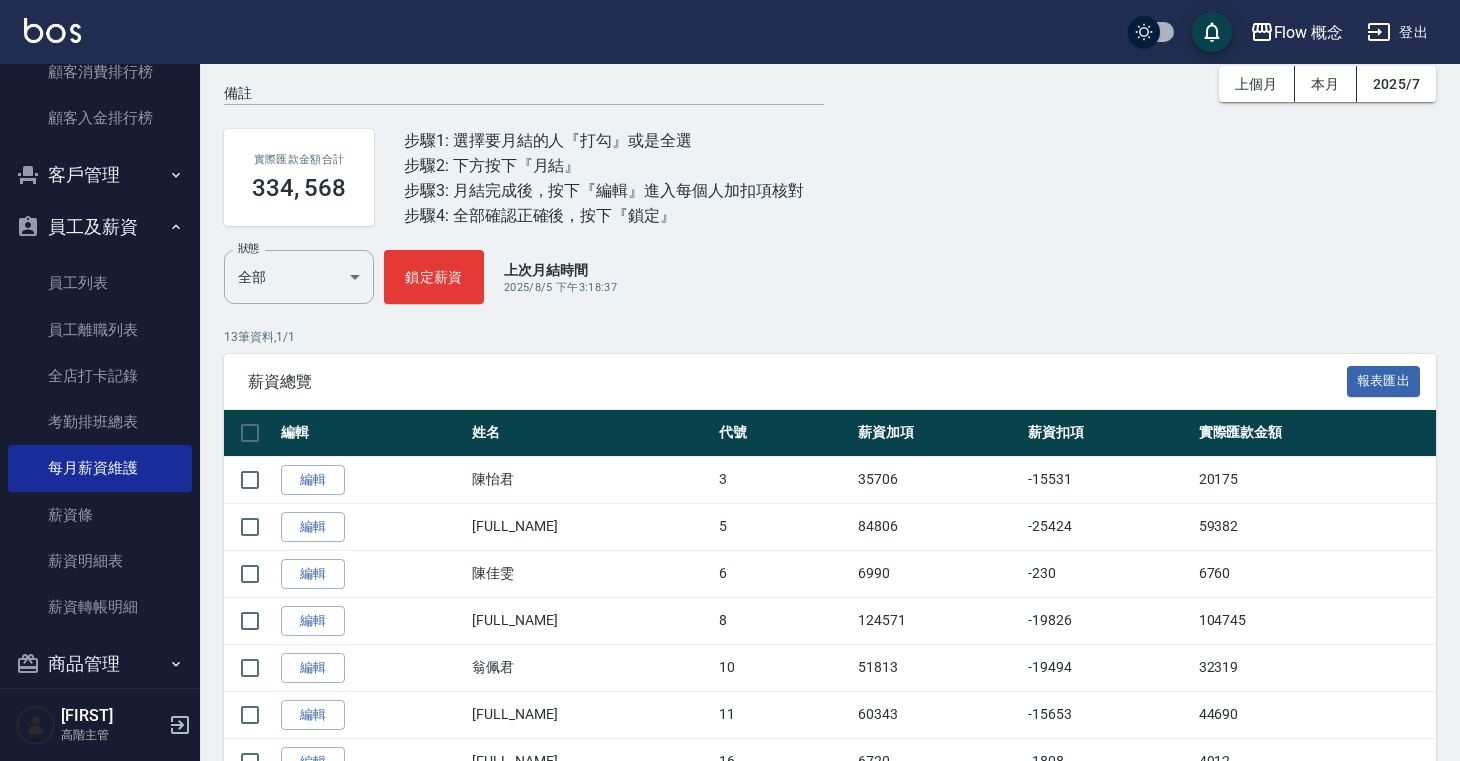 click on "Salary Overview 薪資總表/月結 備註 x 上個月 本月 2025/7 實際匯款金額合計 334, 568 步驟1: 選擇要月結的人『打勾』或是全選 步驟2: 下方按下『月結』 步驟3: 月結完成後，按下『編輯』進入每個人加扣項核對 步驟4: 全部確認正確後，按下『鎖定』 狀態 全部 ALL 狀態 鎖定薪資 上次月結時間 2025/8/5 下午3:18:37 13  筆資料,  1 / 1 薪資總覽 報表匯出 編輯 姓名 代號 薪資加項 薪資扣項 實際匯款金額 編輯 陳怡君 3 35706 -15531 20175 編輯 高妤瑄 5 84806 -25424 59382 編輯 陳佳雯 6 6990 -230 6760 編輯 張嘉芠 8 124571 -19826 104745 編輯 翁佩君 10 51813 -19494 32319 編輯 郭恬儀 11 60343 -15653 44690 編輯 吳亭萱 16 6720 -1808 4912 編輯  楊佳蒨 17 8275 -2008 6267 編輯 吳銘凱 99 30000 -2638 27362 編輯 潘馨 Doreen 8550 -300 8250 編輯 李佩倫 Hebe 19736 -30 19706 編輯 Flow櫃檯 0 0 0 編輯 查看排行榜 0 0 0 0  selected 刪除 重新月結" at bounding box center [830, 549] 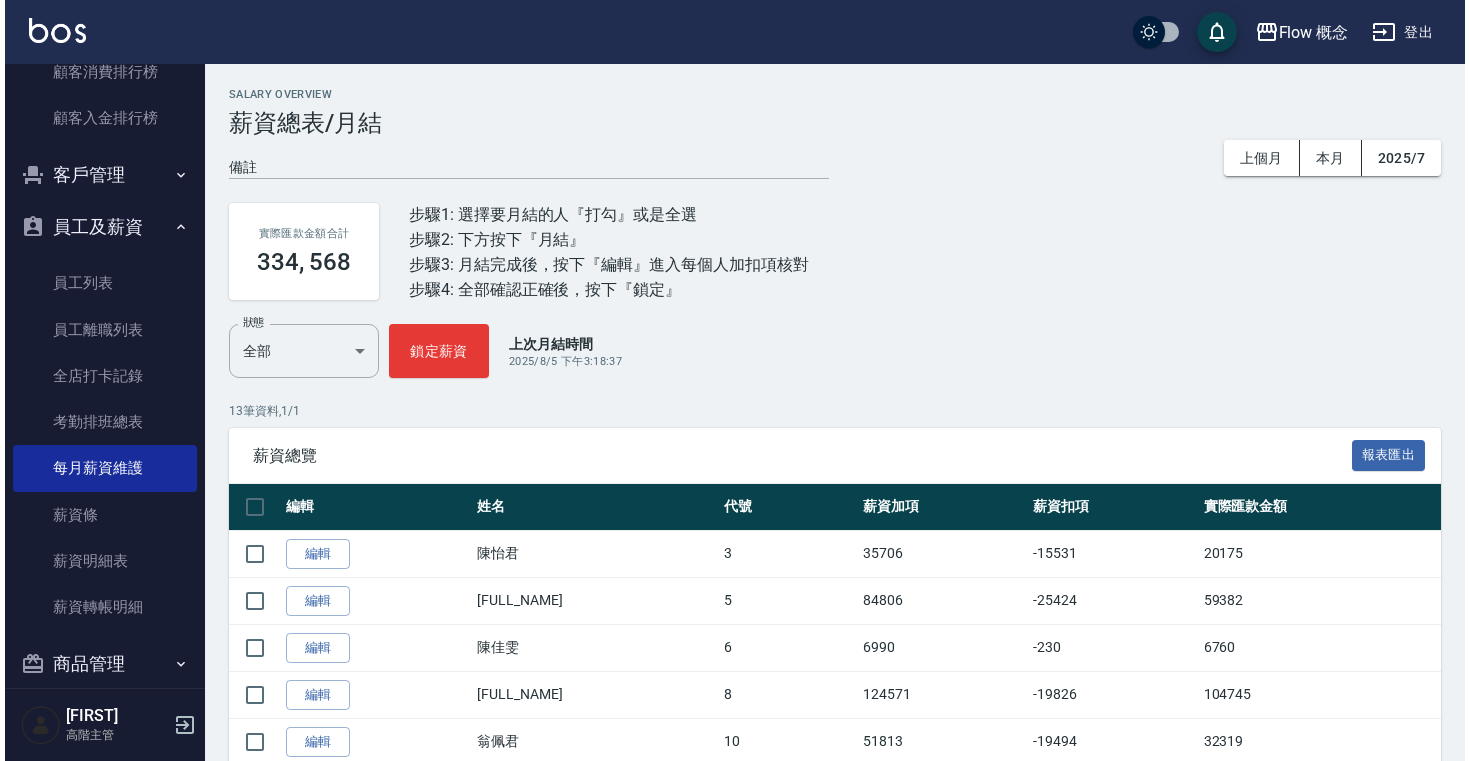 scroll, scrollTop: 12, scrollLeft: 0, axis: vertical 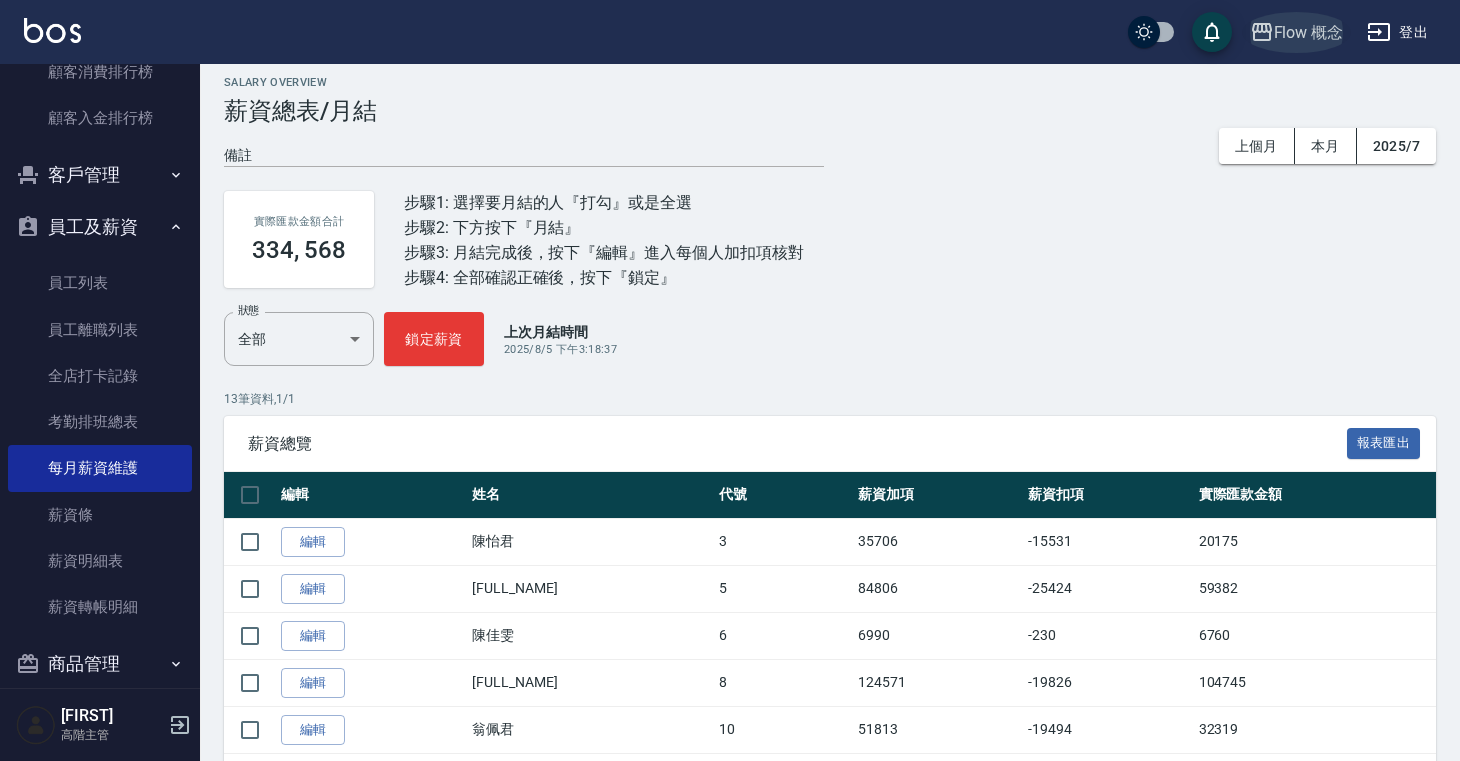 click on "Flow 概念" at bounding box center [1309, 32] 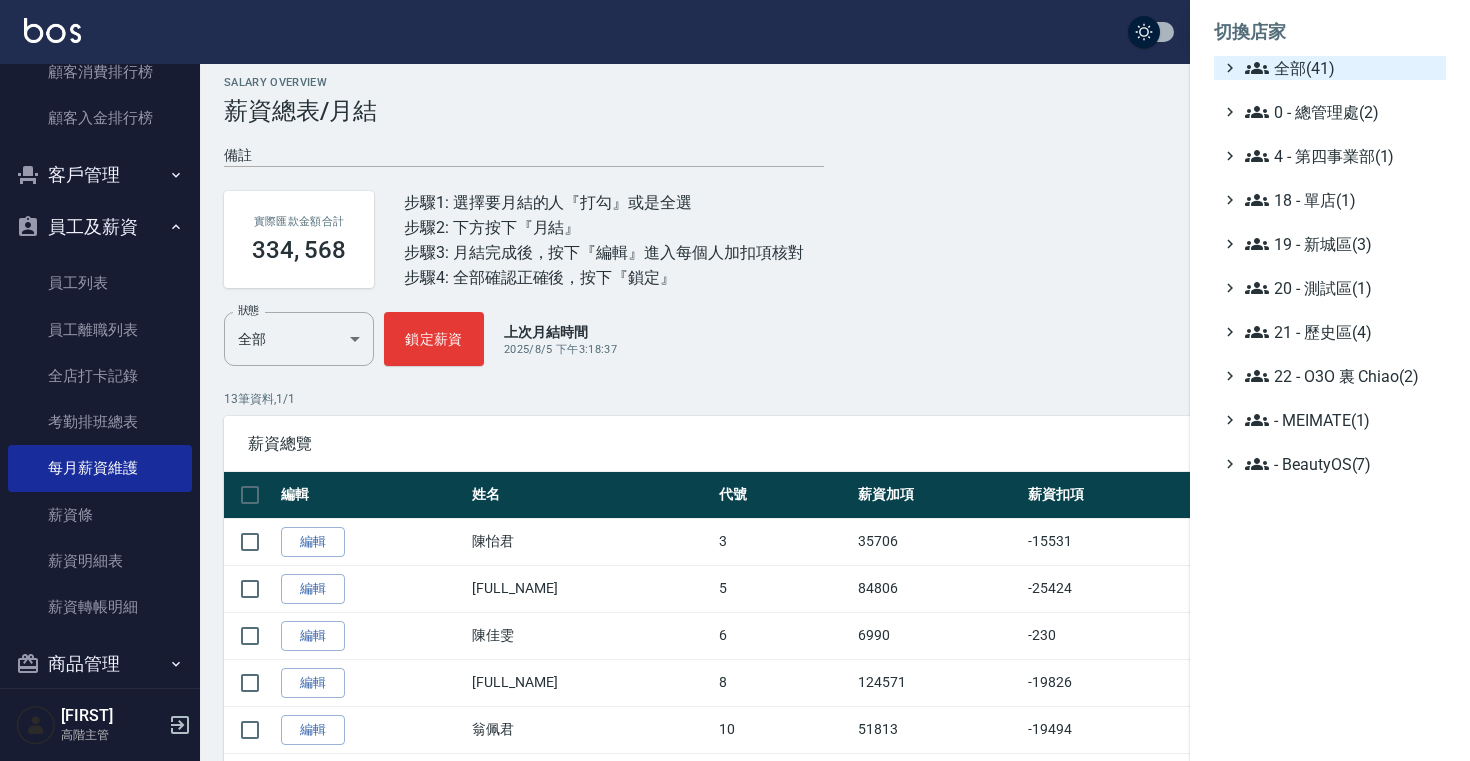 click on "全部(41)" at bounding box center [1341, 68] 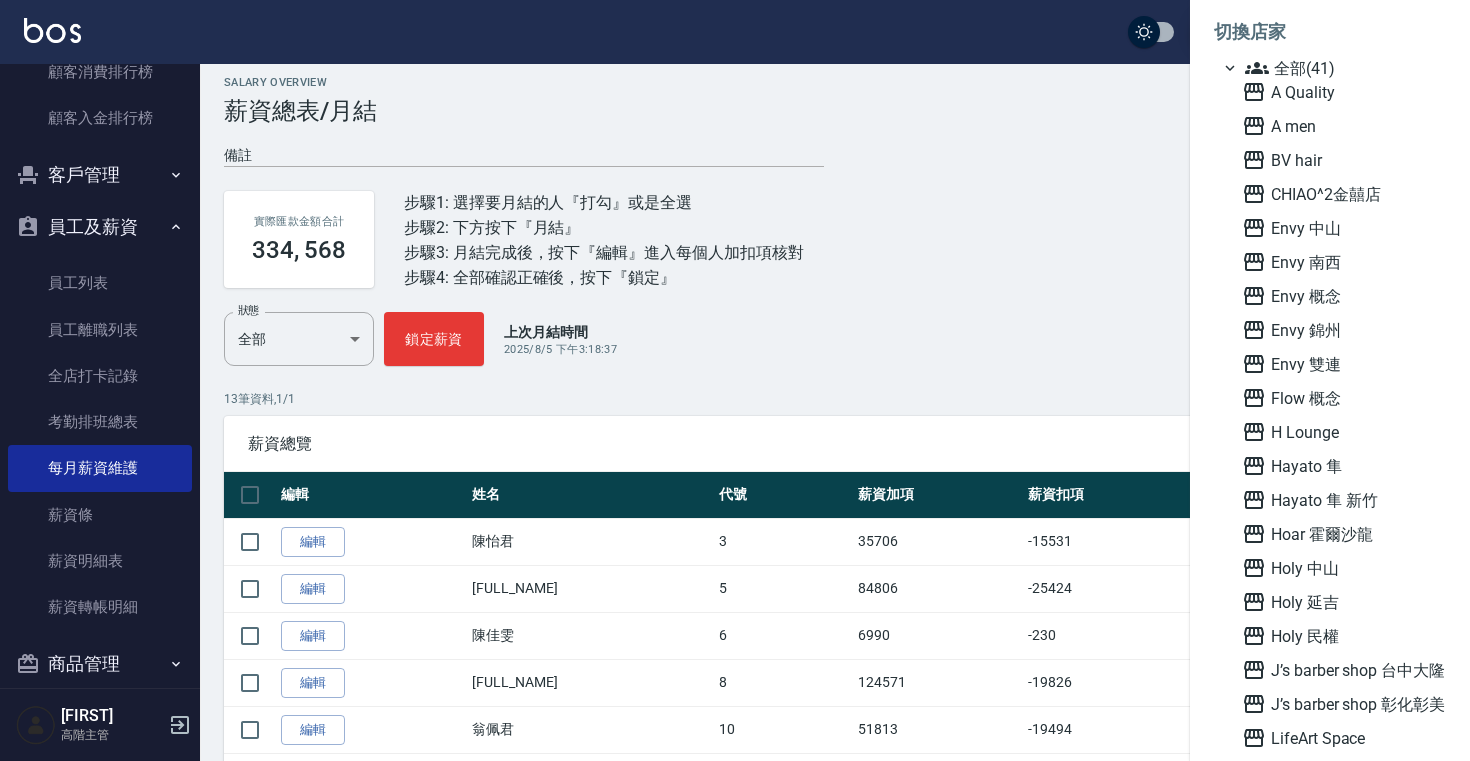 click at bounding box center (735, 380) 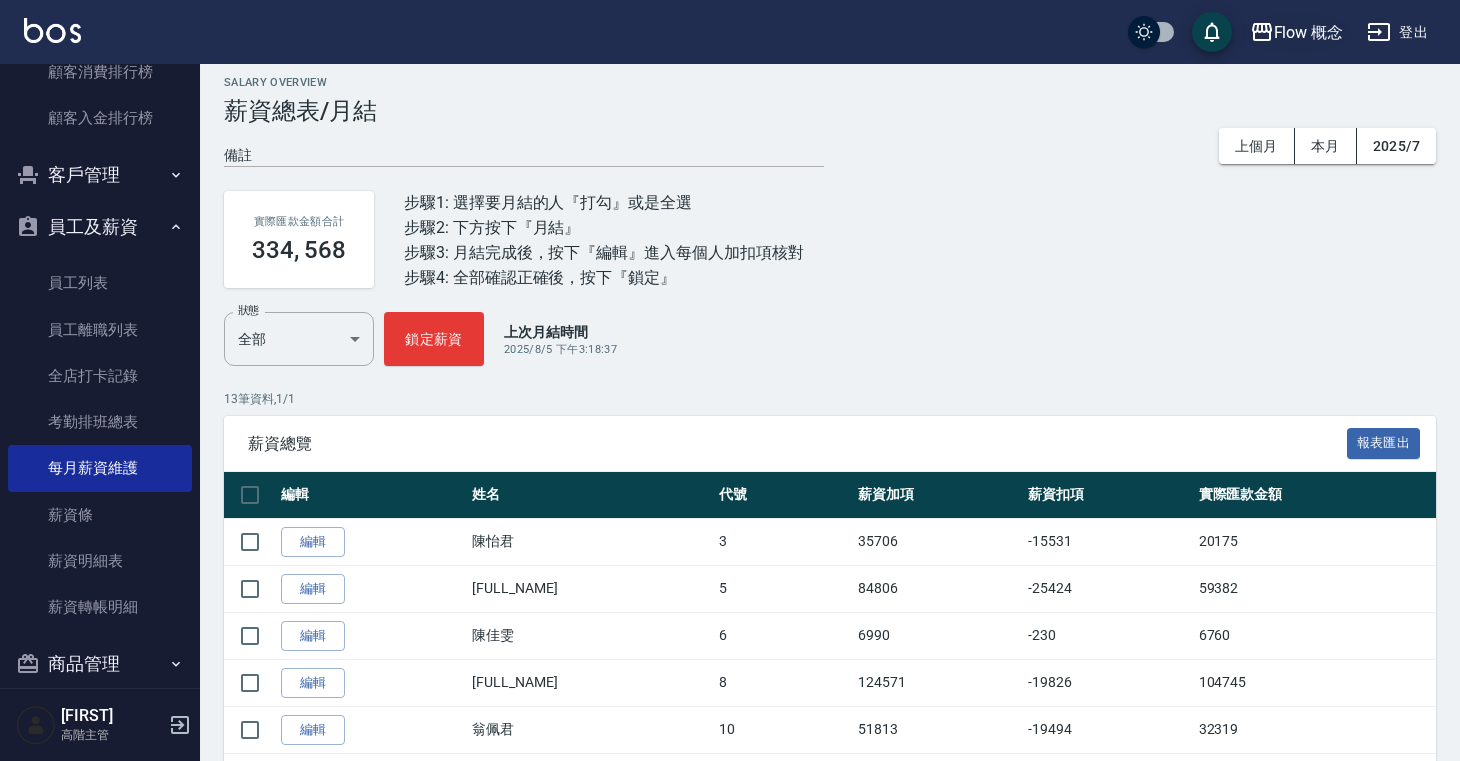 click on "Flow 概念" at bounding box center (1309, 32) 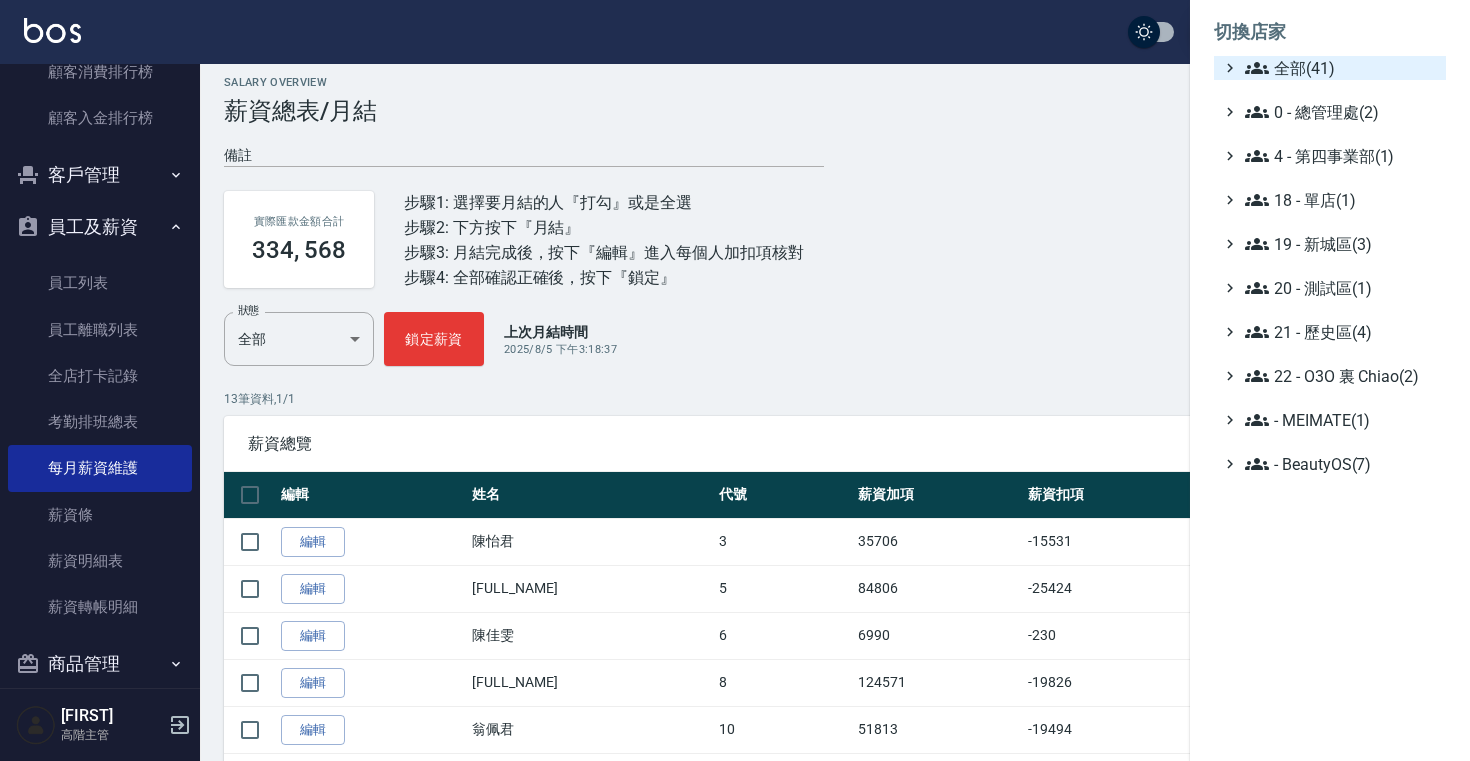 click on "全部(41)" at bounding box center (1341, 68) 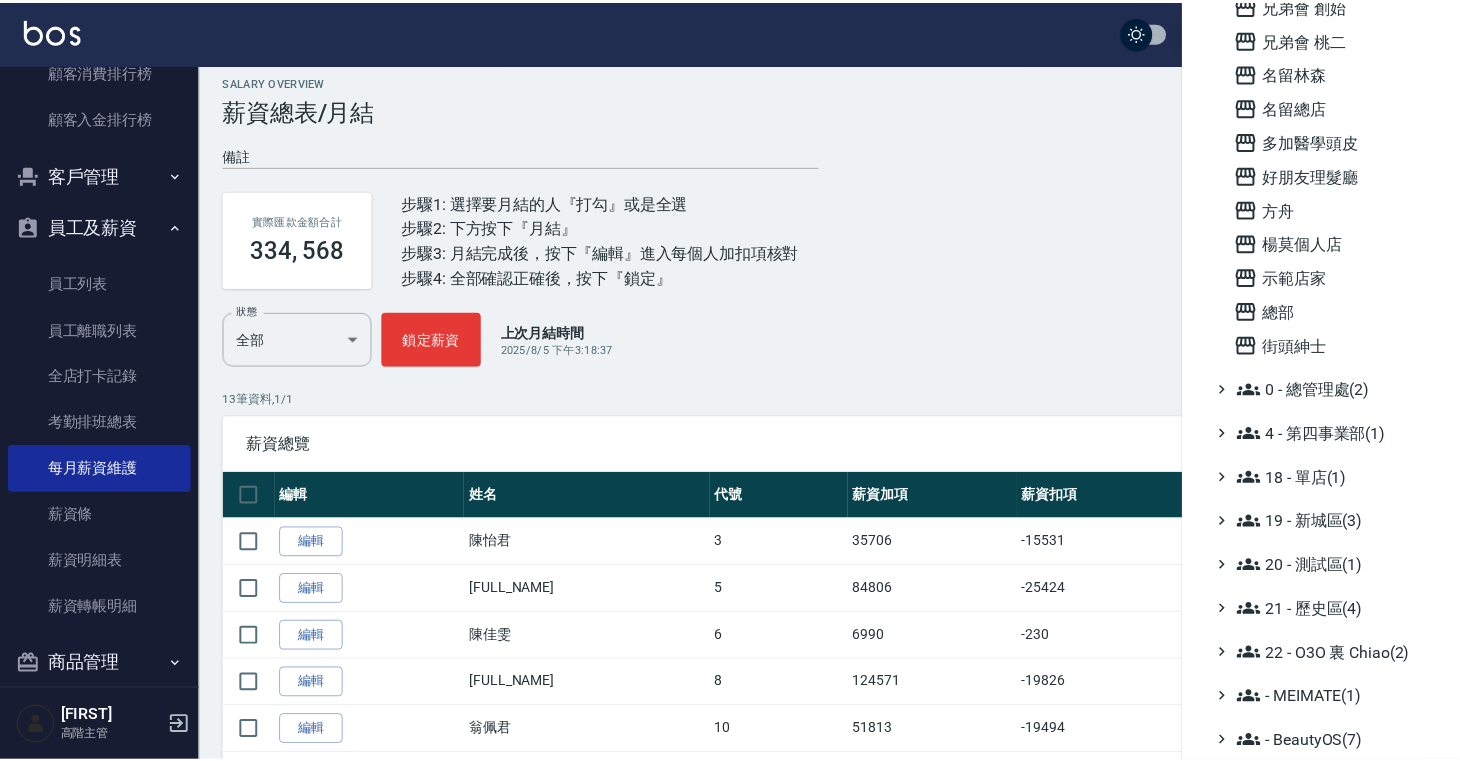 scroll, scrollTop: 0, scrollLeft: 0, axis: both 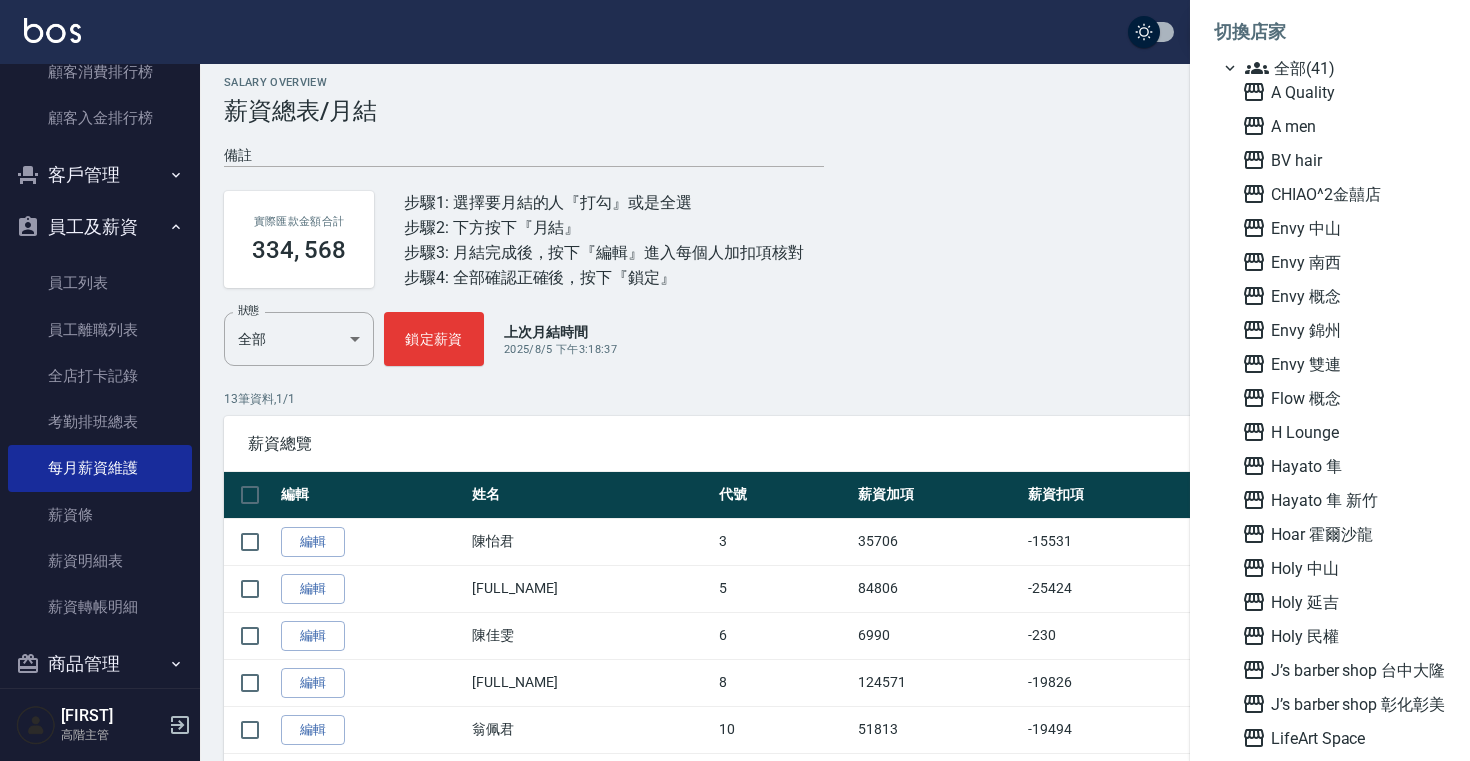 click at bounding box center (735, 380) 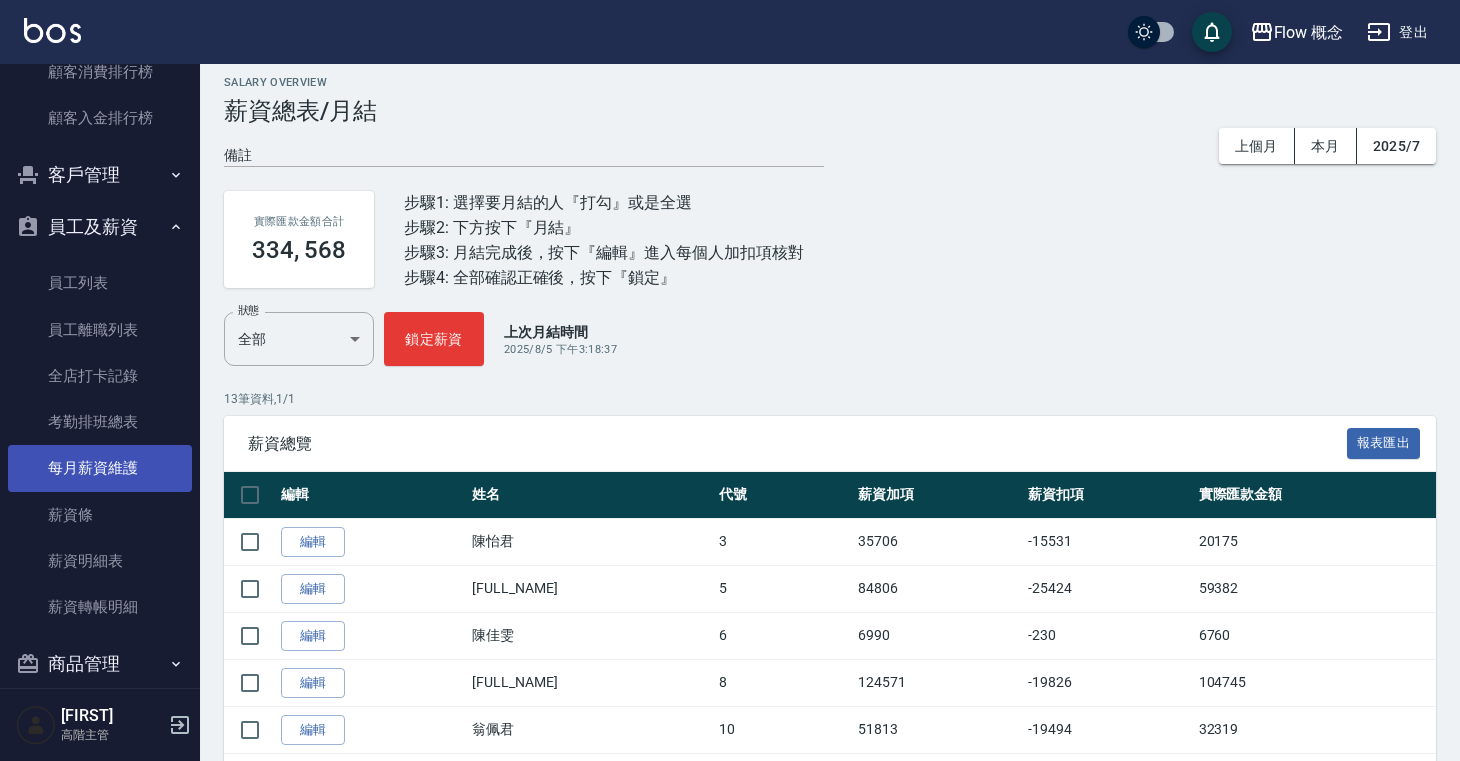 click on "每月薪資維護" at bounding box center [100, 468] 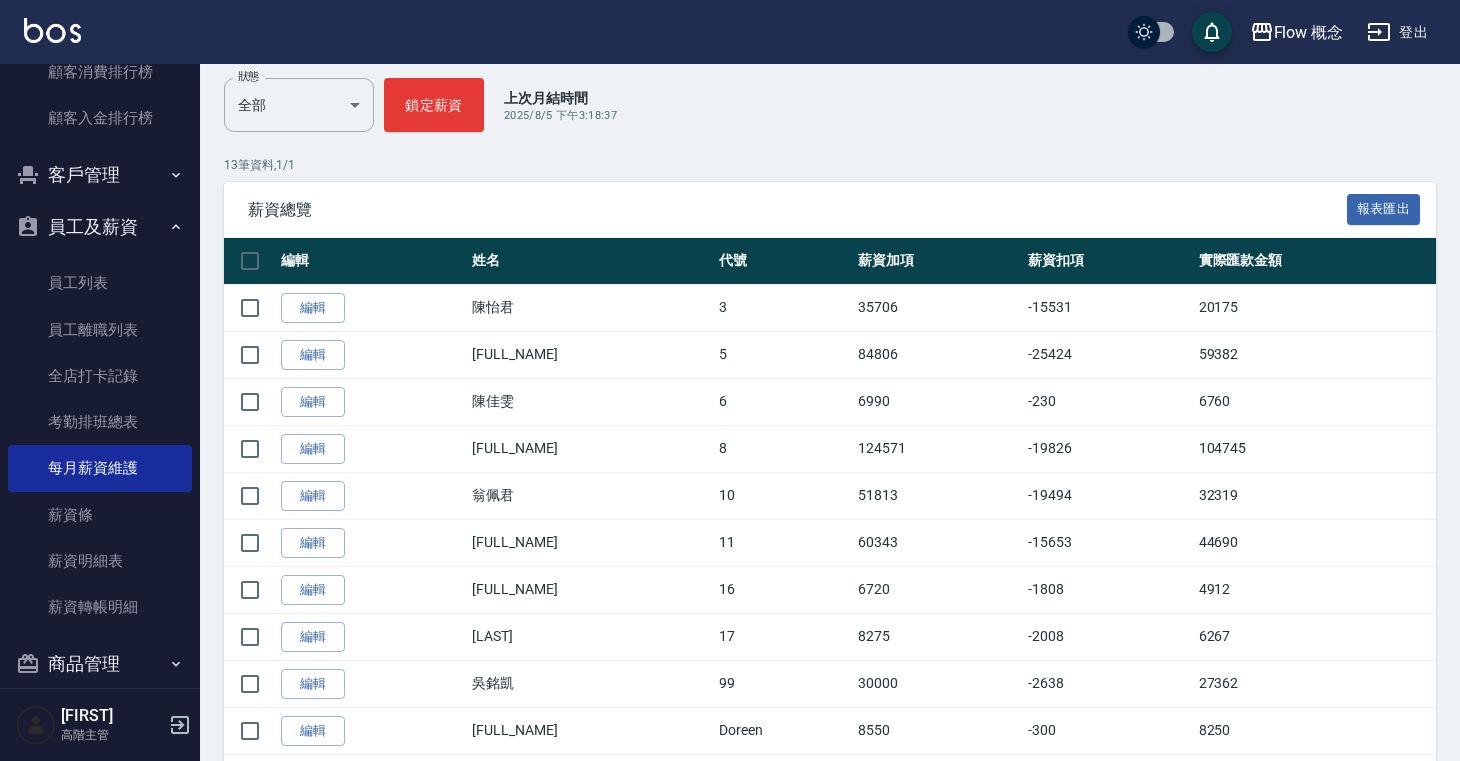 scroll, scrollTop: 272, scrollLeft: 0, axis: vertical 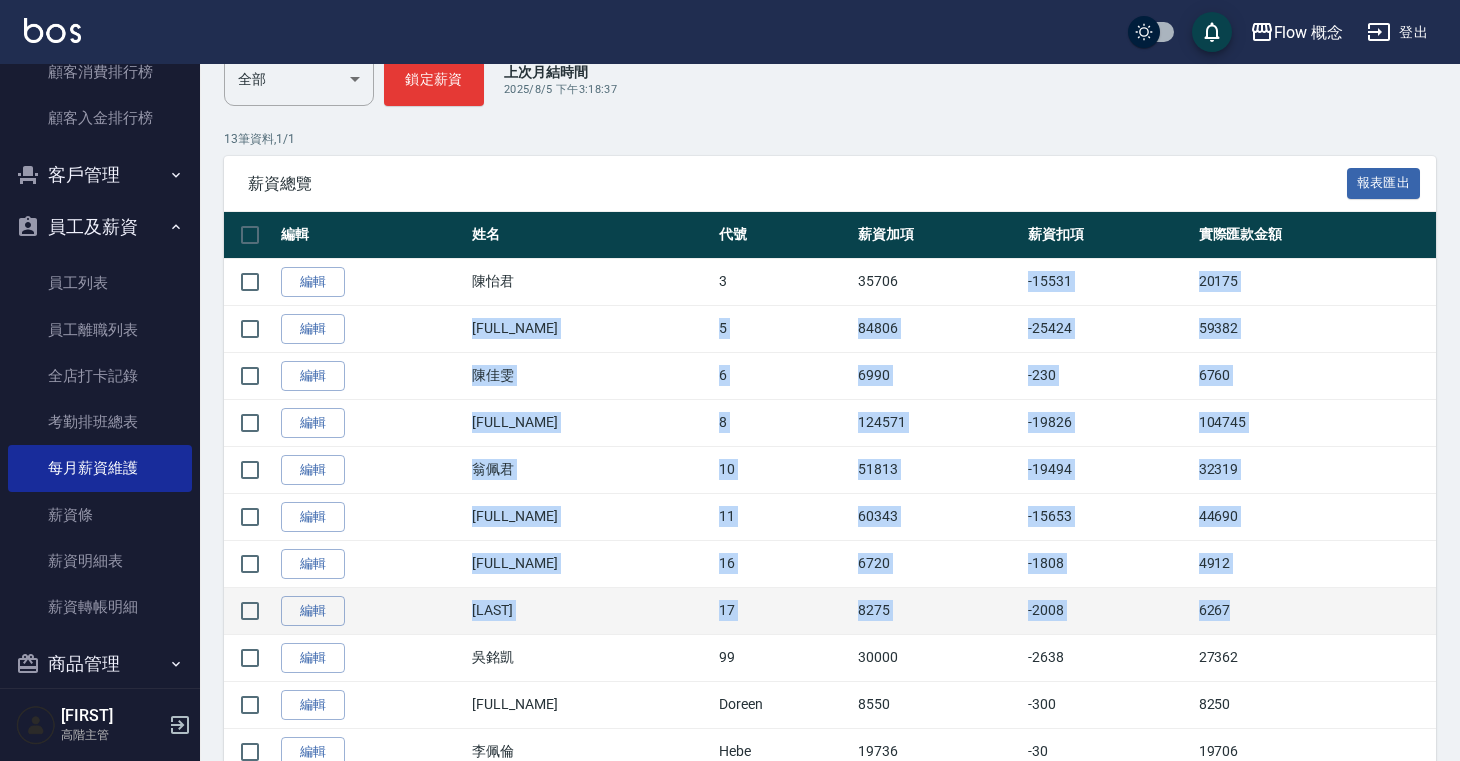 drag, startPoint x: 1150, startPoint y: 264, endPoint x: 1258, endPoint y: 629, distance: 380.64288 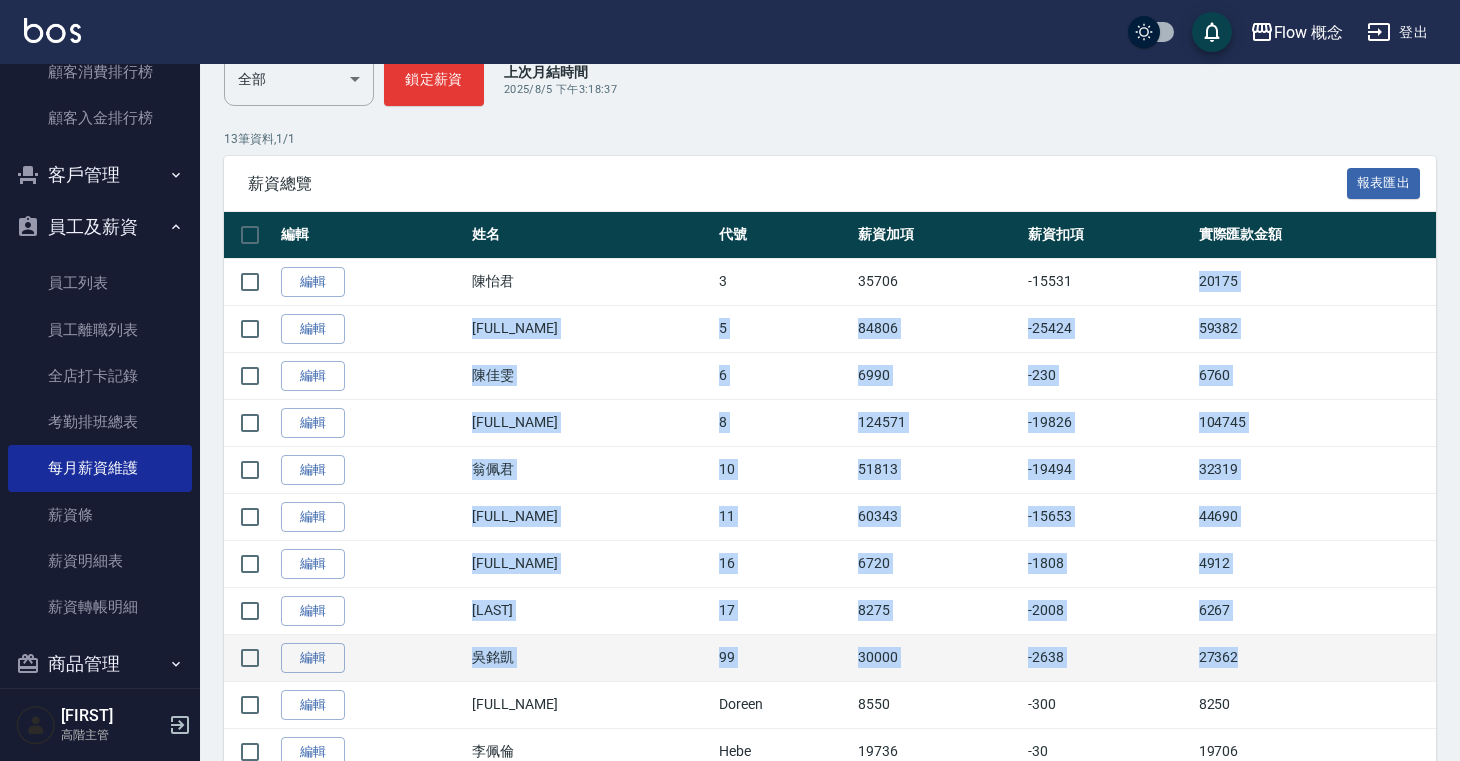 drag, startPoint x: 1171, startPoint y: 287, endPoint x: 1242, endPoint y: 677, distance: 396.41016 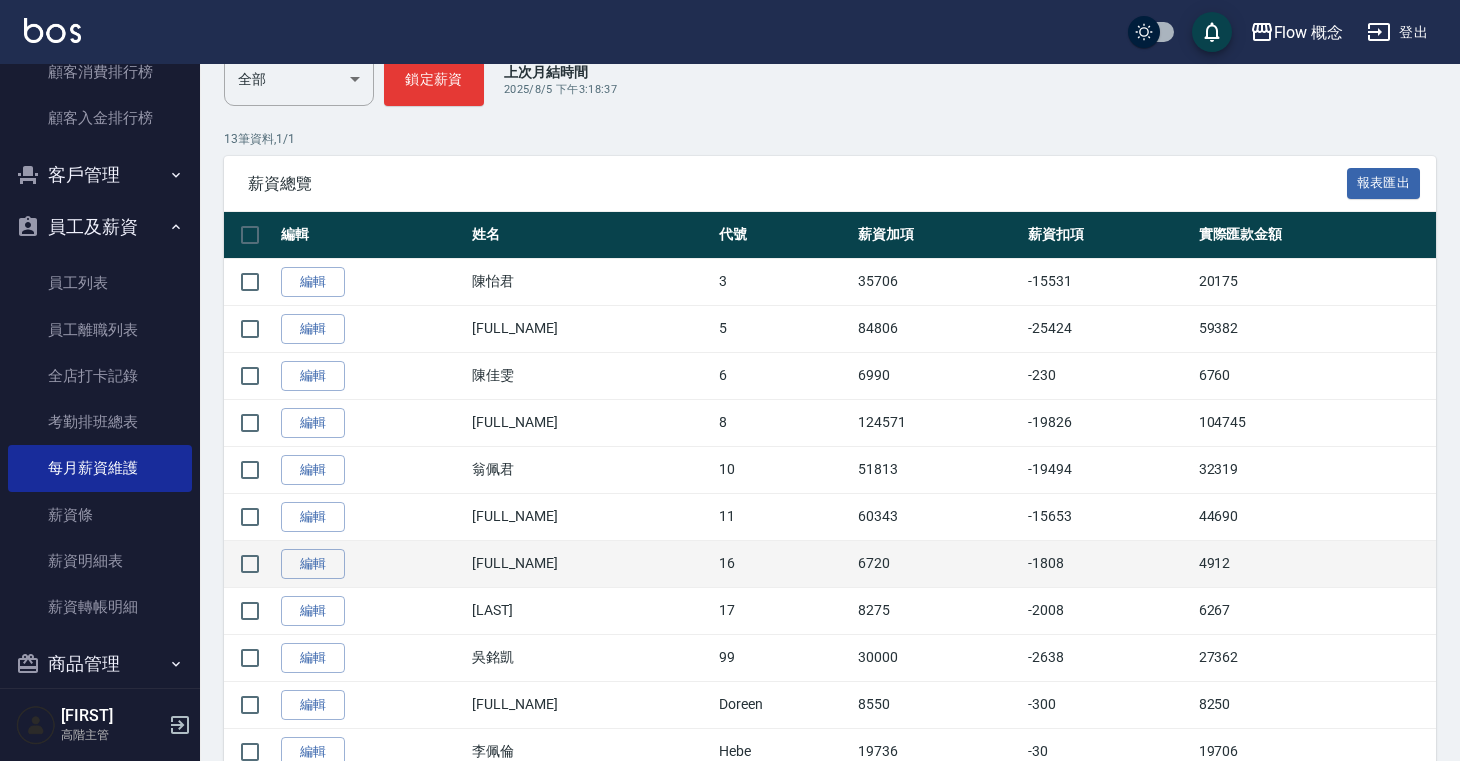 click on "4912" at bounding box center [1315, 563] 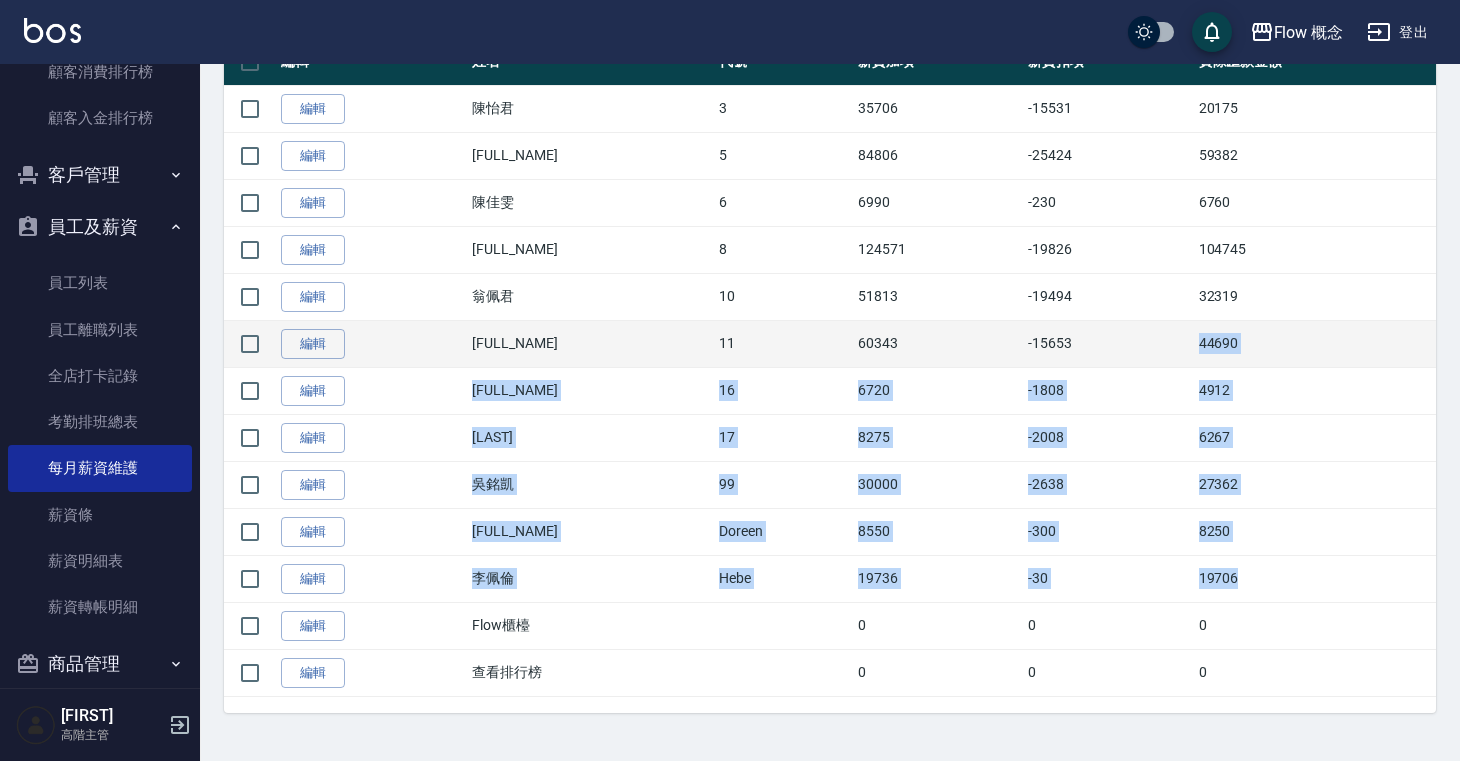 scroll, scrollTop: 269, scrollLeft: 0, axis: vertical 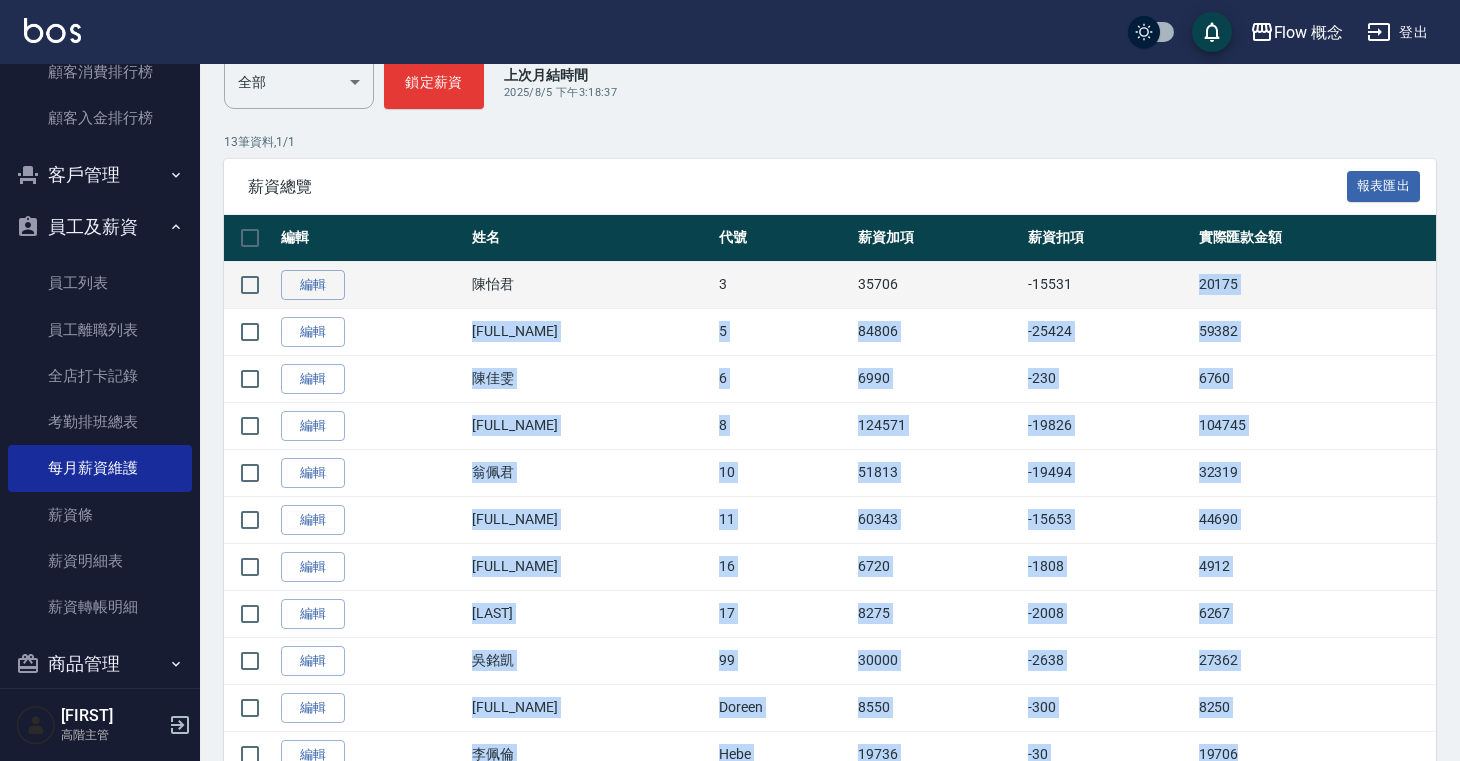 drag, startPoint x: 1253, startPoint y: 581, endPoint x: 1174, endPoint y: 290, distance: 301.53275 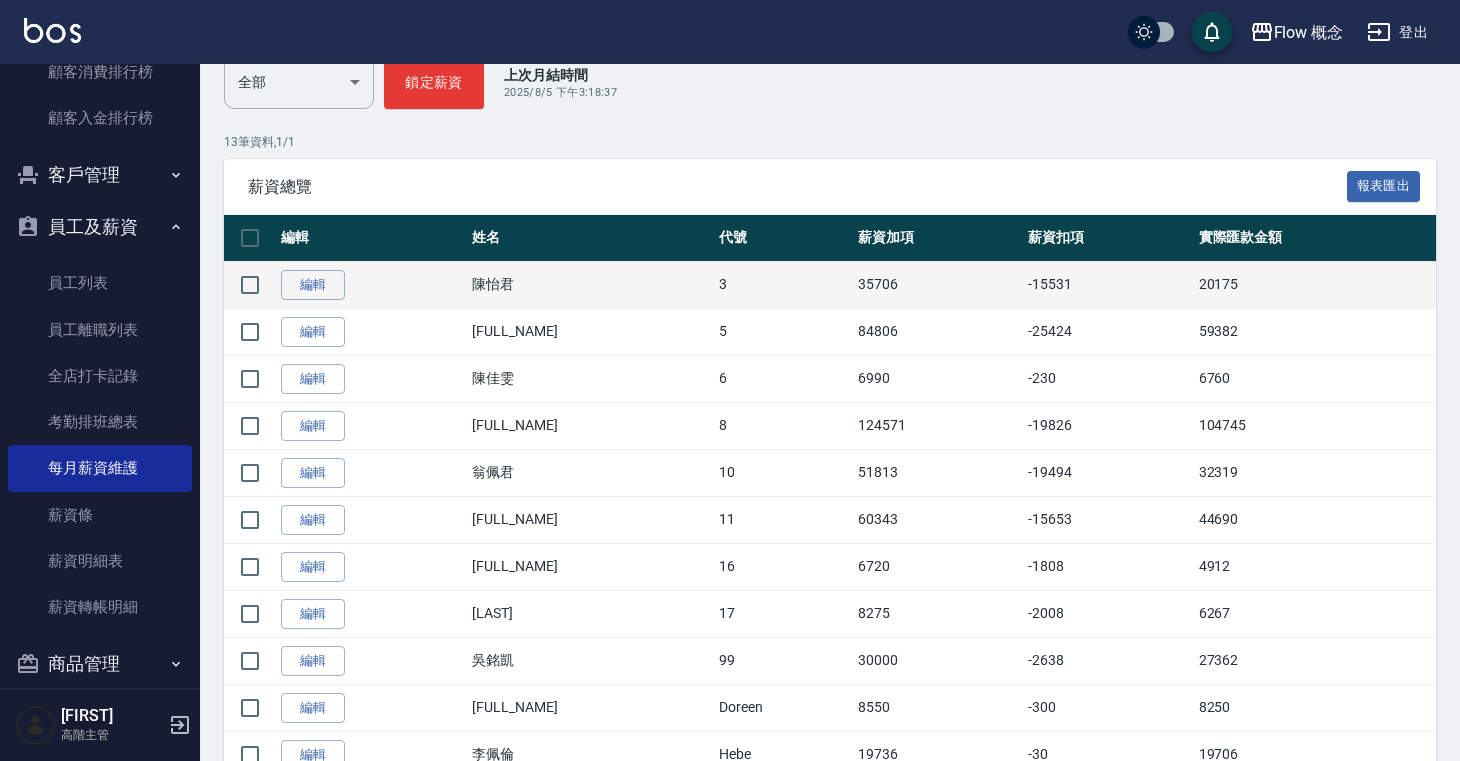 click on "-15531" at bounding box center (1108, 284) 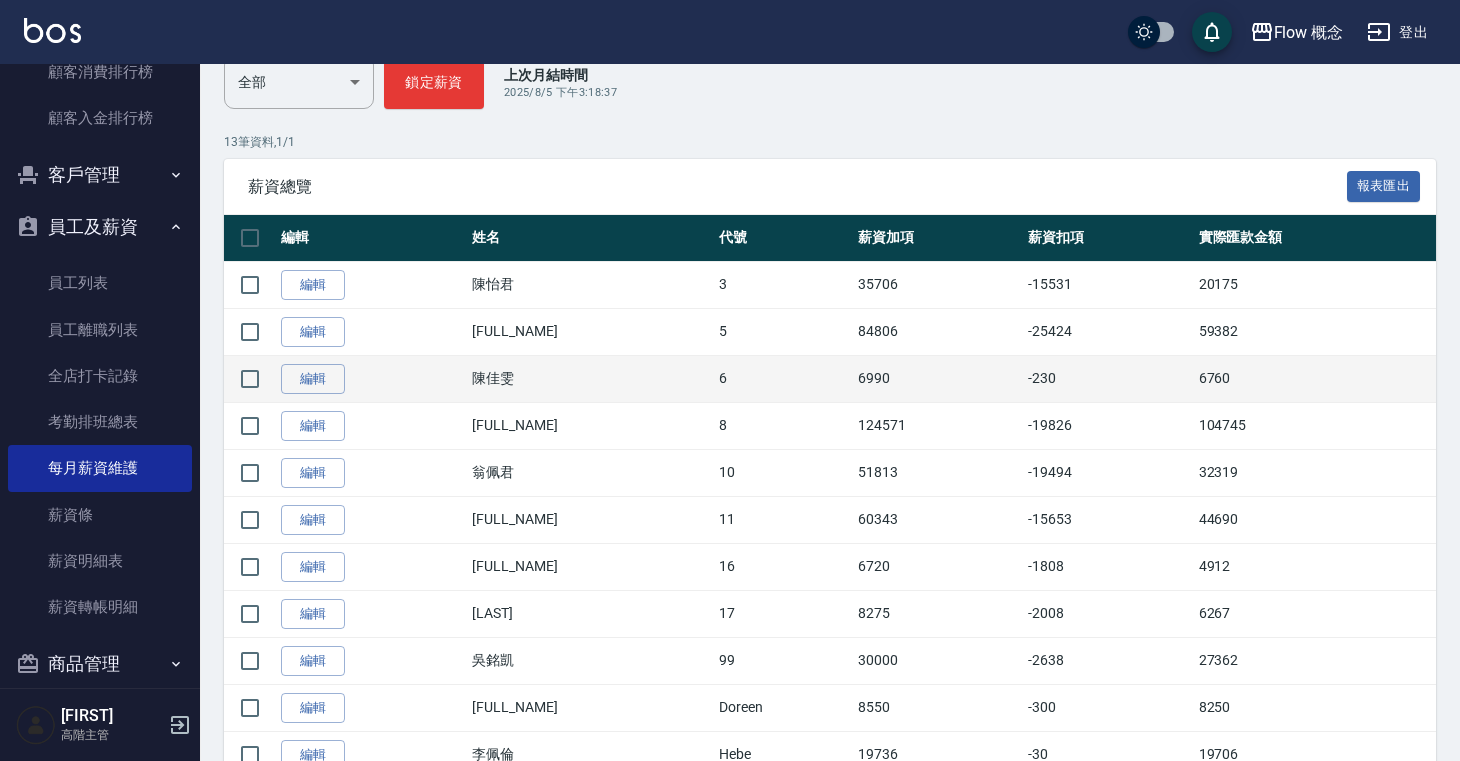scroll, scrollTop: 0, scrollLeft: 0, axis: both 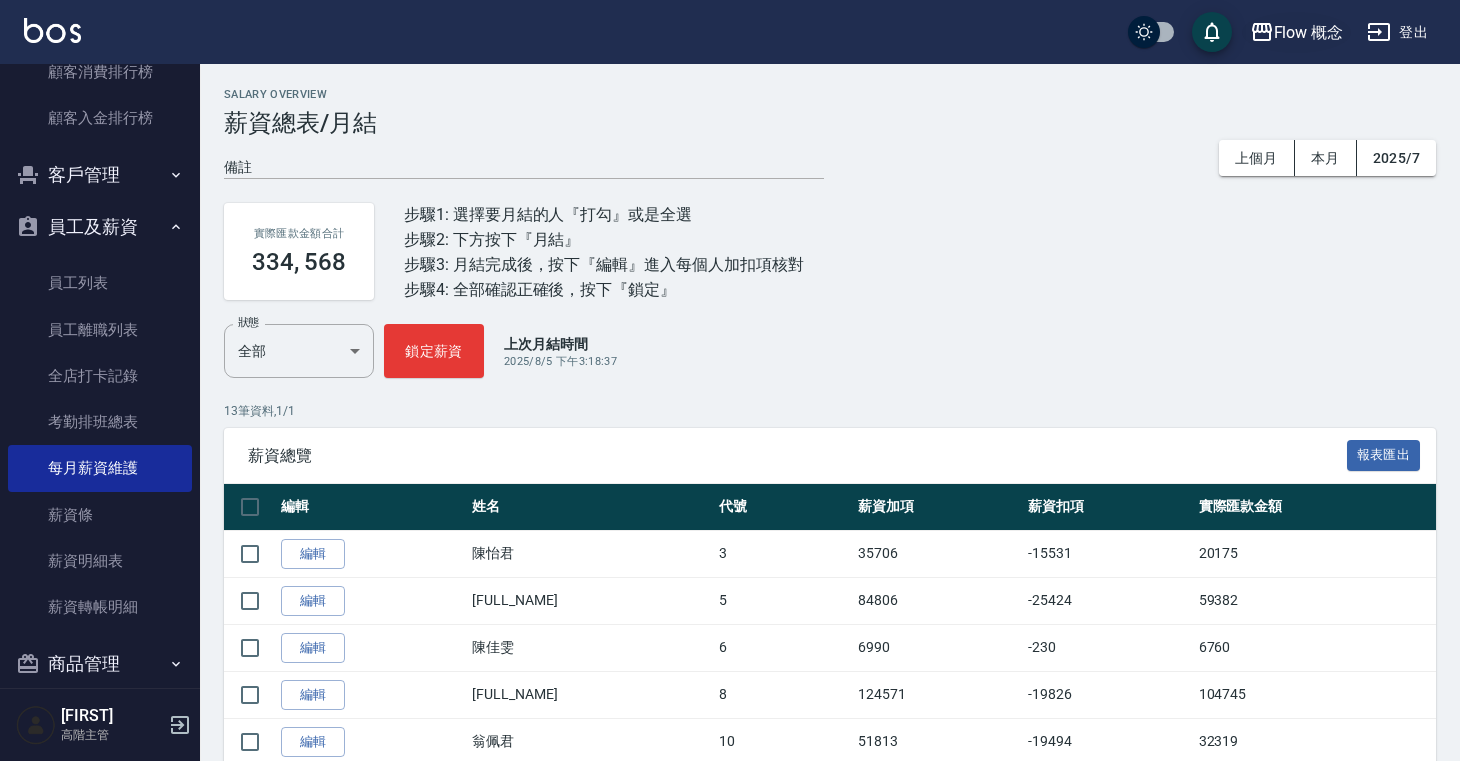 click on "Flow 概念" at bounding box center [1309, 32] 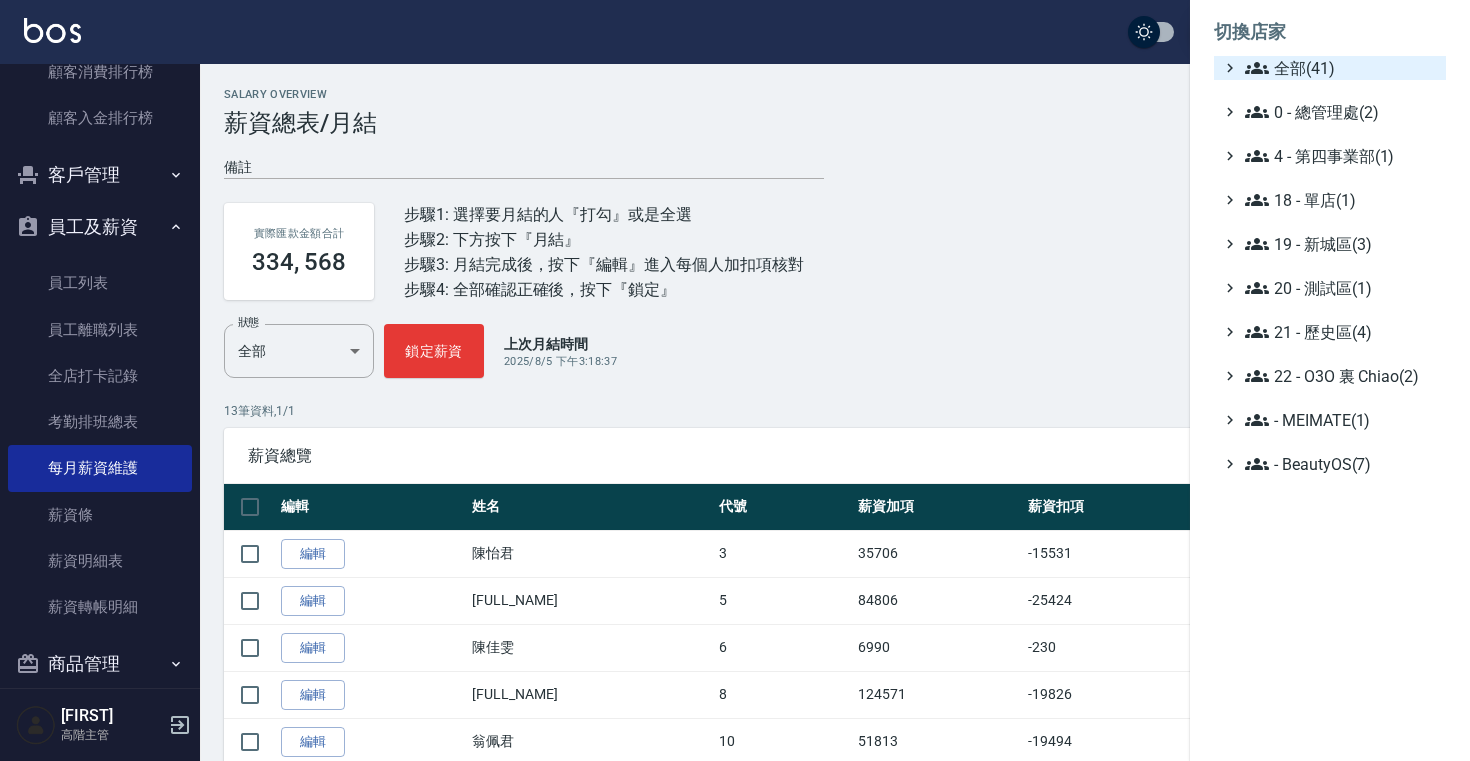 click on "全部(41)" at bounding box center (1341, 68) 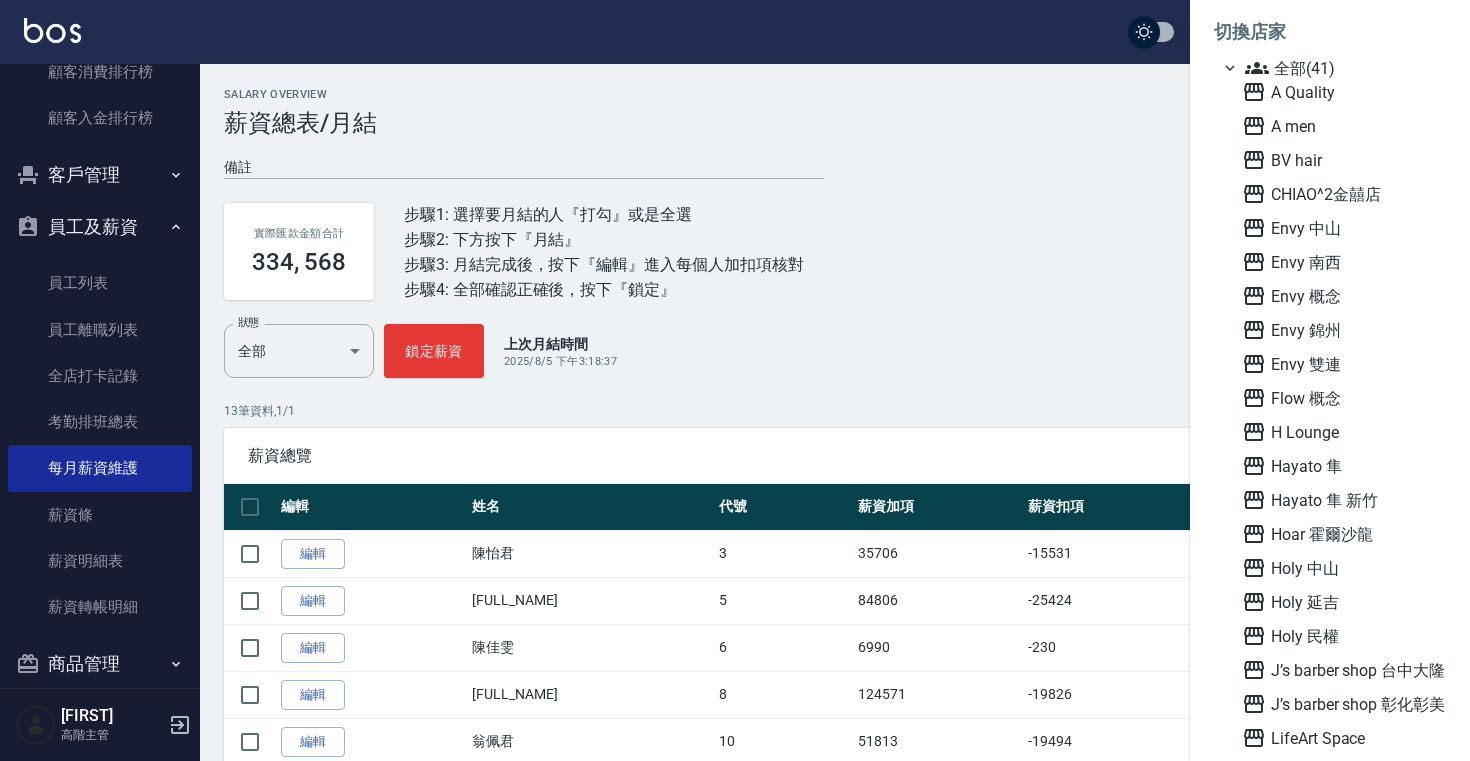 click at bounding box center (735, 380) 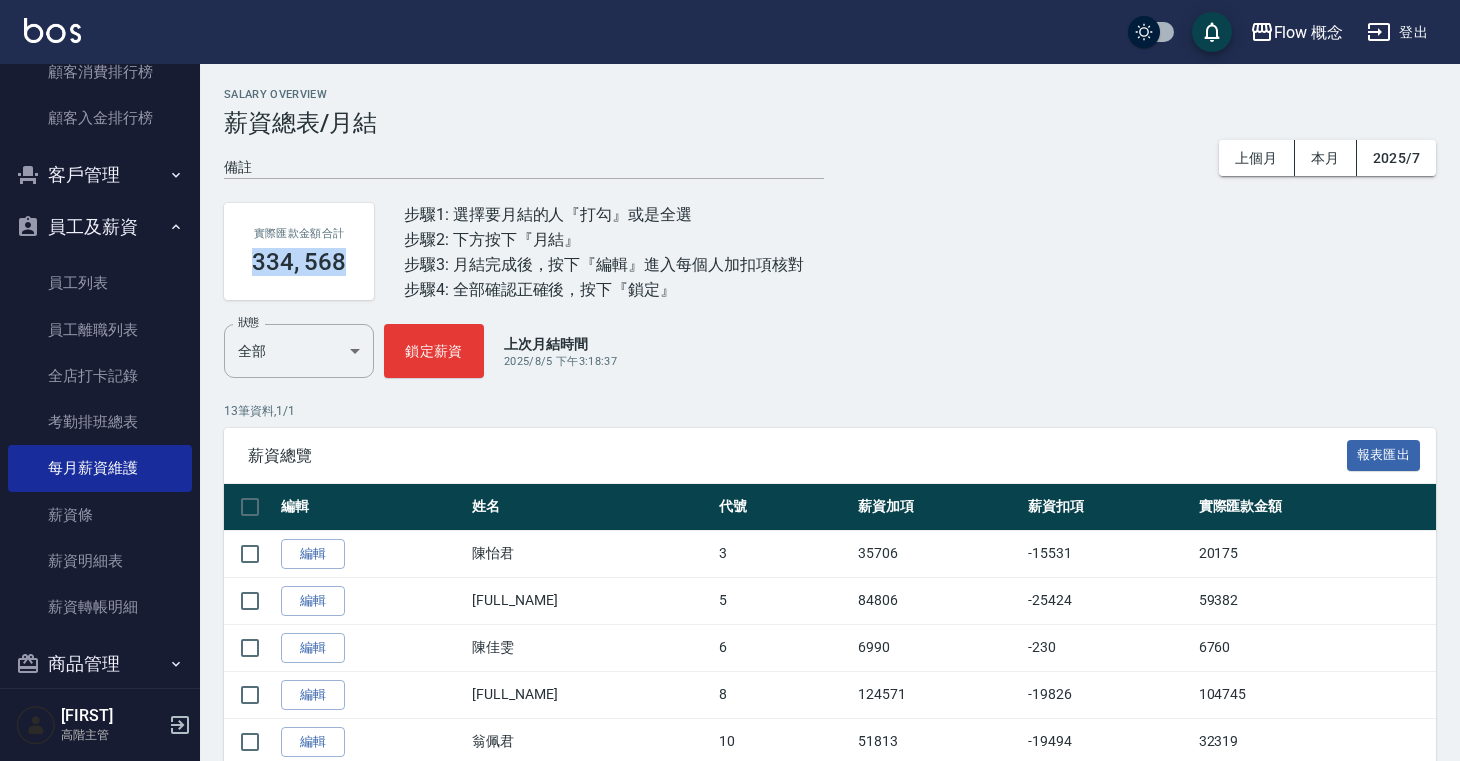 drag, startPoint x: 257, startPoint y: 257, endPoint x: 346, endPoint y: 255, distance: 89.02247 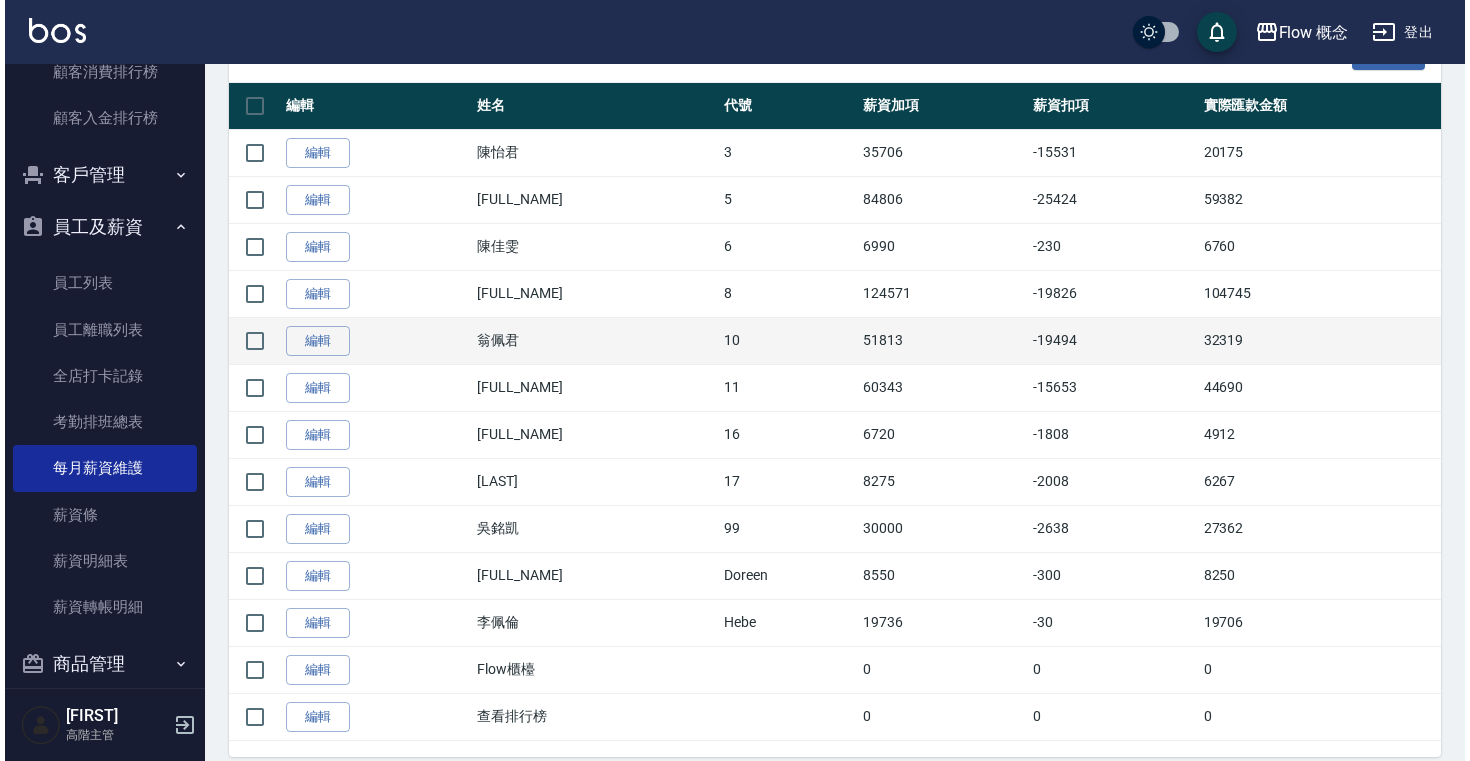 scroll, scrollTop: 0, scrollLeft: 0, axis: both 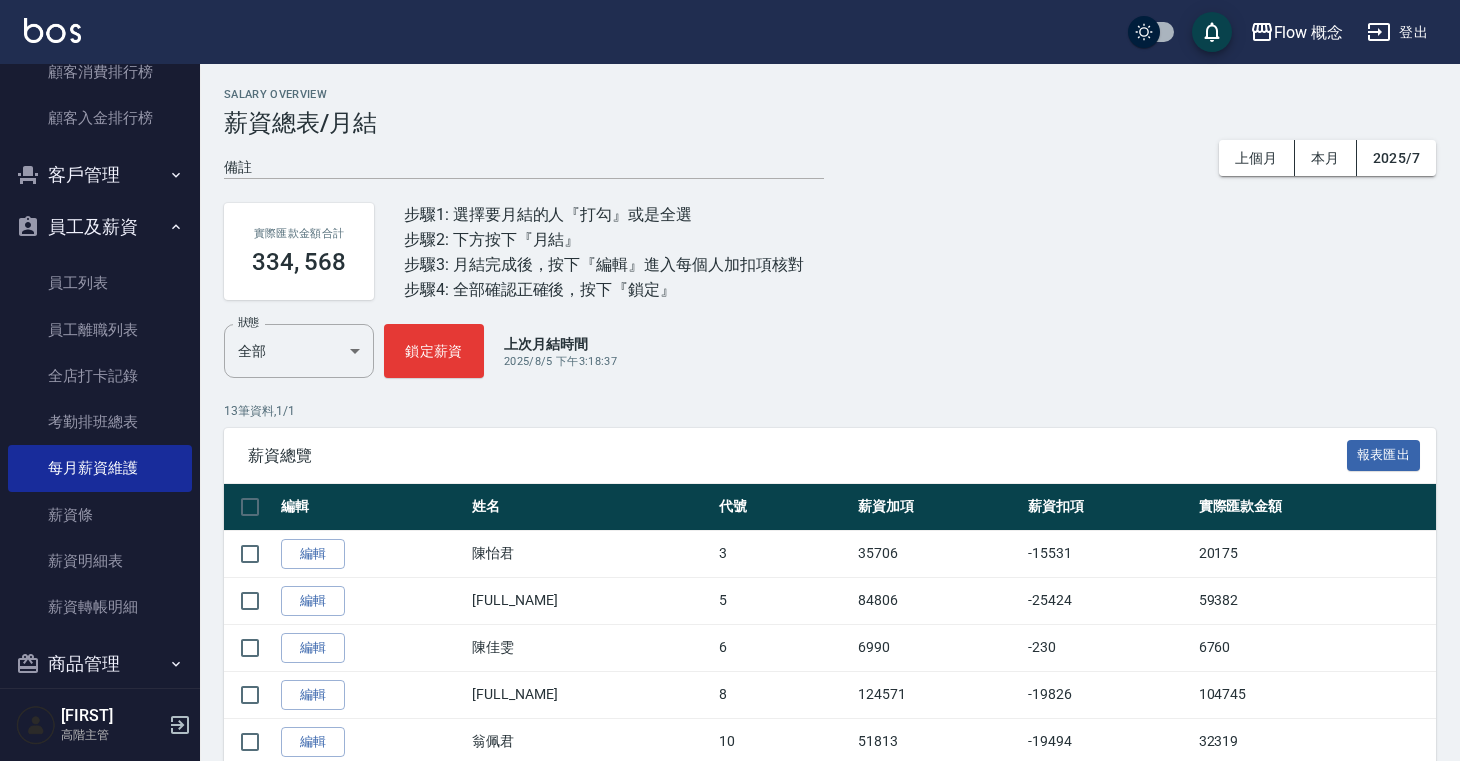 click on "Flow 概念 登出" at bounding box center [730, 32] 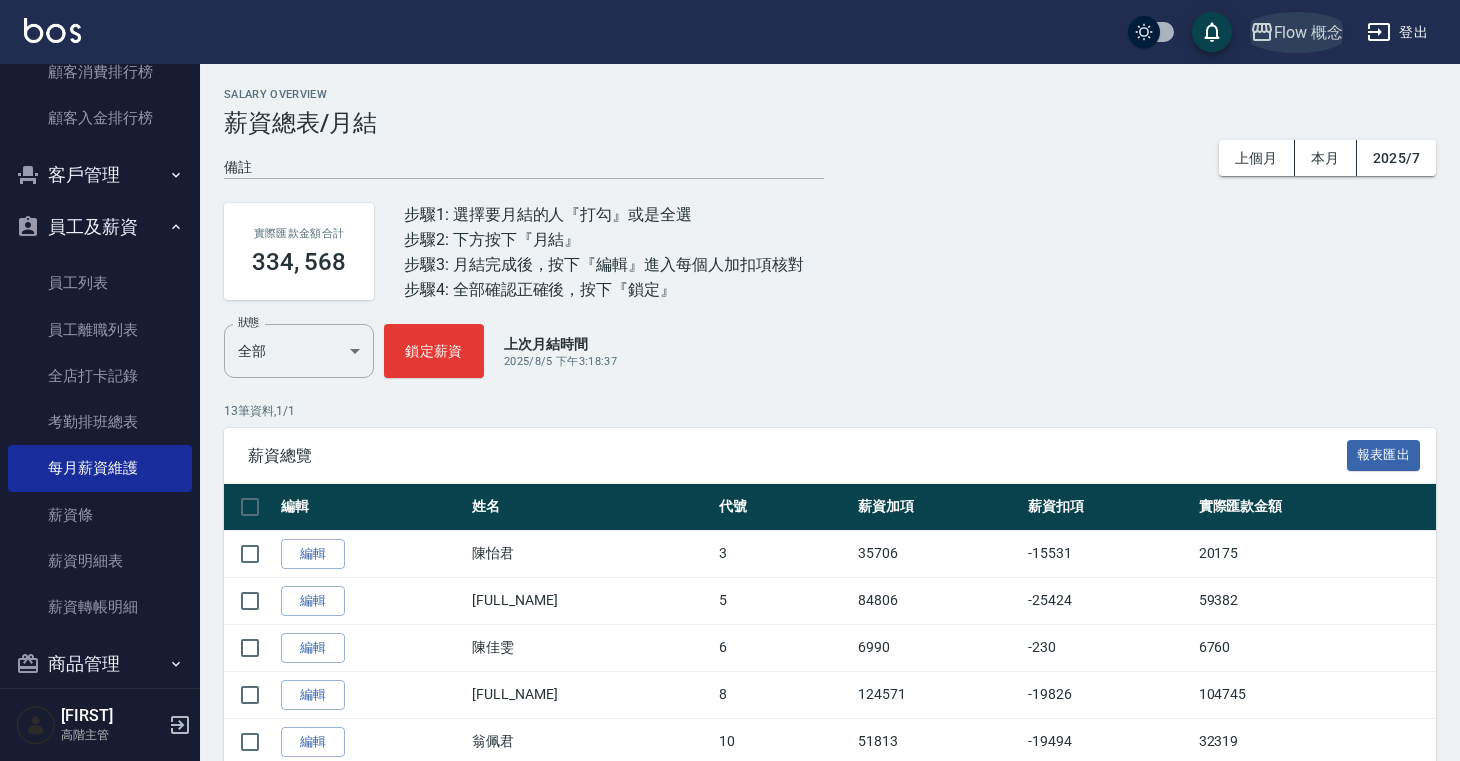 click on "Flow 概念" at bounding box center (1309, 32) 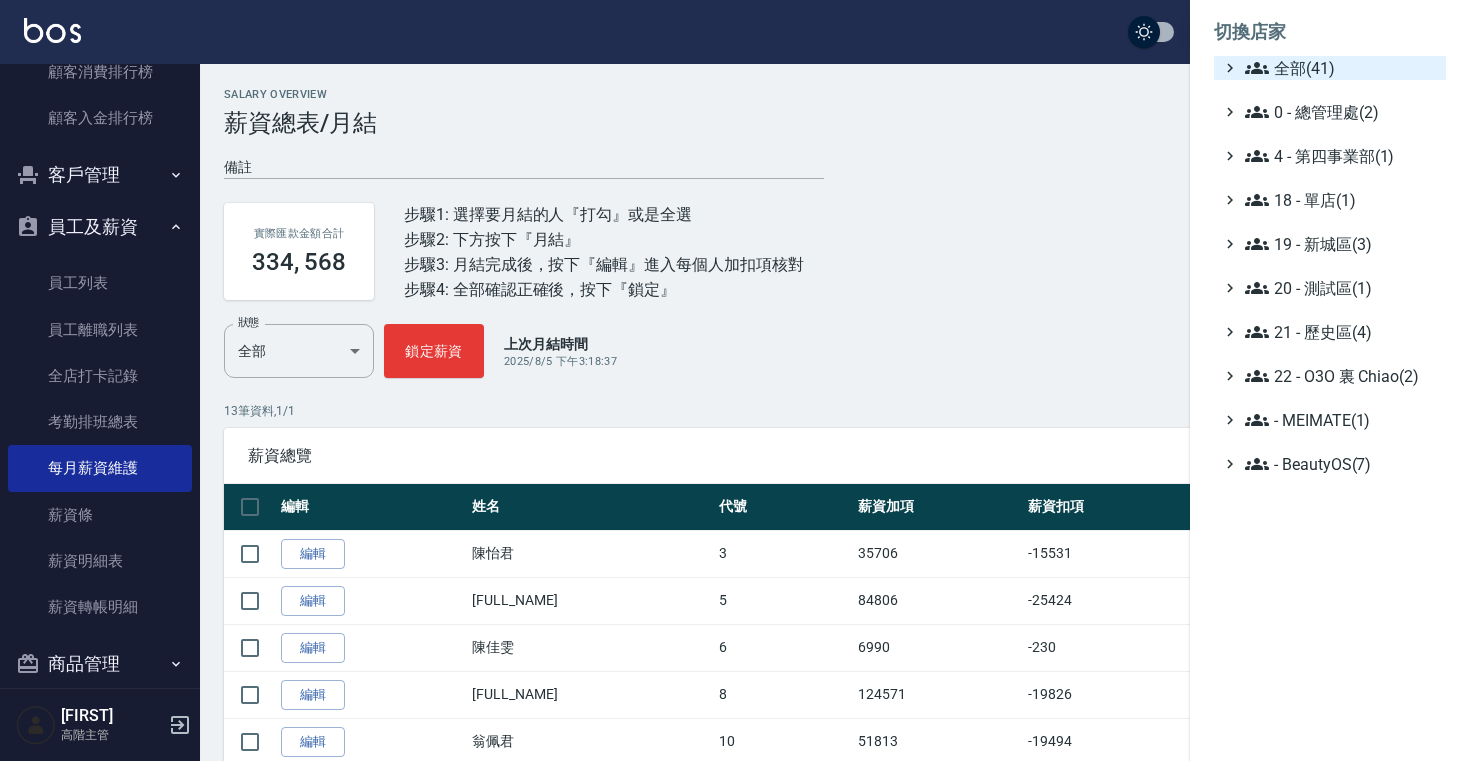 click on "全部(41)" at bounding box center [1341, 68] 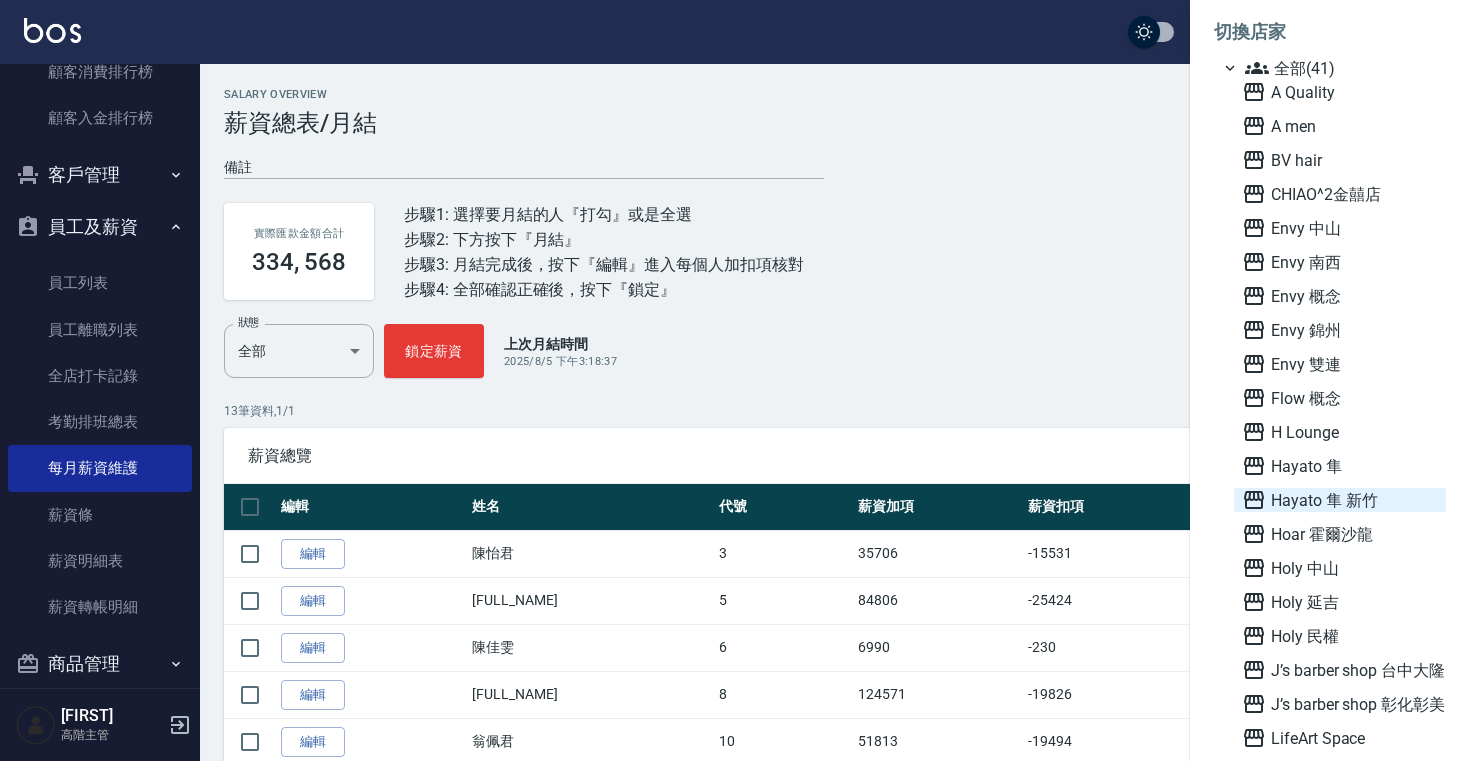 click on "Hayato 隼 新竹" at bounding box center (1340, 500) 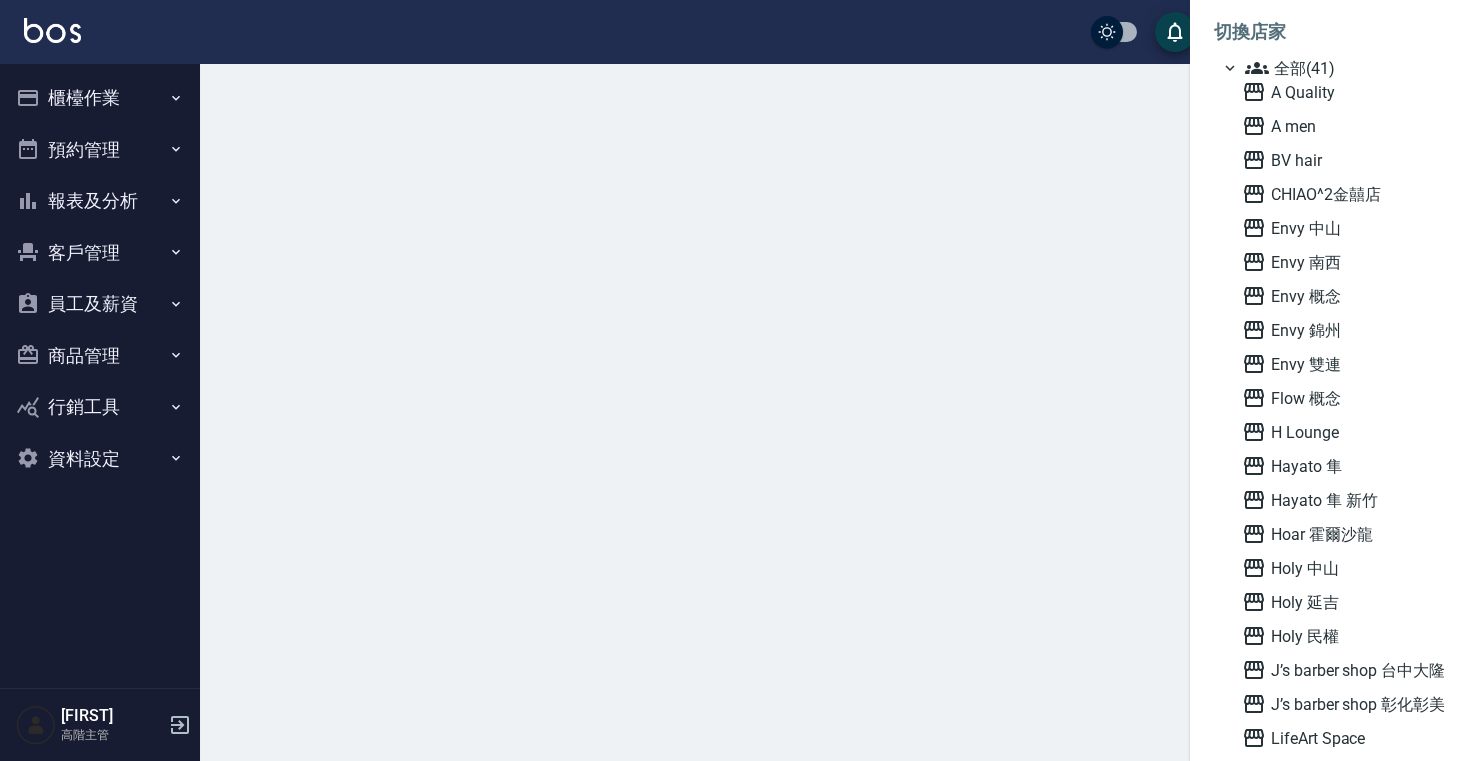 scroll, scrollTop: 0, scrollLeft: 0, axis: both 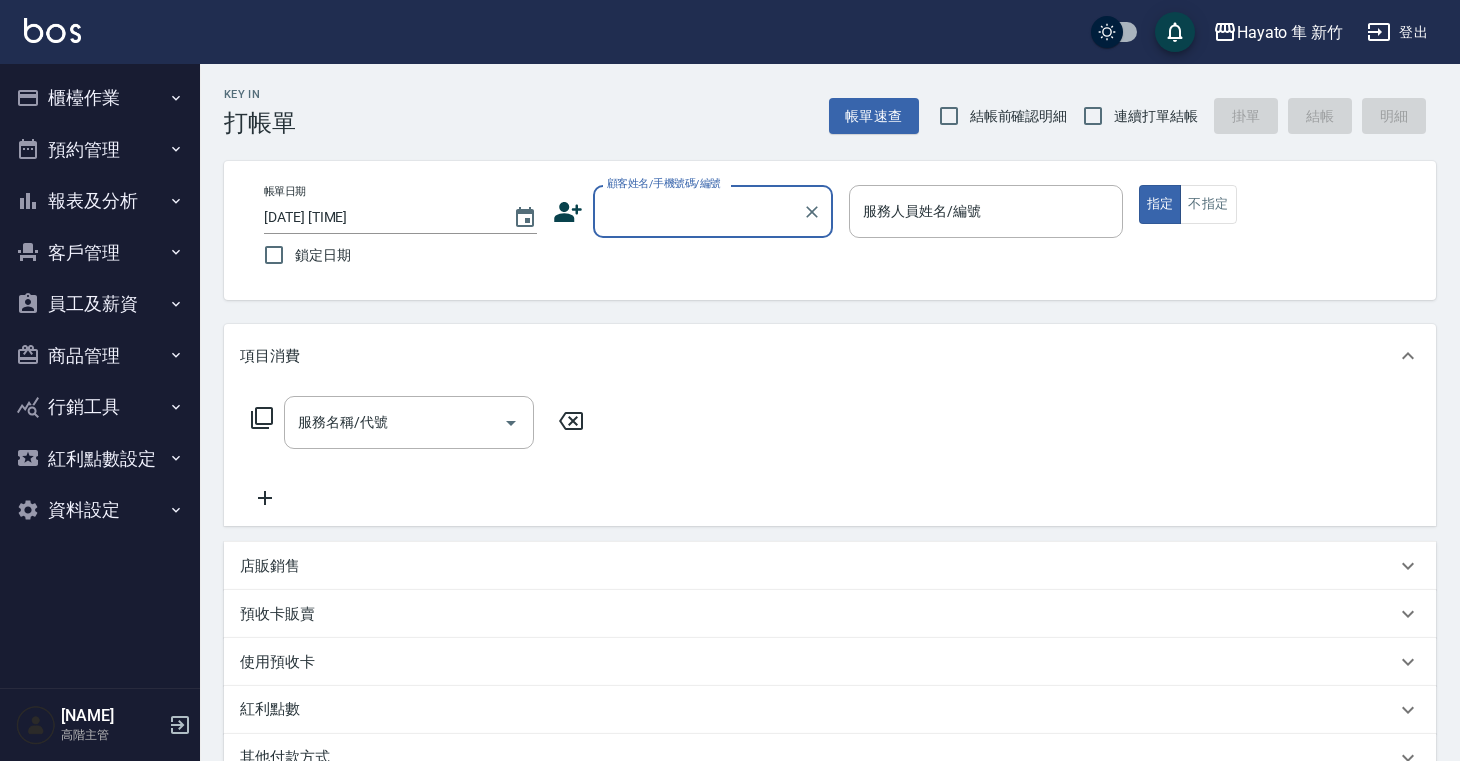 click on "員工及薪資" at bounding box center [100, 304] 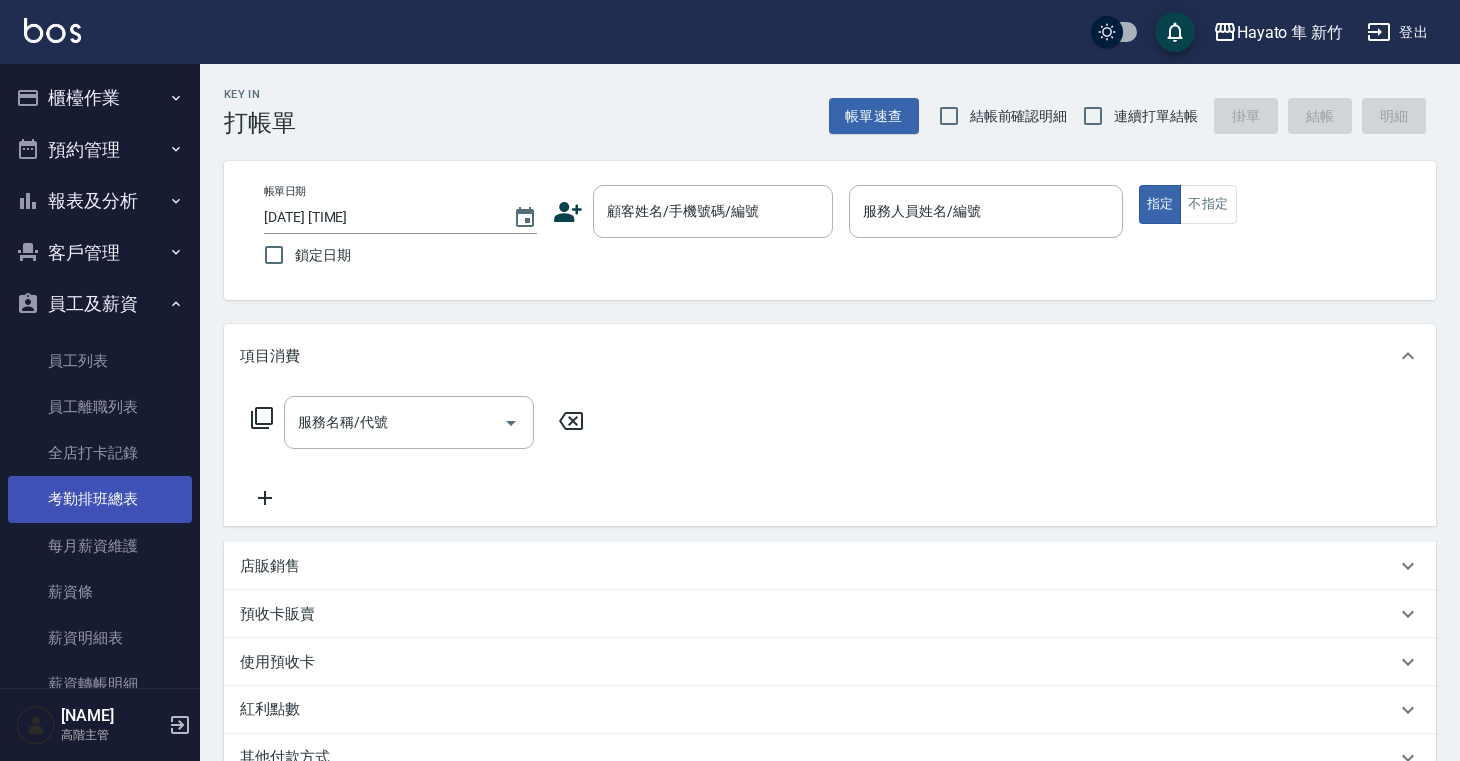 scroll, scrollTop: 59, scrollLeft: 0, axis: vertical 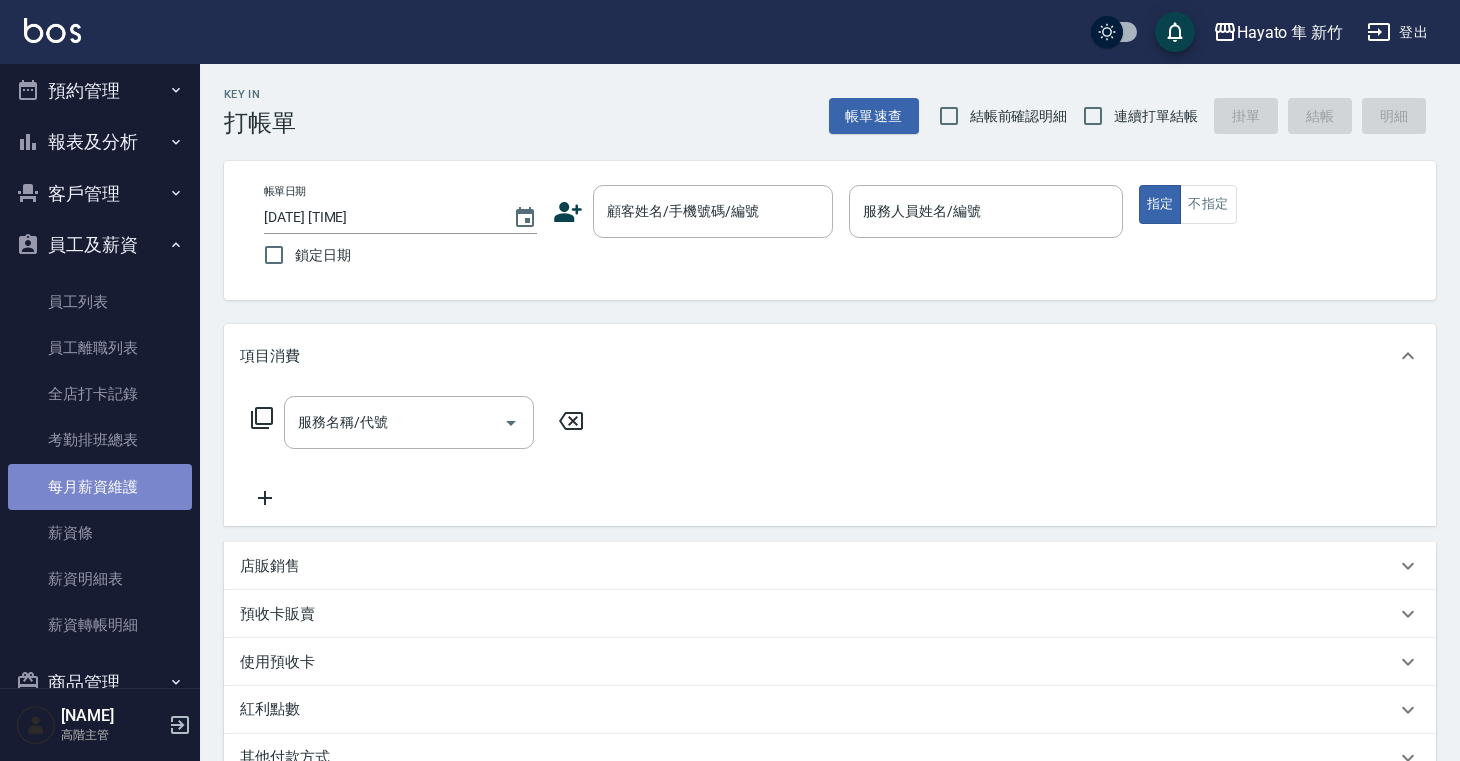 click on "每月薪資維護" at bounding box center (100, 487) 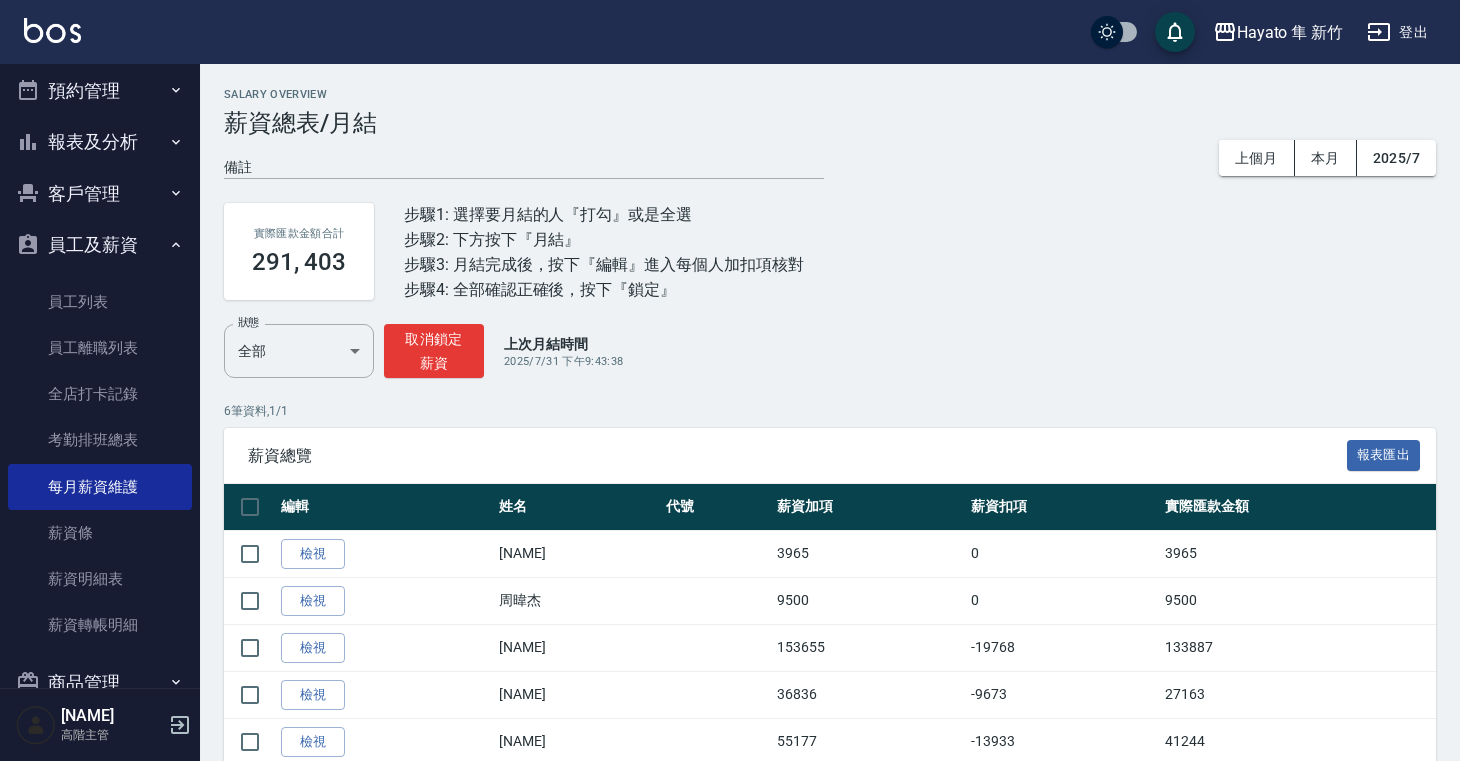 scroll, scrollTop: 116, scrollLeft: 0, axis: vertical 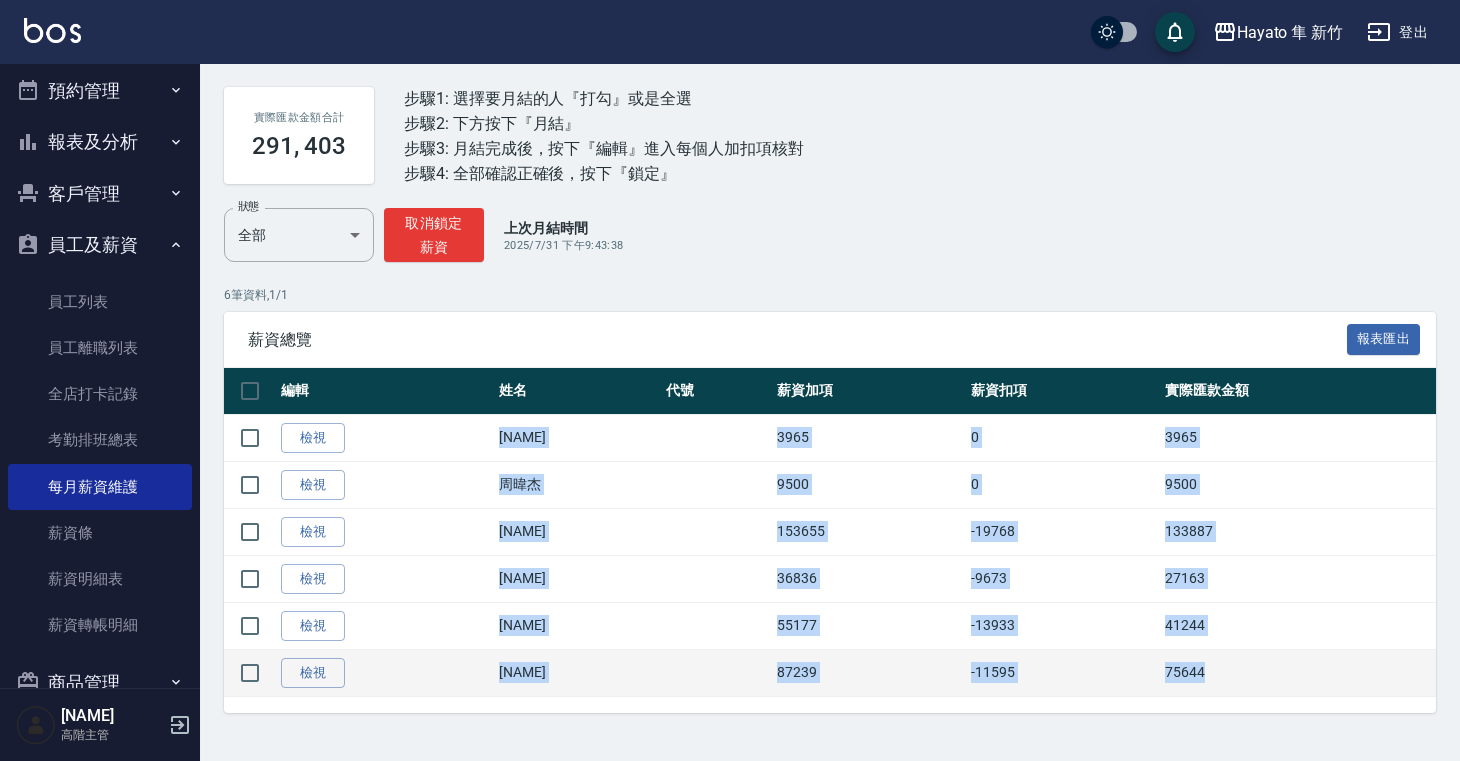 drag, startPoint x: 473, startPoint y: 427, endPoint x: 1250, endPoint y: 680, distance: 817.15234 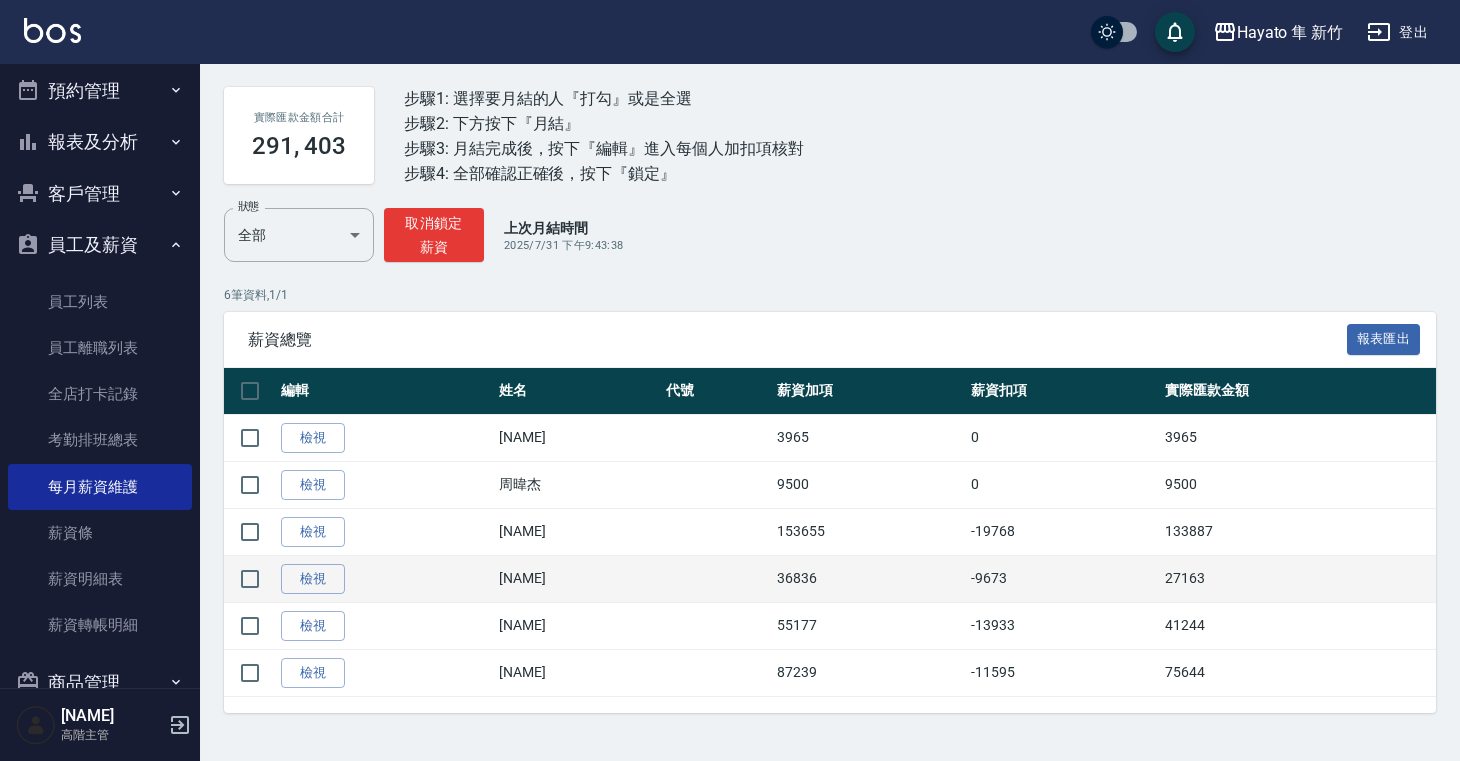 click on "36836" at bounding box center (869, 578) 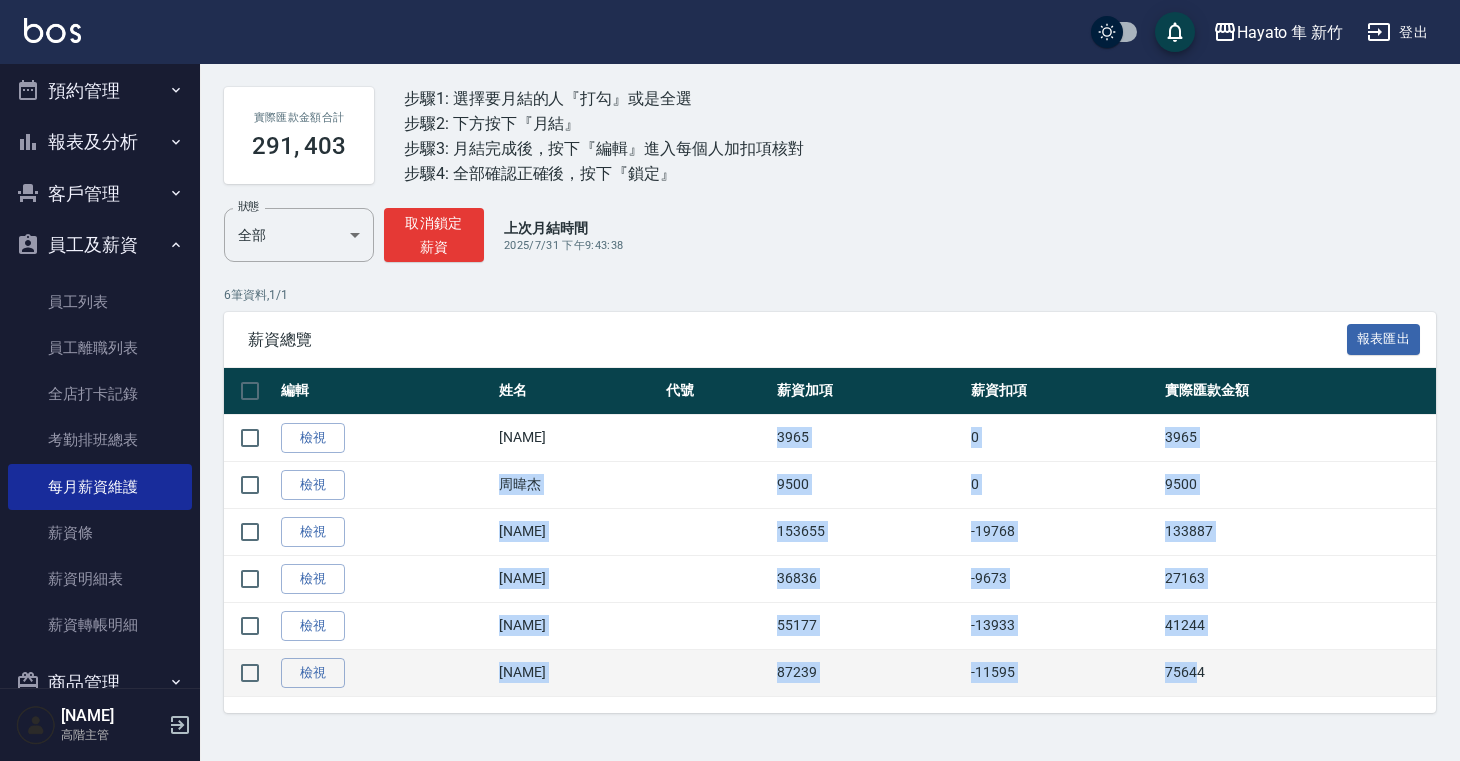 drag, startPoint x: 705, startPoint y: 443, endPoint x: 1187, endPoint y: 669, distance: 532.3533 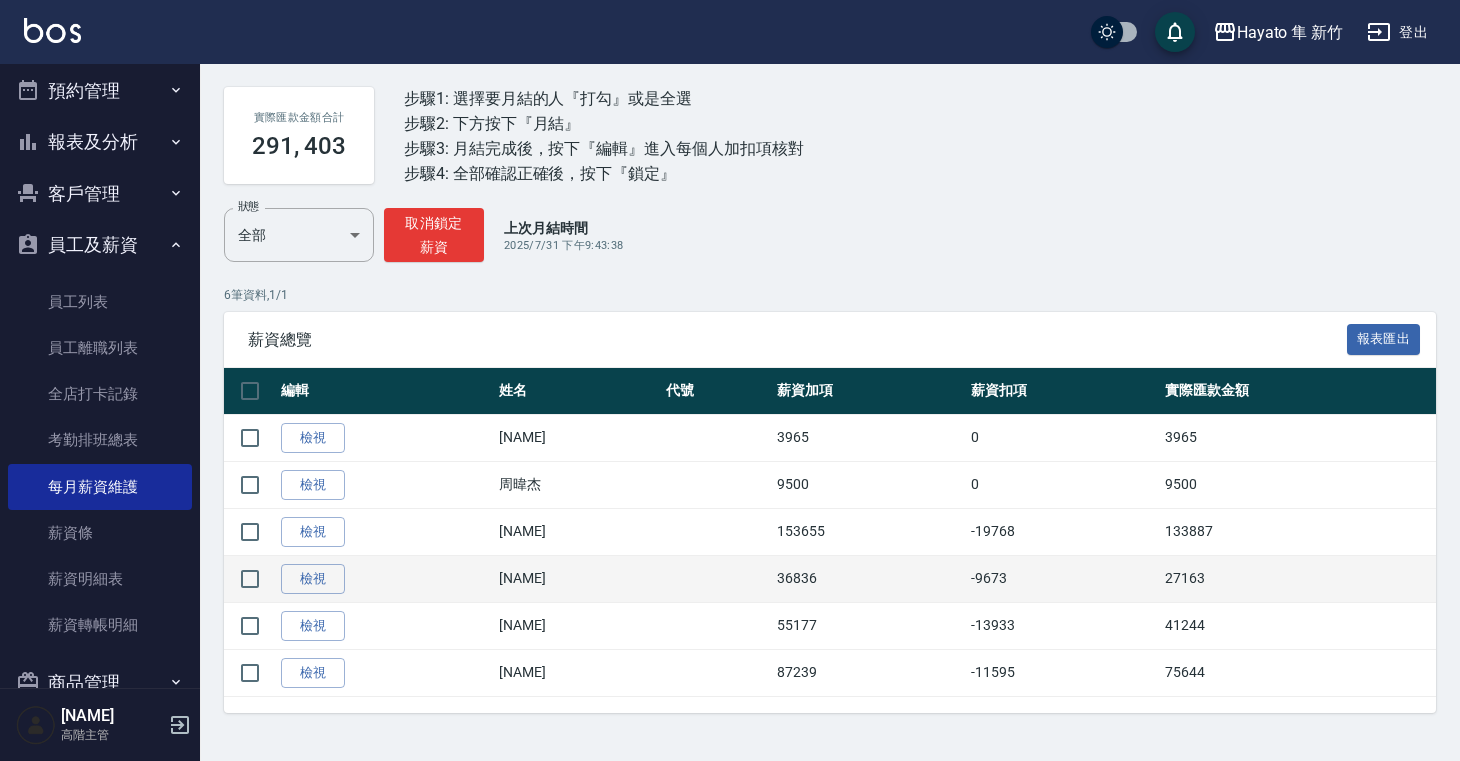 click on "-9673" at bounding box center [1063, 578] 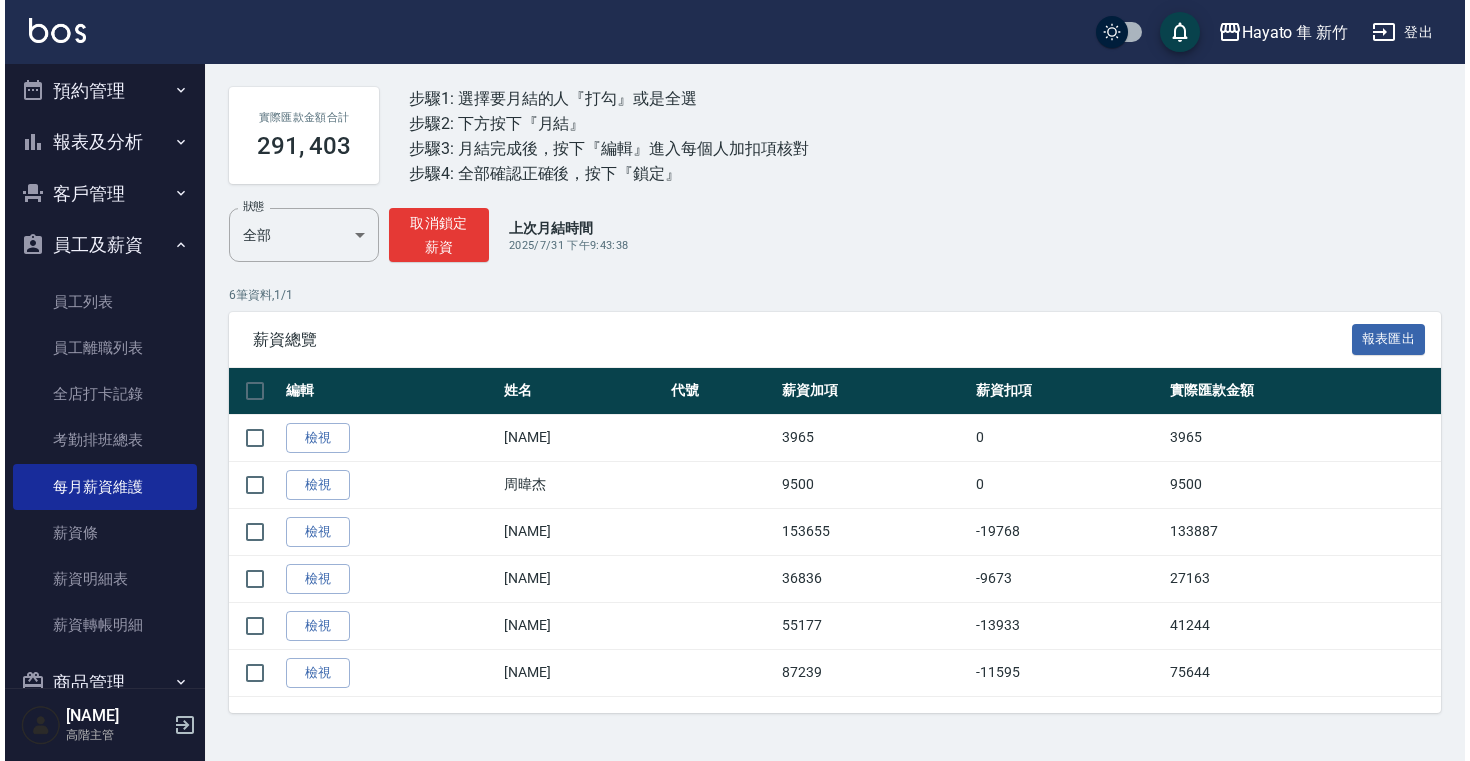 scroll, scrollTop: 0, scrollLeft: 0, axis: both 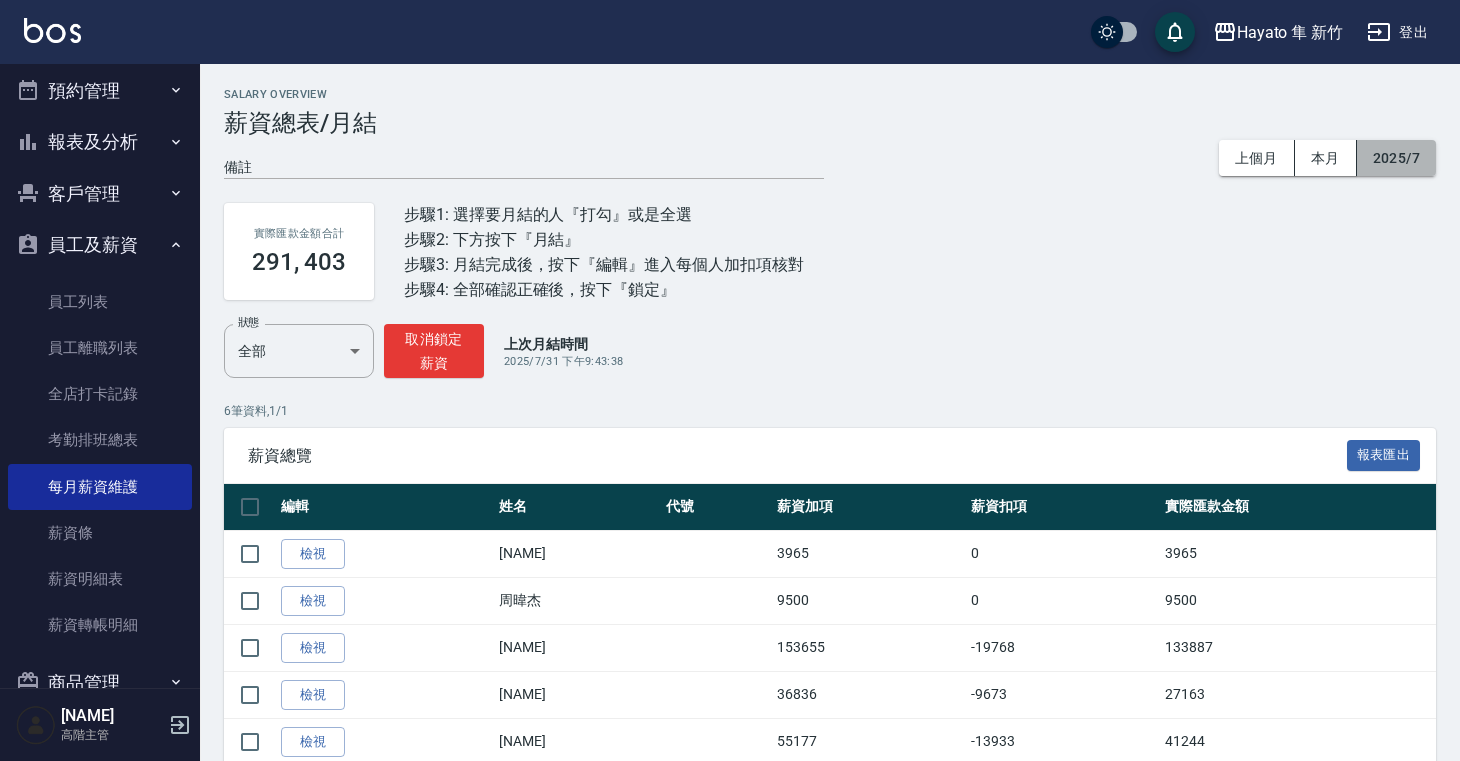 click on "2025/7" at bounding box center [1396, 158] 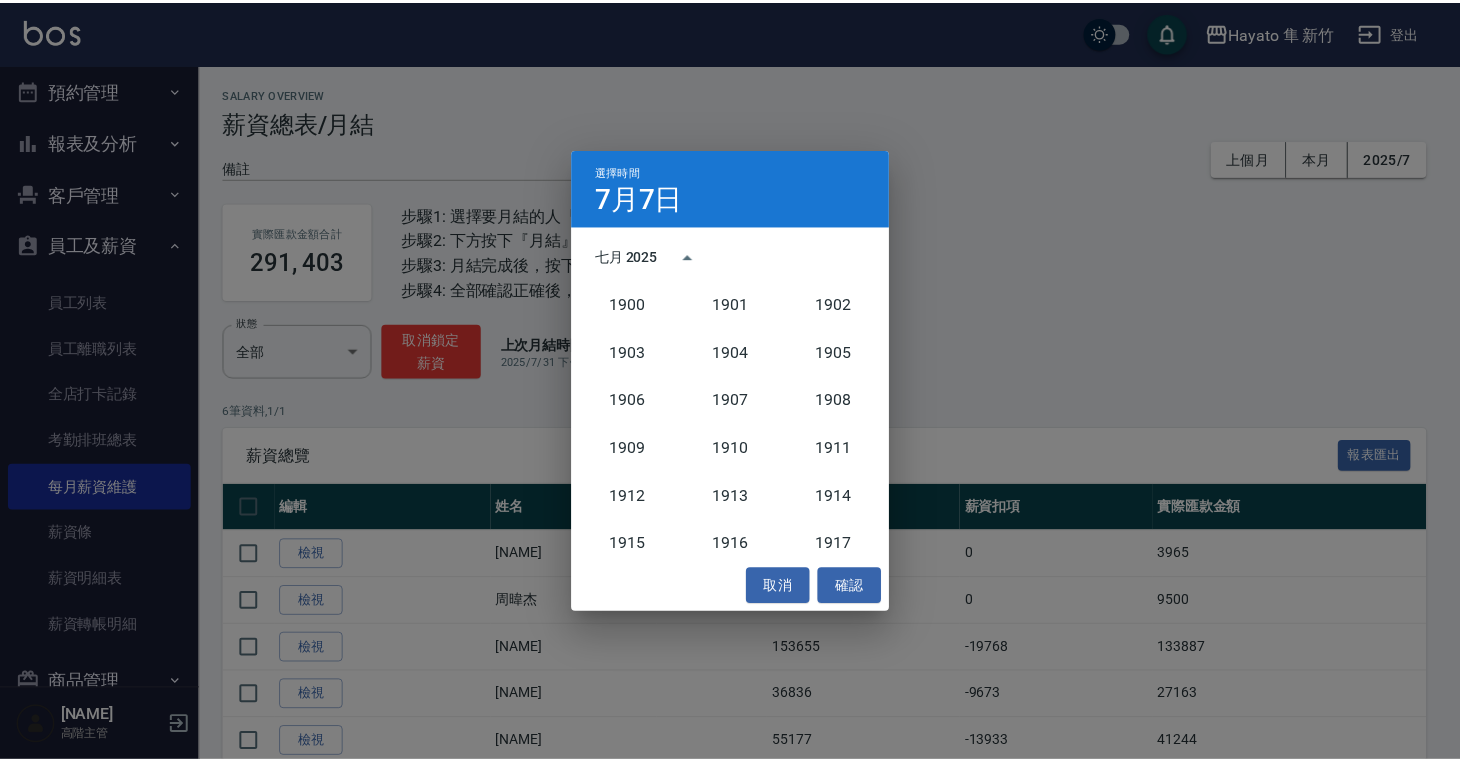 scroll, scrollTop: 1852, scrollLeft: 0, axis: vertical 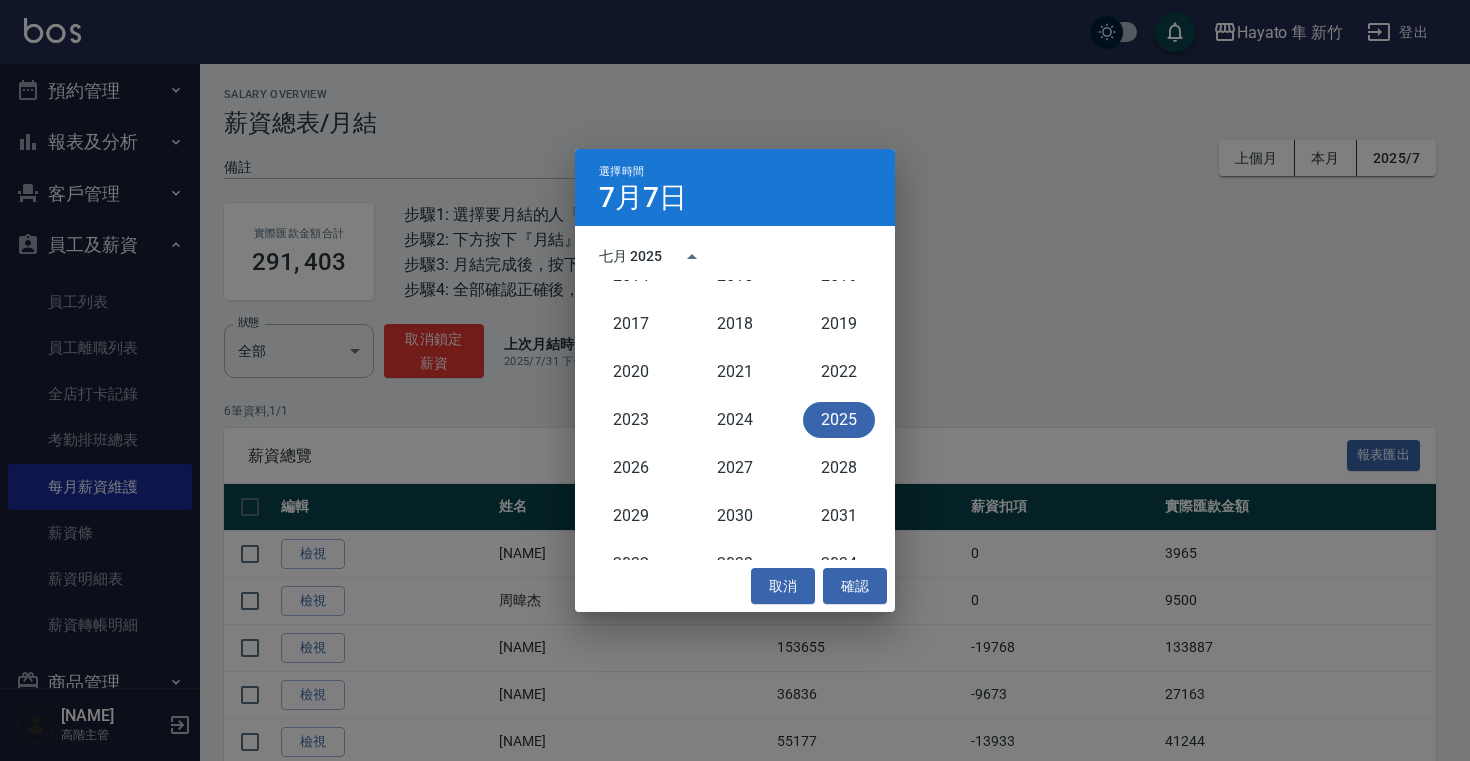 click on "2025" at bounding box center [839, 420] 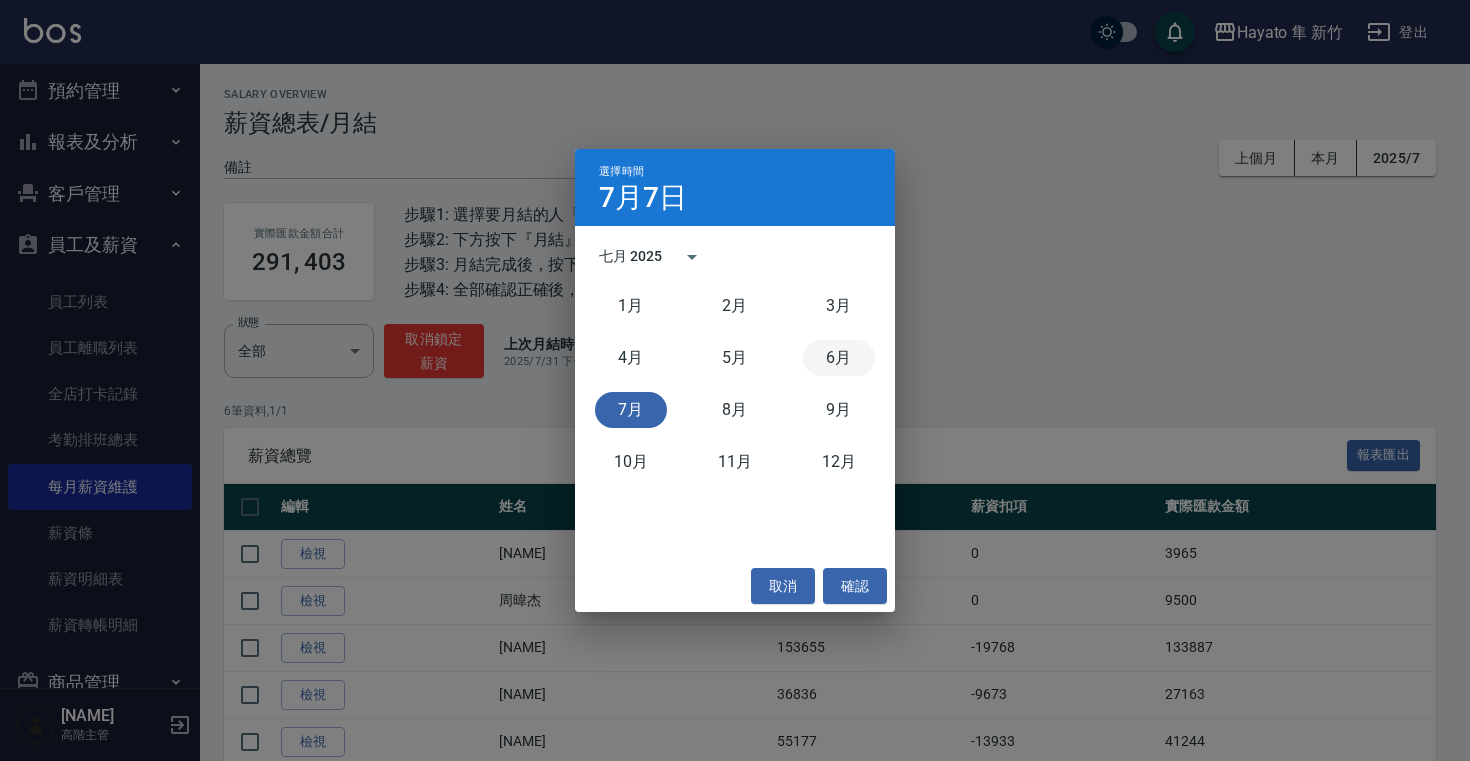 click on "6月" at bounding box center [839, 358] 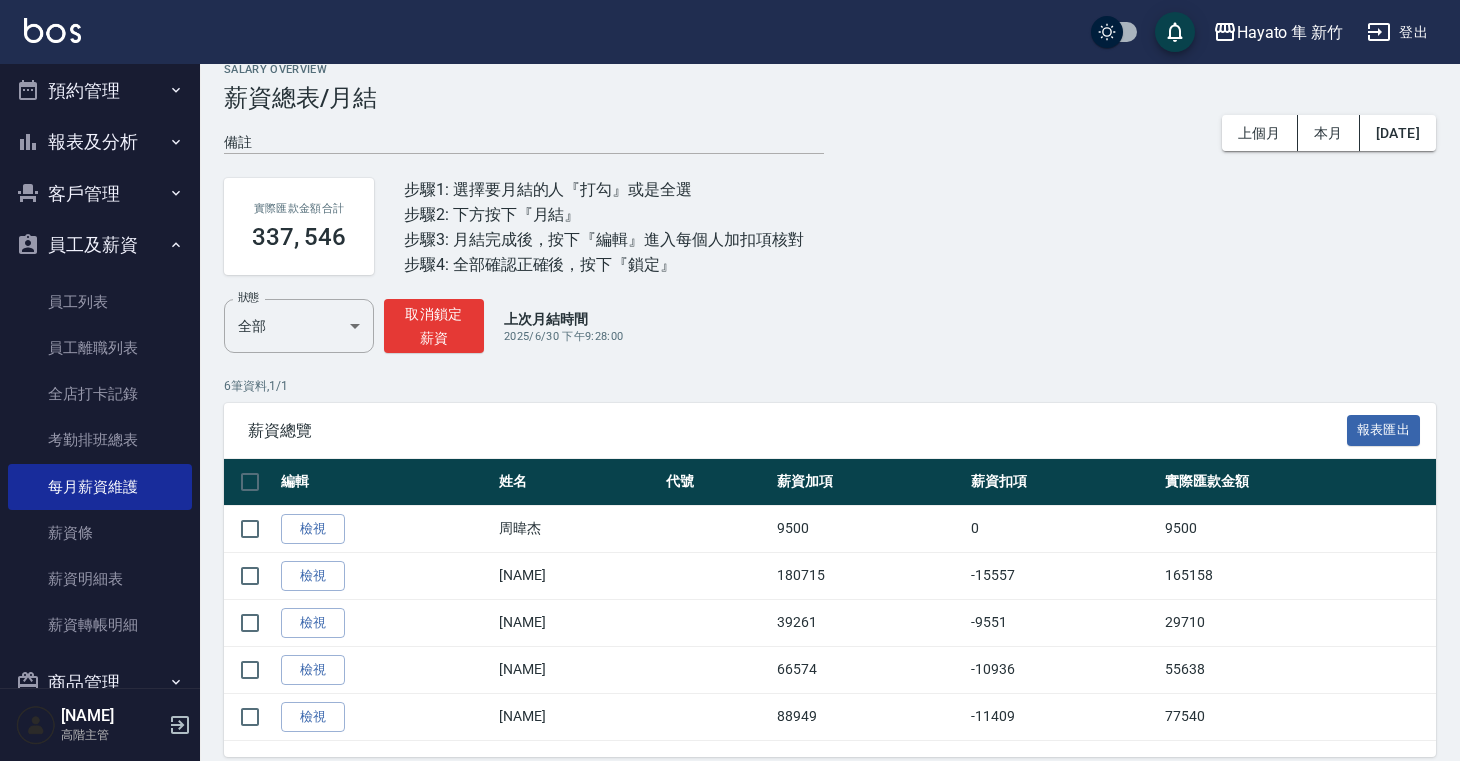 scroll, scrollTop: 38, scrollLeft: 0, axis: vertical 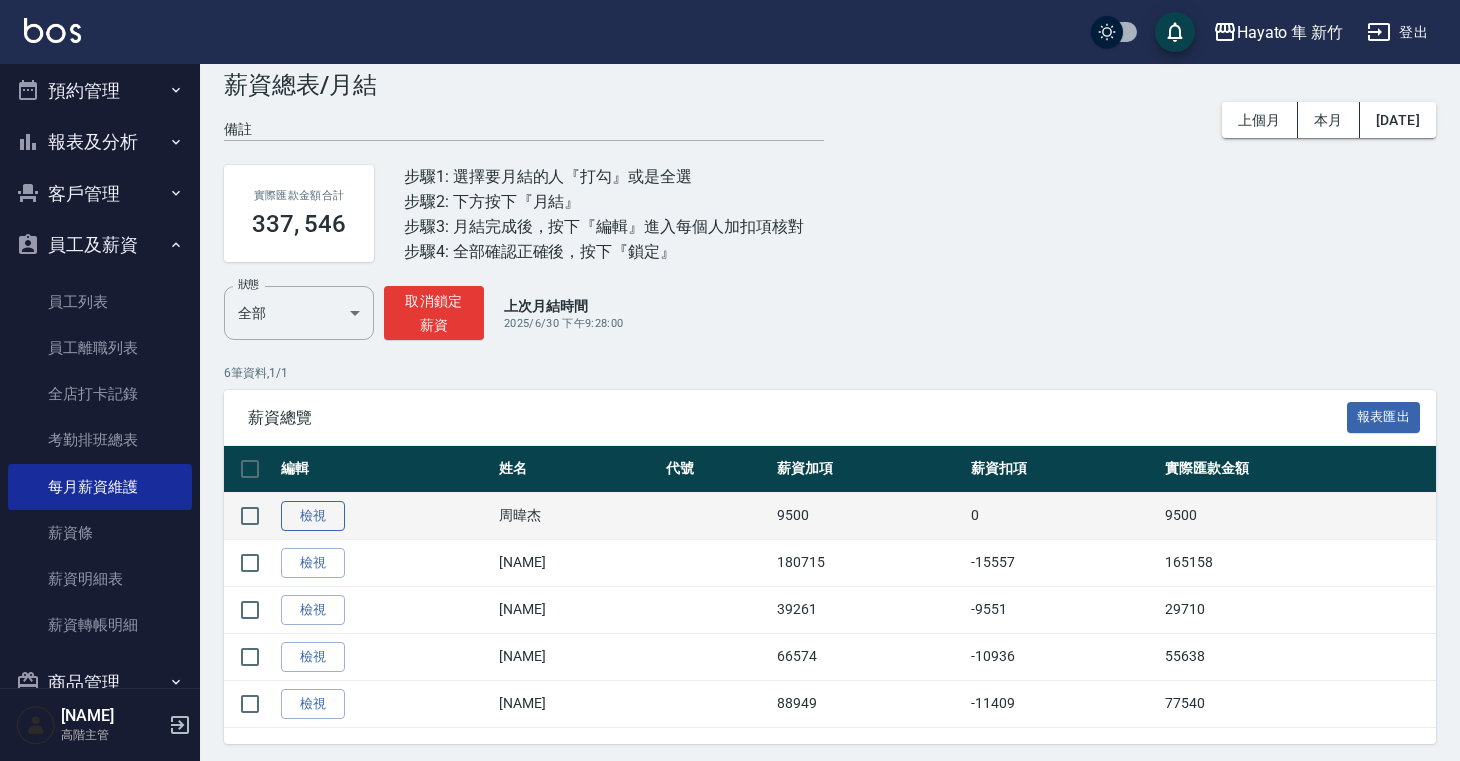 click on "檢視" at bounding box center [313, 516] 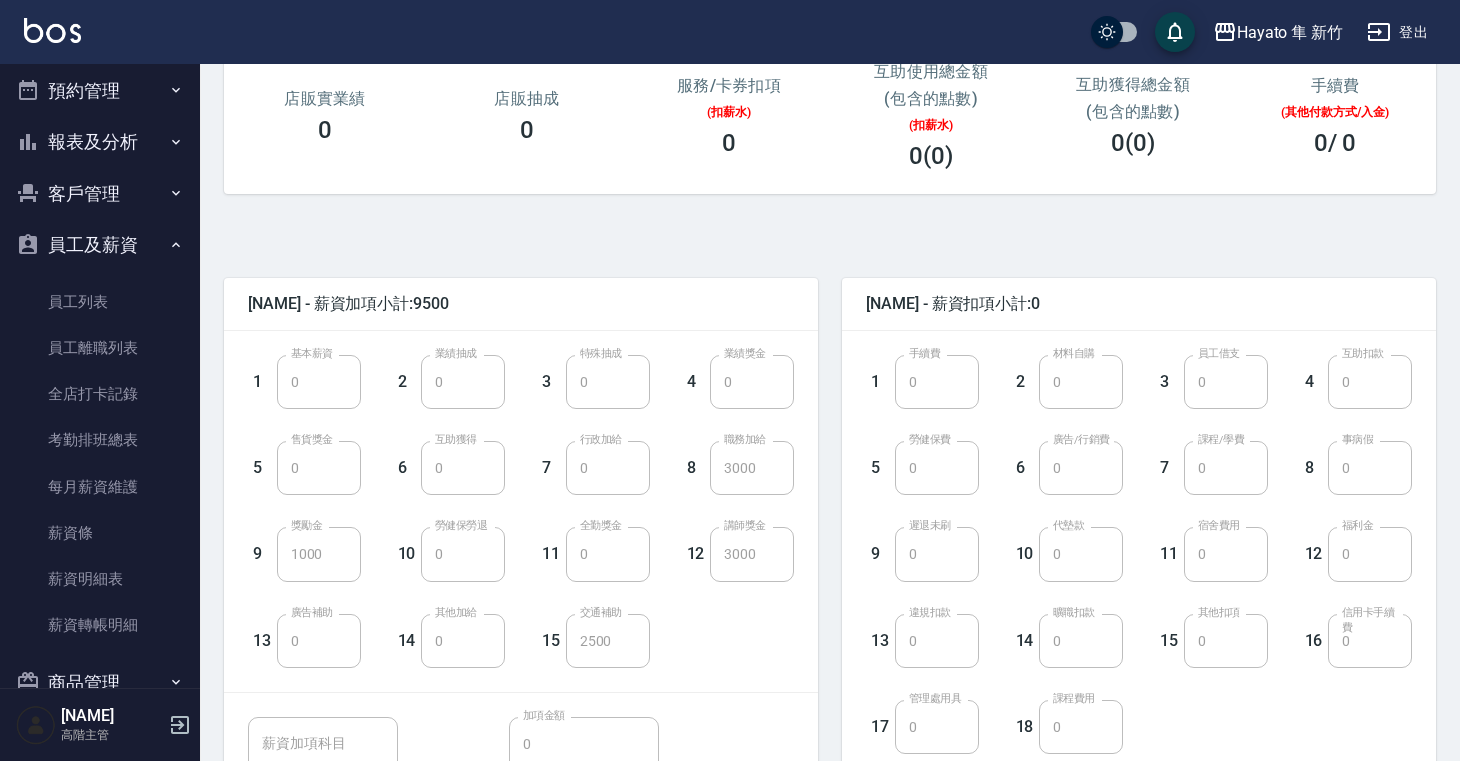 scroll, scrollTop: 346, scrollLeft: 0, axis: vertical 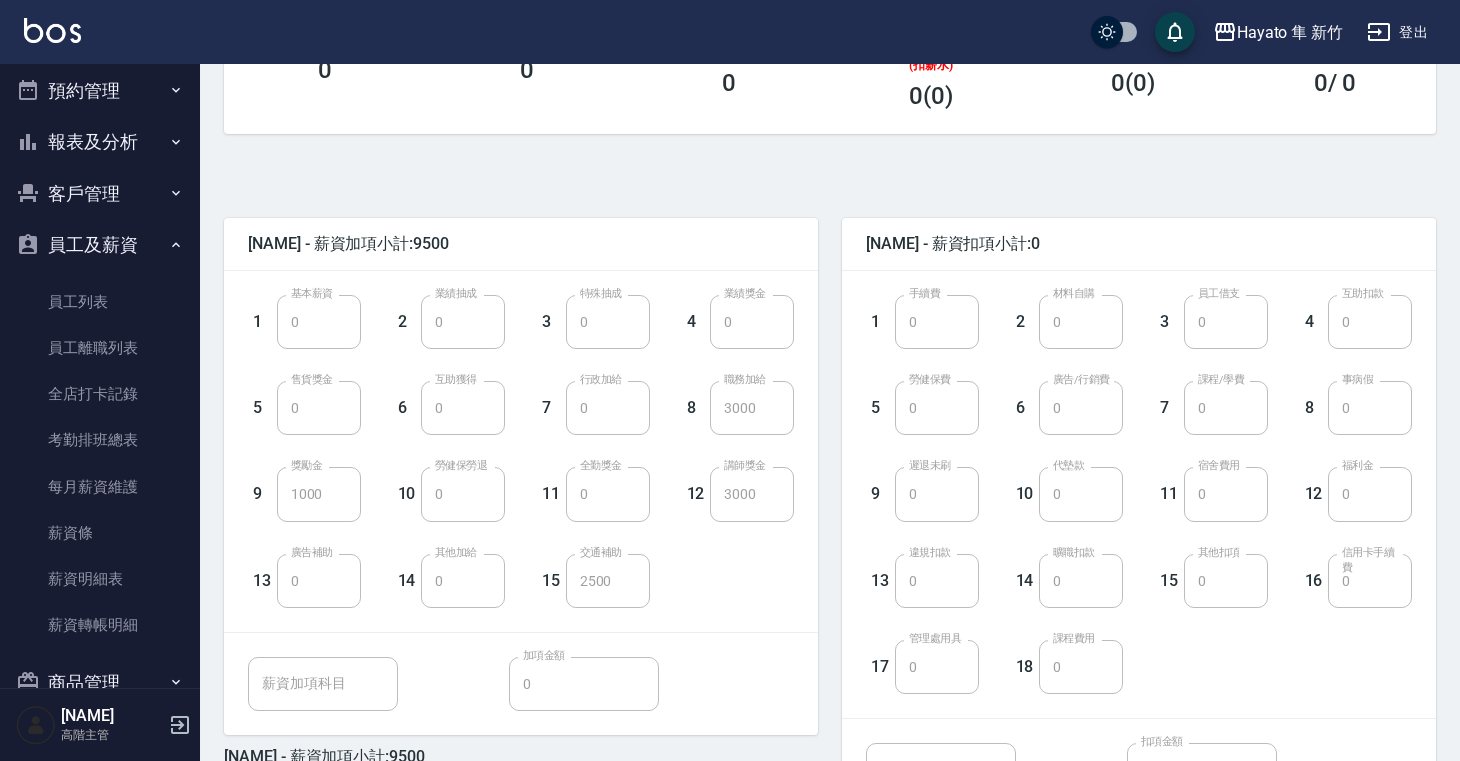 click on "12 講師獎金 3000 講師獎金" at bounding box center [722, 478] 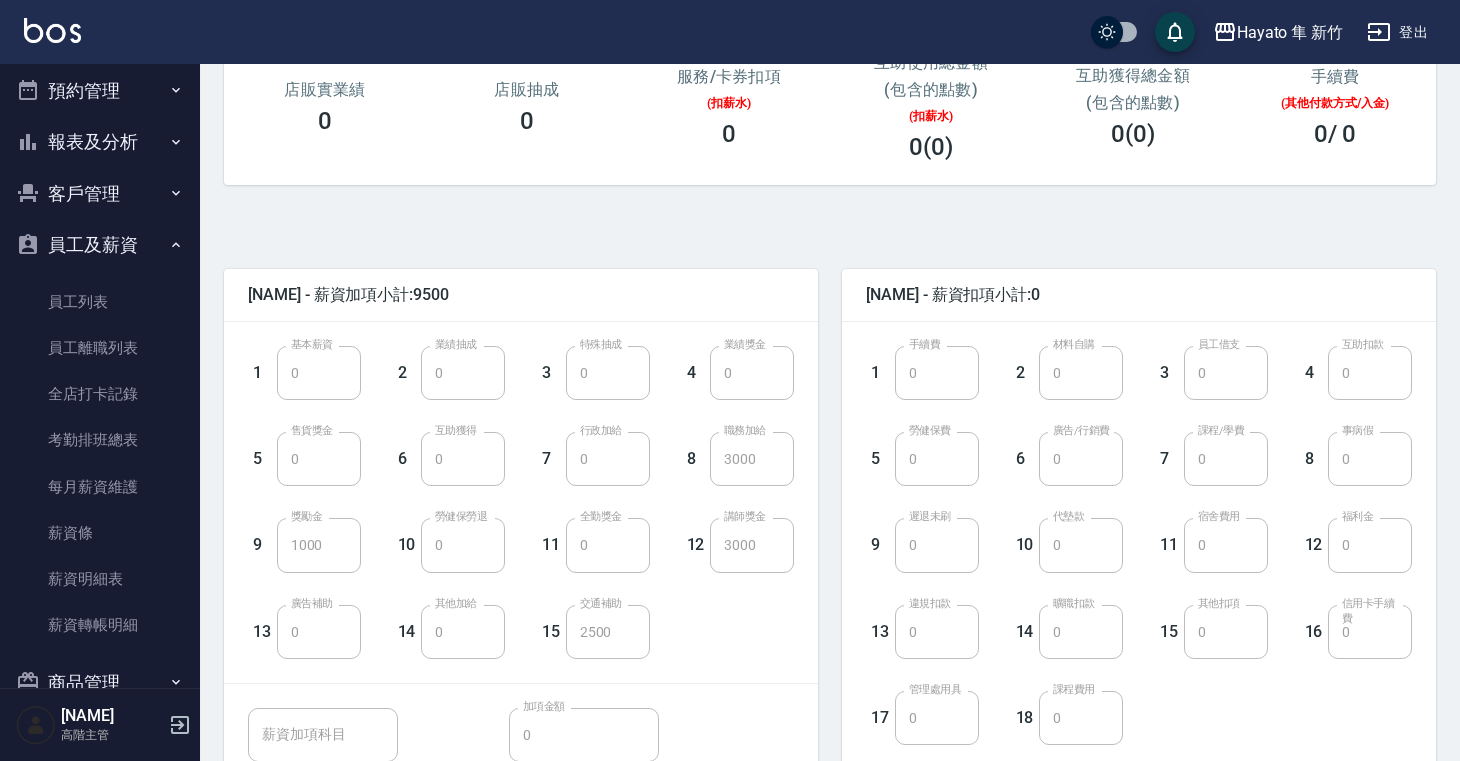 scroll, scrollTop: 192, scrollLeft: 0, axis: vertical 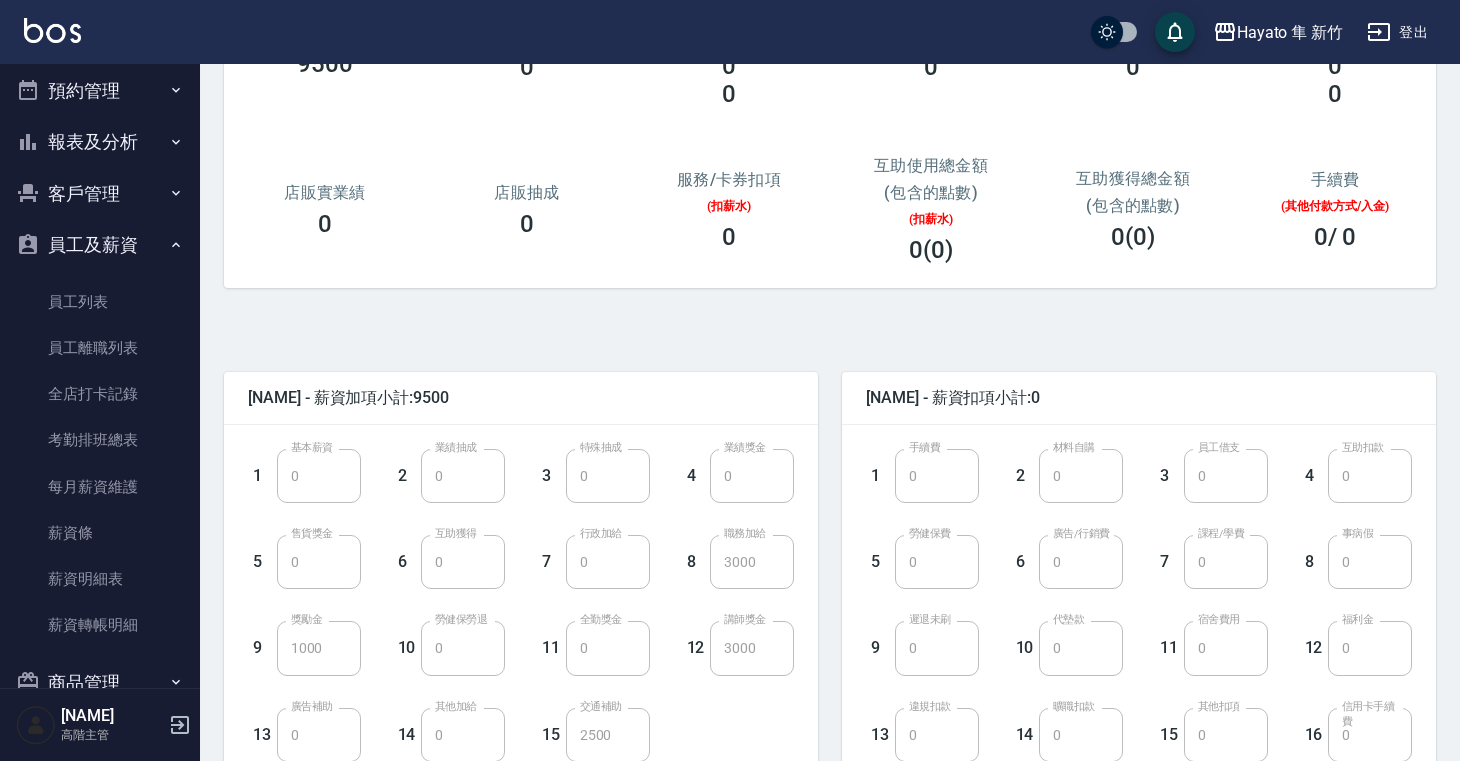 click on "8 職務加給 3000 職務加給" at bounding box center [722, 546] 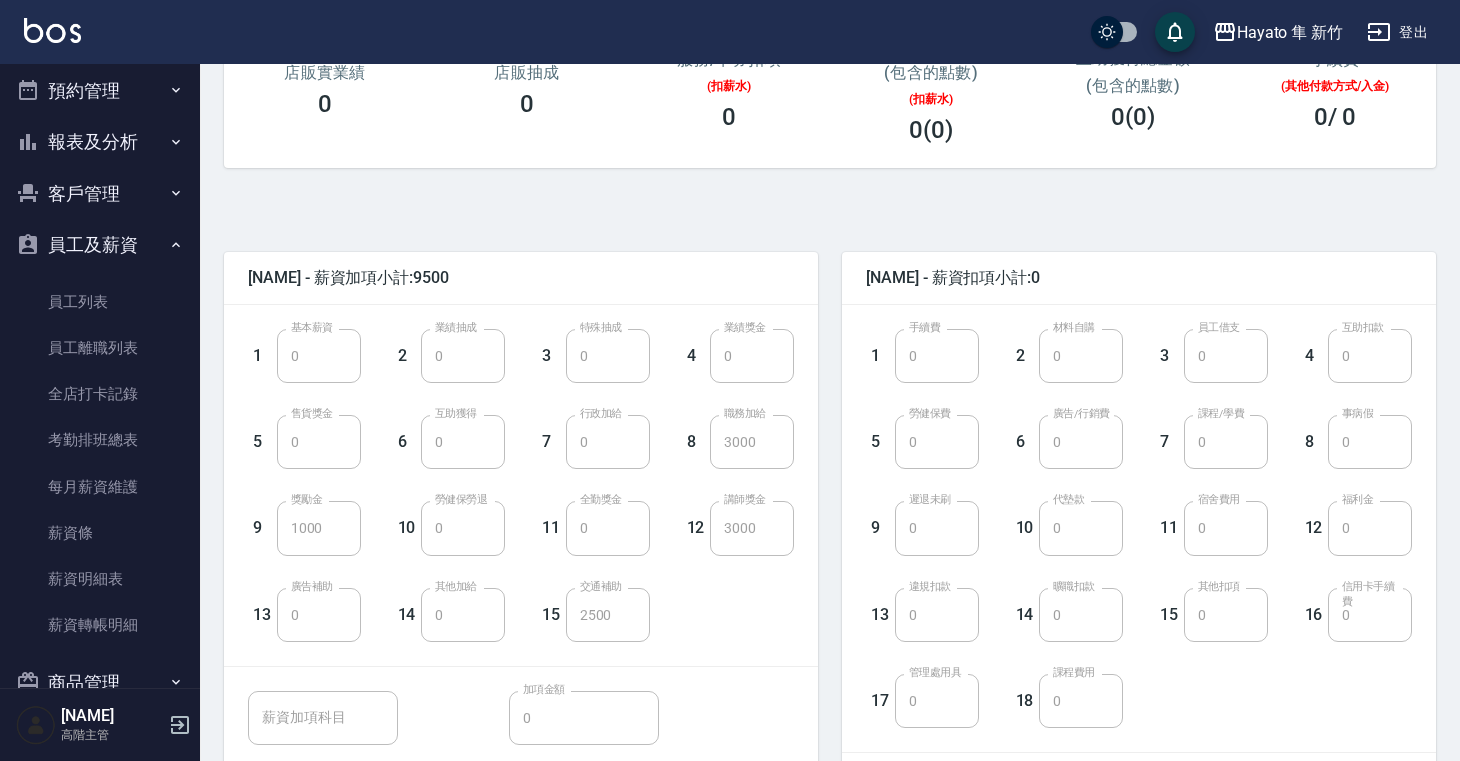 scroll, scrollTop: 409, scrollLeft: 0, axis: vertical 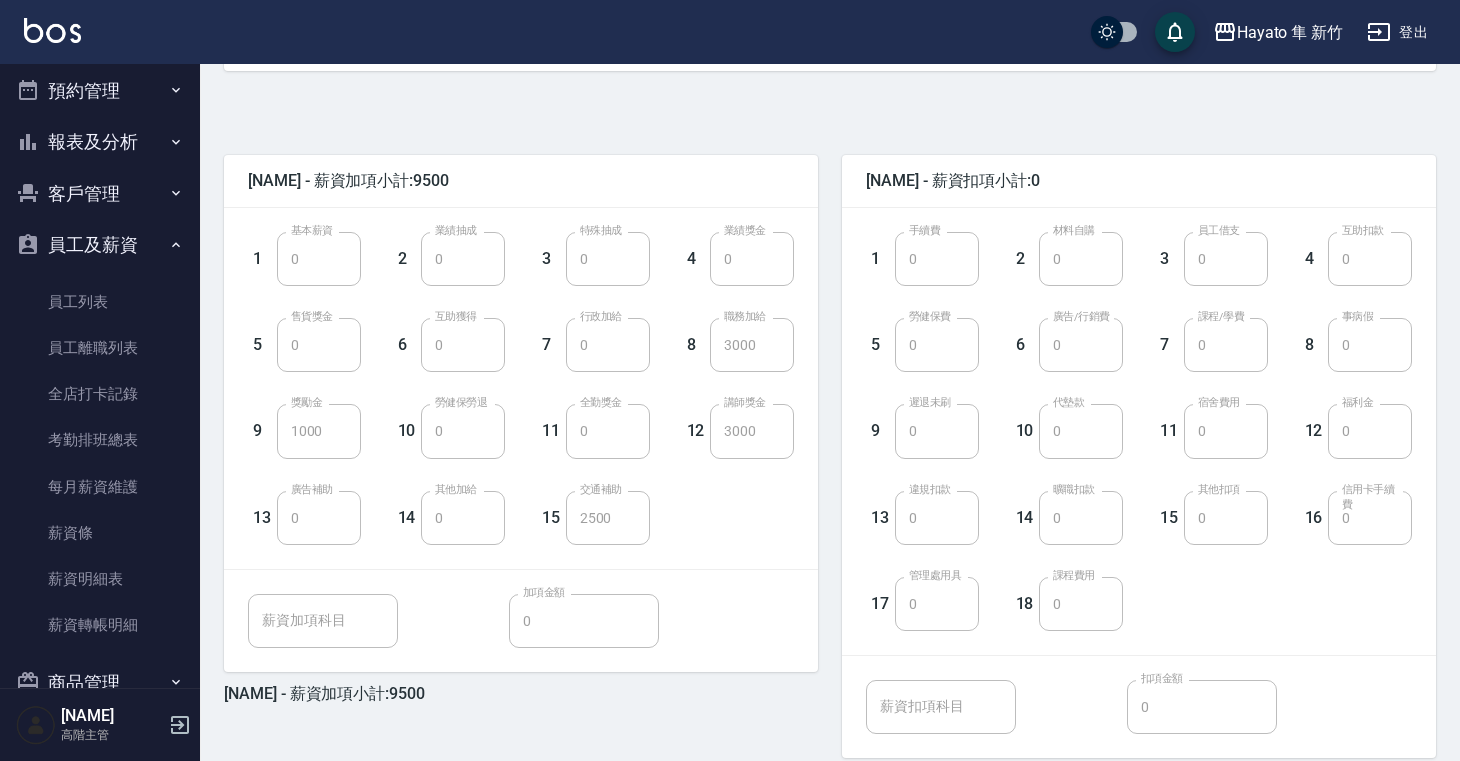 click on "12 講師獎金 3000 講師獎金" at bounding box center (722, 415) 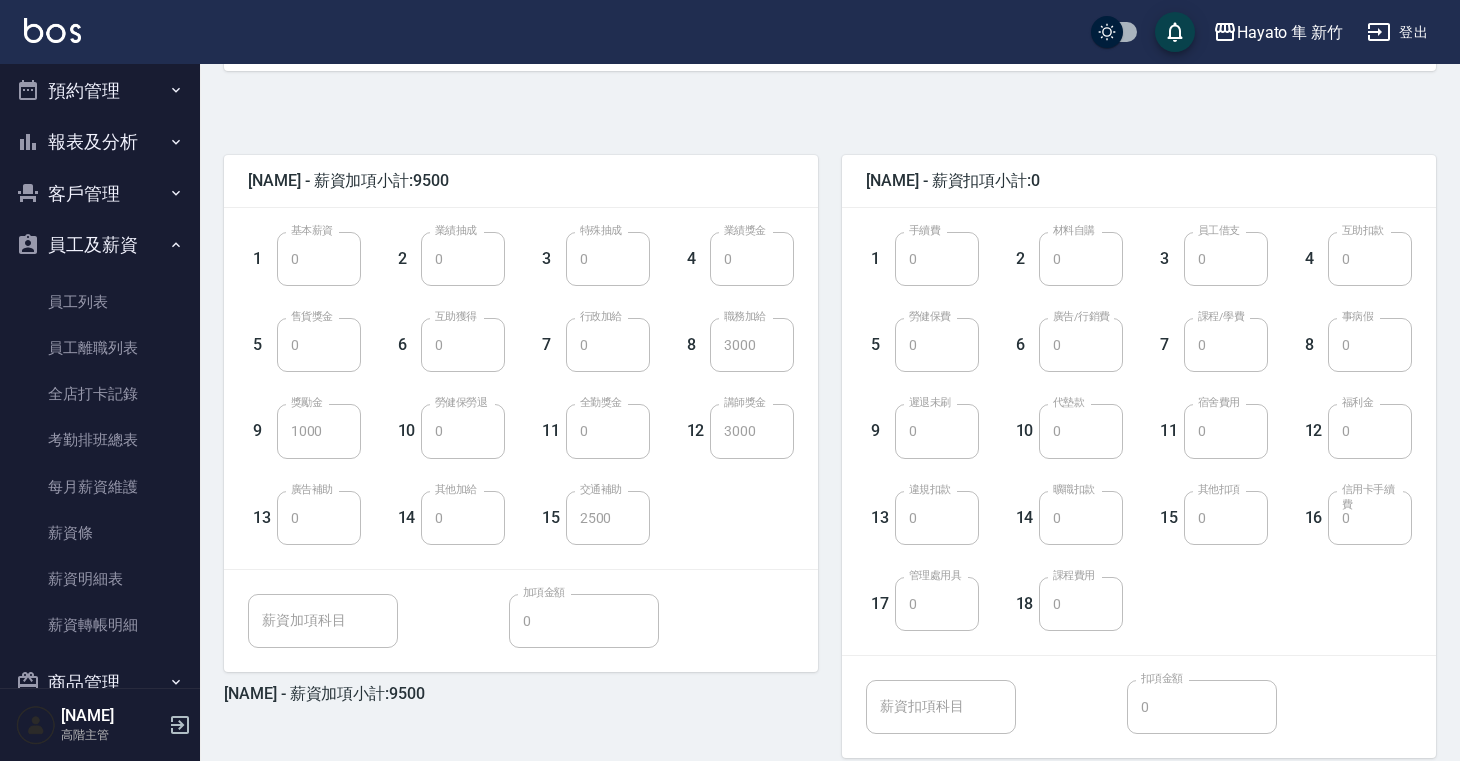 click on "1 基本薪資 0 基本薪資 2 業績抽成 0 業績抽成 3 特殊抽成 0 特殊抽成 4 業績獎金 0 業績獎金 5 售貨獎金 0 售貨獎金 6 互助獲得 0 互助獲得 7 行政加給 0 行政加給 8 職務加給 3000 職務加給 9 獎勵金 1000 獎勵金 10 勞健保勞退 0 勞健保勞退 11 全勤獎金 0 全勤獎金 12 講師獎金 3000 講師獎金 13 廣告補助 0 廣告補助 14 其他加給 0 其他加給 15 交通補助 2500 交通補助" at bounding box center (505, 372) 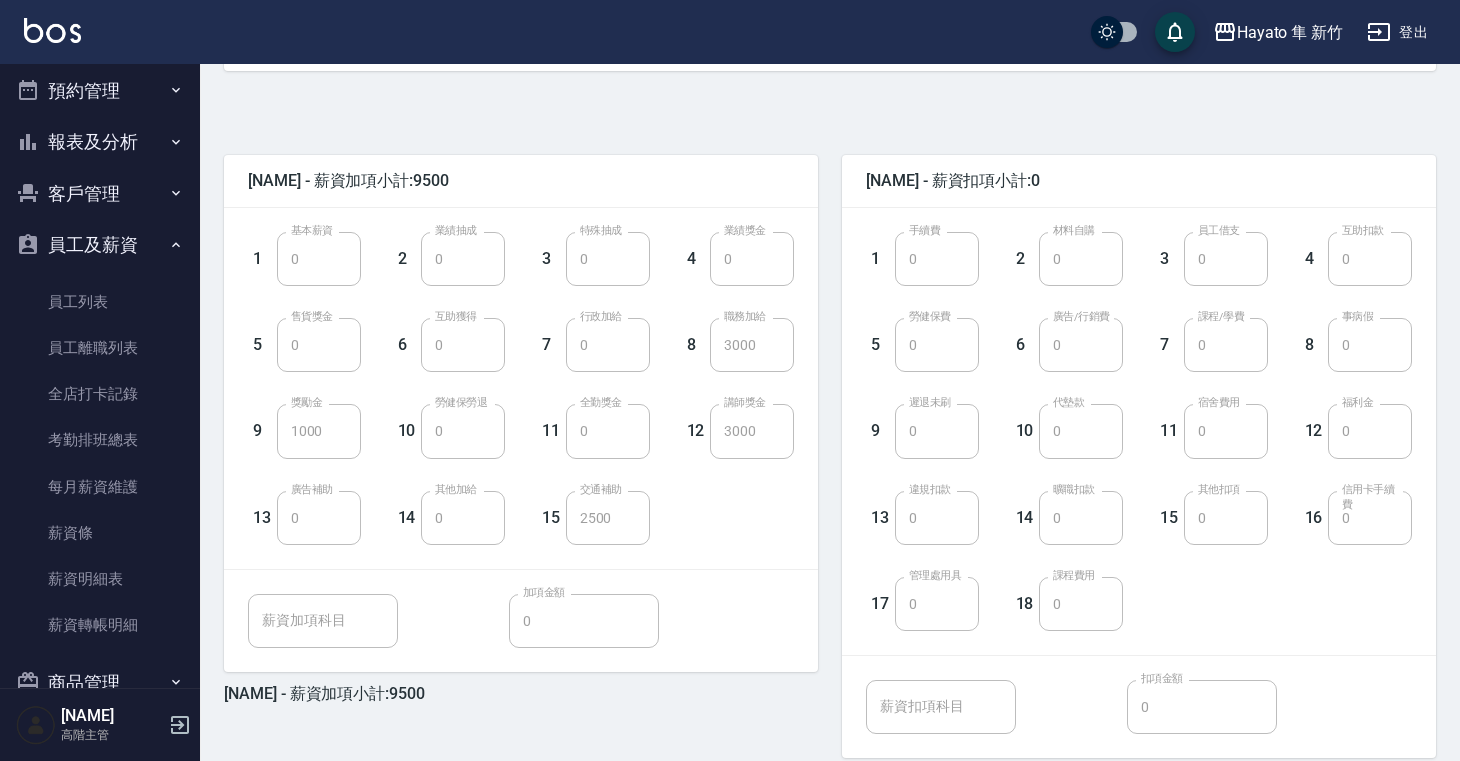 click on "12 講師獎金 3000 講師獎金" at bounding box center (722, 415) 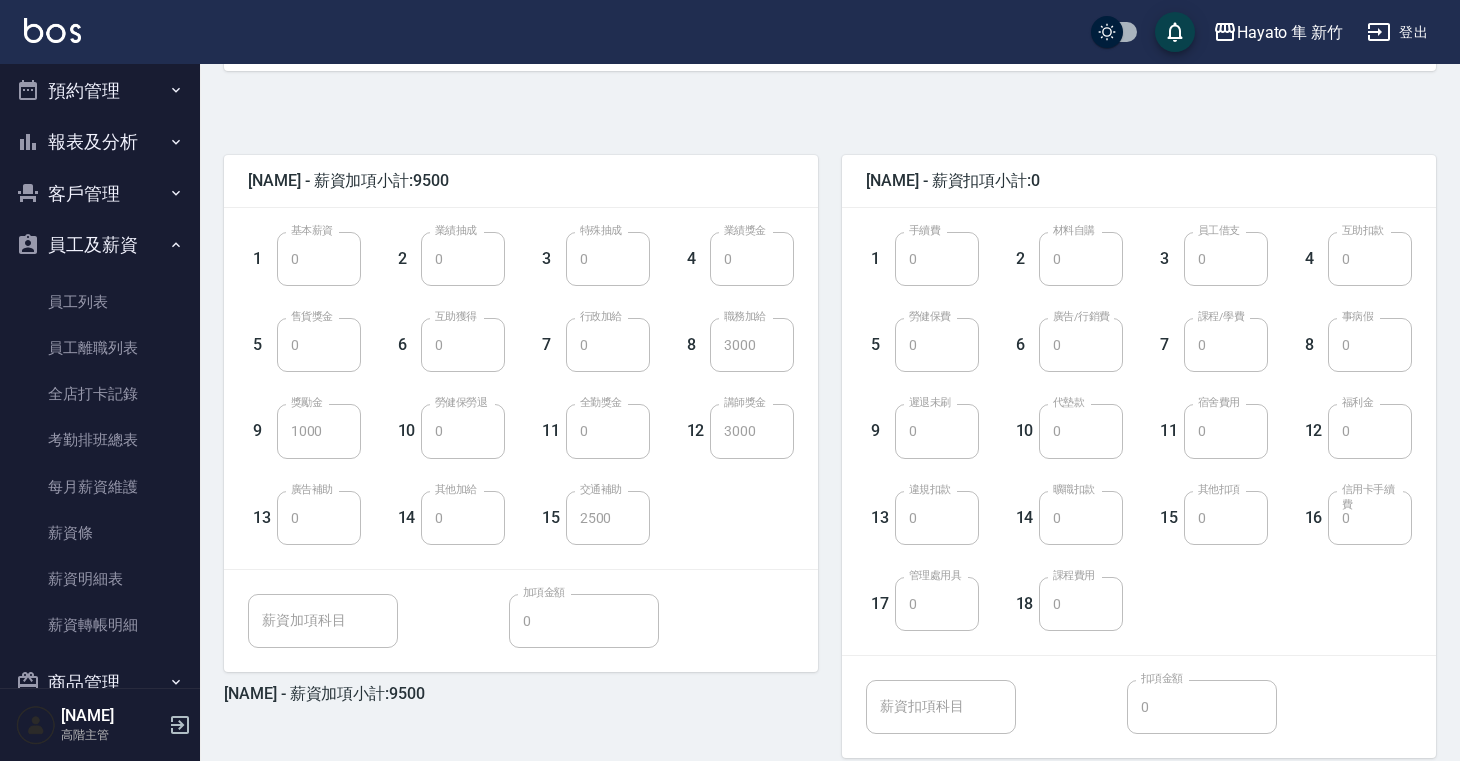 click on "1 基本薪資 0 基本薪資 2 業績抽成 0 業績抽成 3 特殊抽成 0 特殊抽成 4 業績獎金 0 業績獎金 5 售貨獎金 0 售貨獎金 6 互助獲得 0 互助獲得 7 行政加給 0 行政加給 8 職務加給 3000 職務加給 9 獎勵金 1000 獎勵金 10 勞健保勞退 0 勞健保勞退 11 全勤獎金 0 全勤獎金 12 講師獎金 3000 講師獎金 13 廣告補助 0 廣告補助 14 其他加給 0 其他加給 15 交通補助 2500 交通補助" at bounding box center [505, 372] 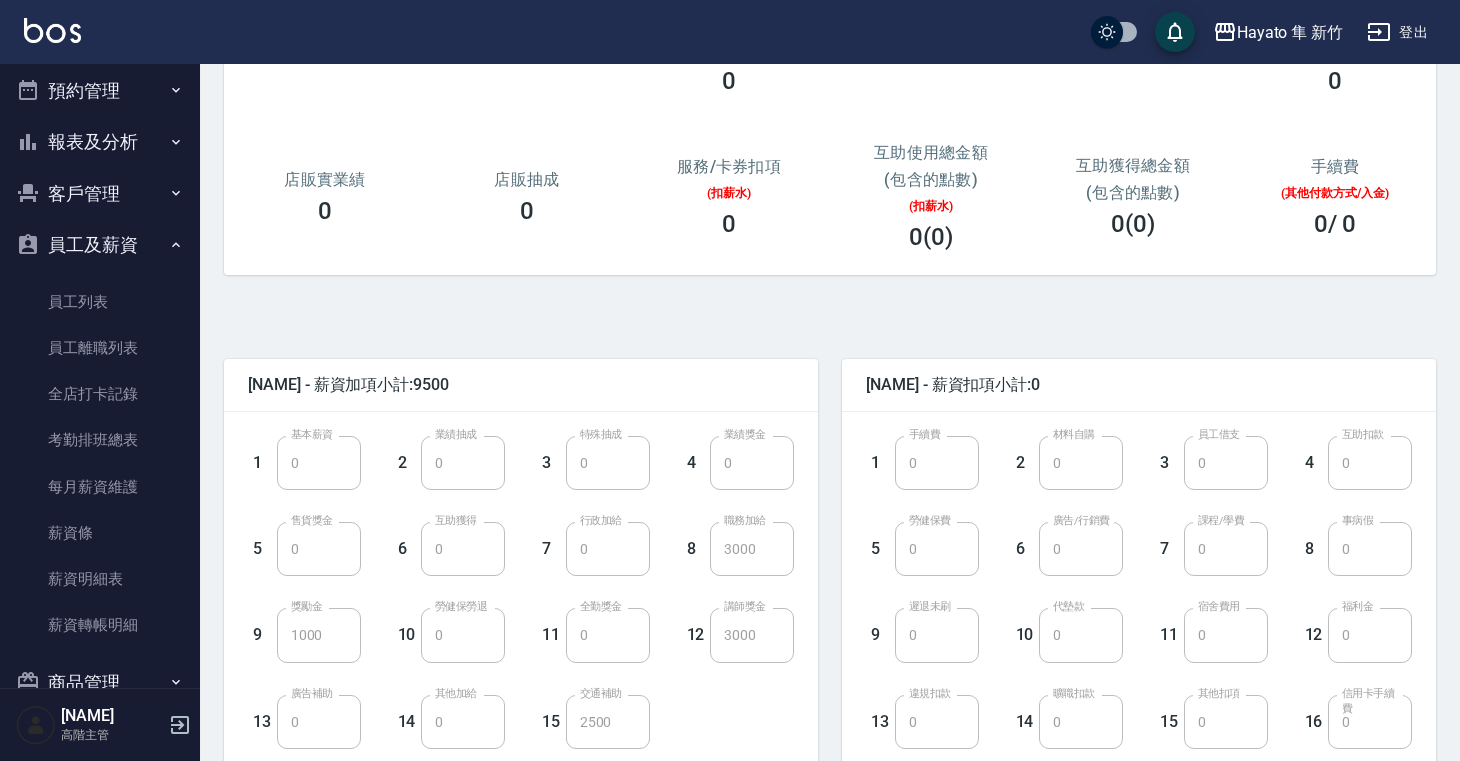 scroll, scrollTop: 317, scrollLeft: 0, axis: vertical 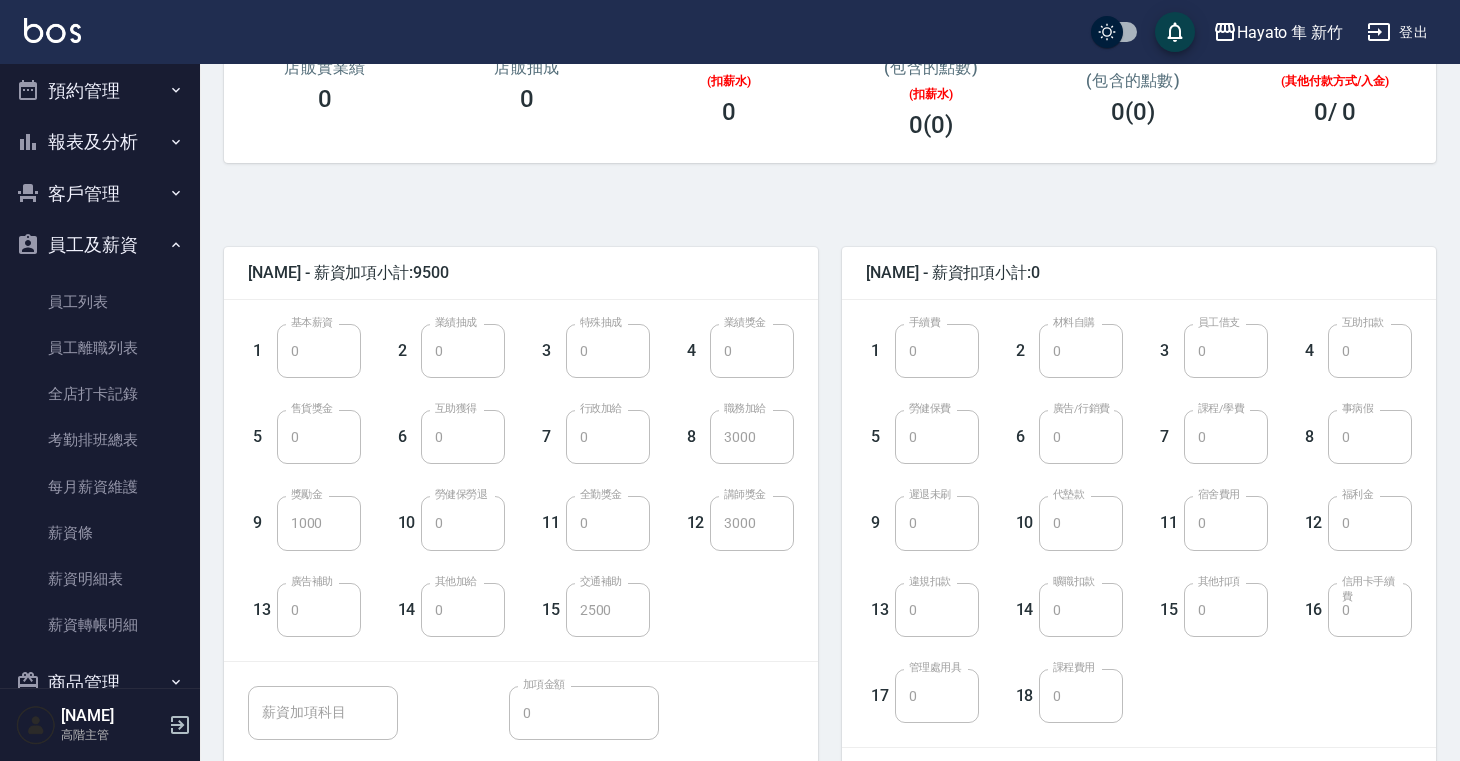 click on "12 講師獎金 3000 講師獎金" at bounding box center (722, 507) 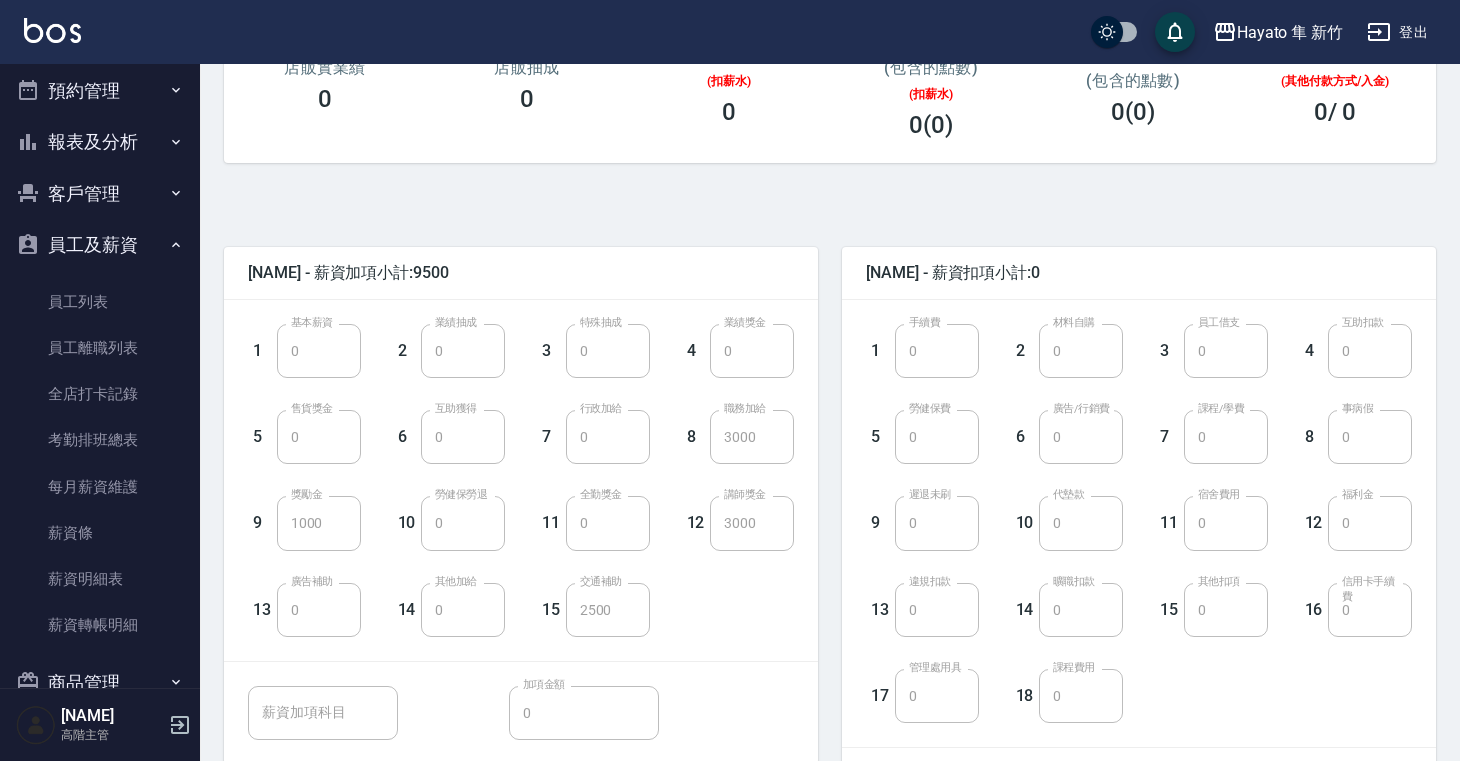 click on "15 交通補助 2500 交通補助" at bounding box center [577, 594] 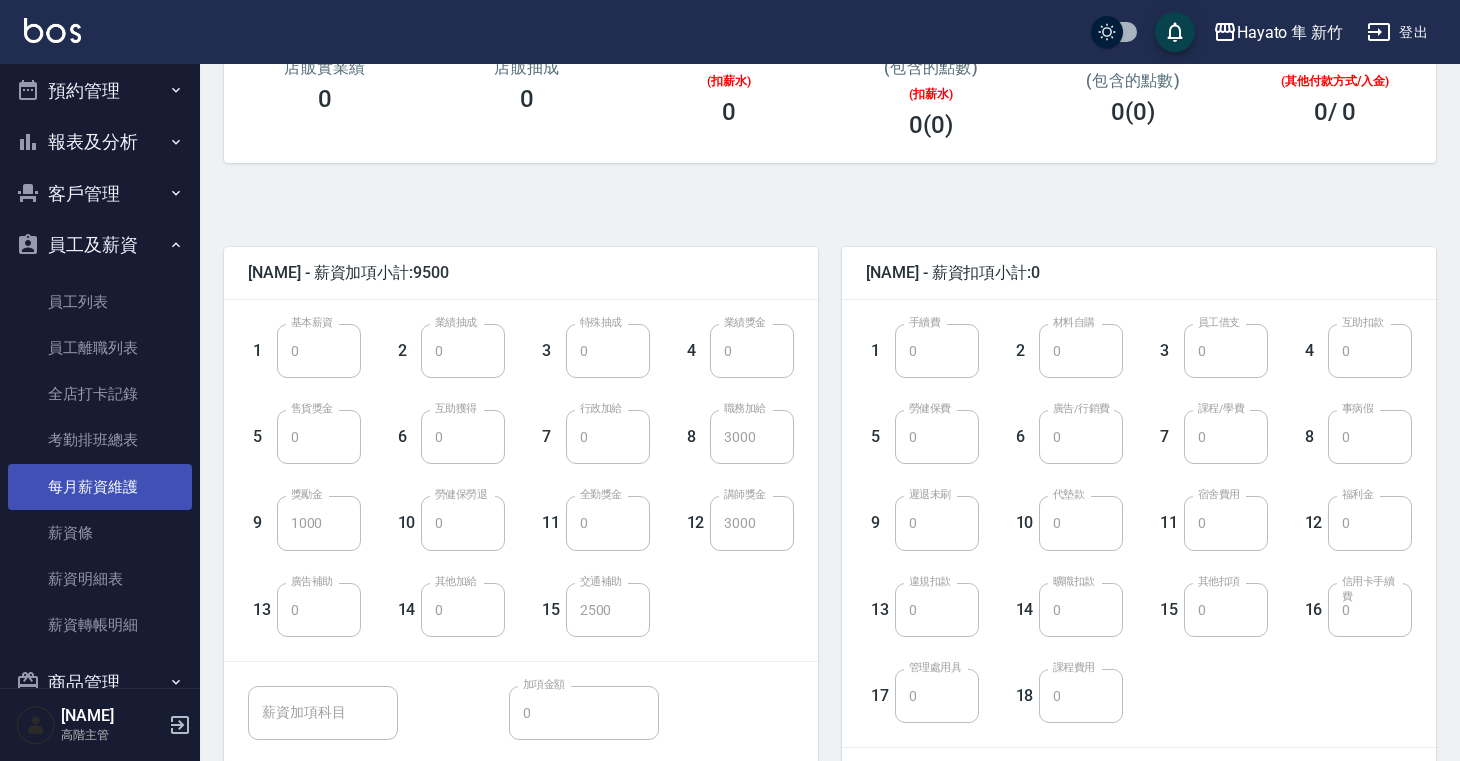 click on "每月薪資維護" at bounding box center [100, 487] 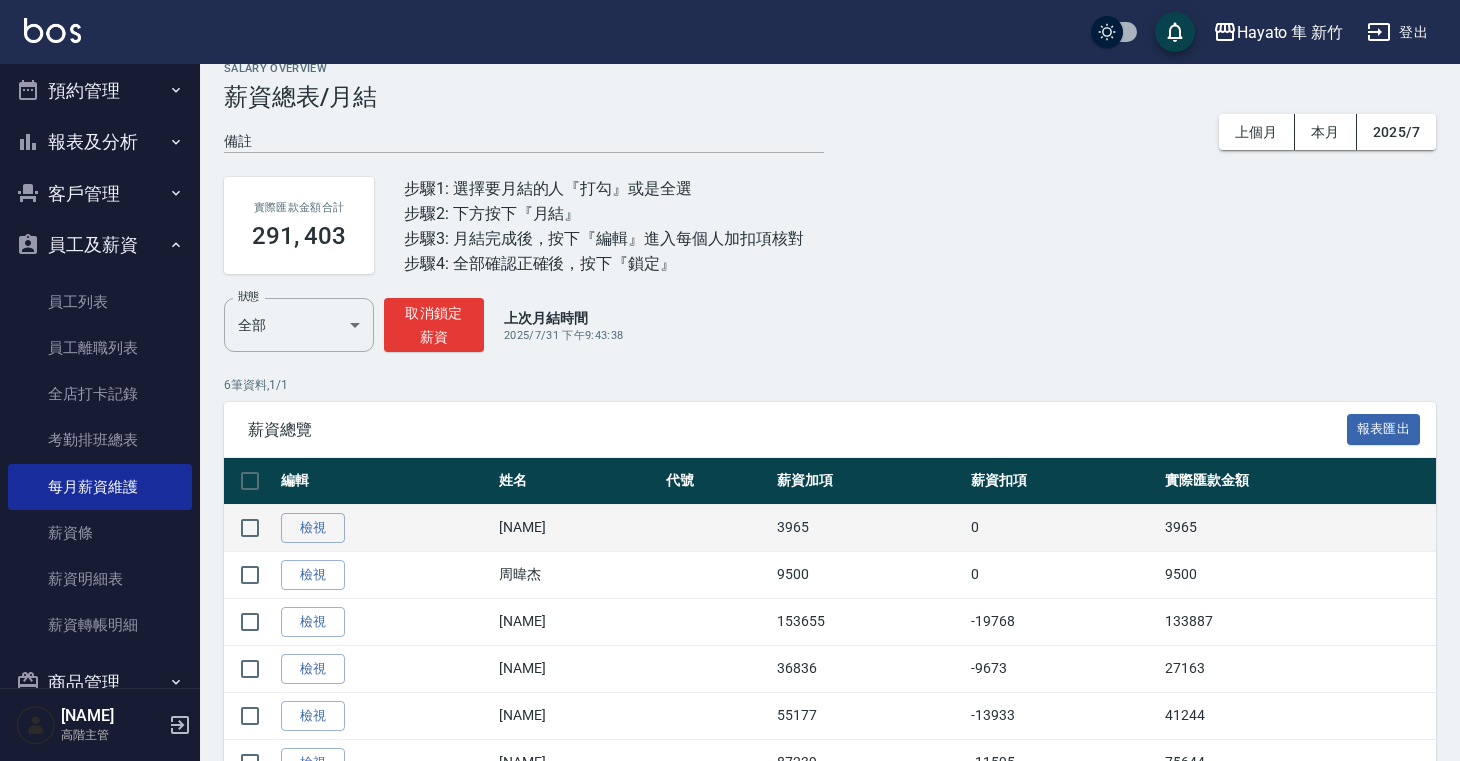 scroll, scrollTop: 116, scrollLeft: 0, axis: vertical 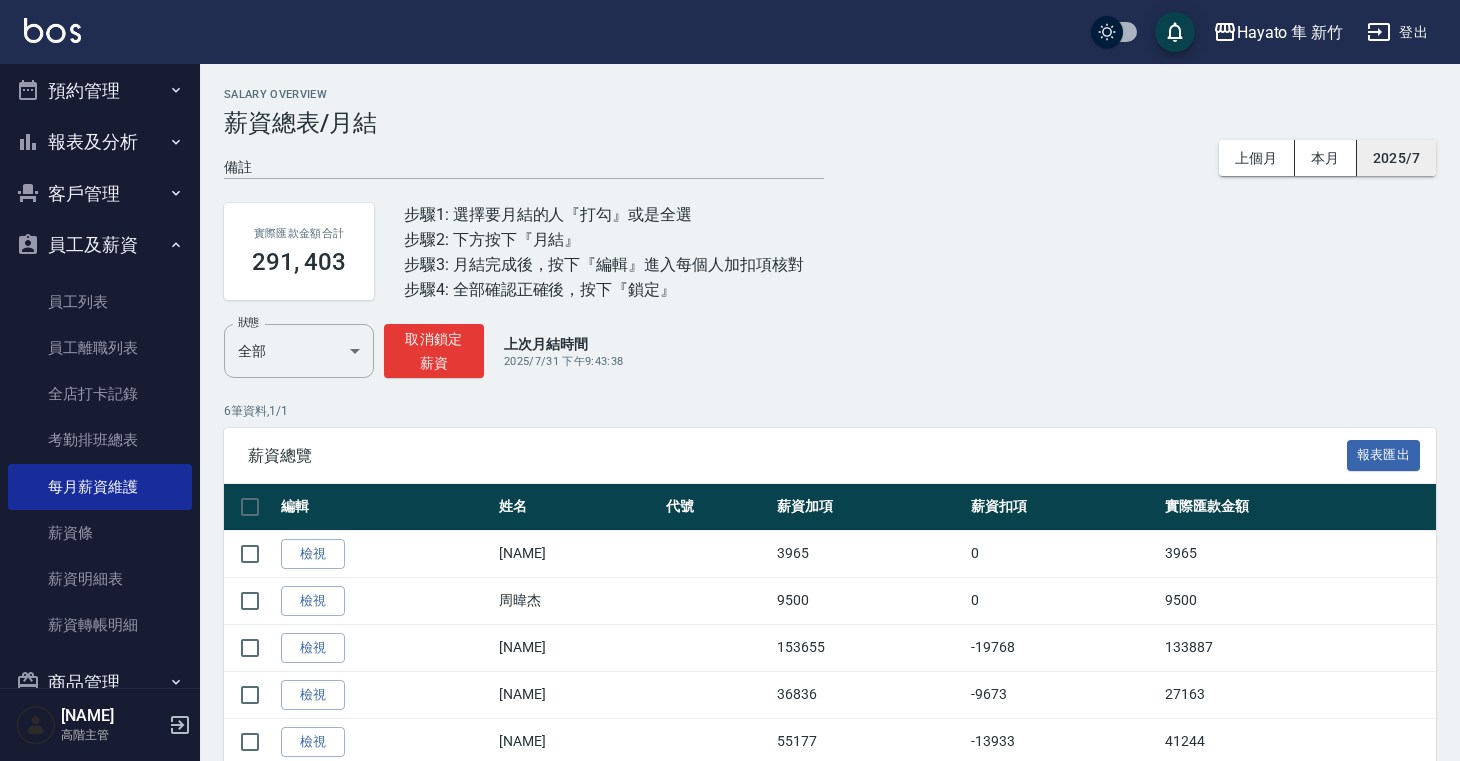 click on "2025/7" at bounding box center [1396, 158] 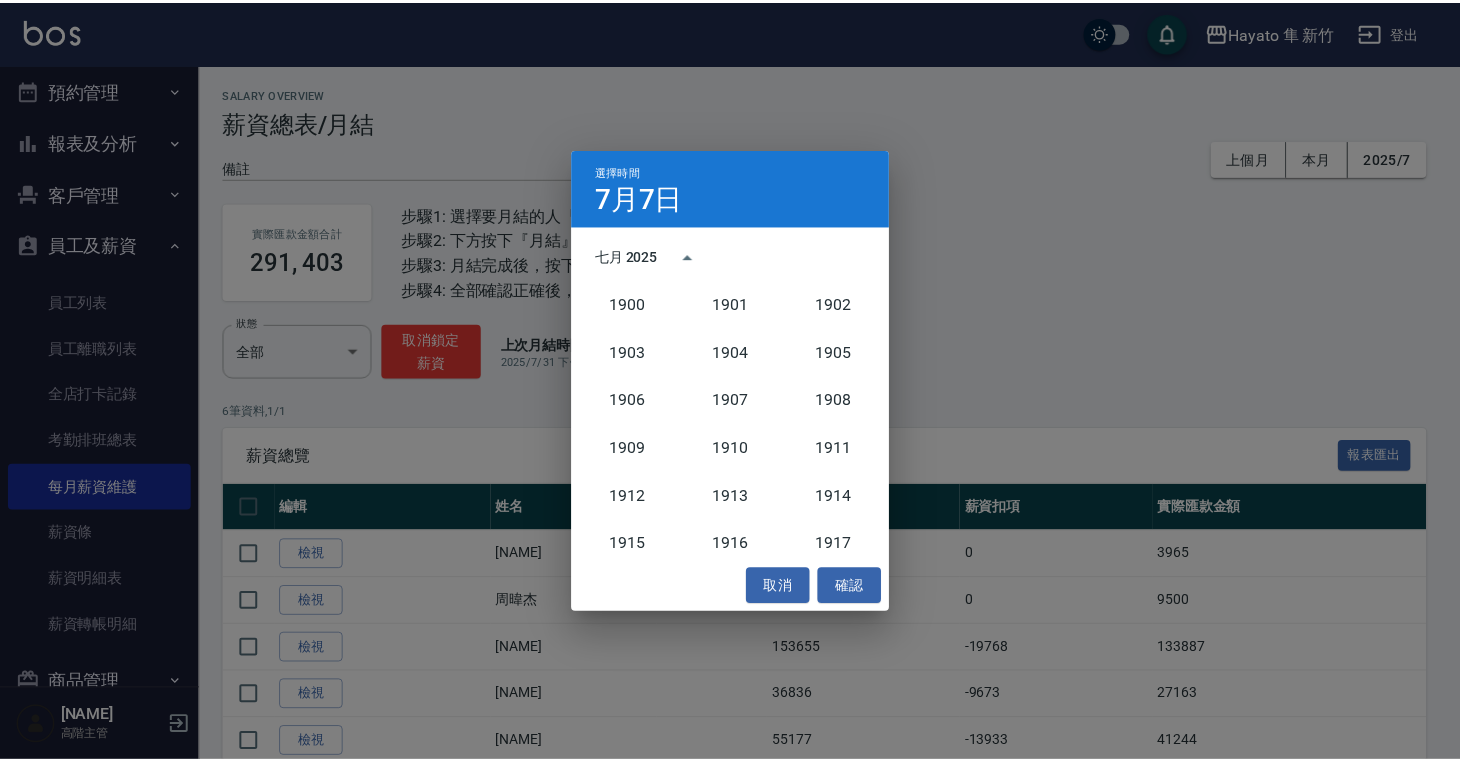 scroll, scrollTop: 1852, scrollLeft: 0, axis: vertical 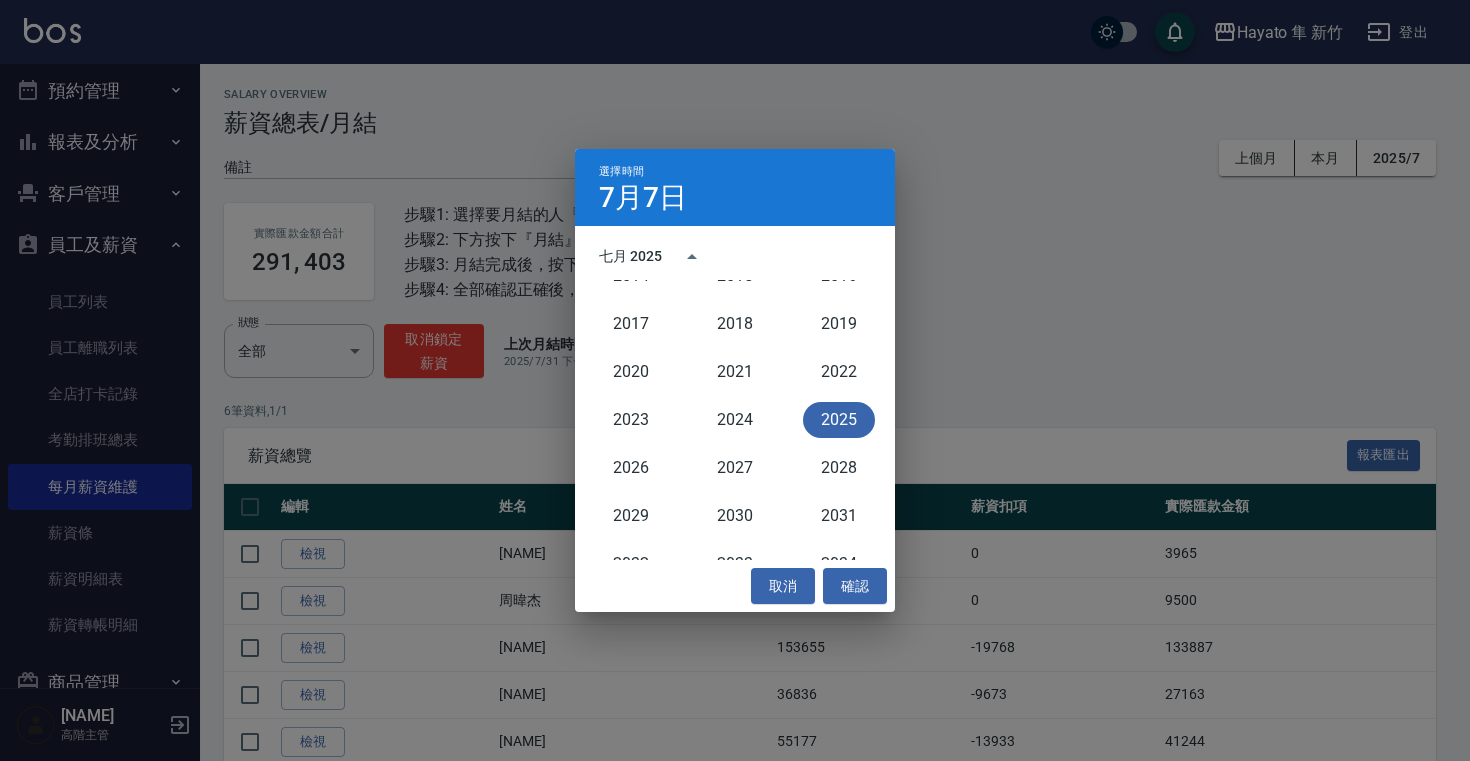 click on "2025" at bounding box center (839, 420) 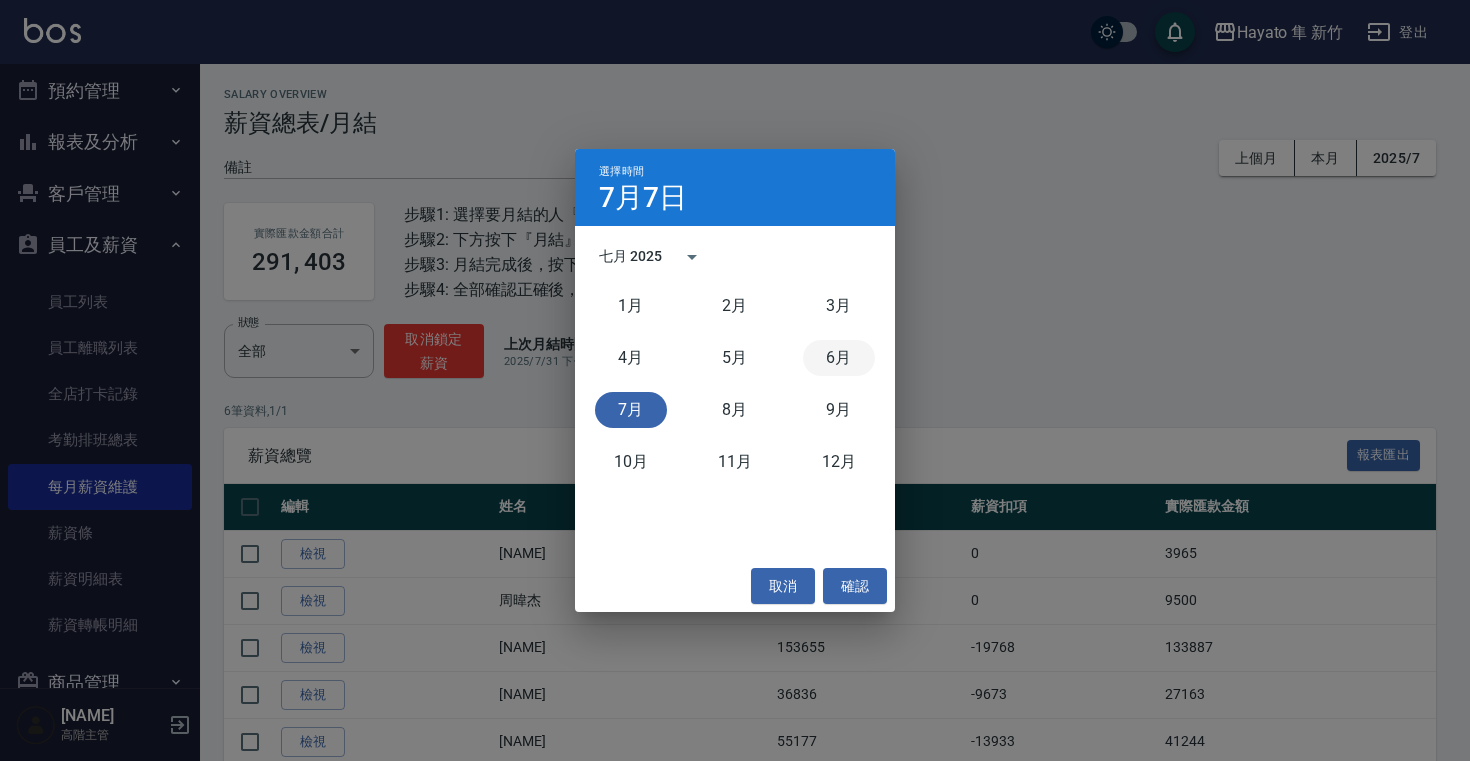 click on "6月" at bounding box center (839, 358) 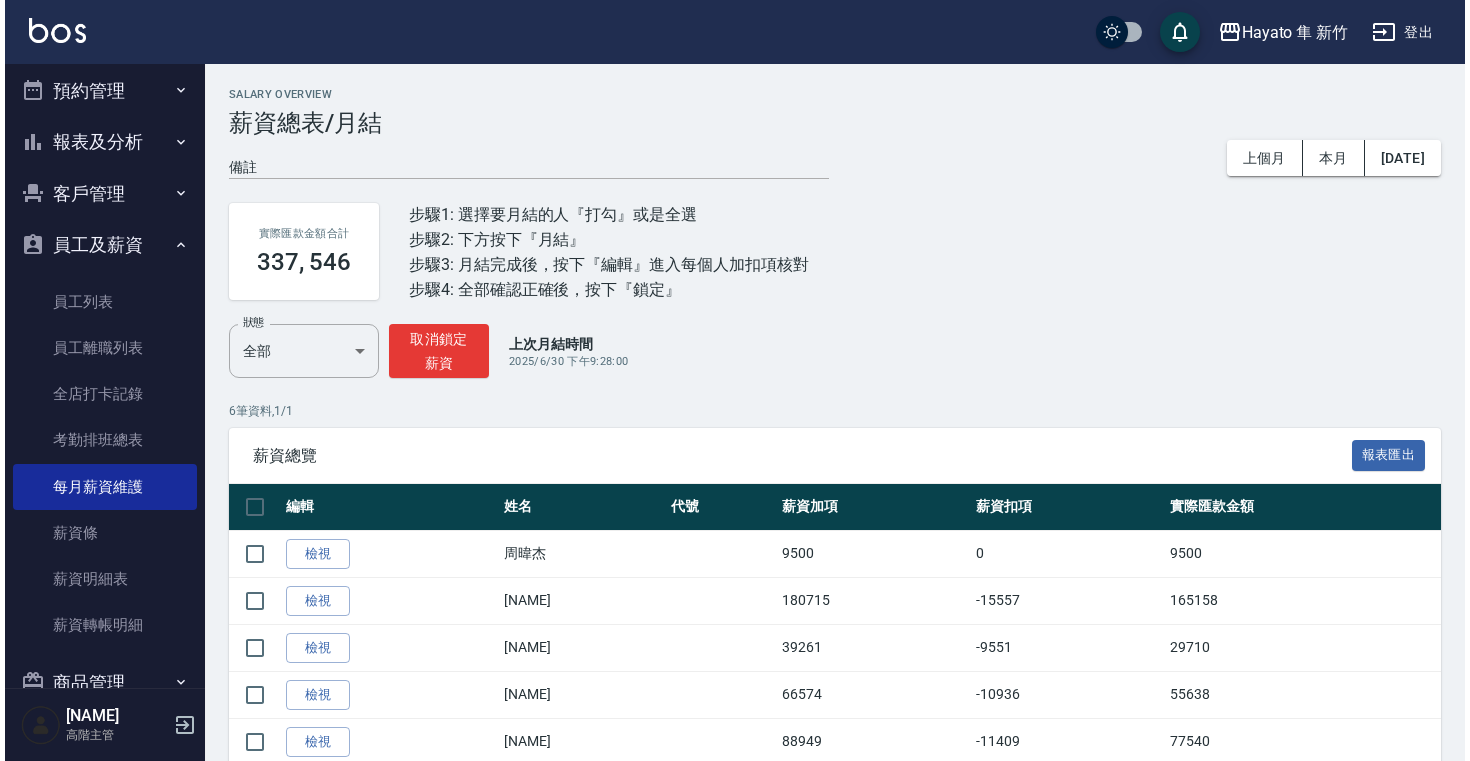 scroll, scrollTop: 69, scrollLeft: 0, axis: vertical 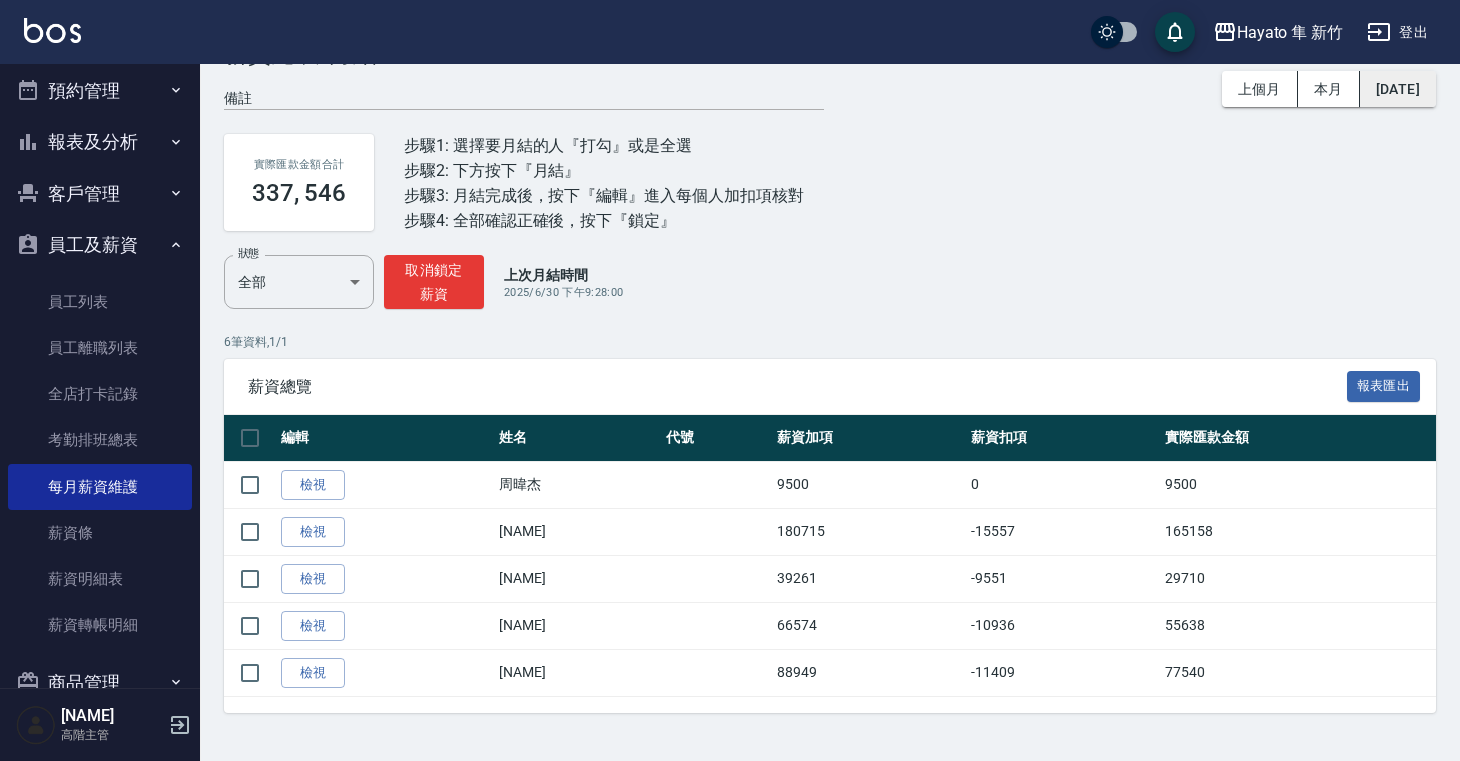 click on "2025/6" at bounding box center (1398, 89) 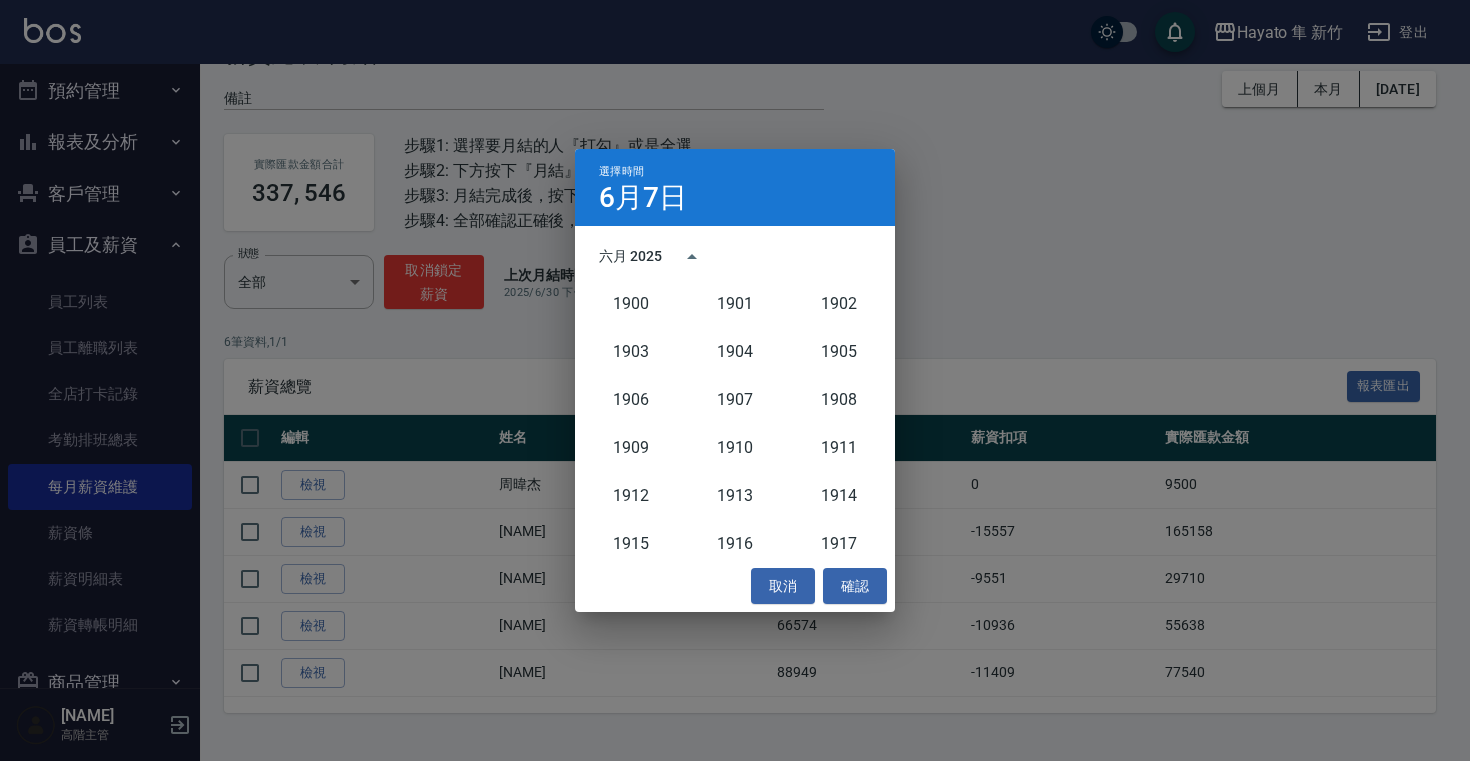 scroll, scrollTop: 1852, scrollLeft: 0, axis: vertical 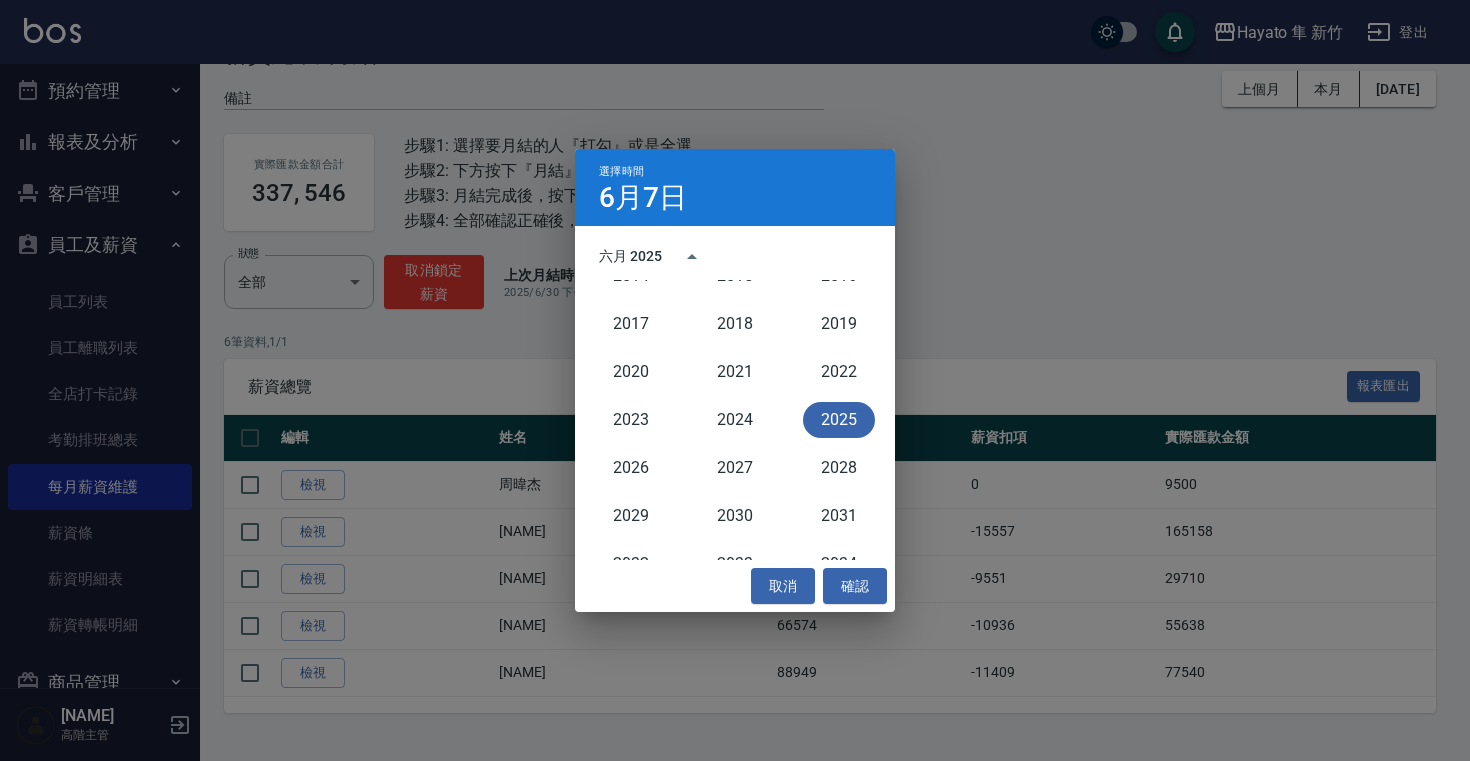 click on "2025" at bounding box center [839, 420] 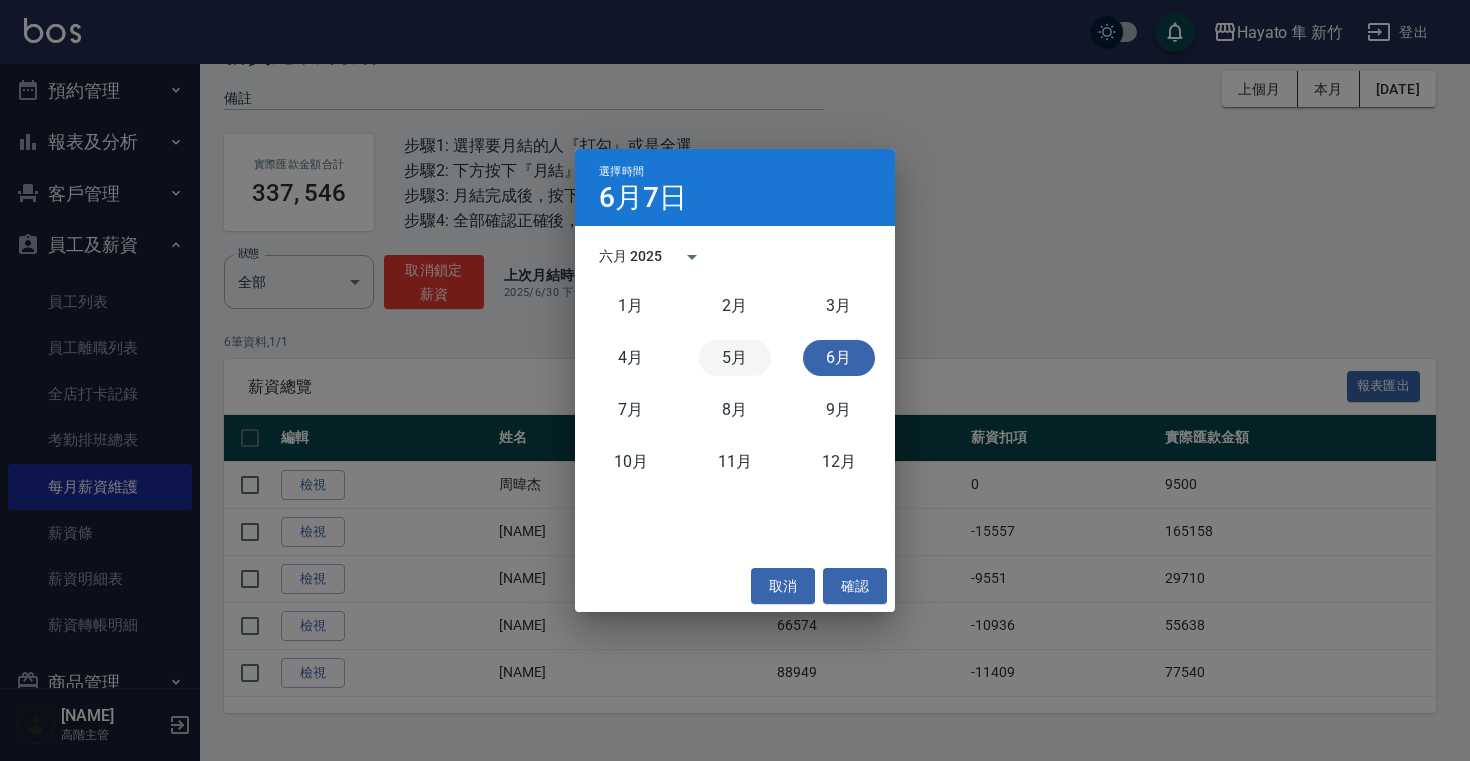 click on "5月" at bounding box center [735, 358] 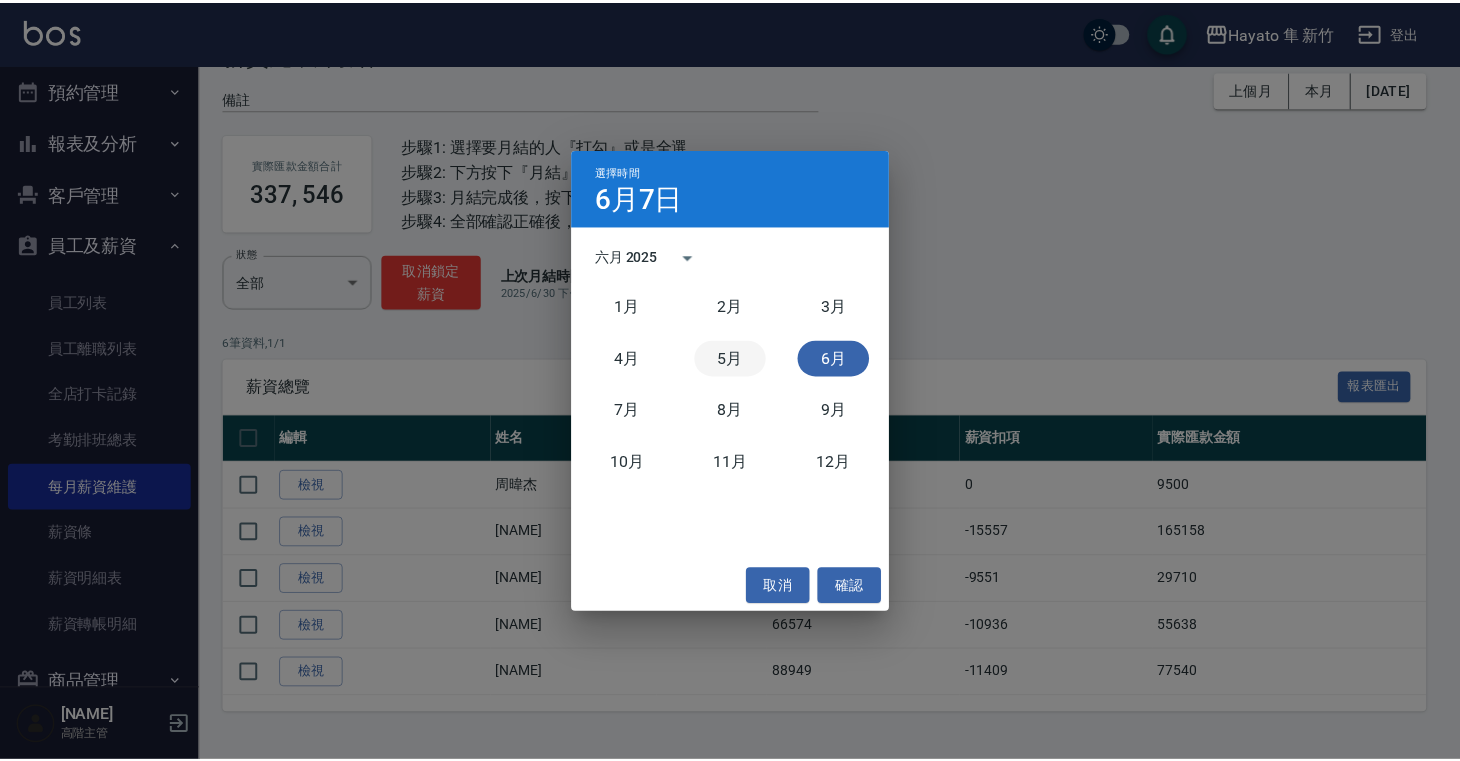 scroll, scrollTop: 0, scrollLeft: 0, axis: both 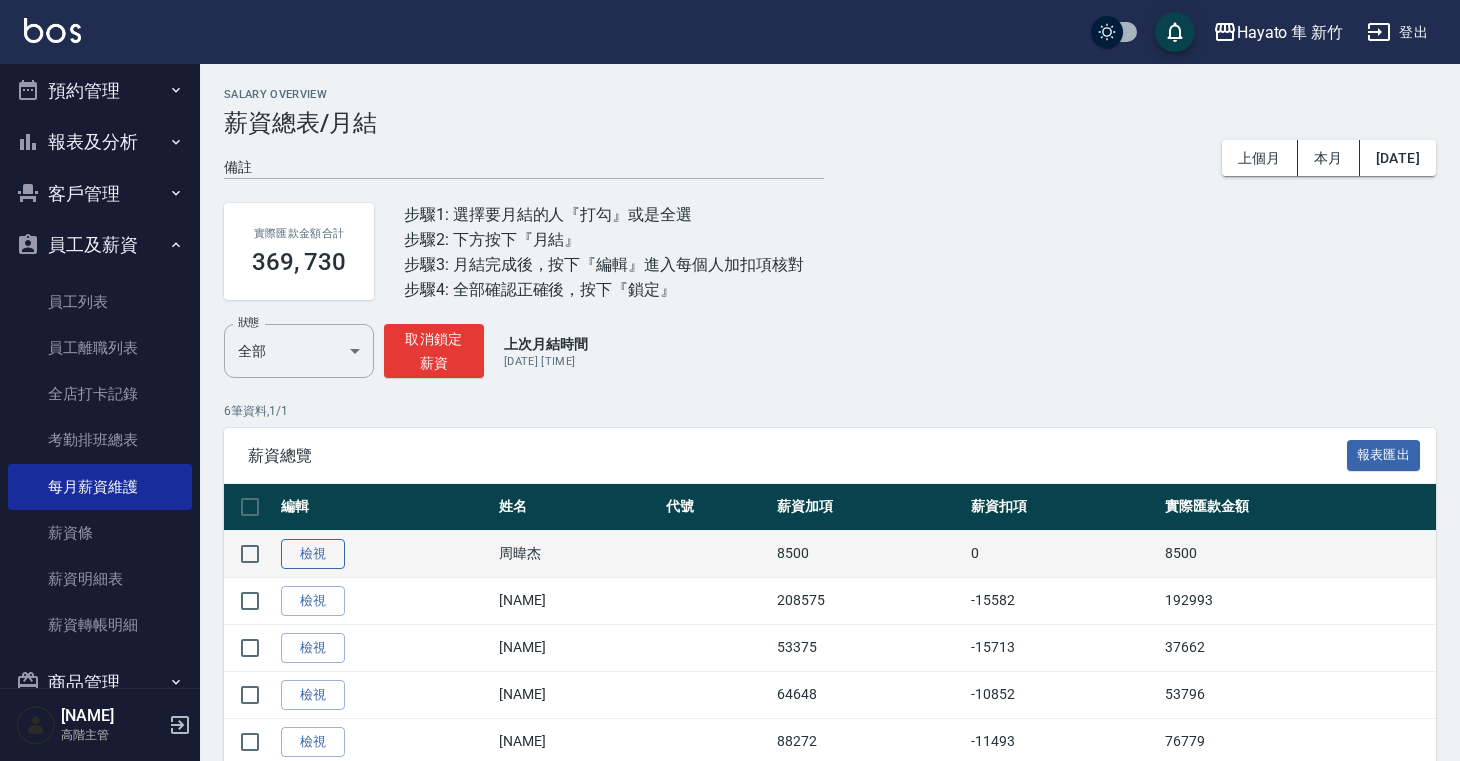 click on "檢視" at bounding box center (313, 554) 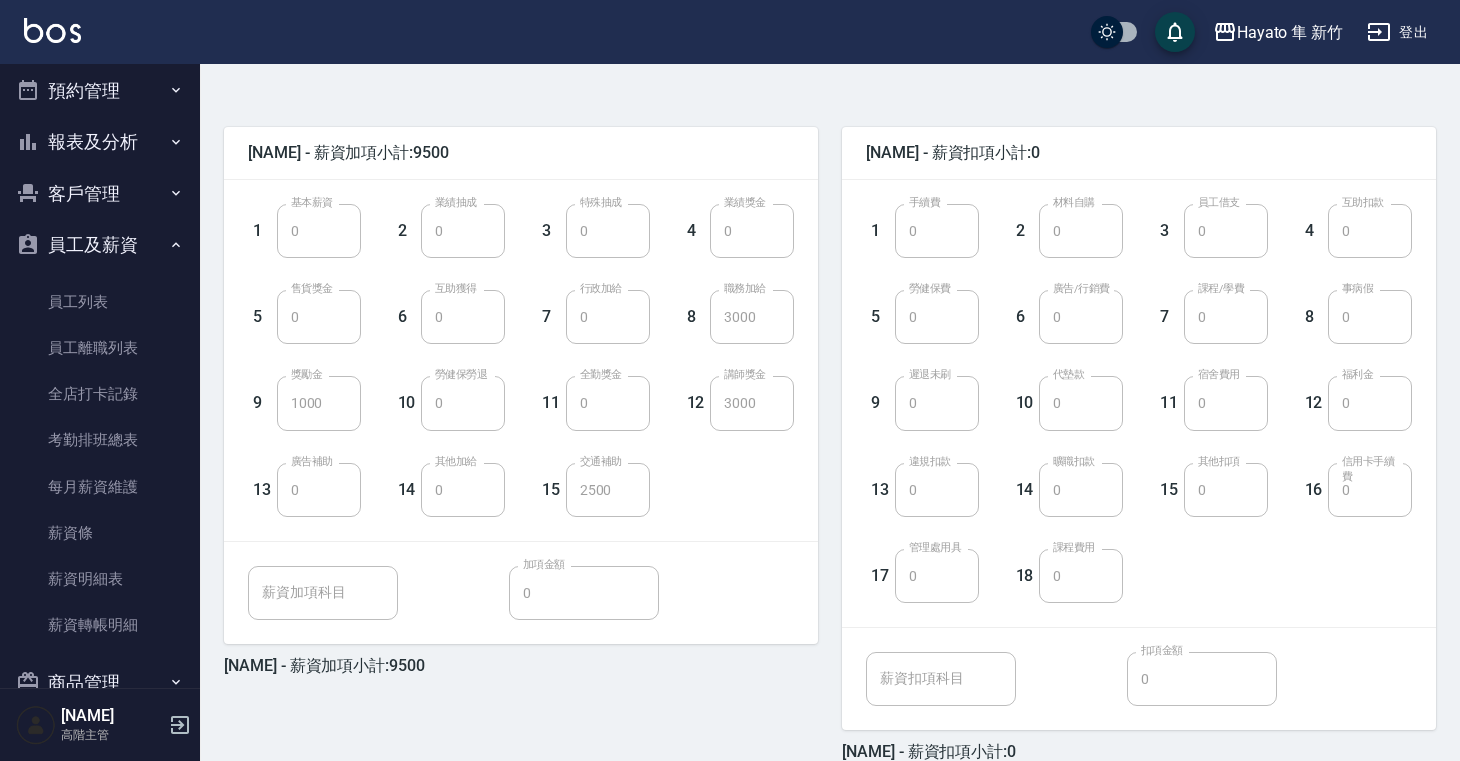 scroll, scrollTop: 97, scrollLeft: 0, axis: vertical 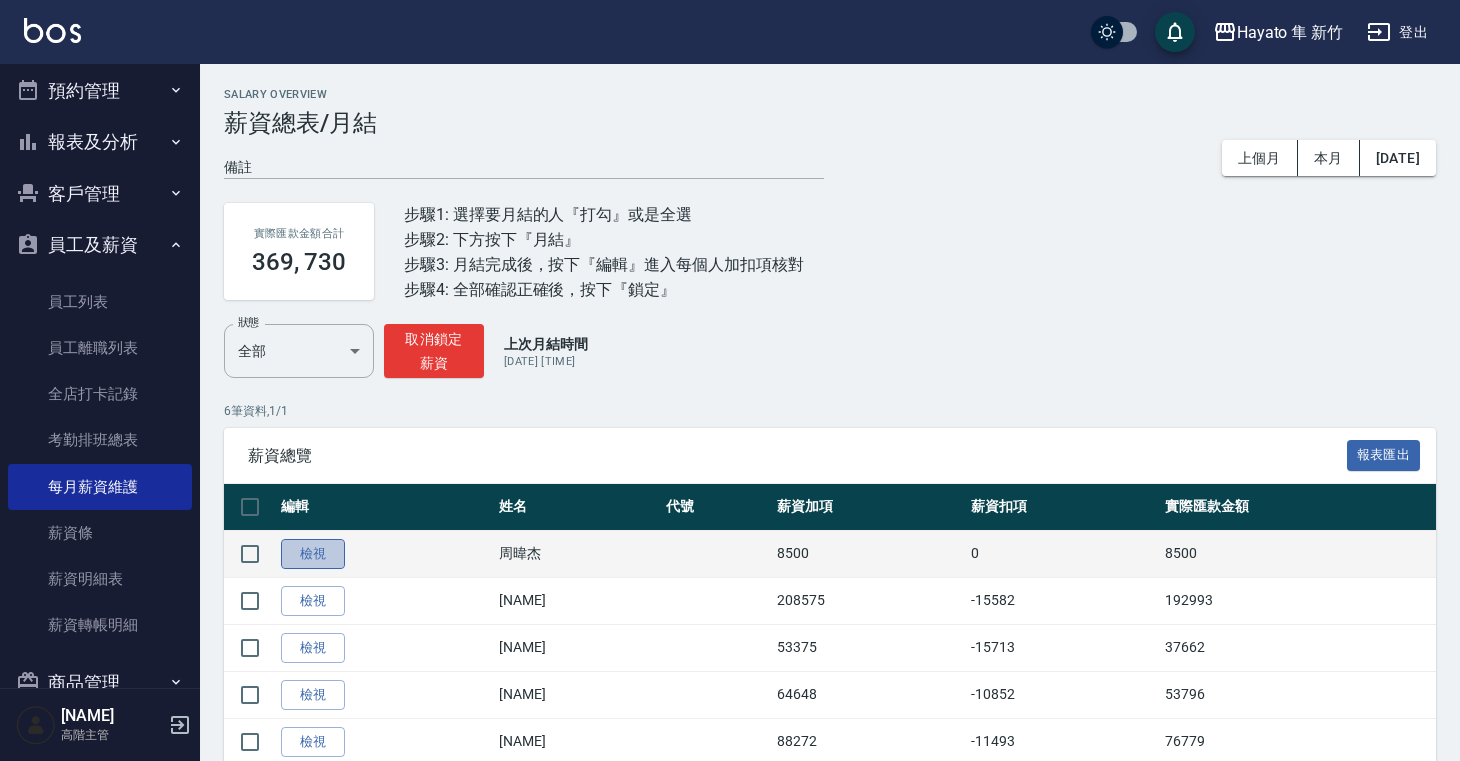 click on "檢視" at bounding box center [313, 554] 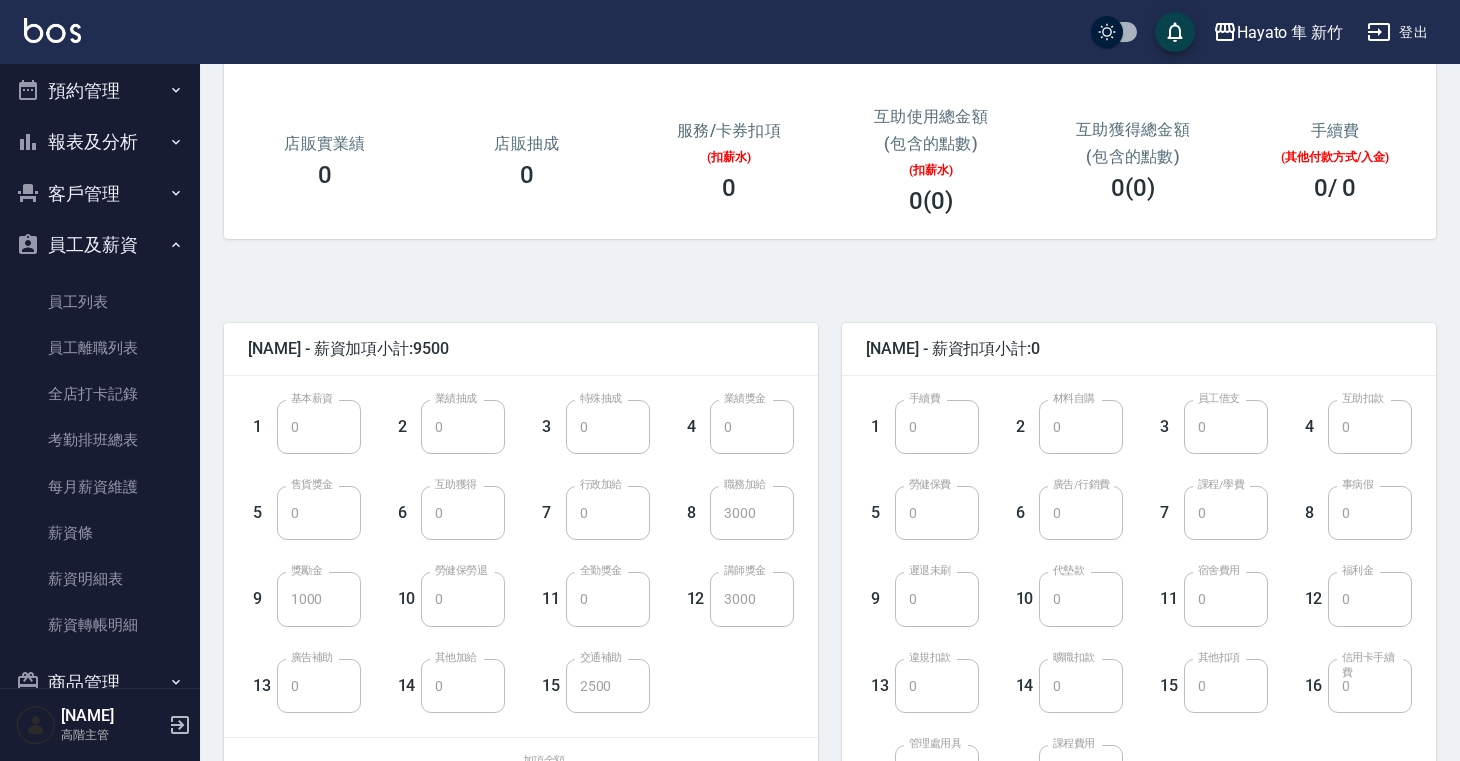 scroll, scrollTop: 279, scrollLeft: 0, axis: vertical 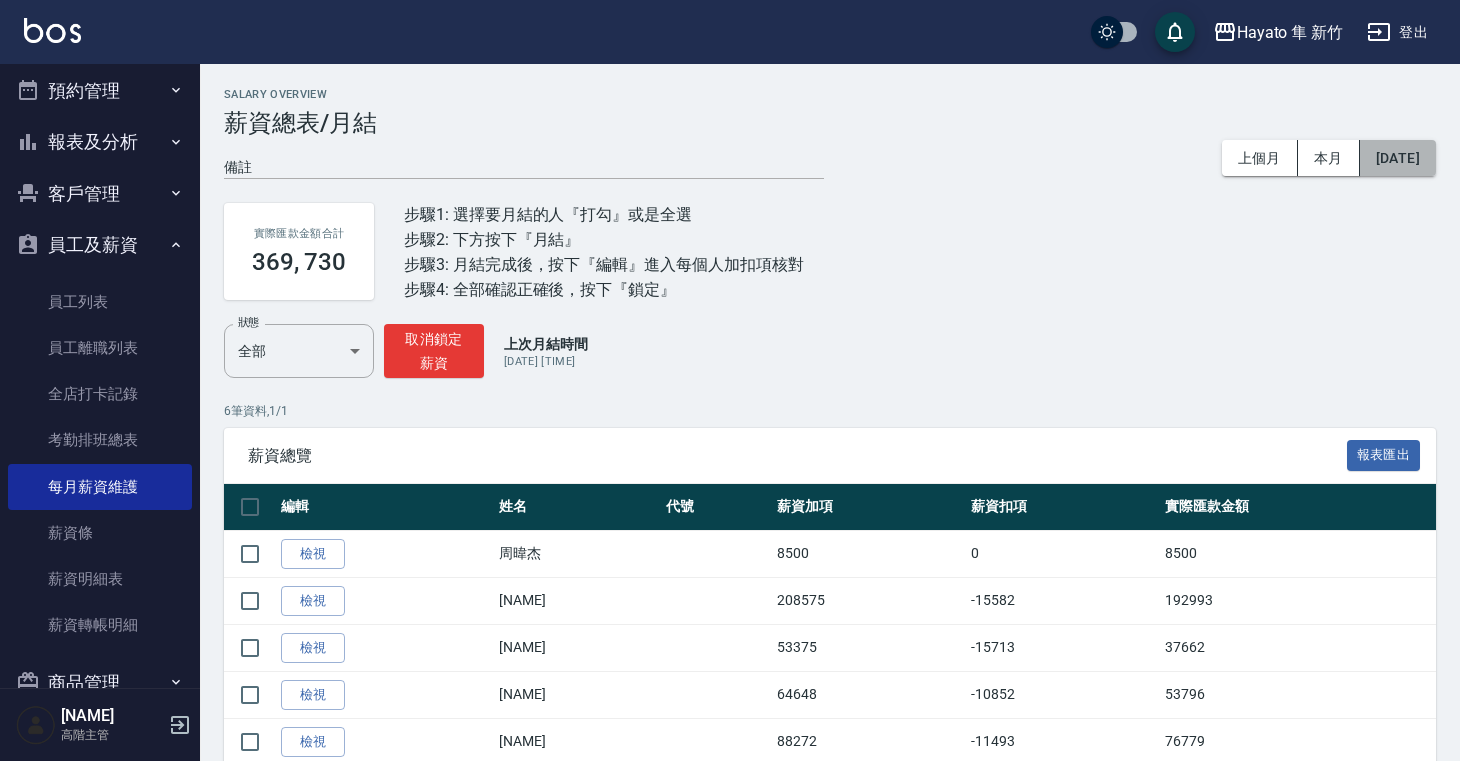 click on "2025/5" at bounding box center (1398, 158) 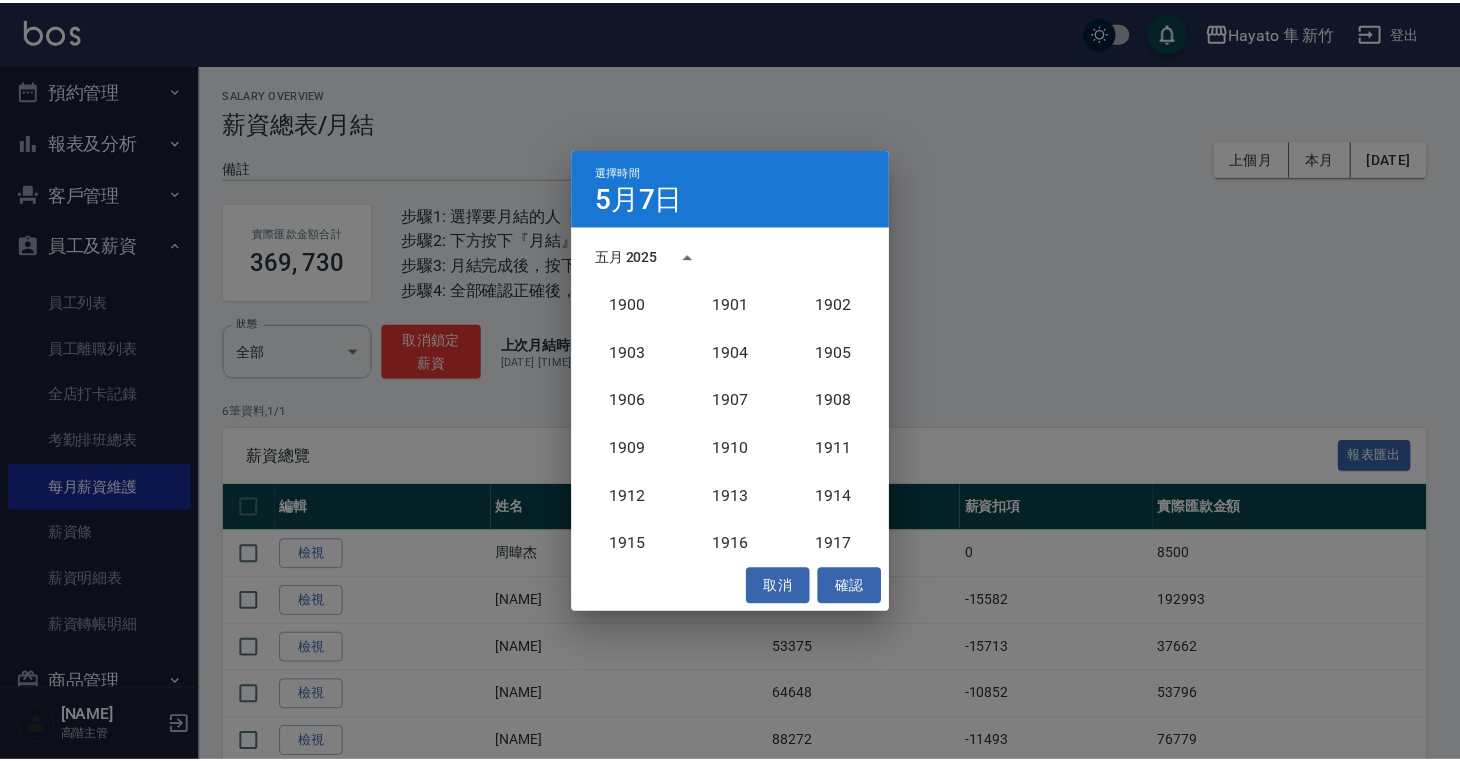 scroll, scrollTop: 1852, scrollLeft: 0, axis: vertical 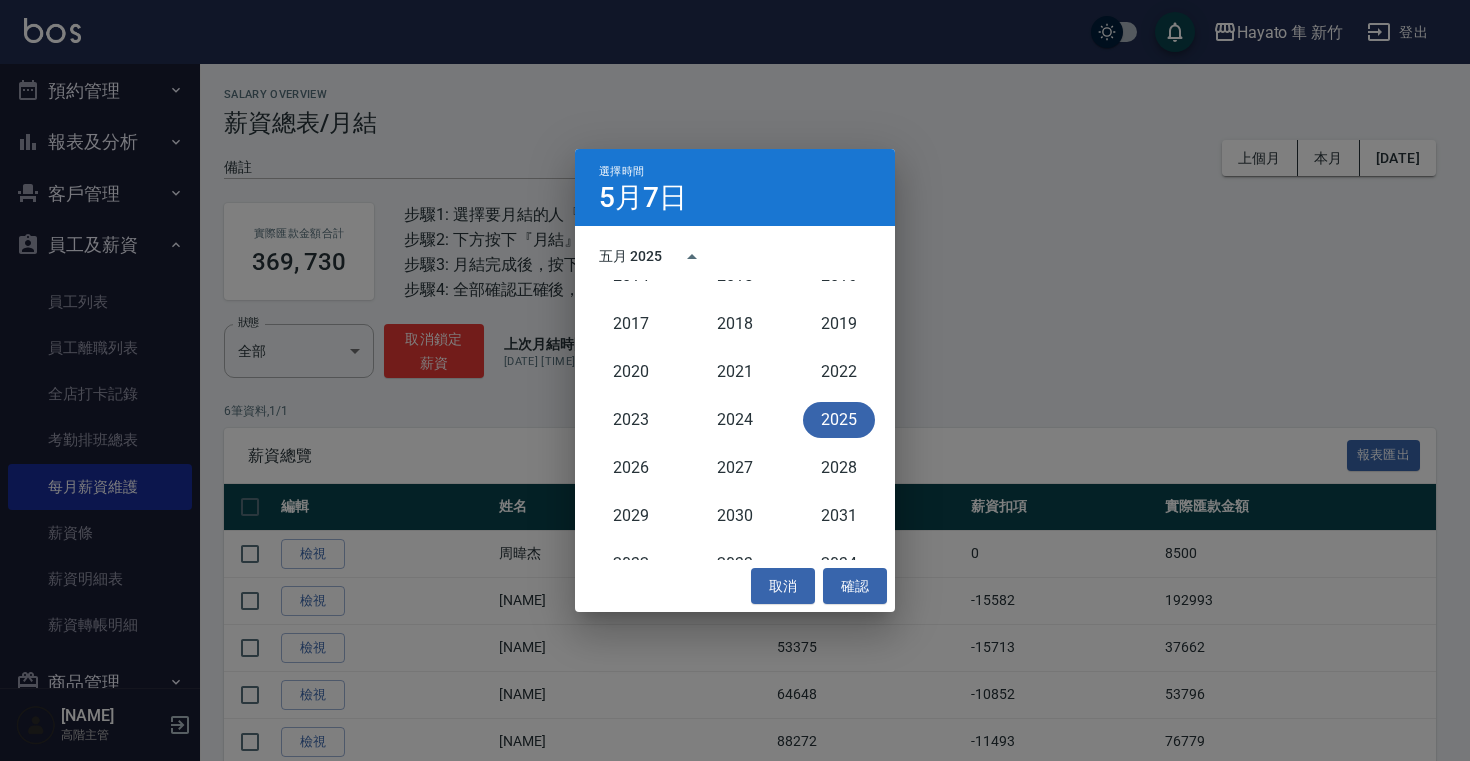 click on "2025" at bounding box center (839, 420) 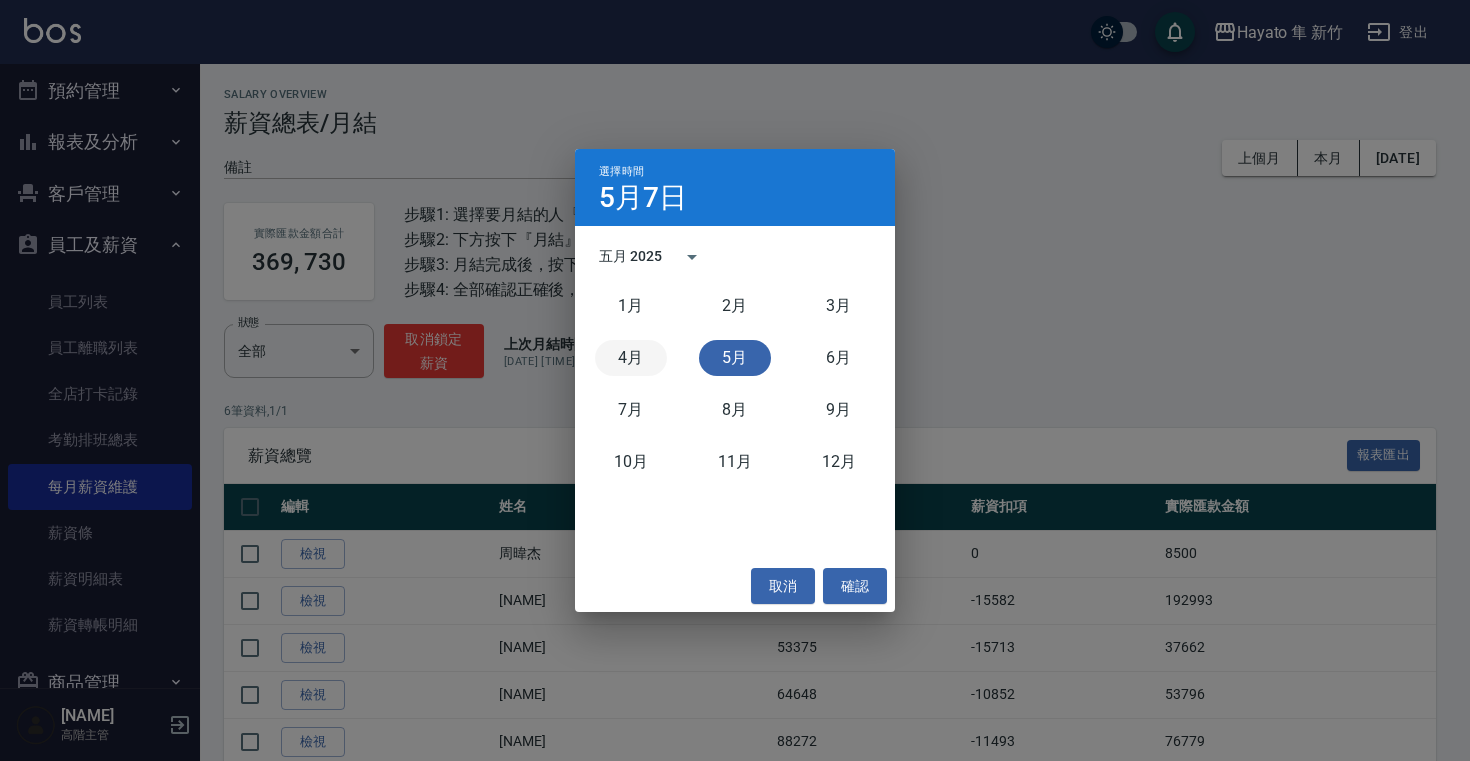 click on "4月" at bounding box center [631, 358] 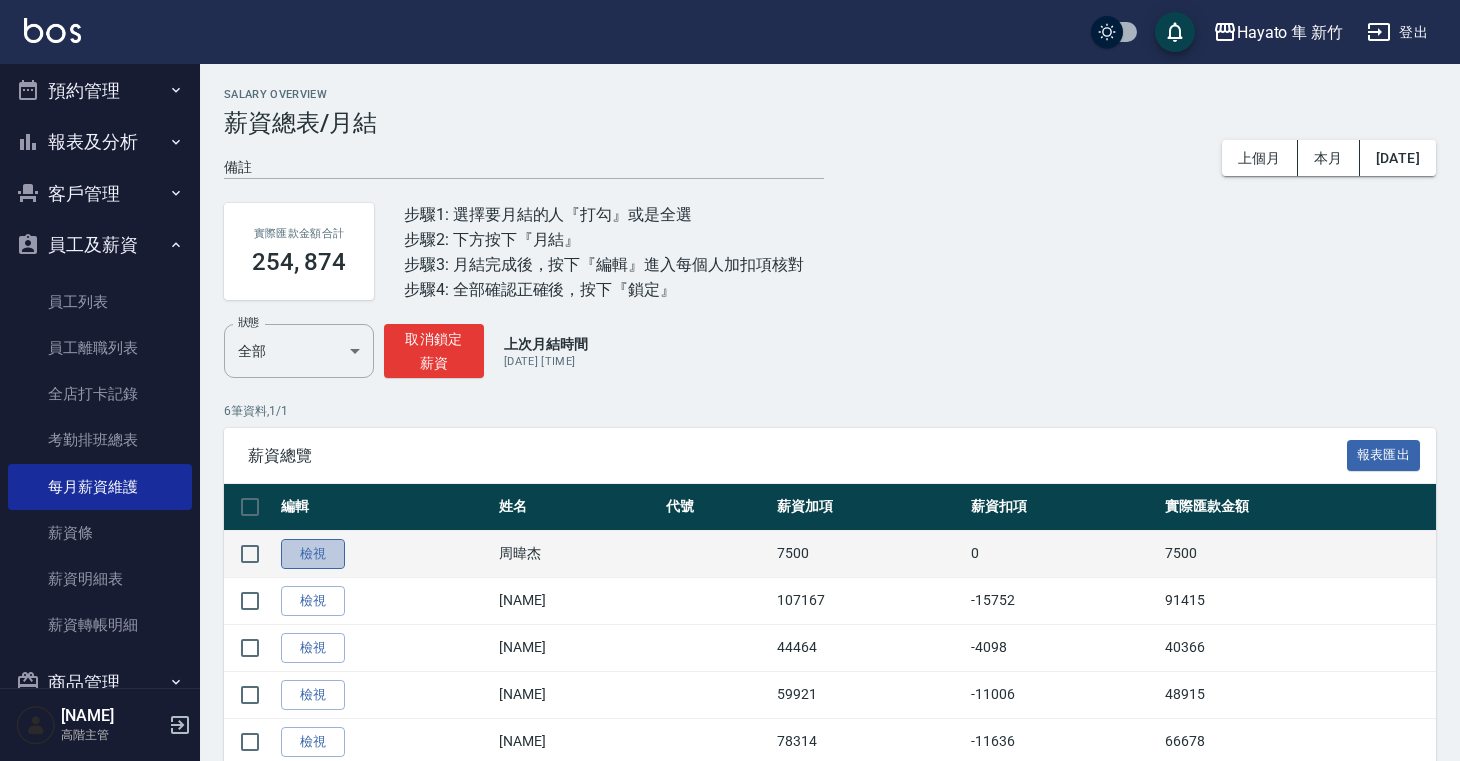click on "檢視" at bounding box center (313, 554) 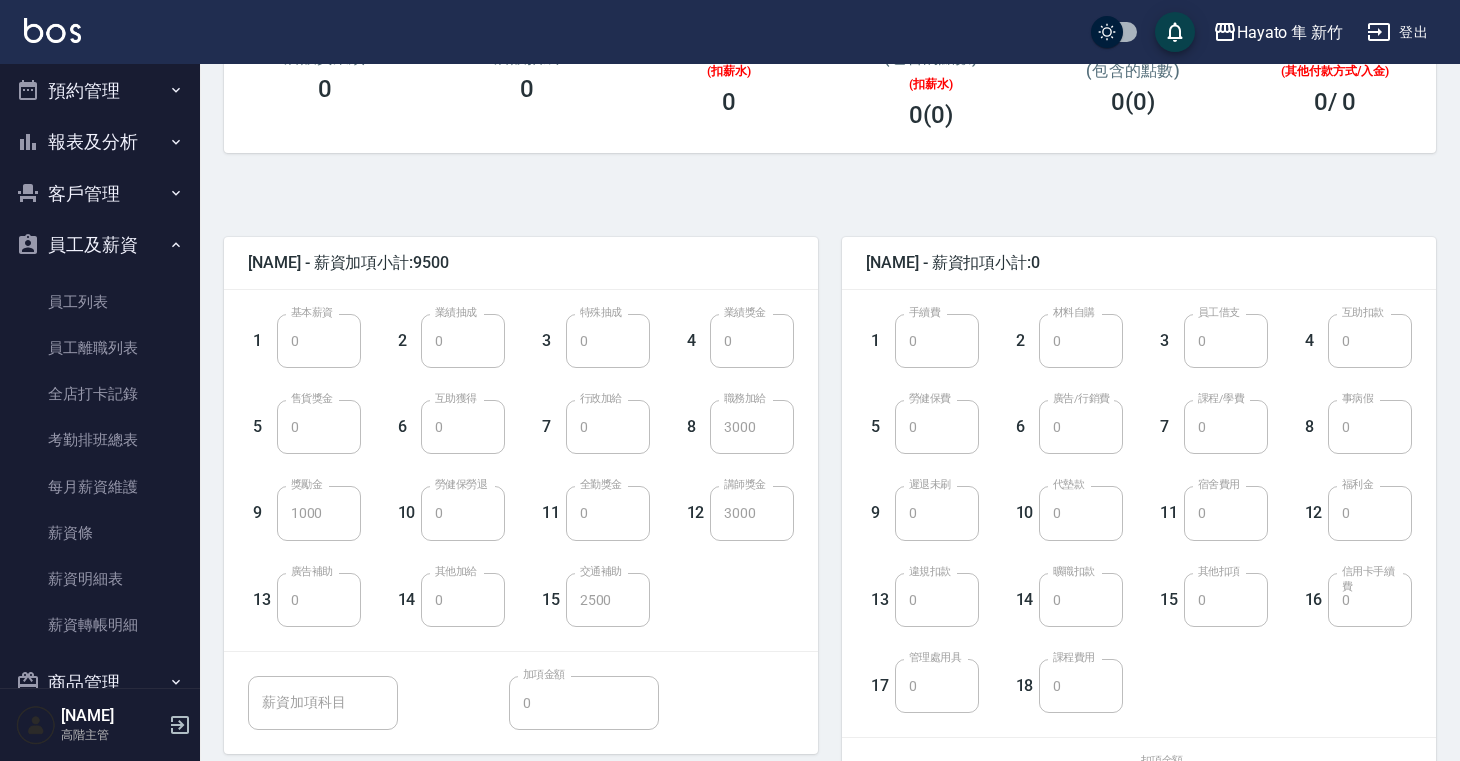 scroll, scrollTop: 42, scrollLeft: 0, axis: vertical 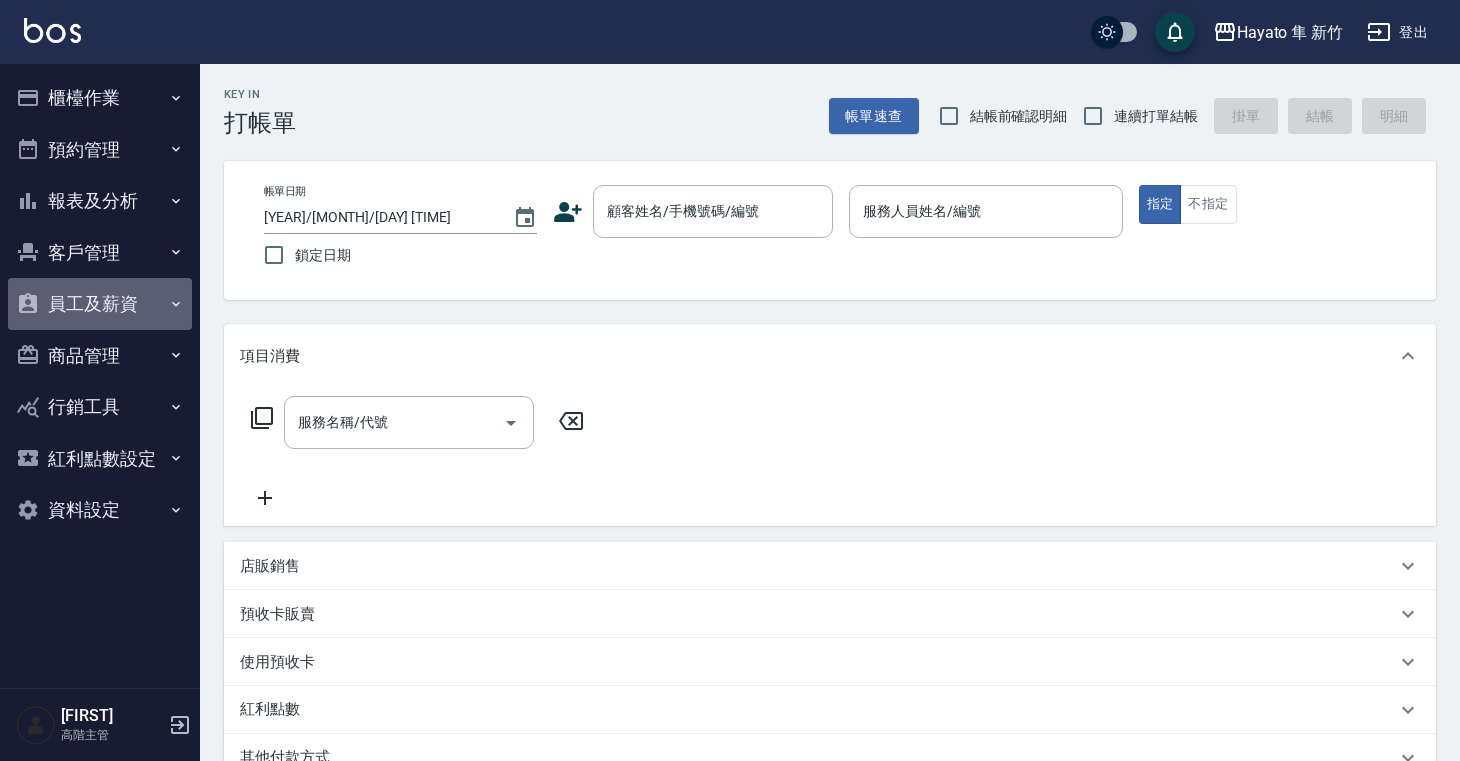 click on "員工及薪資" at bounding box center (100, 304) 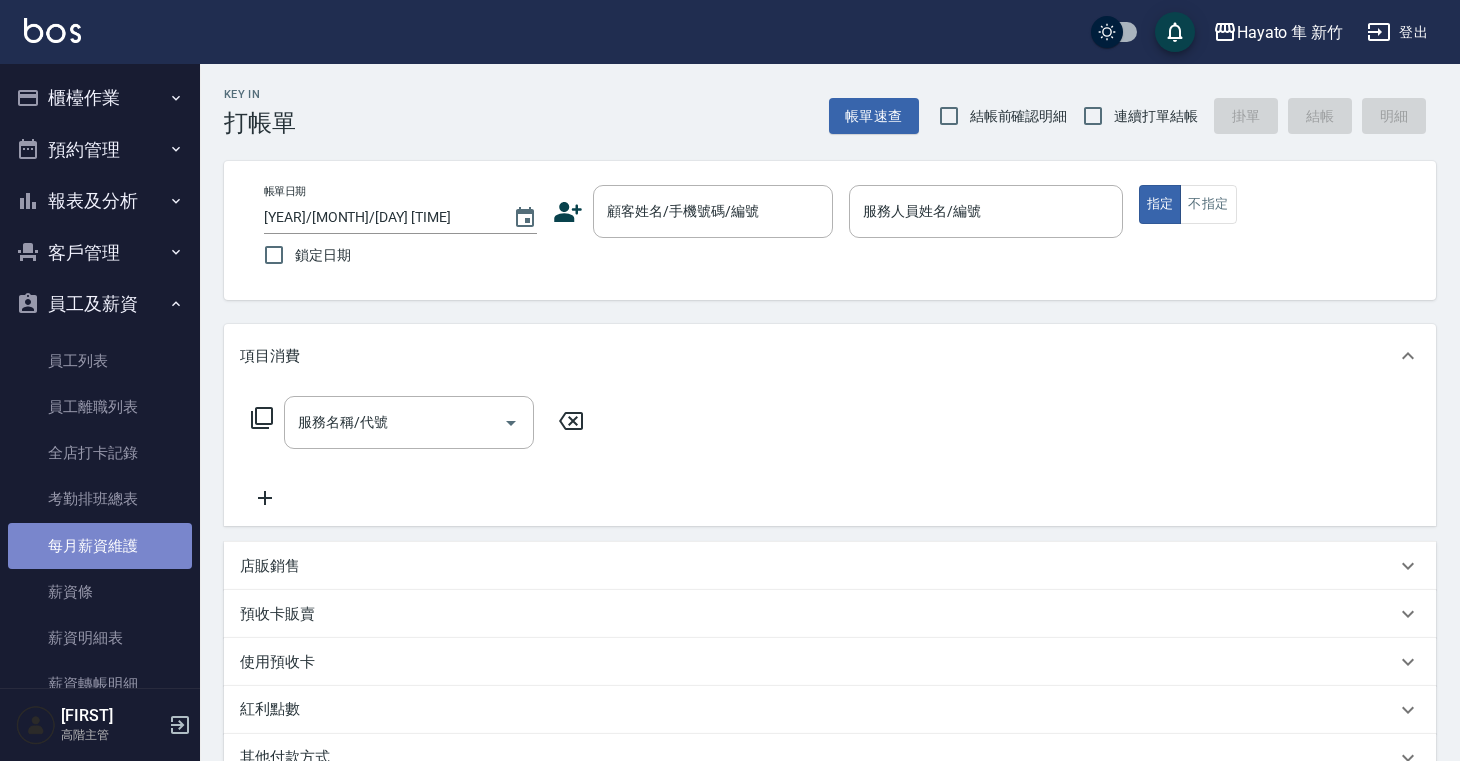 click on "每月薪資維護" at bounding box center [100, 546] 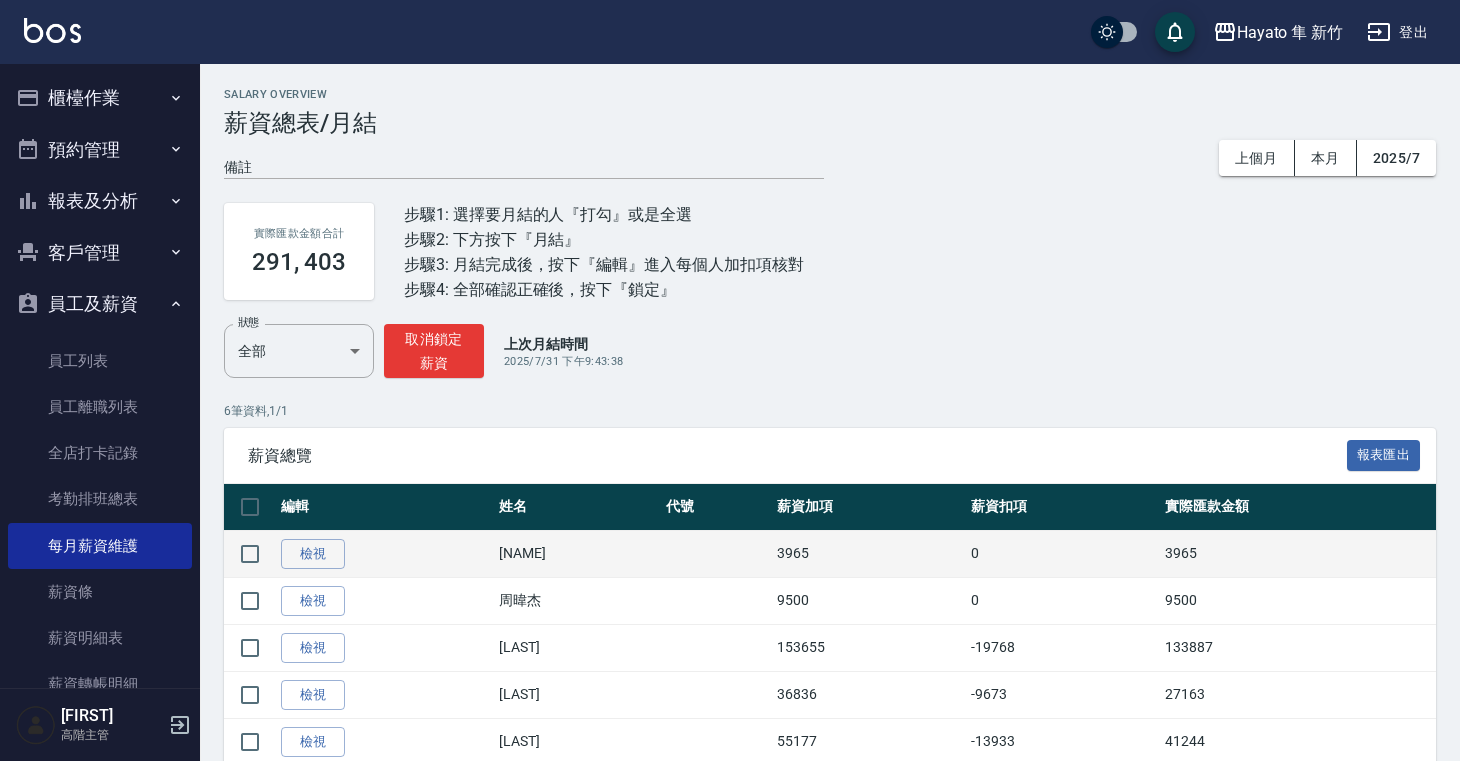 scroll, scrollTop: 116, scrollLeft: 0, axis: vertical 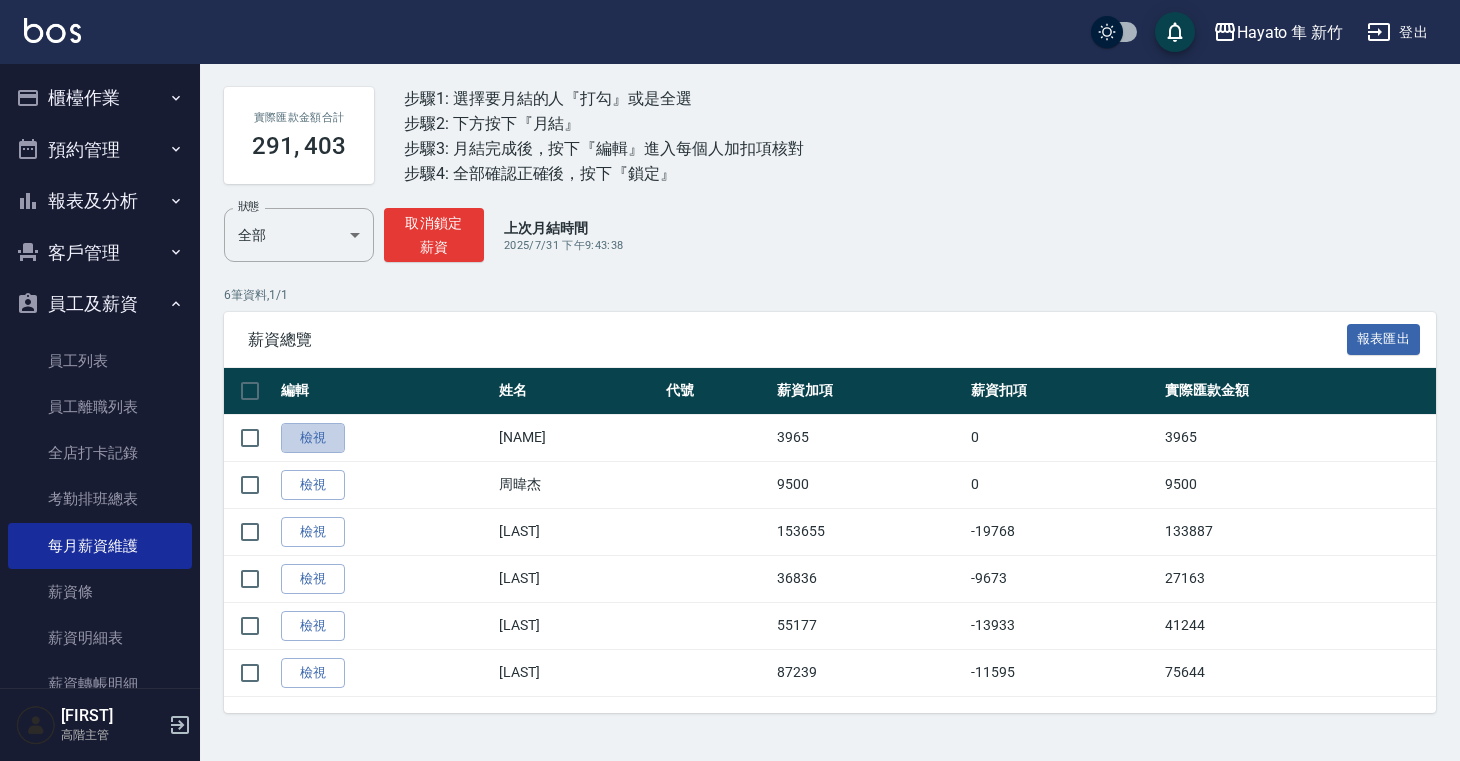 click on "狀態 全部 ALL 狀態 取消鎖定薪資 上次月結時間 2025/7/31 下午9:43:38" at bounding box center (830, 235) 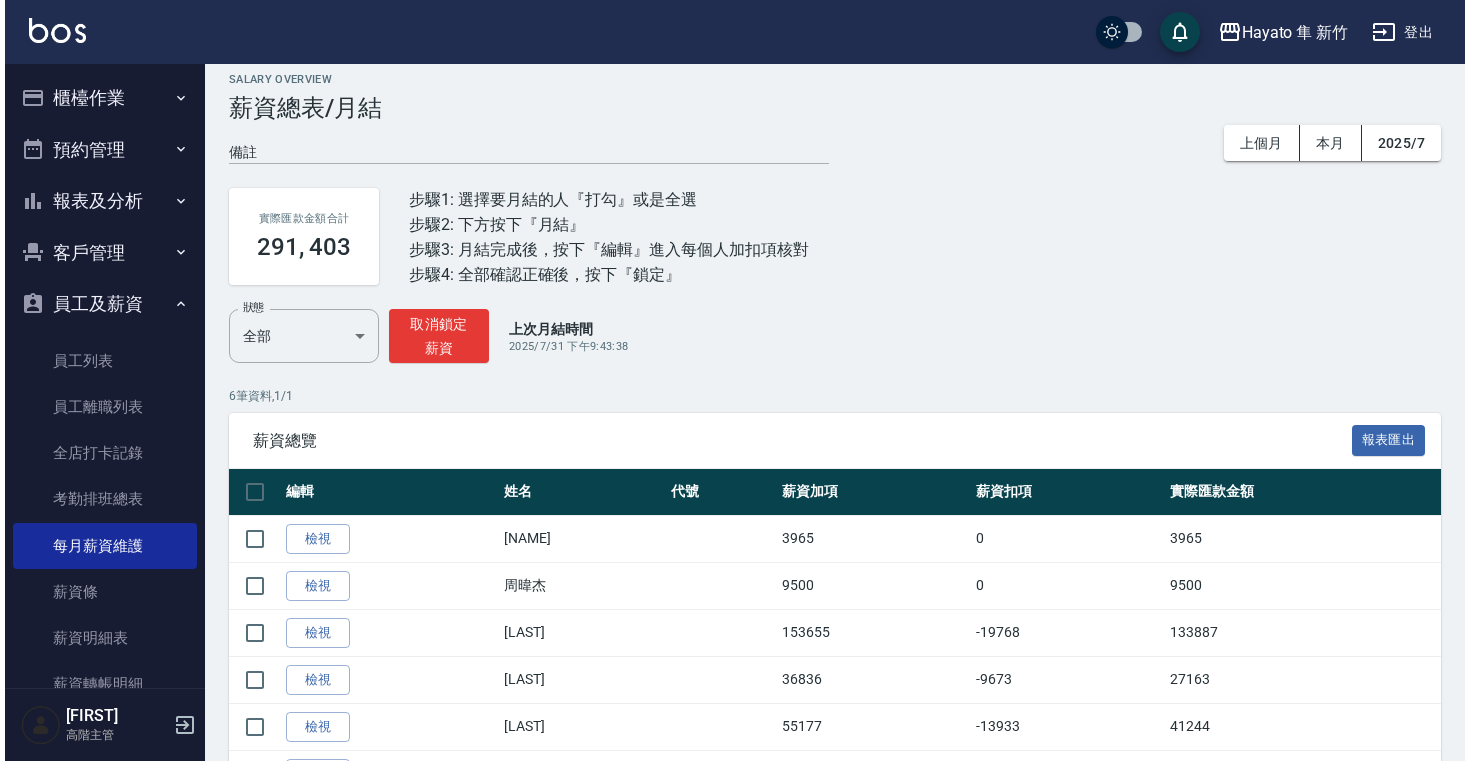 scroll, scrollTop: 0, scrollLeft: 0, axis: both 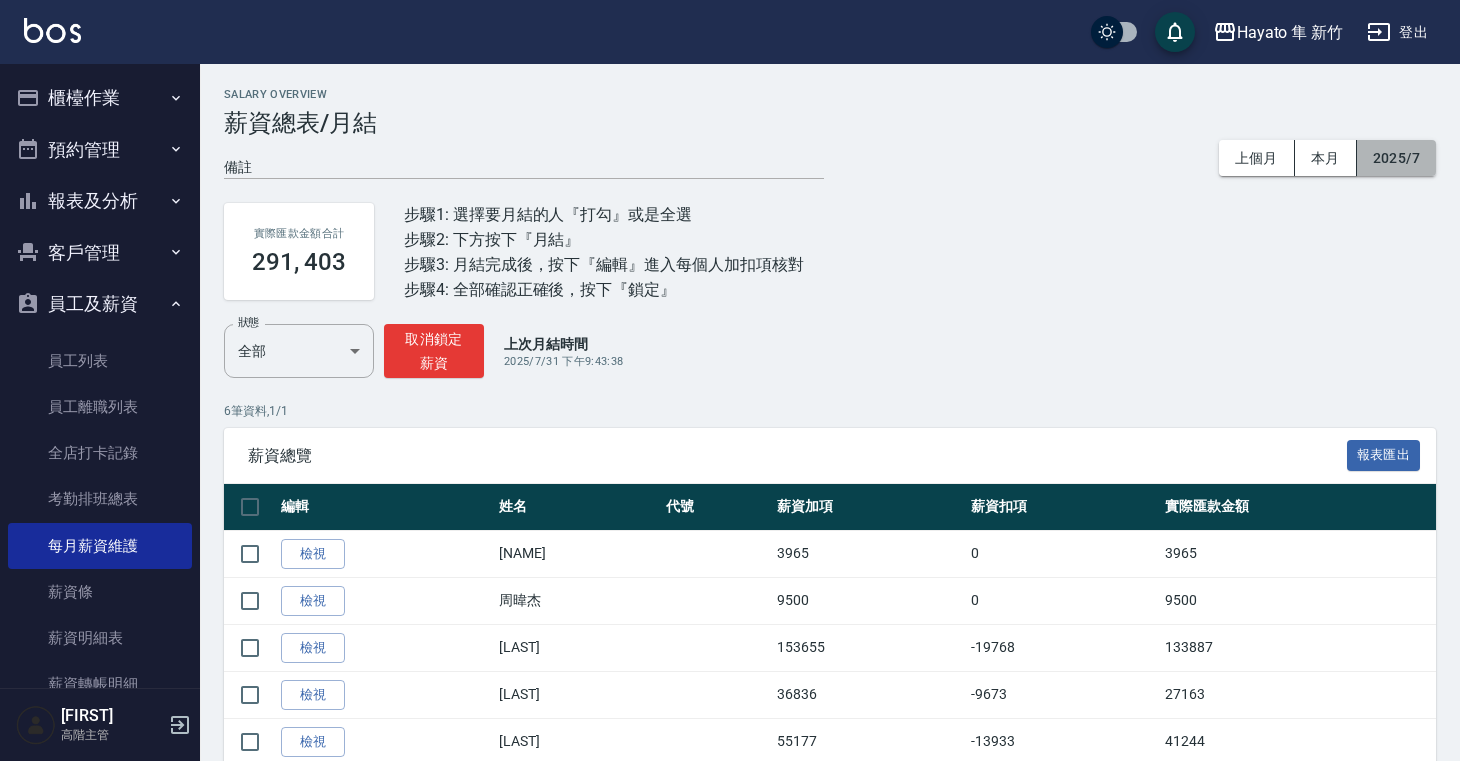 click on "2025/7" at bounding box center (1396, 158) 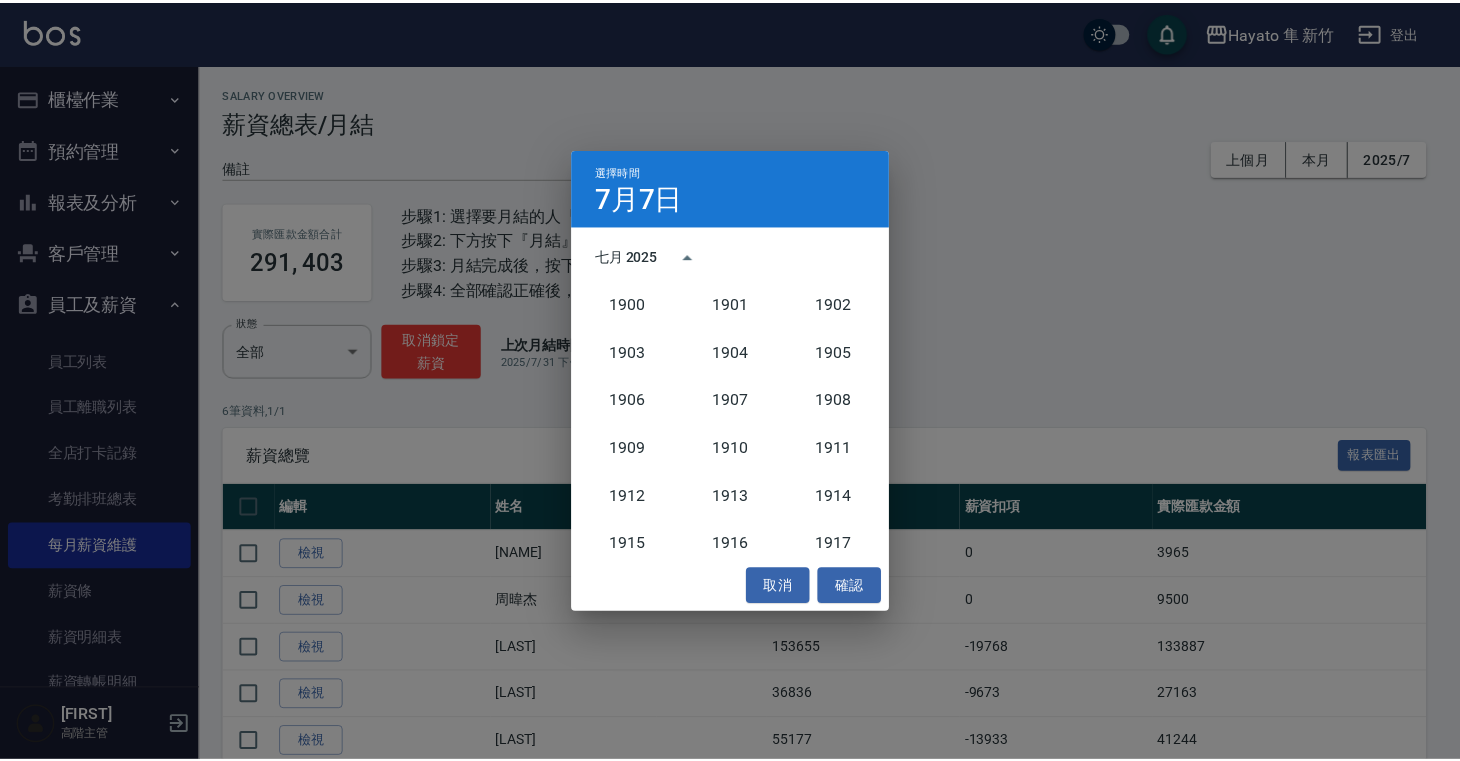 scroll, scrollTop: 1852, scrollLeft: 0, axis: vertical 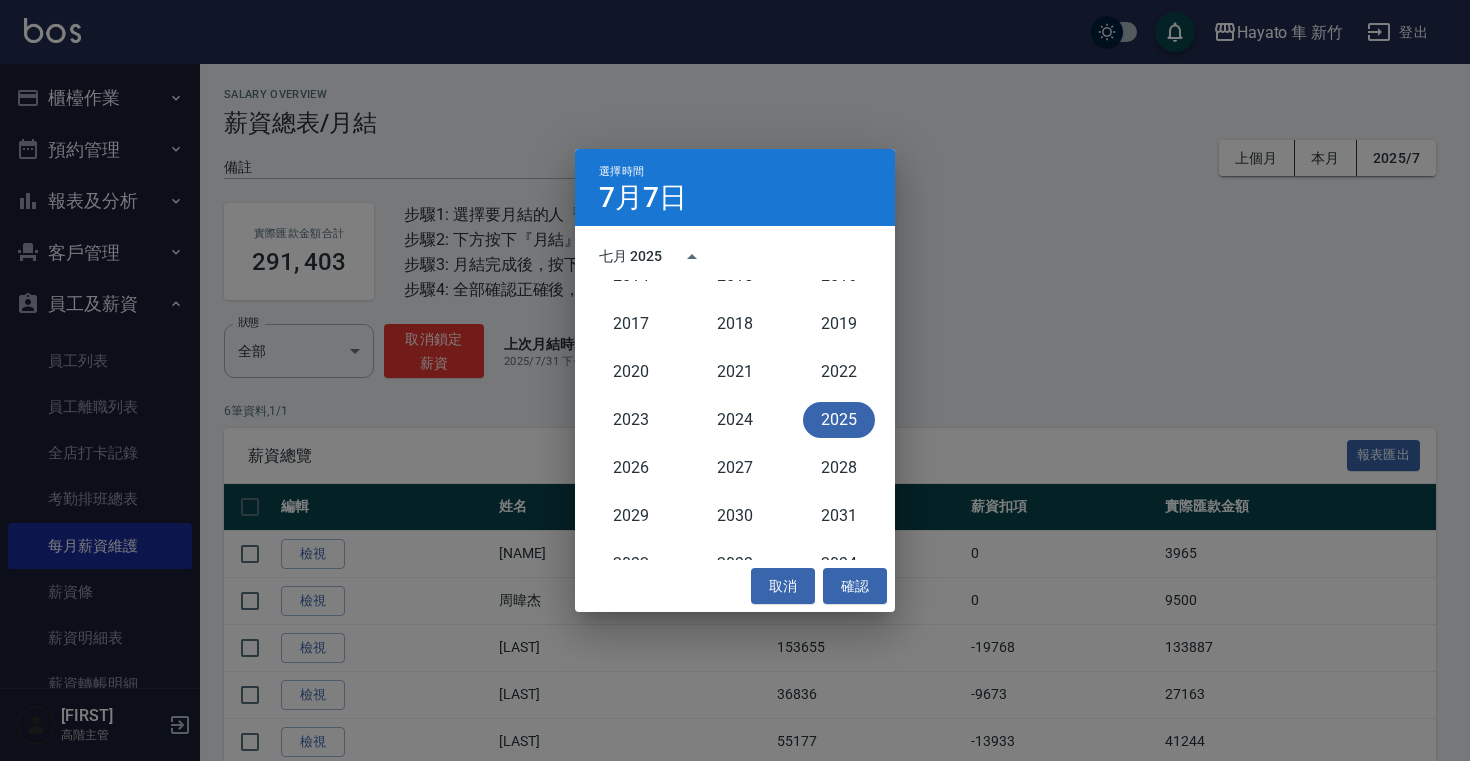 click on "2025" at bounding box center [839, 420] 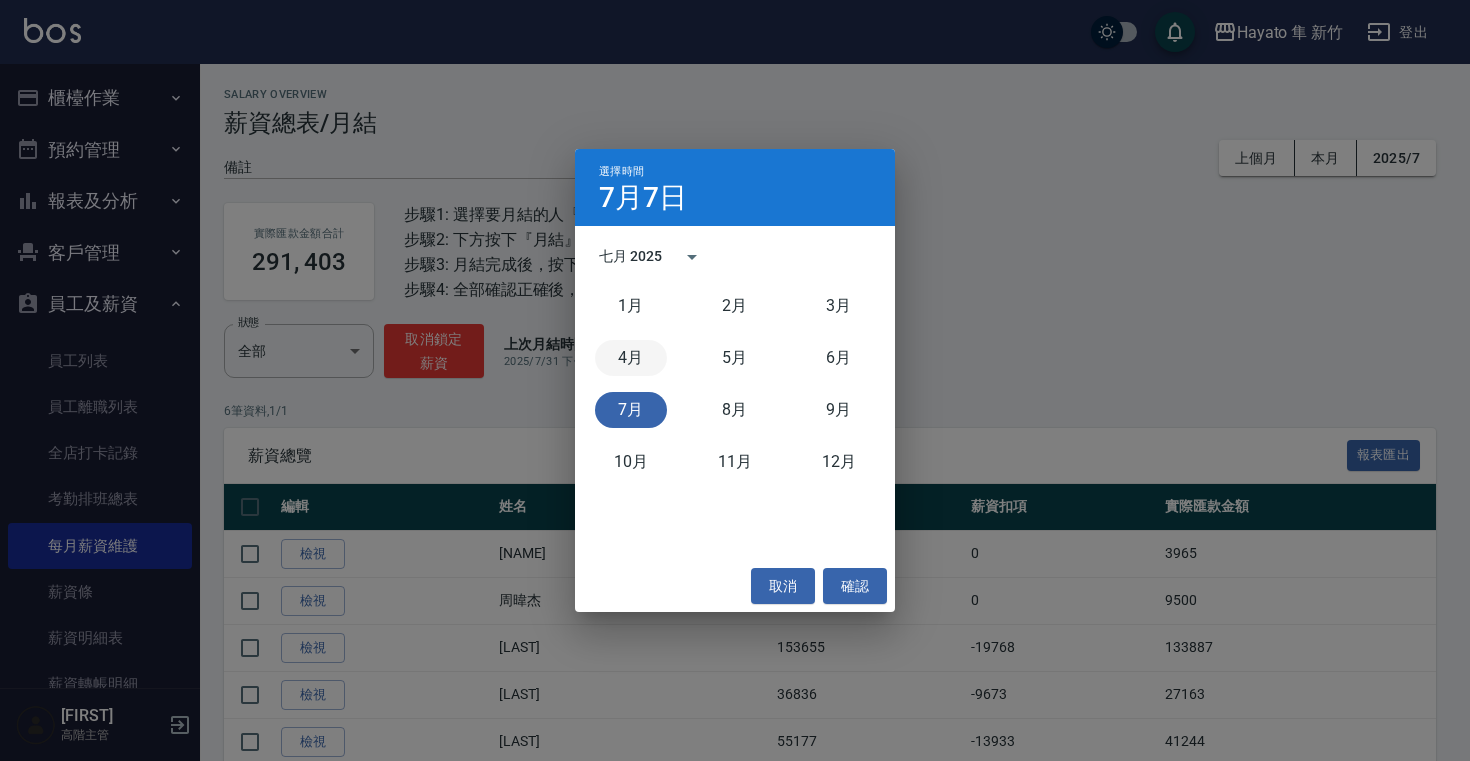 click on "4月" at bounding box center (631, 358) 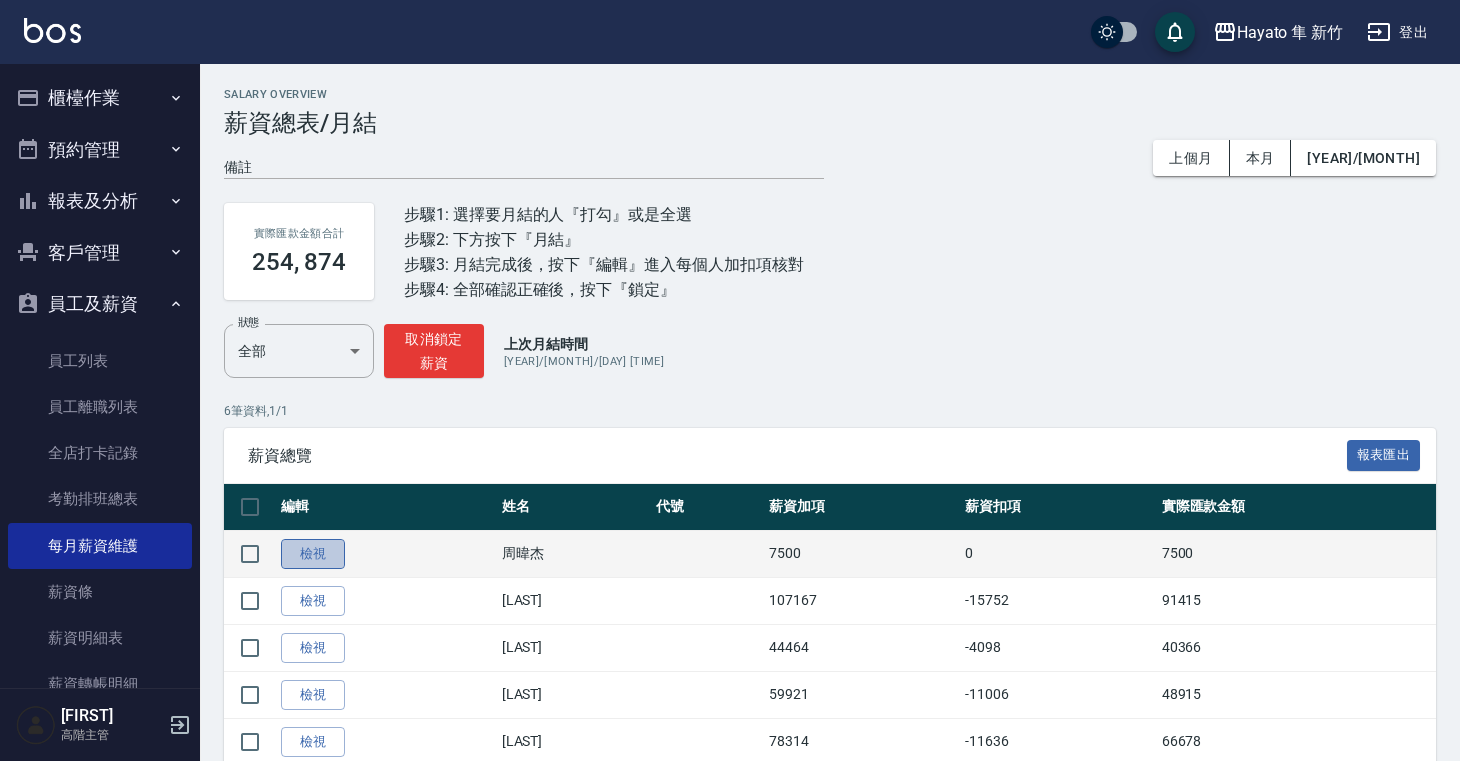 click on "檢視" at bounding box center [313, 554] 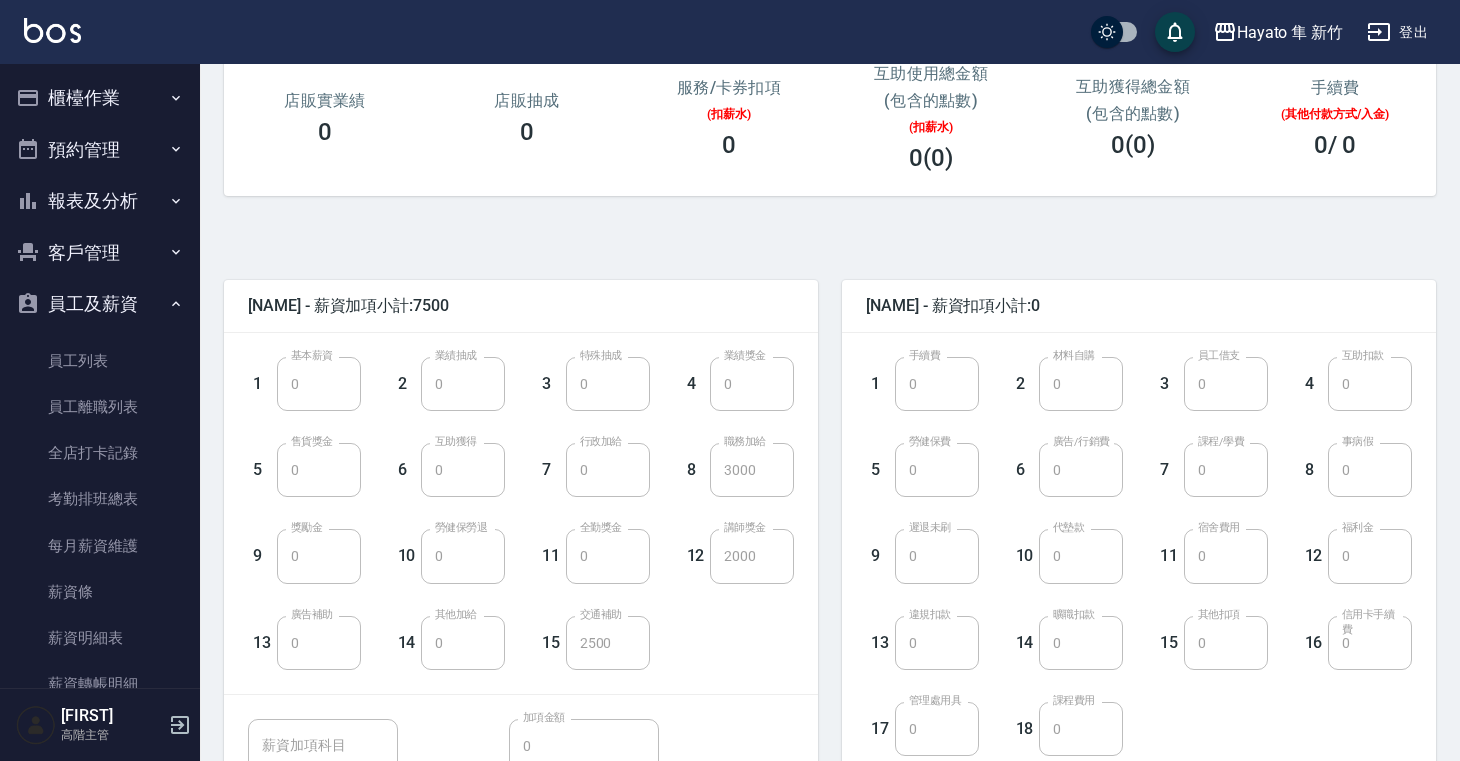 scroll, scrollTop: 318, scrollLeft: 0, axis: vertical 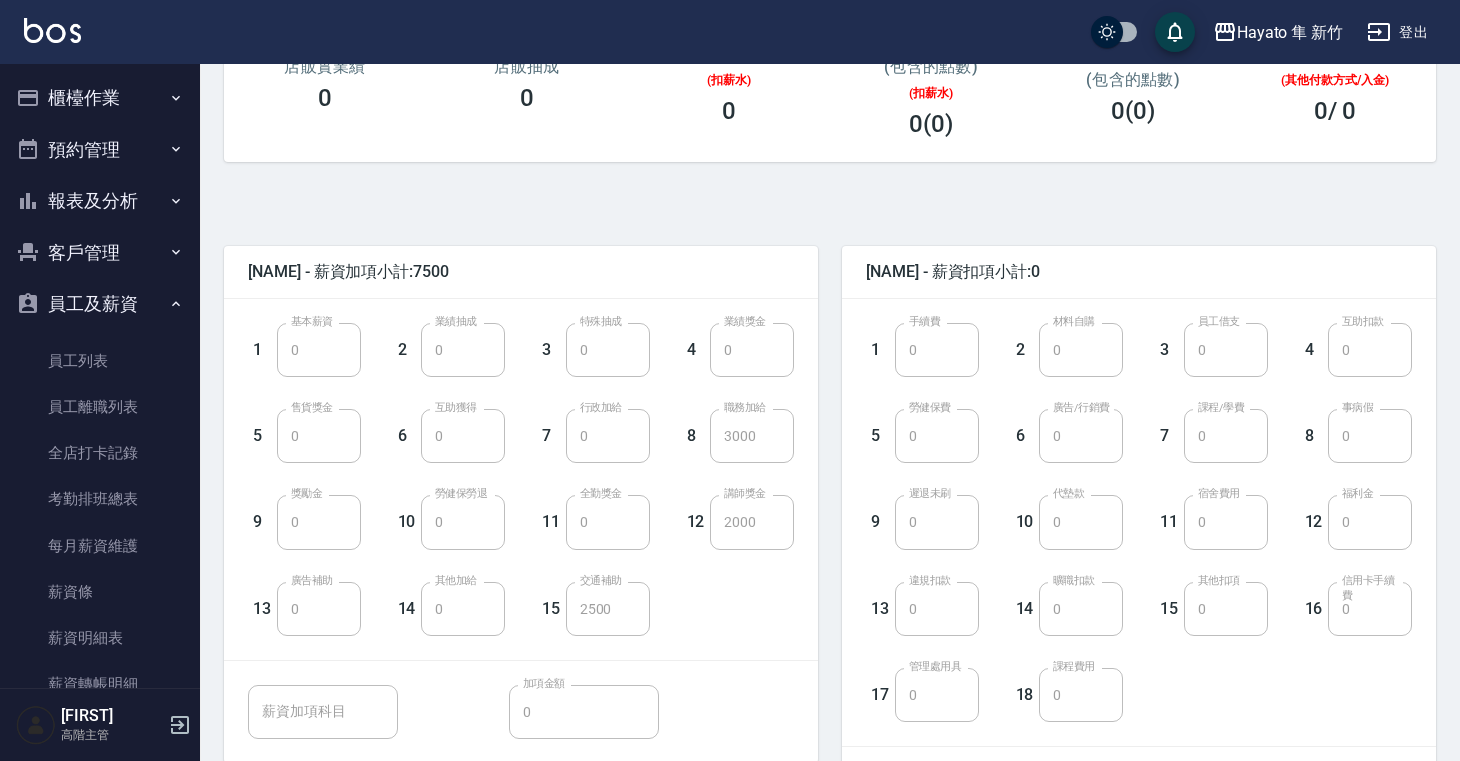 click on "1 基本薪資 0 基本薪資 2 業績抽成 0 業績抽成 3 特殊抽成 0 特殊抽成 4 業績獎金 0 業績獎金 5 售貨獎金 0 售貨獎金 6 互助獲得 0 互助獲得 7 行政加給 0 行政加給 8 職務加給 3000 職務加給 9 獎勵金 0 獎勵金 10 勞健保勞退 0 勞健保勞退 11 全勤獎金 0 全勤獎金 12 講師獎金 2000 講師獎金 13 廣告補助 0 廣告補助 14 其他加給 0 其他加給 15 交通補助 2500 交通補助" at bounding box center (505, 463) 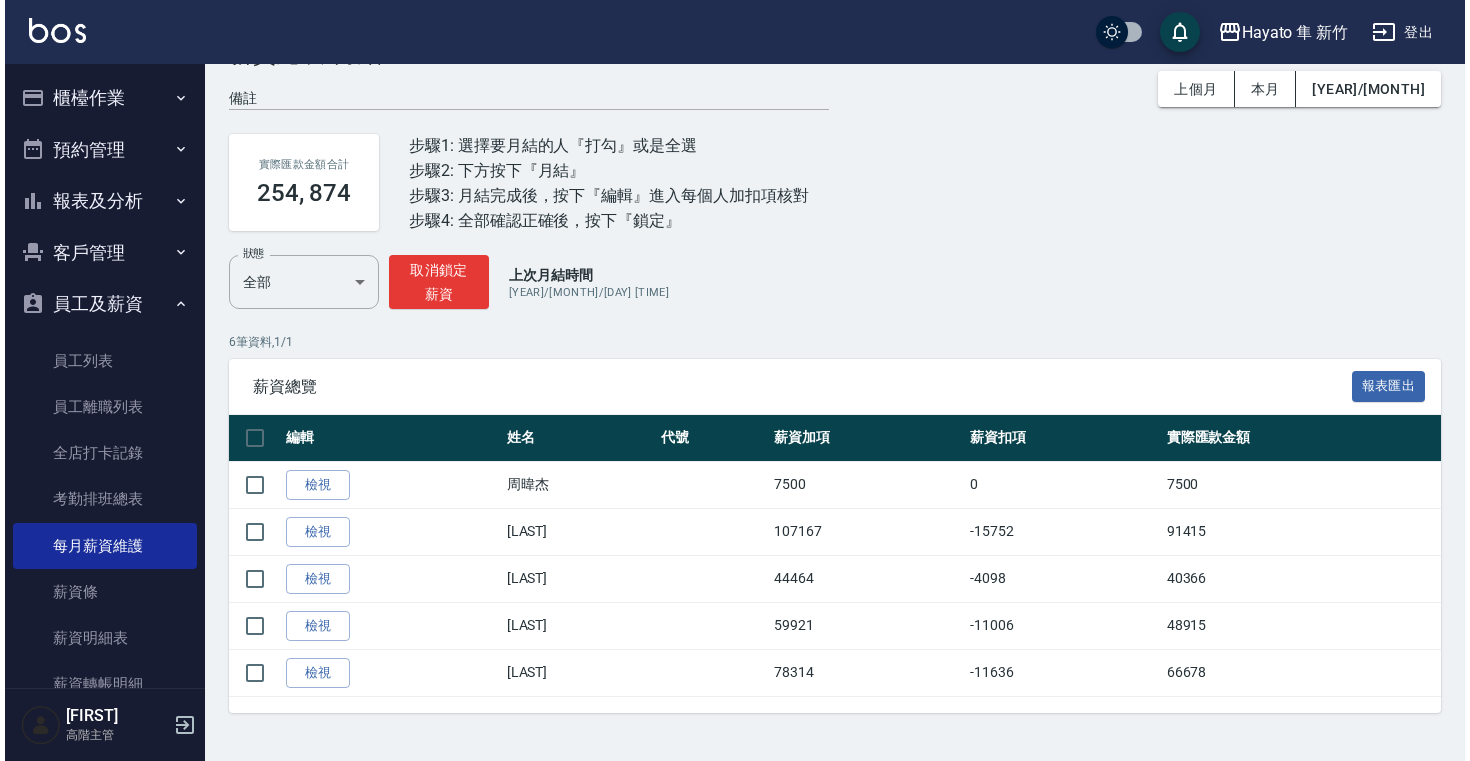 scroll, scrollTop: 0, scrollLeft: 0, axis: both 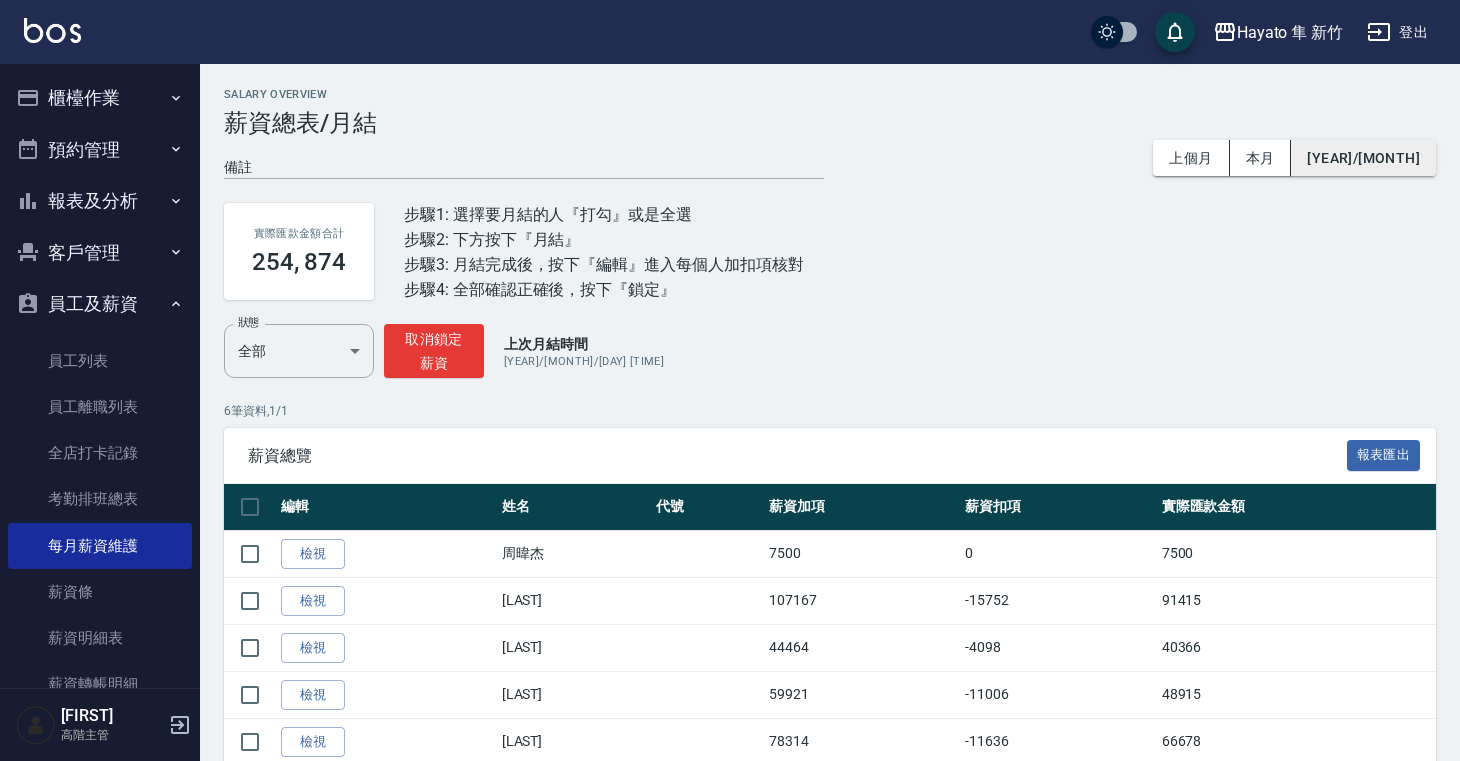 click on "2025/4" at bounding box center [1363, 158] 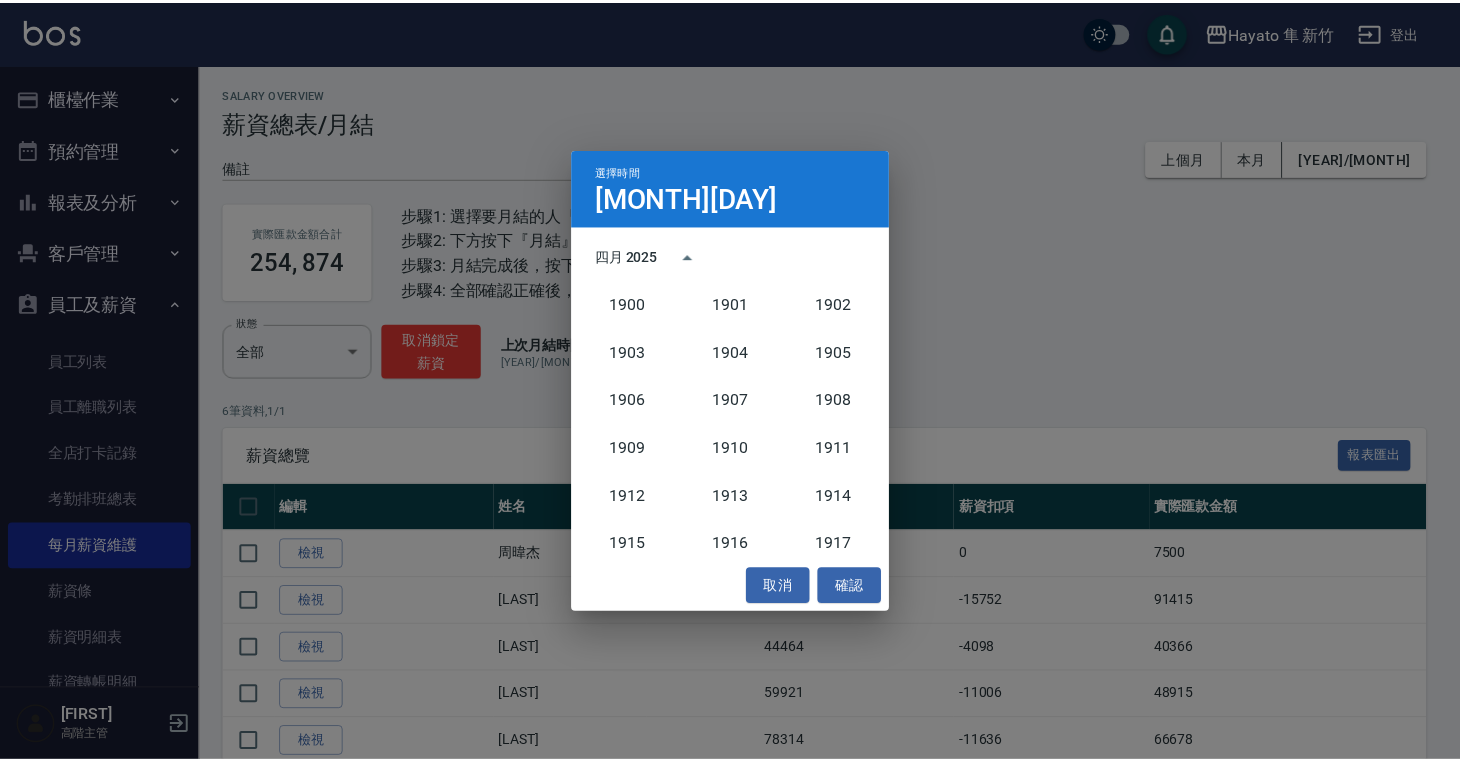 scroll, scrollTop: 1852, scrollLeft: 0, axis: vertical 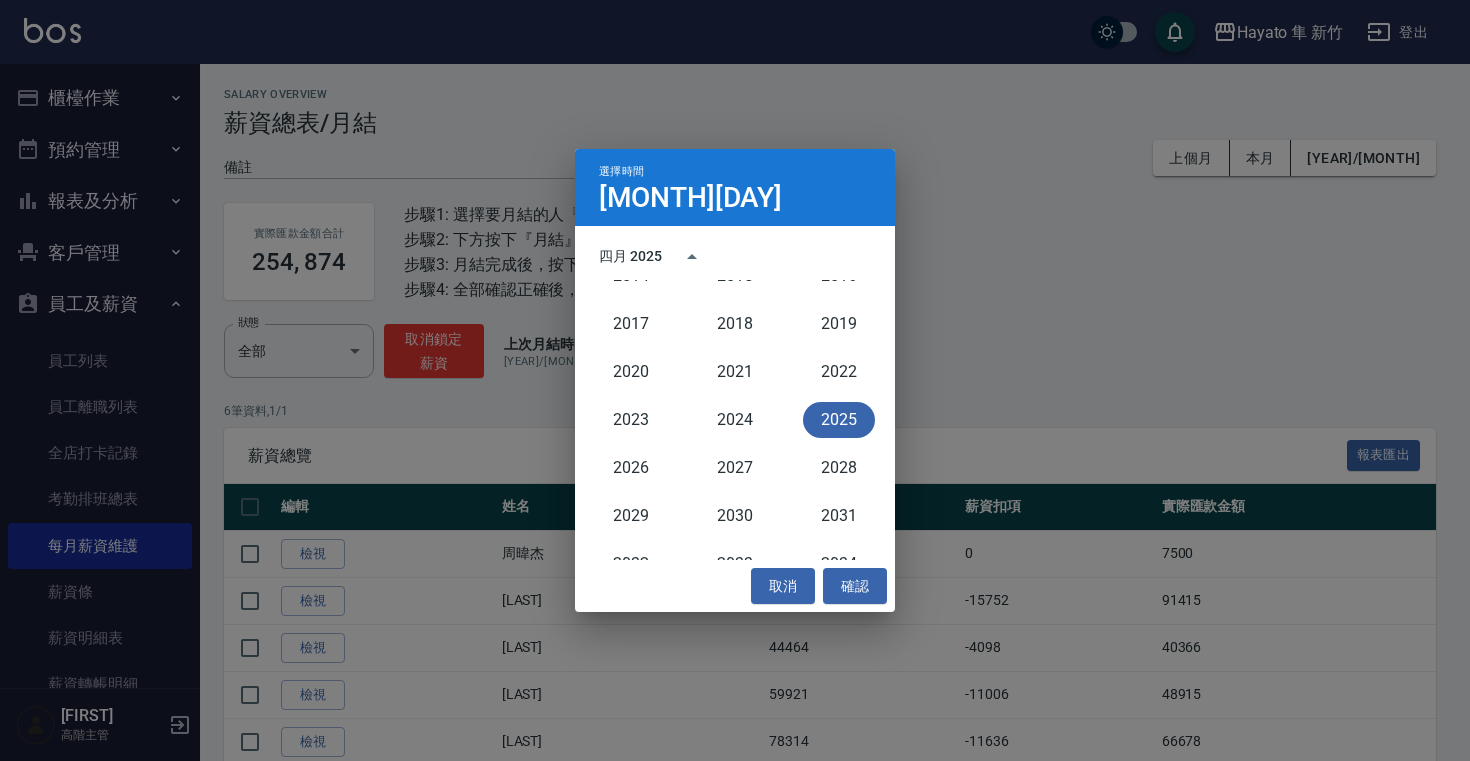 click on "2025" at bounding box center [839, 420] 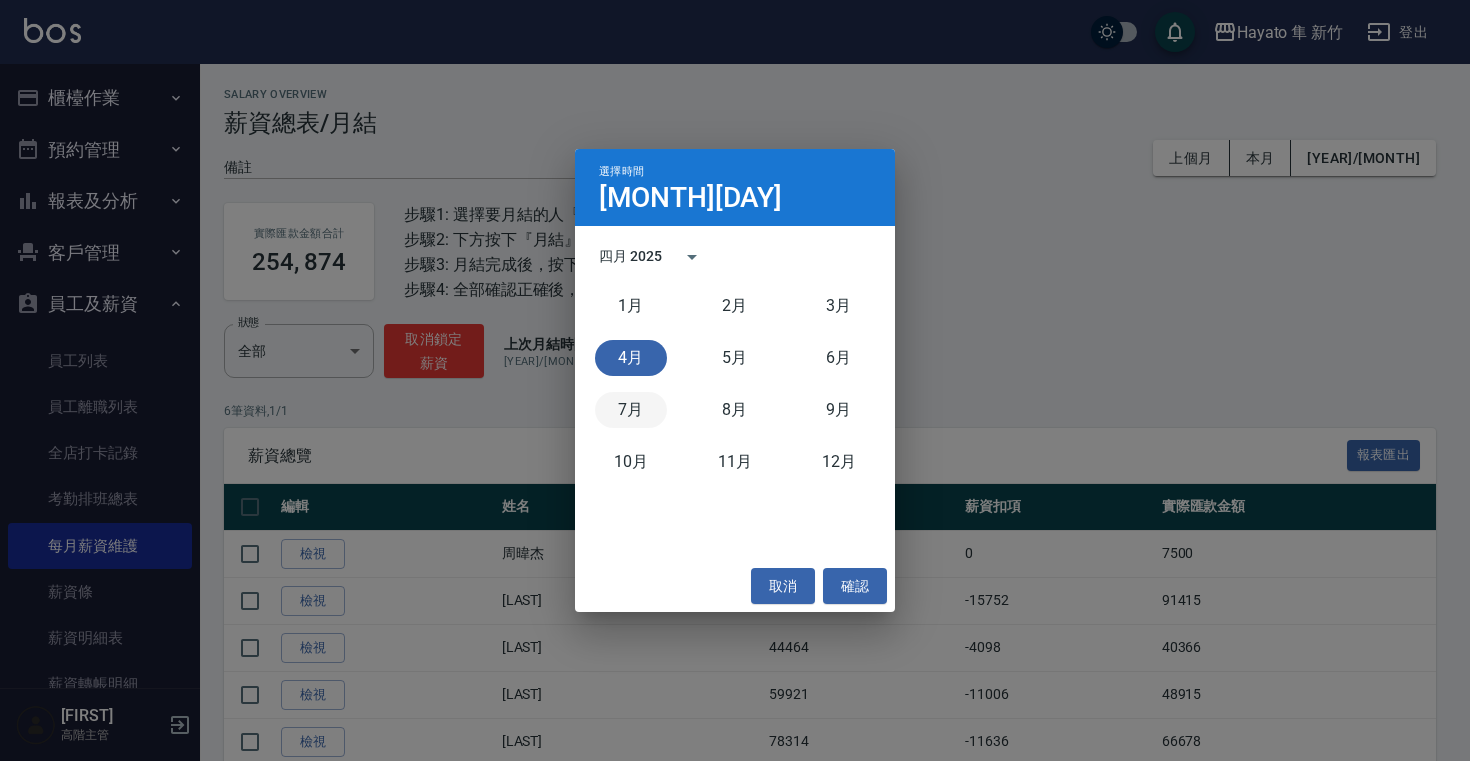 click on "7月" at bounding box center (631, 410) 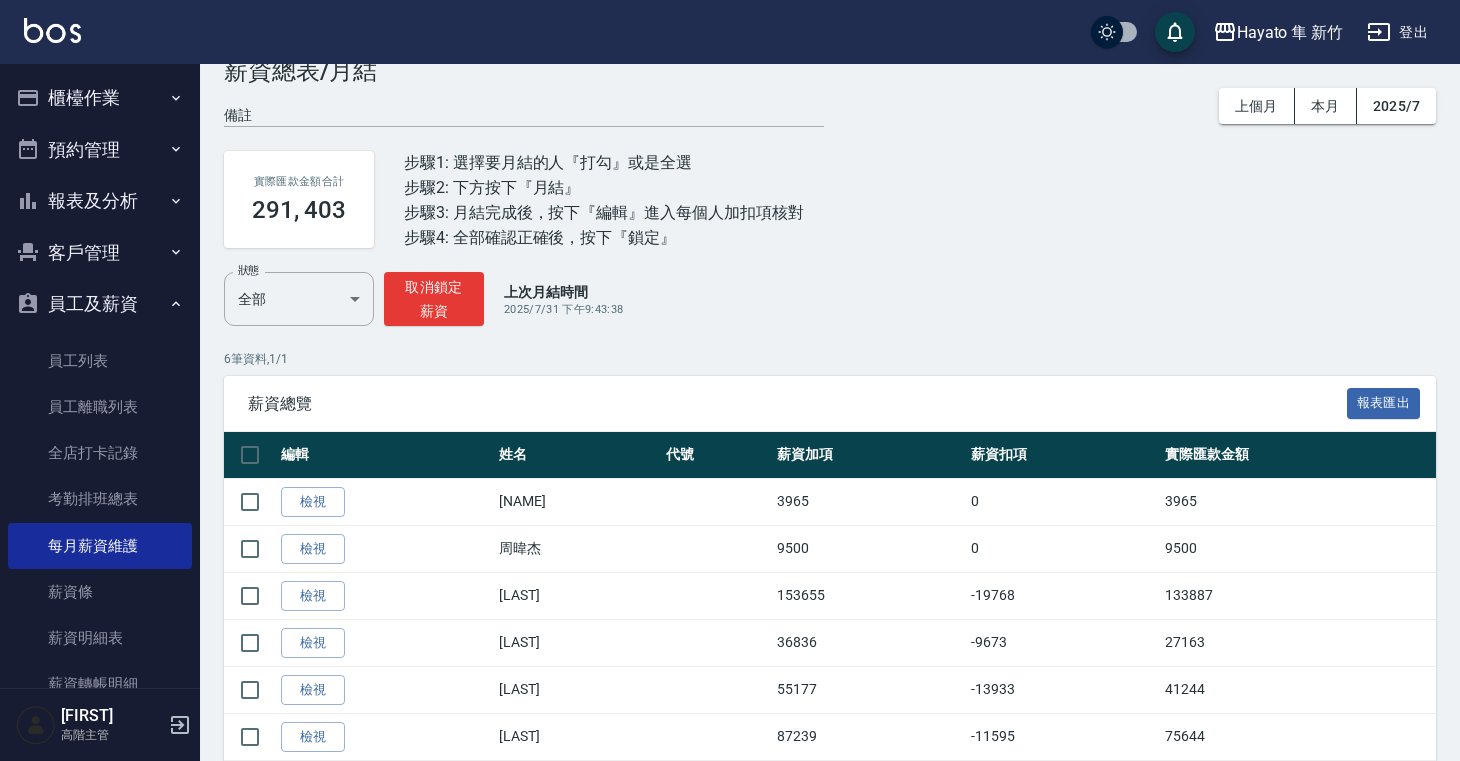 scroll, scrollTop: 78, scrollLeft: 0, axis: vertical 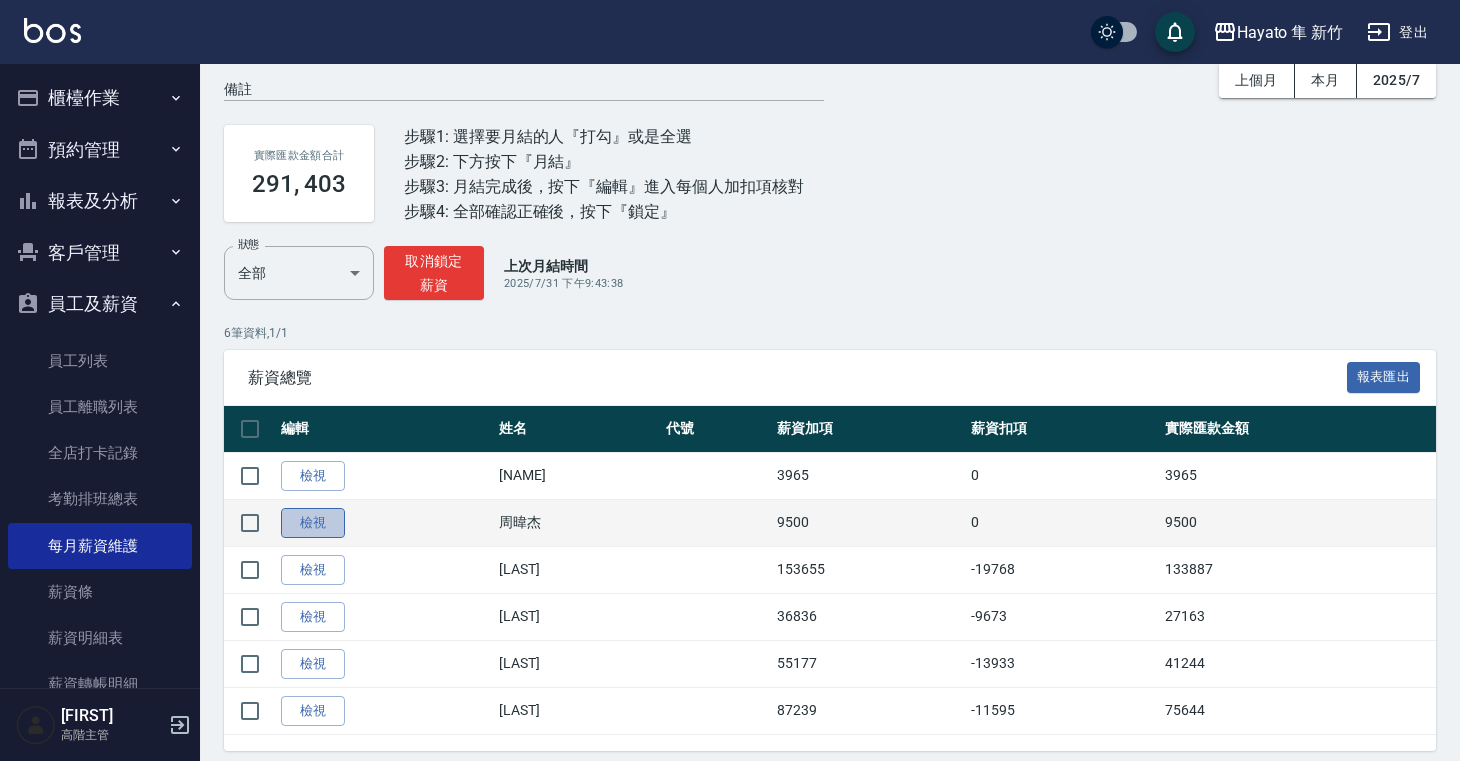 click on "檢視" at bounding box center [313, 523] 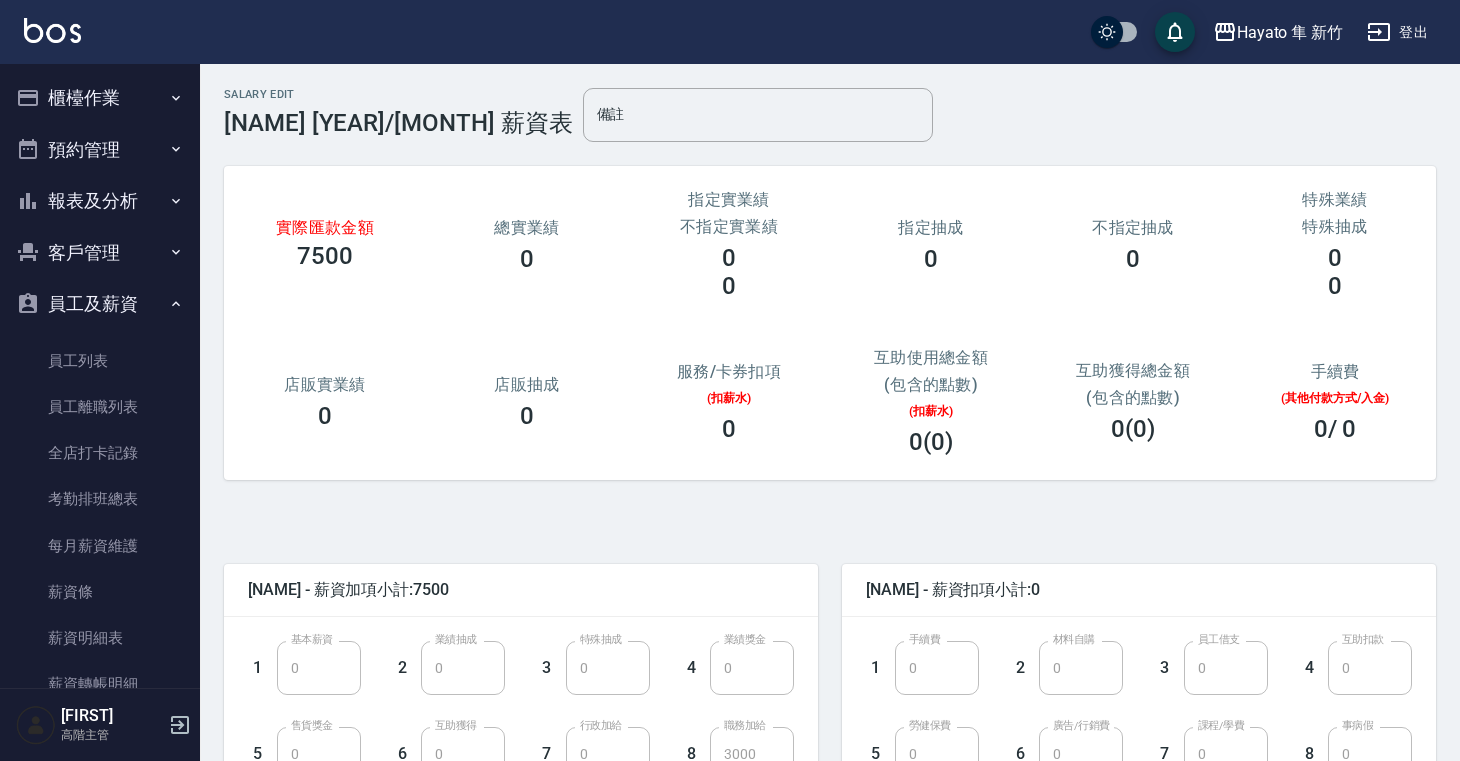 scroll, scrollTop: 345, scrollLeft: 0, axis: vertical 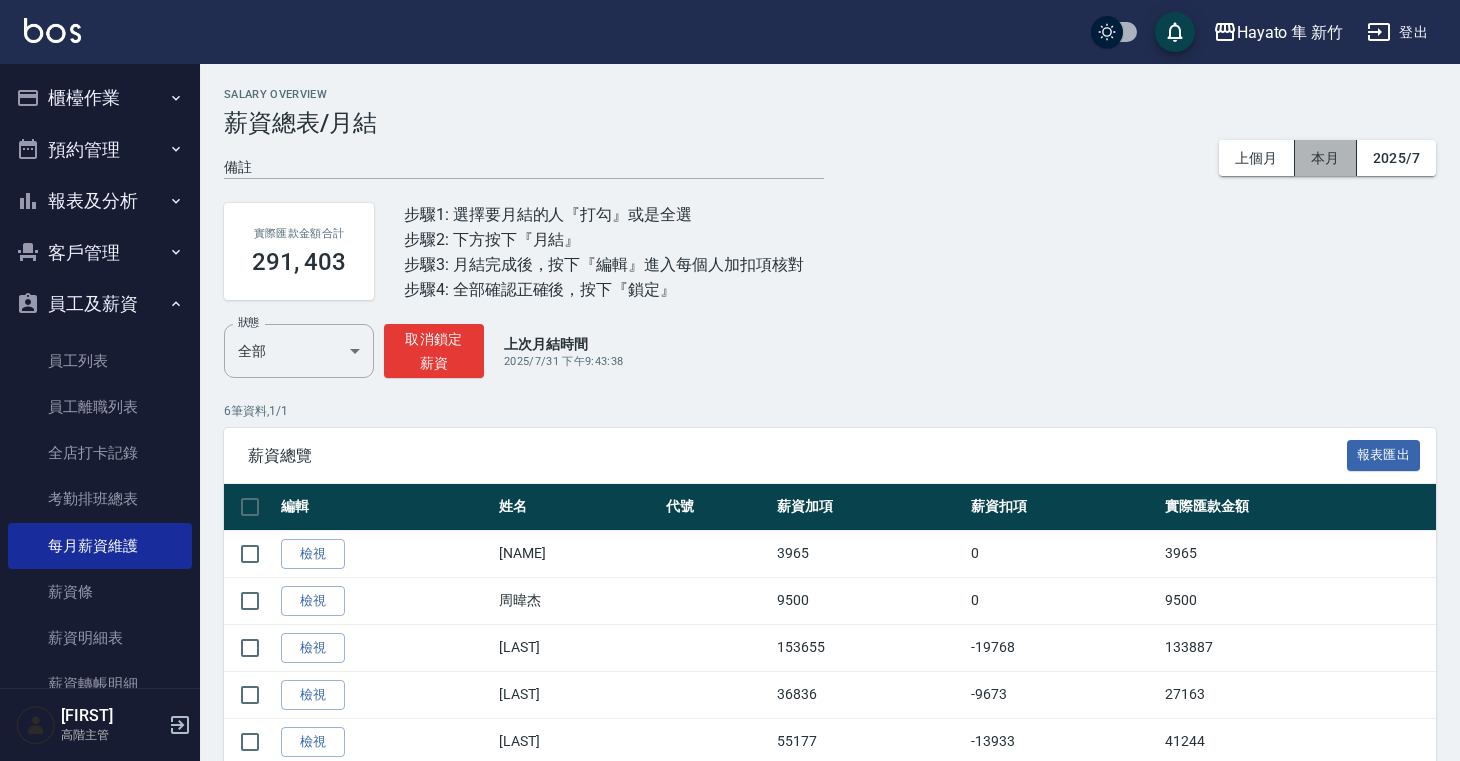 click on "本月" at bounding box center [1326, 158] 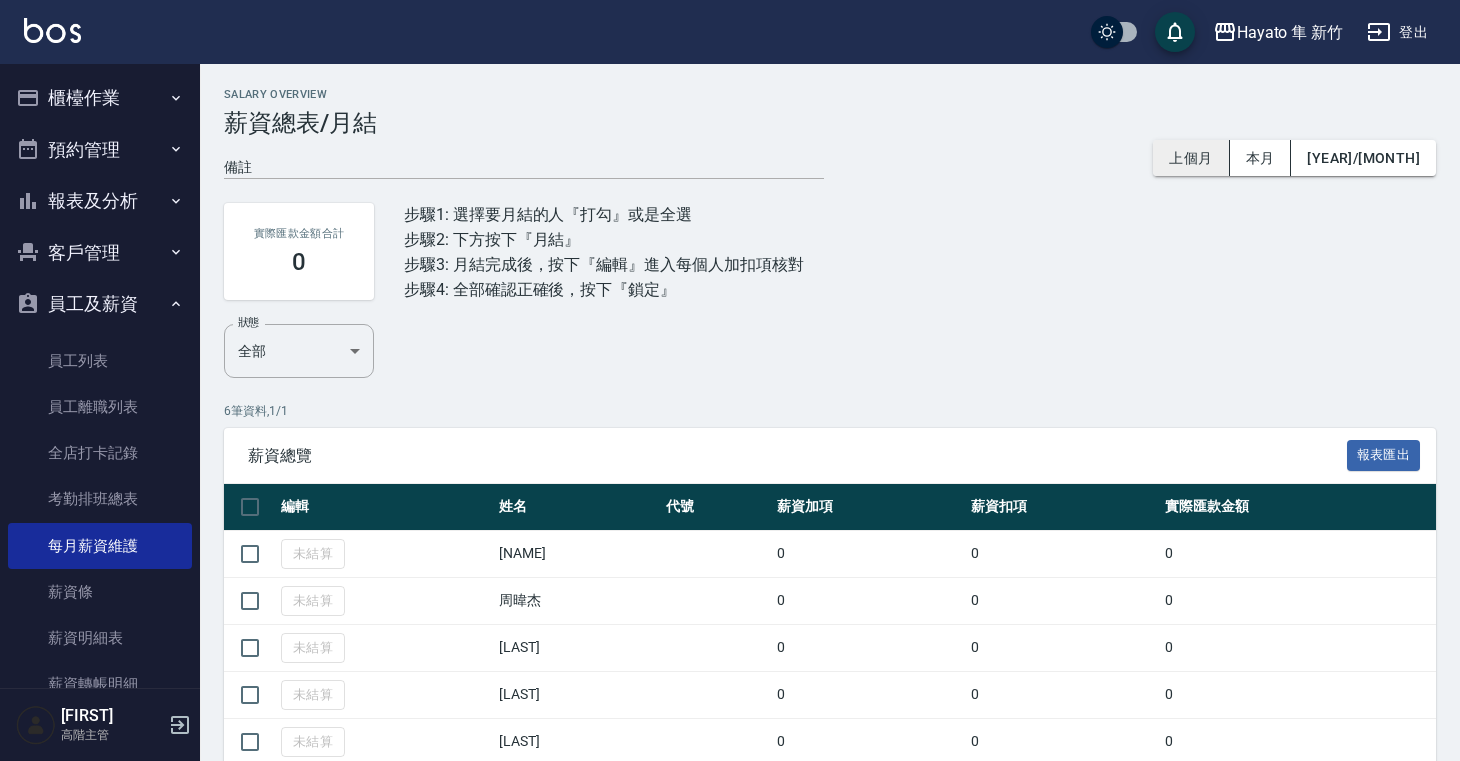 click on "上個月" at bounding box center [1191, 158] 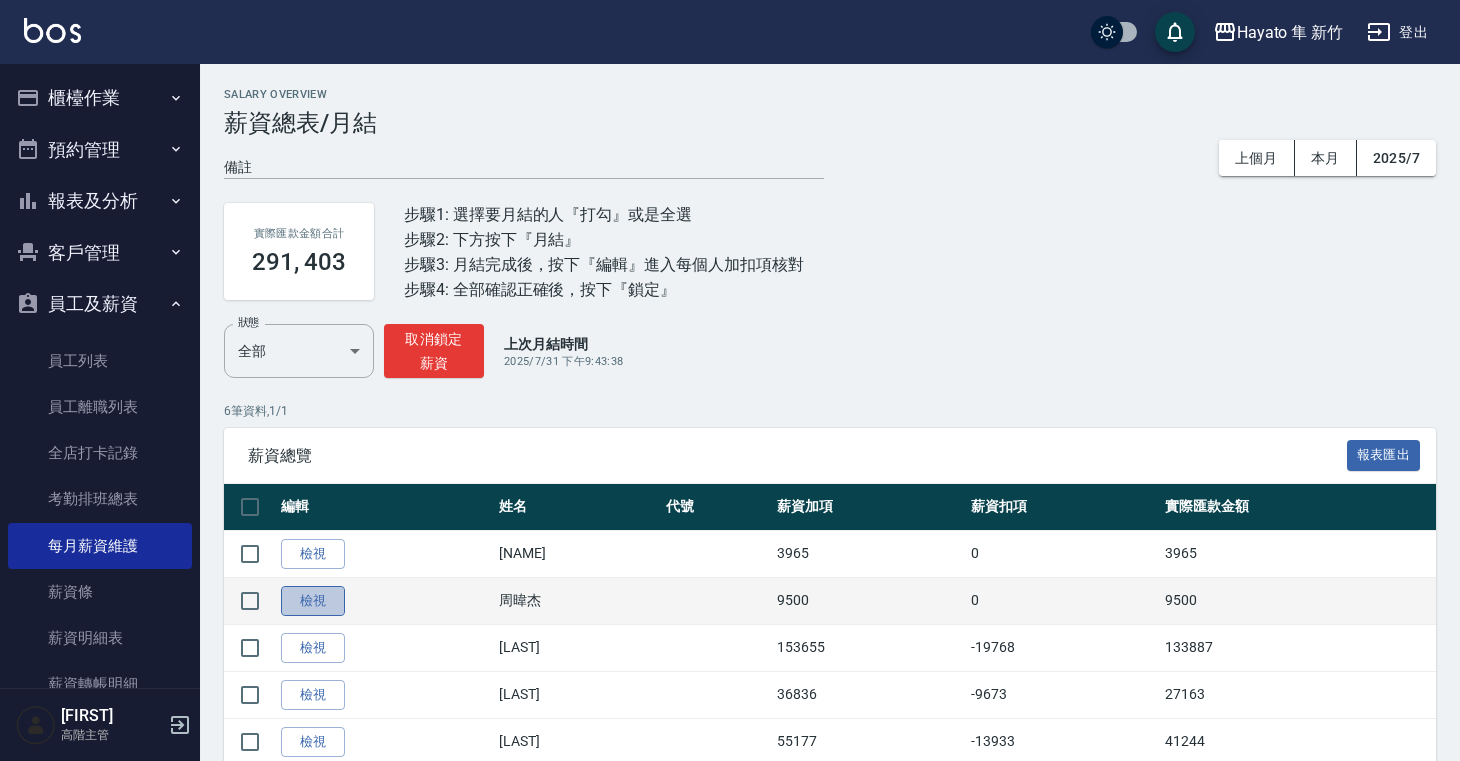 click on "檢視" at bounding box center (313, 601) 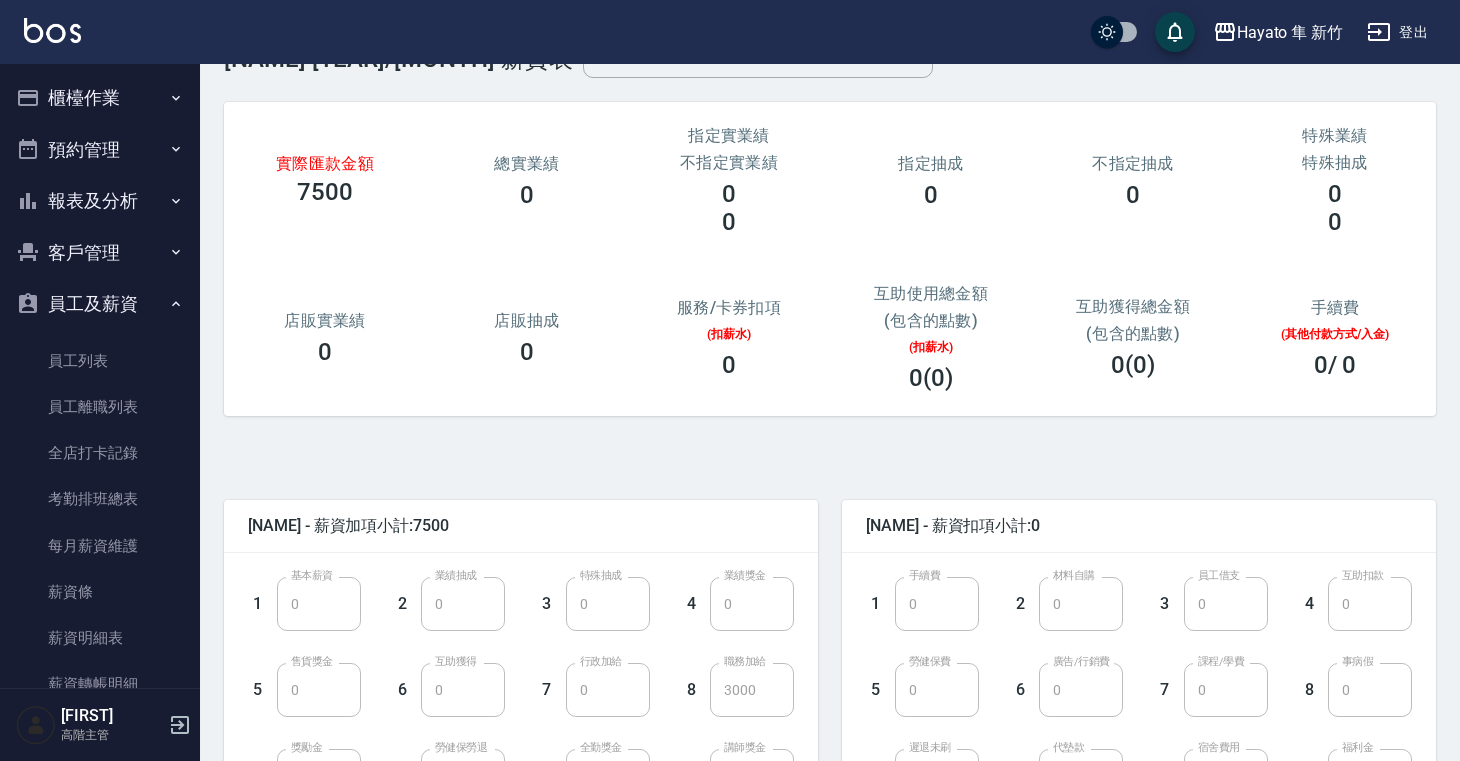 scroll, scrollTop: 38, scrollLeft: 0, axis: vertical 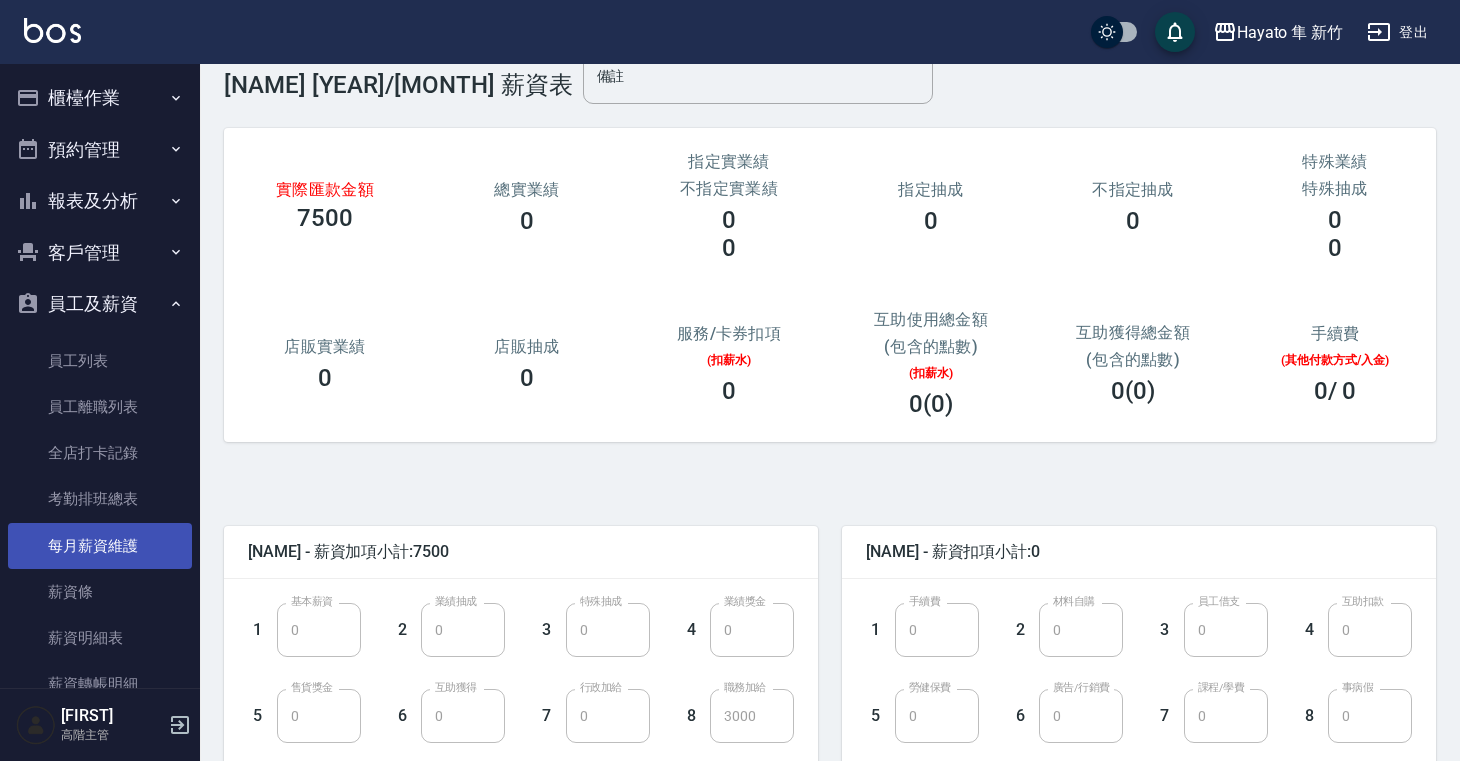 click on "每月薪資維護" at bounding box center (100, 546) 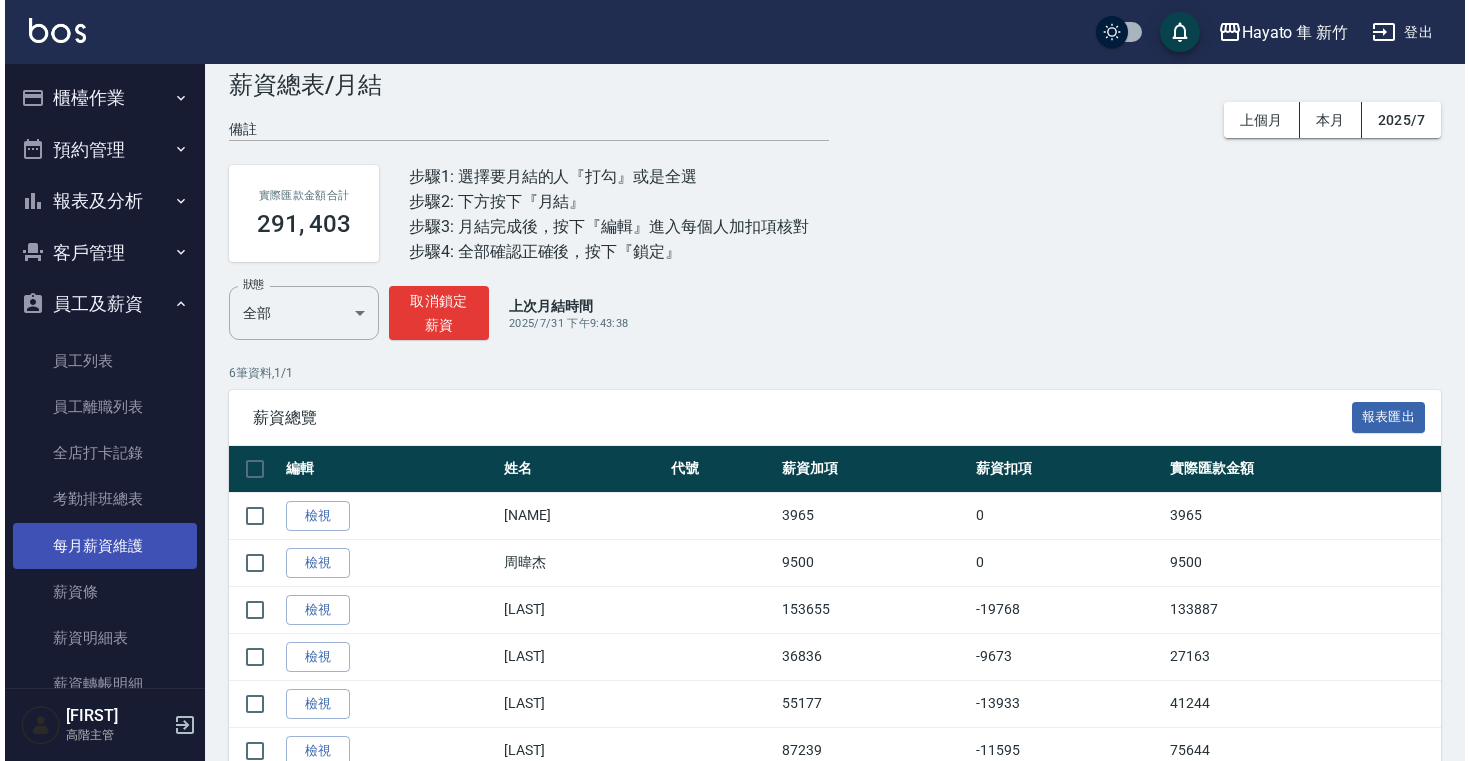 scroll, scrollTop: 0, scrollLeft: 0, axis: both 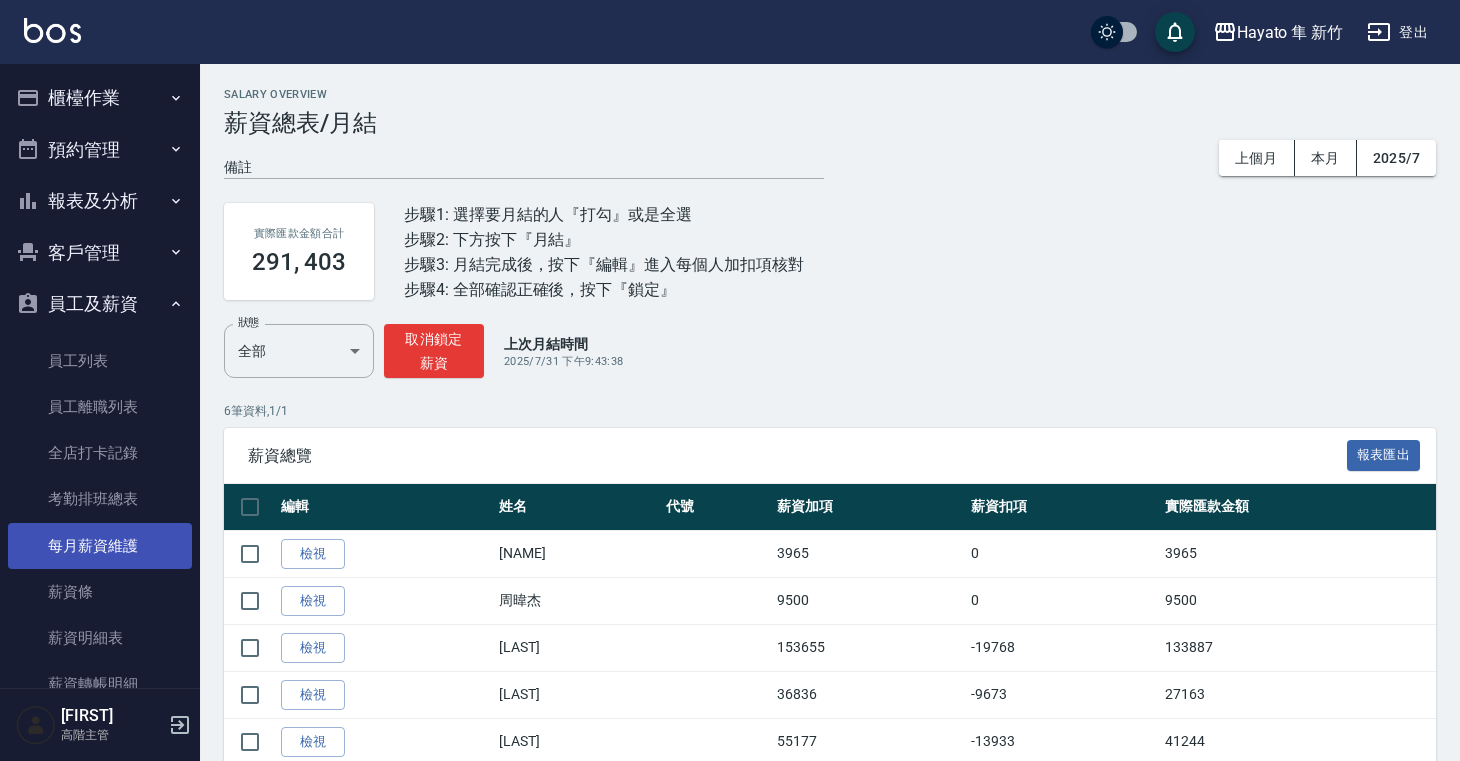 click on "每月薪資維護" at bounding box center [100, 546] 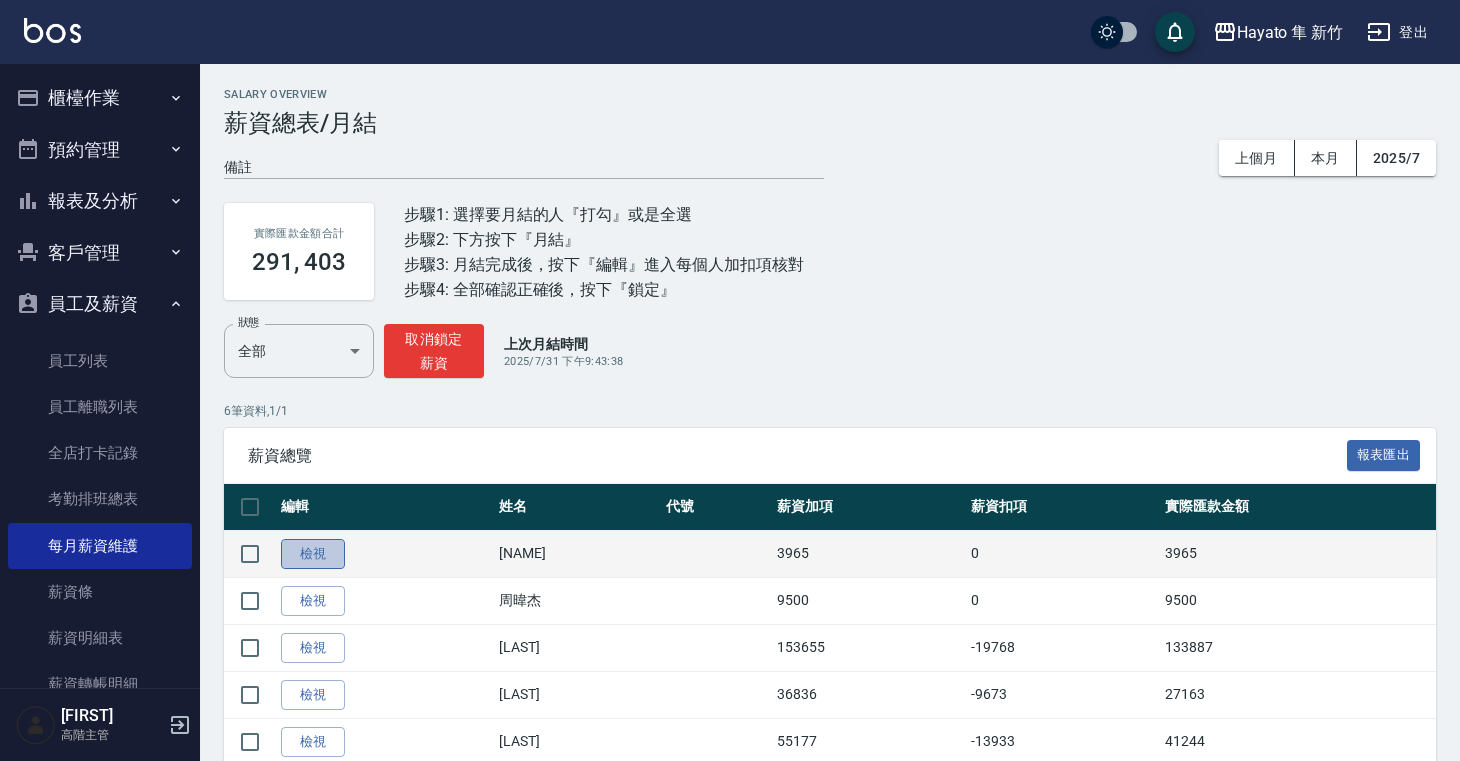 click on "檢視" at bounding box center (313, 554) 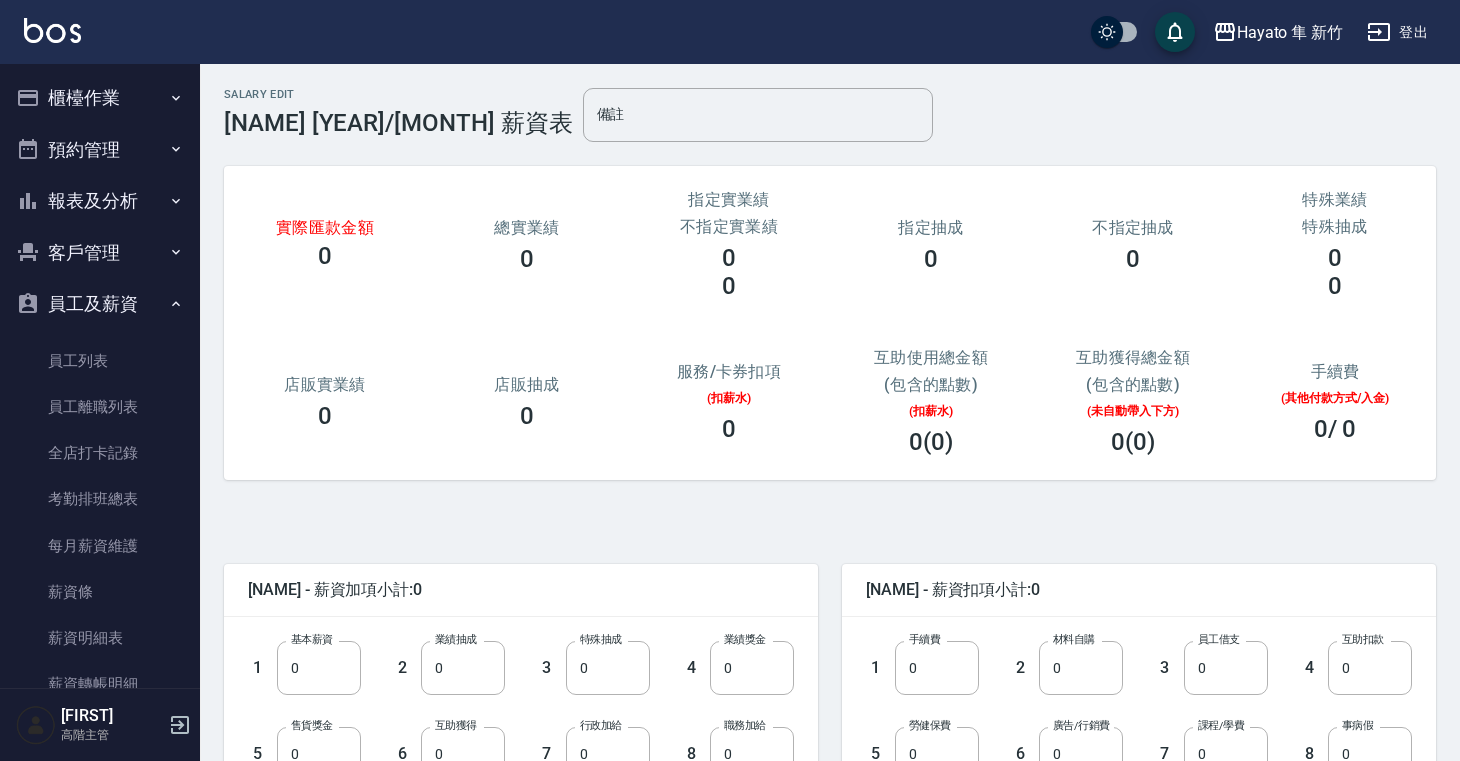 scroll, scrollTop: 442, scrollLeft: 0, axis: vertical 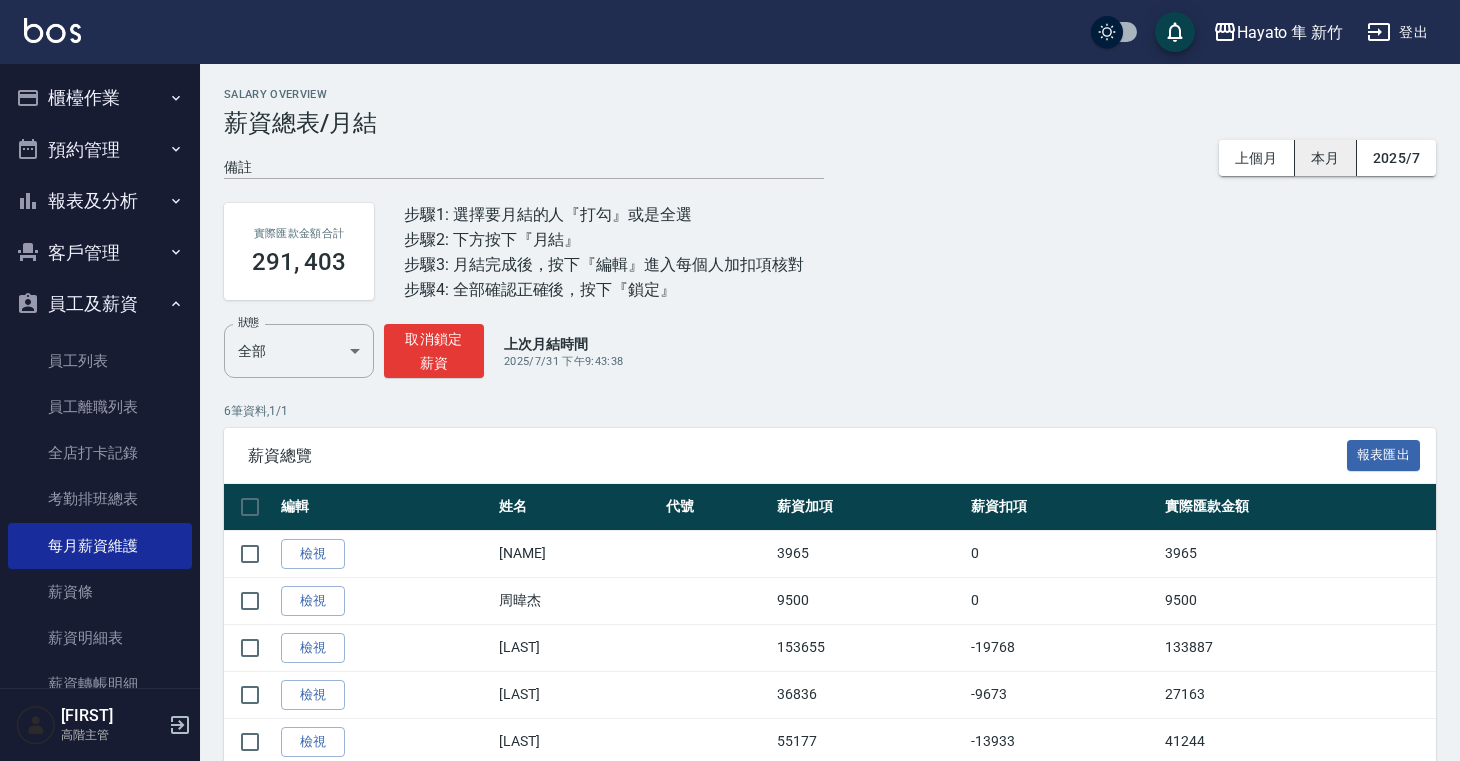 click on "本月" at bounding box center [1326, 158] 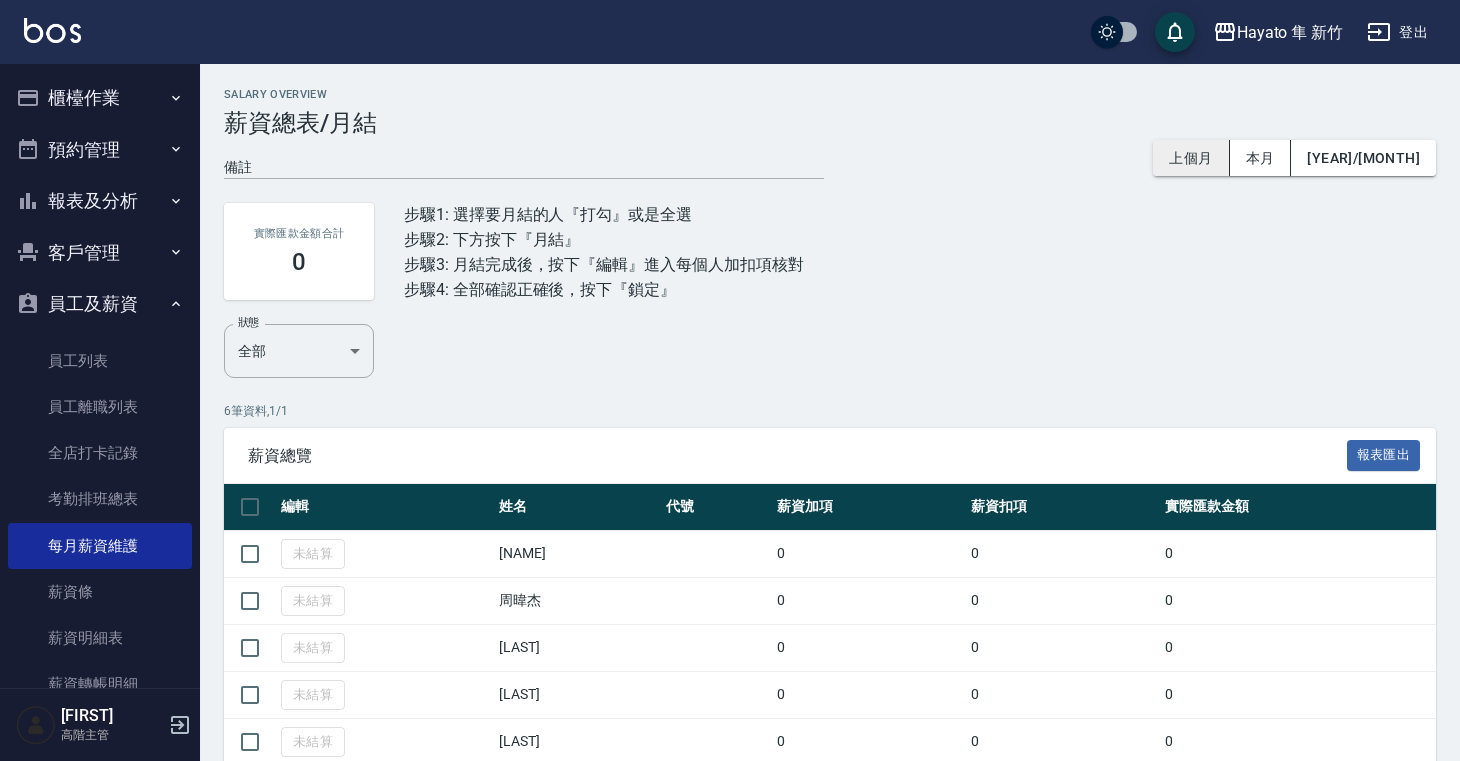 click on "上個月" at bounding box center [1191, 158] 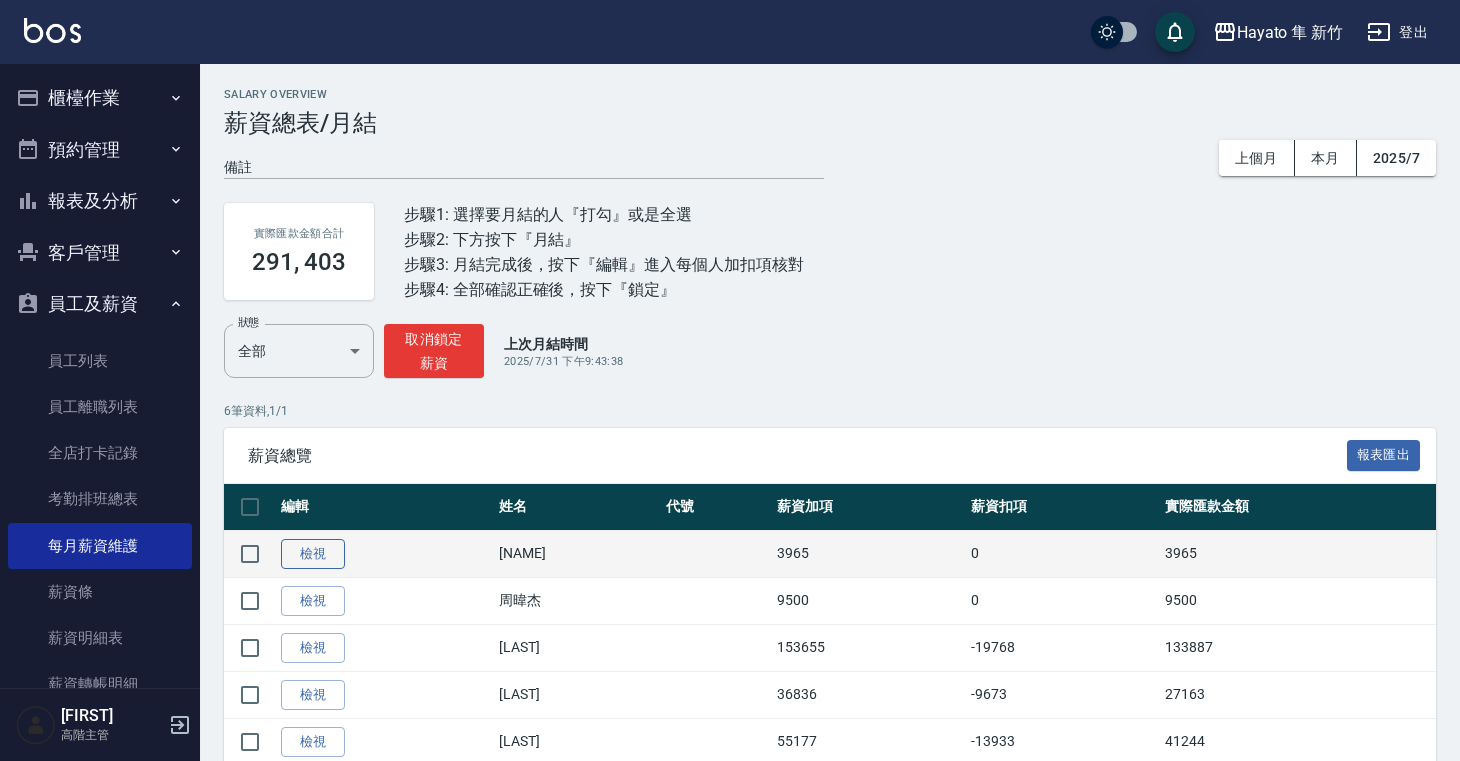 click on "檢視" at bounding box center (313, 554) 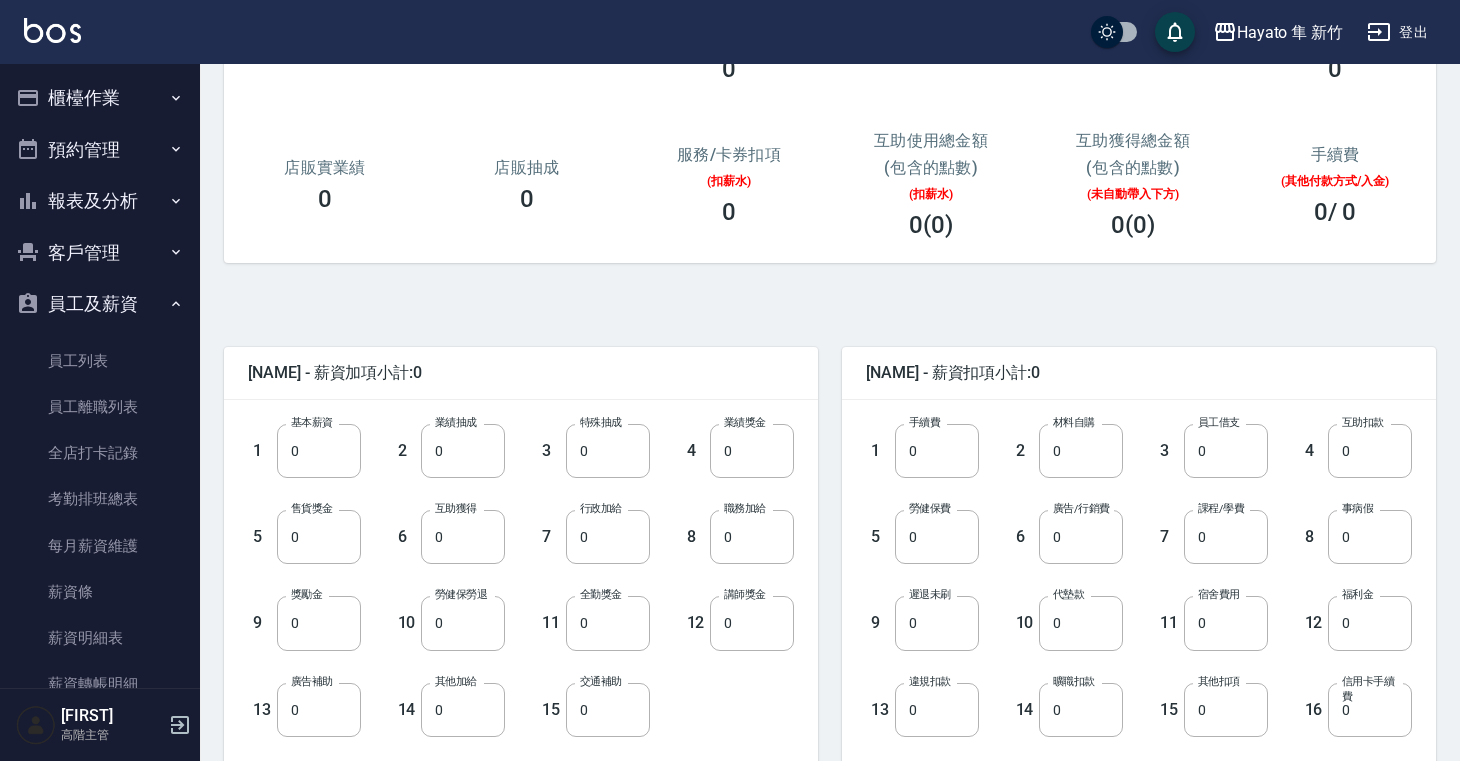 scroll, scrollTop: 538, scrollLeft: 0, axis: vertical 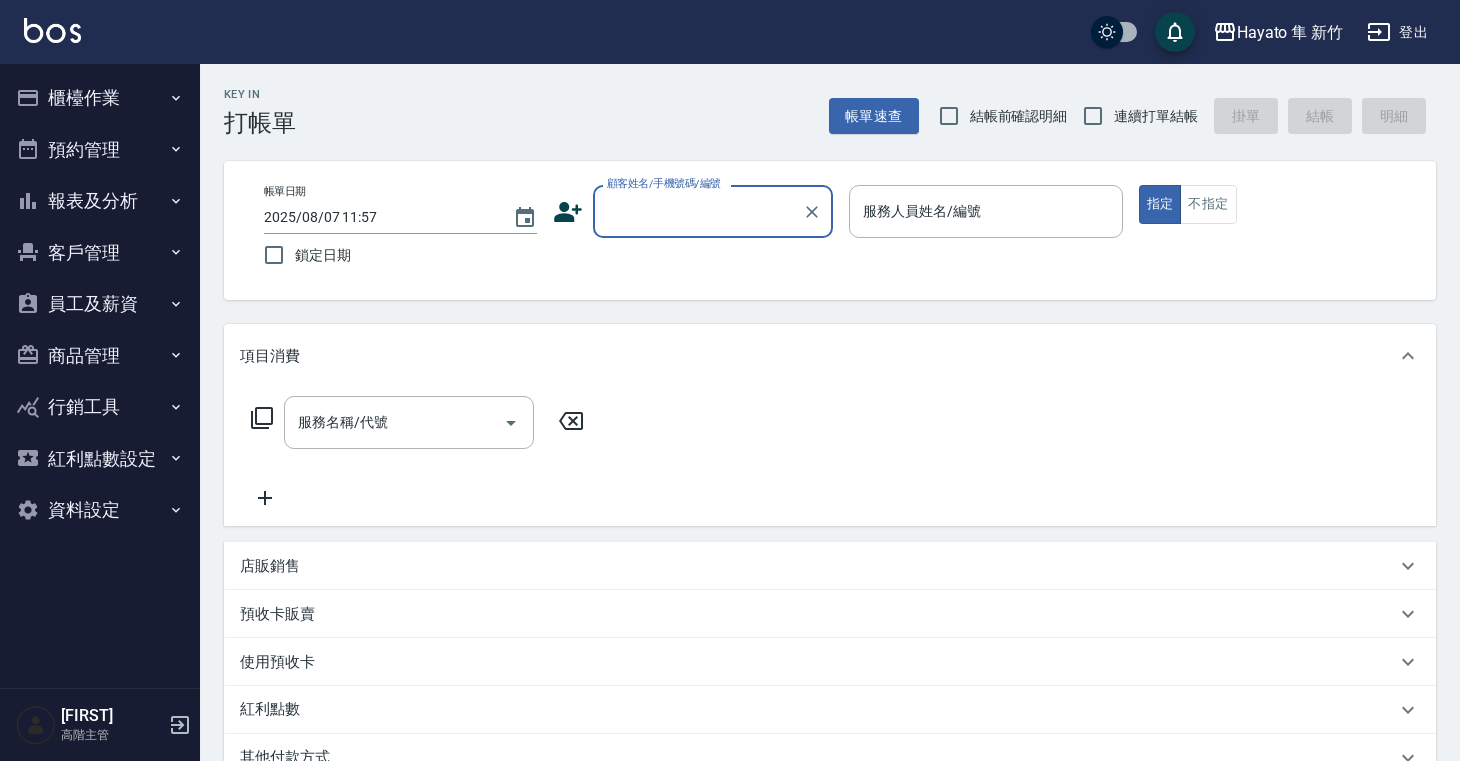 click on "員工及薪資" at bounding box center [100, 304] 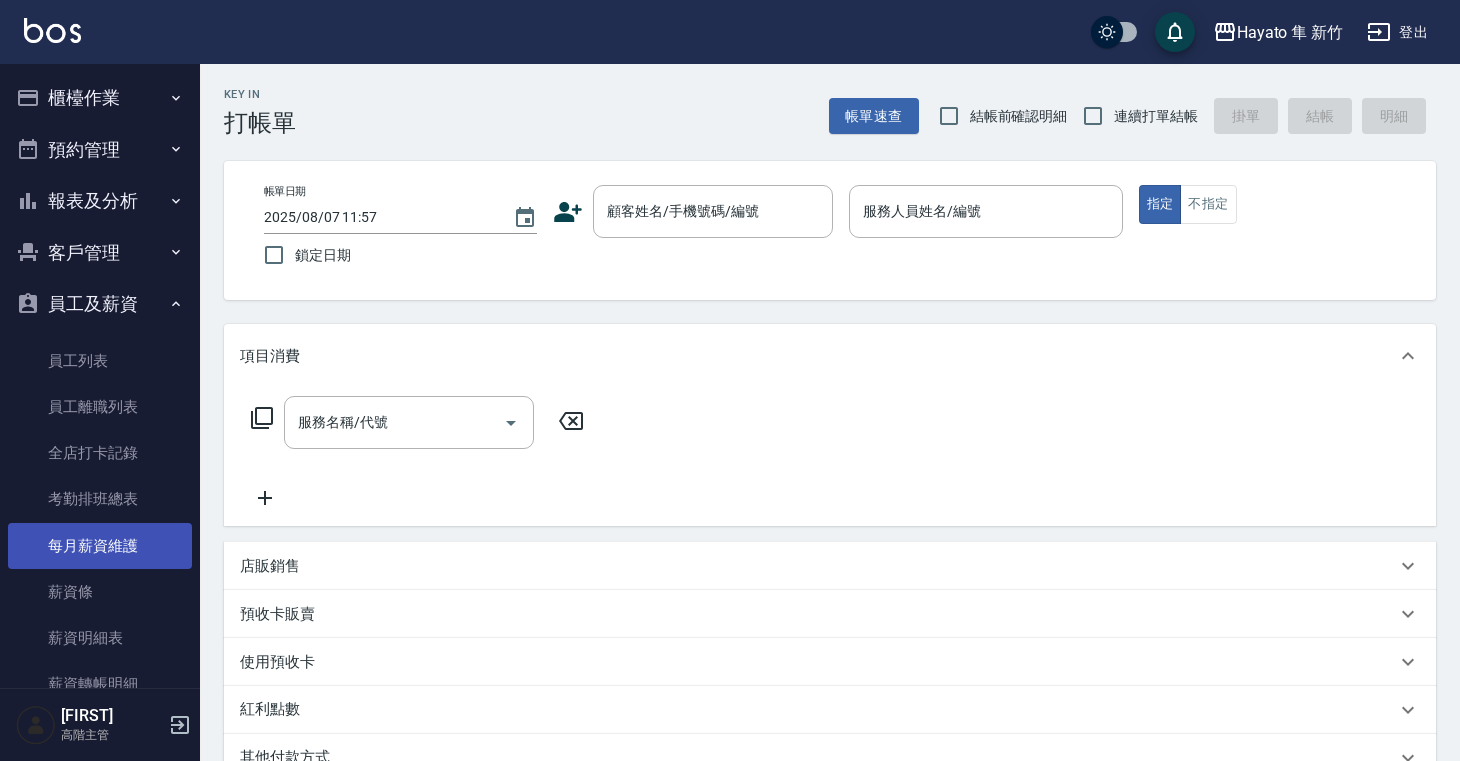 click on "每月薪資維護" at bounding box center [100, 546] 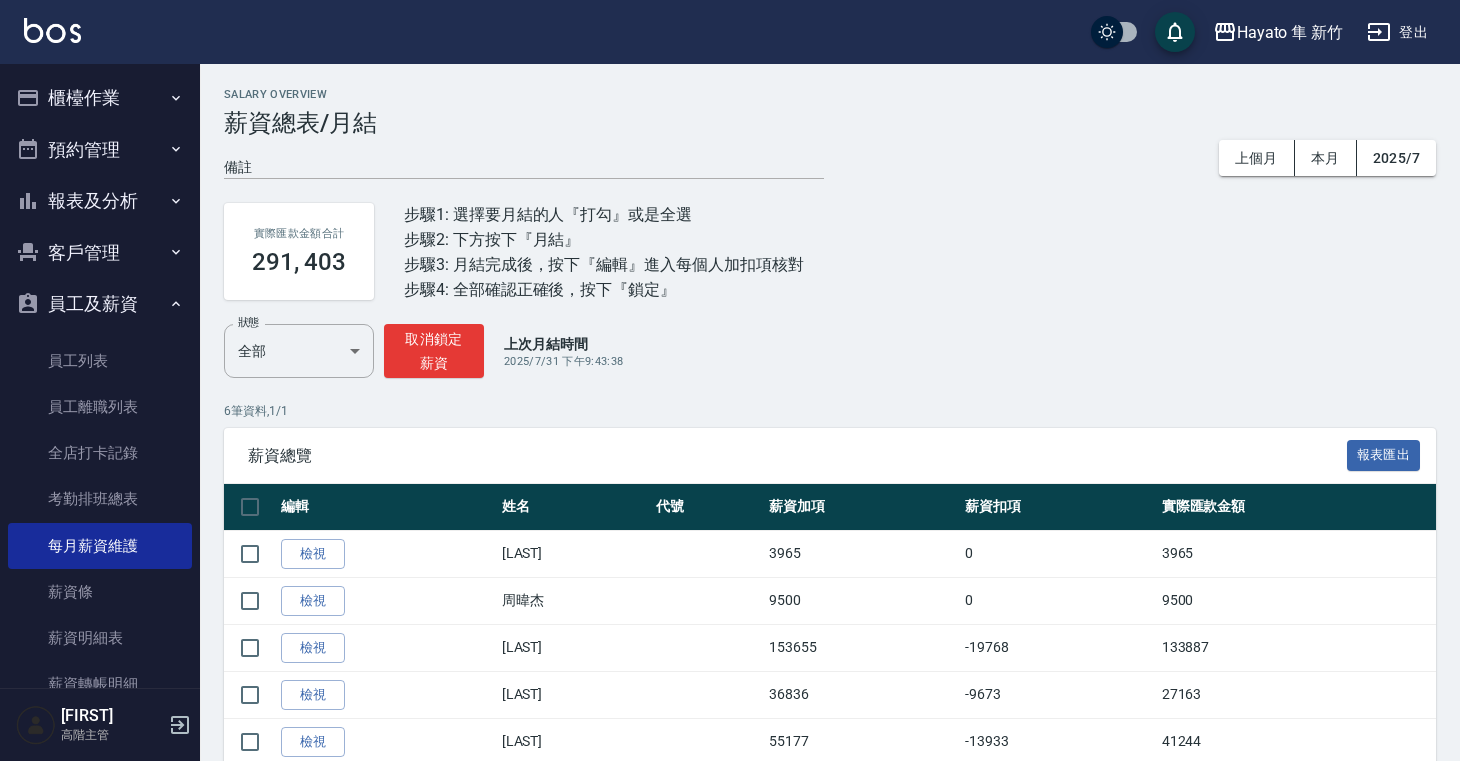 scroll, scrollTop: 116, scrollLeft: 0, axis: vertical 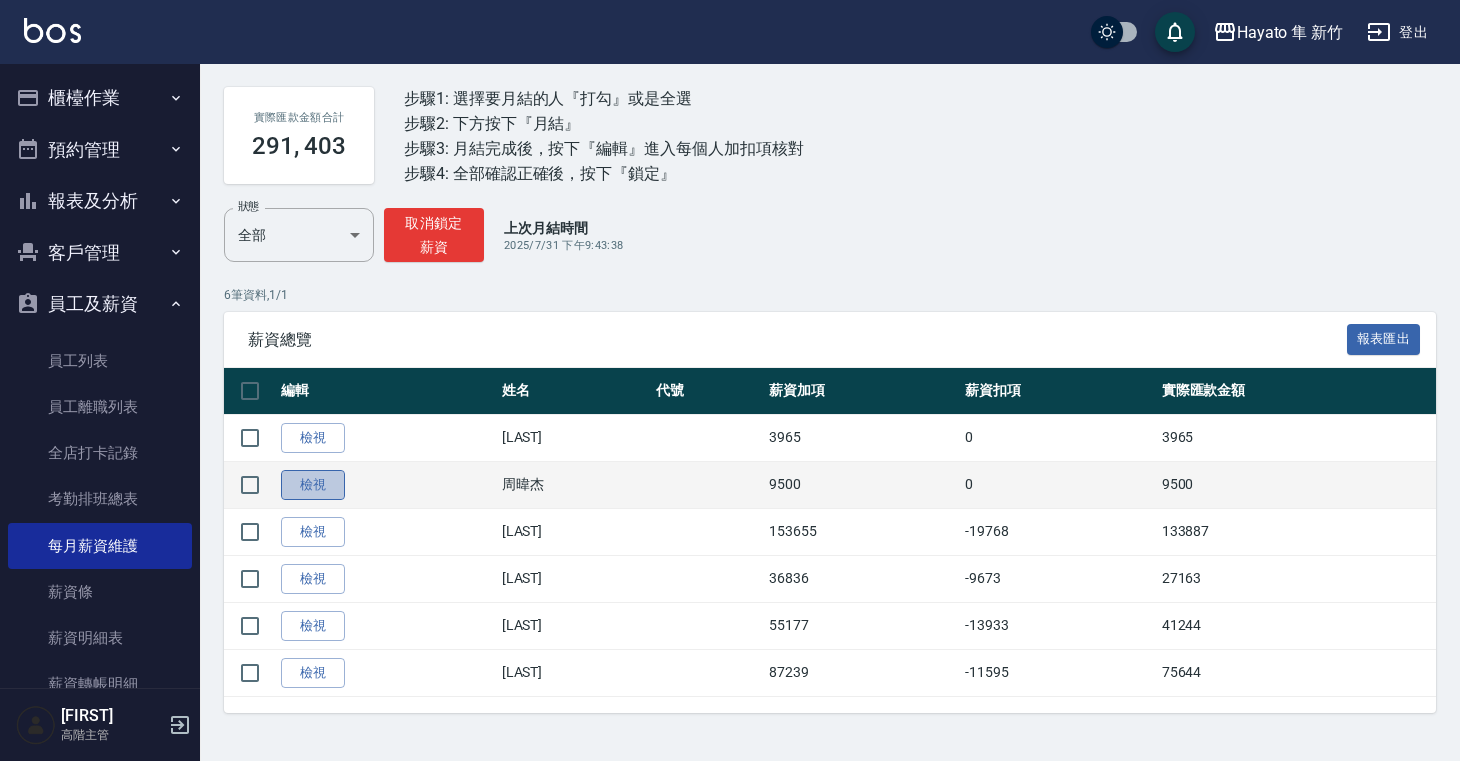 click on "檢視" at bounding box center (313, 485) 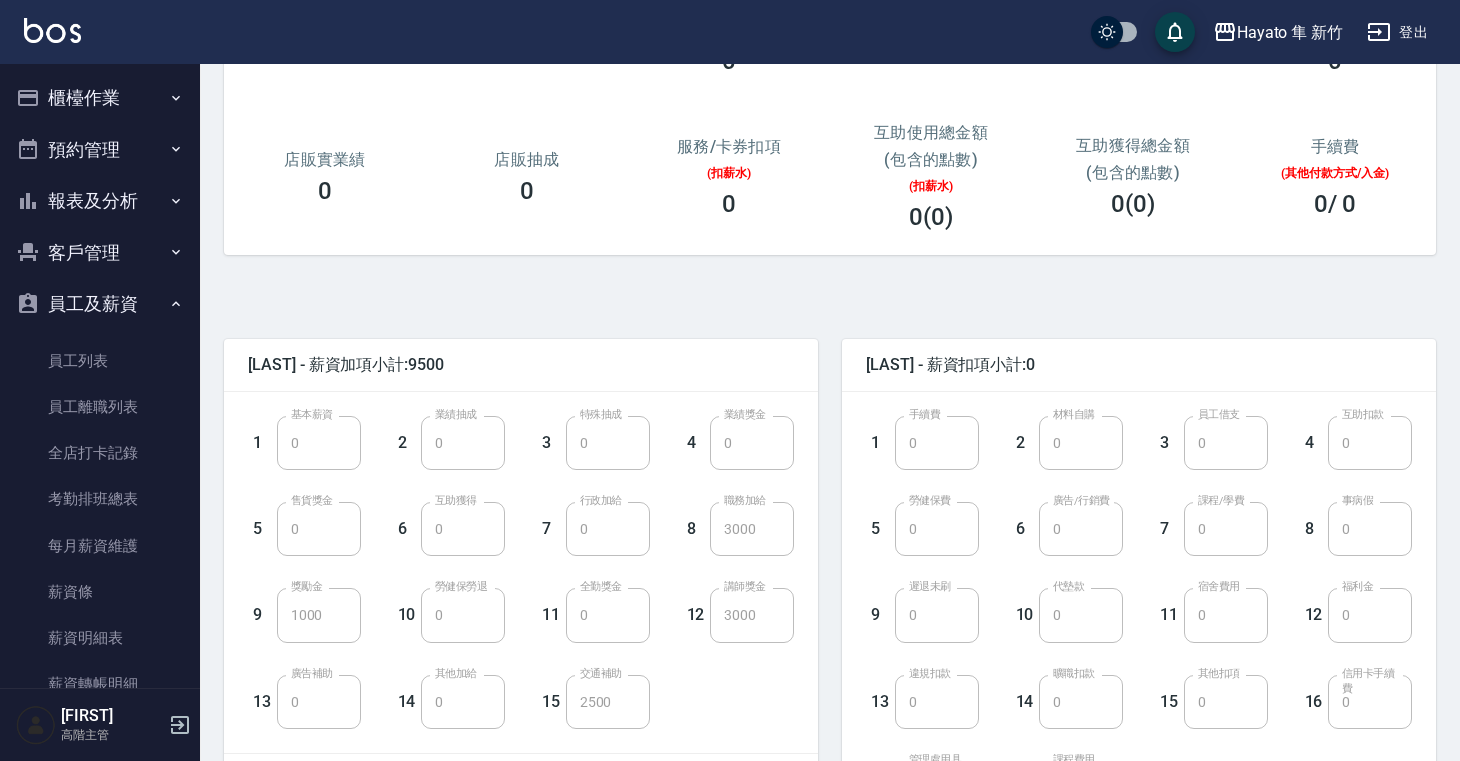 scroll, scrollTop: 538, scrollLeft: 0, axis: vertical 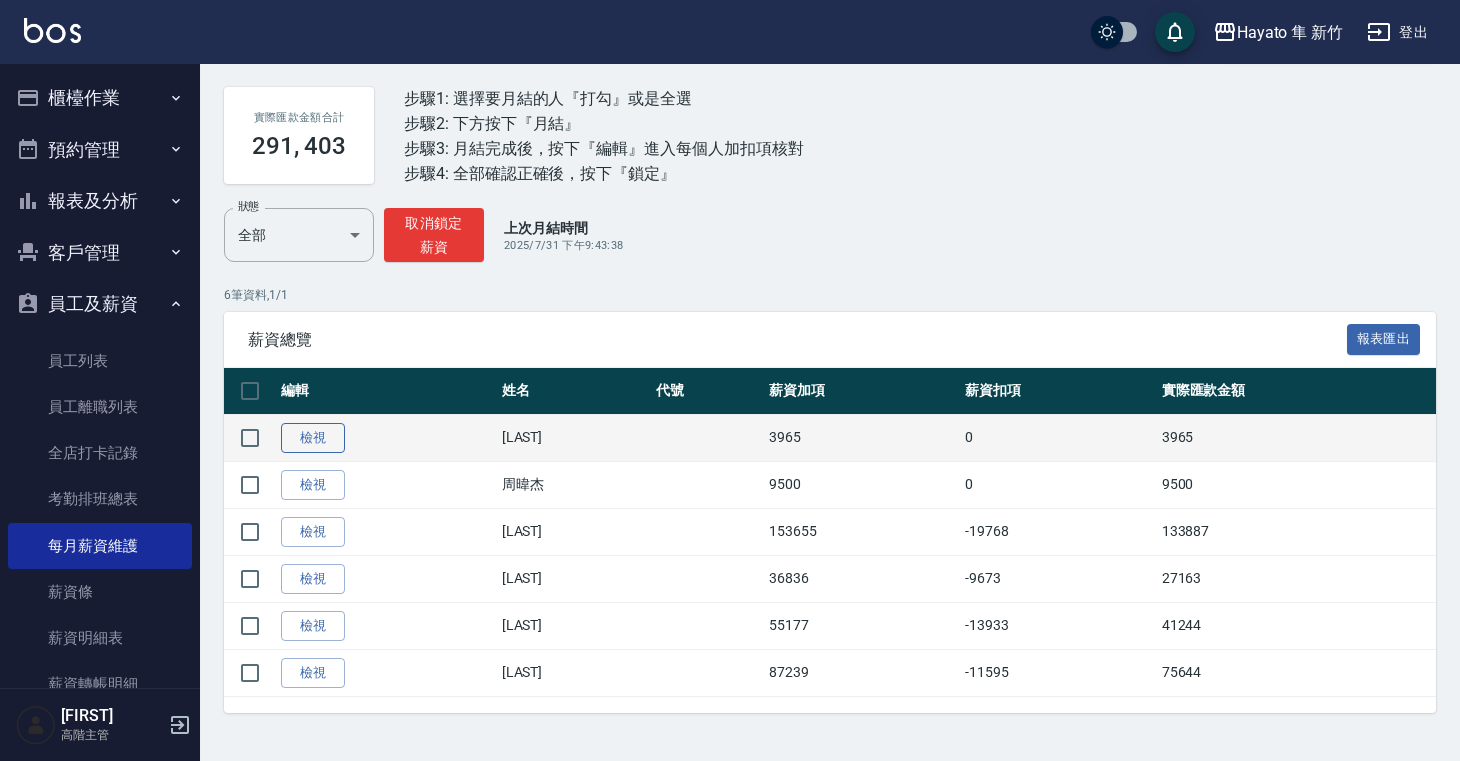 click on "檢視" at bounding box center [313, 438] 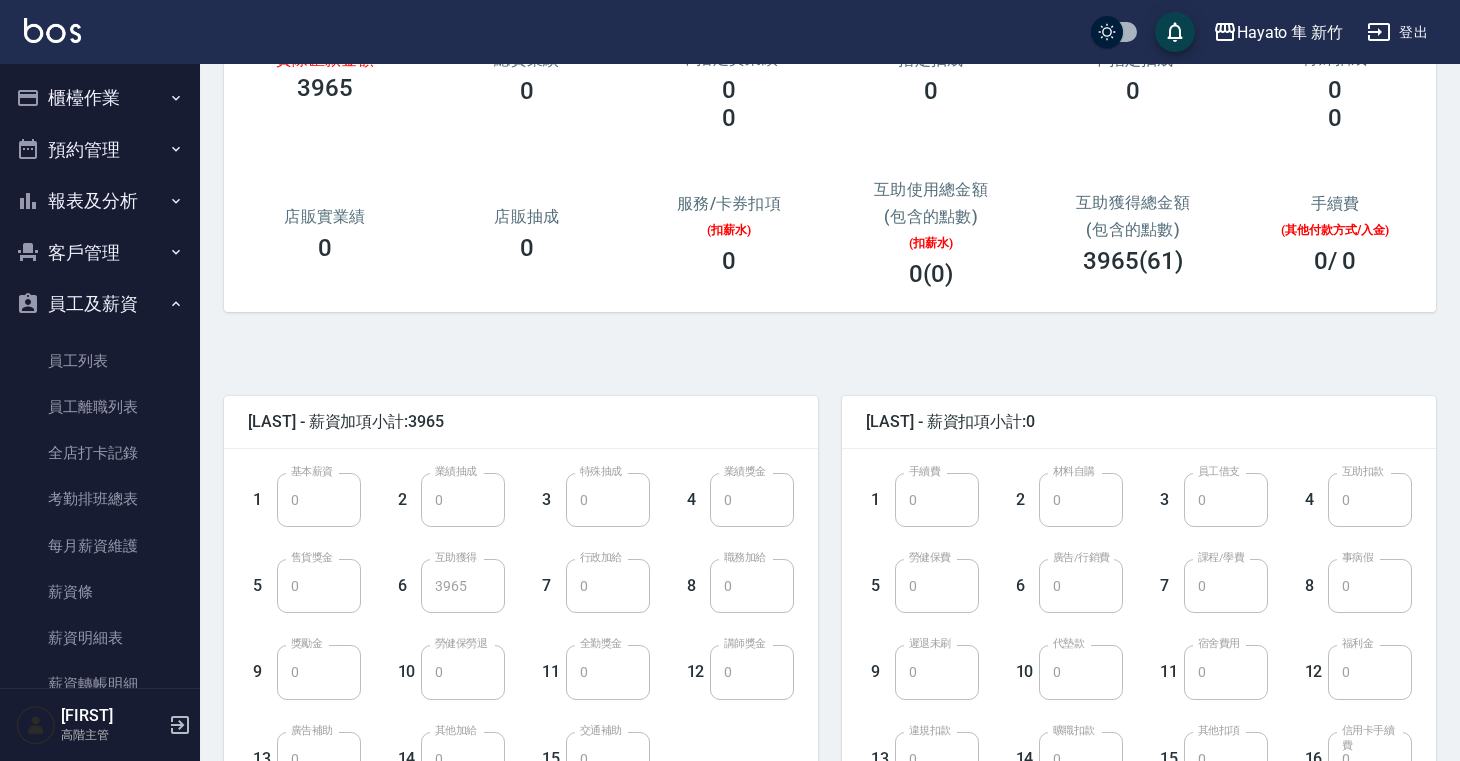 scroll, scrollTop: 194, scrollLeft: 0, axis: vertical 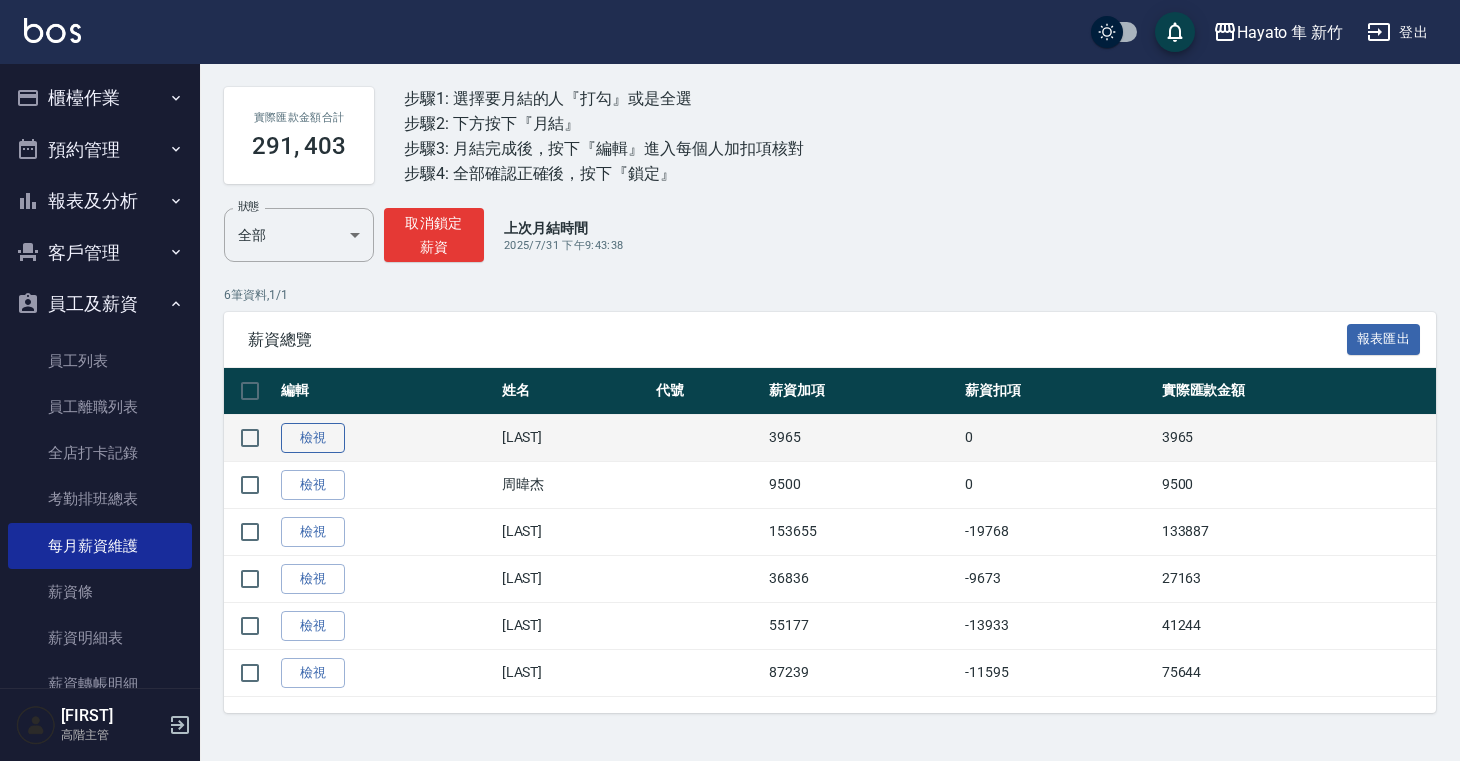 click on "檢視" at bounding box center [313, 438] 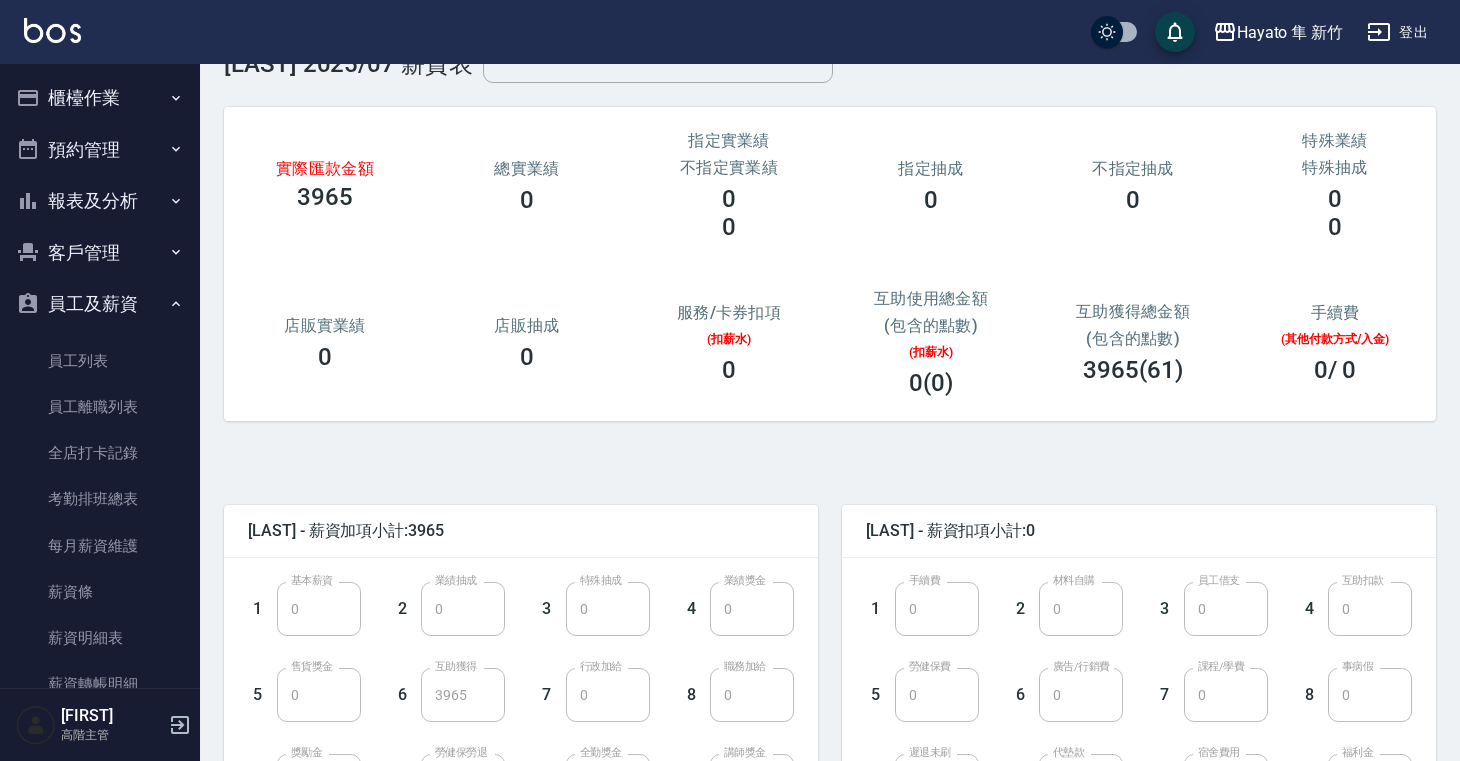 scroll, scrollTop: 460, scrollLeft: 0, axis: vertical 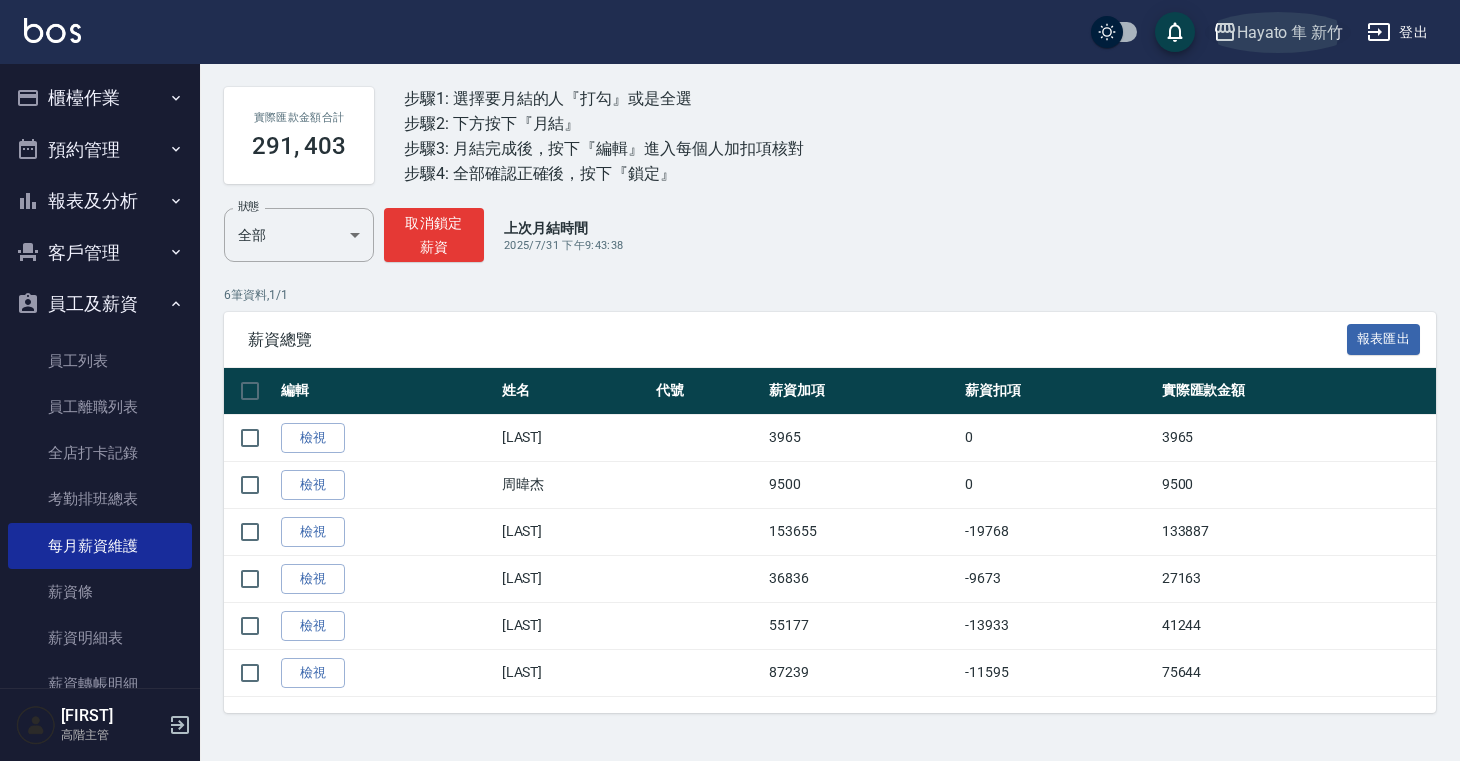 click on "Hayato 隼 新竹" at bounding box center (1290, 32) 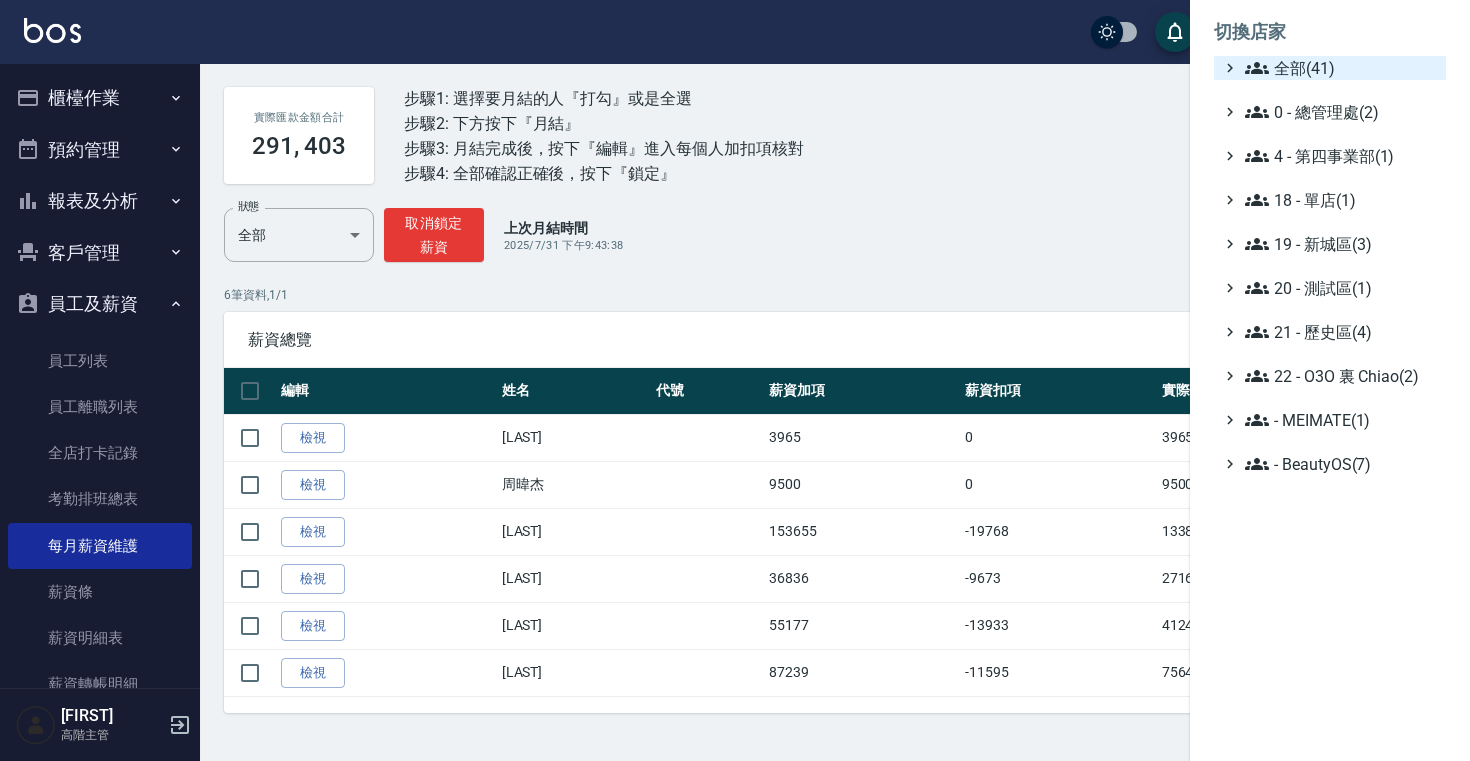 click on "全部(41)" at bounding box center (1341, 68) 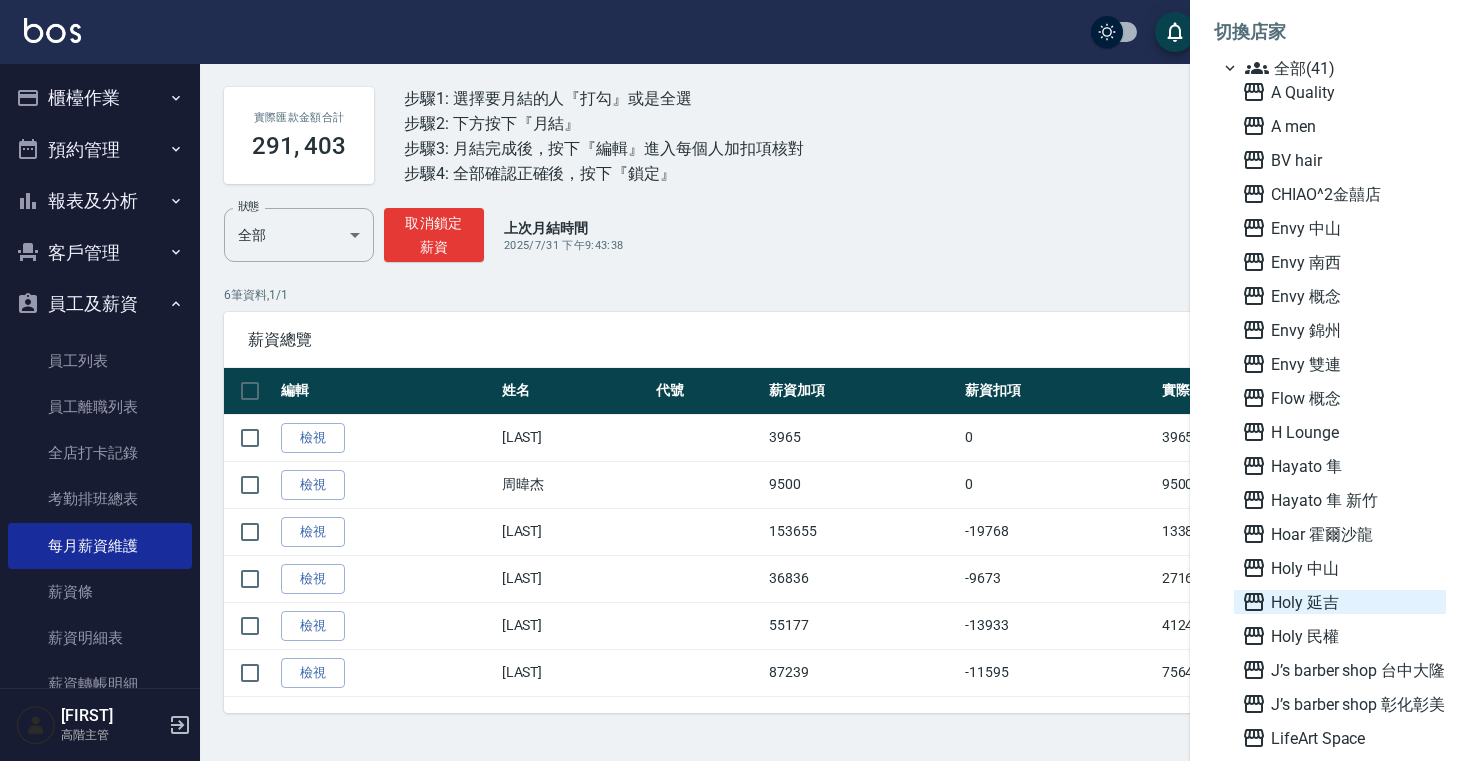 click on "Holy 延吉" at bounding box center [1340, 602] 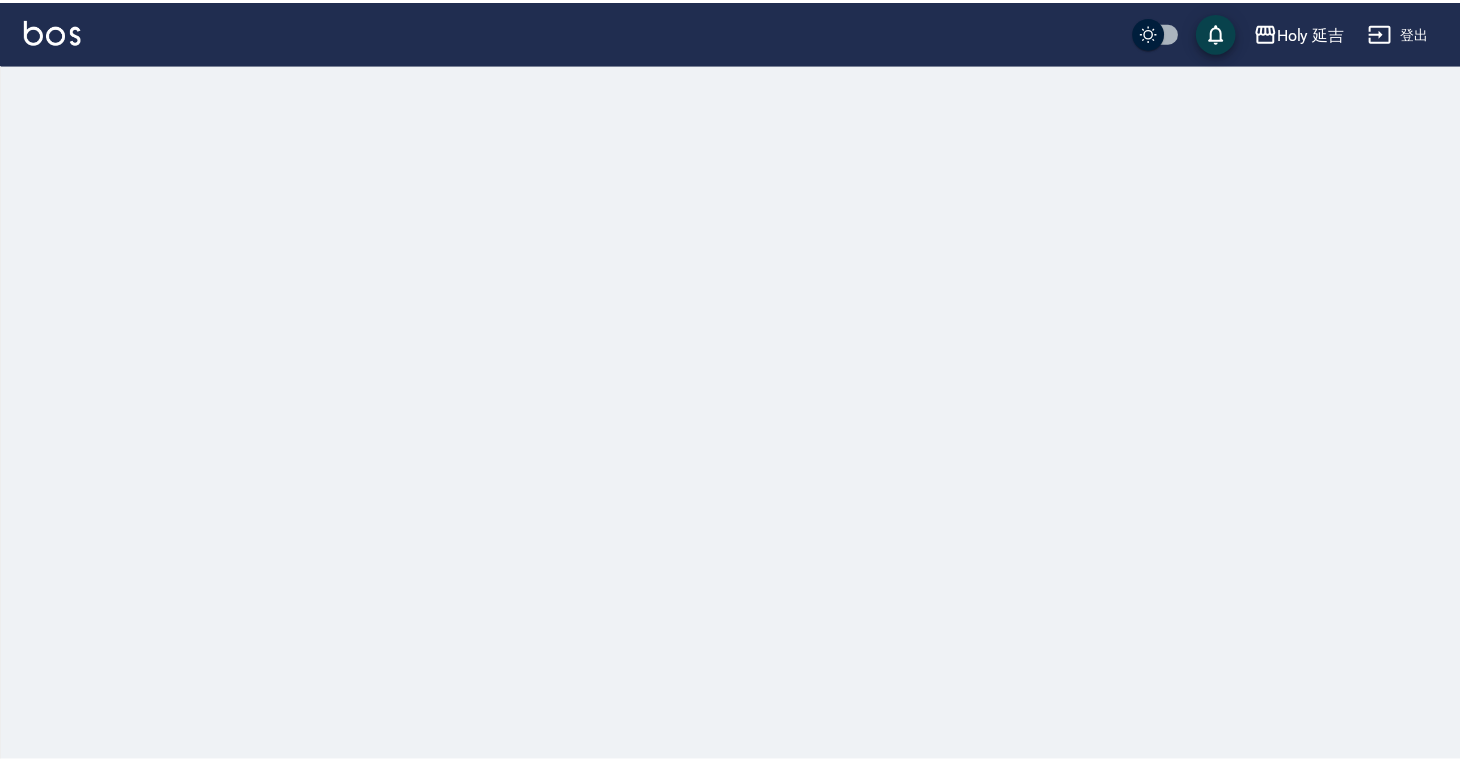 scroll, scrollTop: 0, scrollLeft: 0, axis: both 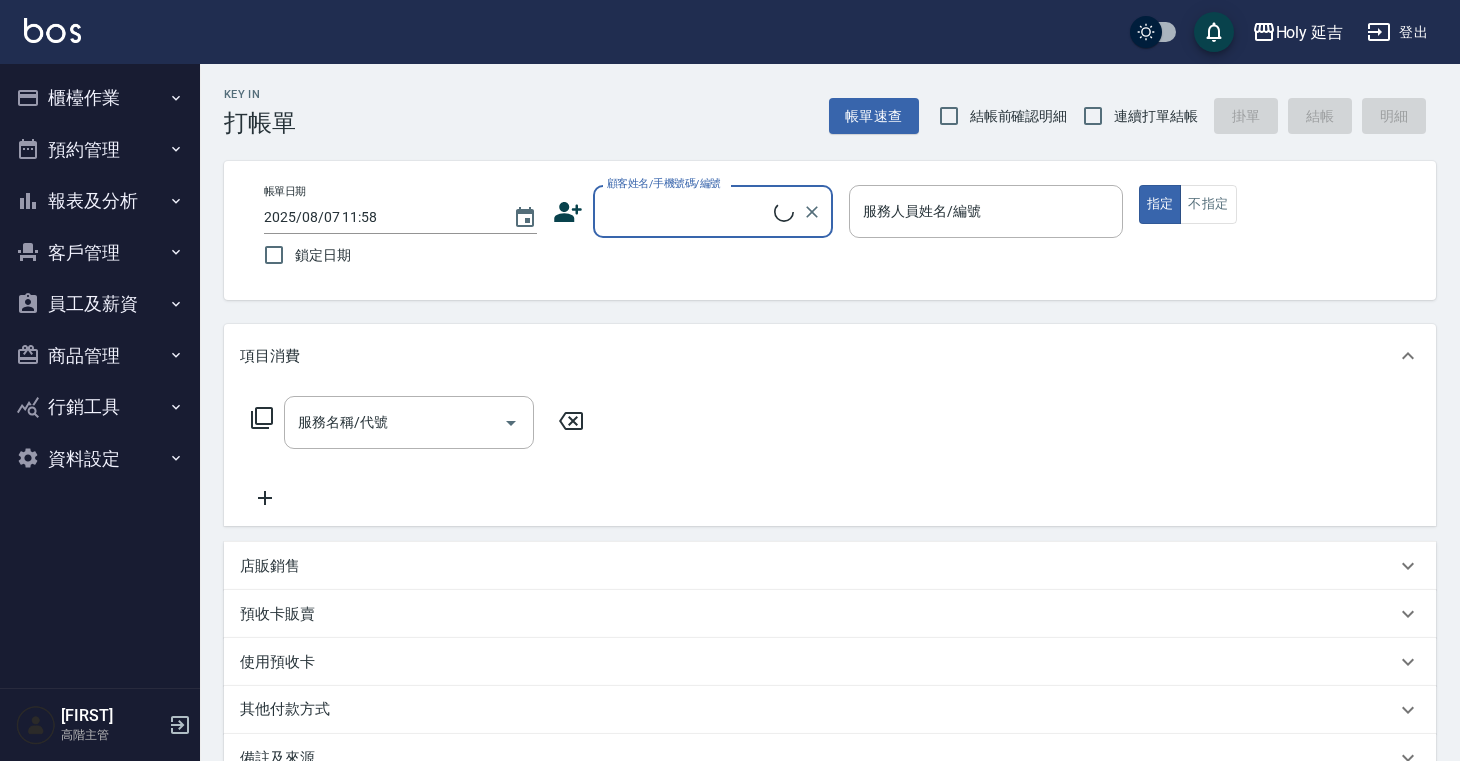 click on "員工及薪資" at bounding box center (100, 304) 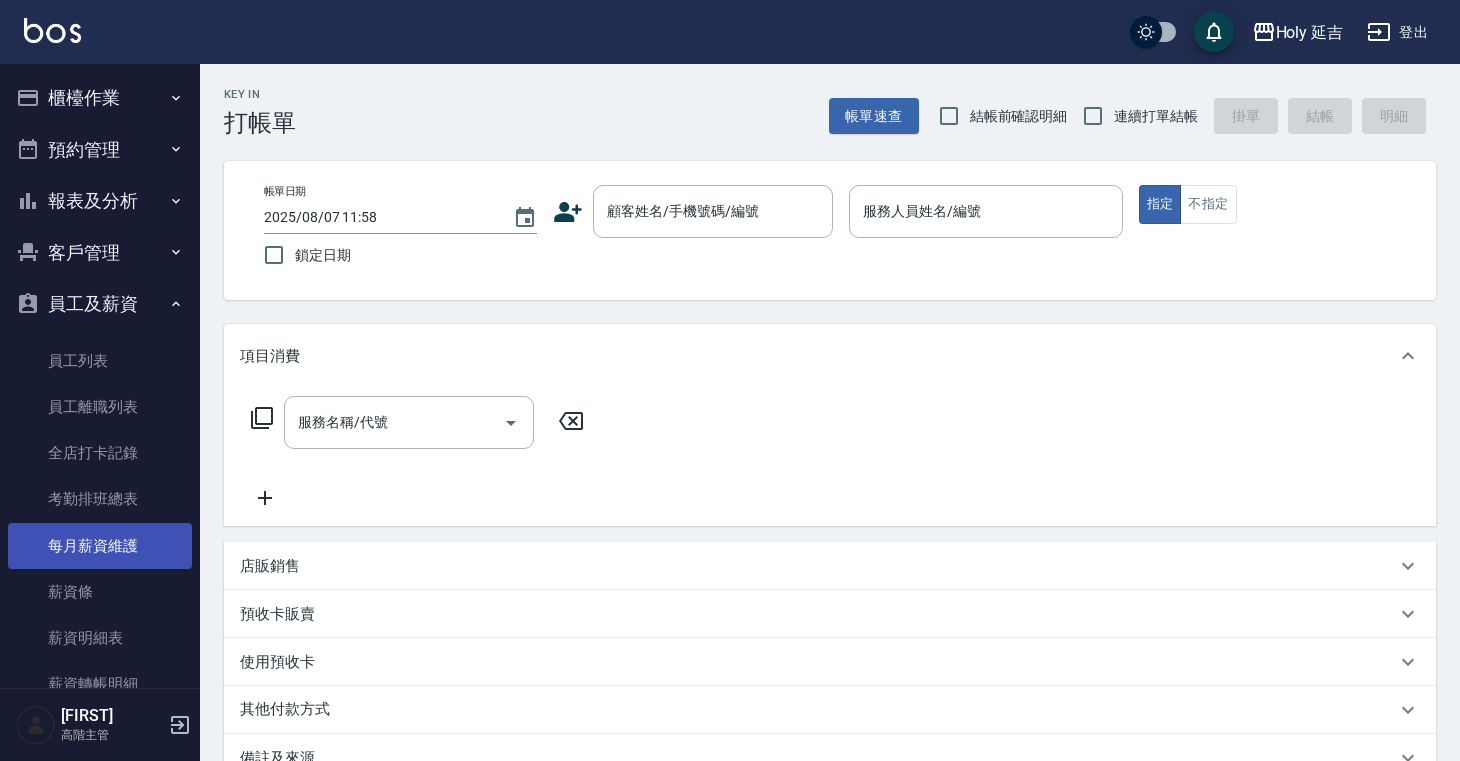 click on "每月薪資維護" at bounding box center [100, 546] 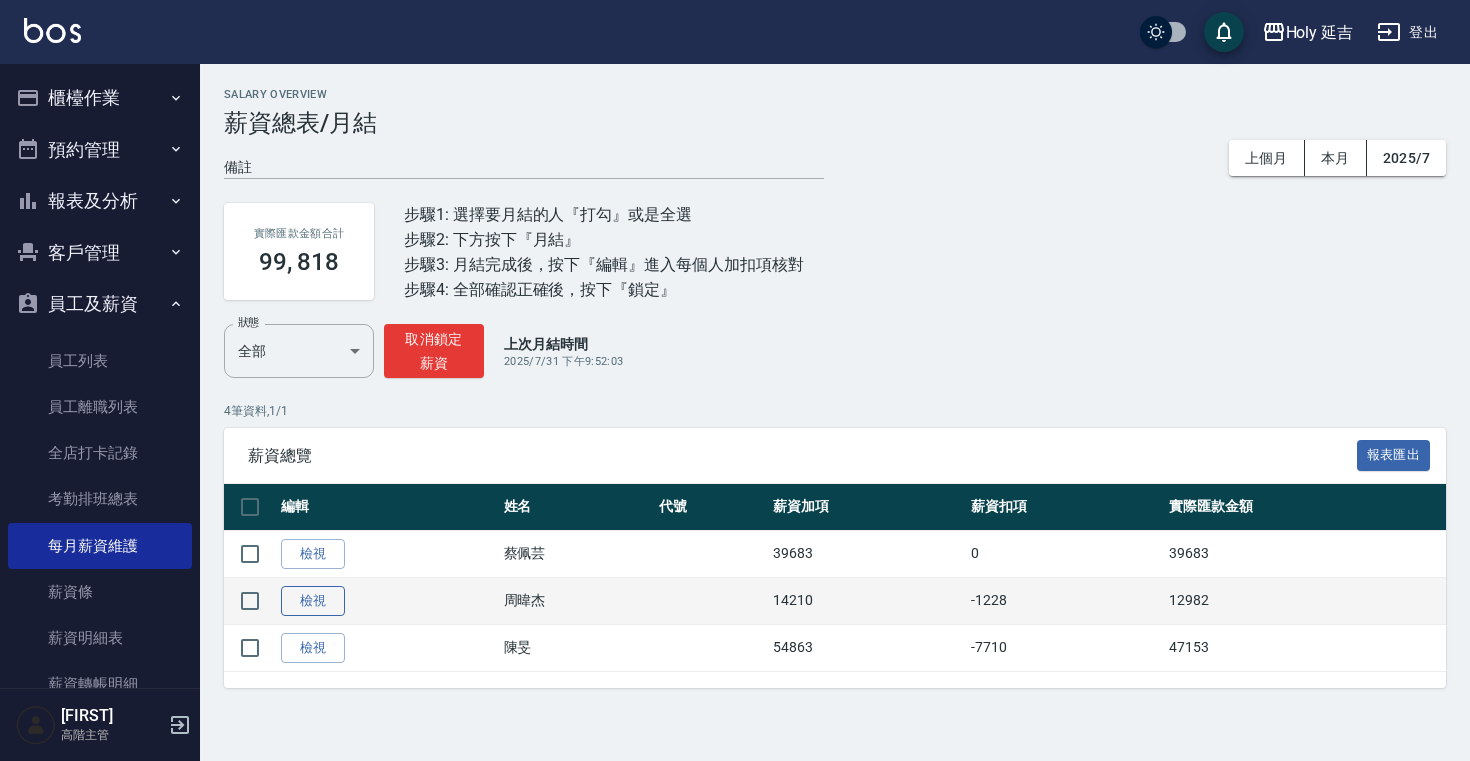 click on "檢視" at bounding box center (313, 601) 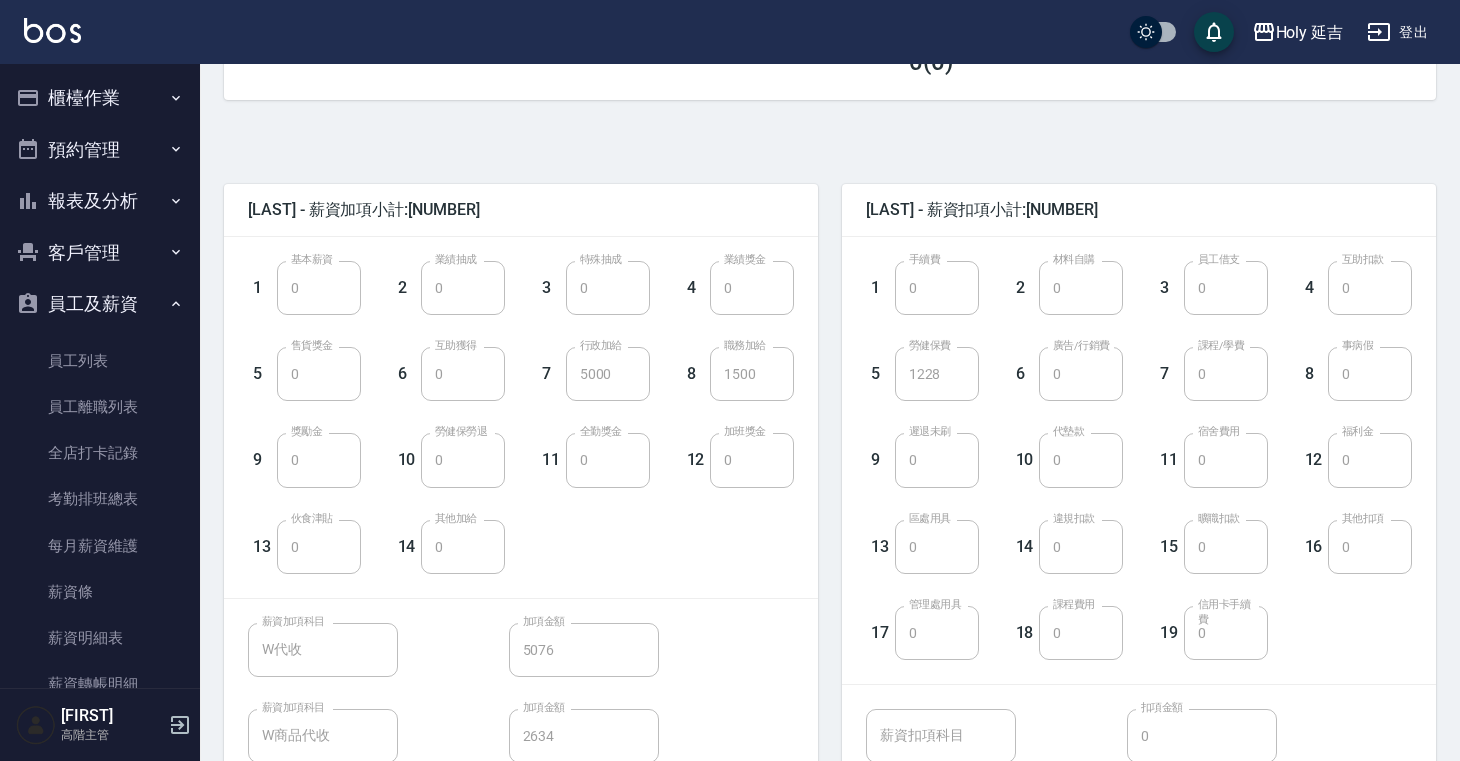 scroll, scrollTop: 488, scrollLeft: 0, axis: vertical 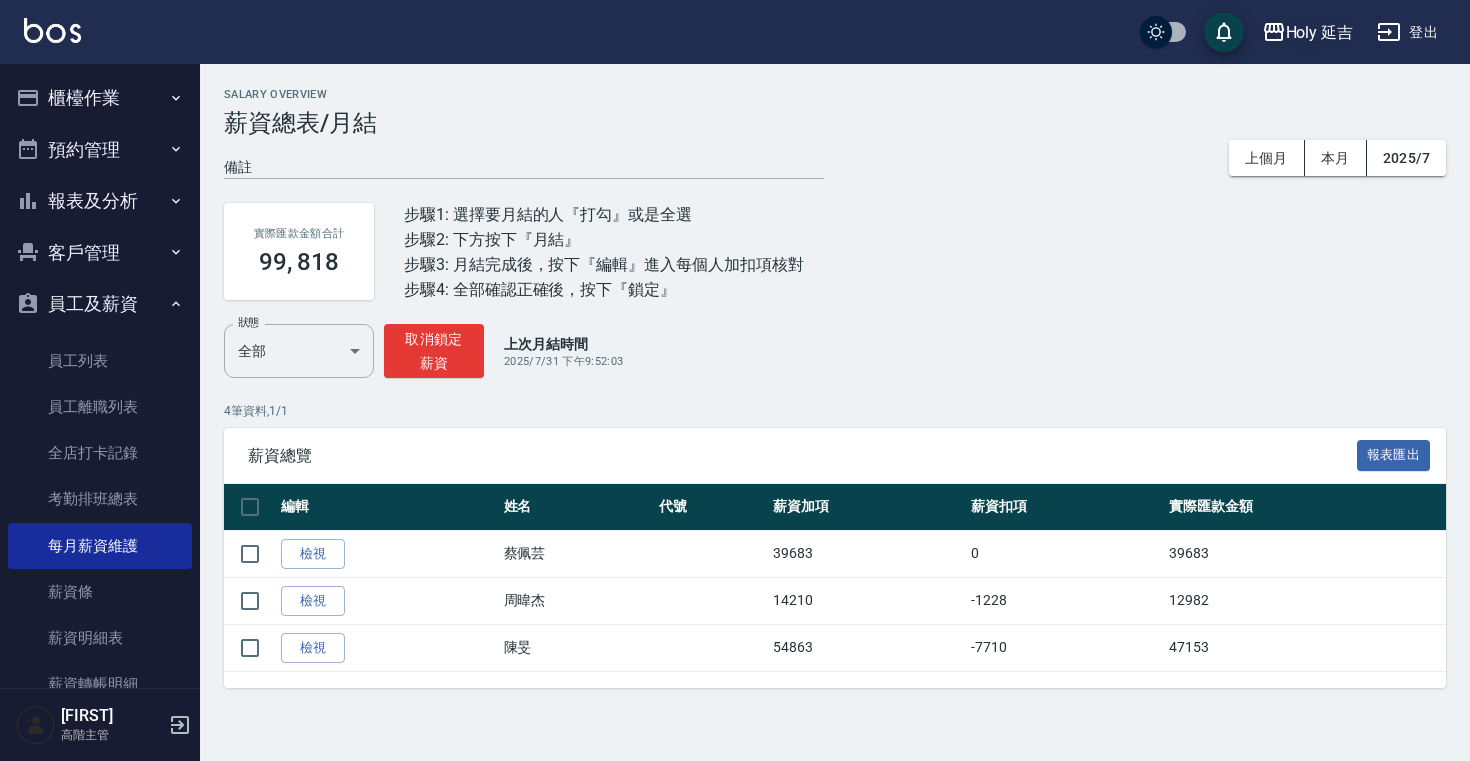 click on "Holy 延吉" at bounding box center (1308, 32) 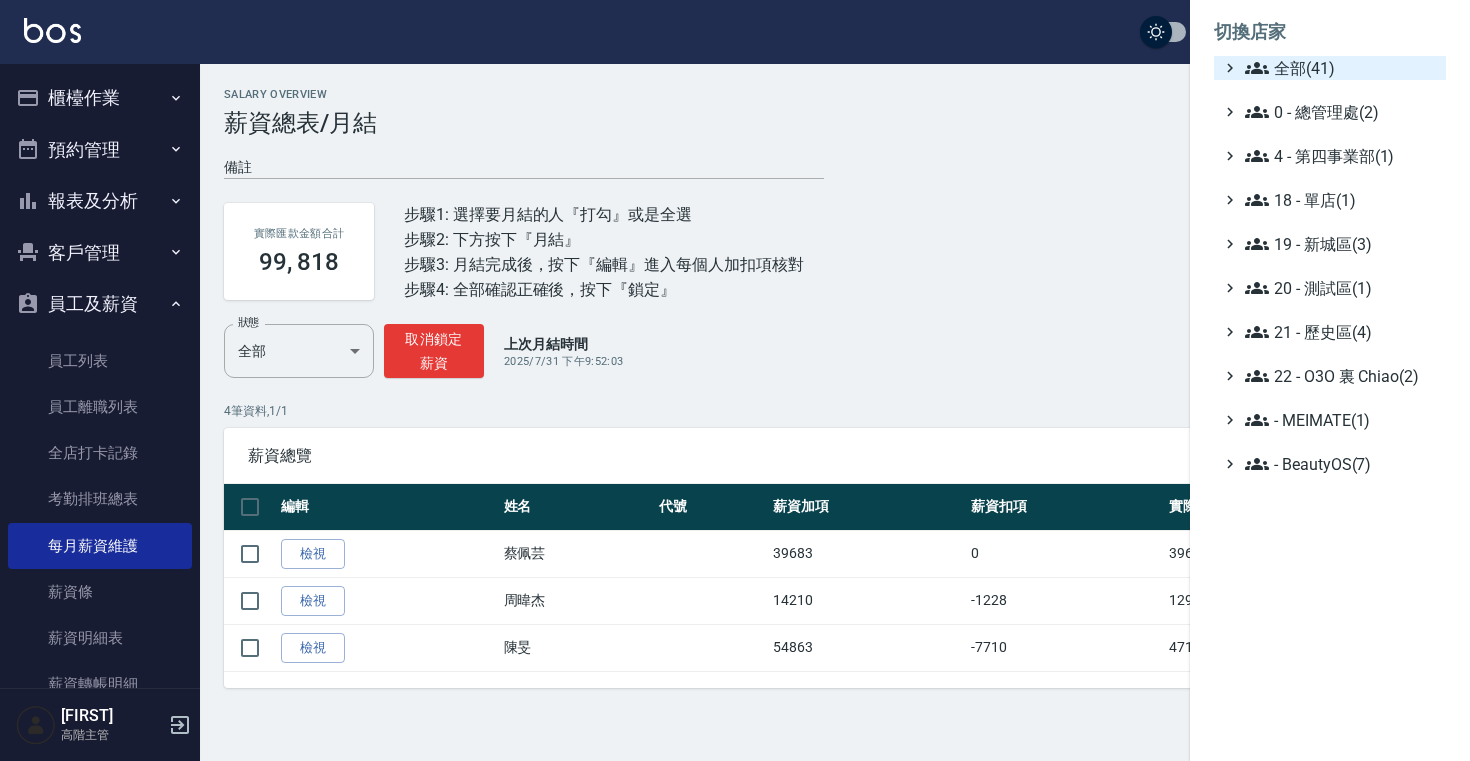 click on "切換店家" at bounding box center [1330, 32] 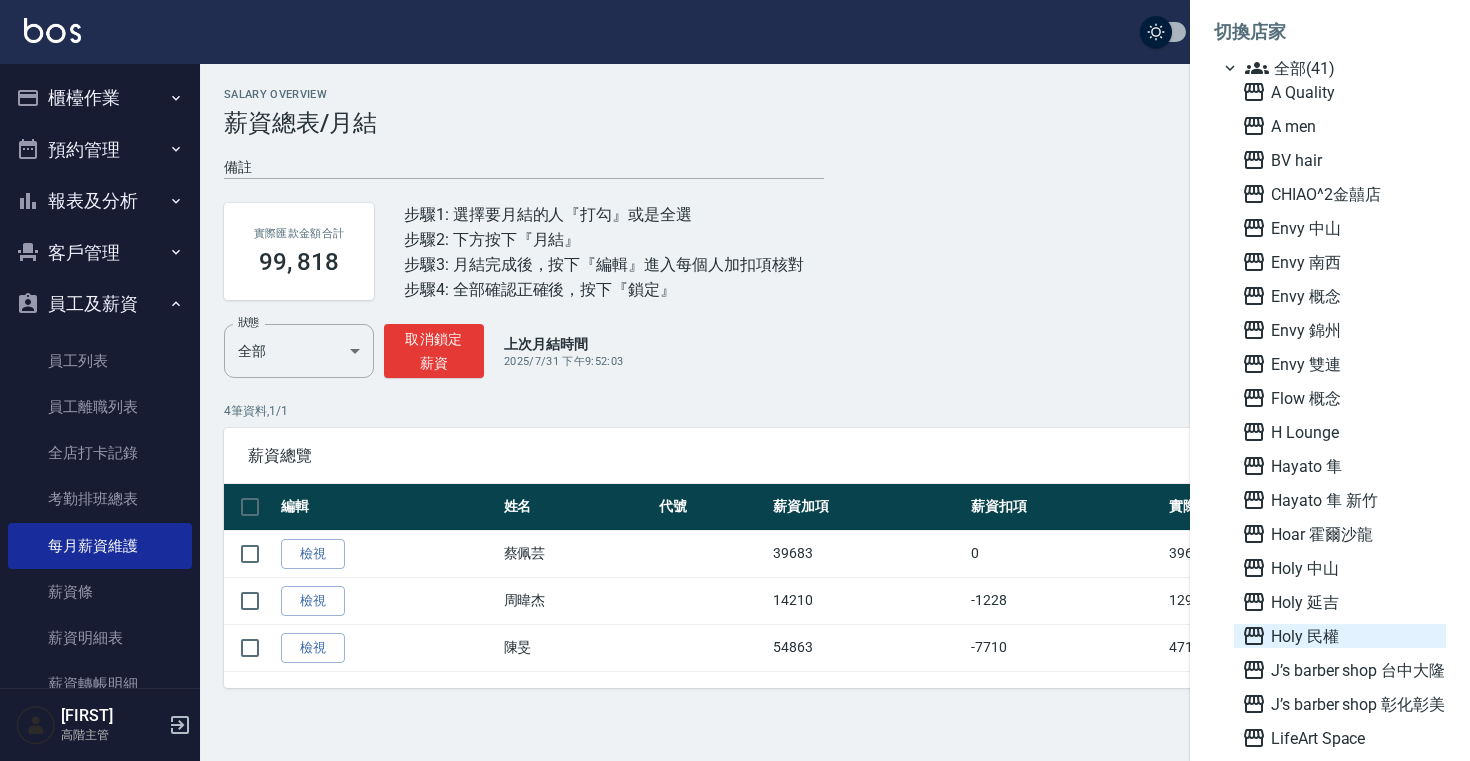 click on "Holy 民權" at bounding box center (1340, 636) 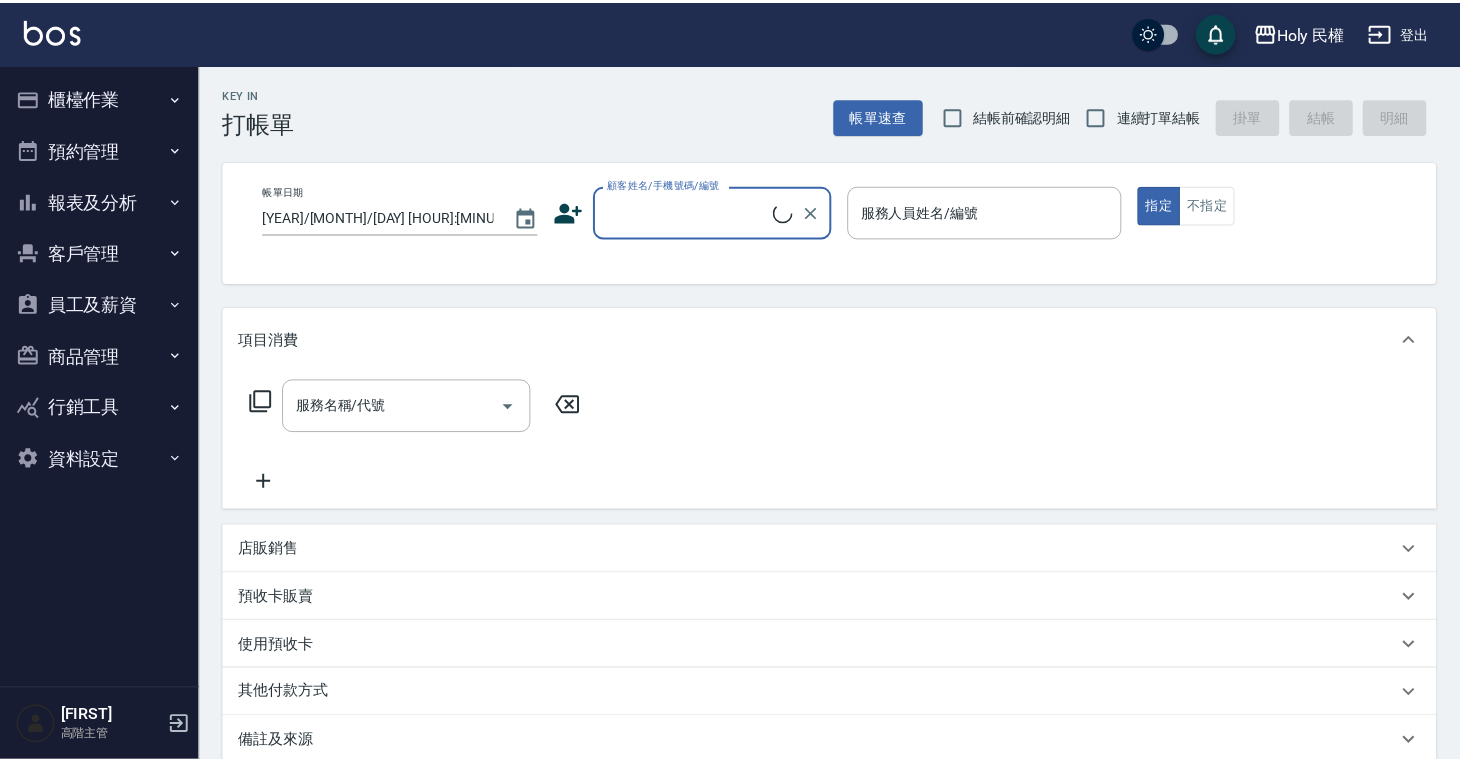 scroll, scrollTop: 0, scrollLeft: 0, axis: both 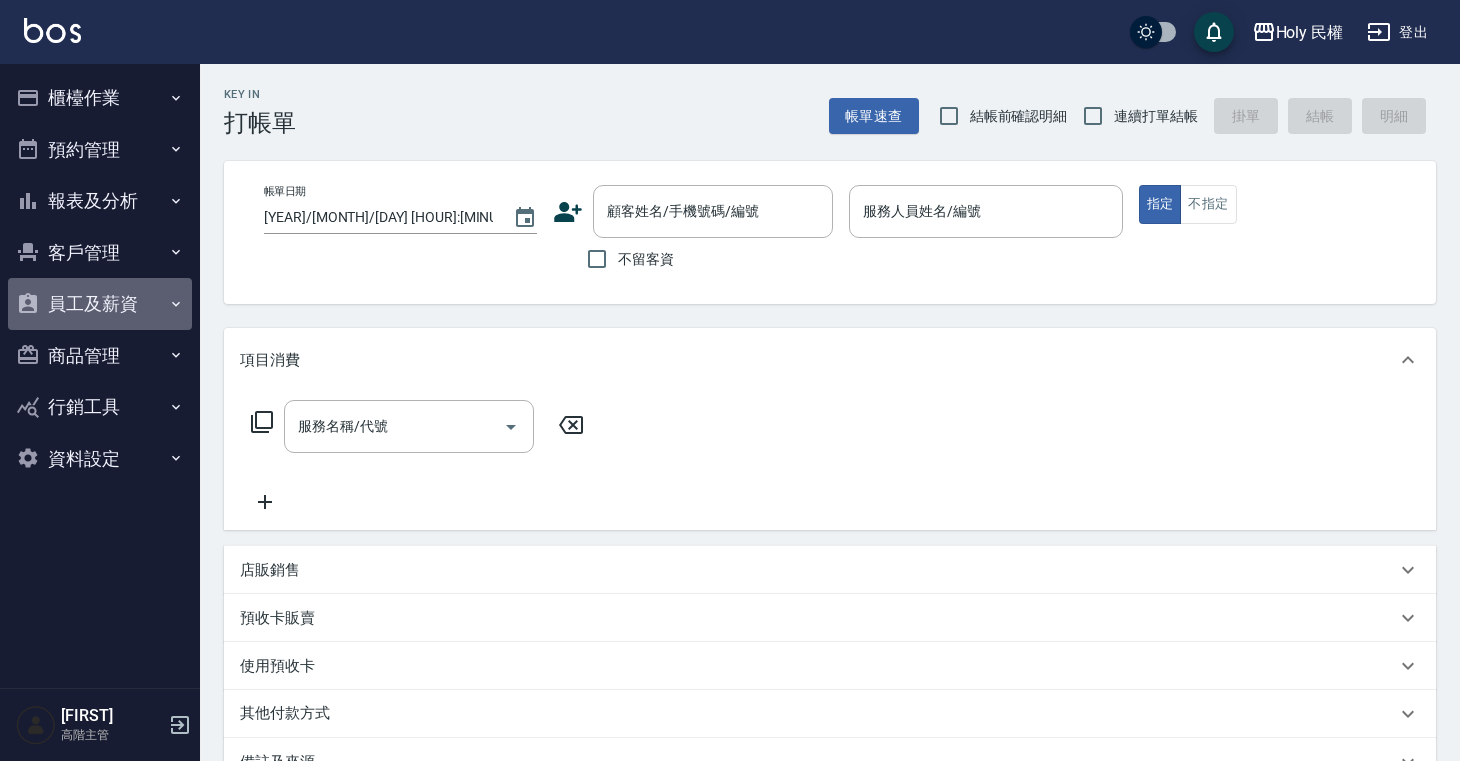 click on "員工及薪資" at bounding box center (100, 304) 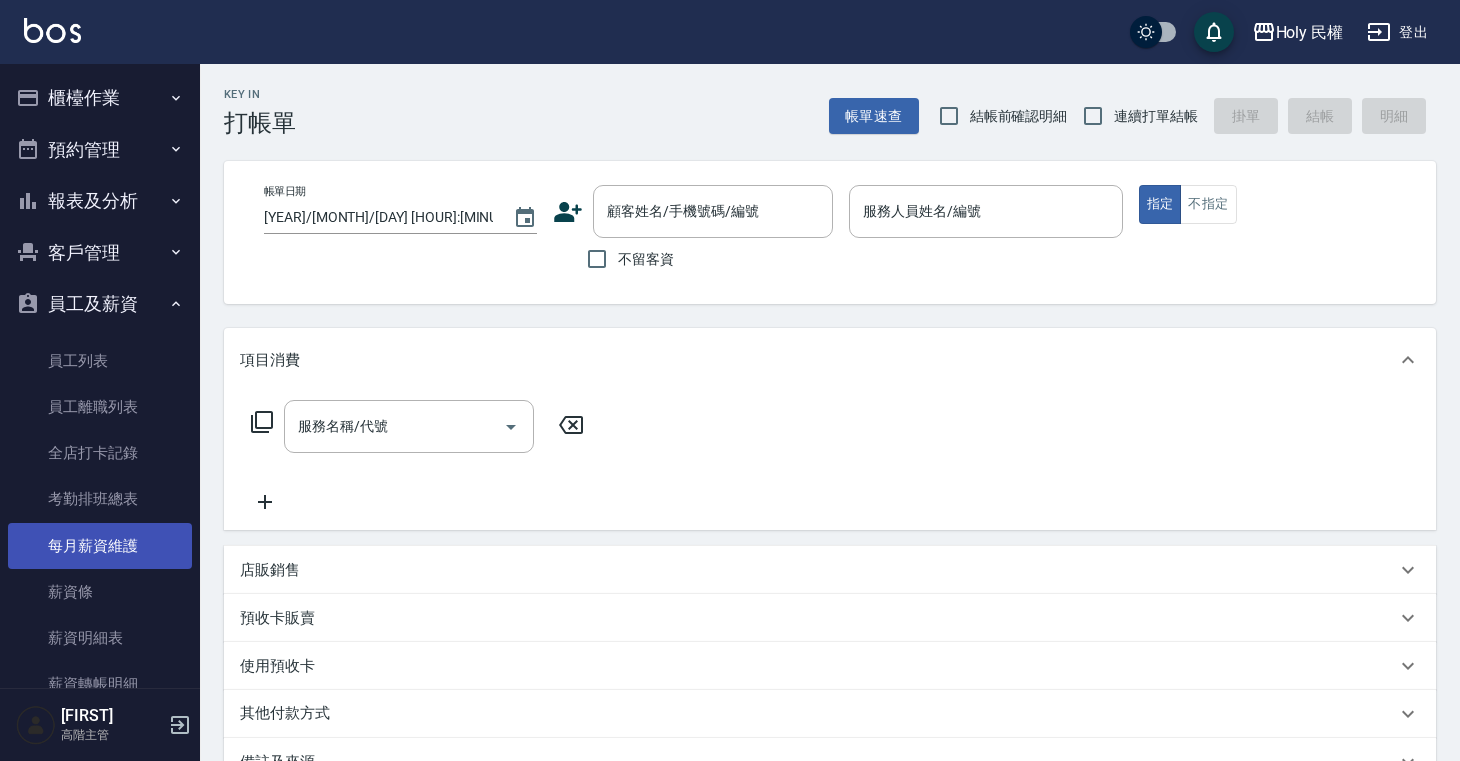 click on "每月薪資維護" at bounding box center [100, 546] 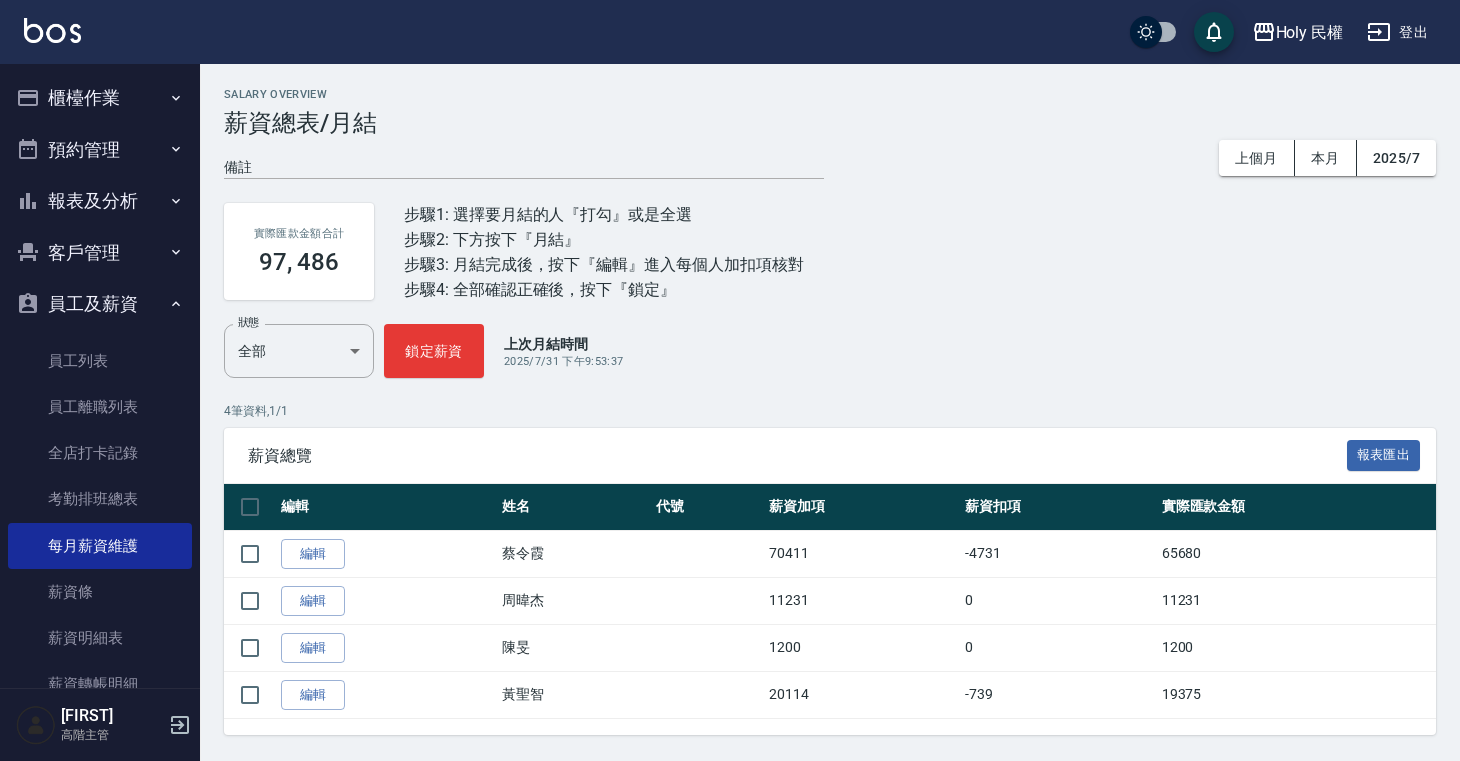 scroll, scrollTop: 22, scrollLeft: 0, axis: vertical 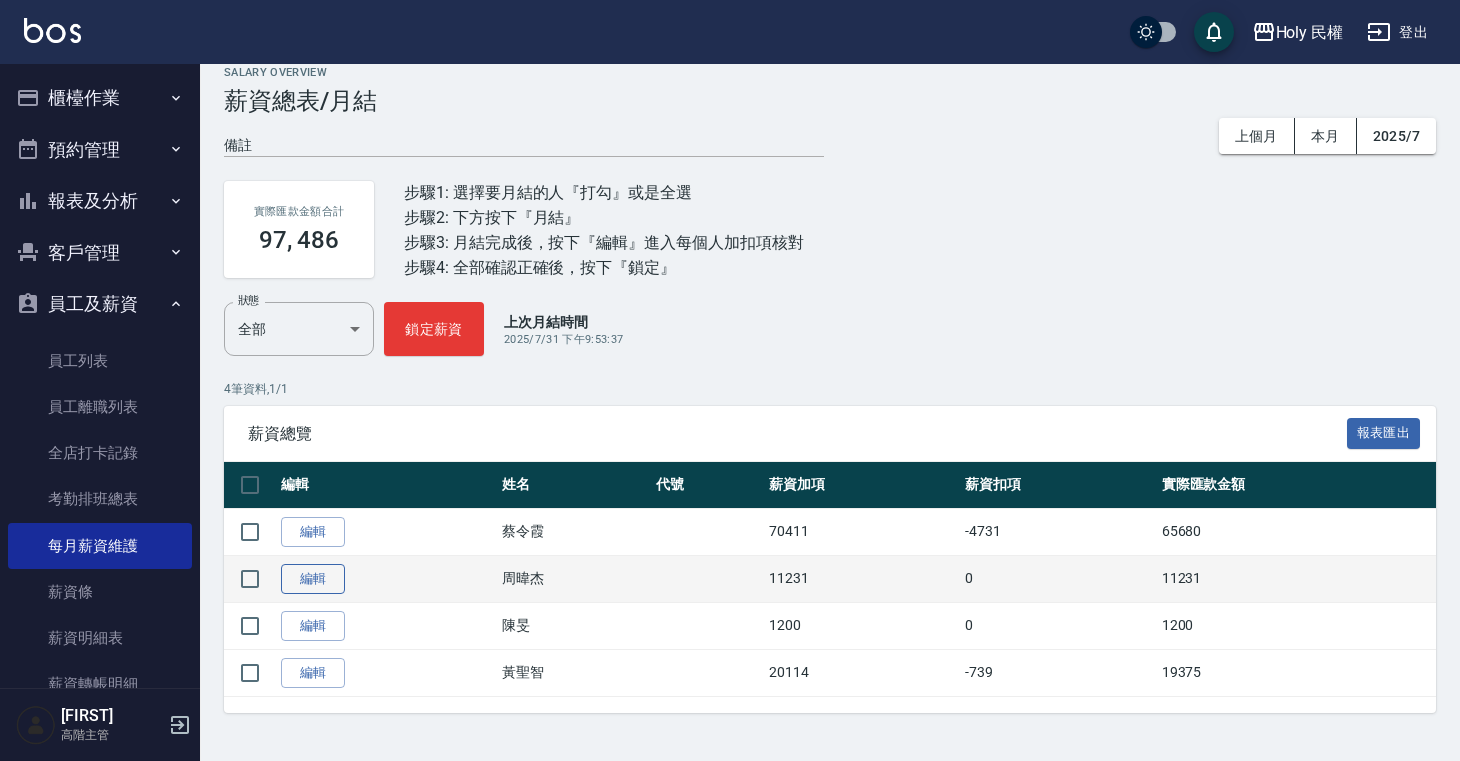 click on "編輯" at bounding box center [313, 579] 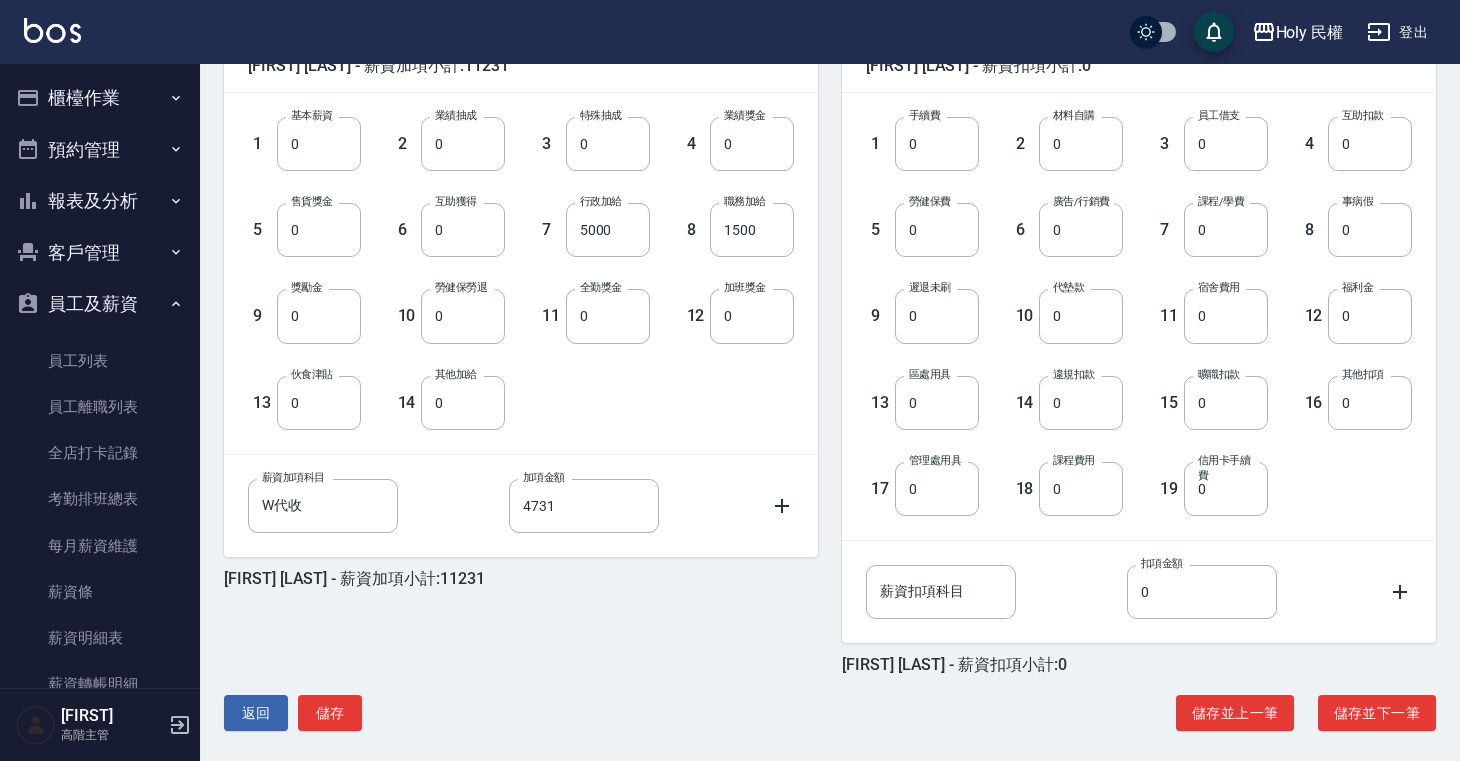 scroll, scrollTop: 0, scrollLeft: 0, axis: both 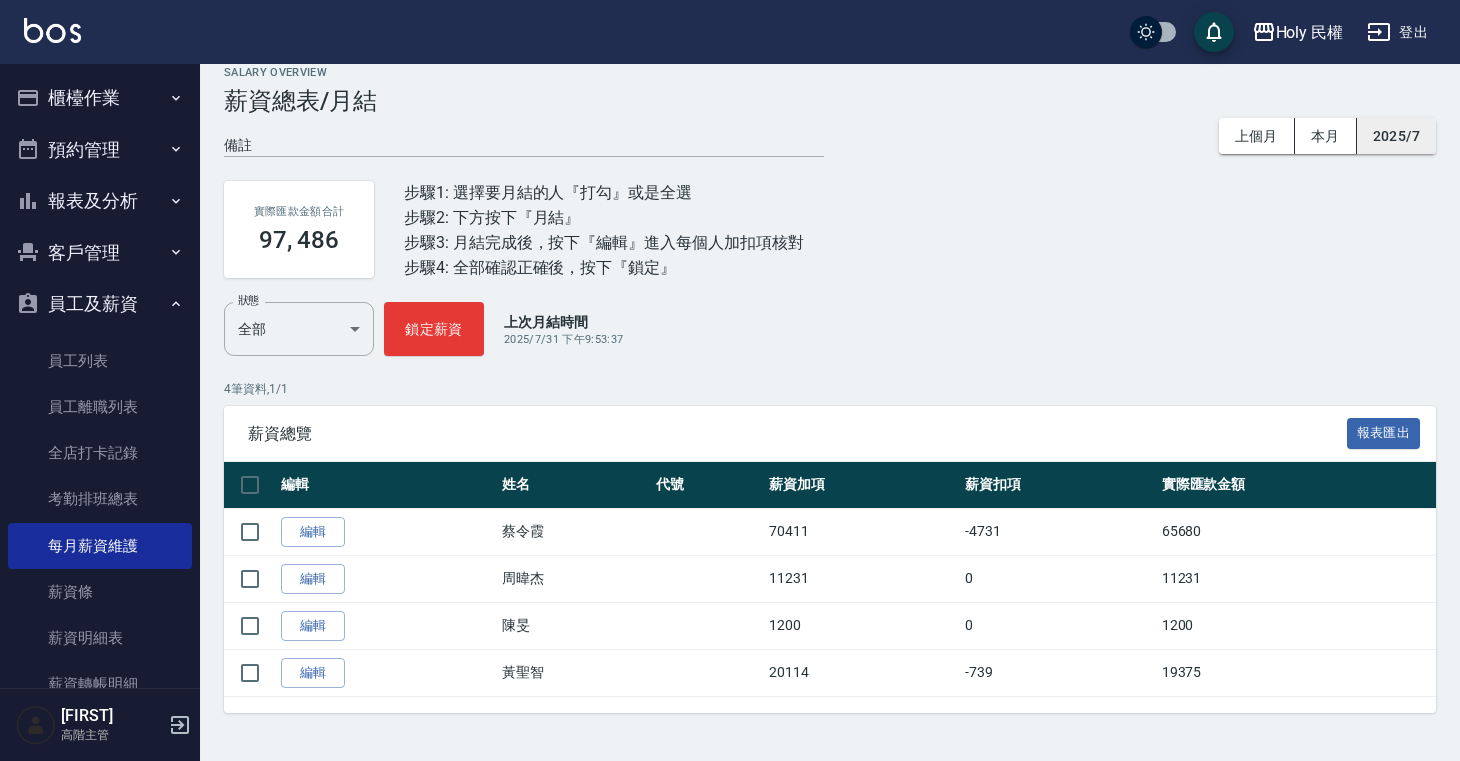 click on "2025/7" at bounding box center (1396, 136) 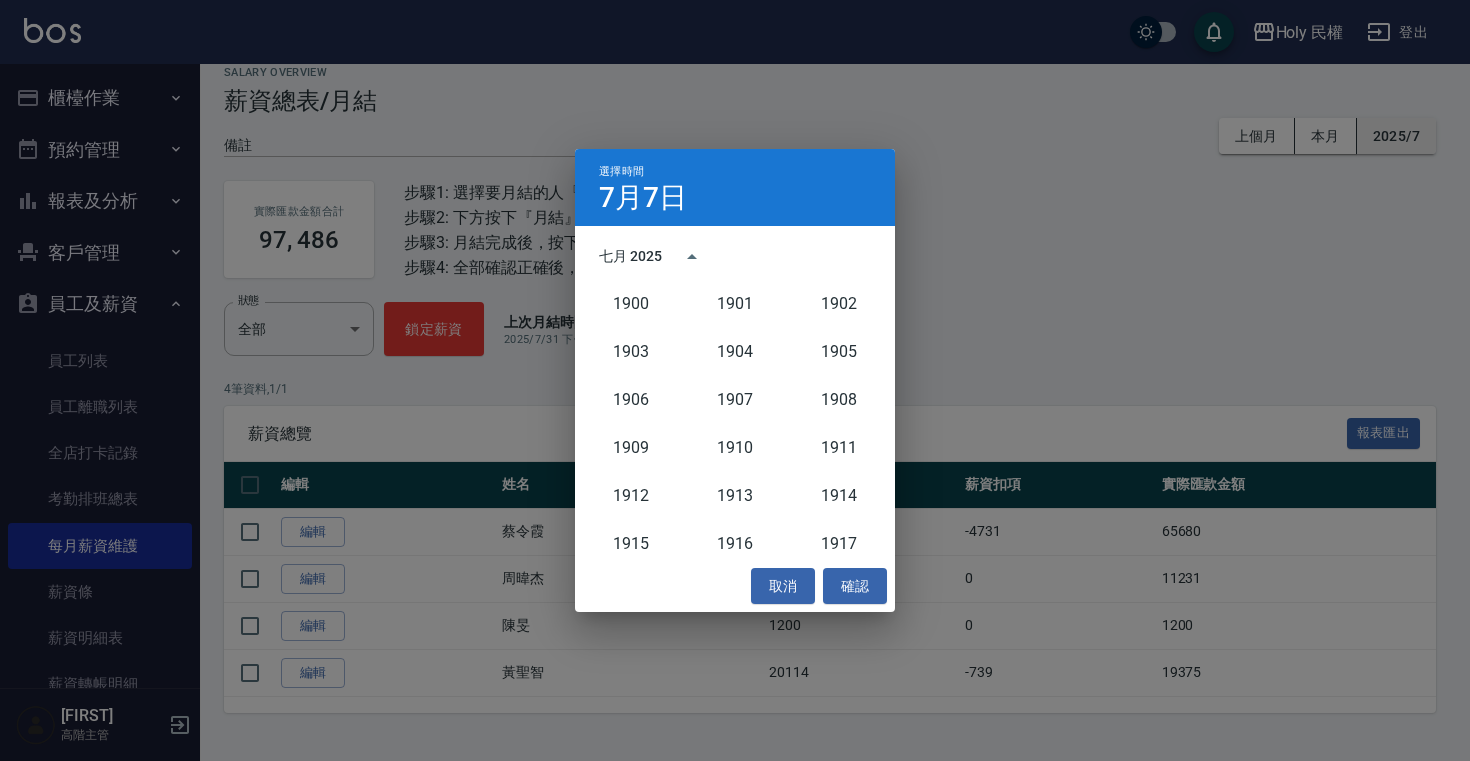 scroll, scrollTop: 1852, scrollLeft: 0, axis: vertical 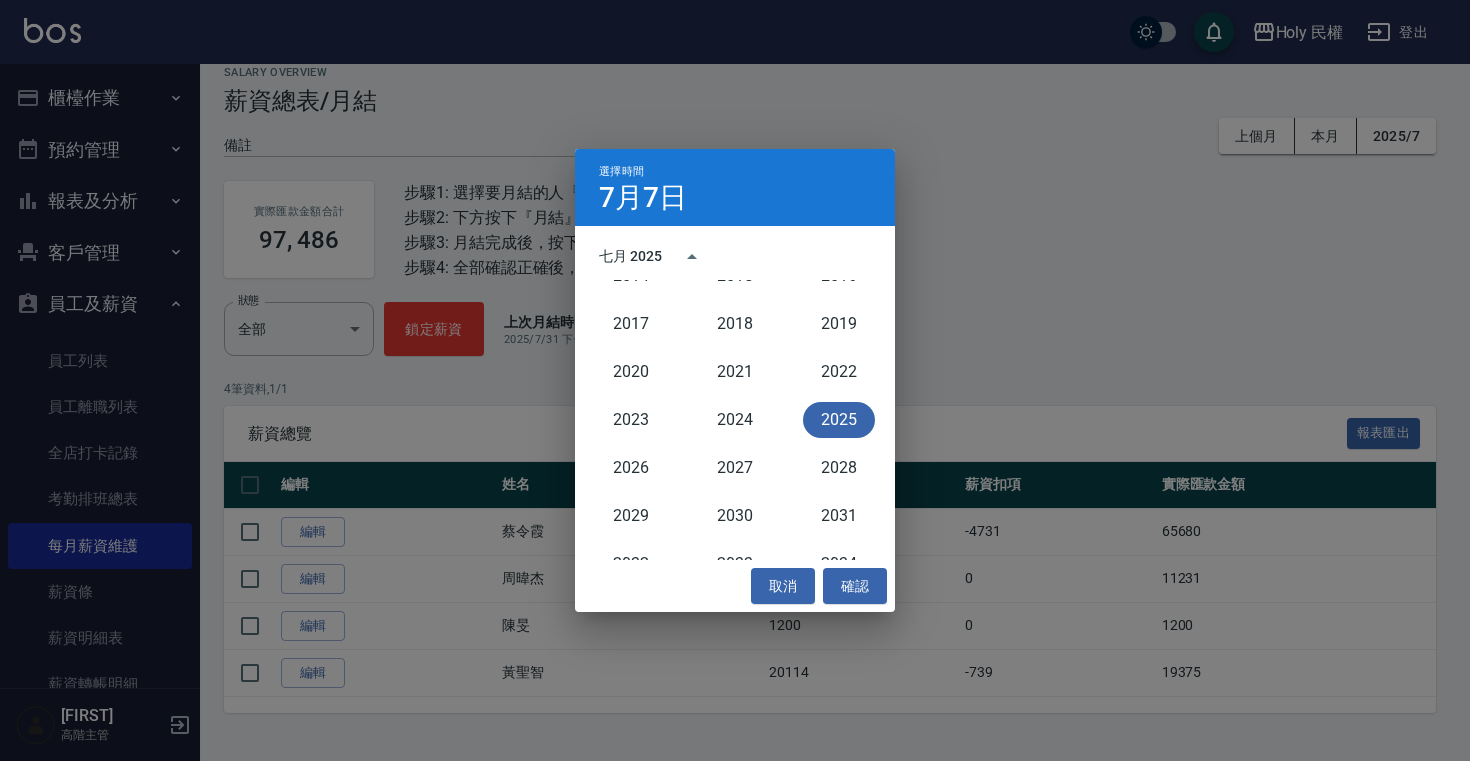 click on "選擇時間 7月7日 七月 2025 1900 1901 1902 1903 1904 1905 1906 1907 1908 1909 1910 1911 1912 1913 1914 1915 1916 1917 1918 1919 1920 1921 1922 1923 1924 1925 1926 1927 1928 1929 1930 1931 1932 1933 1934 1935 1936 1937 1938 1939 1940 1941 1942 1943 1944 1945 1946 1947 1948 1949 1950 1951 1952 1953 1954 1955 1956 1957 1958 1959 1960 1961 1962 1963 1964 1965 1966 1967 1968 1969 1970 1971 1972 1973 1974 1975 1976 1977 1978 1979 1980 1981 1982 1983 1984 1985 1986 1987 1988 1989 1990 1991 1992 1993 1994 1995 1996 1997 1998 1999 2000 2001 2002 2003 2004 2005 2006 2007 2008 2009 2010 2011 2012 2013 2014 2015 2016 2017 2018 2019 2020 2021 2022 2023 2024 2025 2026 2027 2028 2029 2030 2031 2032 2033 2034 2035 2036 2037 2038 2039 2040 2041 2042 2043 2044 2045 2046 2047 2048 2049 2050 2051 2052 2053 2054 2055 2056 2057 2058 2059 2060 2061 2062 2063 2064 2065 2066 2067 2068 2069 2070 2071 2072 2073 2074 2075 2076 2077 2078 2079 2080 2081 2082 2083 2084 2085 2086 2087 2088 2089 2090 2091 2092 2093 2094 2095 2096 2097" at bounding box center (735, 380) 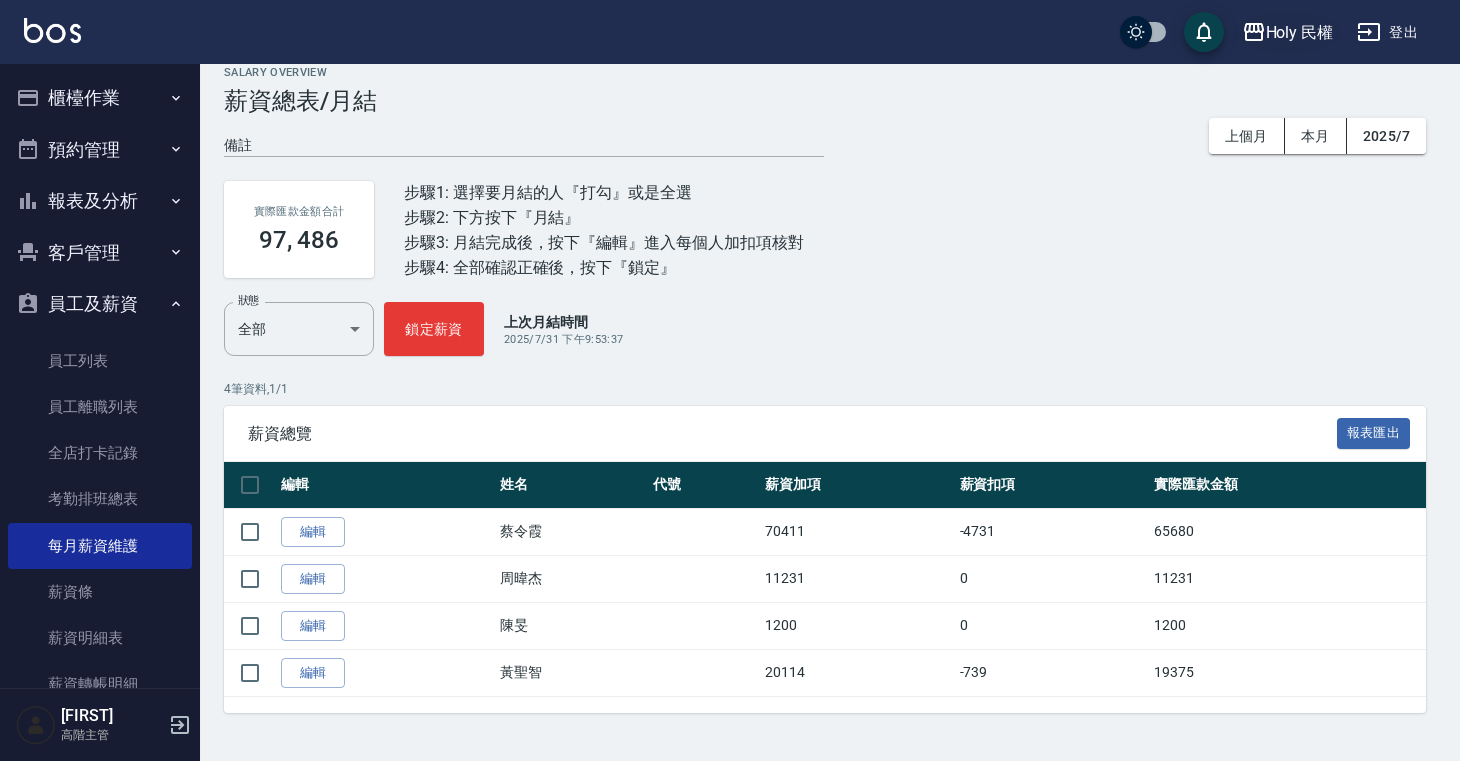 click on "Holy 民權" at bounding box center [1300, 32] 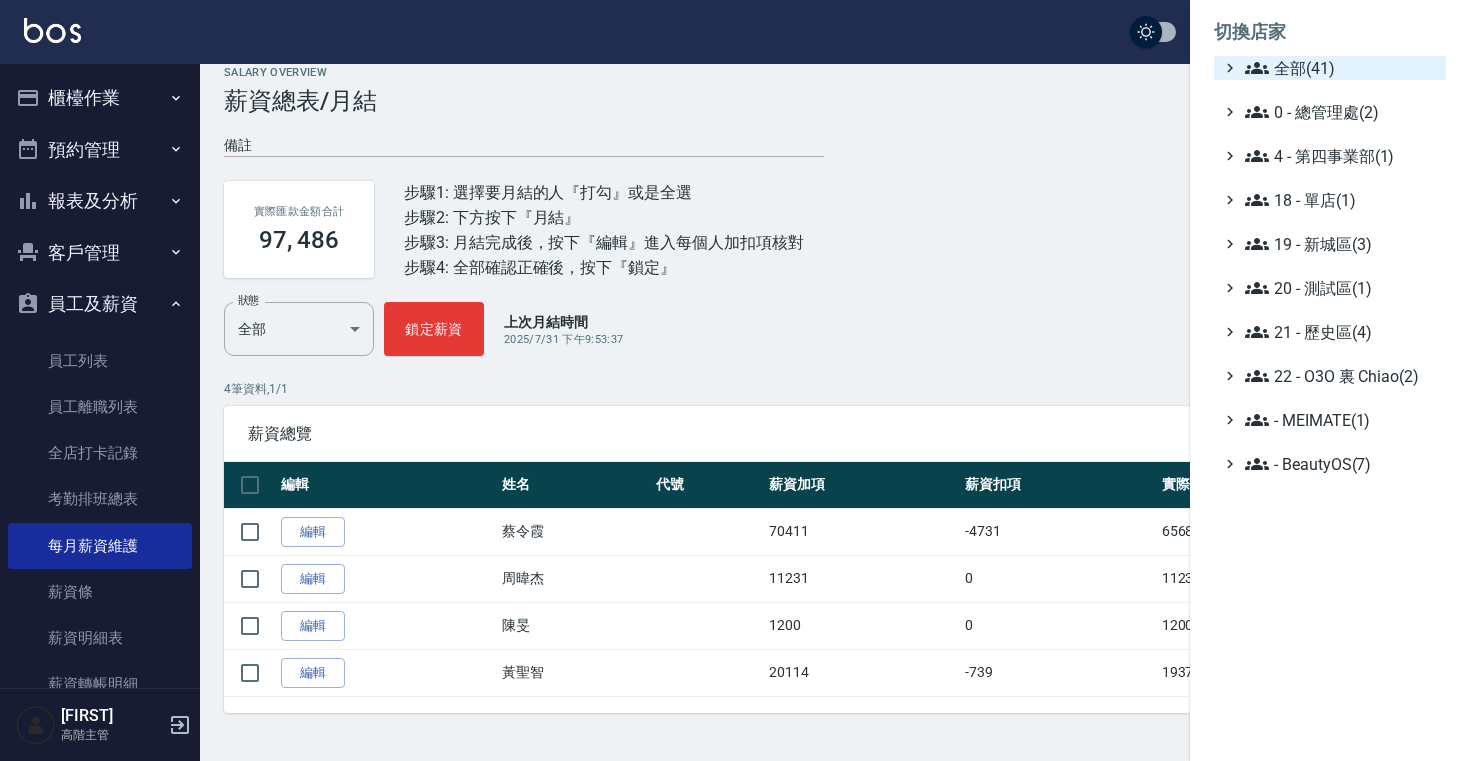 click on "全部(41)" at bounding box center (1341, 68) 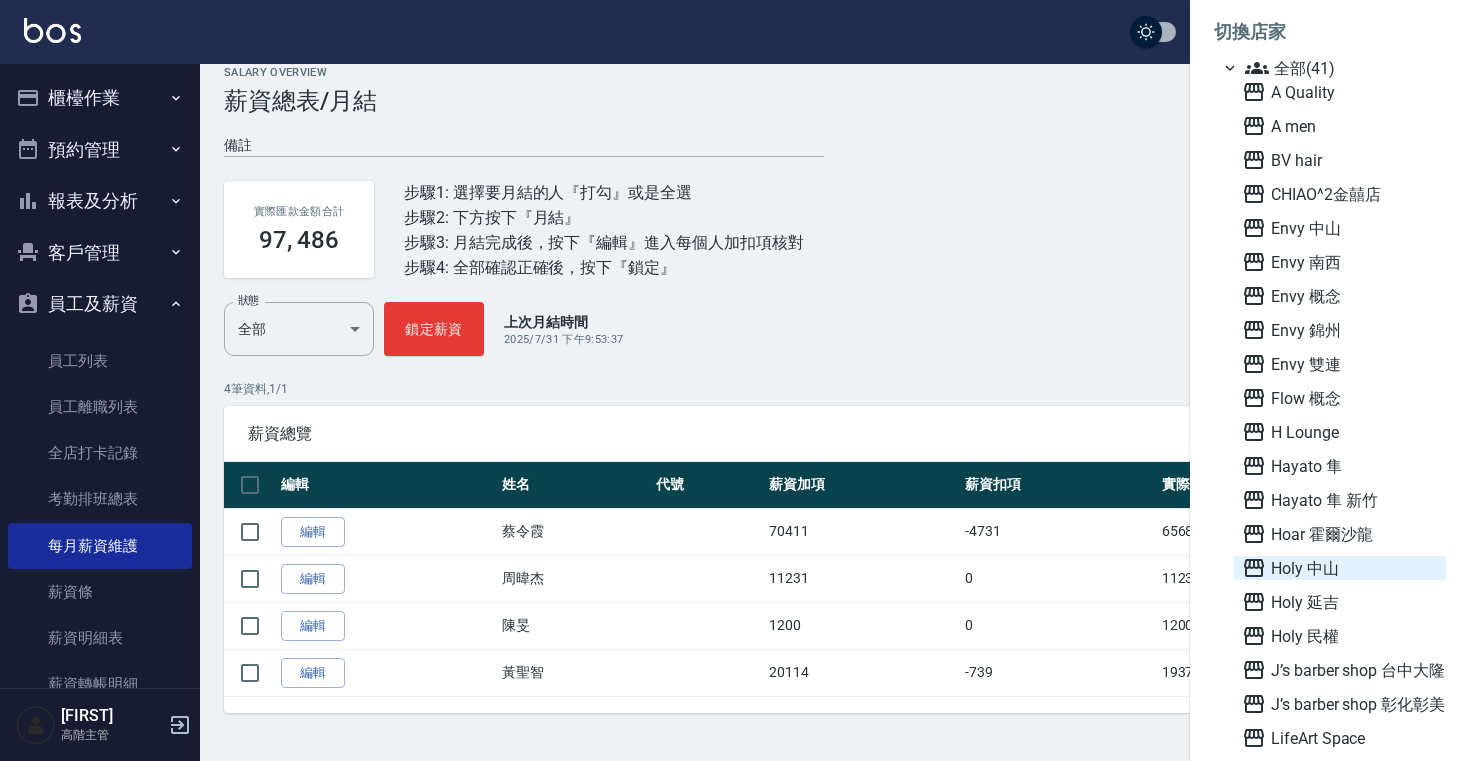 click on "Holy 中山" at bounding box center (1340, 568) 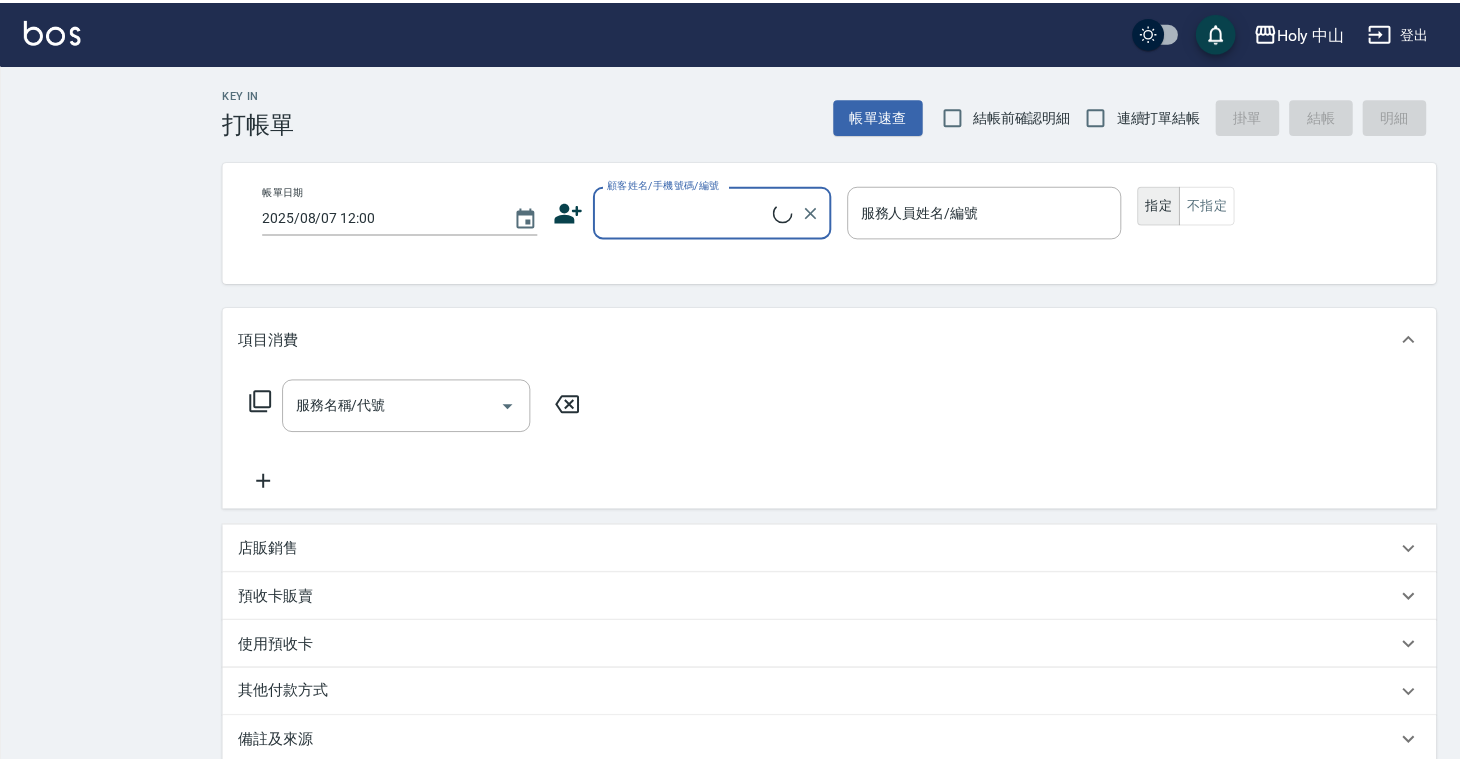 scroll, scrollTop: 0, scrollLeft: 0, axis: both 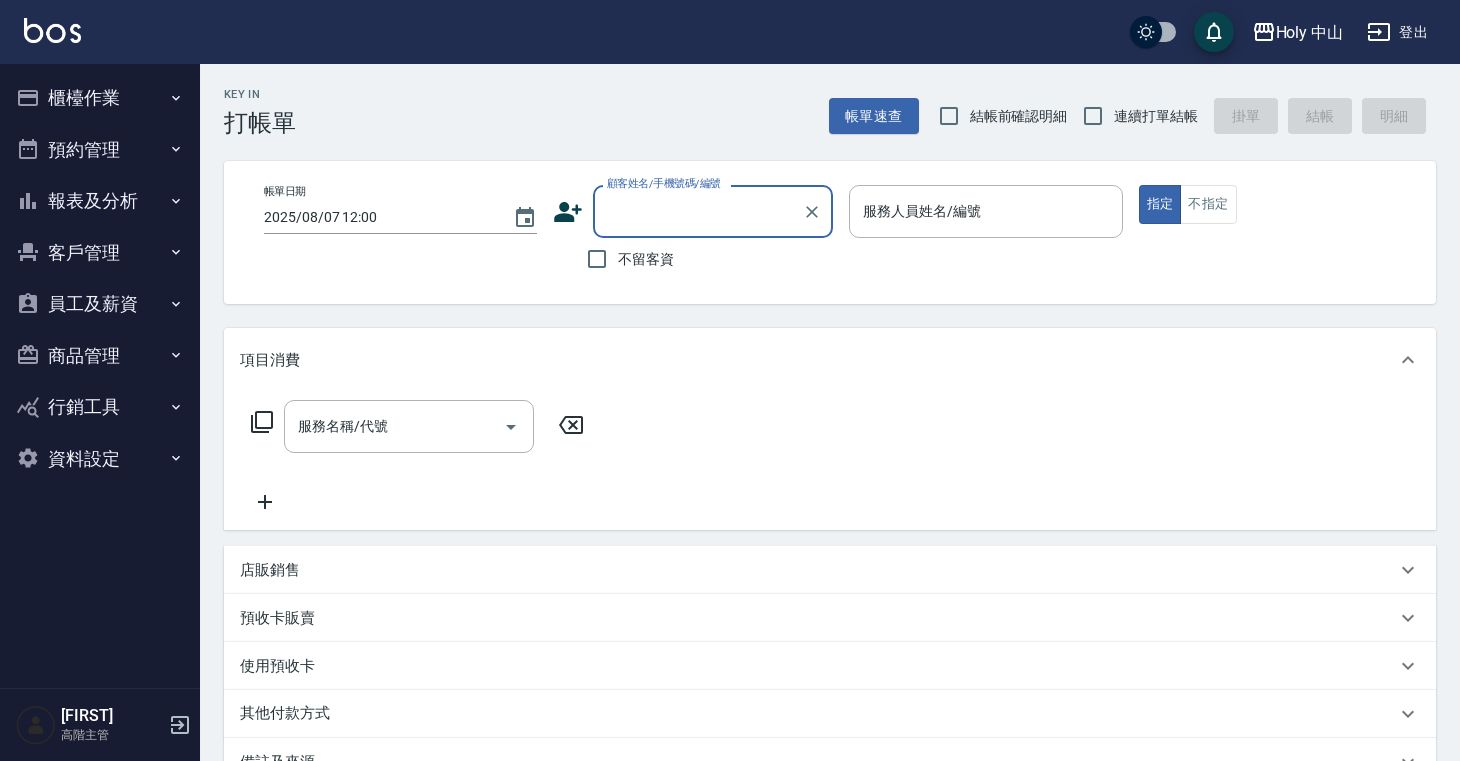 click on "員工及薪資" at bounding box center (100, 304) 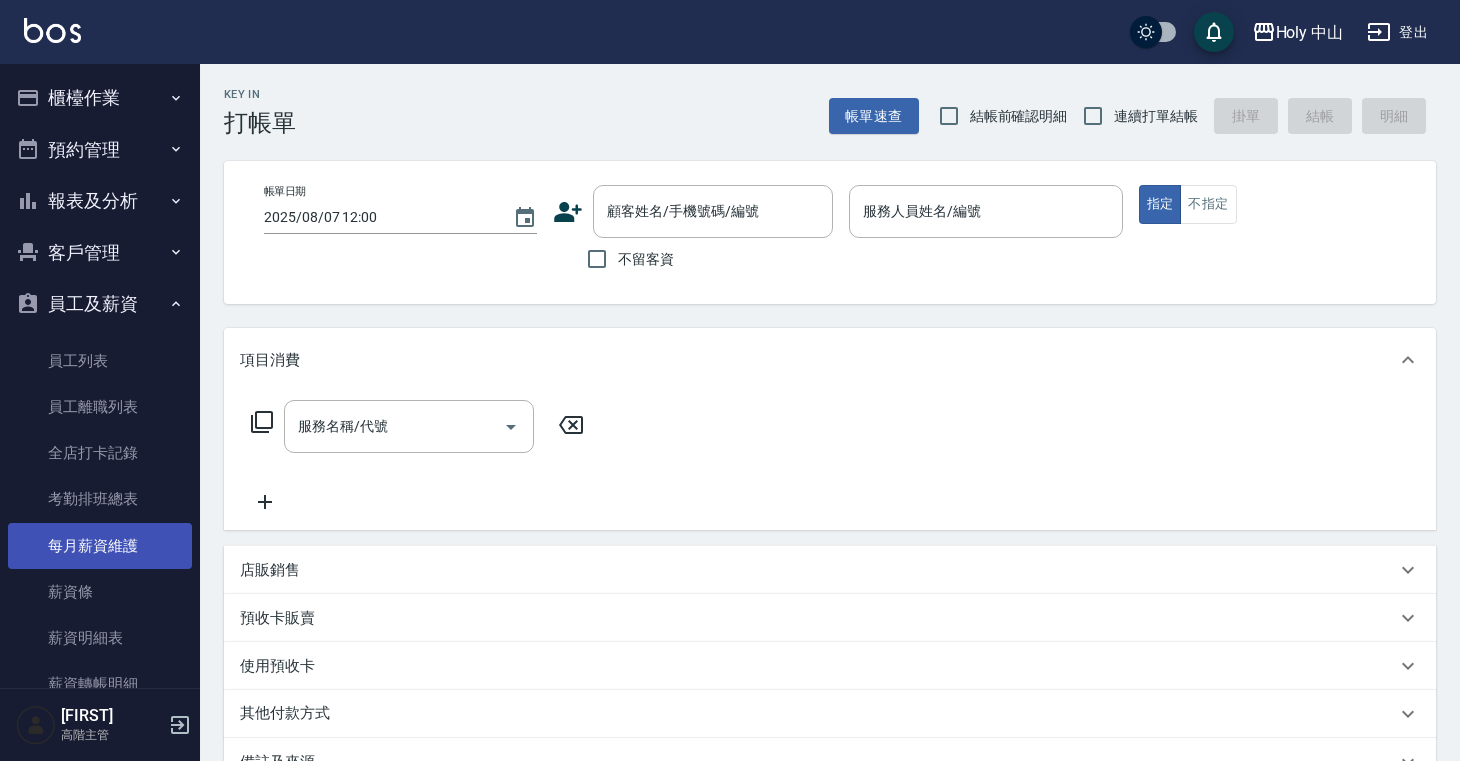 click on "每月薪資維護" at bounding box center (100, 546) 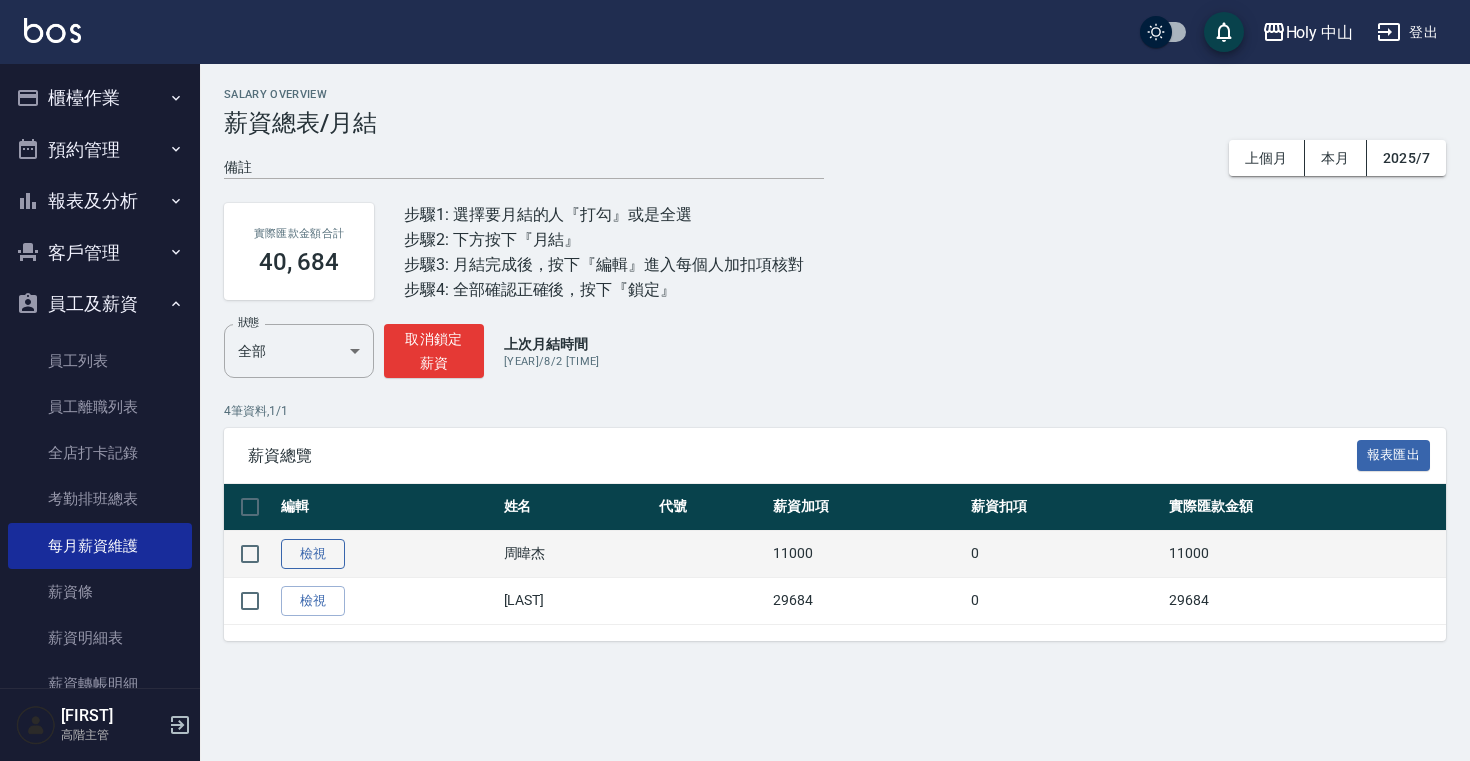 click on "檢視" at bounding box center [313, 554] 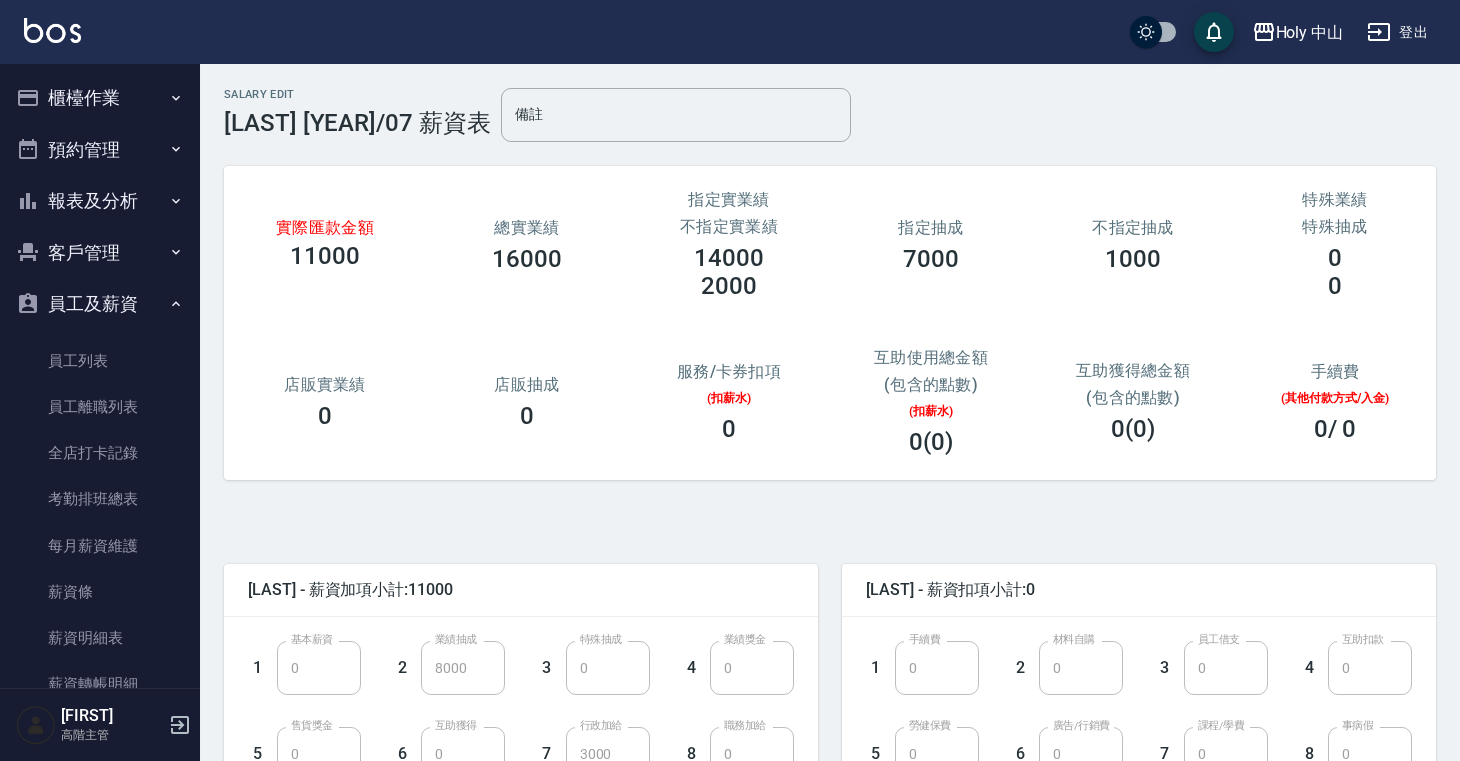 scroll, scrollTop: 344, scrollLeft: 0, axis: vertical 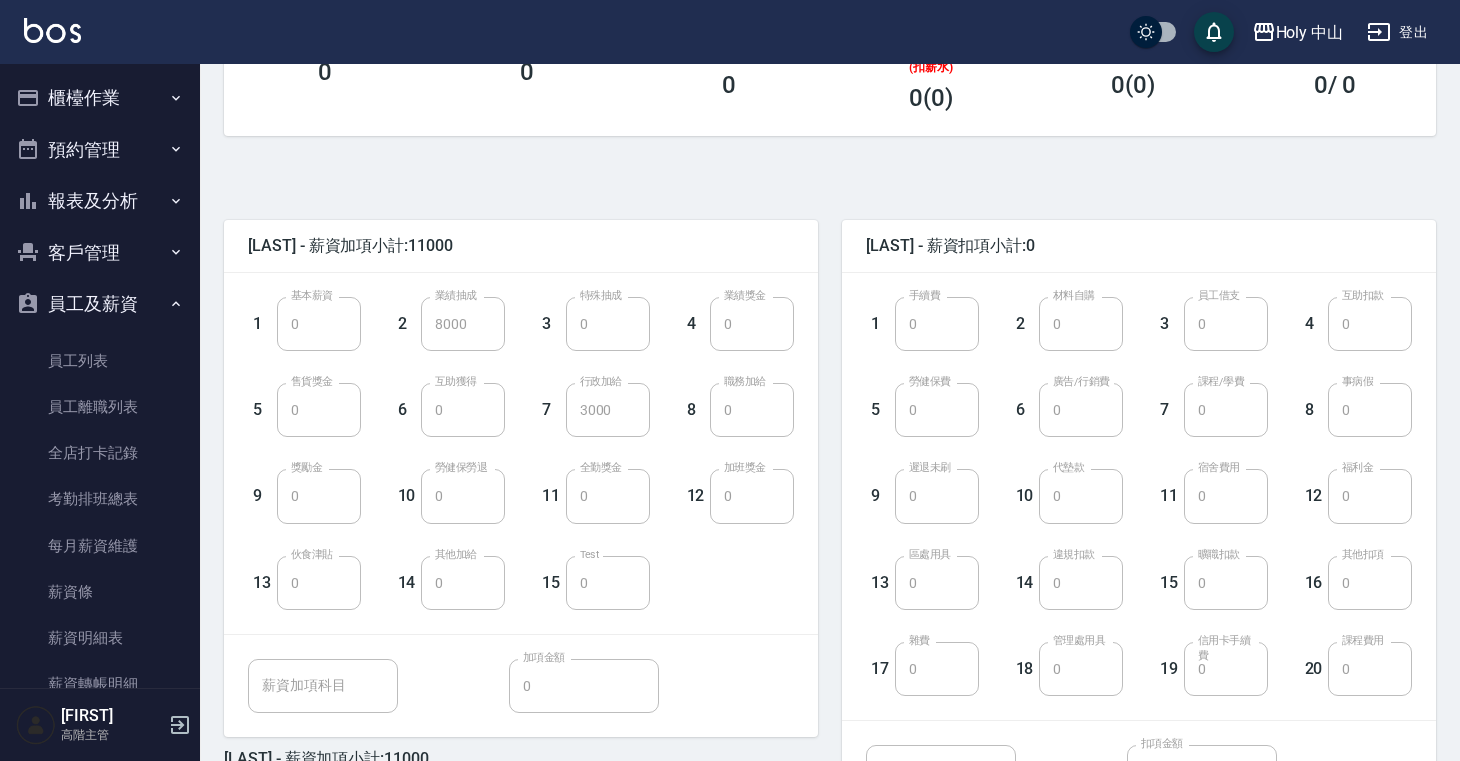 click on "1 基本薪資 0 基本薪資 2 業績抽成 8000 業績抽成 3 特殊抽成 0 特殊抽成 4 業績獎金 0 業績獎金 5 售貨獎金 0 售貨獎金 6 互助獲得 0 互助獲得 7 行政加給 3000 行政加給 8 職務加給 0 職務加給 9 獎勵金 0 獎勵金 10 勞健保勞退 0 勞健保勞退 11 全勤獎金 0 全勤獎金 12 加班獎金 0 加班獎金 13 伙食津貼 0 伙食津貼 14 其他加給 0 其他加給 15 Test 0 Test" at bounding box center (505, 437) 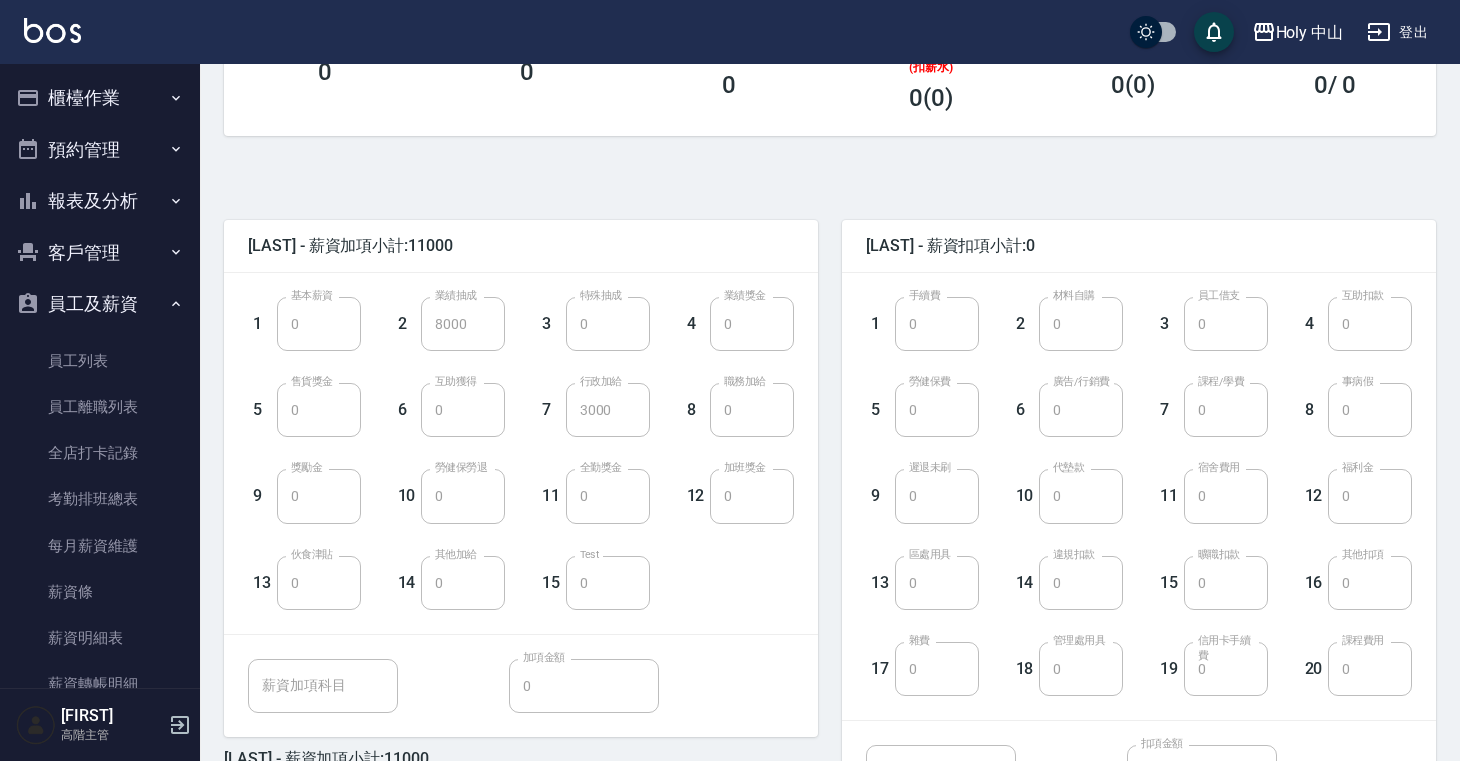 click on "1 基本薪資 0 基本薪資 2 業績抽成 8000 業績抽成 3 特殊抽成 0 特殊抽成 4 業績獎金 0 業績獎金 5 售貨獎金 0 售貨獎金 6 互助獲得 0 互助獲得 7 行政加給 3000 行政加給 8 職務加給 0 職務加給 9 獎勵金 0 獎勵金 10 勞健保勞退 0 勞健保勞退 11 全勤獎金 0 全勤獎金 12 加班獎金 0 加班獎金 13 伙食津貼 0 伙食津貼 14 其他加給 0 其他加給 15 Test 0 Test" at bounding box center [505, 437] 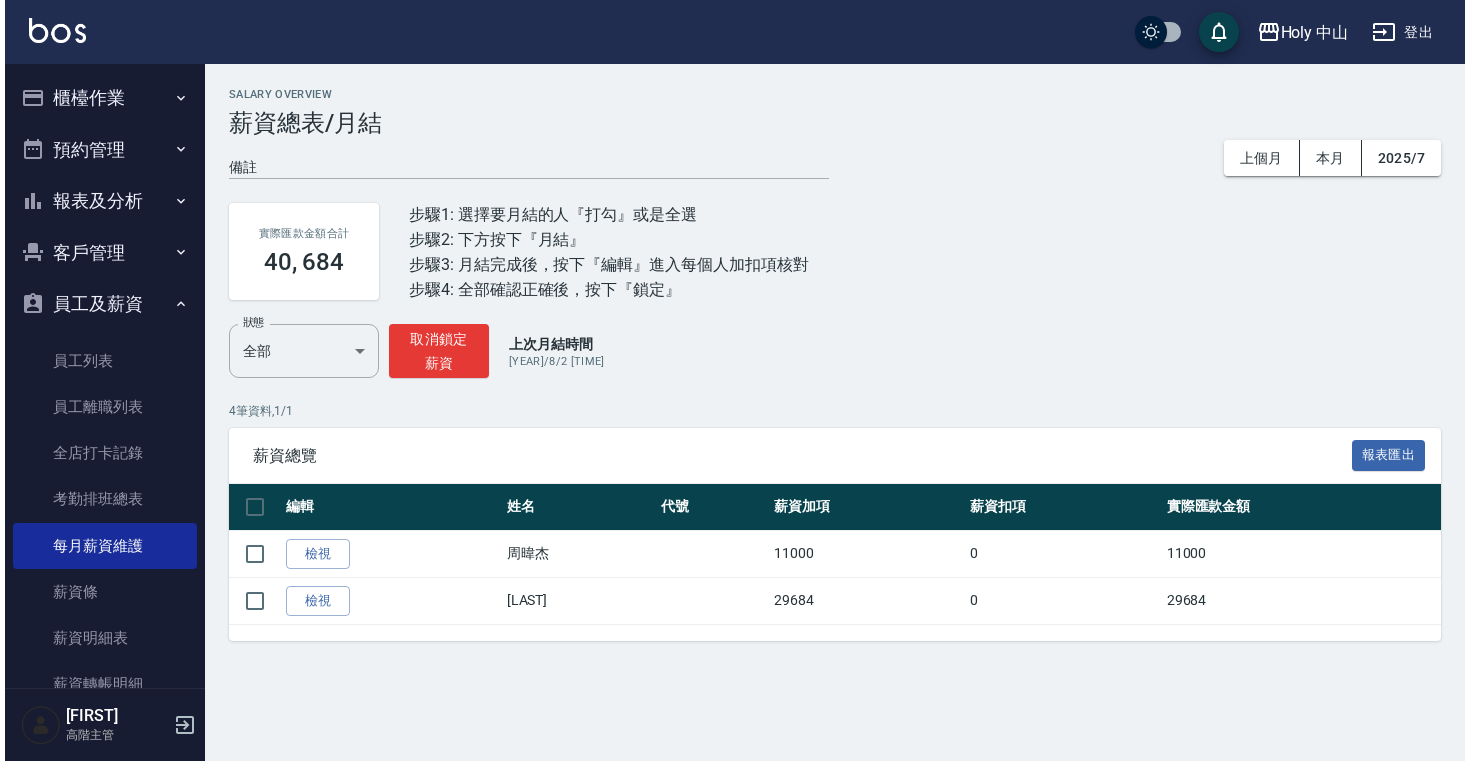 scroll, scrollTop: 0, scrollLeft: 0, axis: both 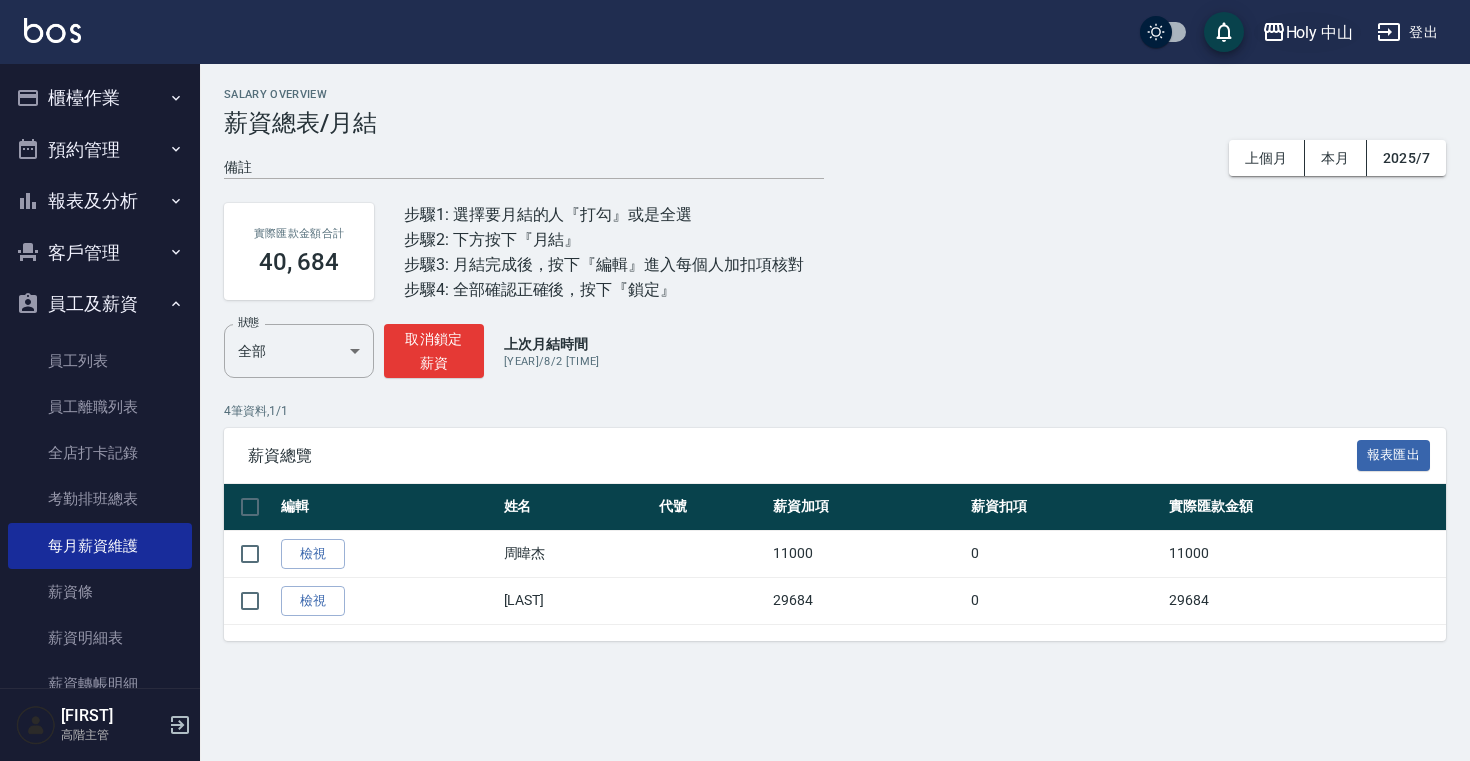 click on "Holy 中山" at bounding box center (1320, 32) 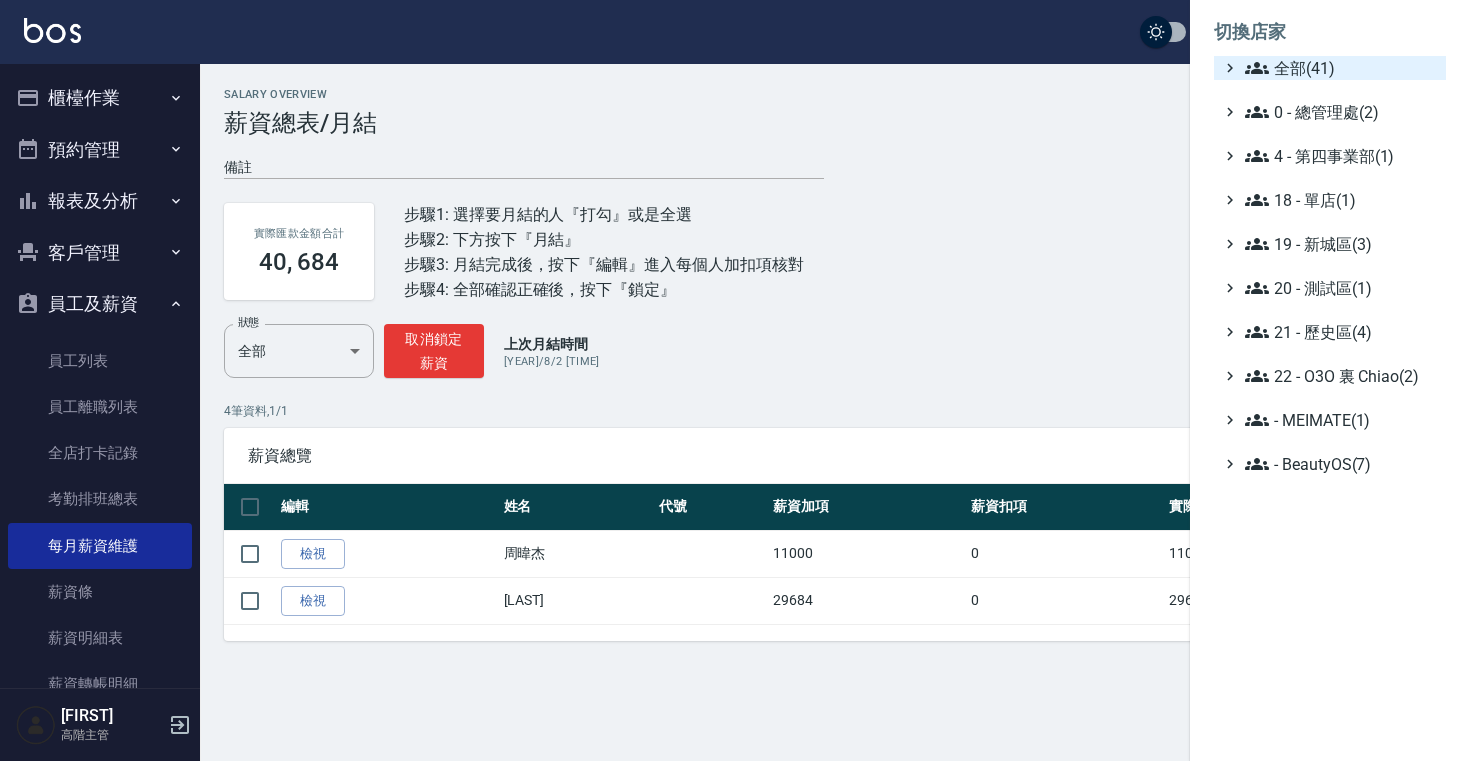 click on "全部(41)" at bounding box center [1341, 68] 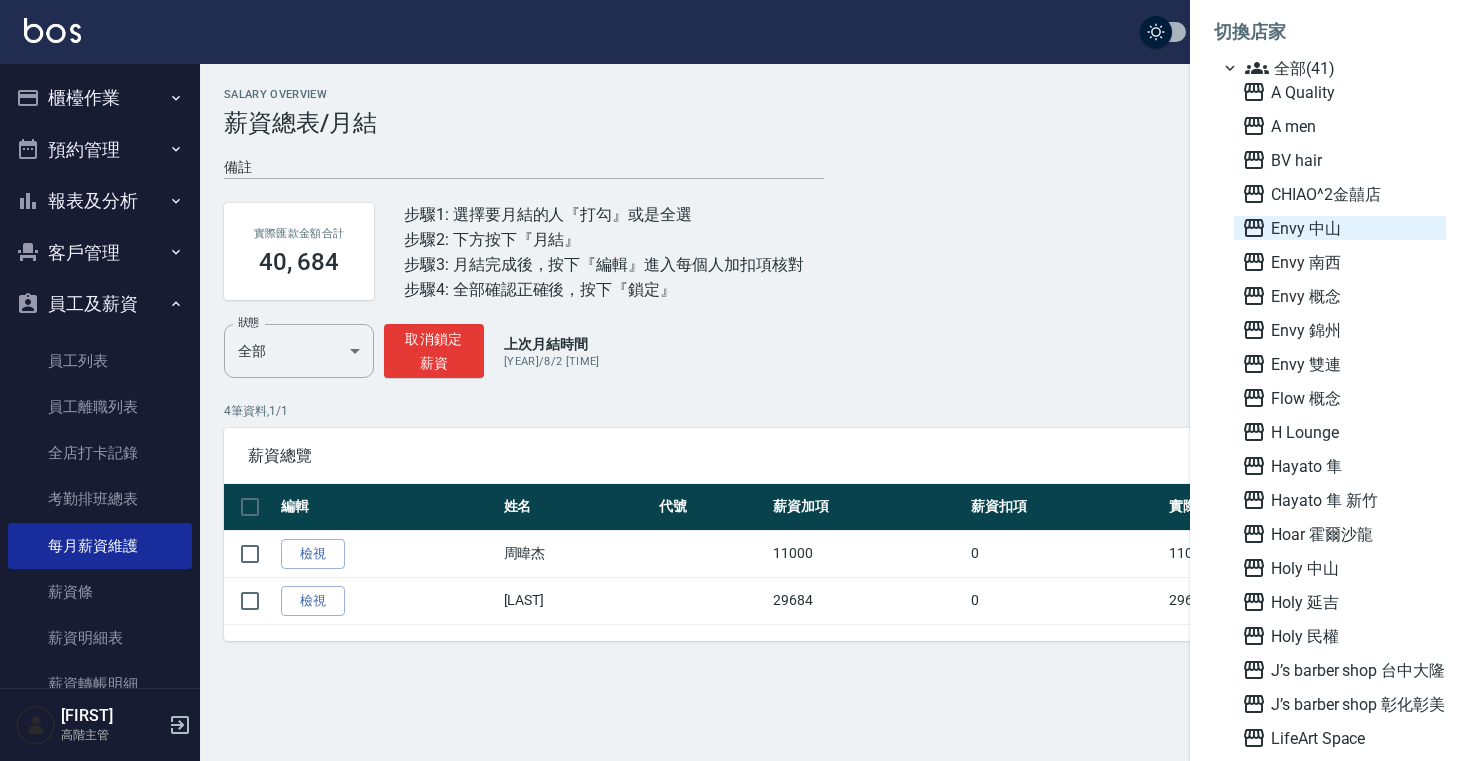 click on "Envy 中山" at bounding box center [1340, 228] 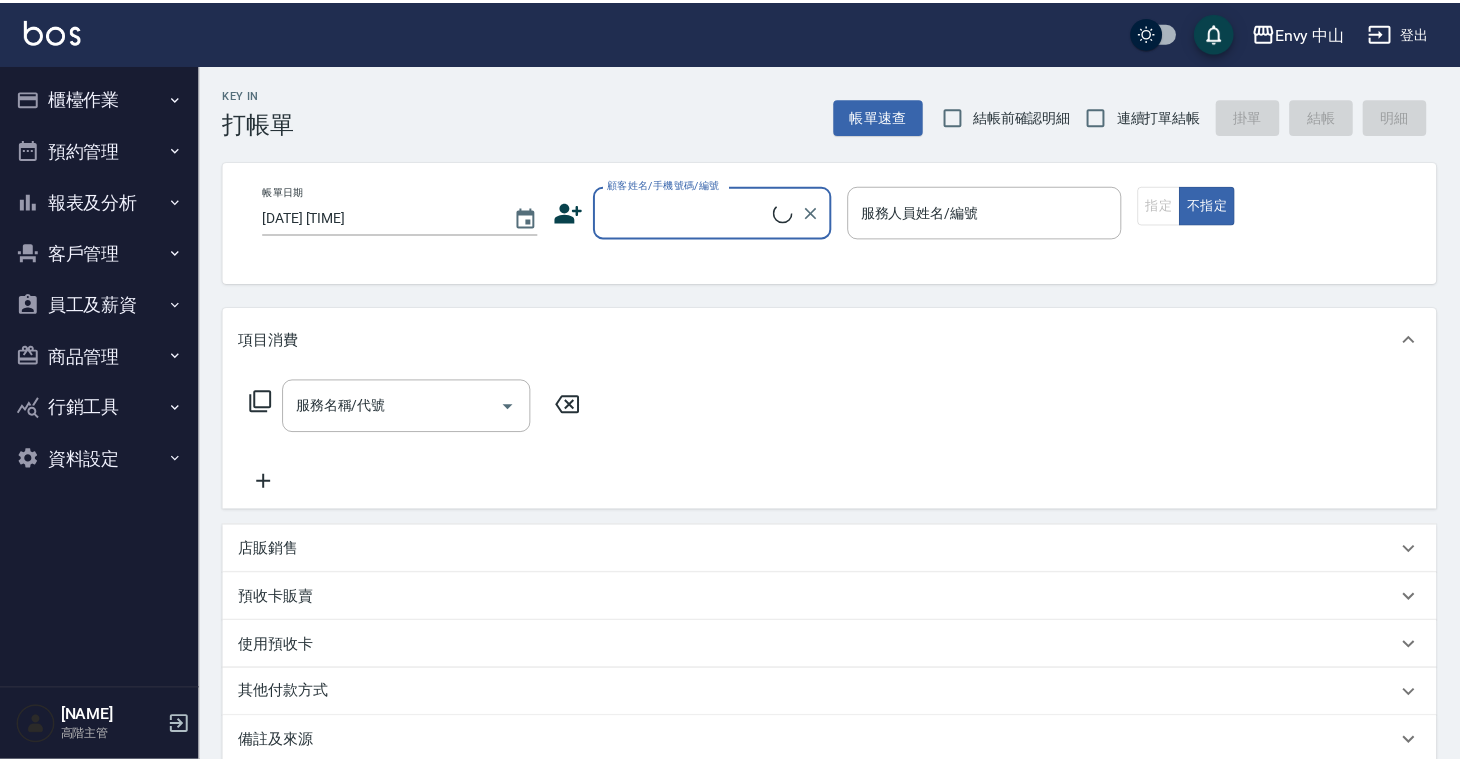 scroll, scrollTop: 0, scrollLeft: 0, axis: both 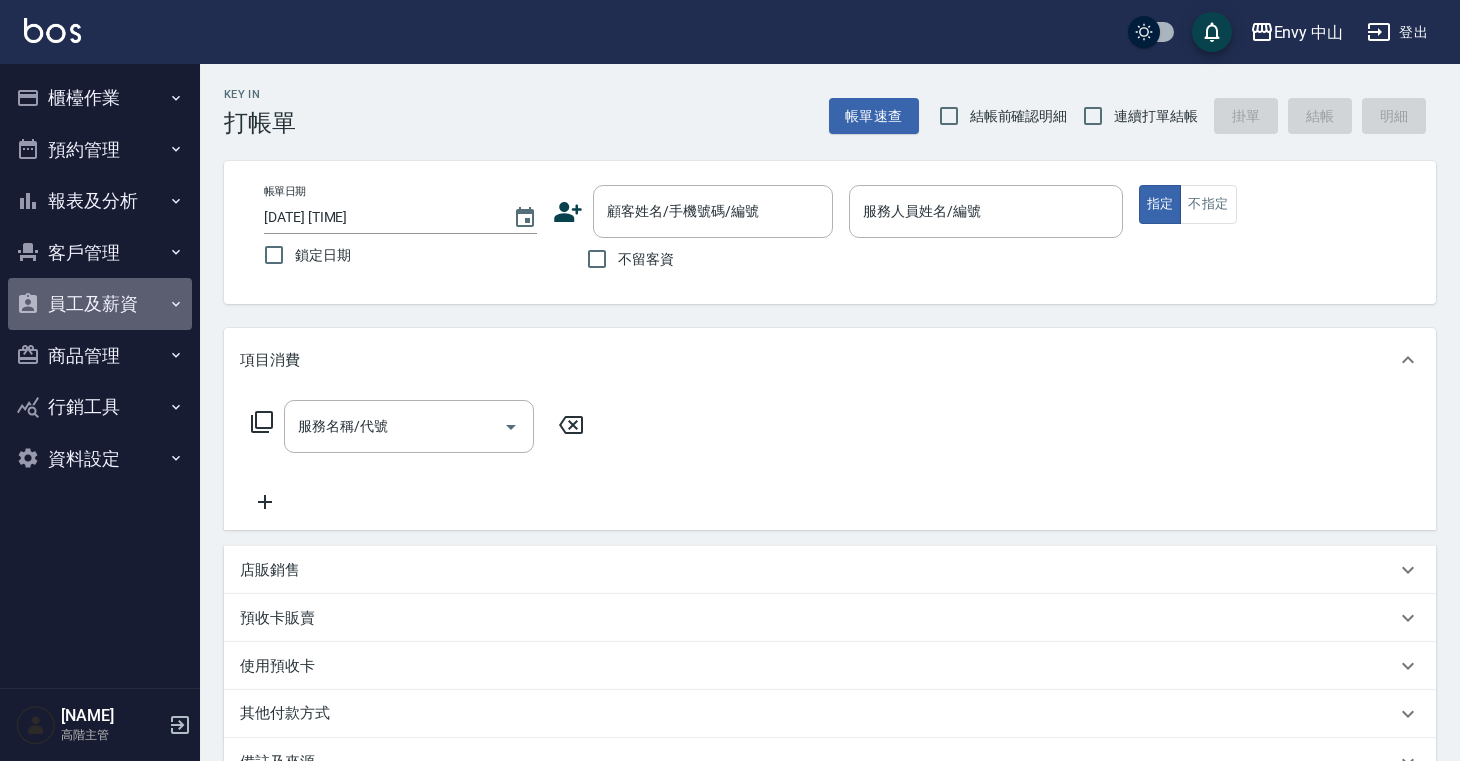 click on "員工及薪資" at bounding box center (100, 304) 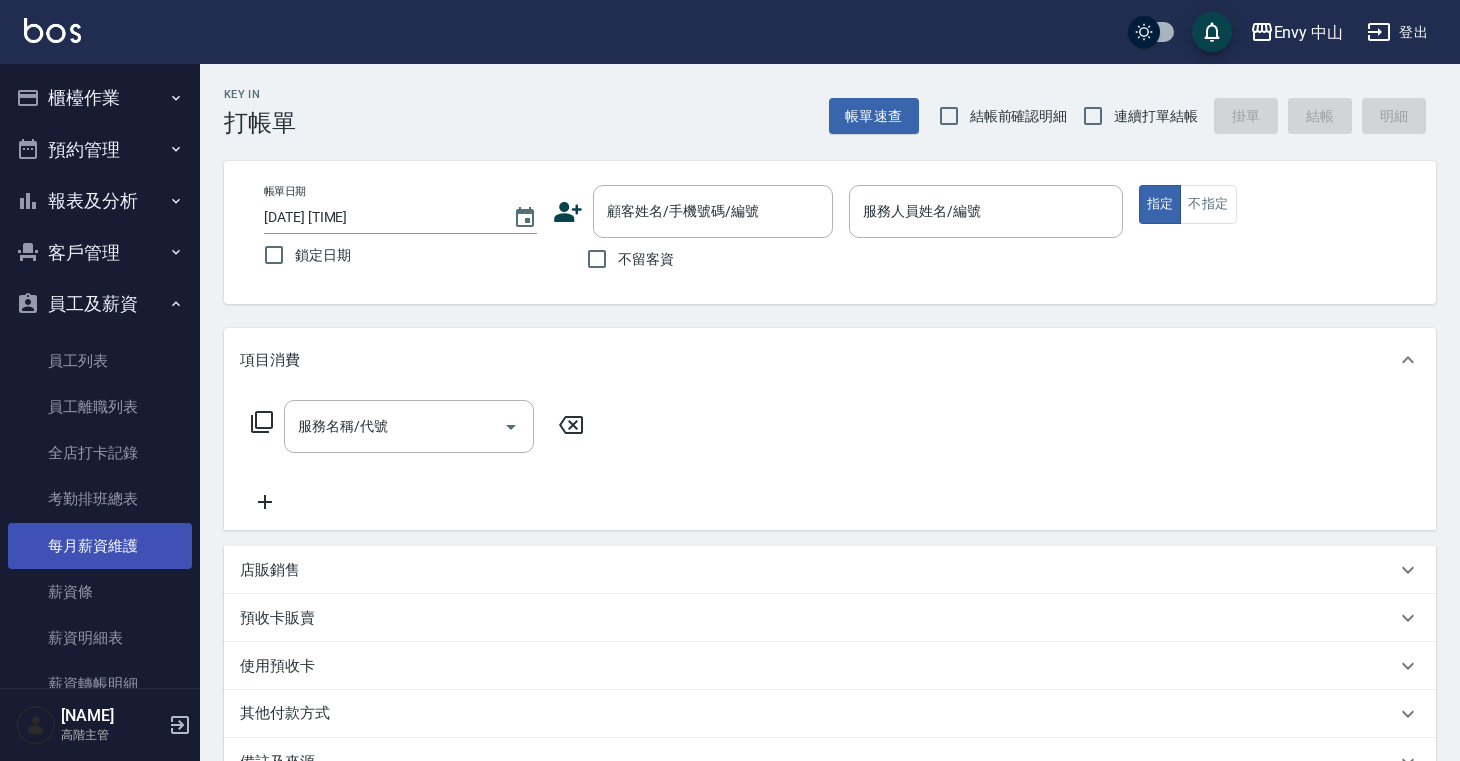 click on "每月薪資維護" at bounding box center (100, 546) 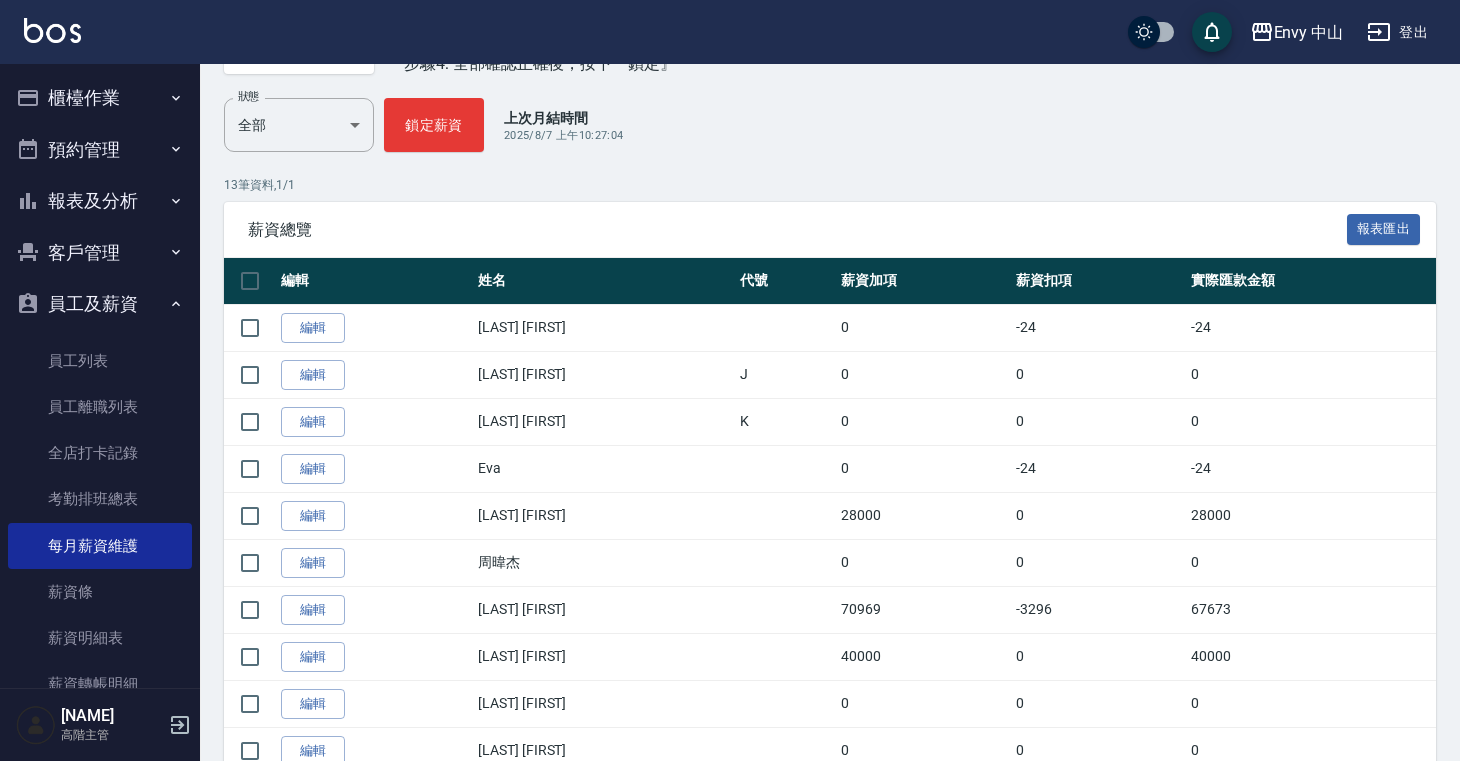 scroll, scrollTop: 380, scrollLeft: 0, axis: vertical 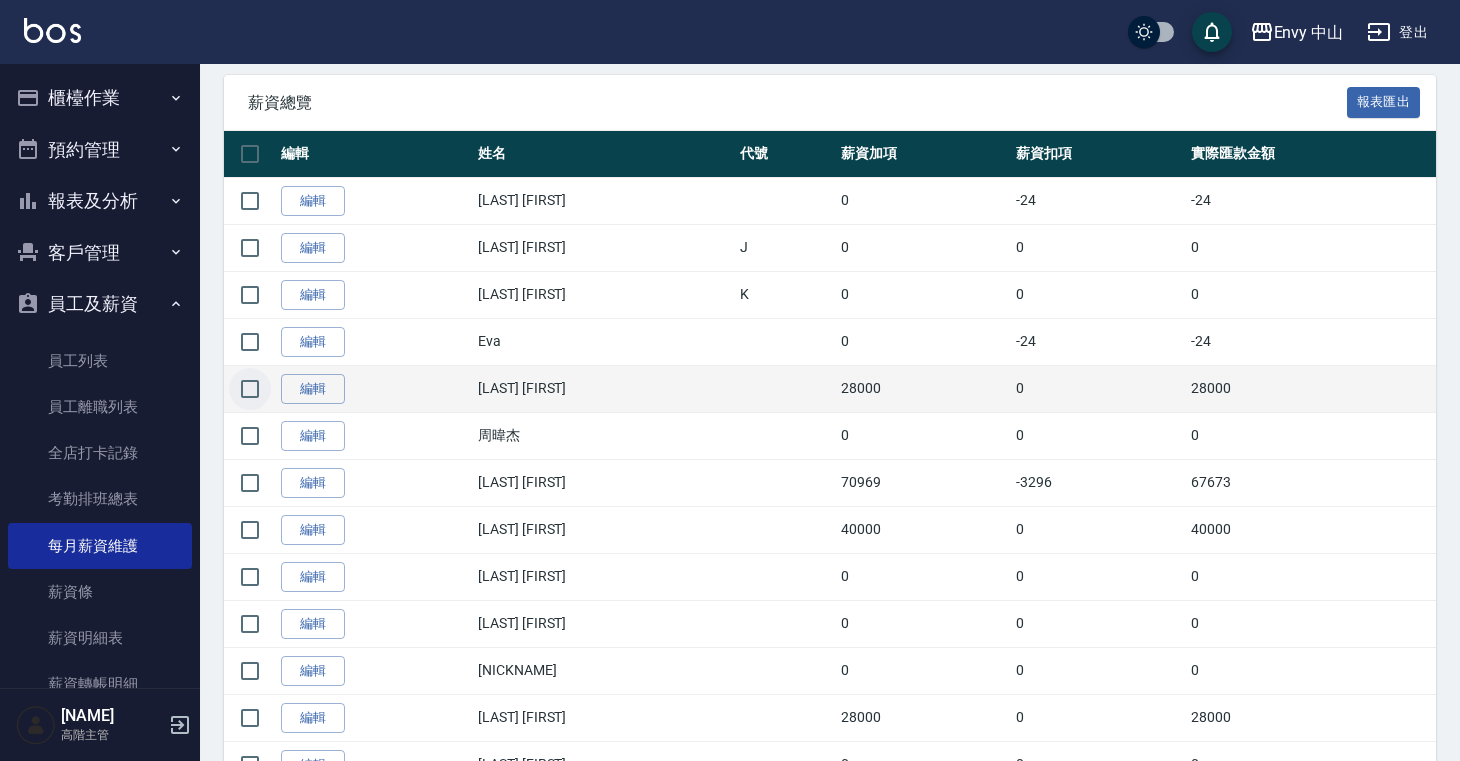 click at bounding box center (250, 389) 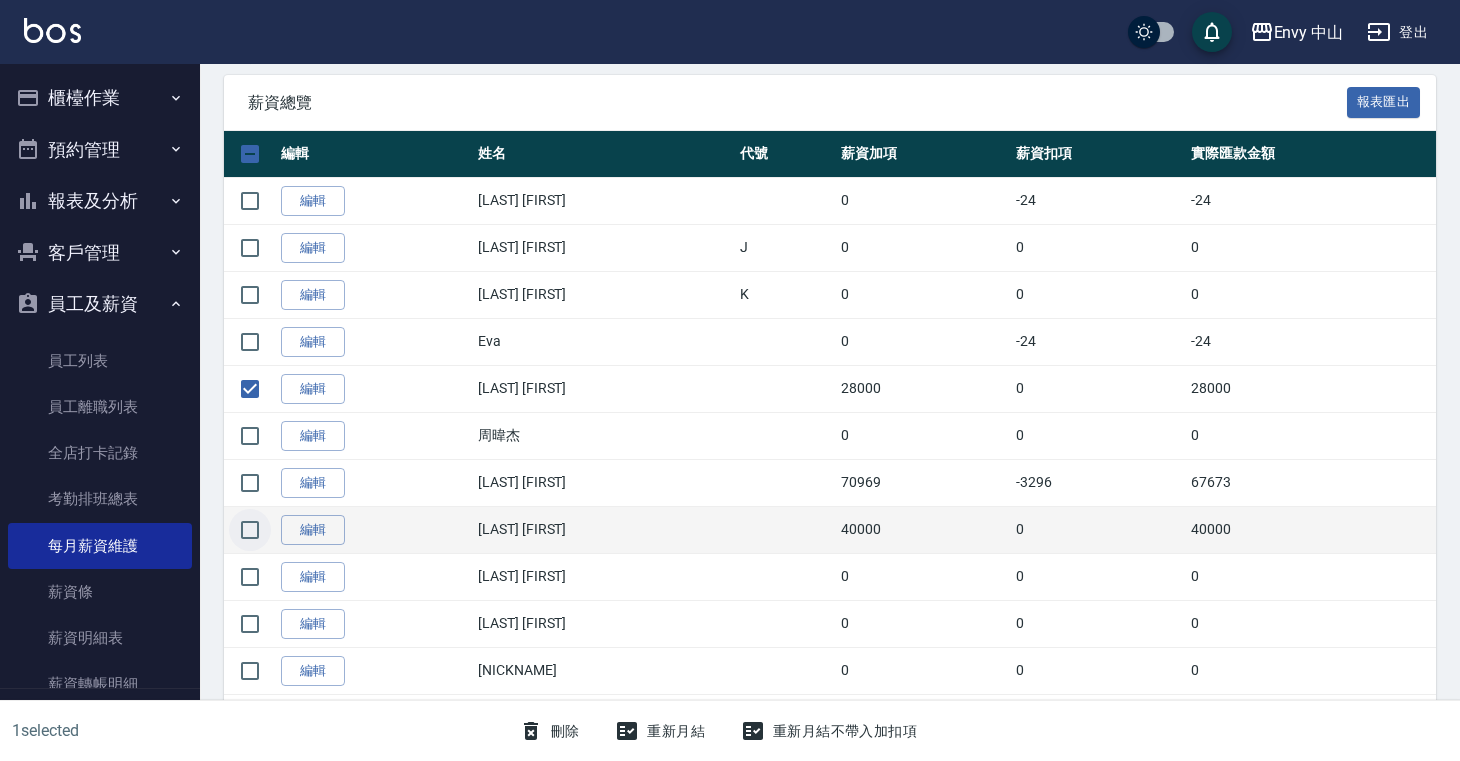 click at bounding box center [250, 530] 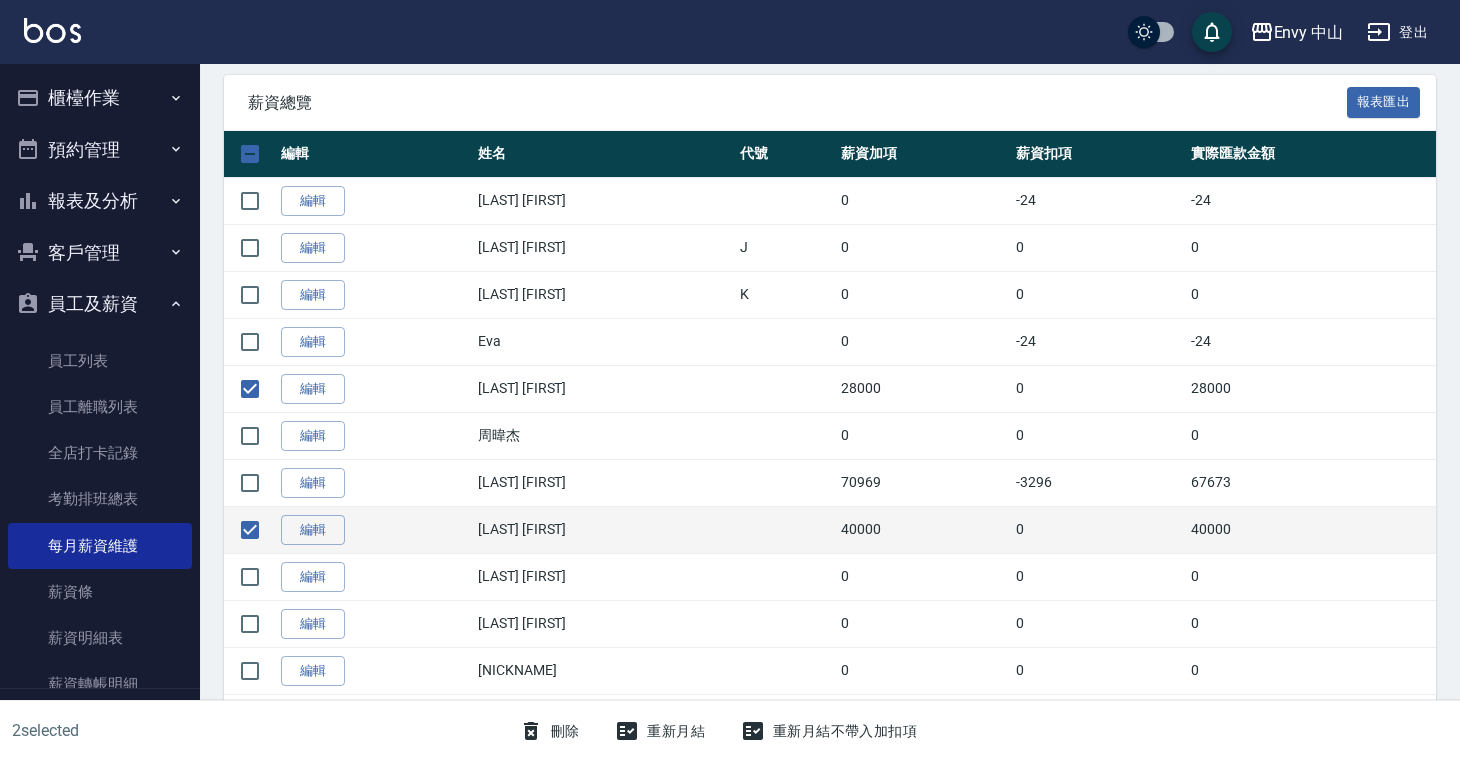 scroll, scrollTop: 474, scrollLeft: 0, axis: vertical 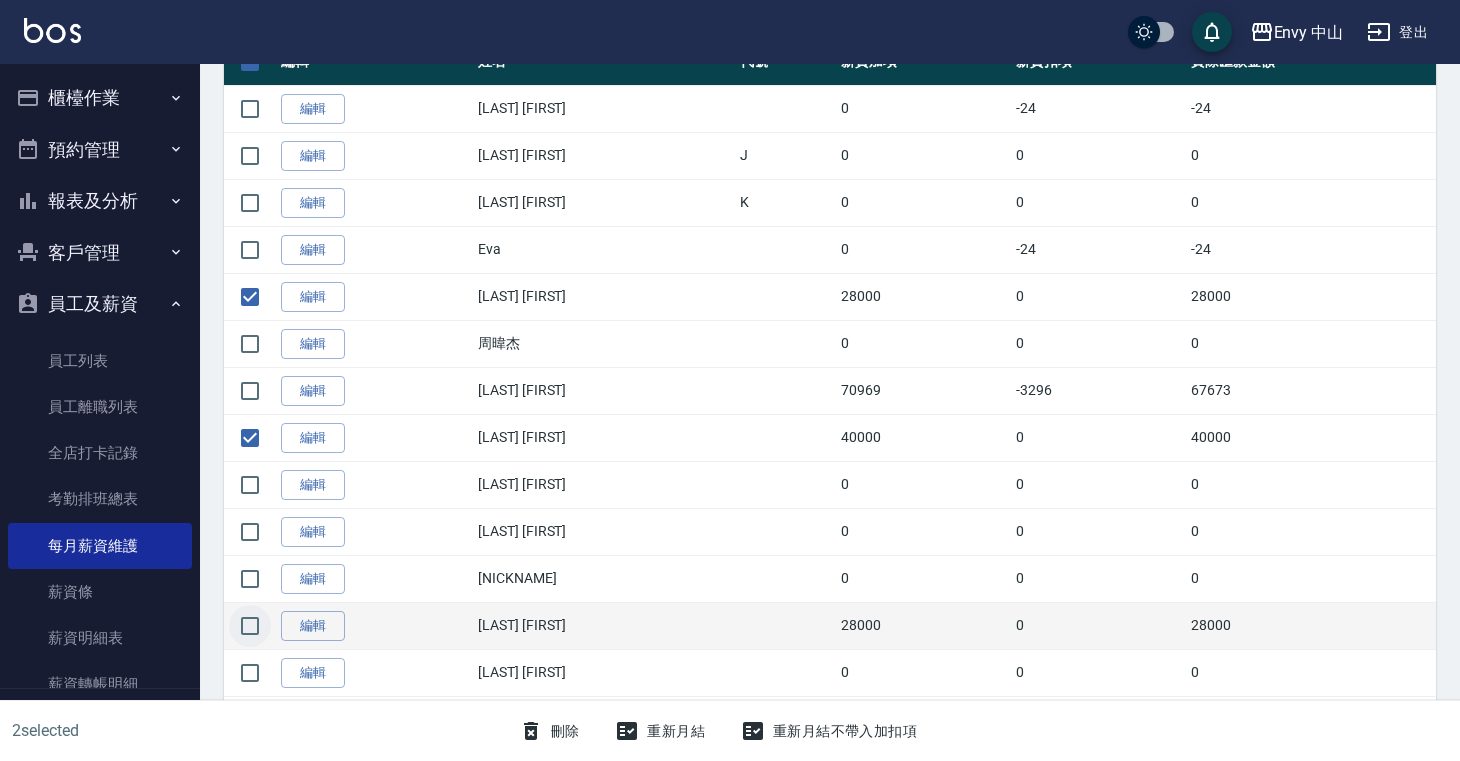 click at bounding box center [250, 626] 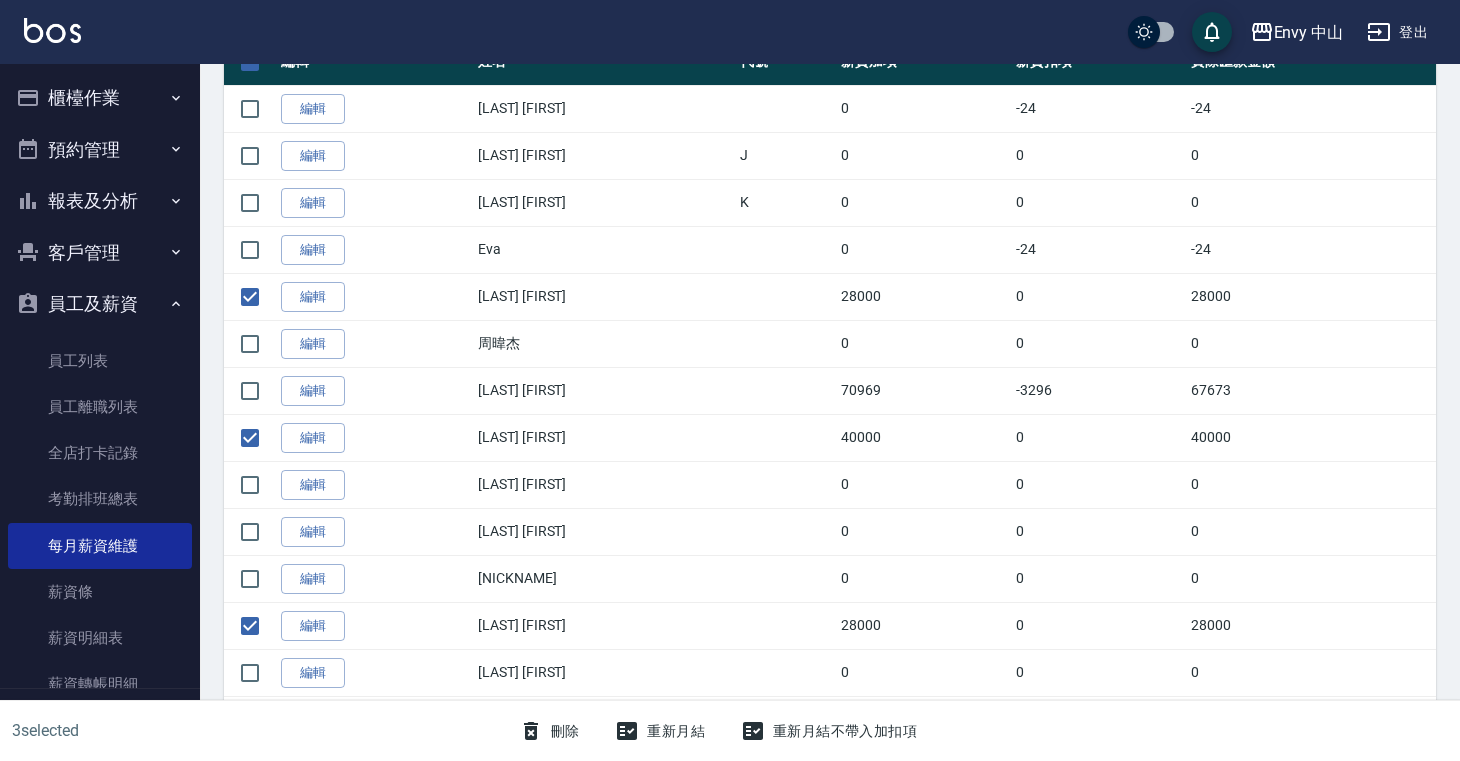 click on "刪除" at bounding box center [549, 731] 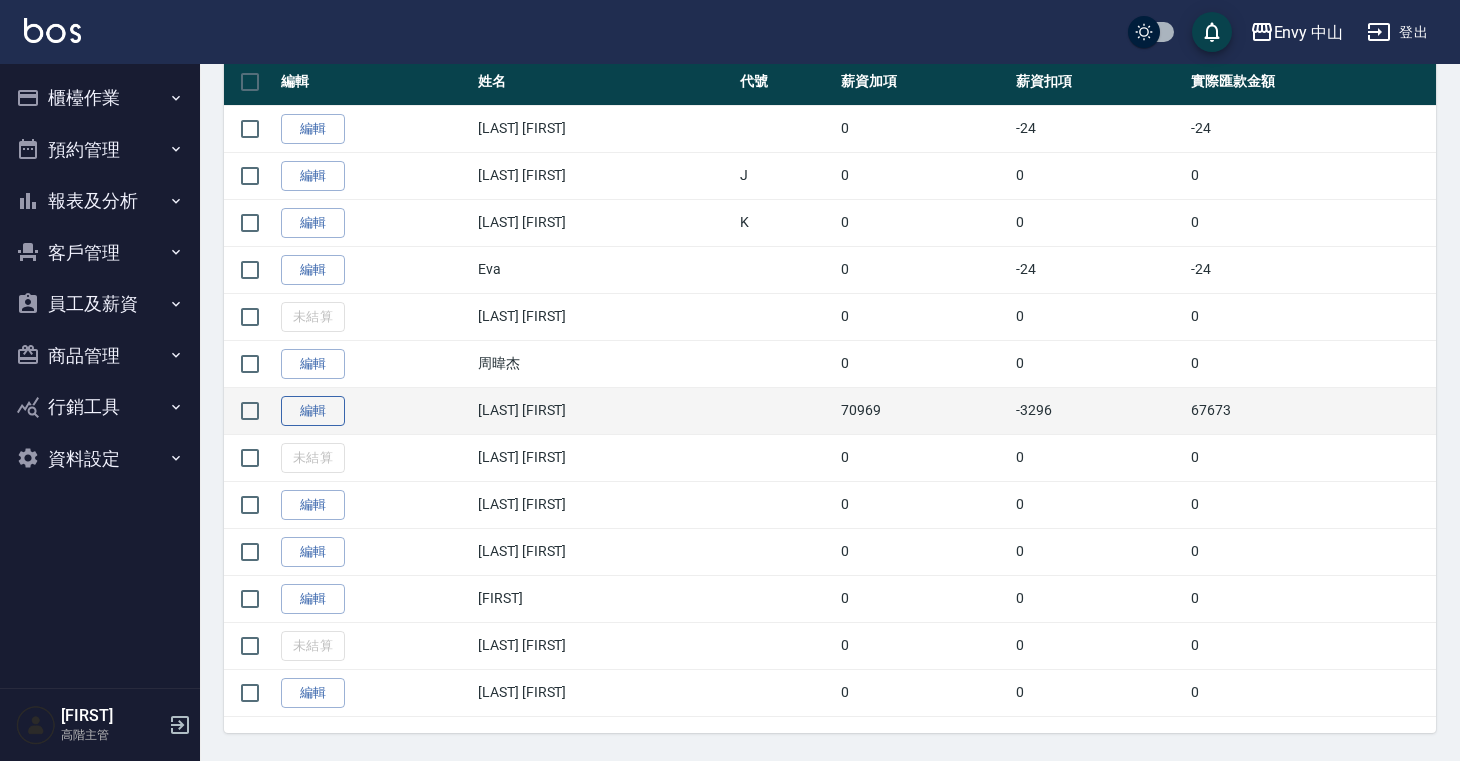 scroll, scrollTop: 435, scrollLeft: 0, axis: vertical 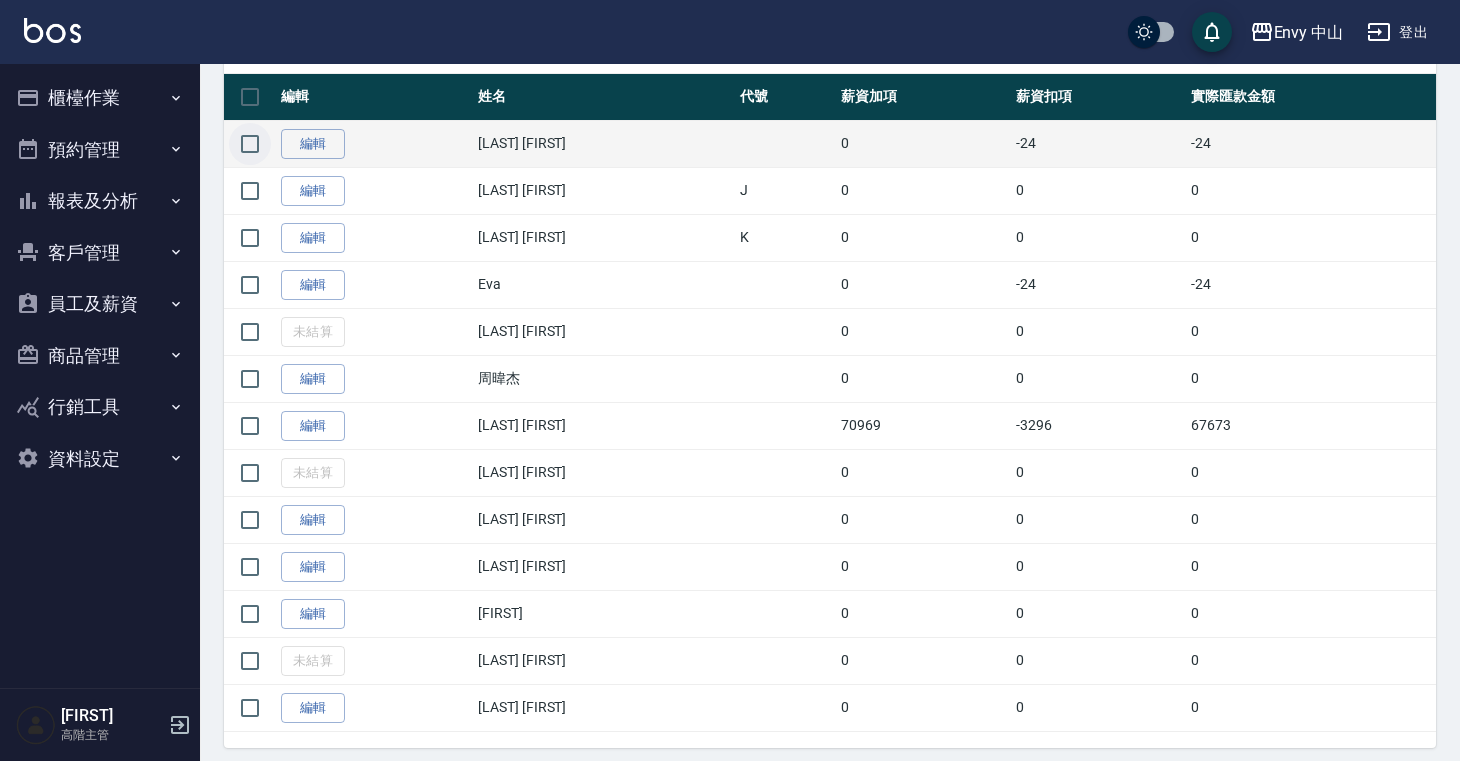click at bounding box center (250, 144) 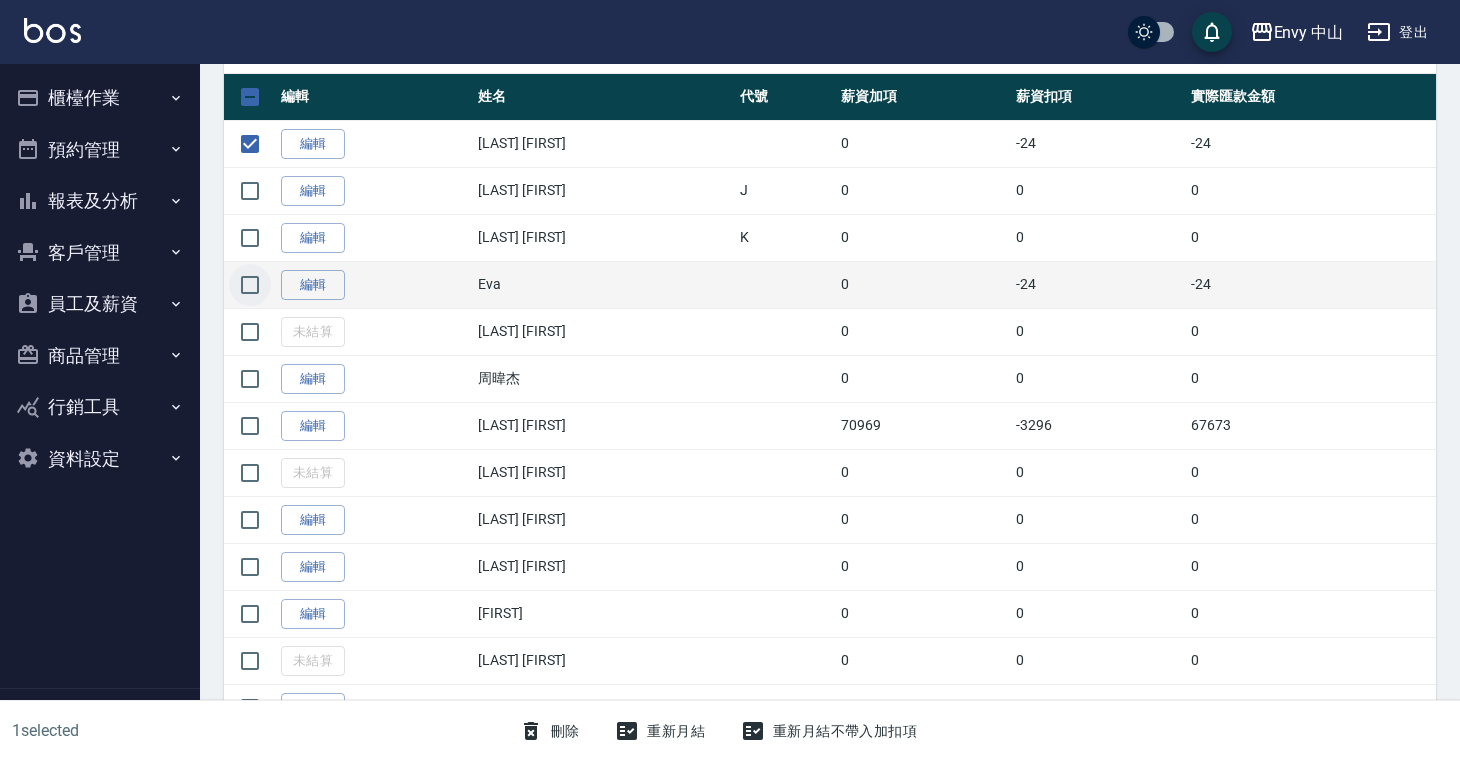 click at bounding box center [250, 285] 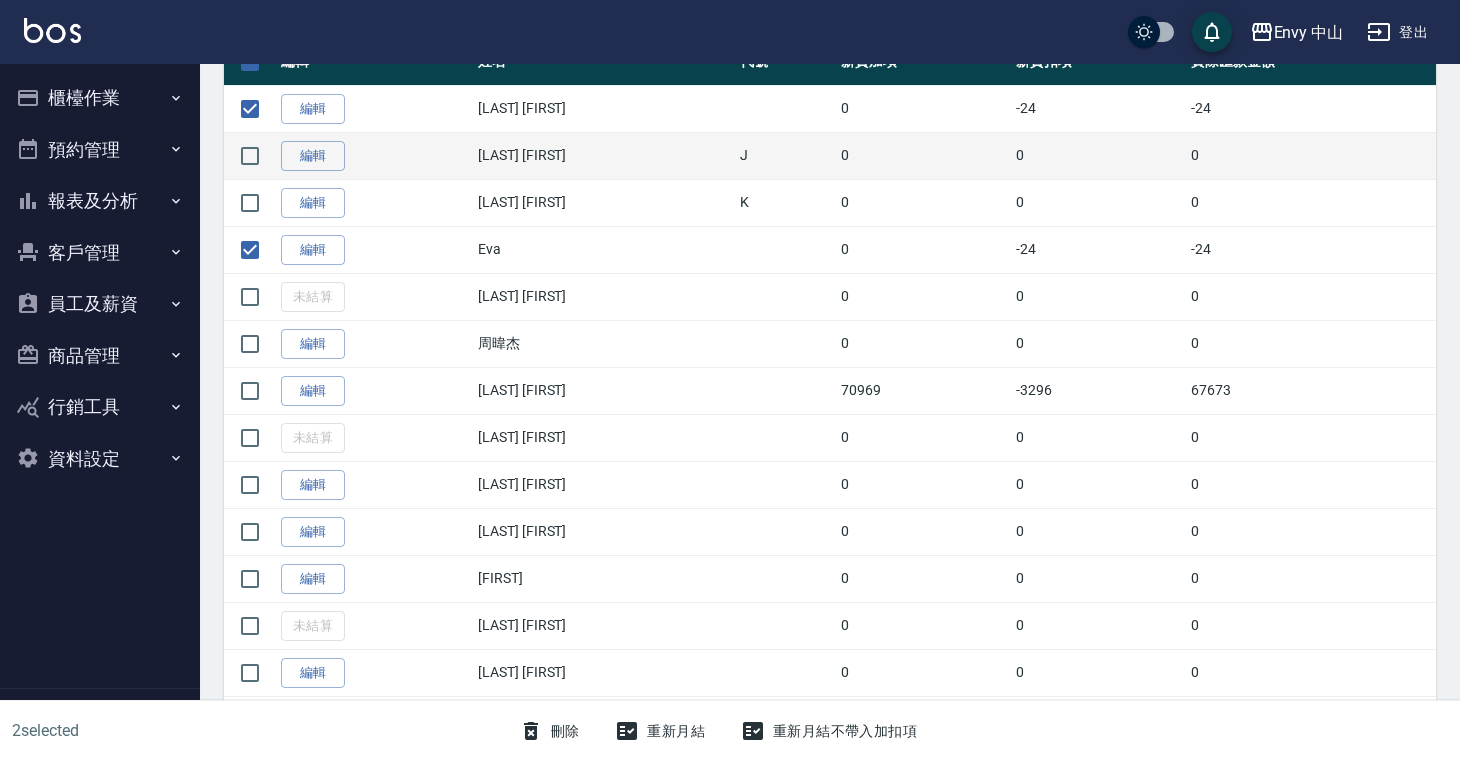 scroll, scrollTop: 94, scrollLeft: 0, axis: vertical 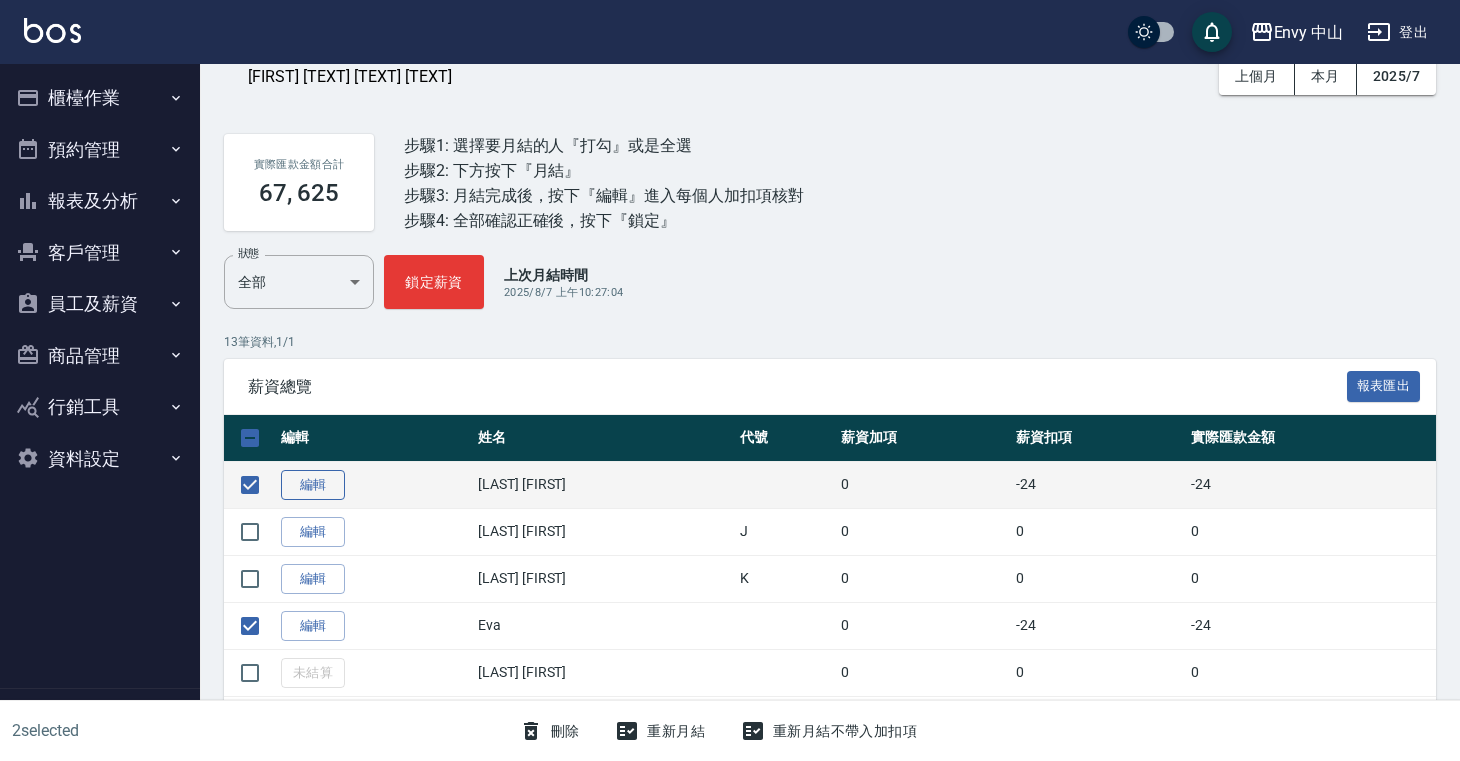 click on "編輯" at bounding box center (313, 485) 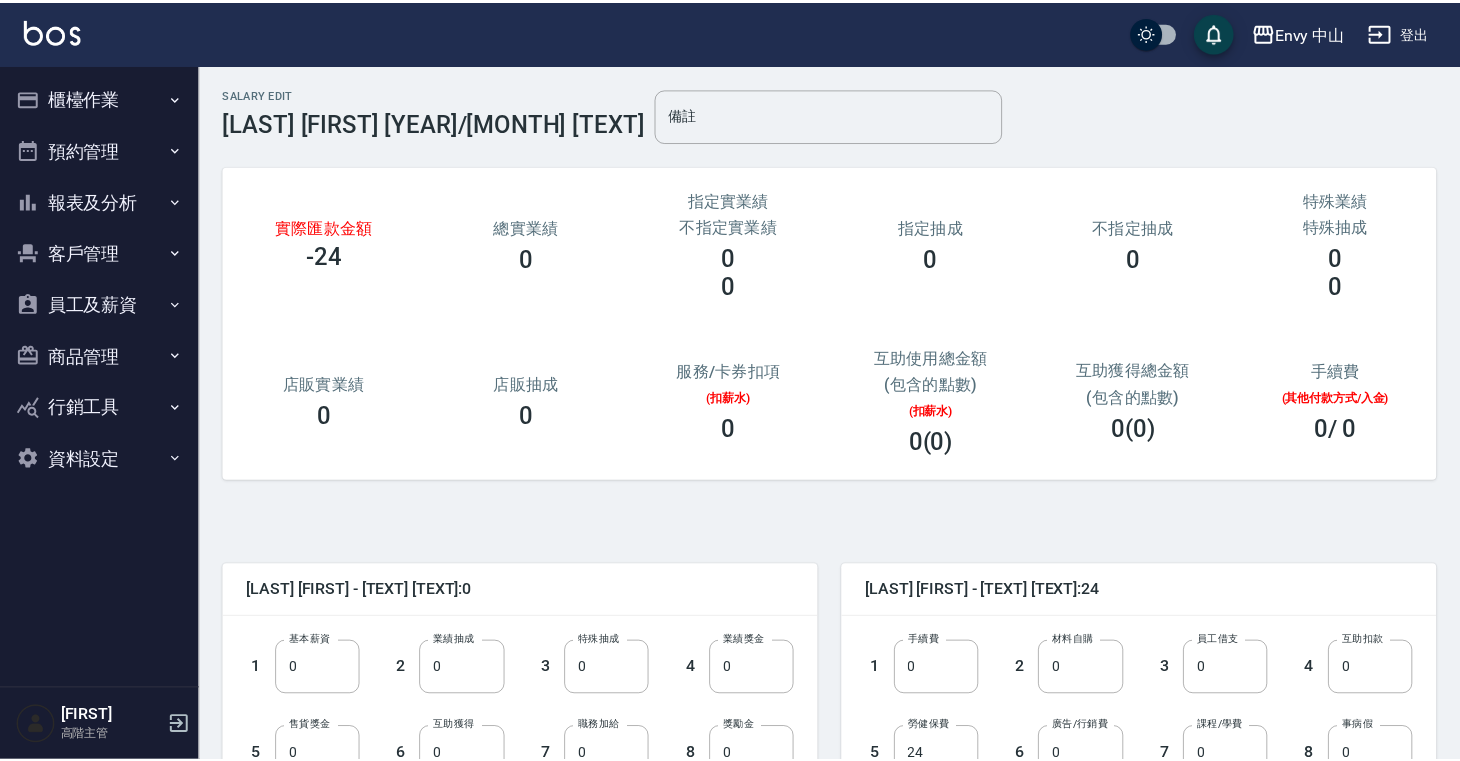 scroll, scrollTop: 242, scrollLeft: 0, axis: vertical 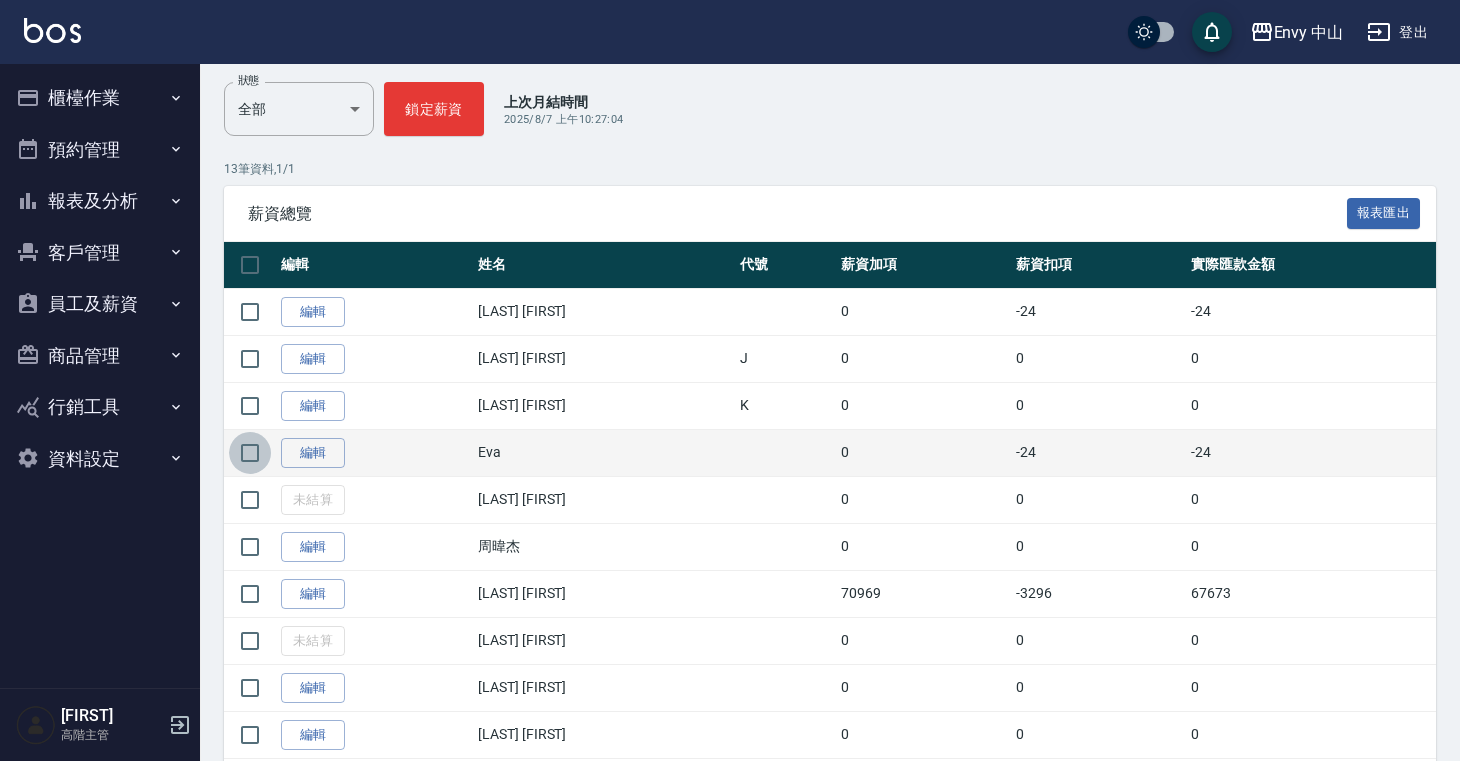 click at bounding box center (250, 453) 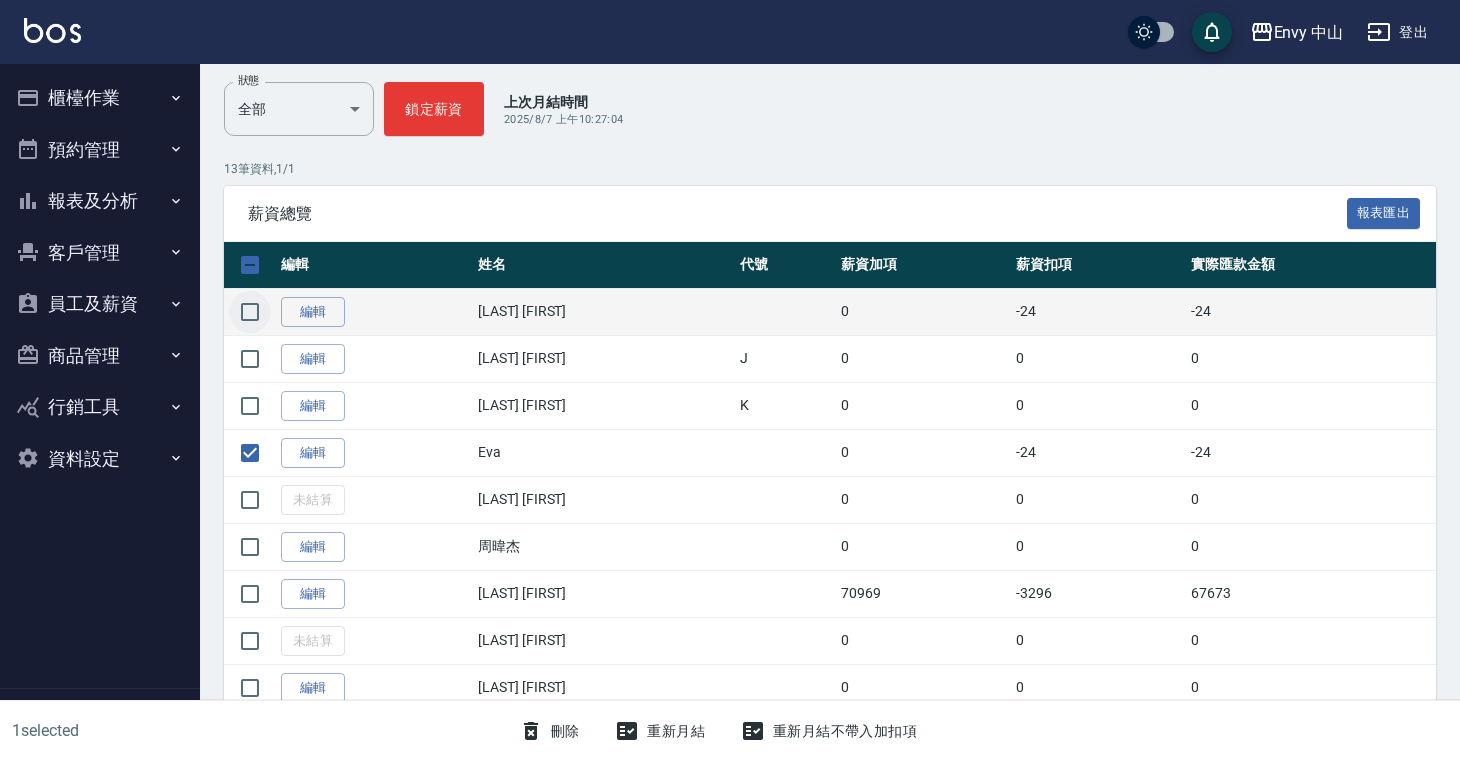 click at bounding box center (250, 312) 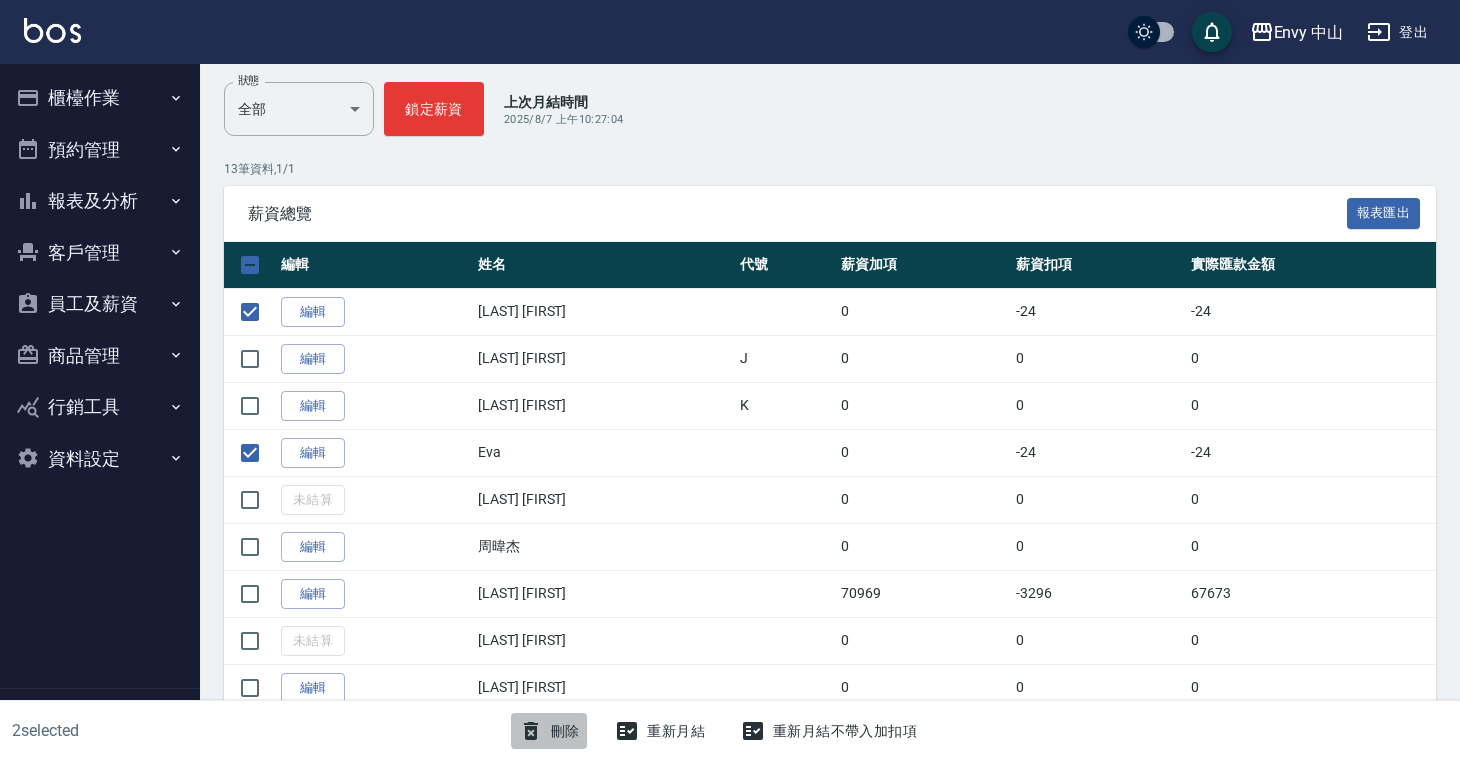 click on "刪除" at bounding box center (549, 731) 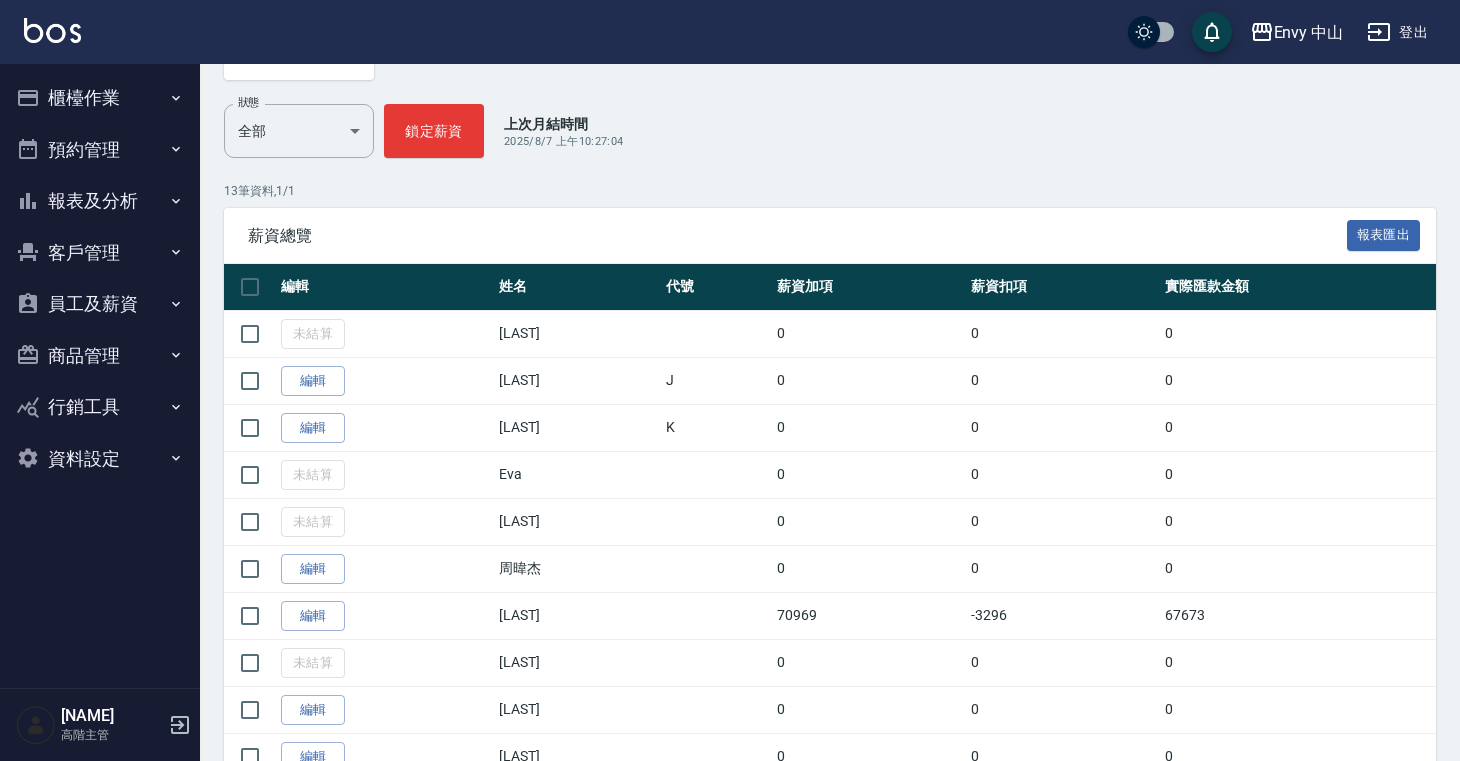 scroll, scrollTop: 378, scrollLeft: 0, axis: vertical 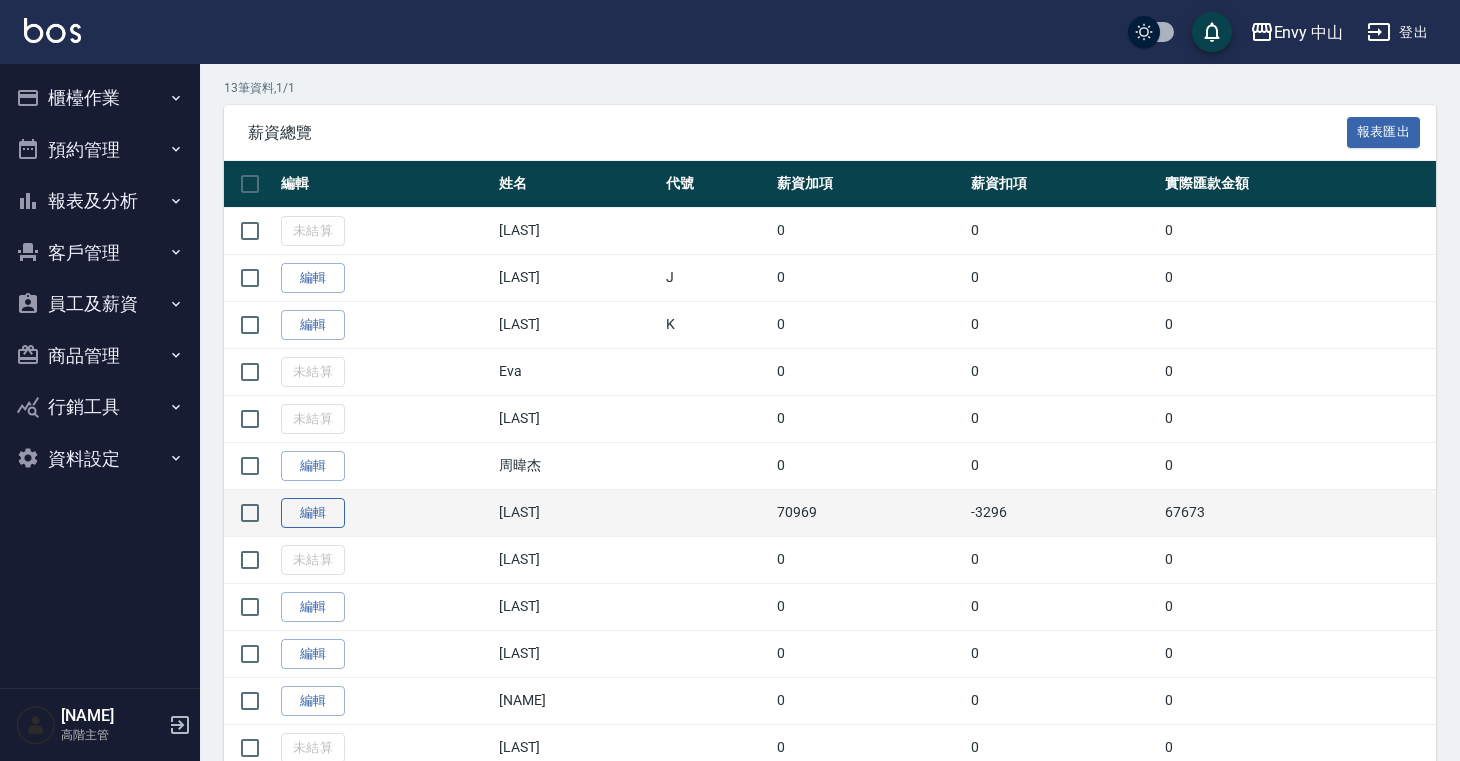 click on "編輯" at bounding box center [313, 513] 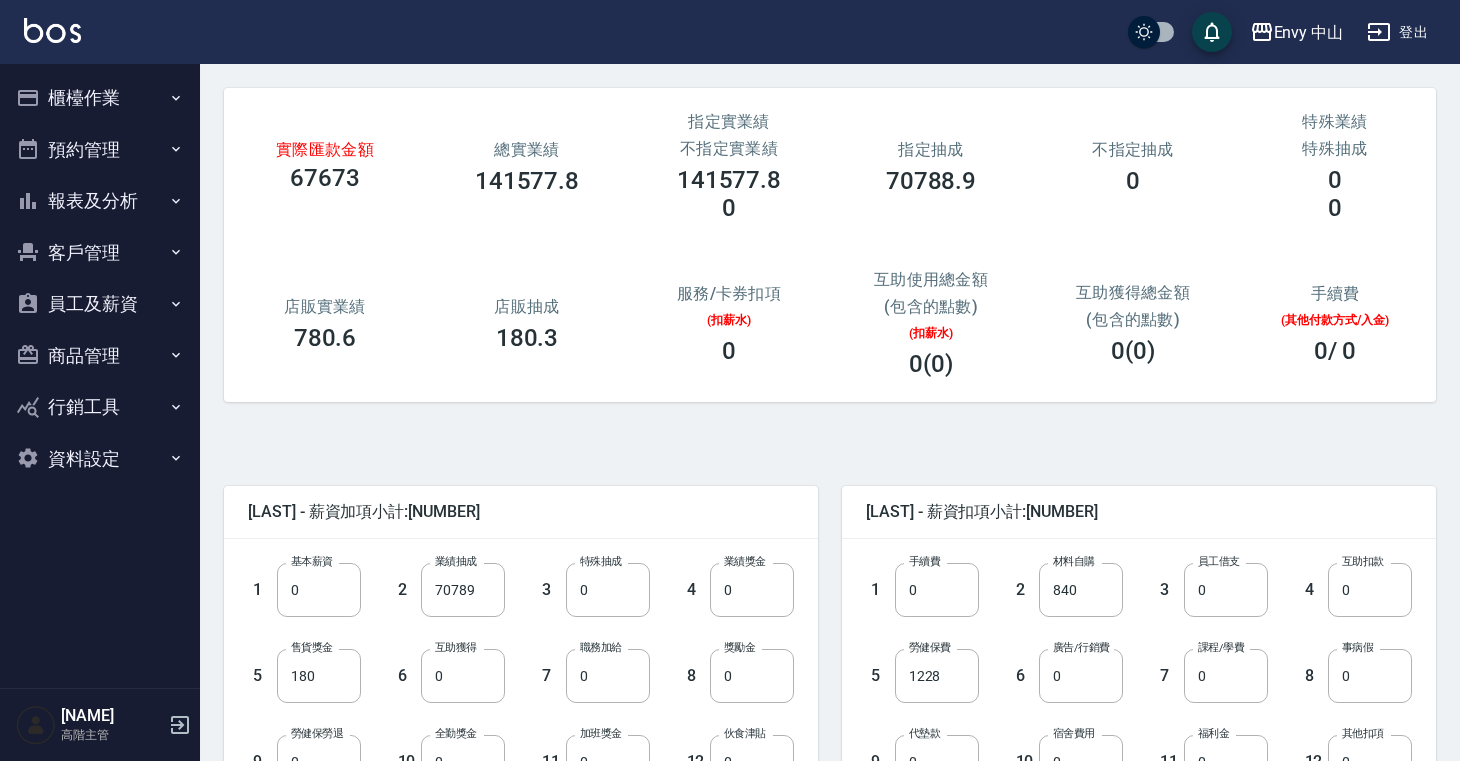 scroll, scrollTop: 0, scrollLeft: 0, axis: both 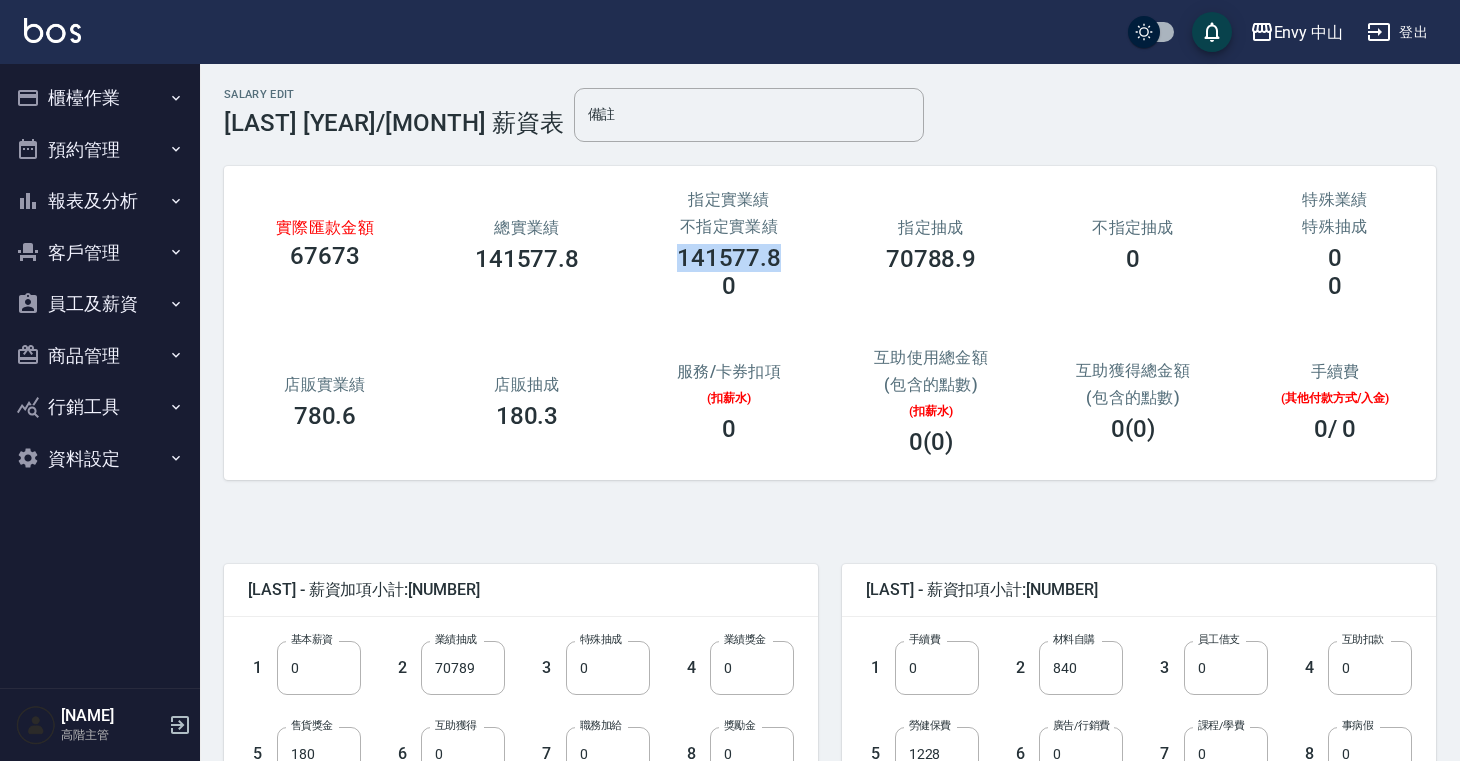 drag, startPoint x: 673, startPoint y: 254, endPoint x: 818, endPoint y: 255, distance: 145.00345 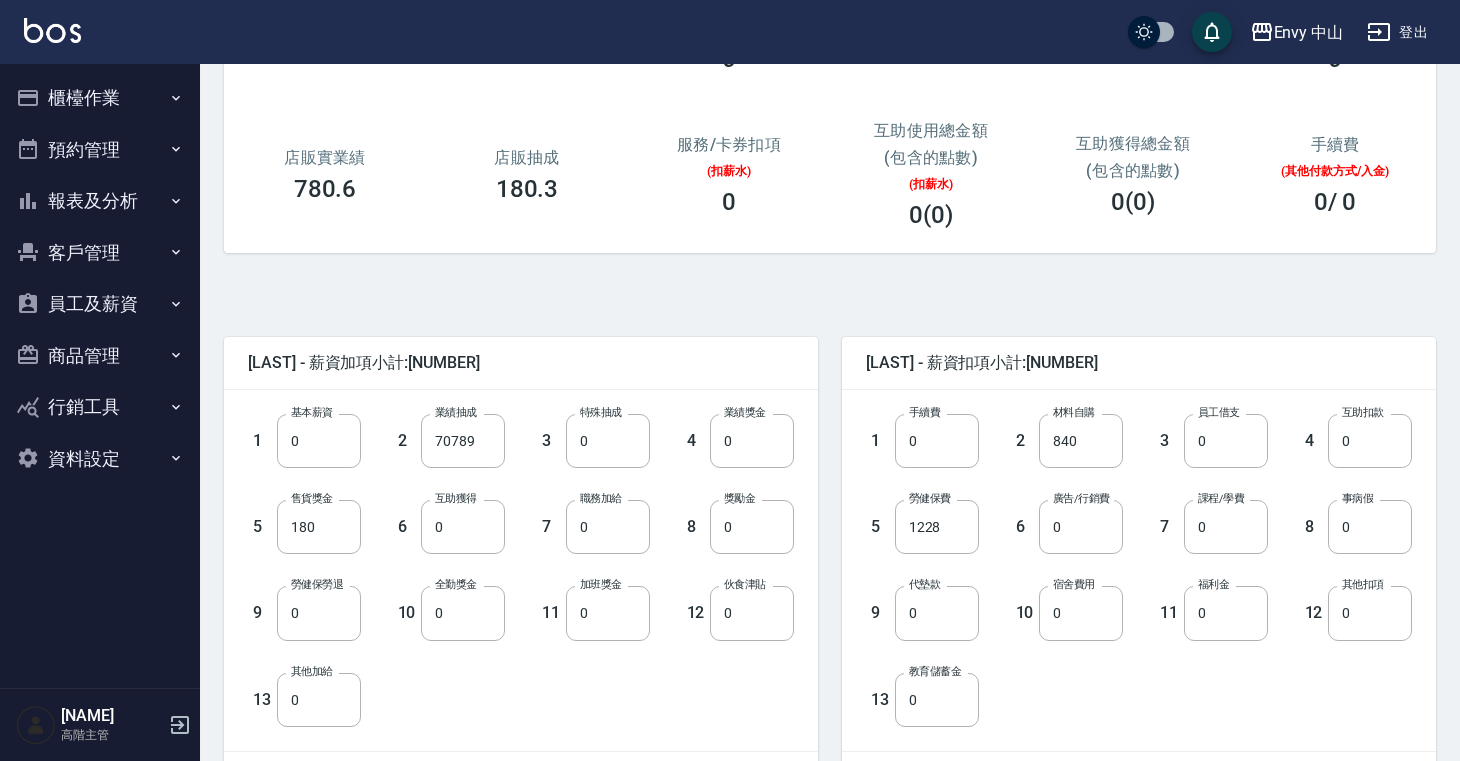 scroll, scrollTop: 214, scrollLeft: 0, axis: vertical 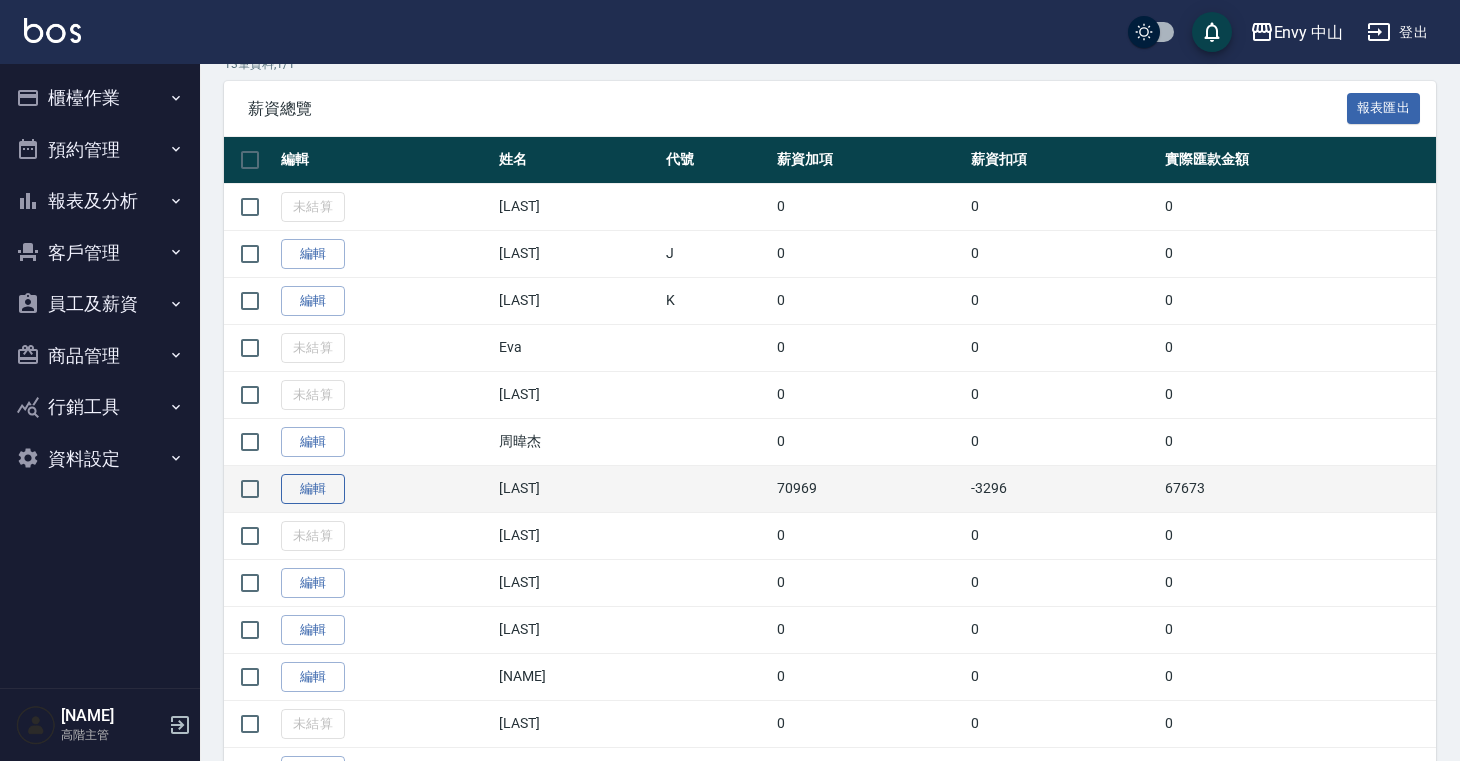 click on "編輯" at bounding box center (313, 489) 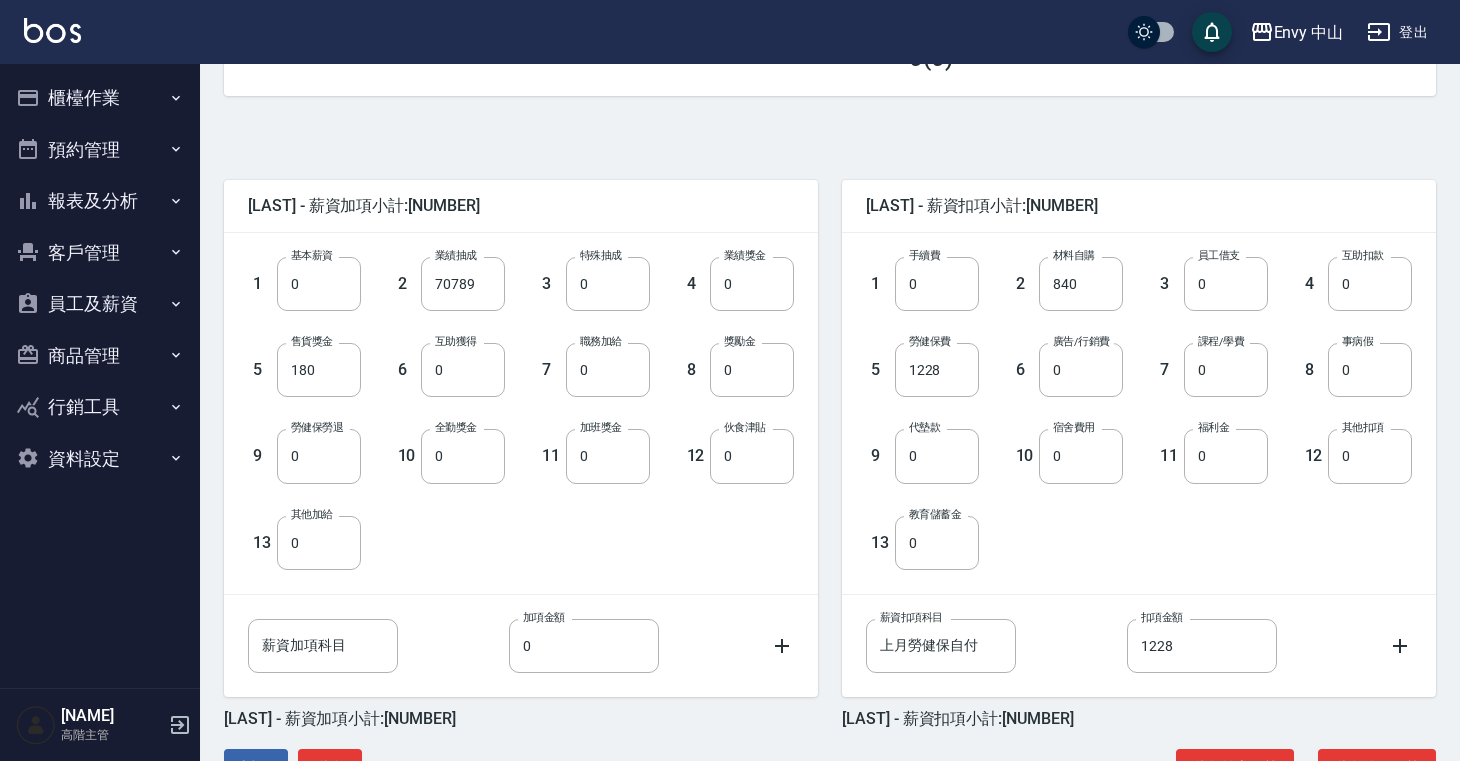 scroll, scrollTop: 410, scrollLeft: 0, axis: vertical 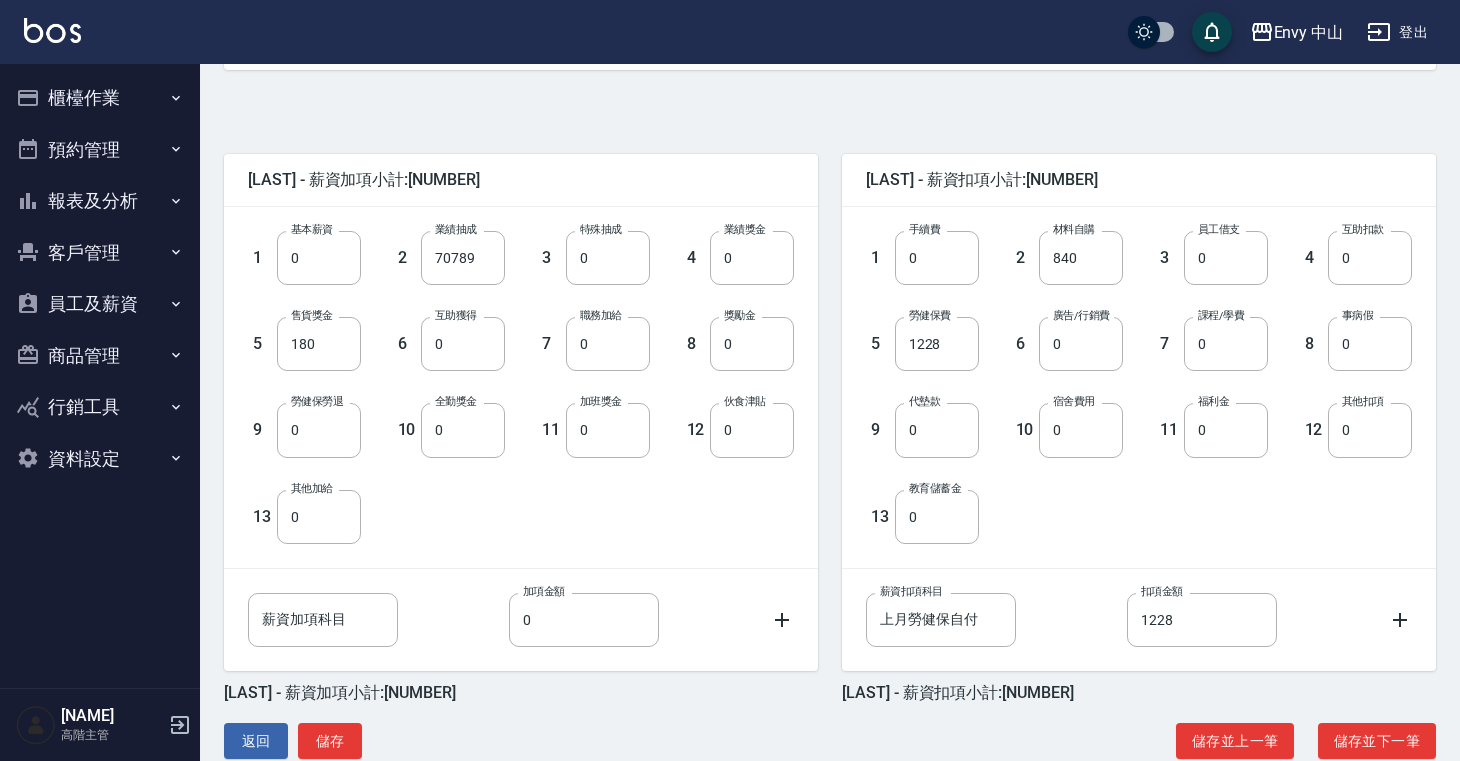 click on "1 基本薪資 0 基本薪資 2 業績抽成 70789 業績抽成 3 特殊抽成 0 特殊抽成 4 業績獎金 0 業績獎金 5 售貨獎金 180 售貨獎金 6 互助獲得 0 互助獲得 7 職務加給 0 職務加給 8 獎勵金 0 獎勵金 9 勞健保勞退 0 勞健保勞退 10 全勤獎金 0 全勤獎金 11 加班獎金 0 加班獎金 12 伙食津貼 0 伙食津貼 13 其他加給 0 其他加給" at bounding box center (505, 371) 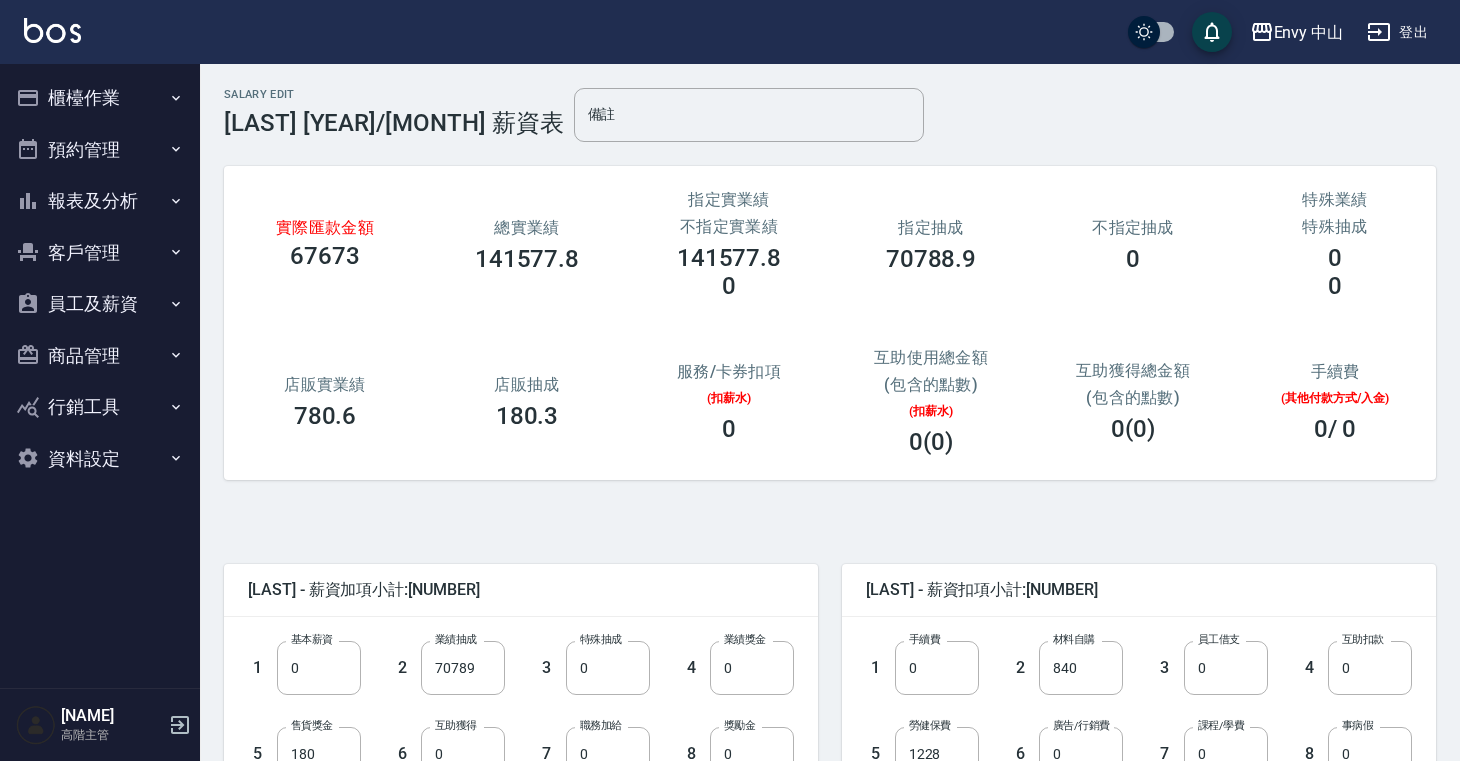 scroll, scrollTop: 320, scrollLeft: 0, axis: vertical 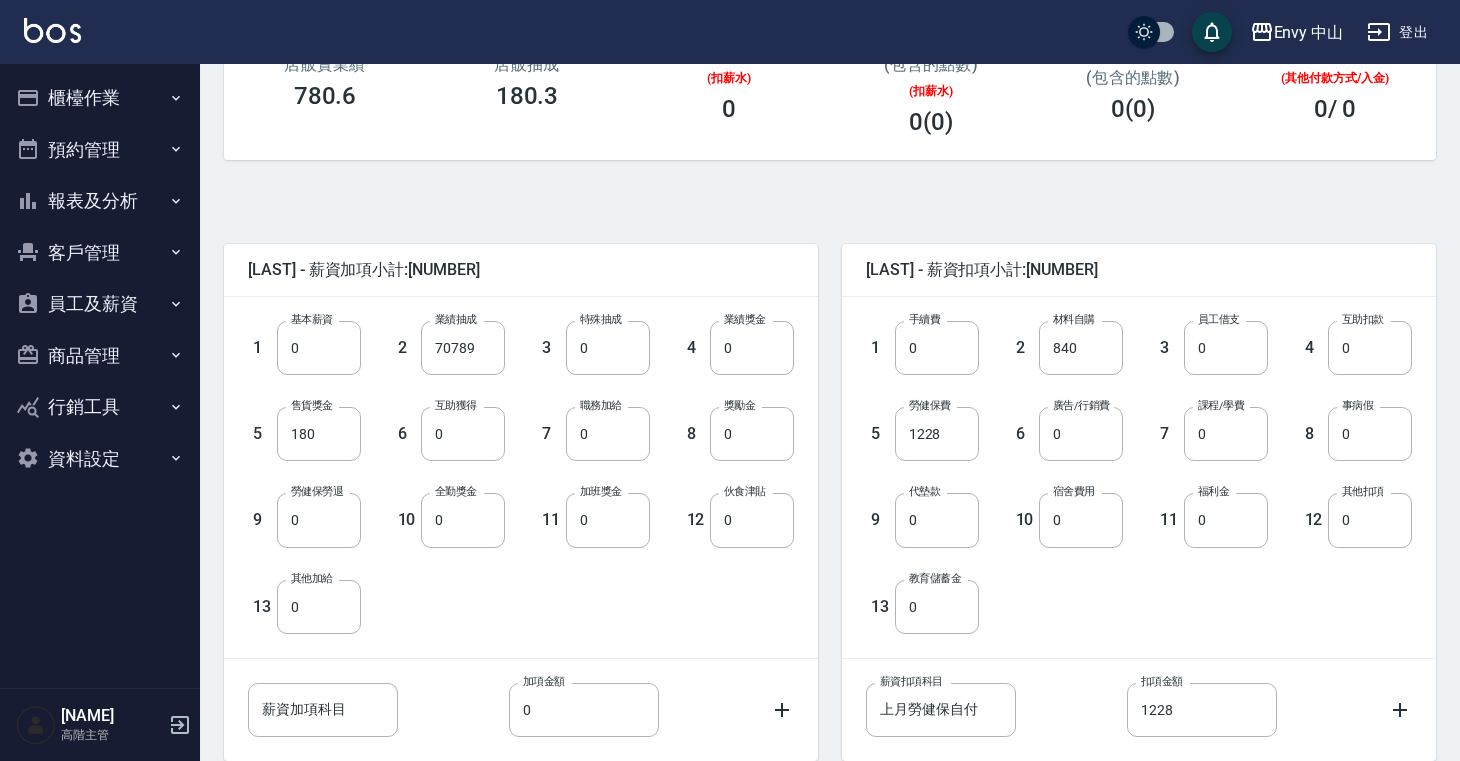 click on "11 加班獎金 0 加班獎金" at bounding box center [577, 504] 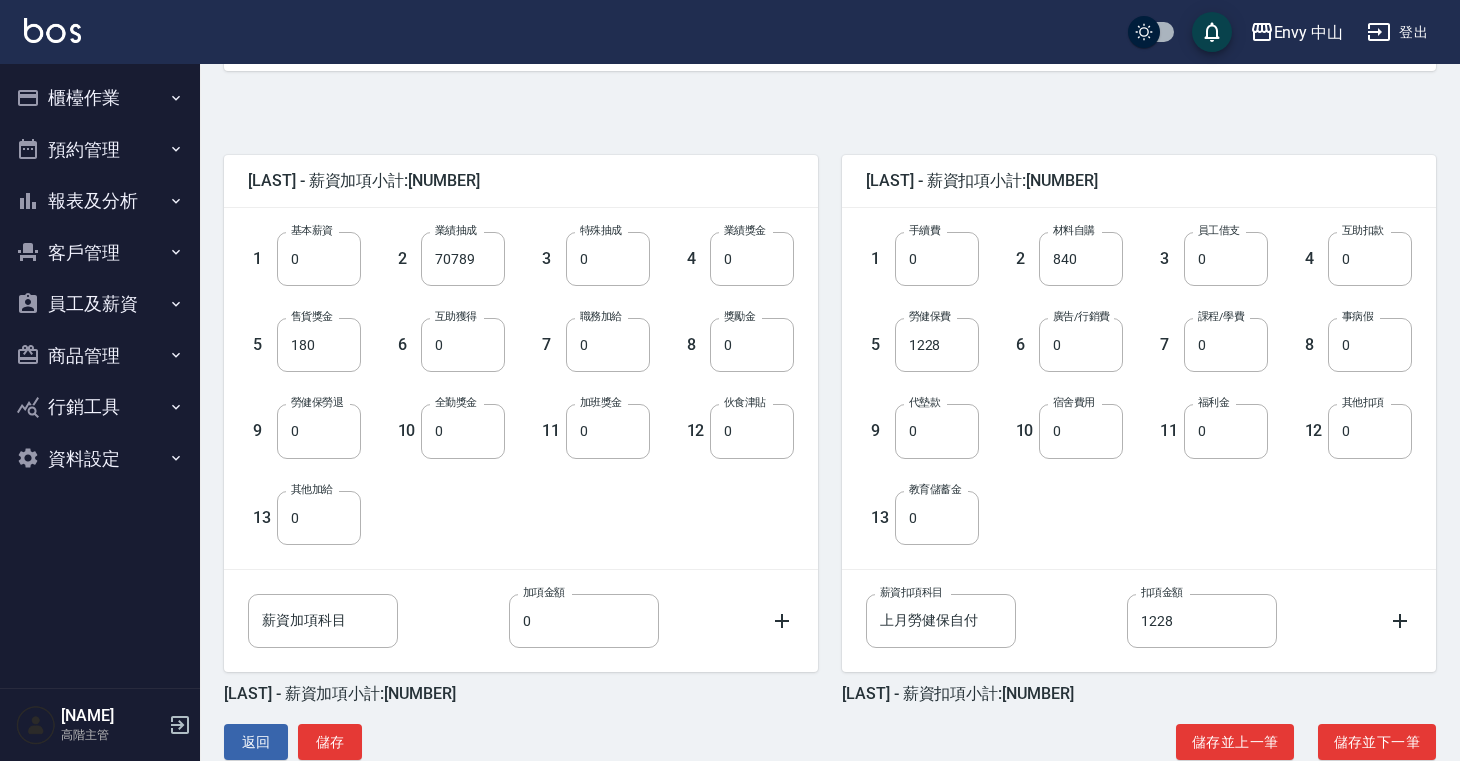 scroll, scrollTop: 452, scrollLeft: 0, axis: vertical 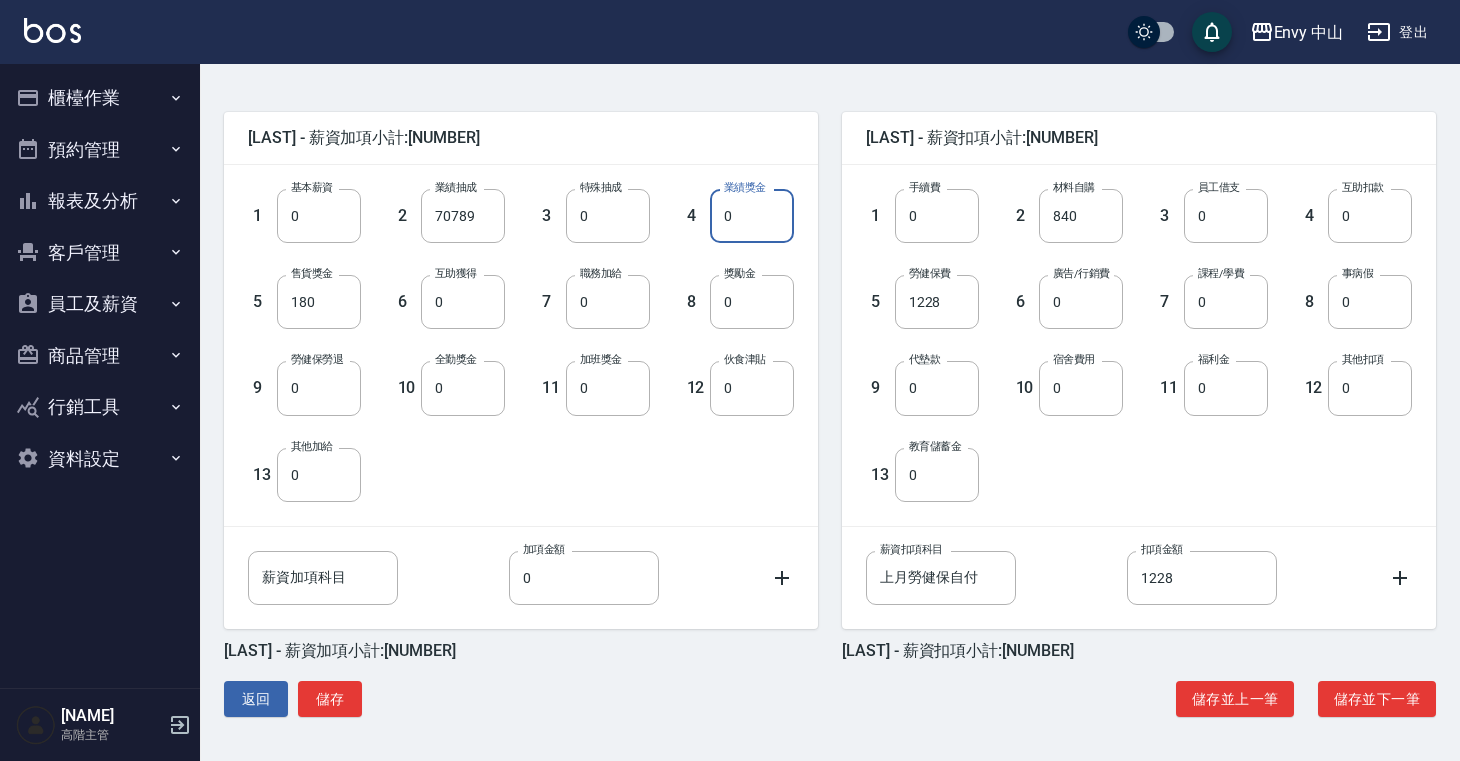 click on "0" at bounding box center (752, 216) 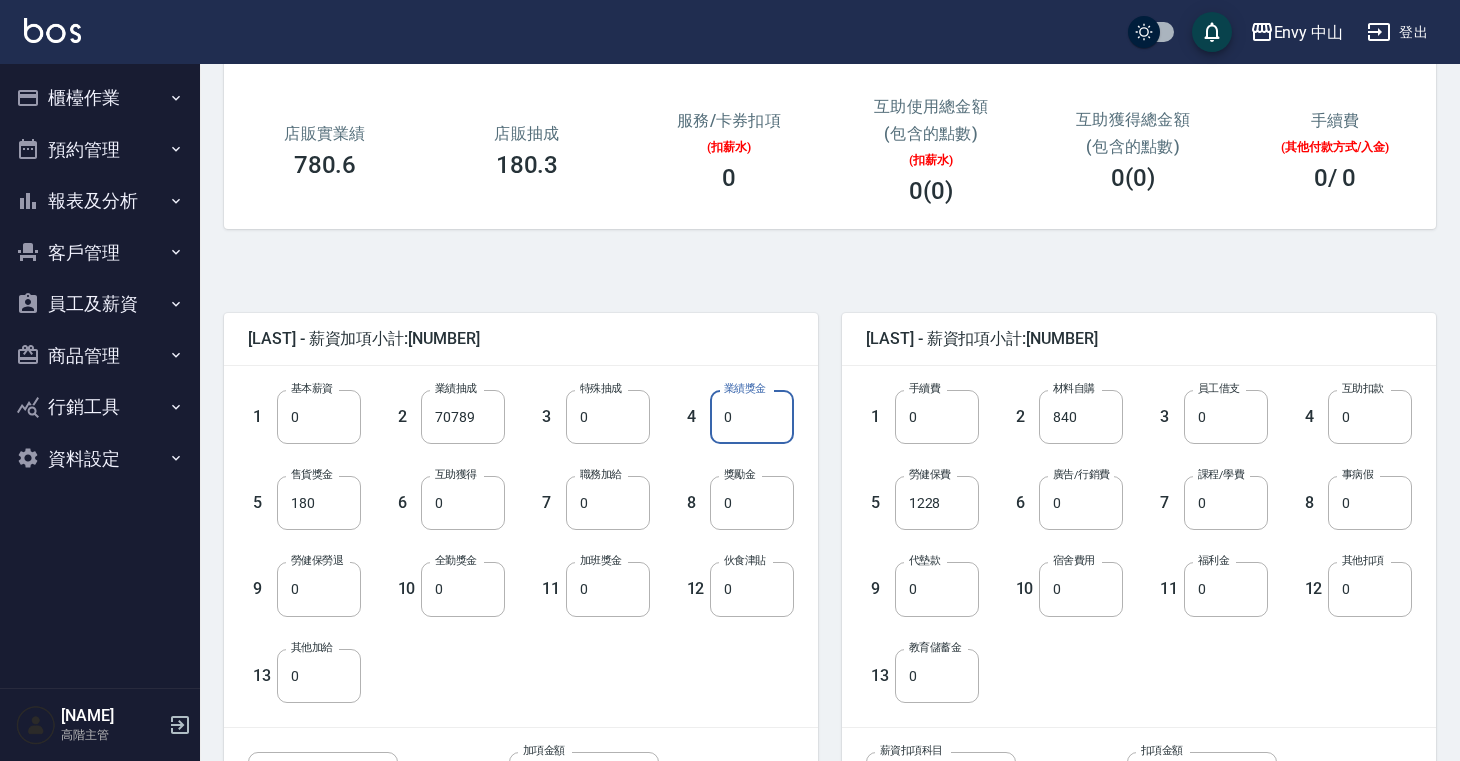 scroll, scrollTop: 354, scrollLeft: 0, axis: vertical 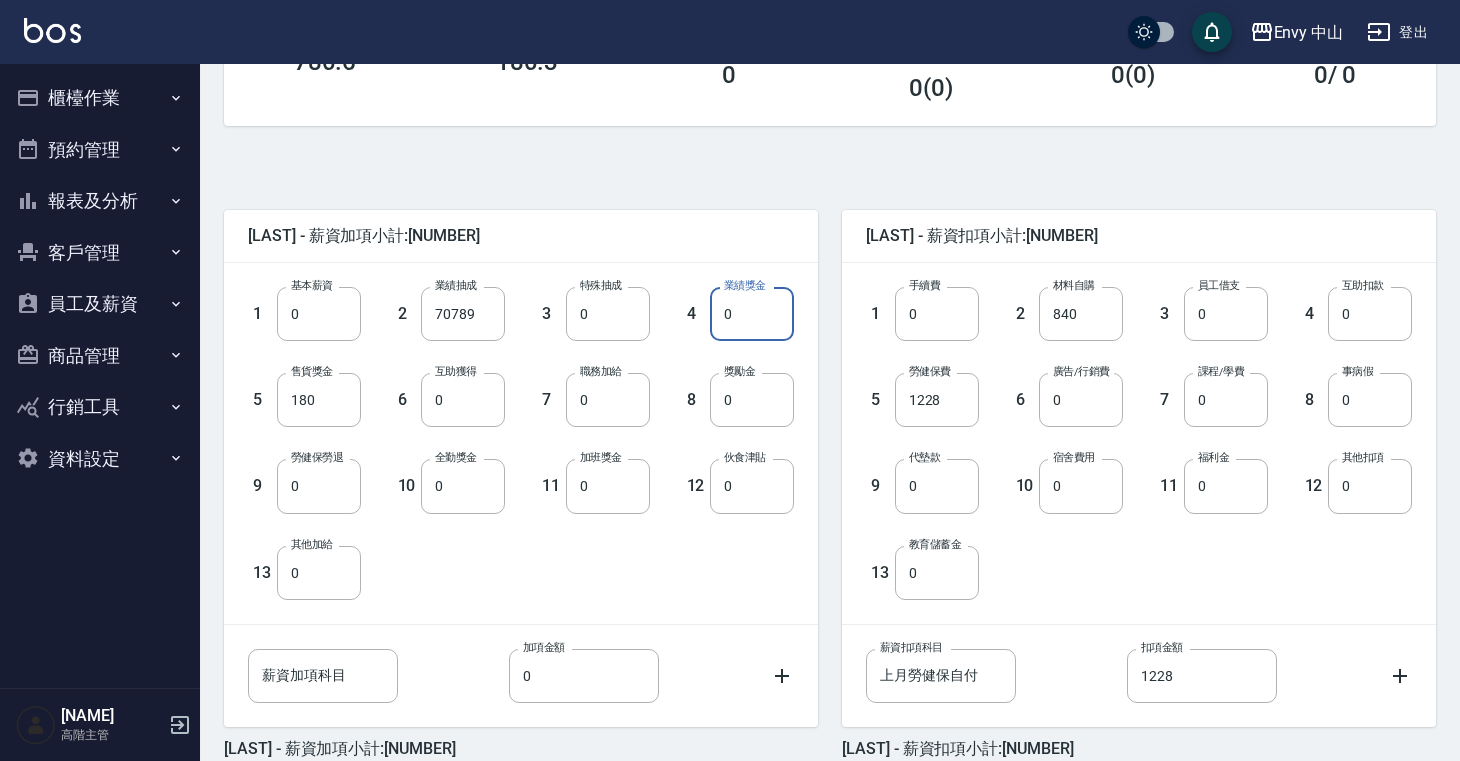 drag, startPoint x: 765, startPoint y: 313, endPoint x: 715, endPoint y: 310, distance: 50.08992 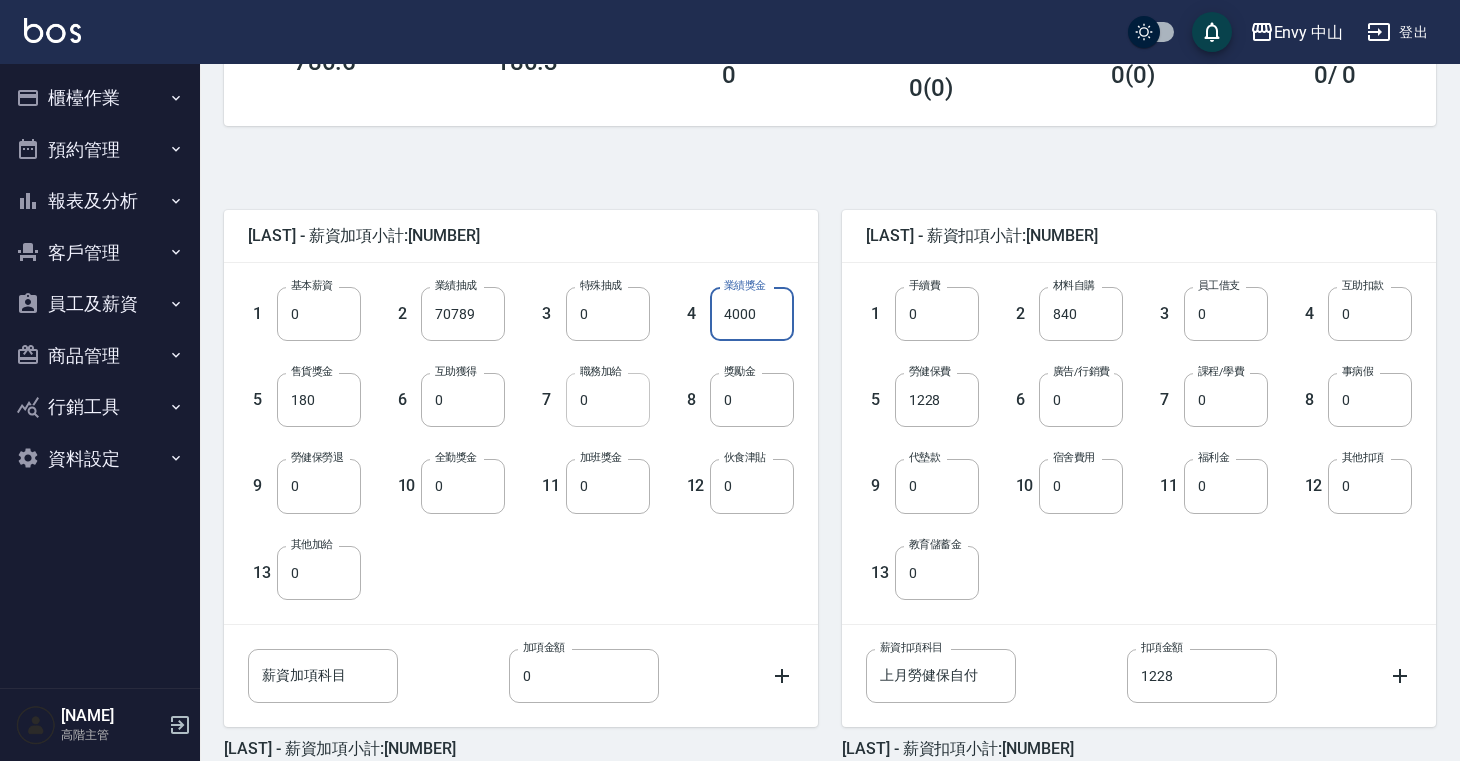 type on "4000" 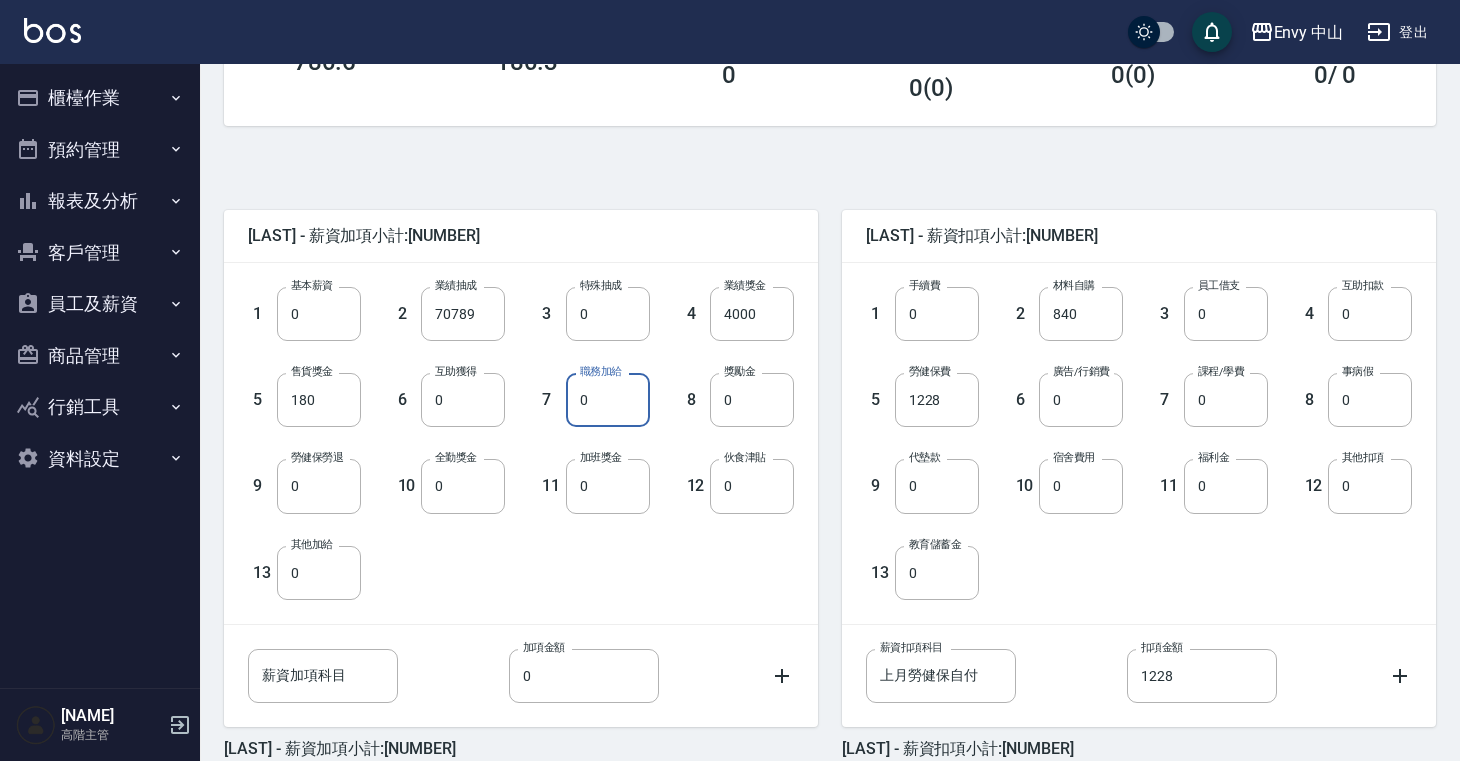 click on "0" at bounding box center [608, 400] 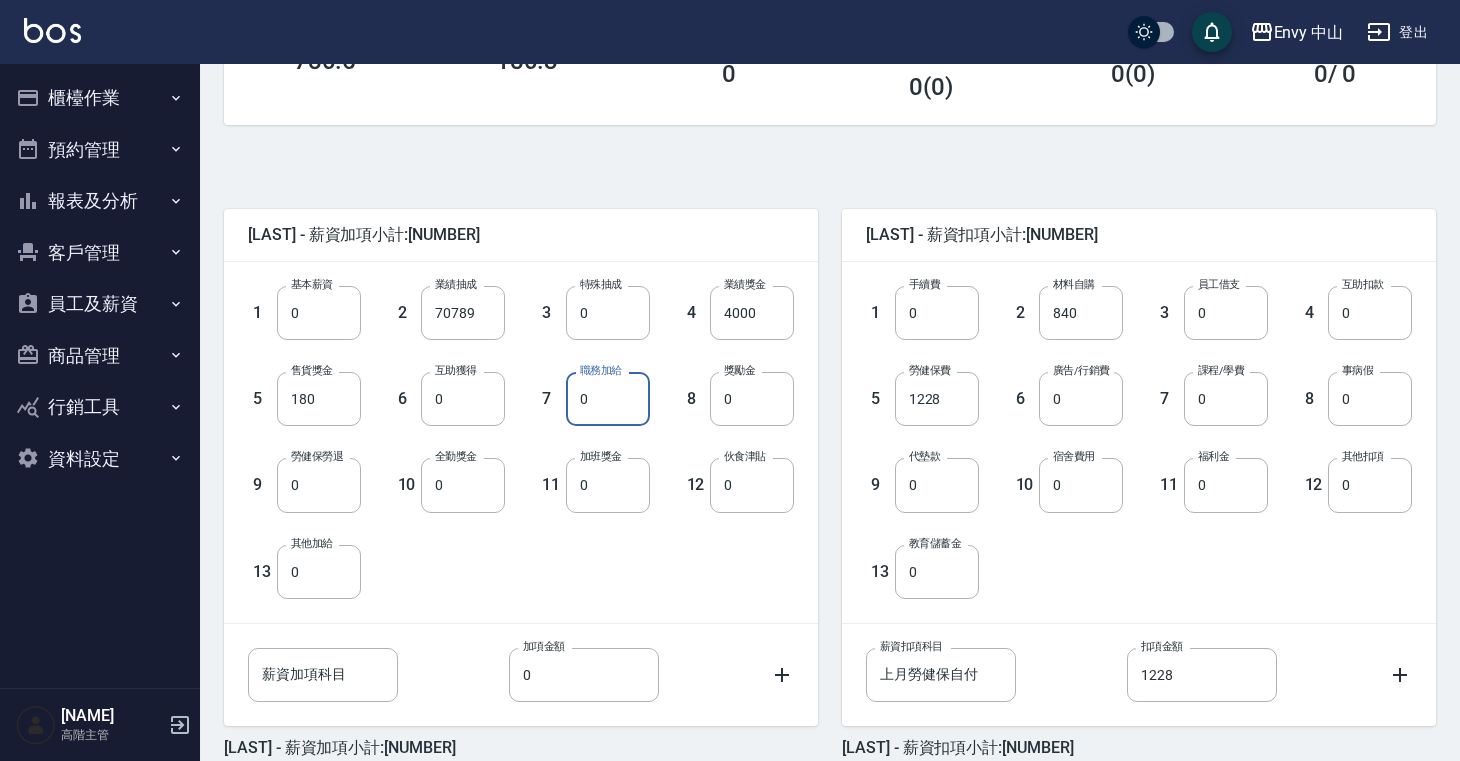 scroll, scrollTop: 452, scrollLeft: 0, axis: vertical 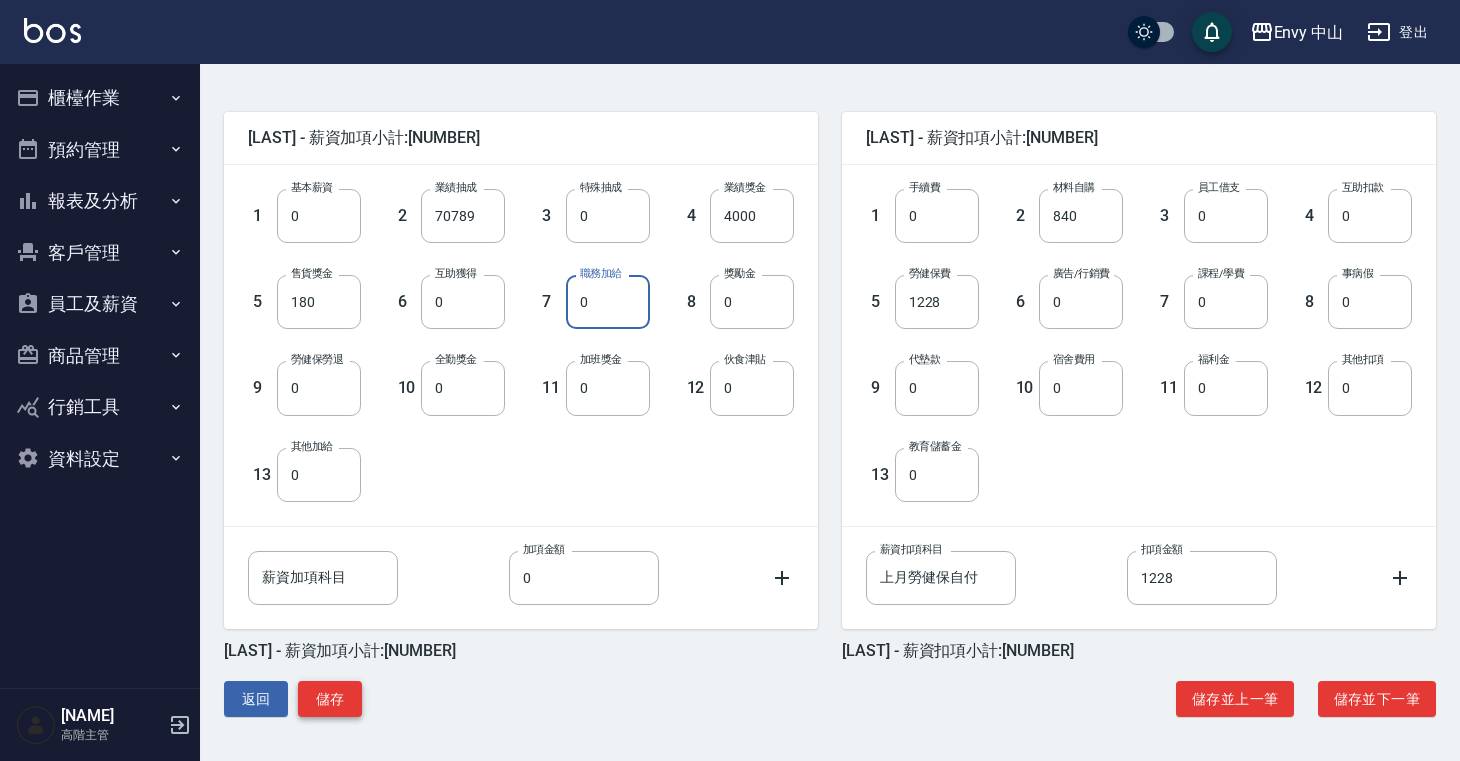 click on "儲存" at bounding box center (330, 699) 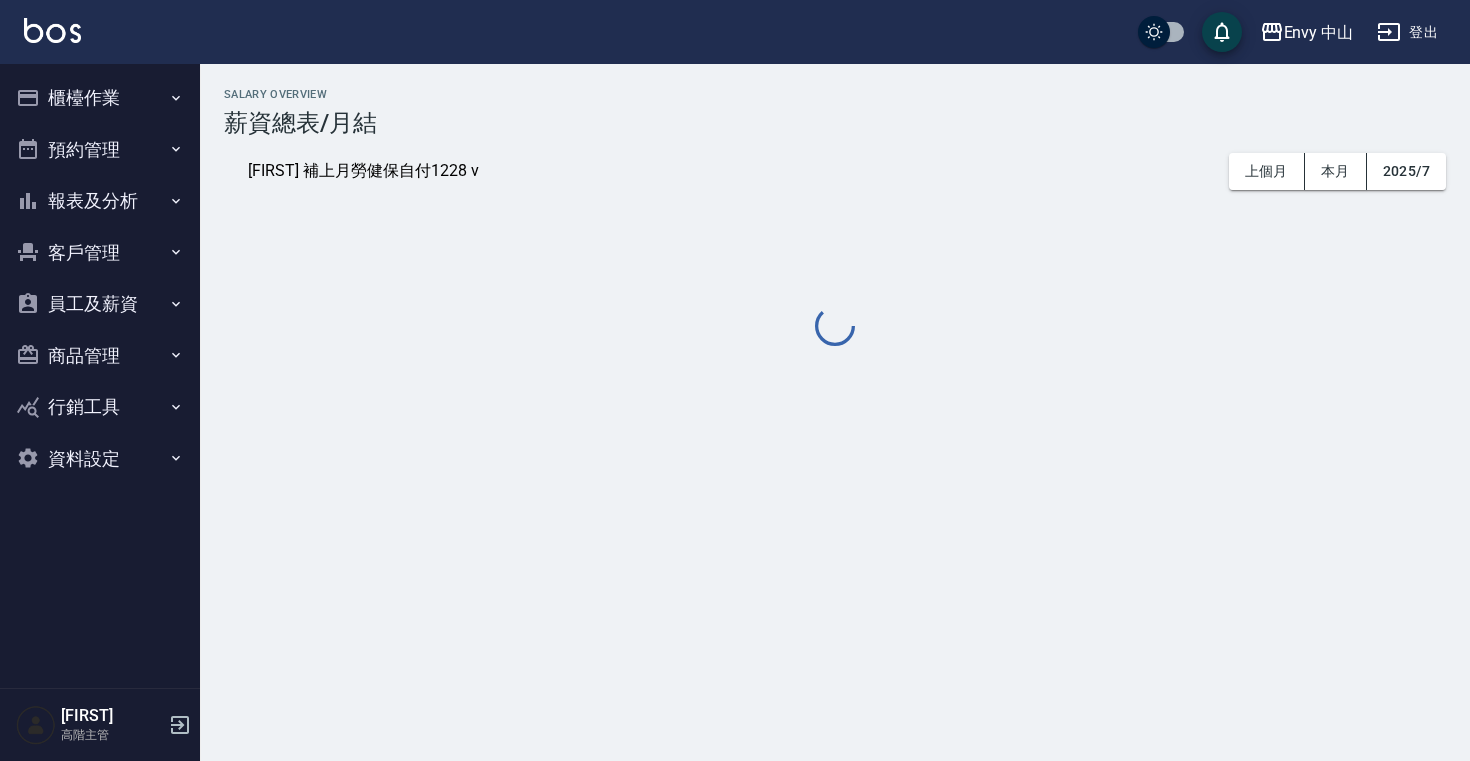 scroll, scrollTop: 0, scrollLeft: 0, axis: both 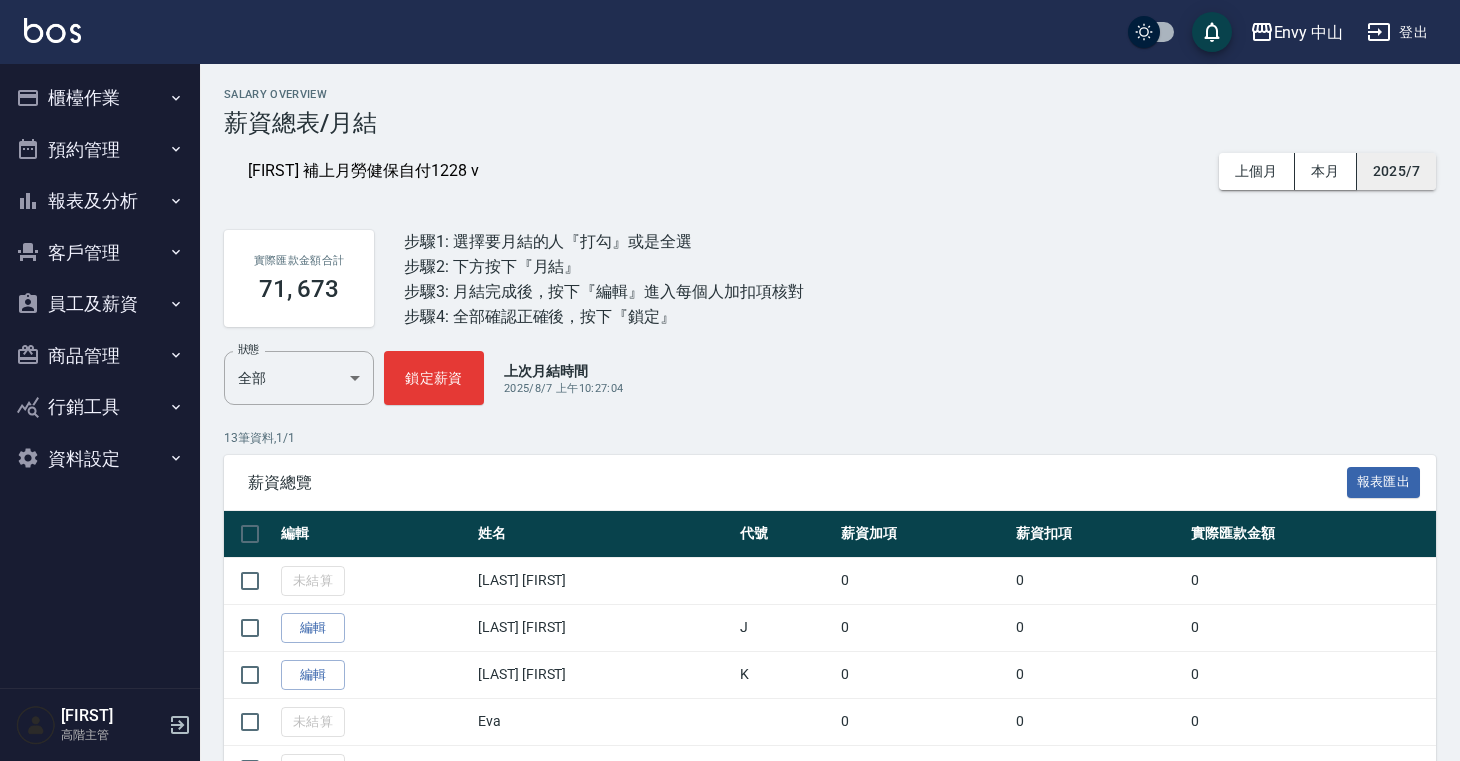 click on "2025/7" at bounding box center [1396, 171] 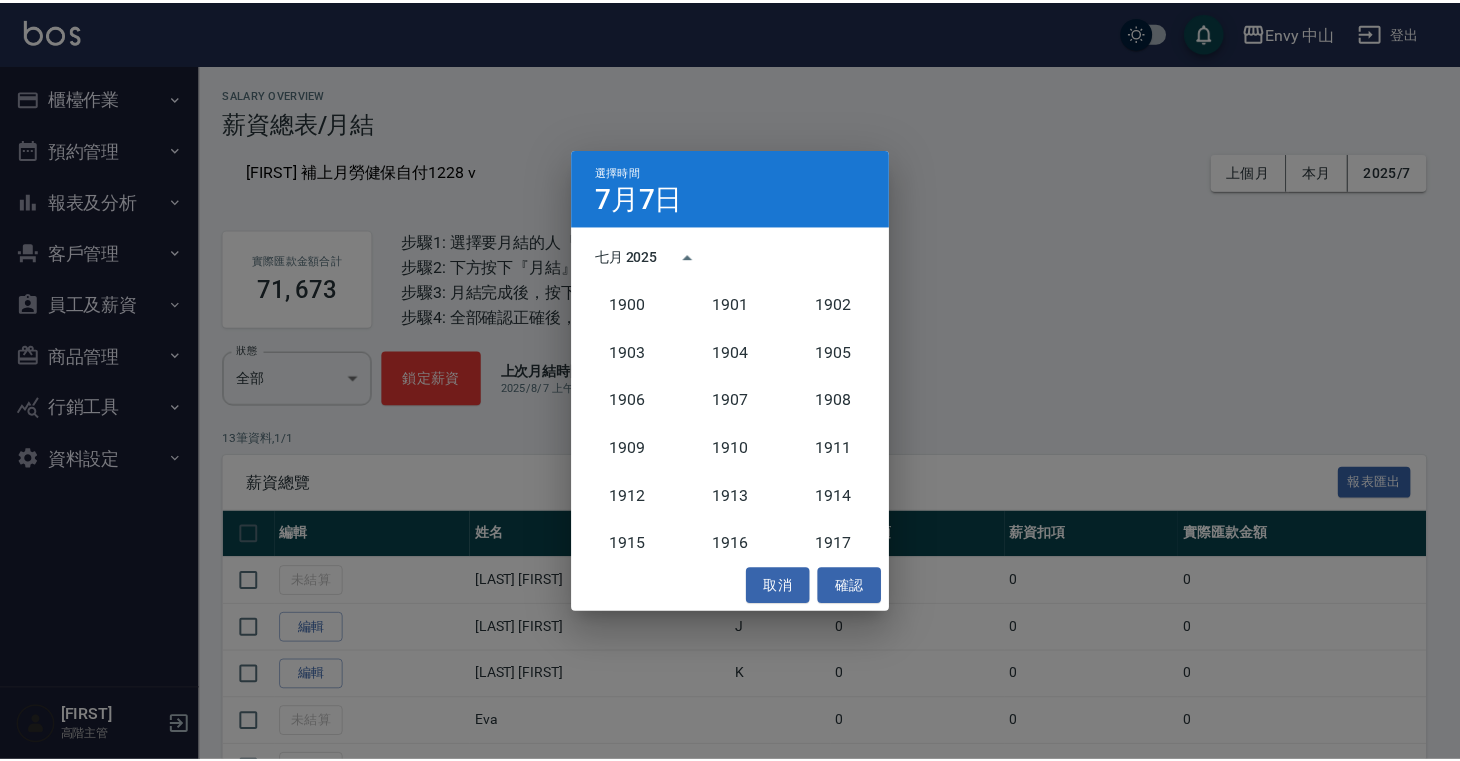 scroll, scrollTop: 1852, scrollLeft: 0, axis: vertical 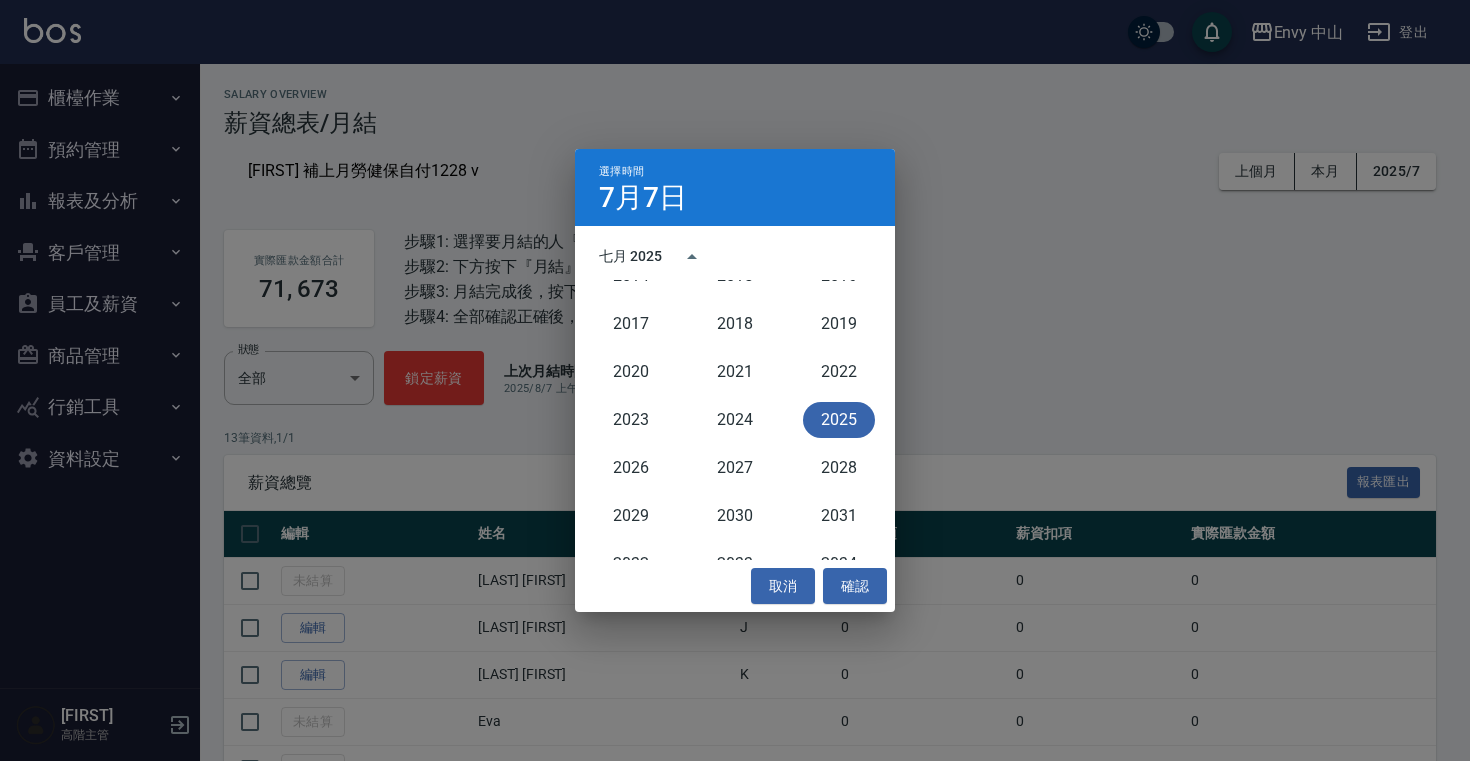 click on "2025" at bounding box center [839, 420] 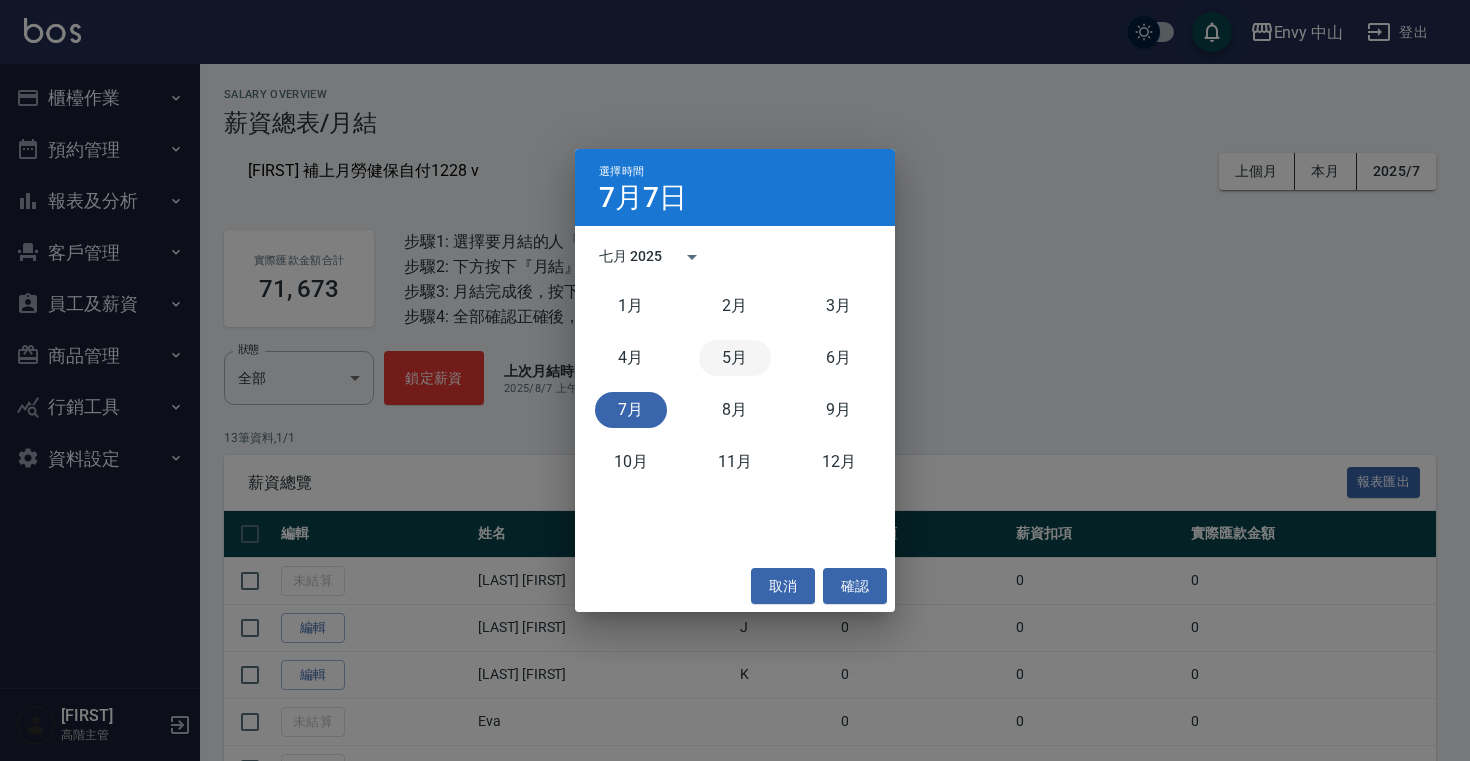 click on "5月" at bounding box center (735, 358) 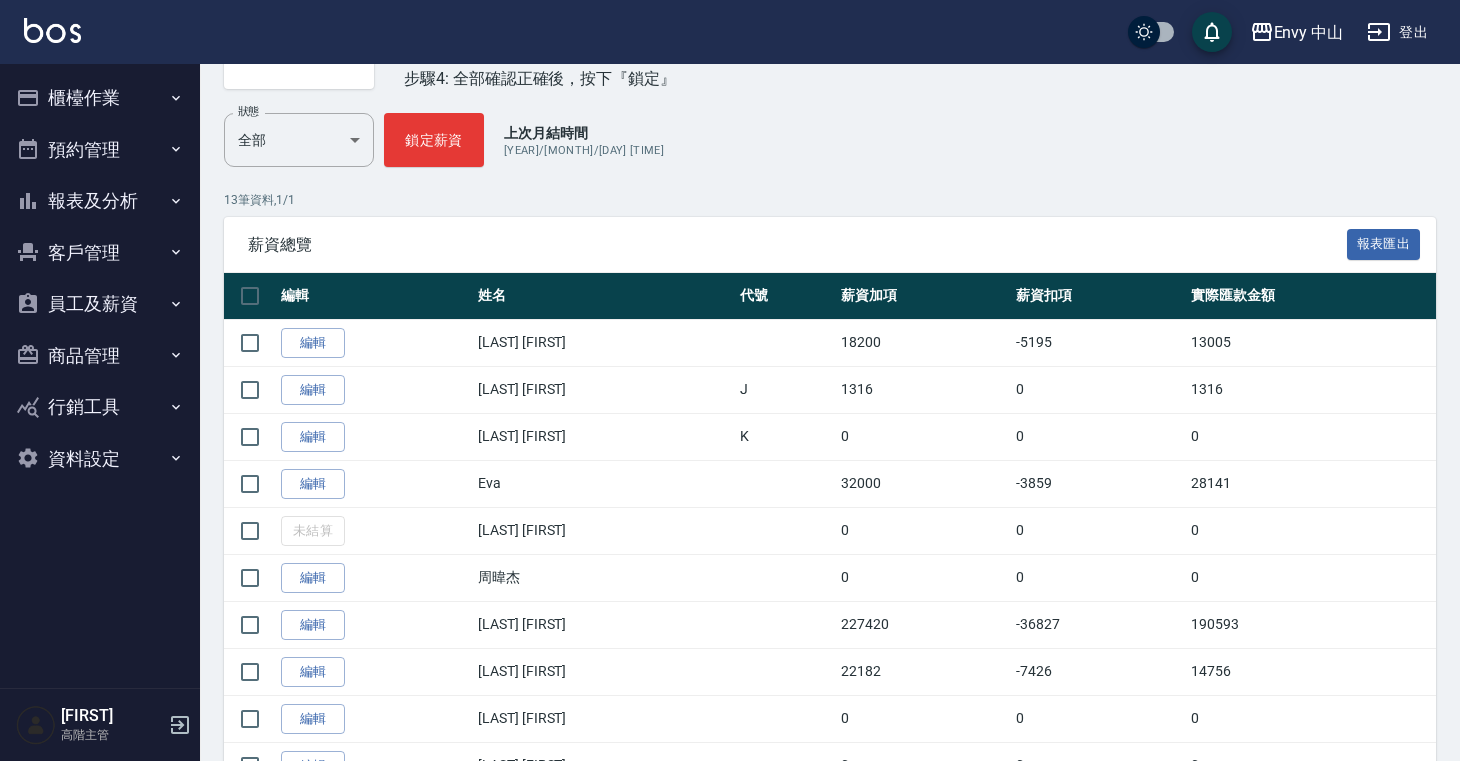 scroll, scrollTop: 424, scrollLeft: 0, axis: vertical 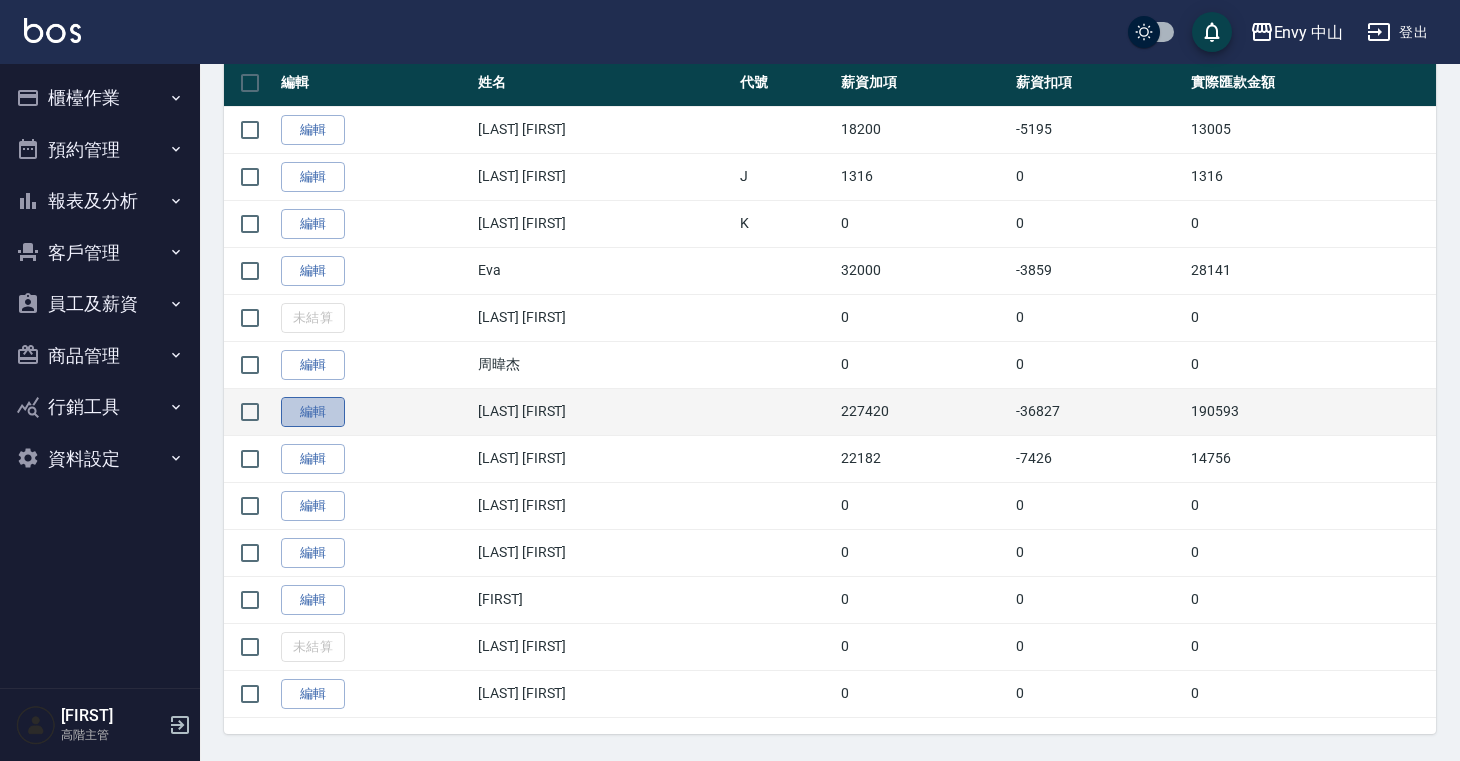 click on "編輯" at bounding box center (313, 412) 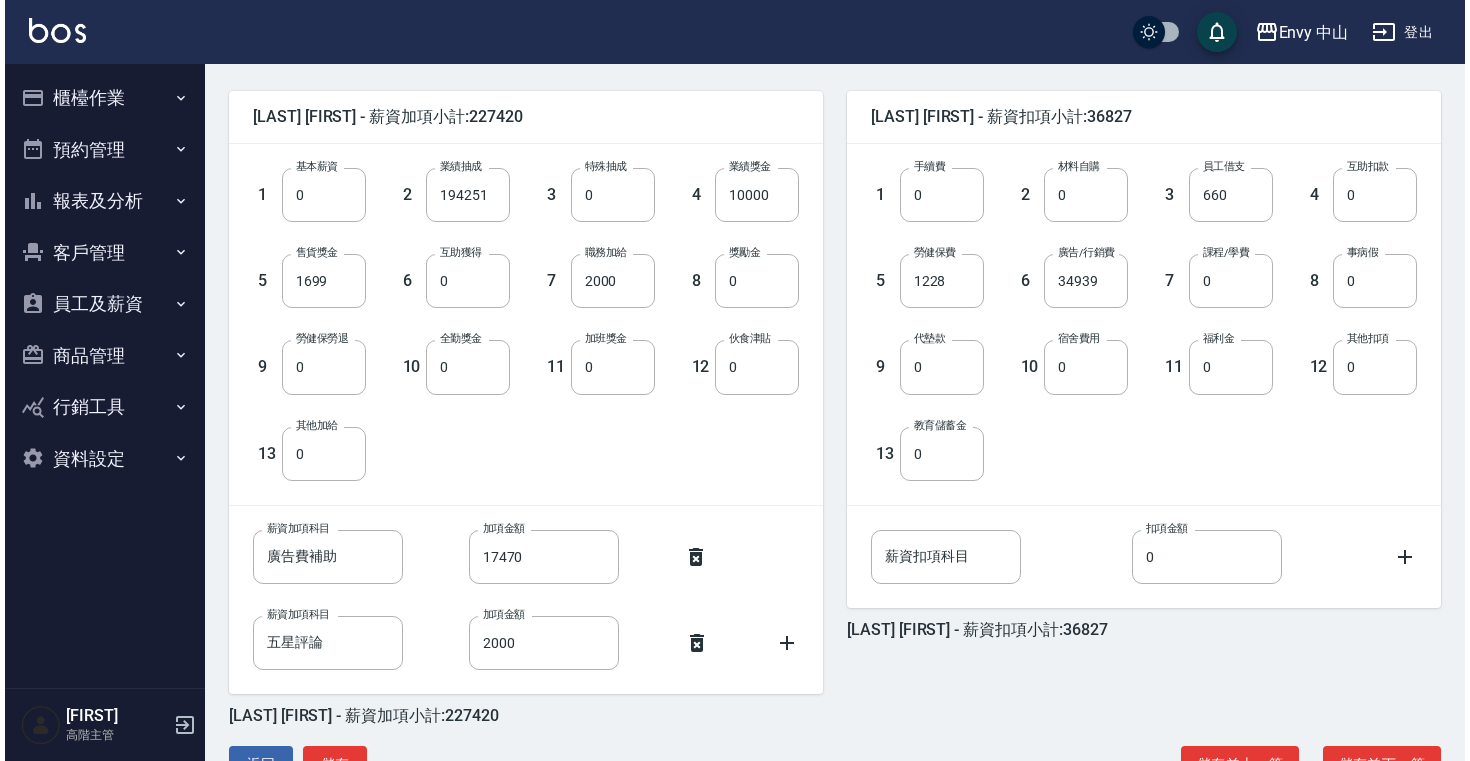 scroll, scrollTop: 0, scrollLeft: 0, axis: both 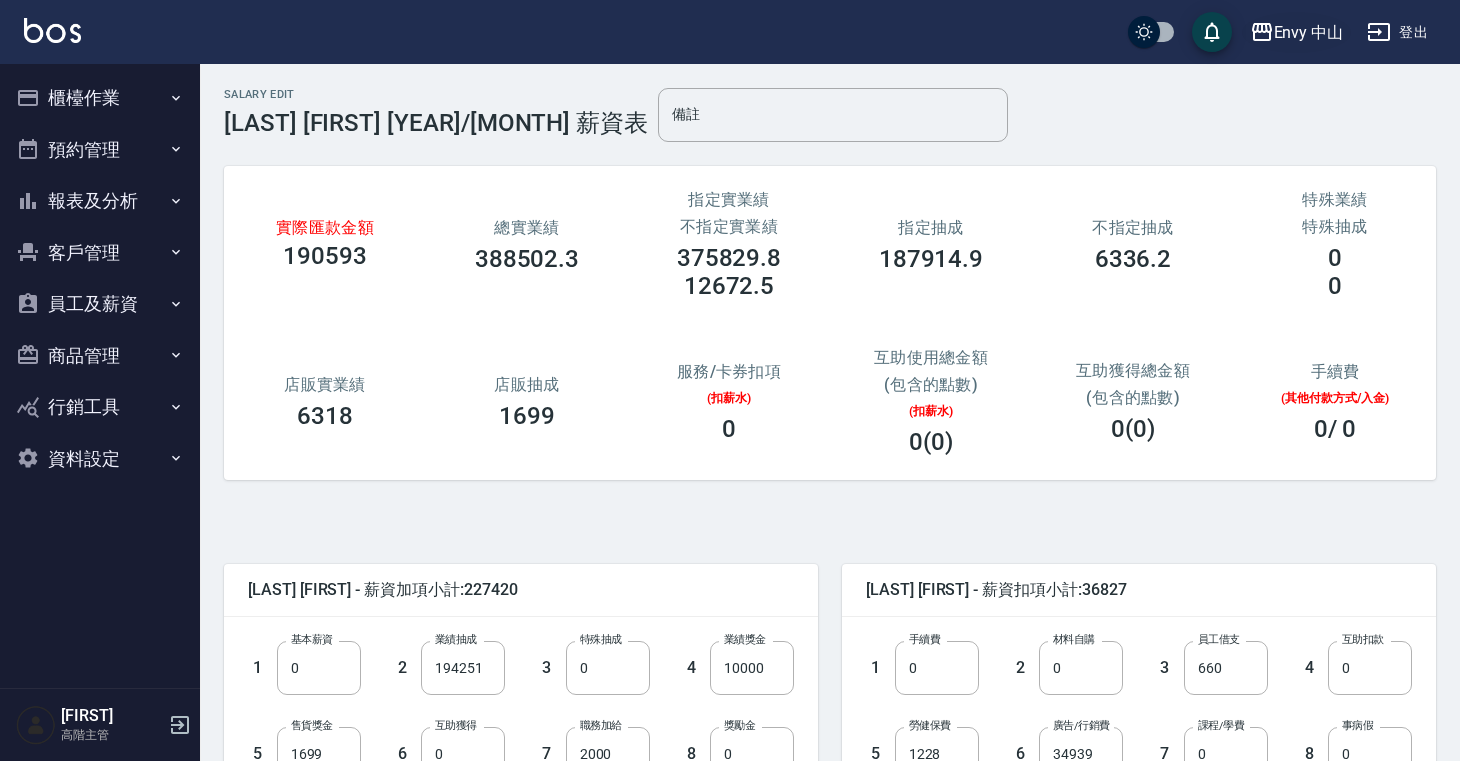click on "Envy 中山" at bounding box center (1309, 32) 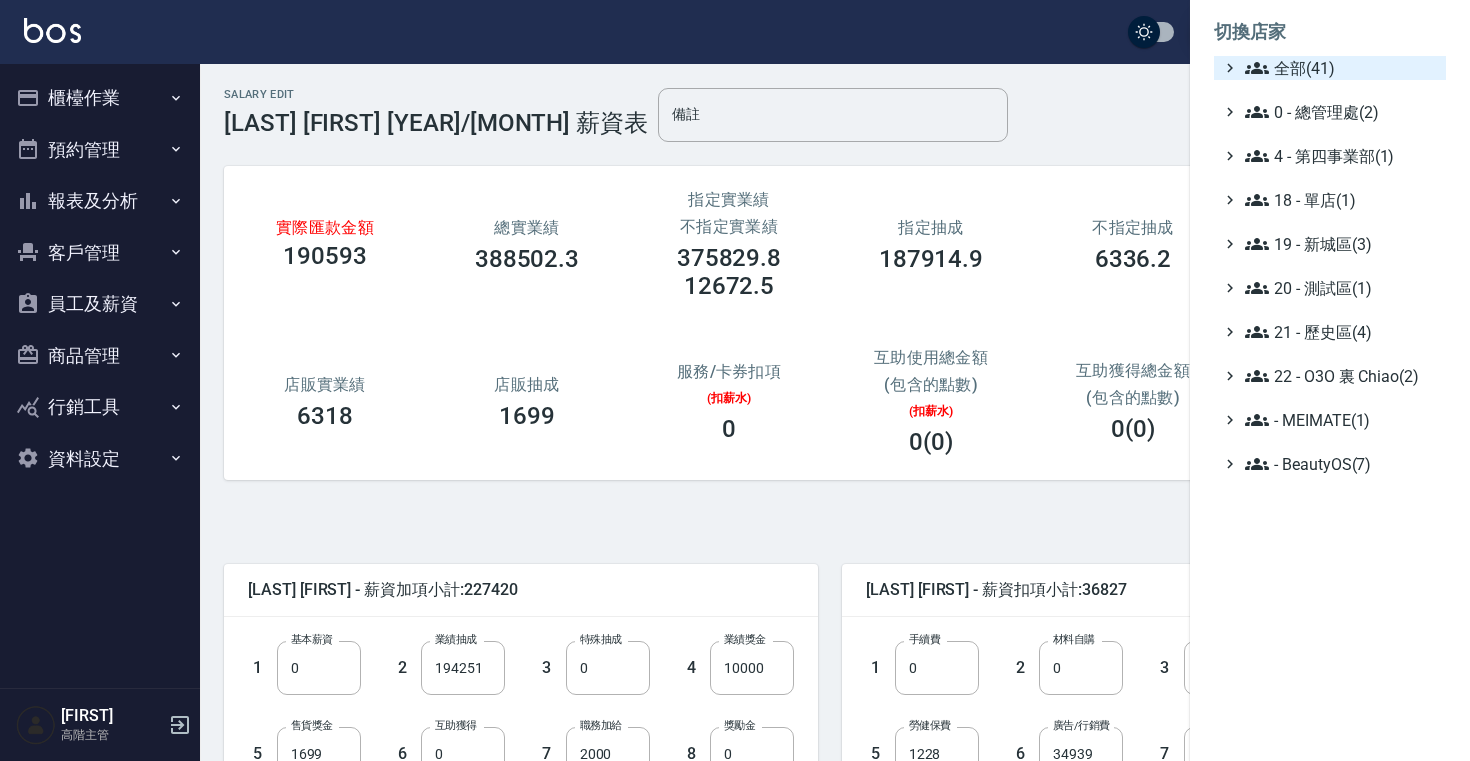 click on "全部(41)" at bounding box center (1341, 68) 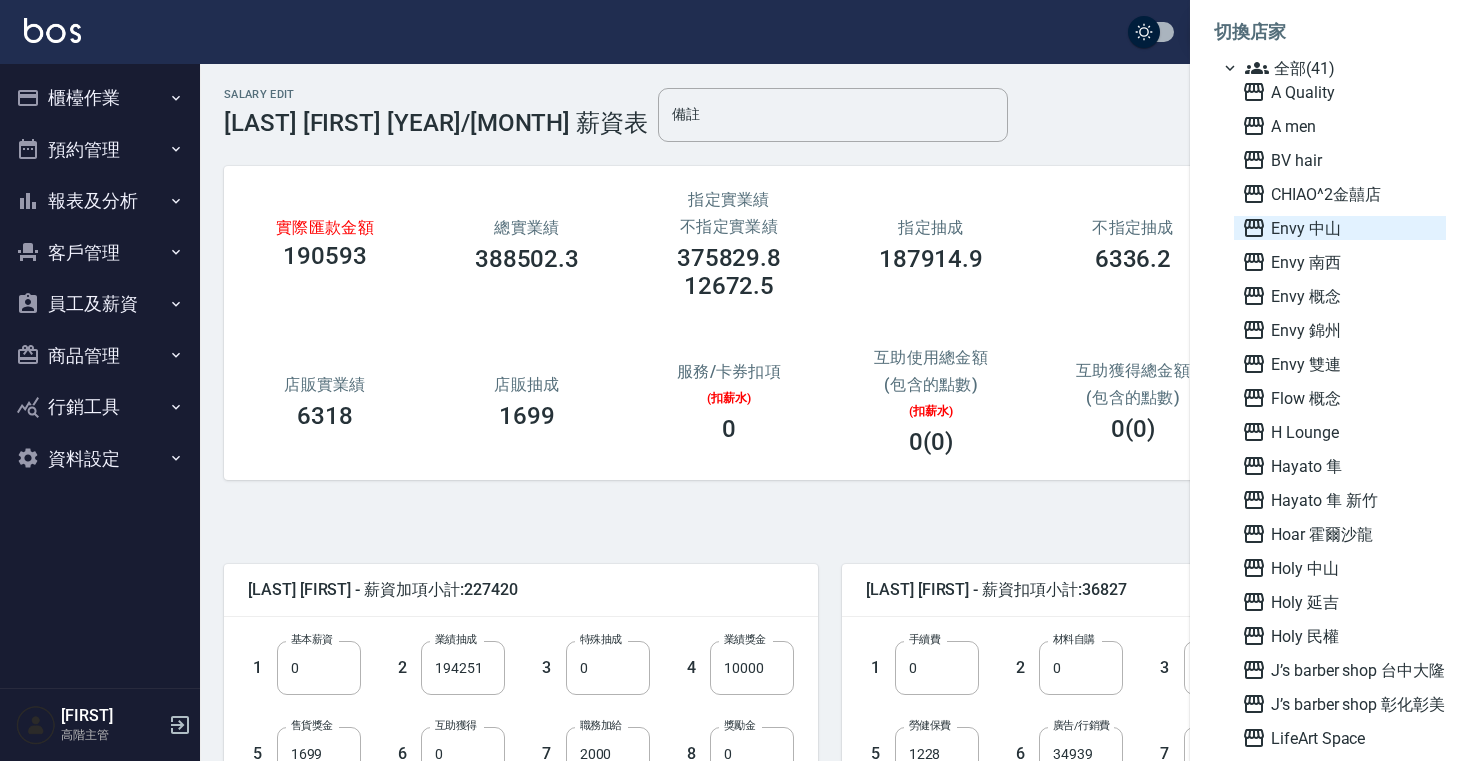 click on "Envy 中山" at bounding box center (1340, 228) 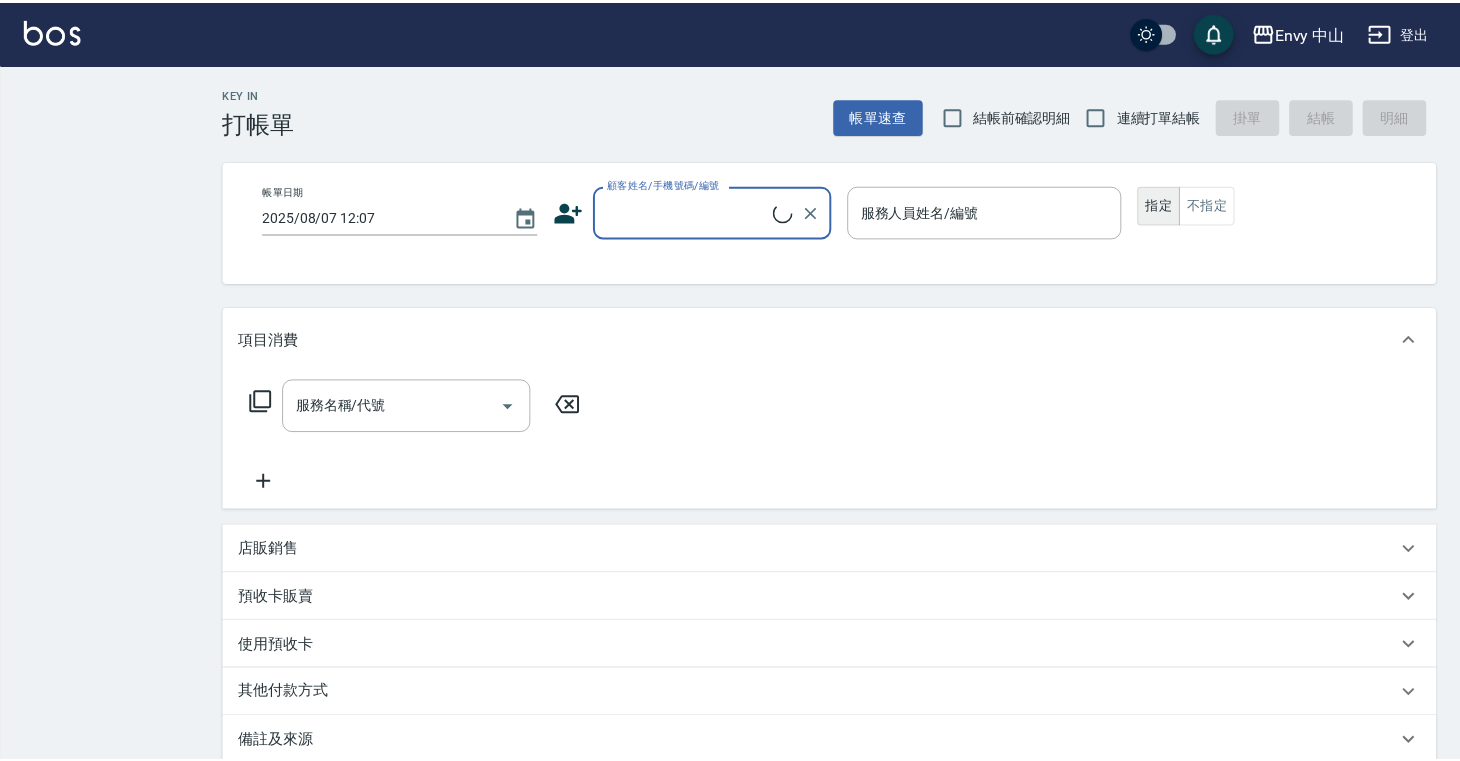 scroll, scrollTop: 0, scrollLeft: 0, axis: both 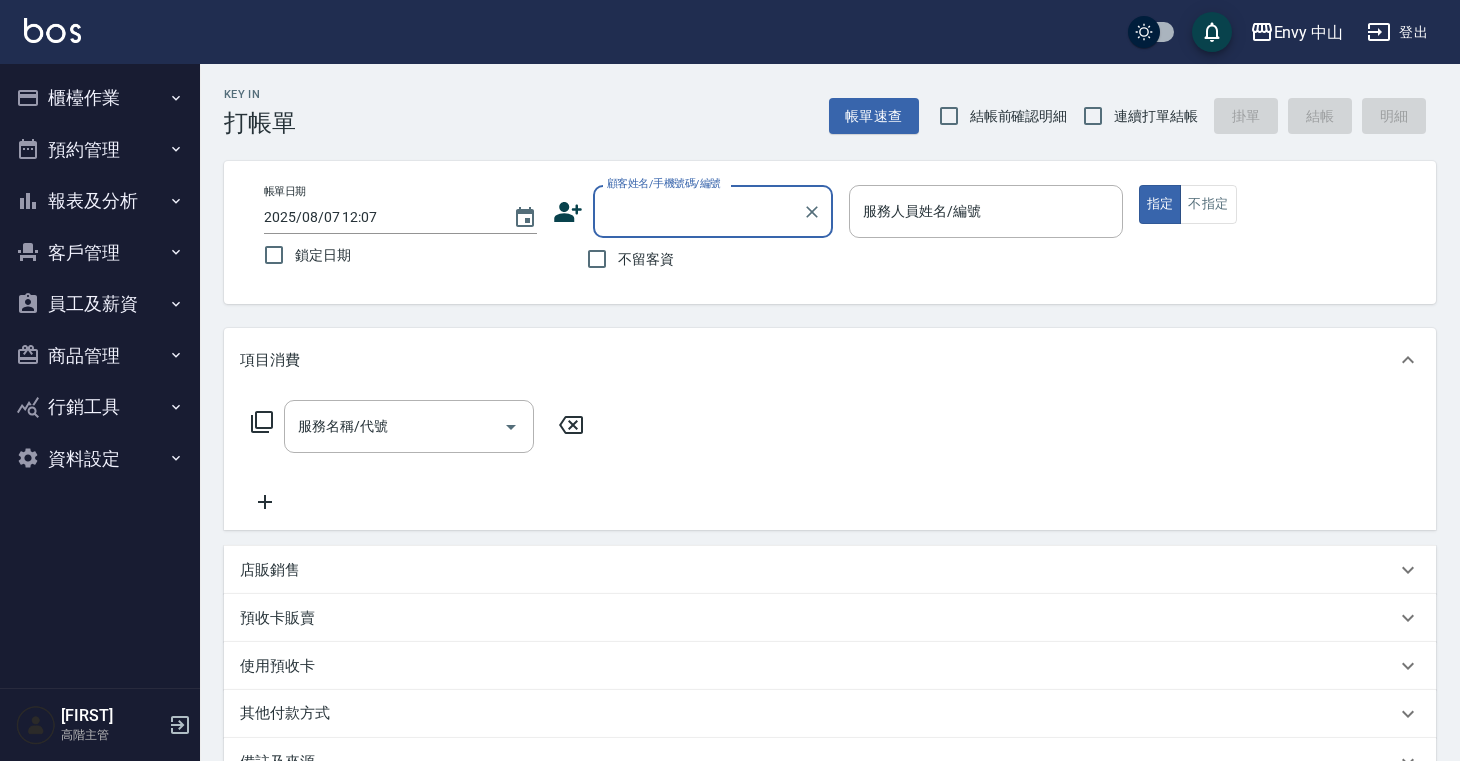 click on "員工及薪資" at bounding box center [100, 304] 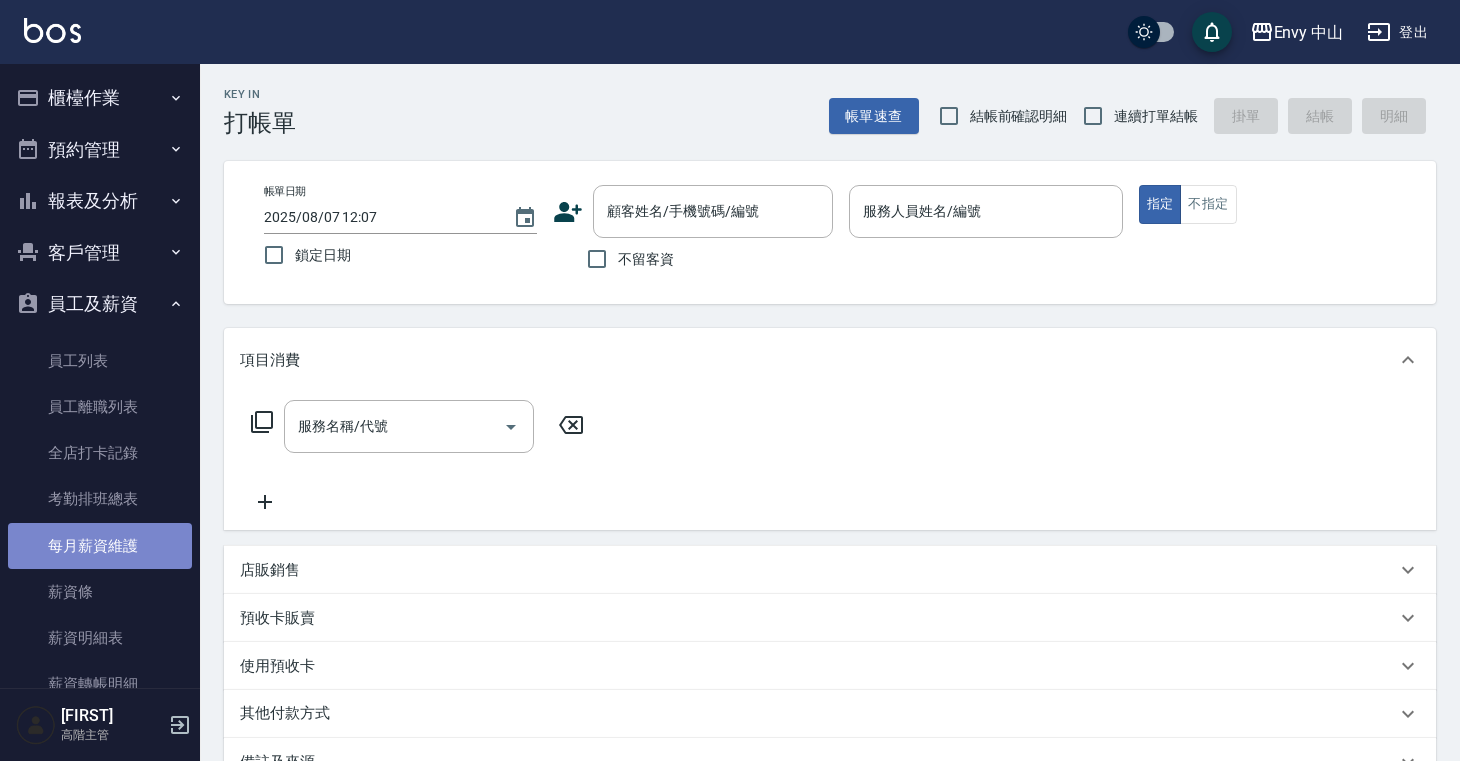 click on "每月薪資維護" at bounding box center (100, 546) 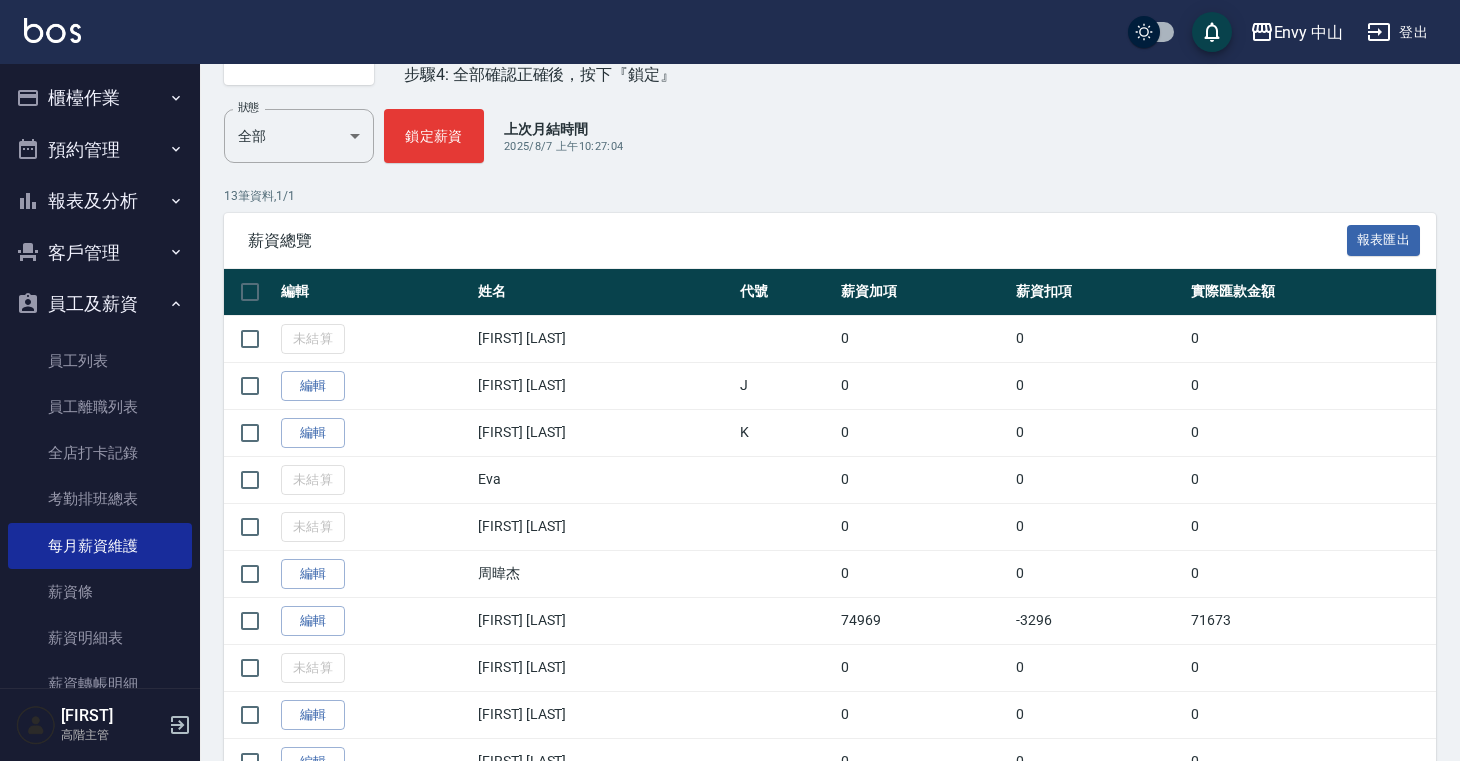 scroll, scrollTop: 345, scrollLeft: 0, axis: vertical 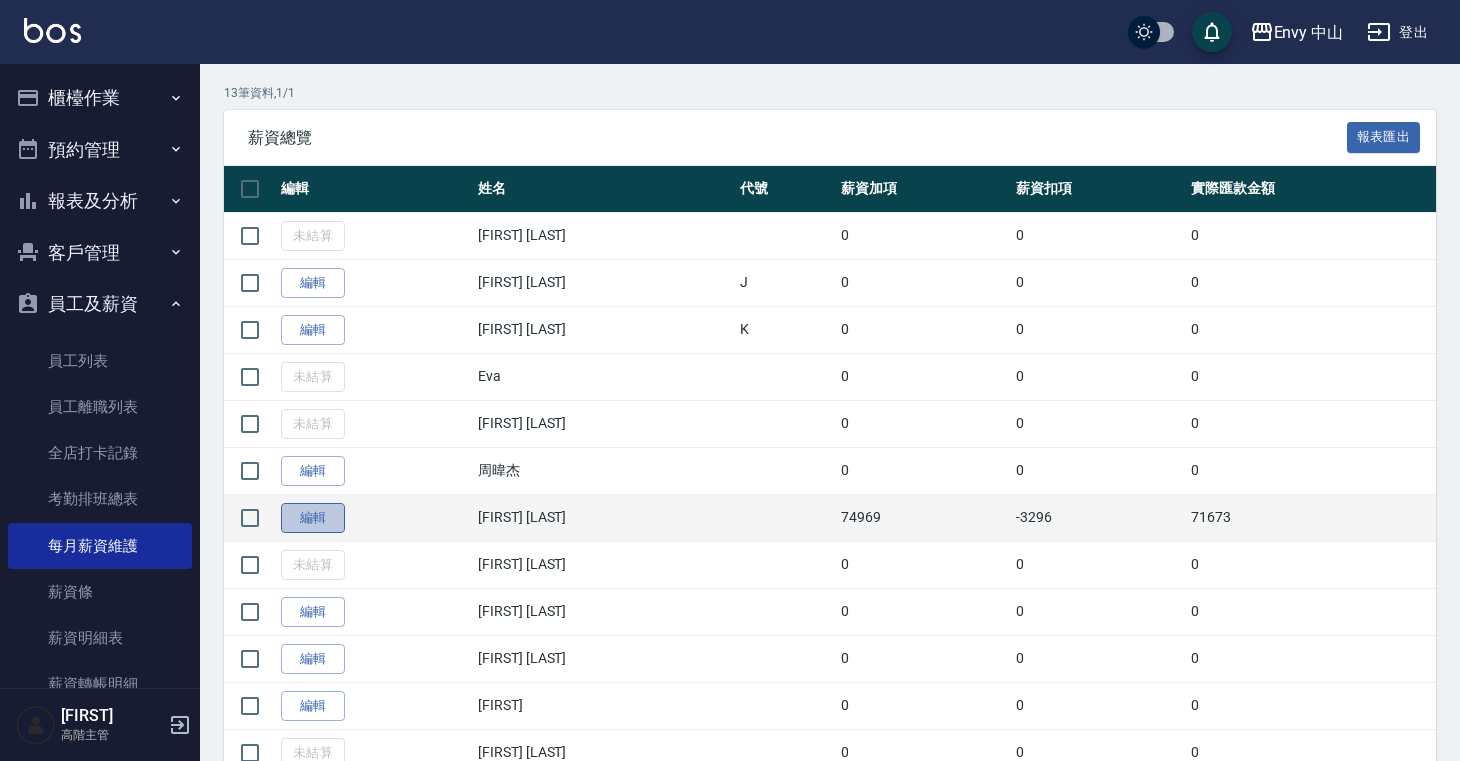 click on "編輯" at bounding box center [313, 518] 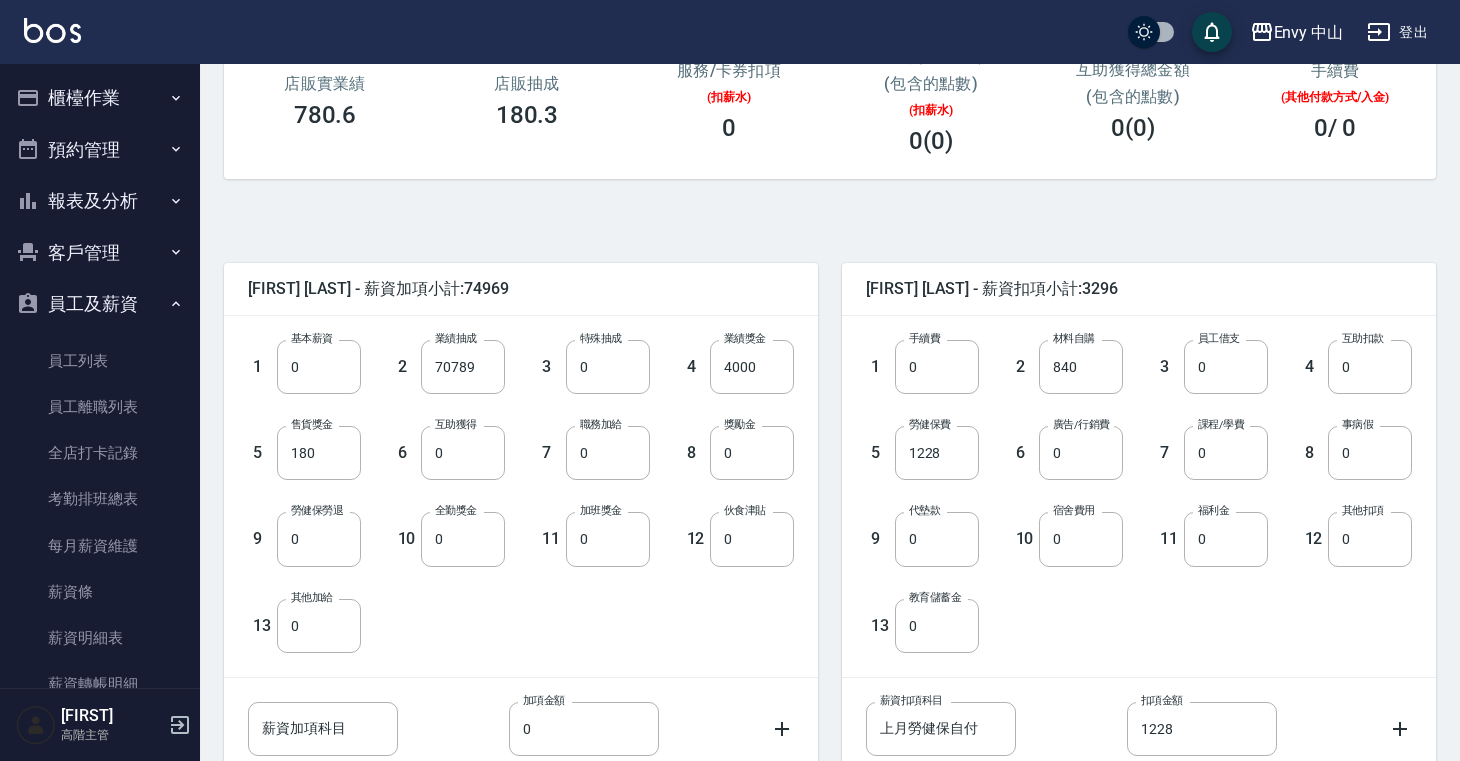 scroll, scrollTop: 404, scrollLeft: 0, axis: vertical 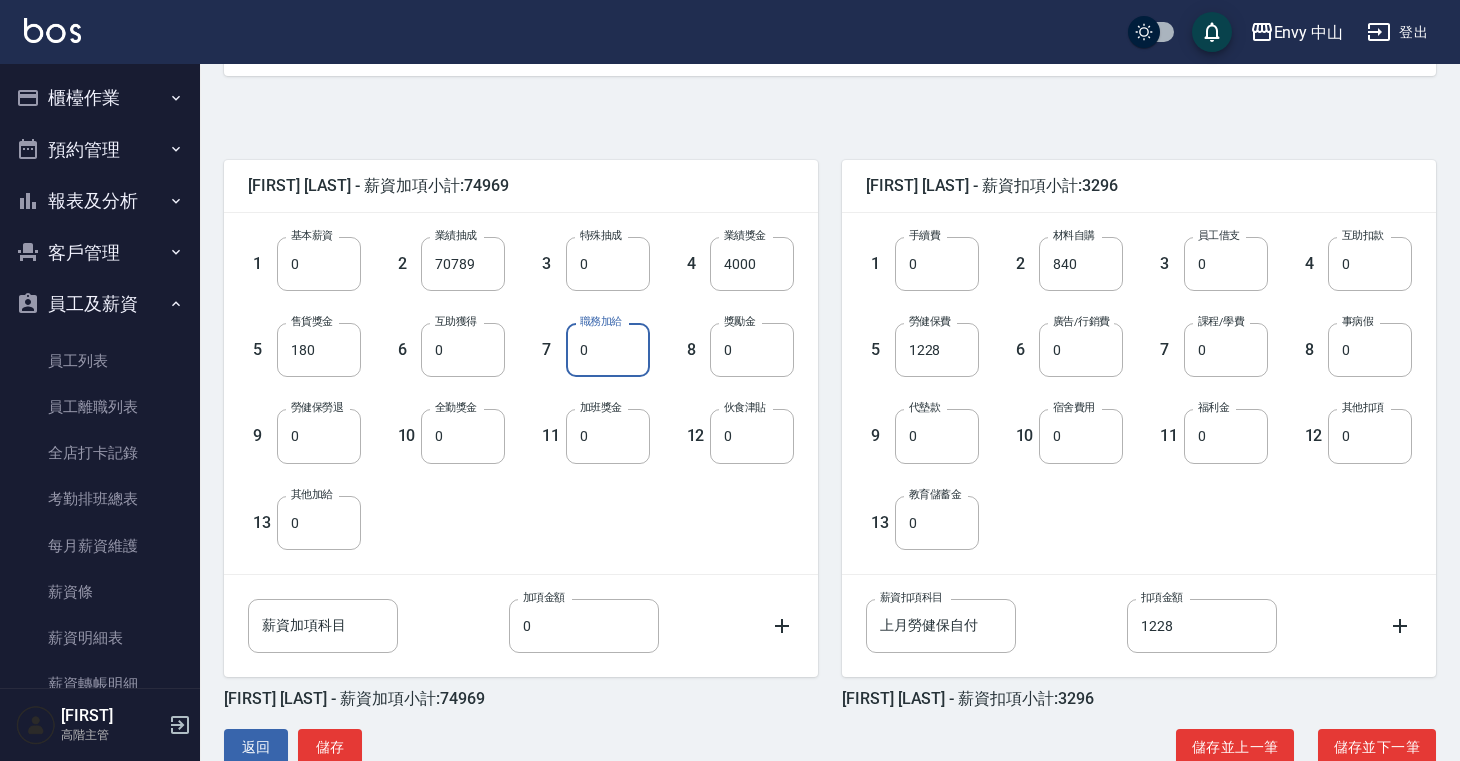 click on "0" at bounding box center (608, 350) 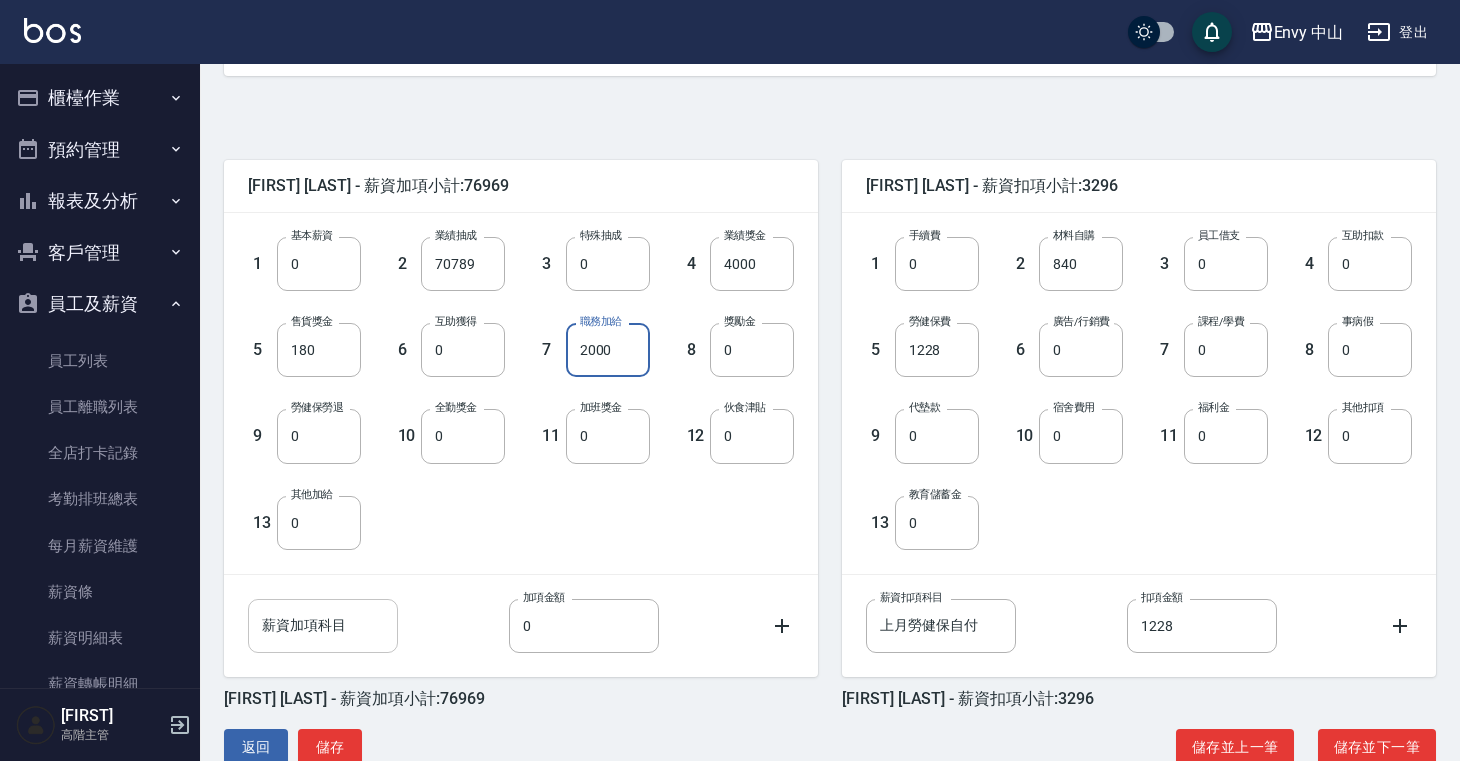 type on "2000" 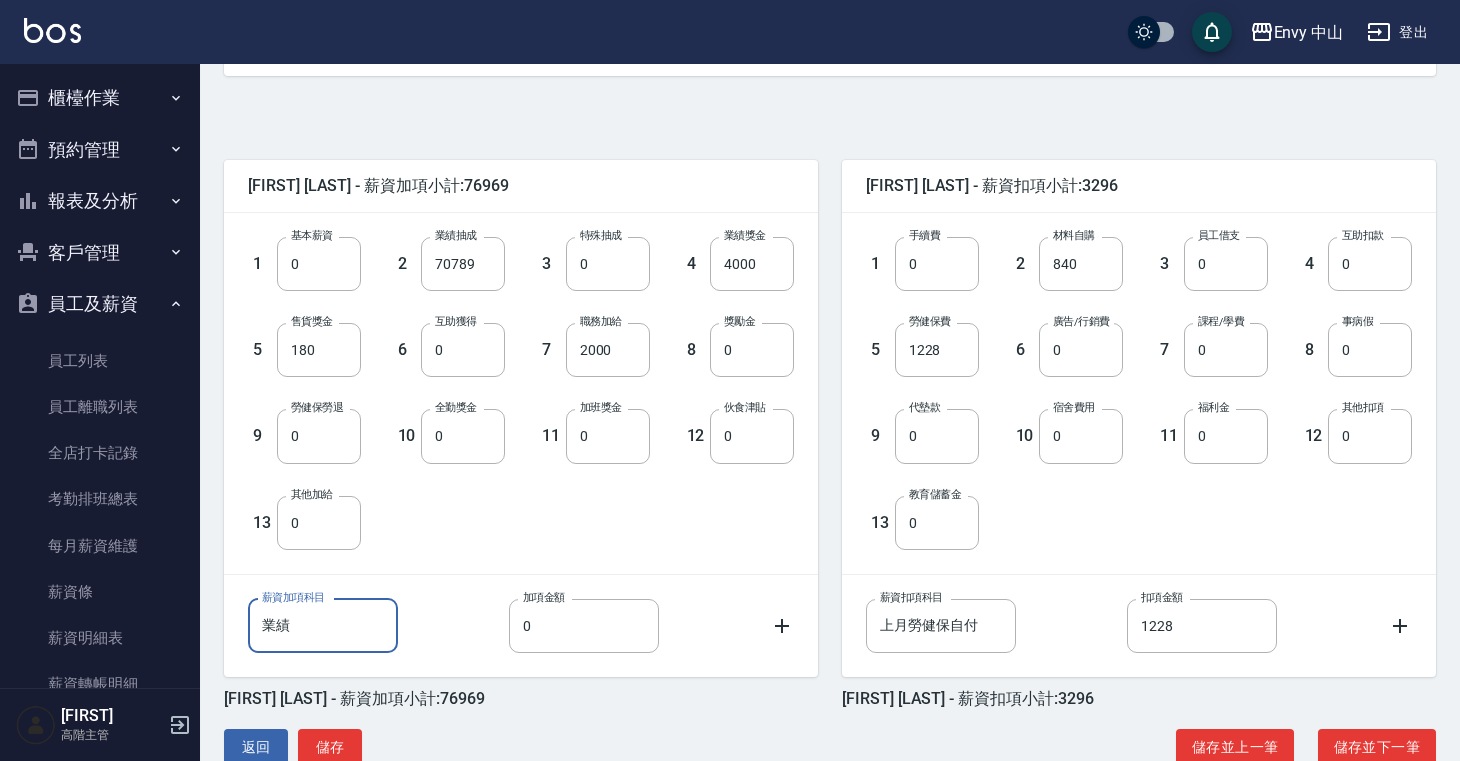 type on "業" 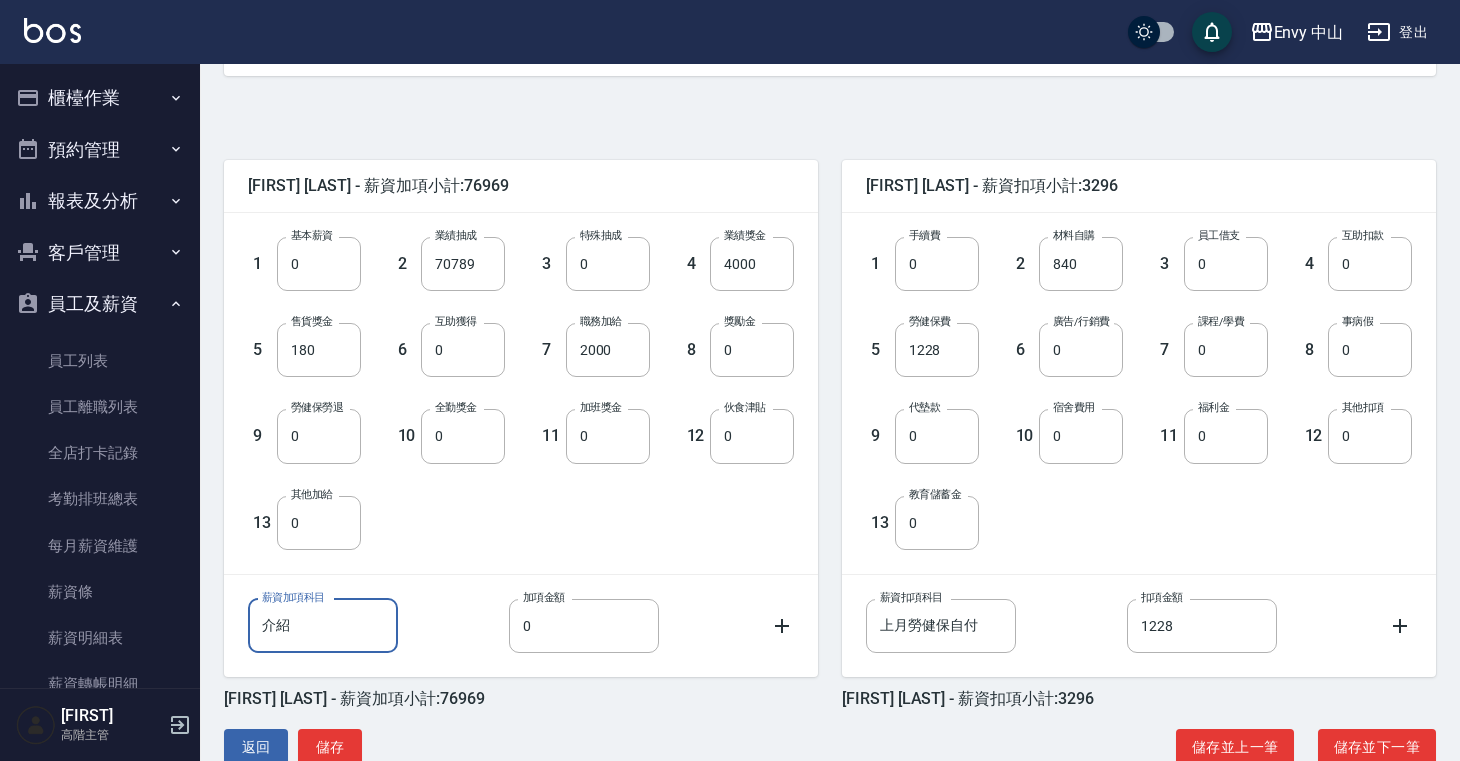 type on "介紹" 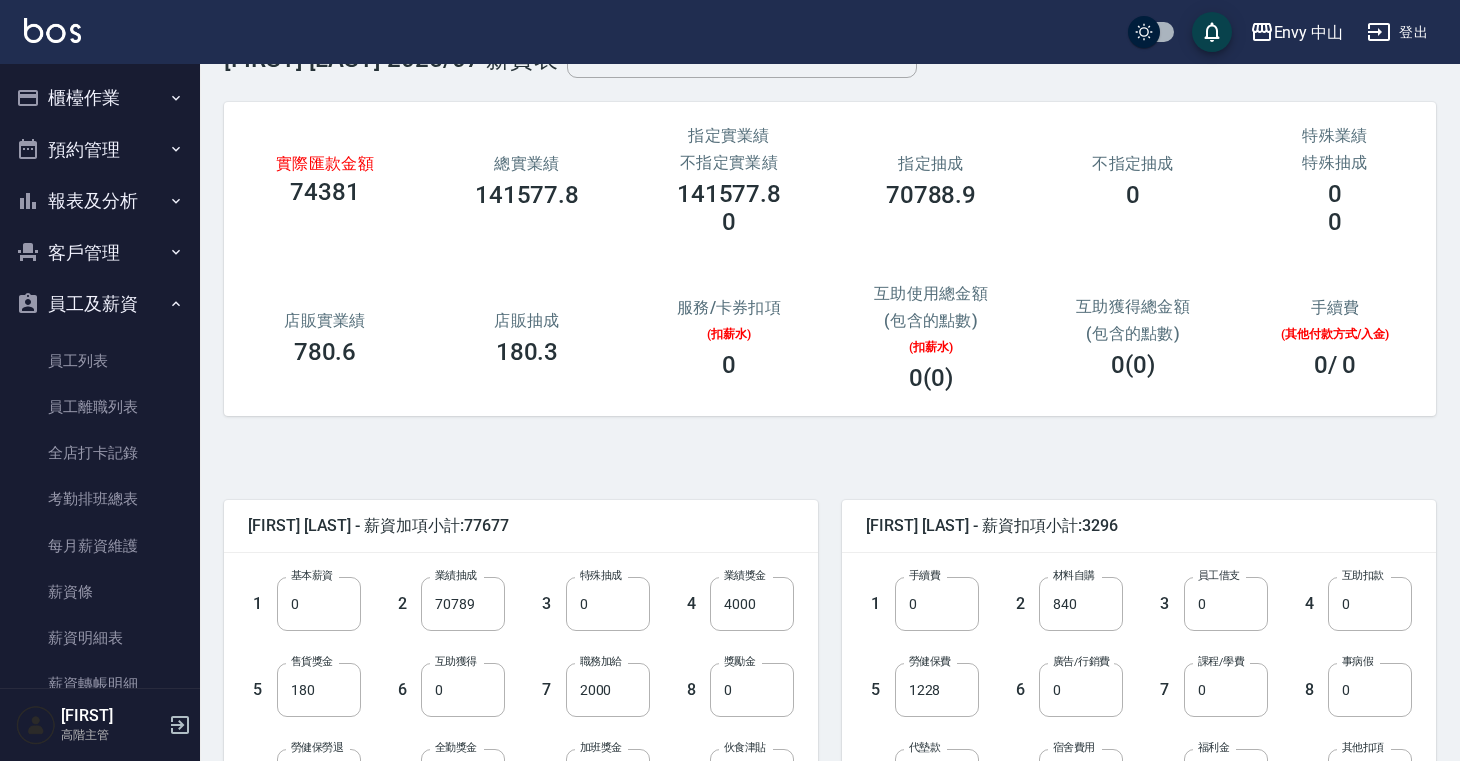 scroll, scrollTop: 452, scrollLeft: 0, axis: vertical 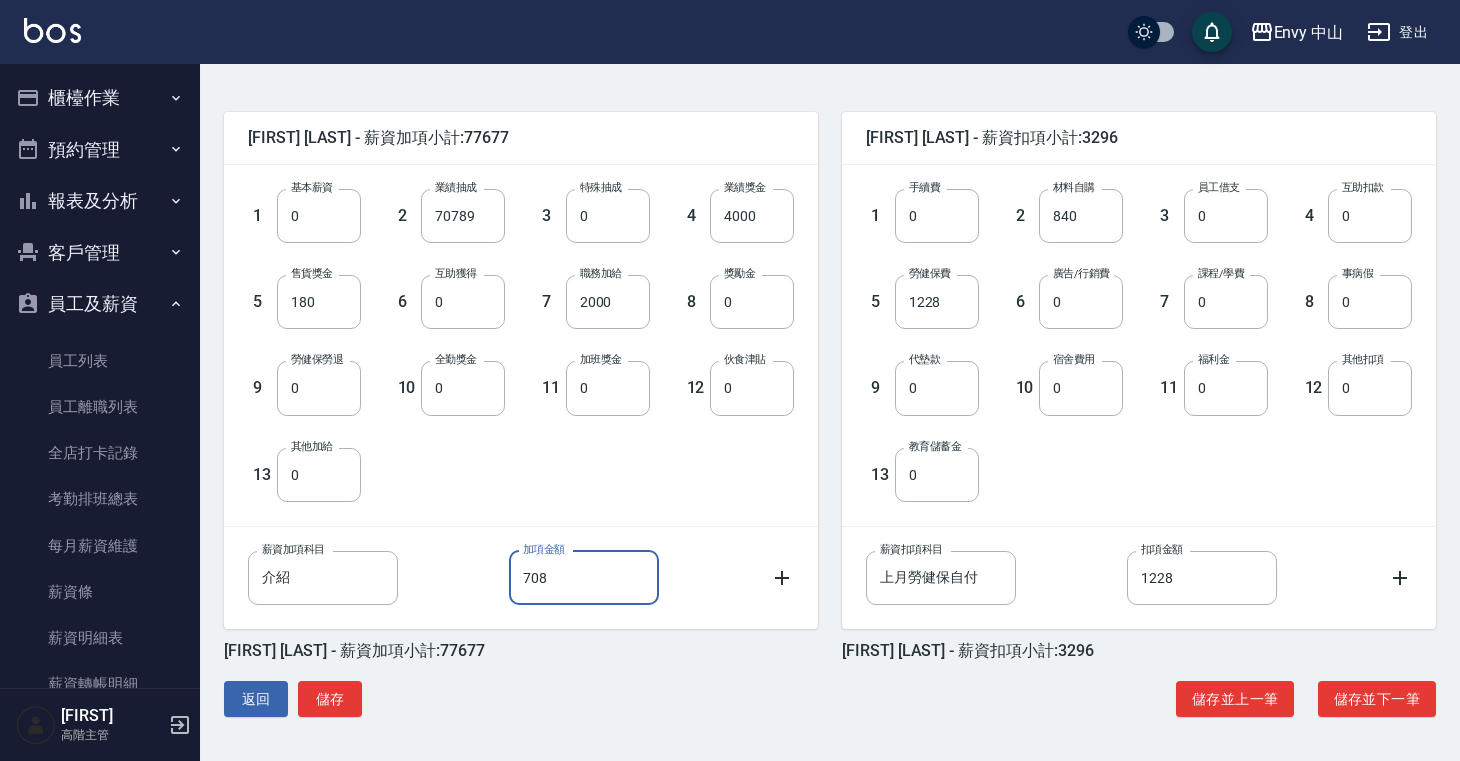 drag, startPoint x: 564, startPoint y: 576, endPoint x: 495, endPoint y: 574, distance: 69.02898 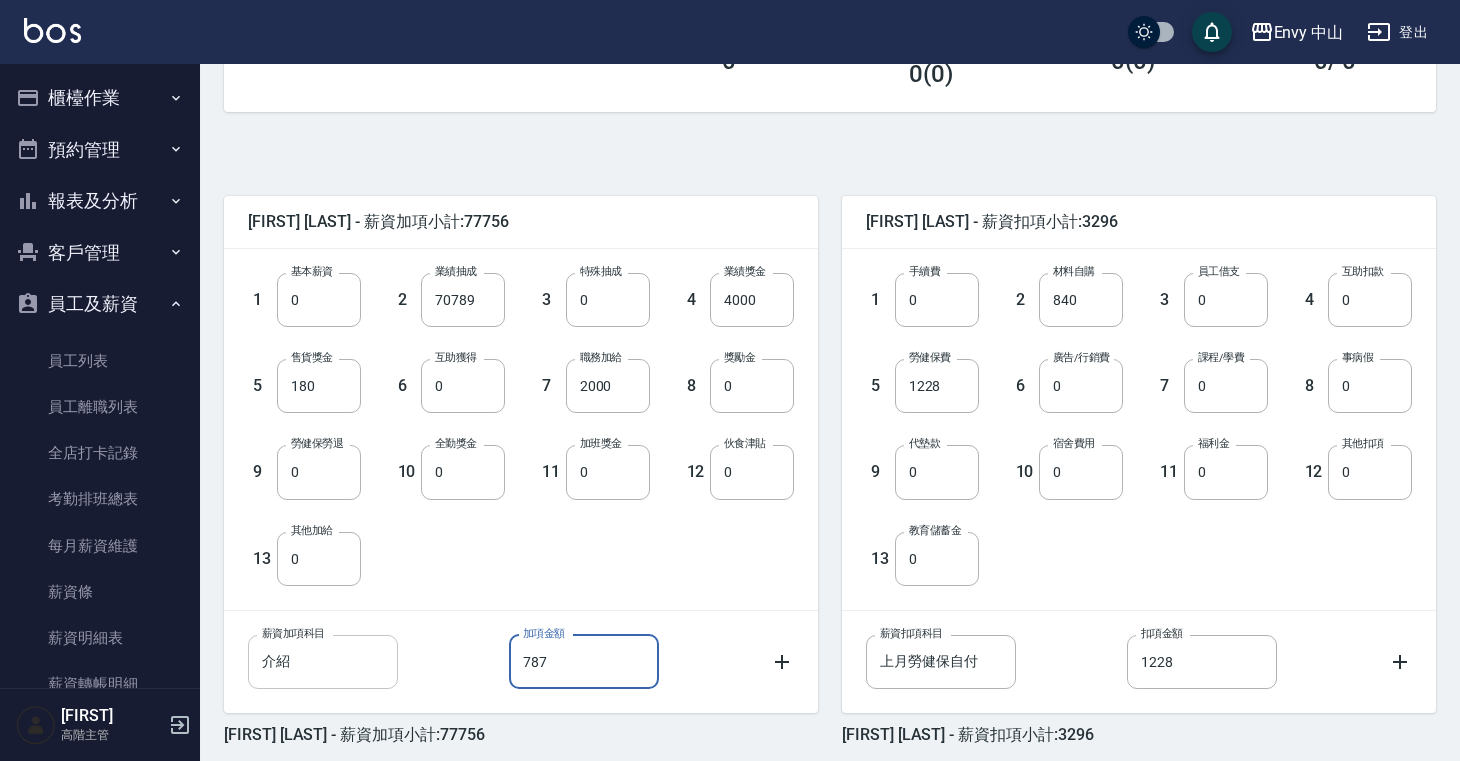 scroll, scrollTop: 452, scrollLeft: 0, axis: vertical 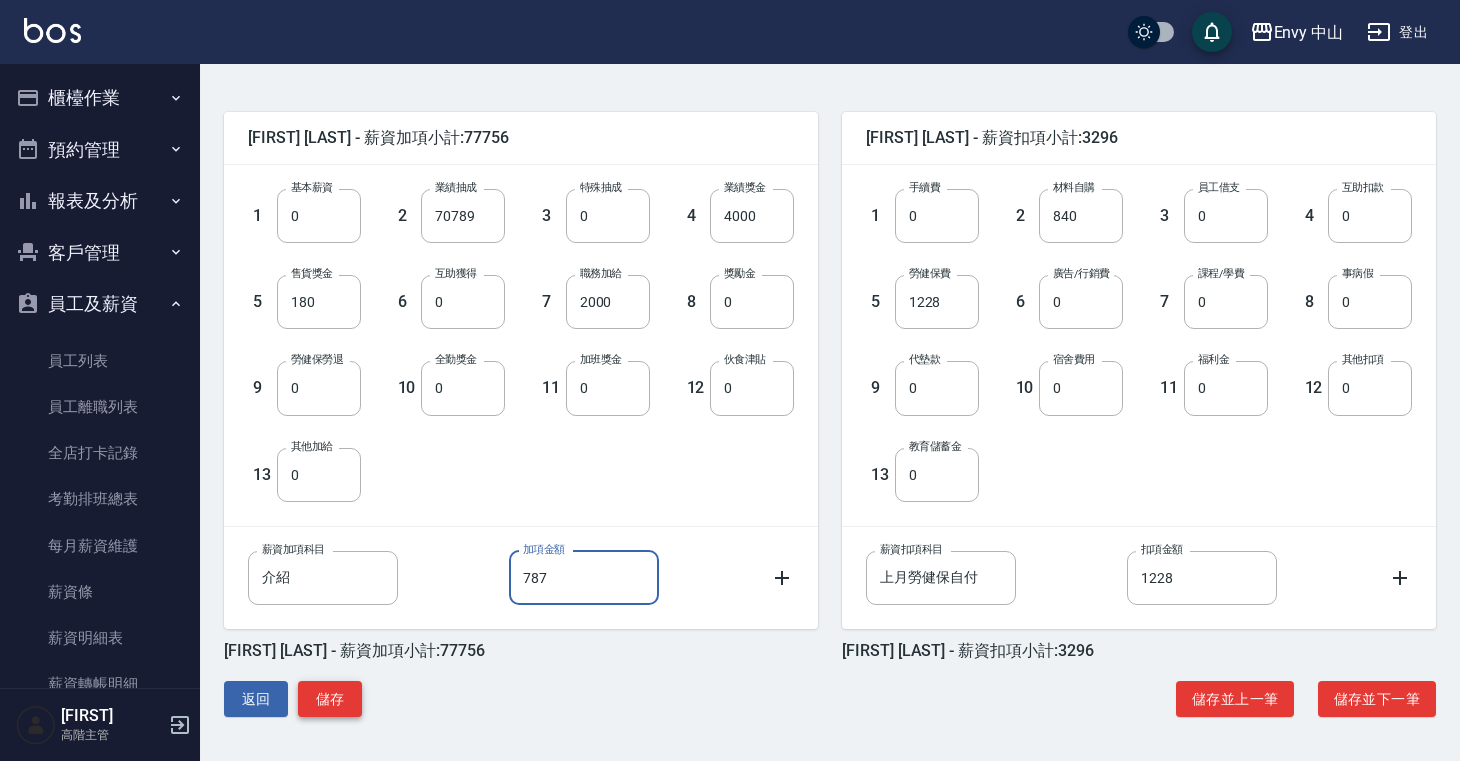 type on "787" 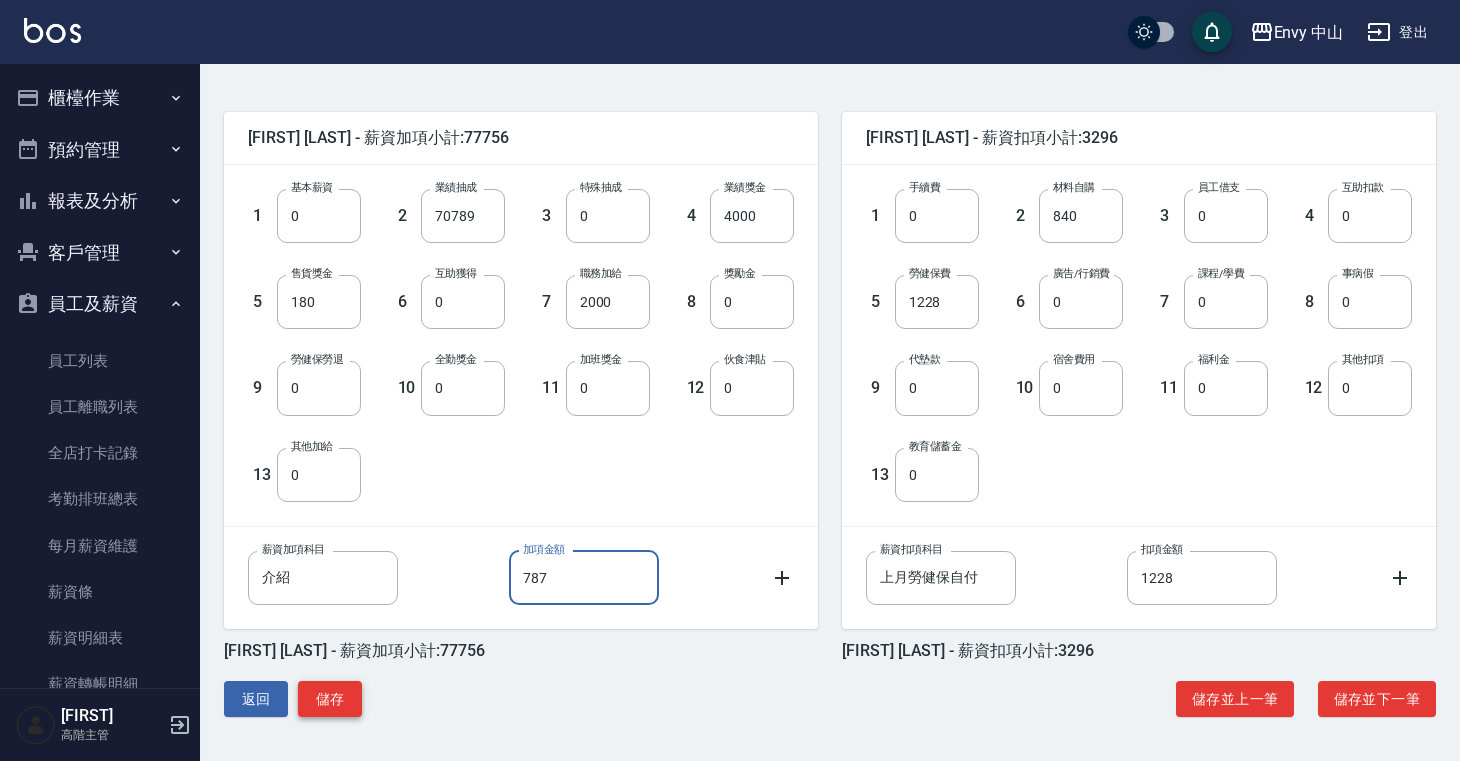 click on "儲存" at bounding box center (330, 699) 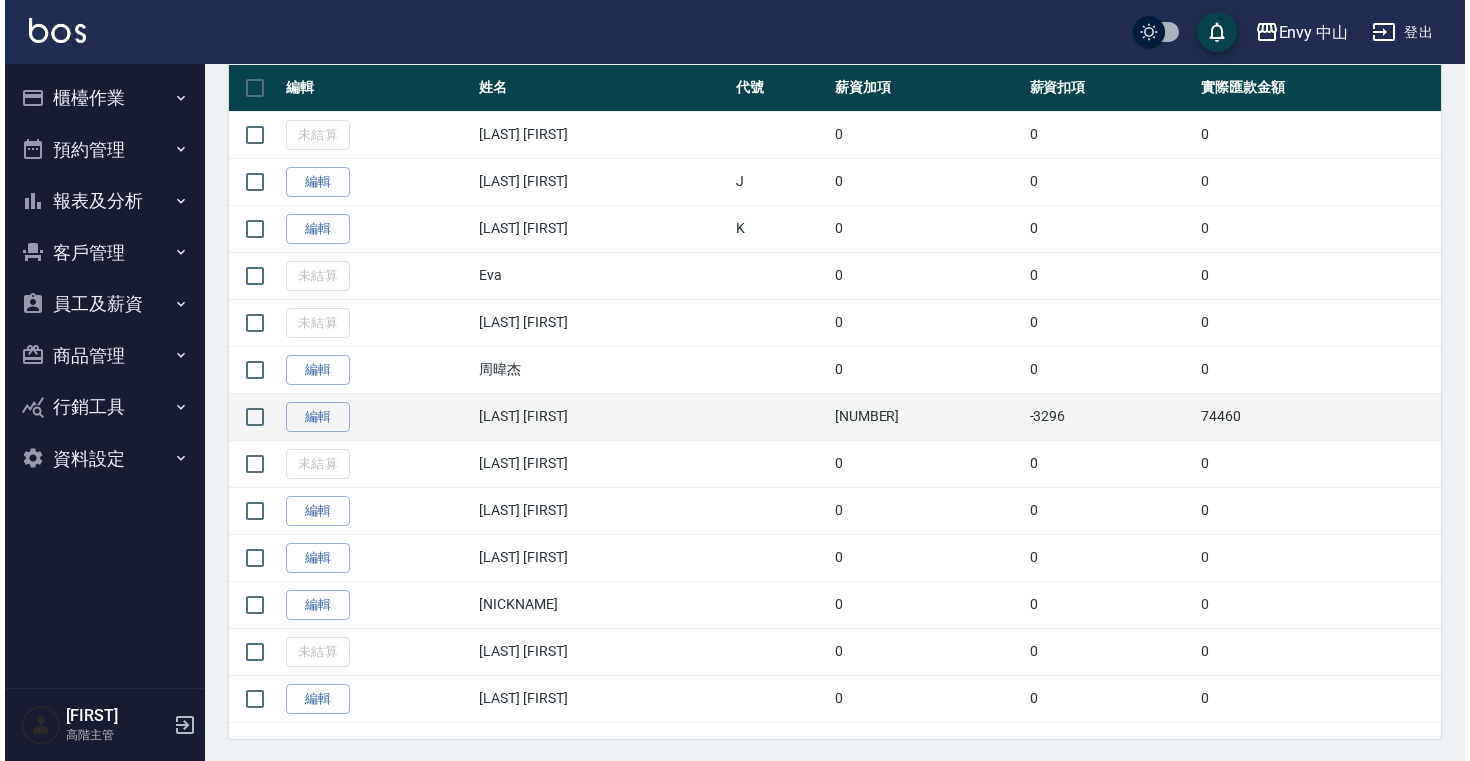 scroll, scrollTop: 0, scrollLeft: 0, axis: both 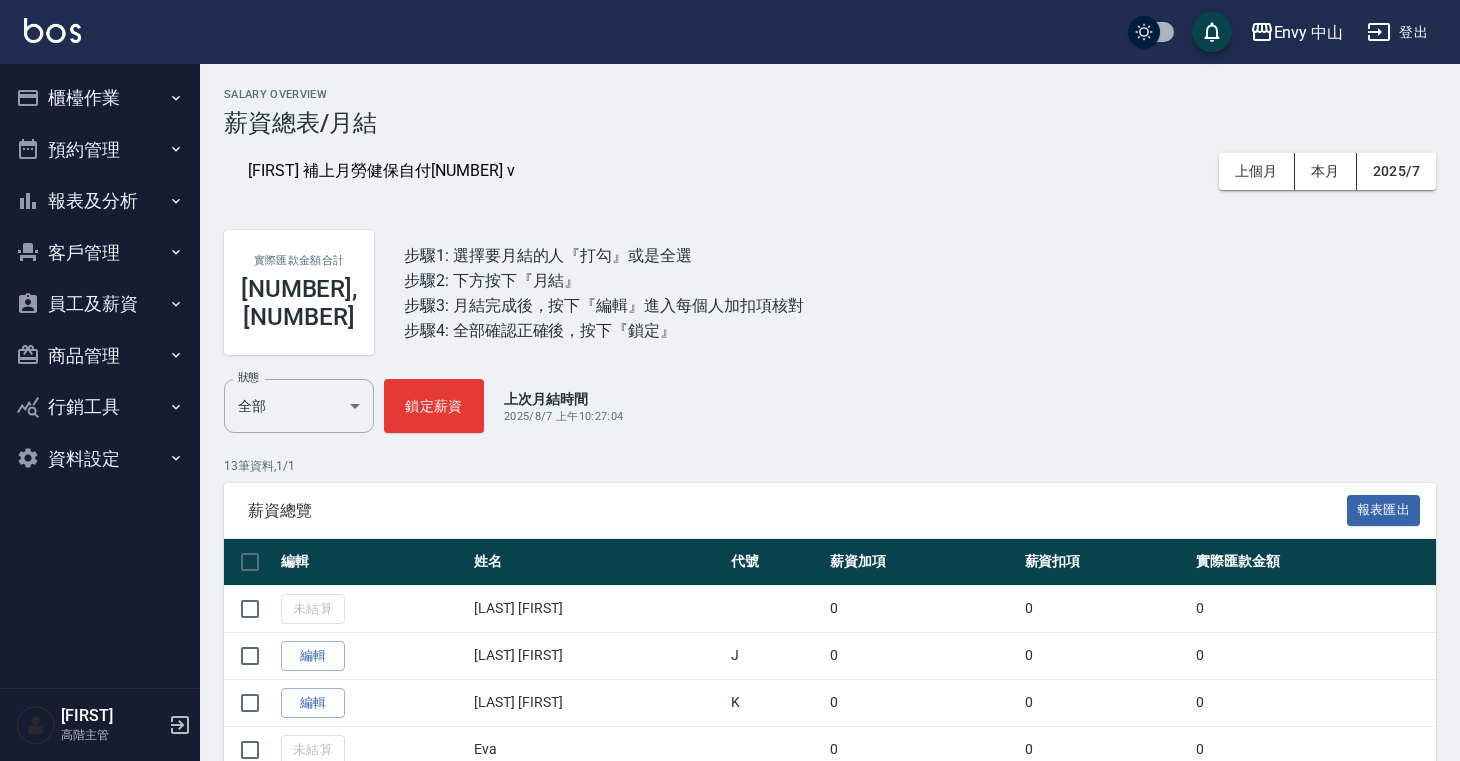 click on "Envy 中山" at bounding box center [1309, 32] 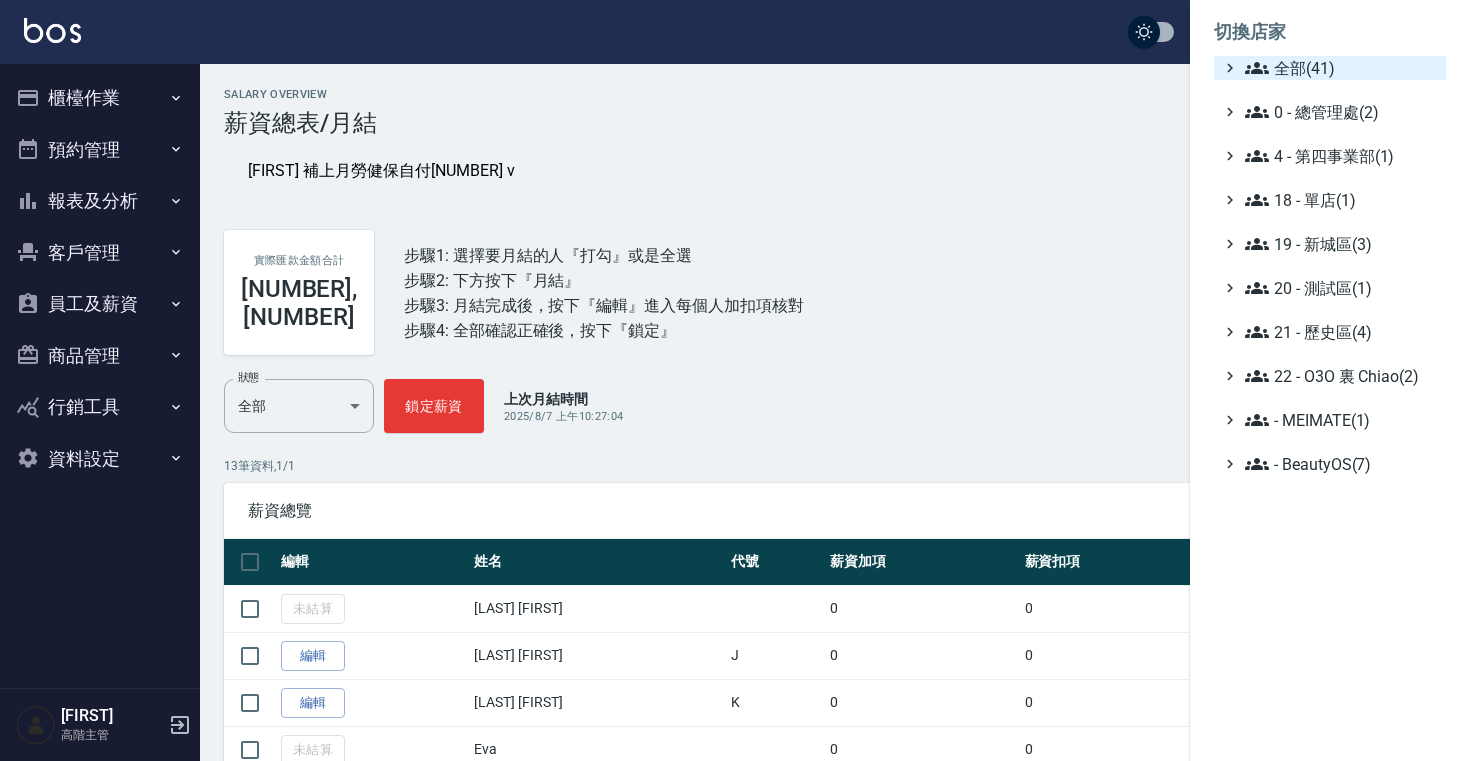 click on "全部(41)" at bounding box center [1341, 68] 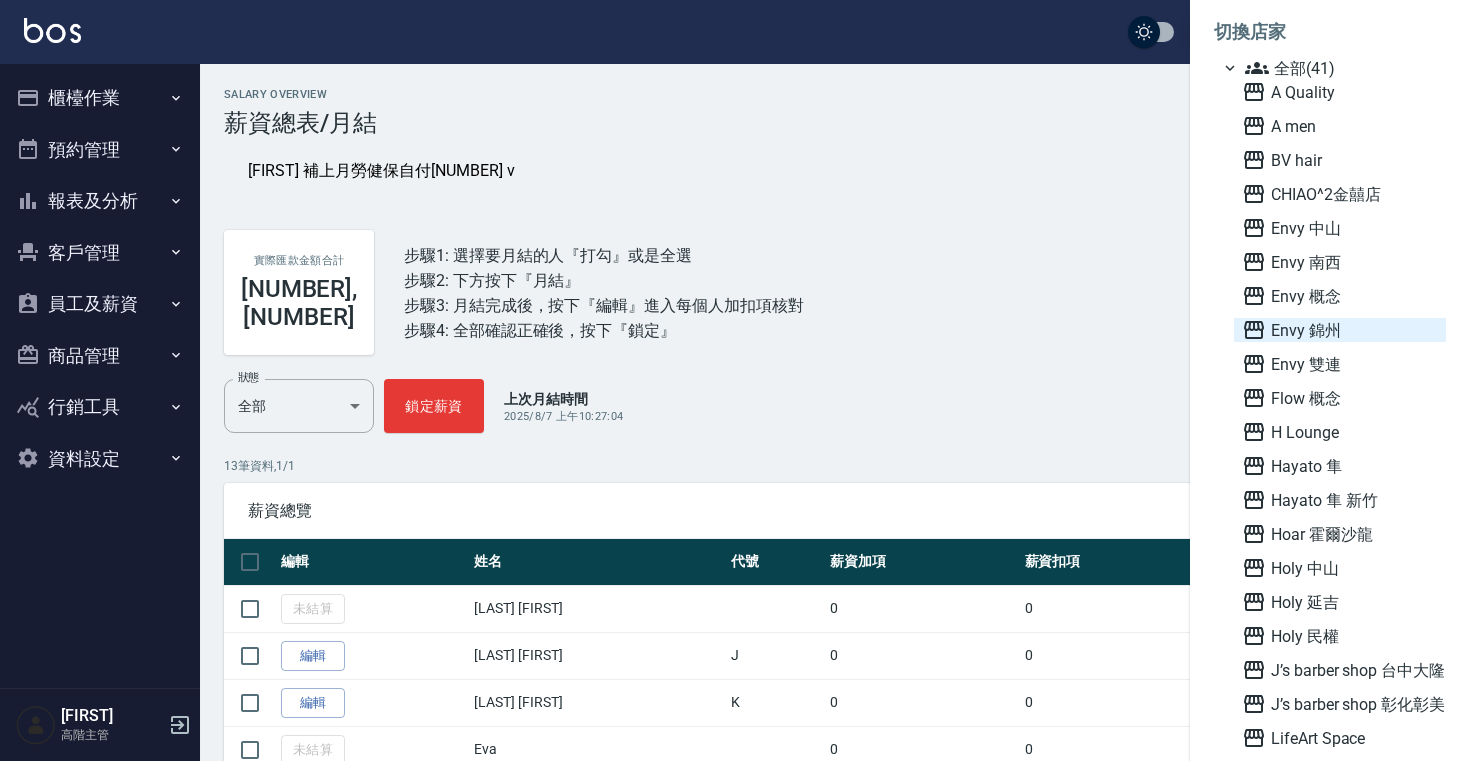 click on "Envy 錦州" at bounding box center [1340, 330] 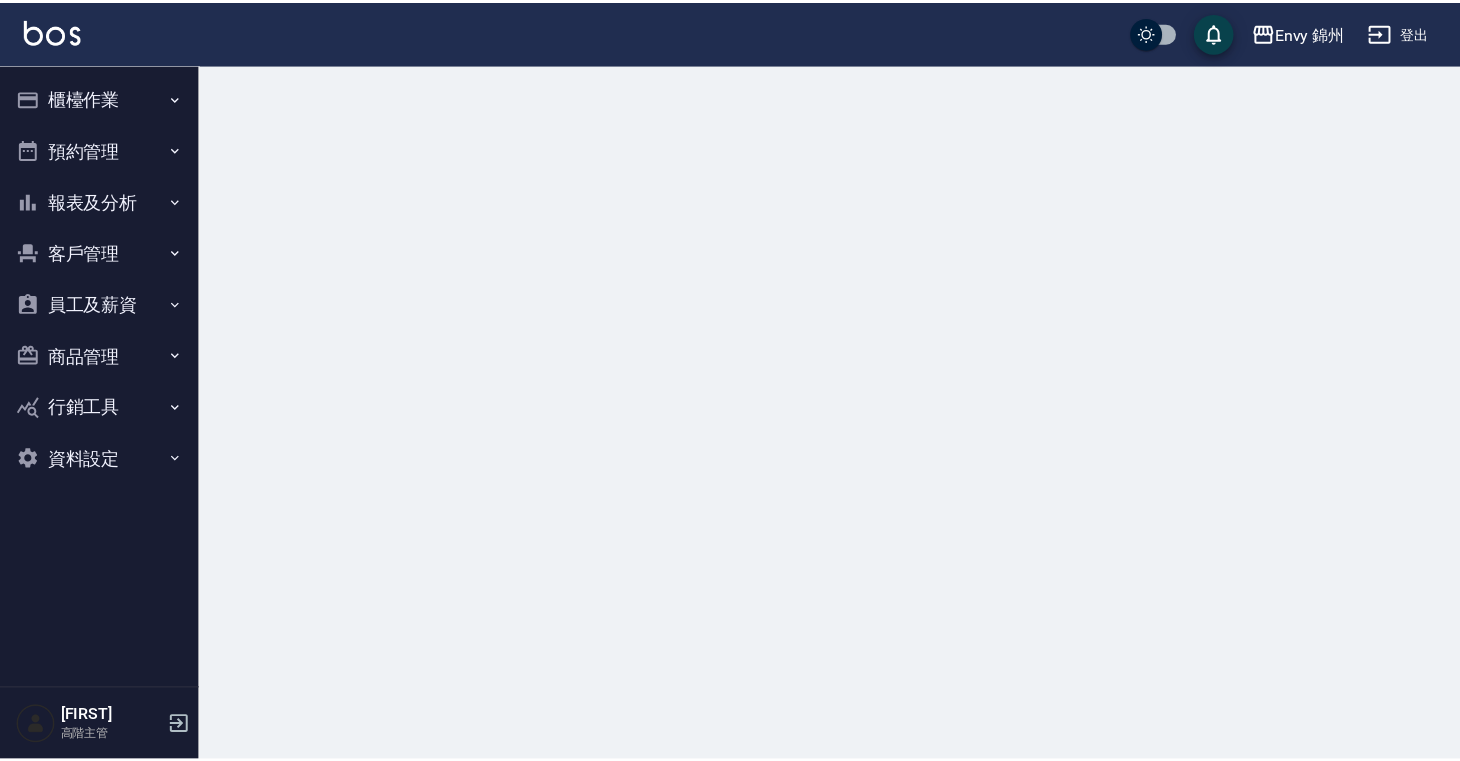 scroll, scrollTop: 0, scrollLeft: 0, axis: both 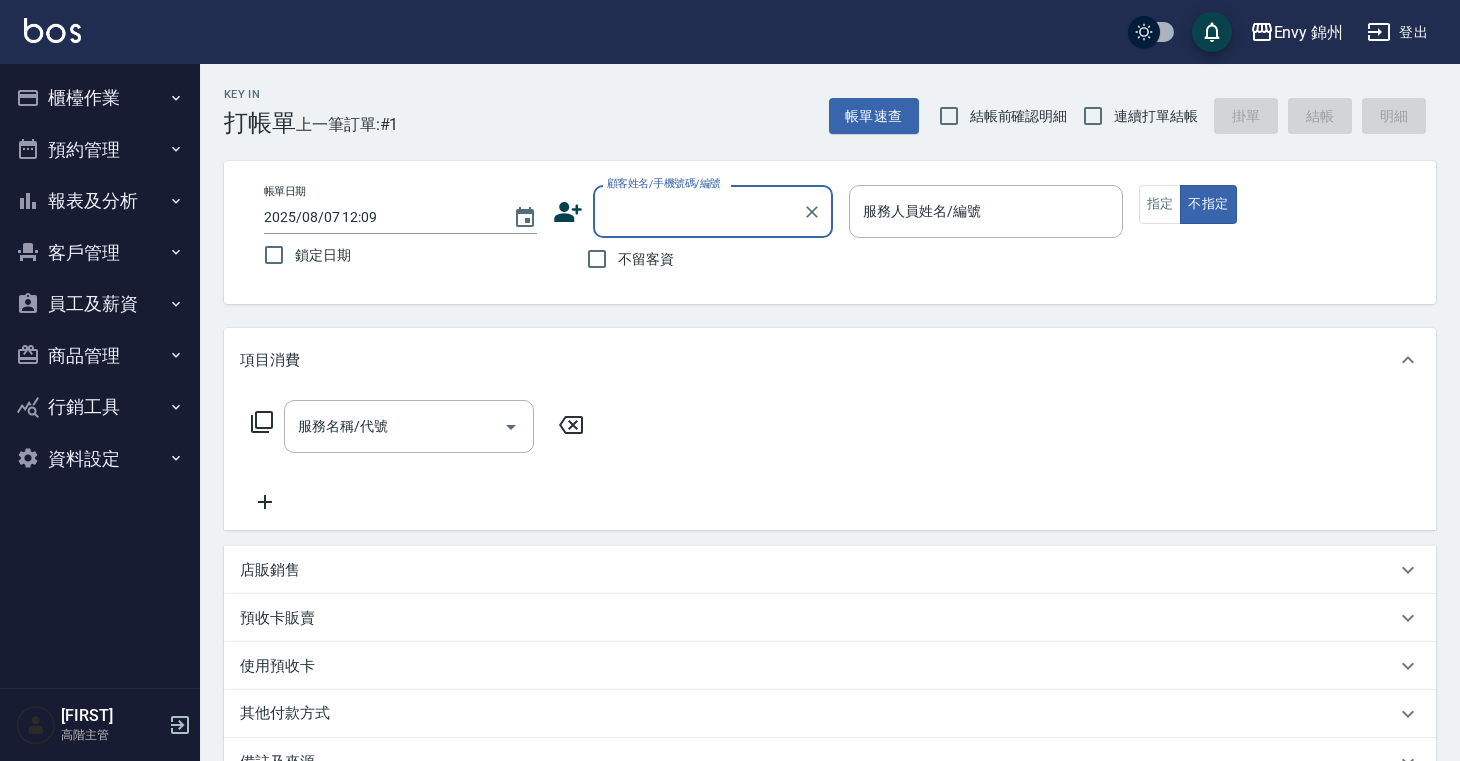 click on "員工及薪資" at bounding box center (100, 304) 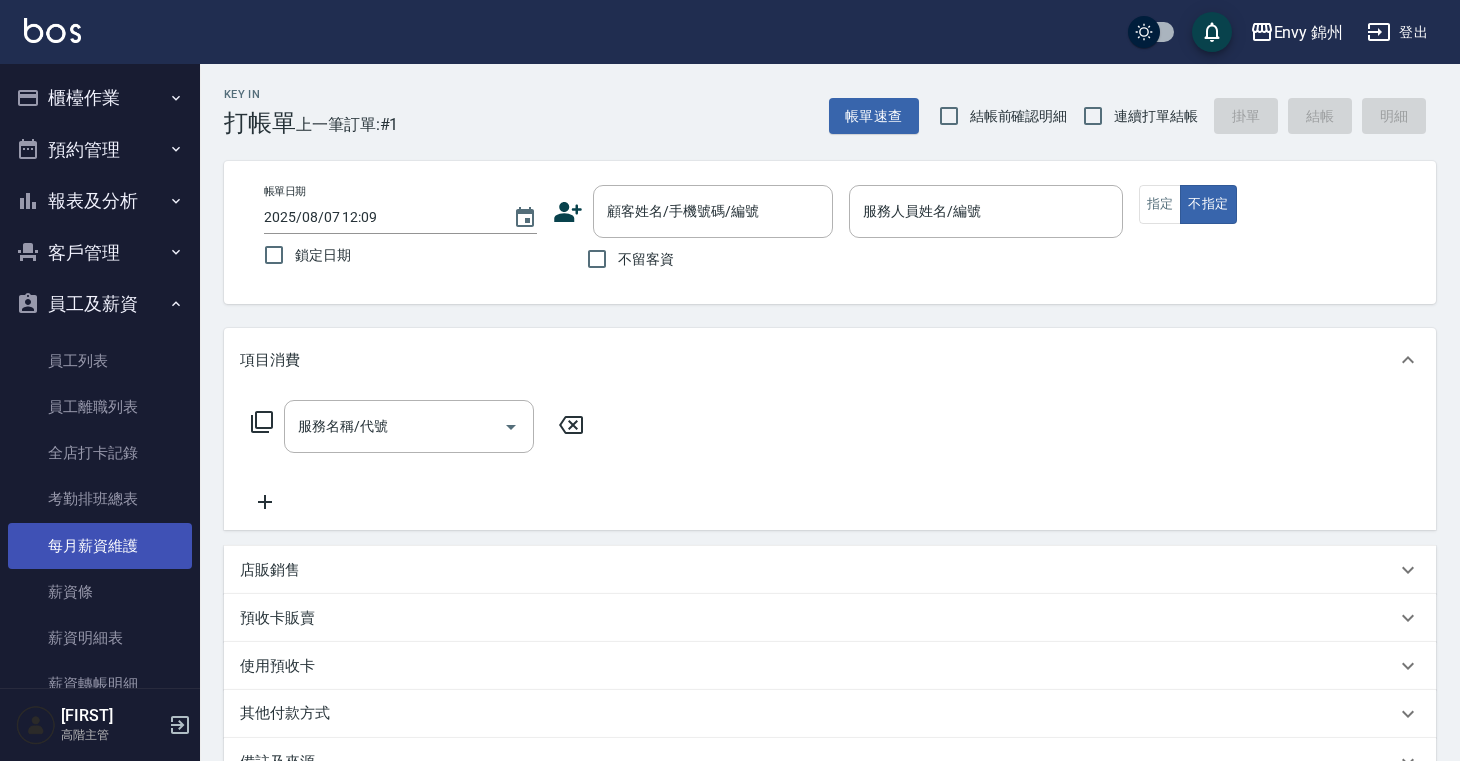 click on "每月薪資維護" at bounding box center [100, 546] 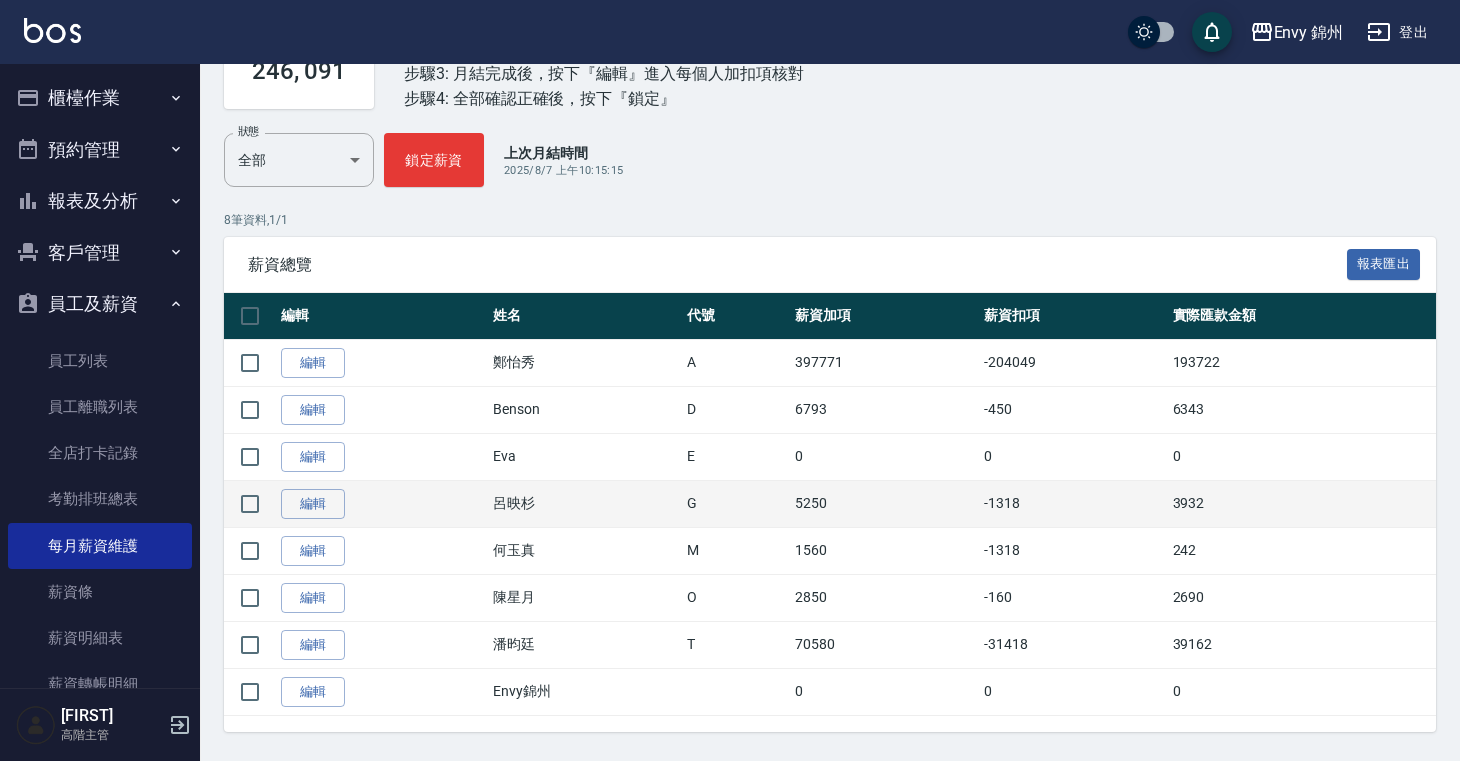 scroll, scrollTop: 354, scrollLeft: 0, axis: vertical 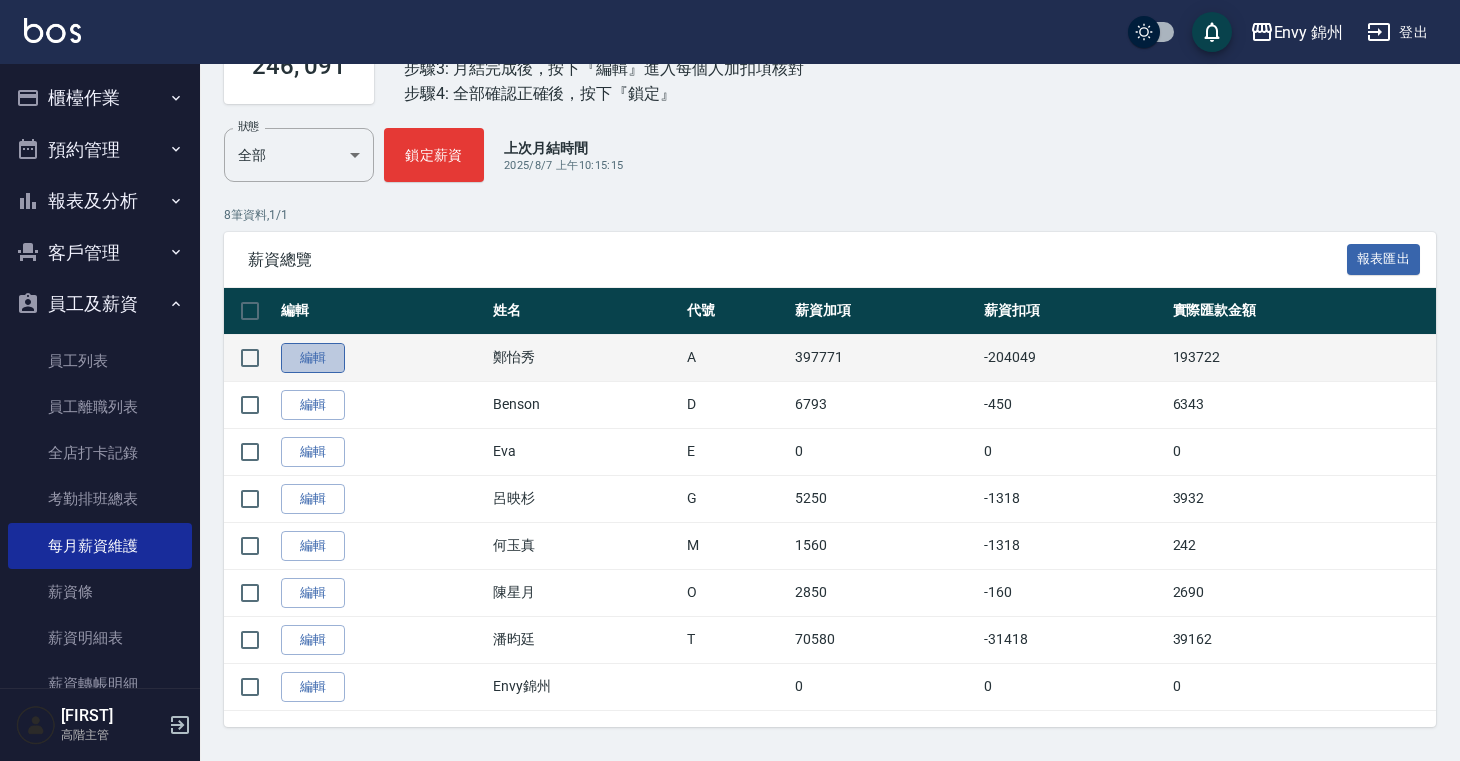 click on "編輯" at bounding box center (313, 358) 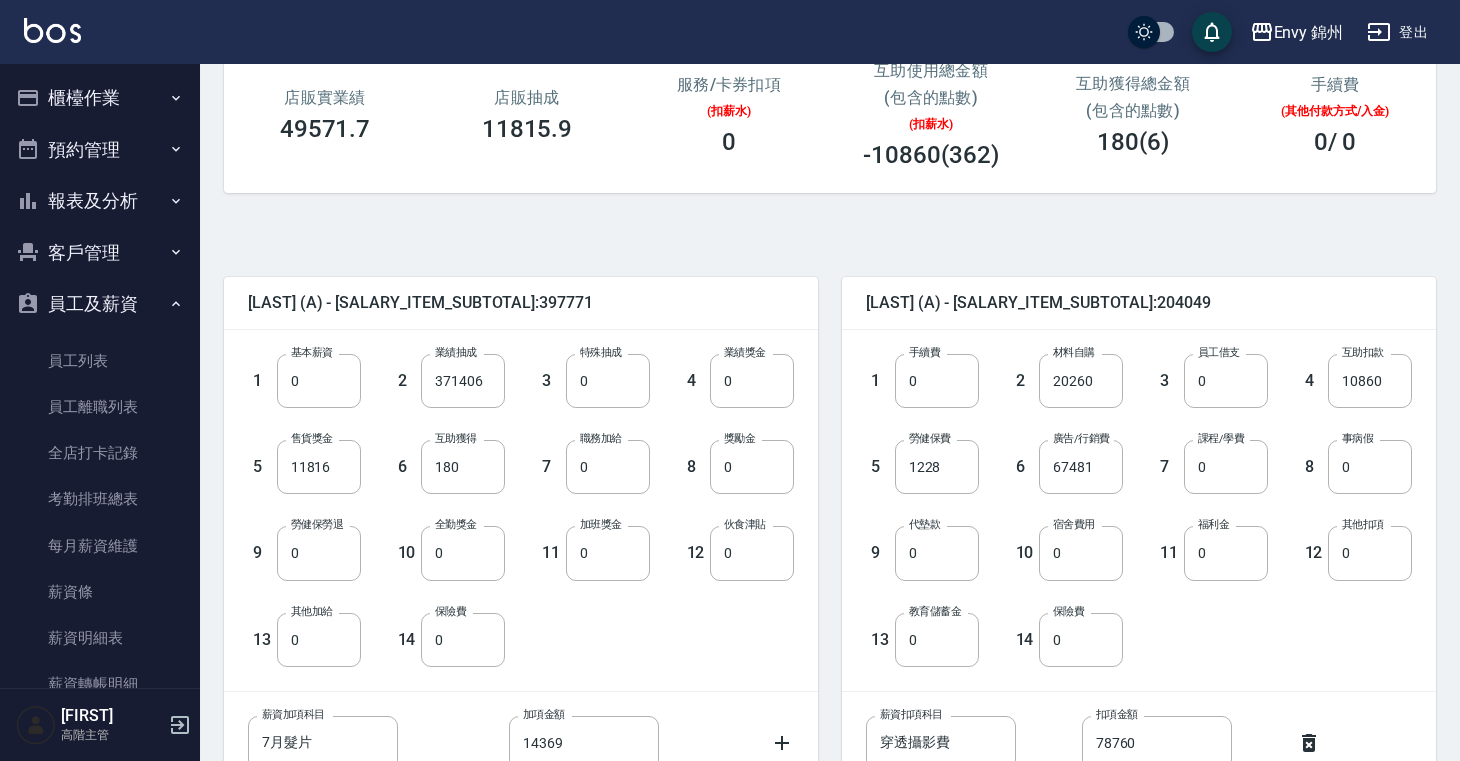 scroll, scrollTop: 300, scrollLeft: 0, axis: vertical 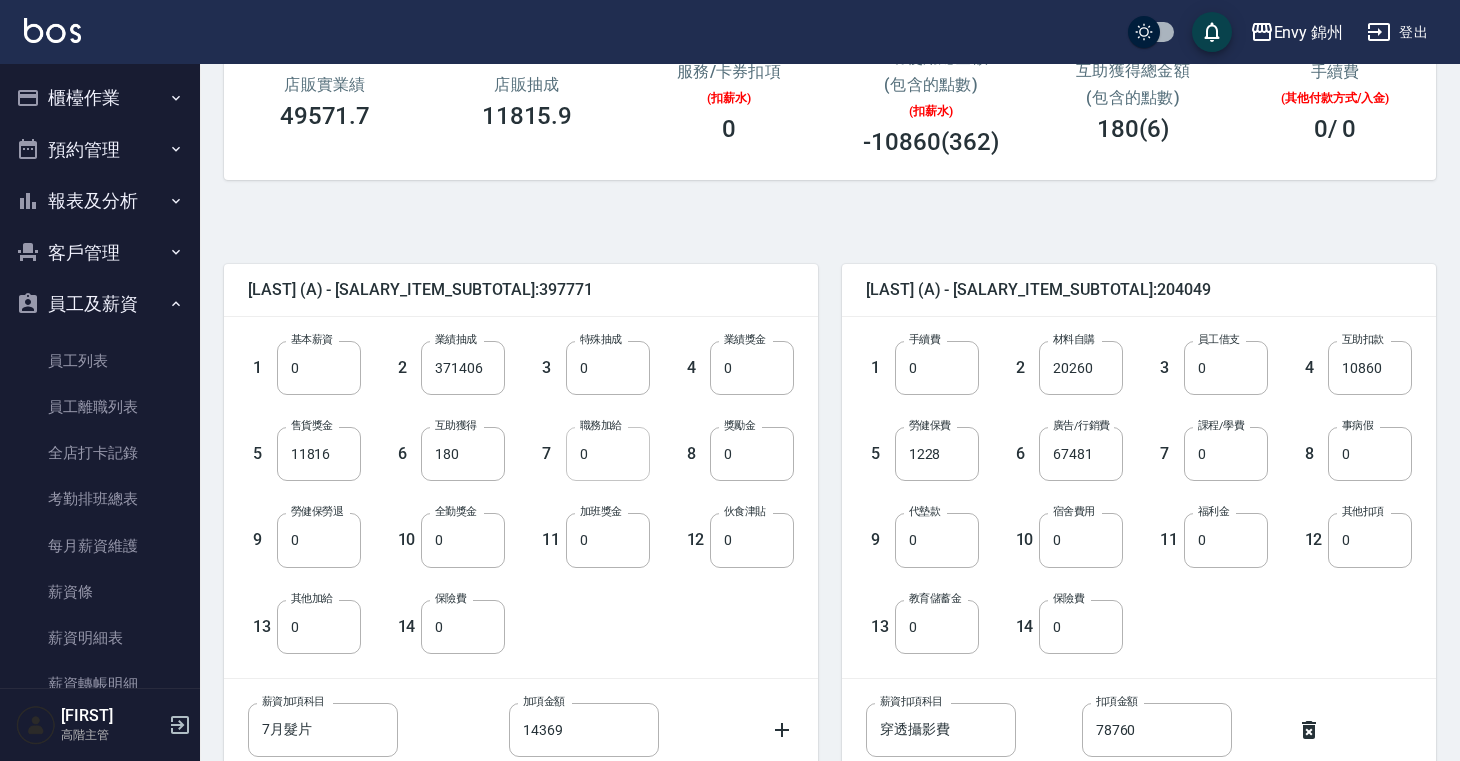 click on "0" at bounding box center [608, 454] 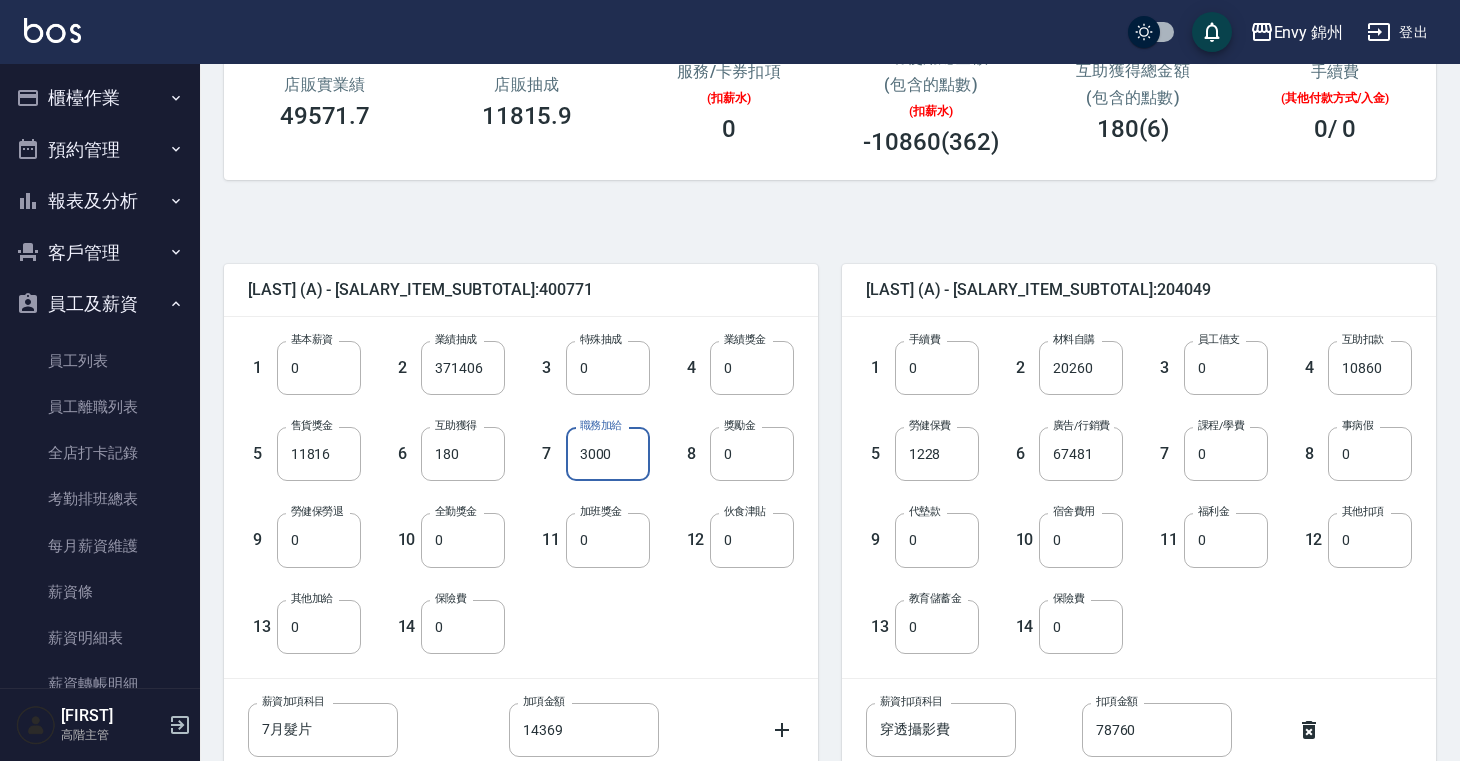 type on "3000" 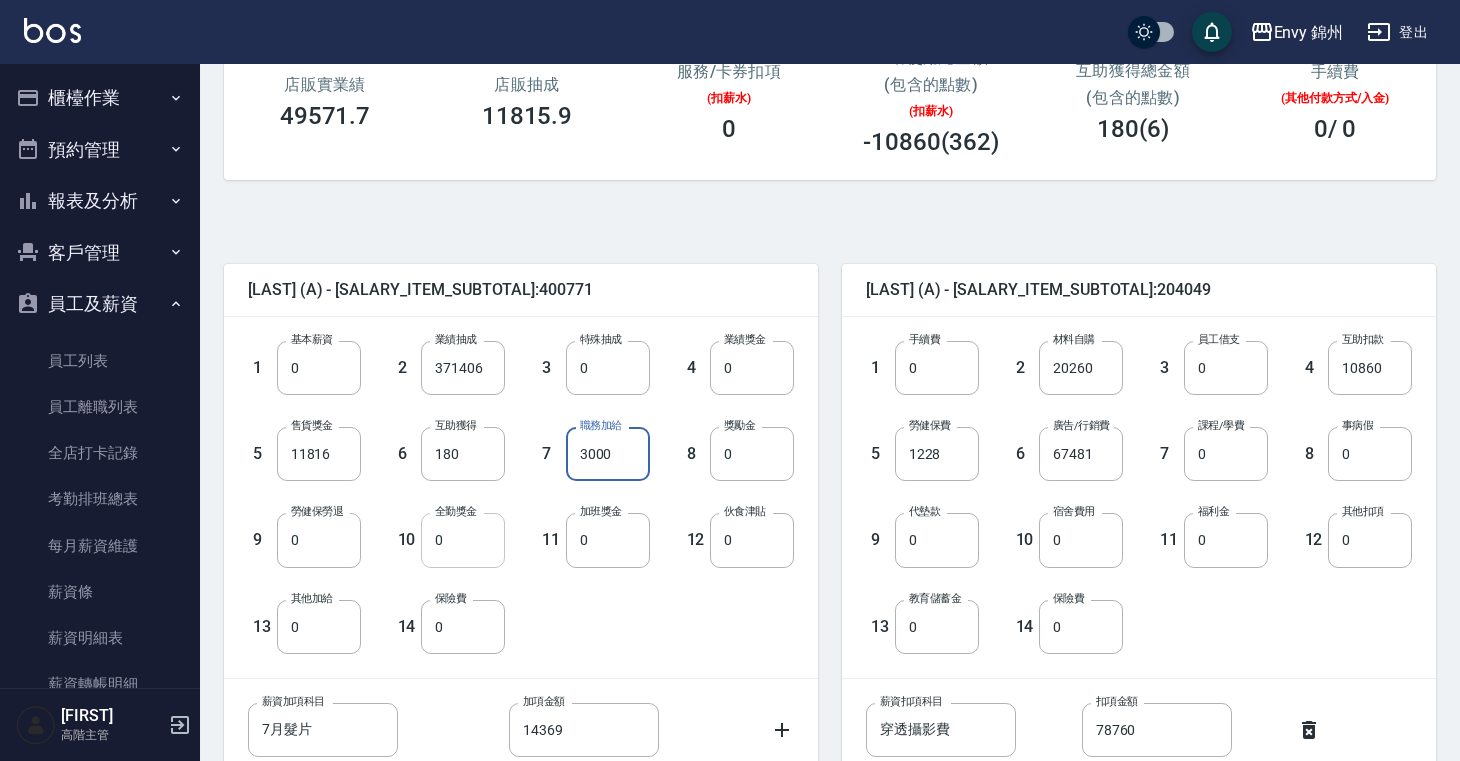 click on "0" at bounding box center [463, 540] 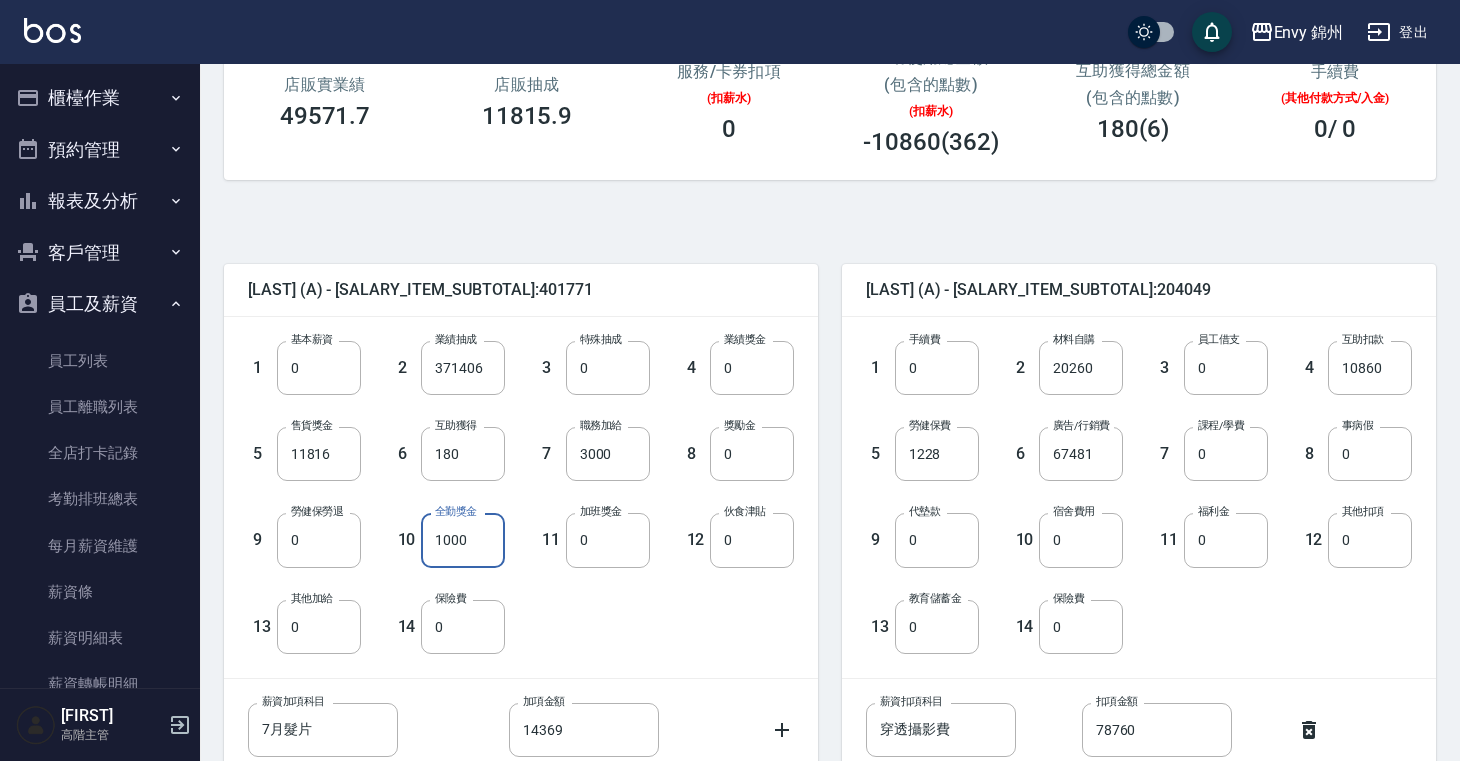 scroll, scrollTop: 566, scrollLeft: 0, axis: vertical 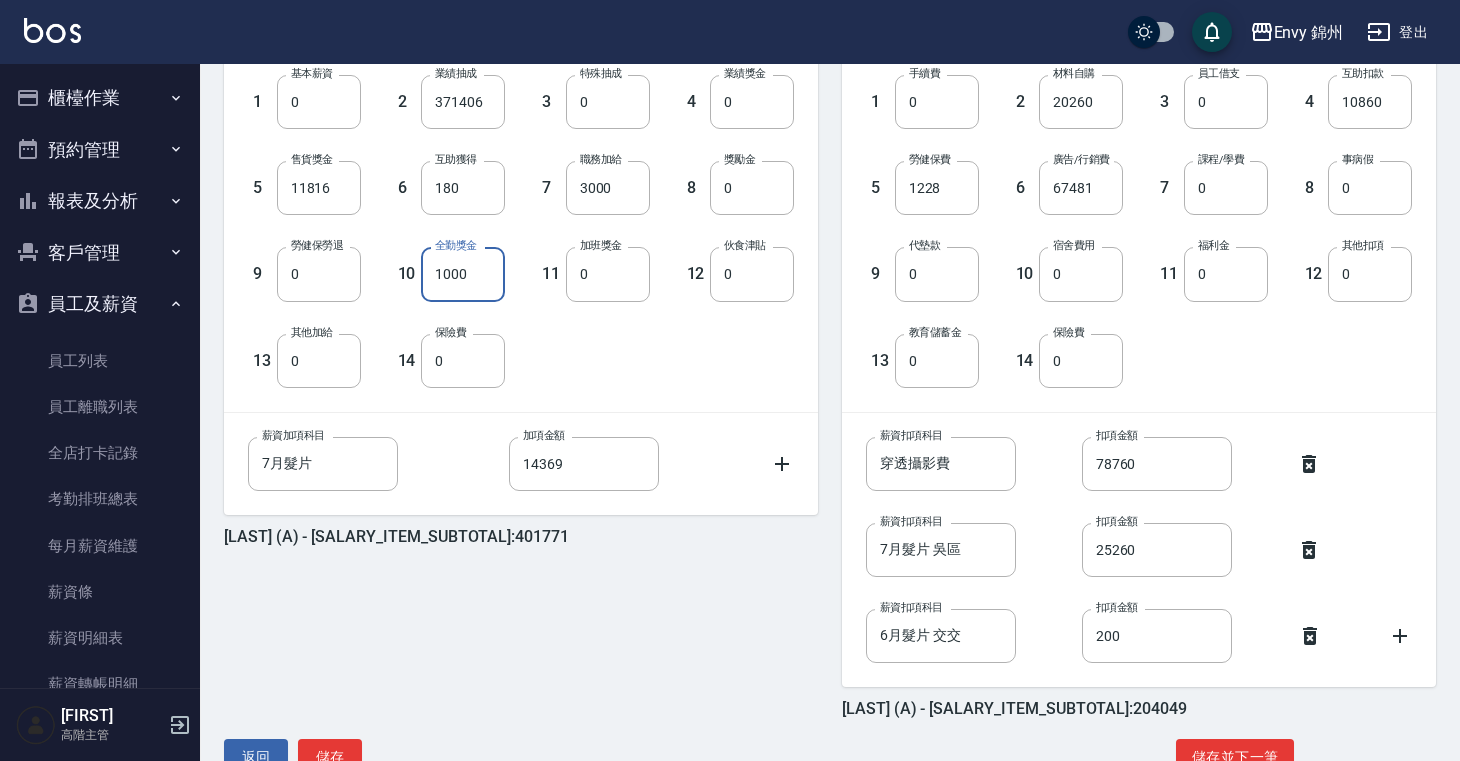 type on "1000" 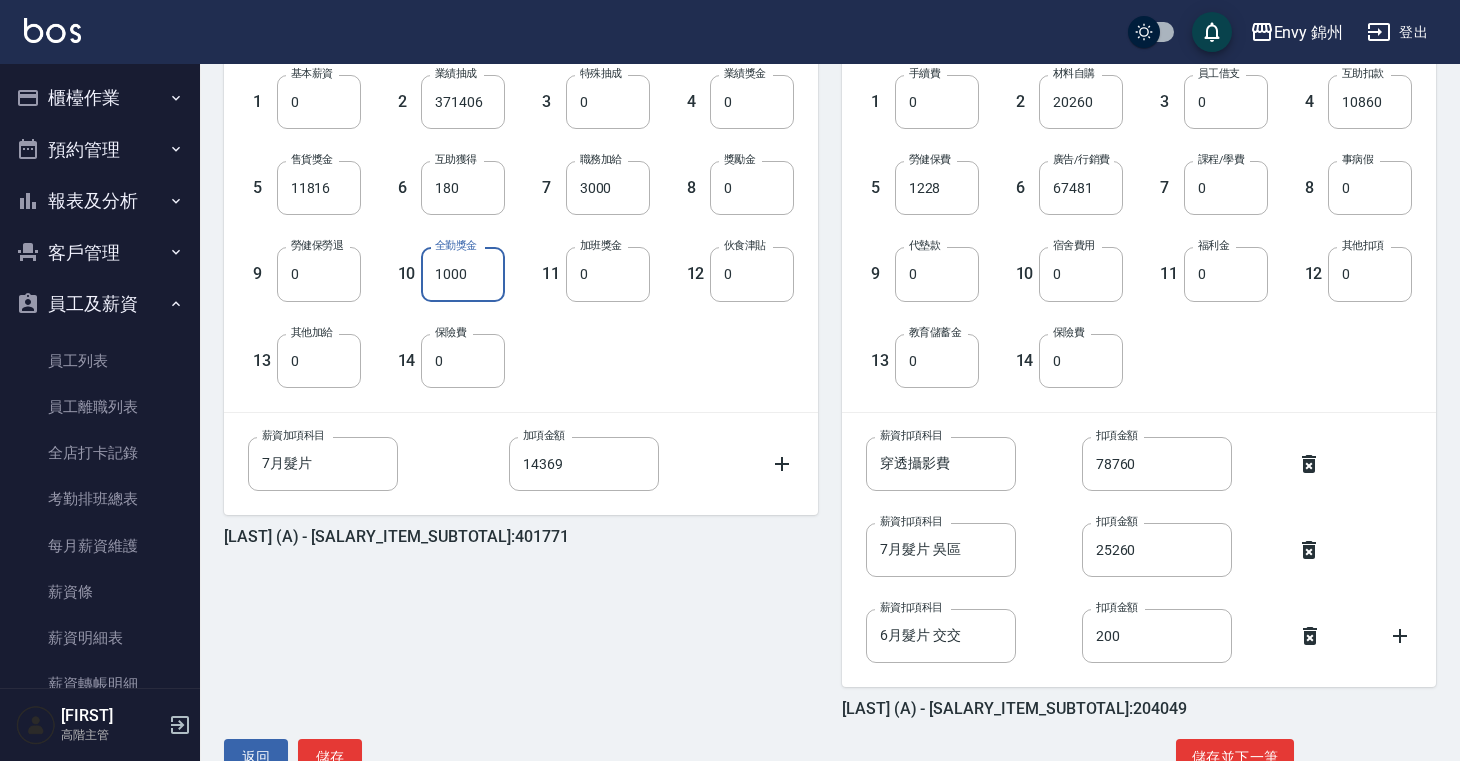 scroll, scrollTop: 624, scrollLeft: 0, axis: vertical 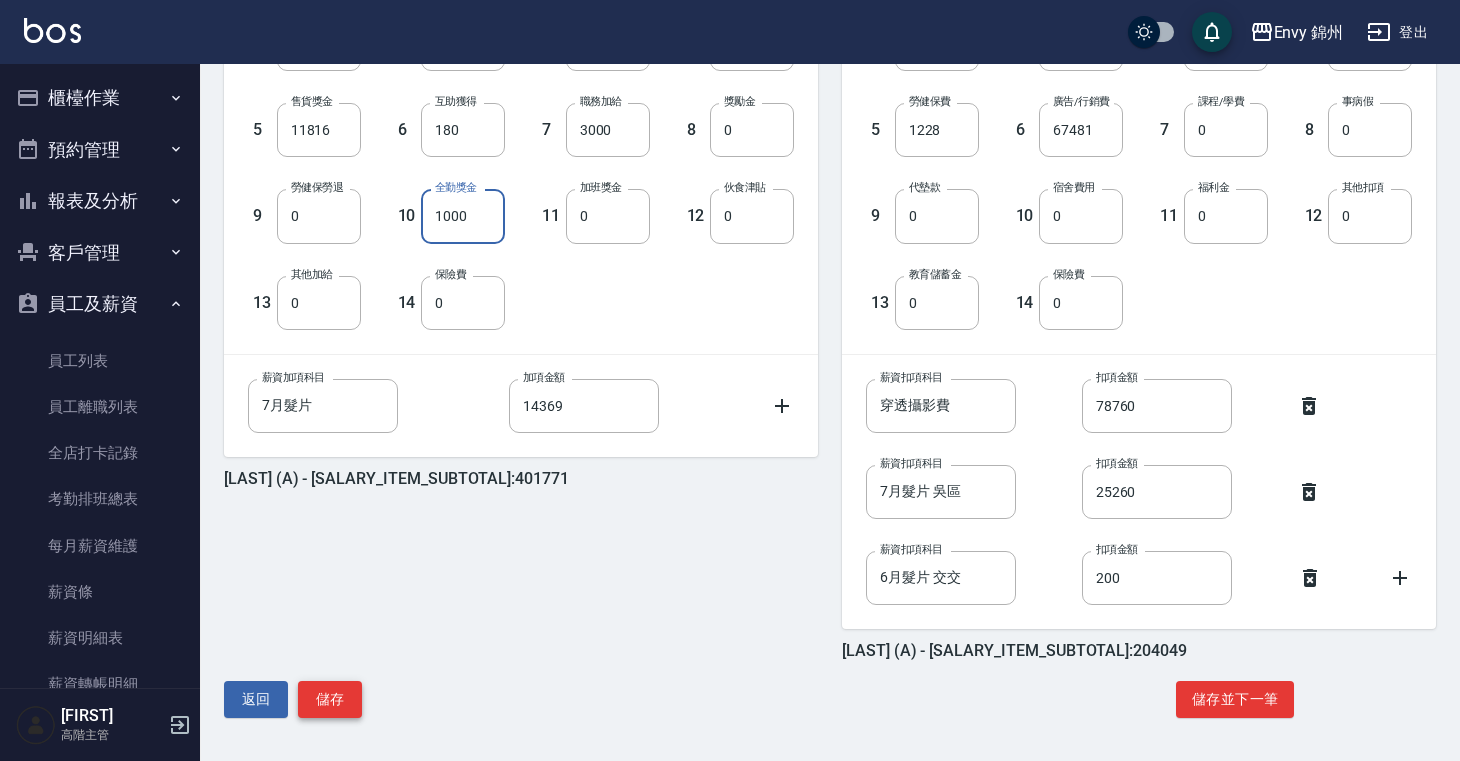 click on "儲存" at bounding box center (330, 699) 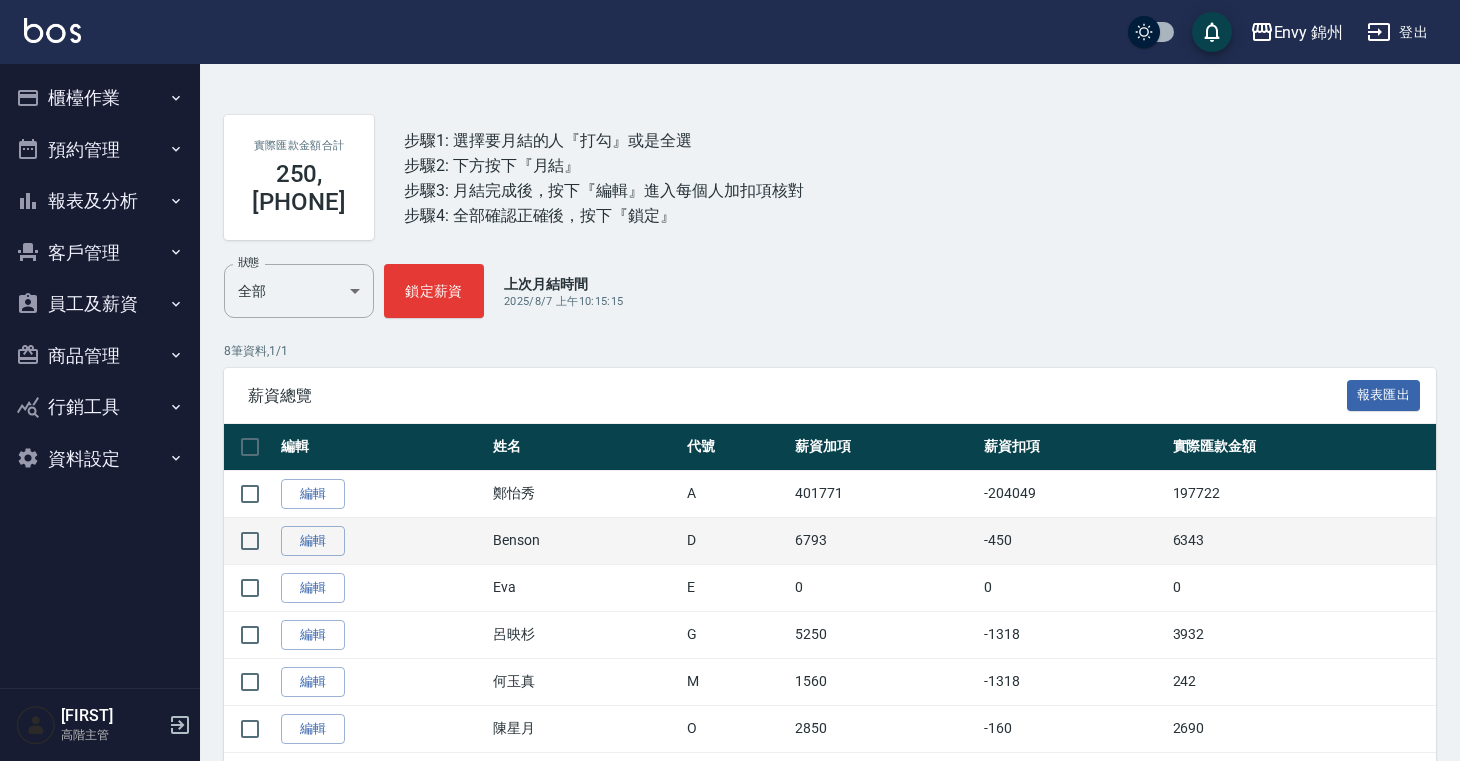 scroll, scrollTop: 240, scrollLeft: 0, axis: vertical 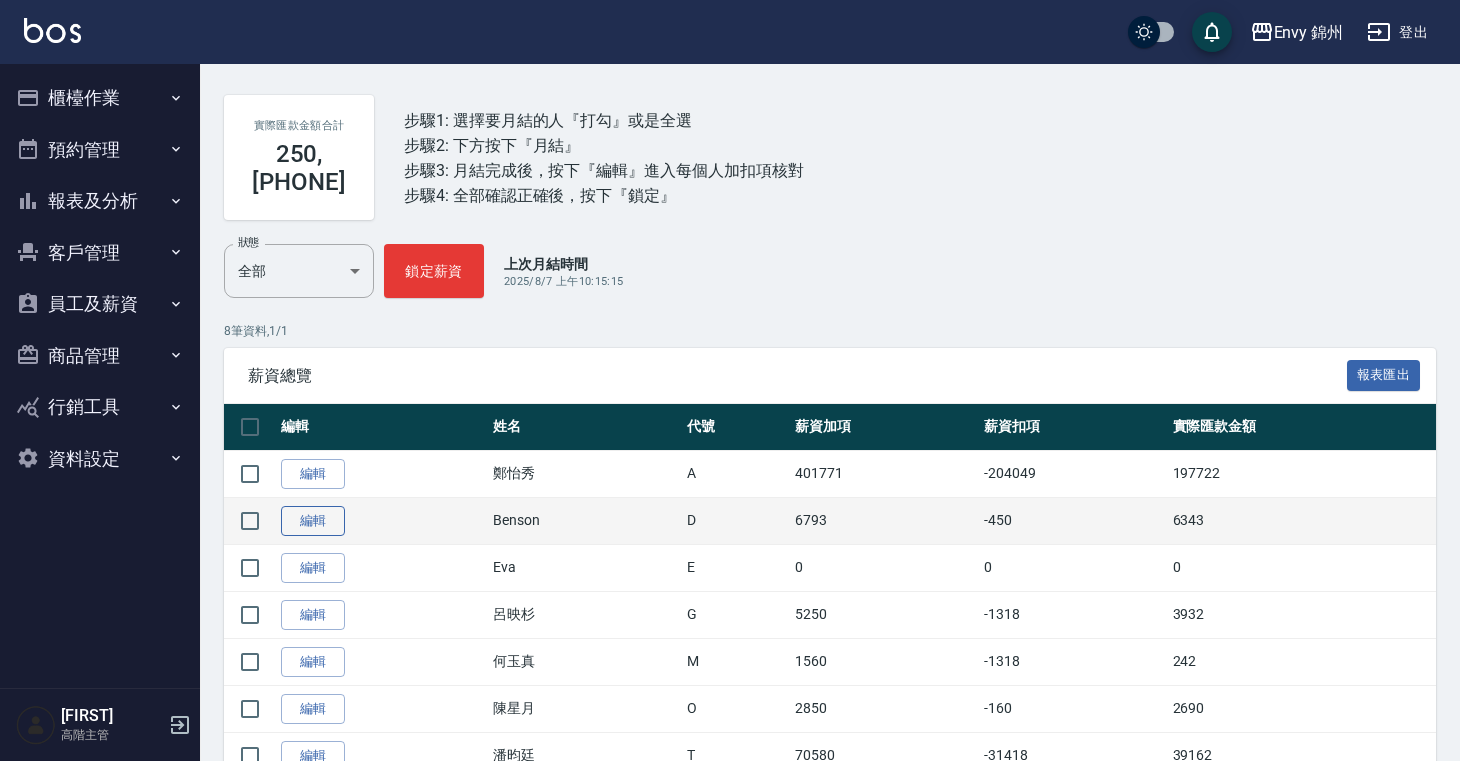 click on "編輯" at bounding box center (313, 521) 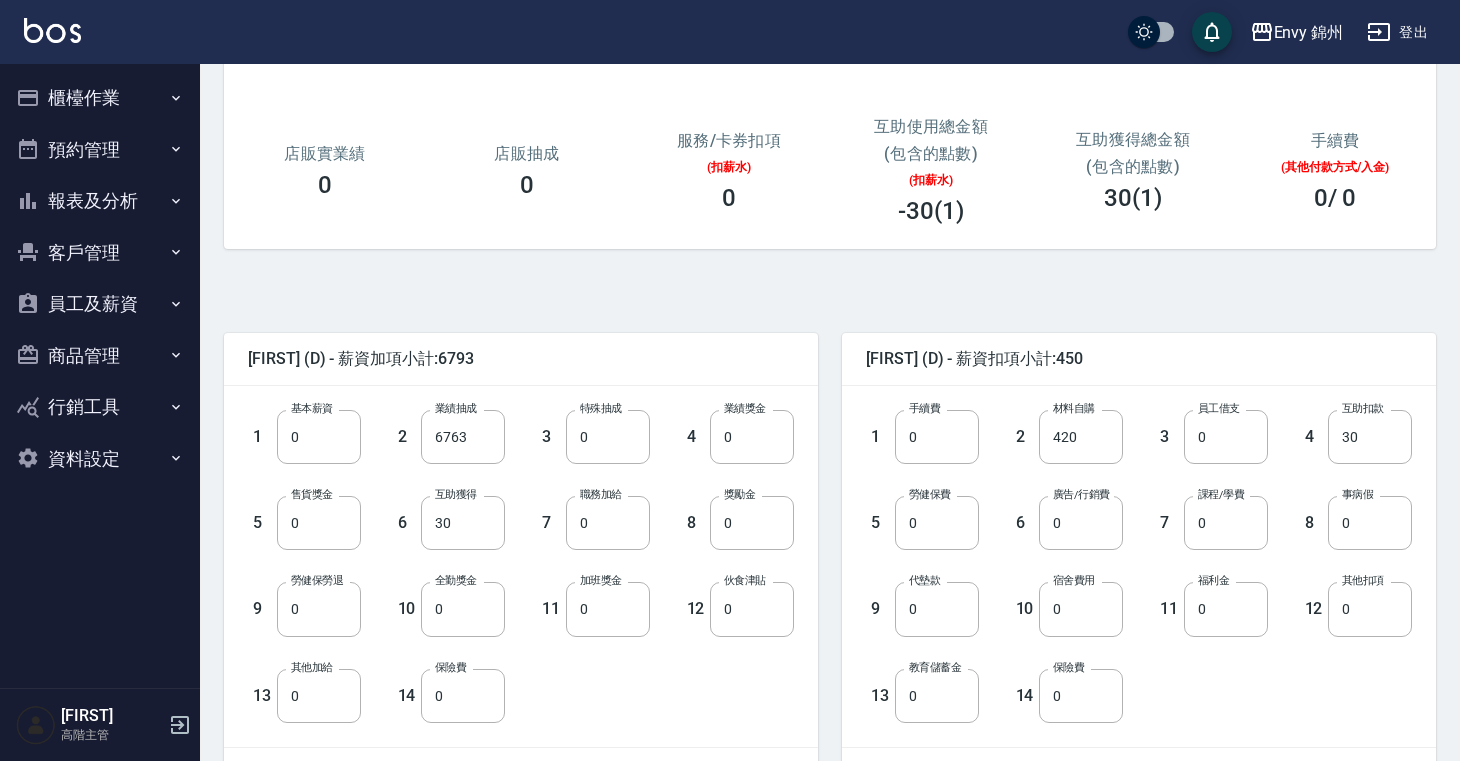 scroll, scrollTop: 334, scrollLeft: 0, axis: vertical 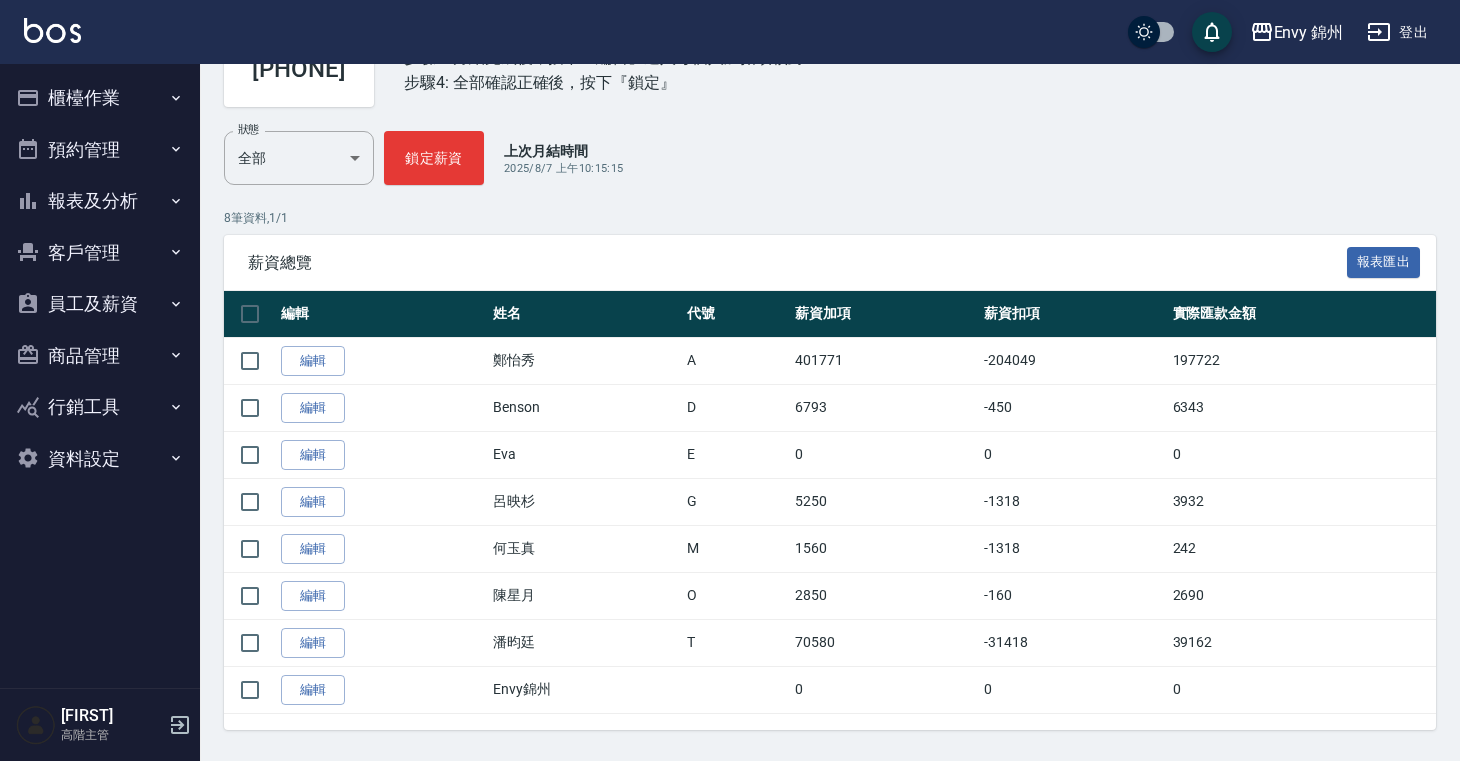 click on "編輯" at bounding box center [313, 643] 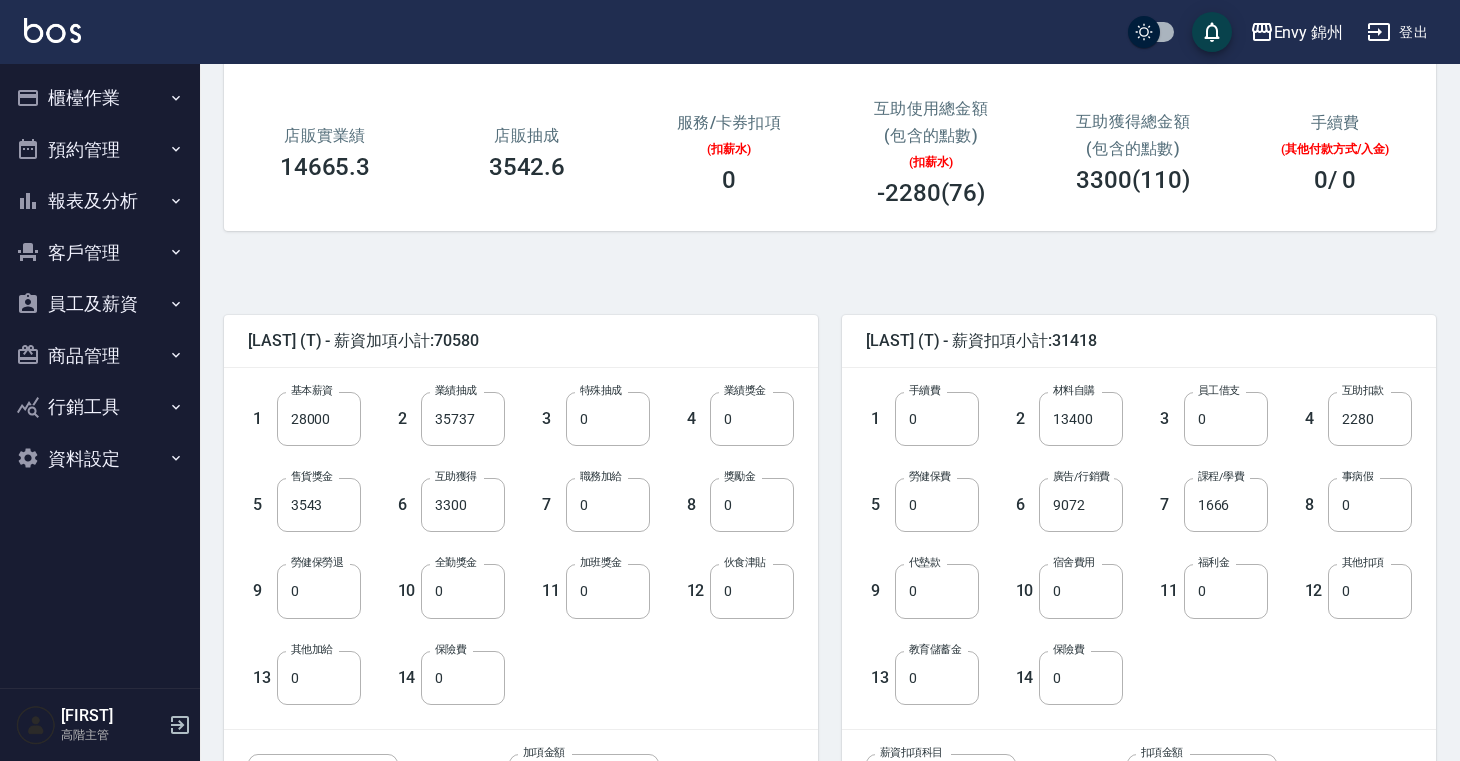 scroll, scrollTop: 328, scrollLeft: 0, axis: vertical 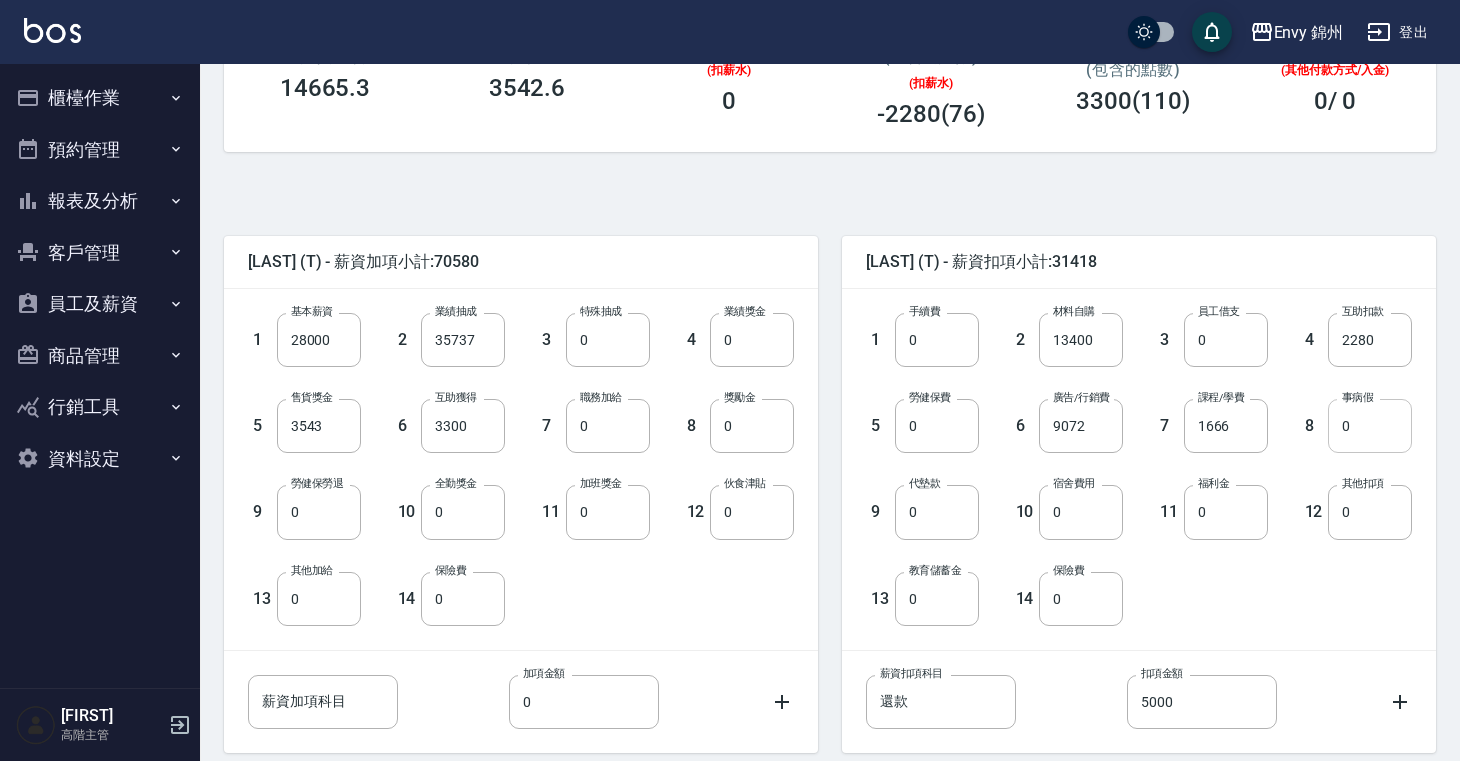 click on "0" at bounding box center [1370, 426] 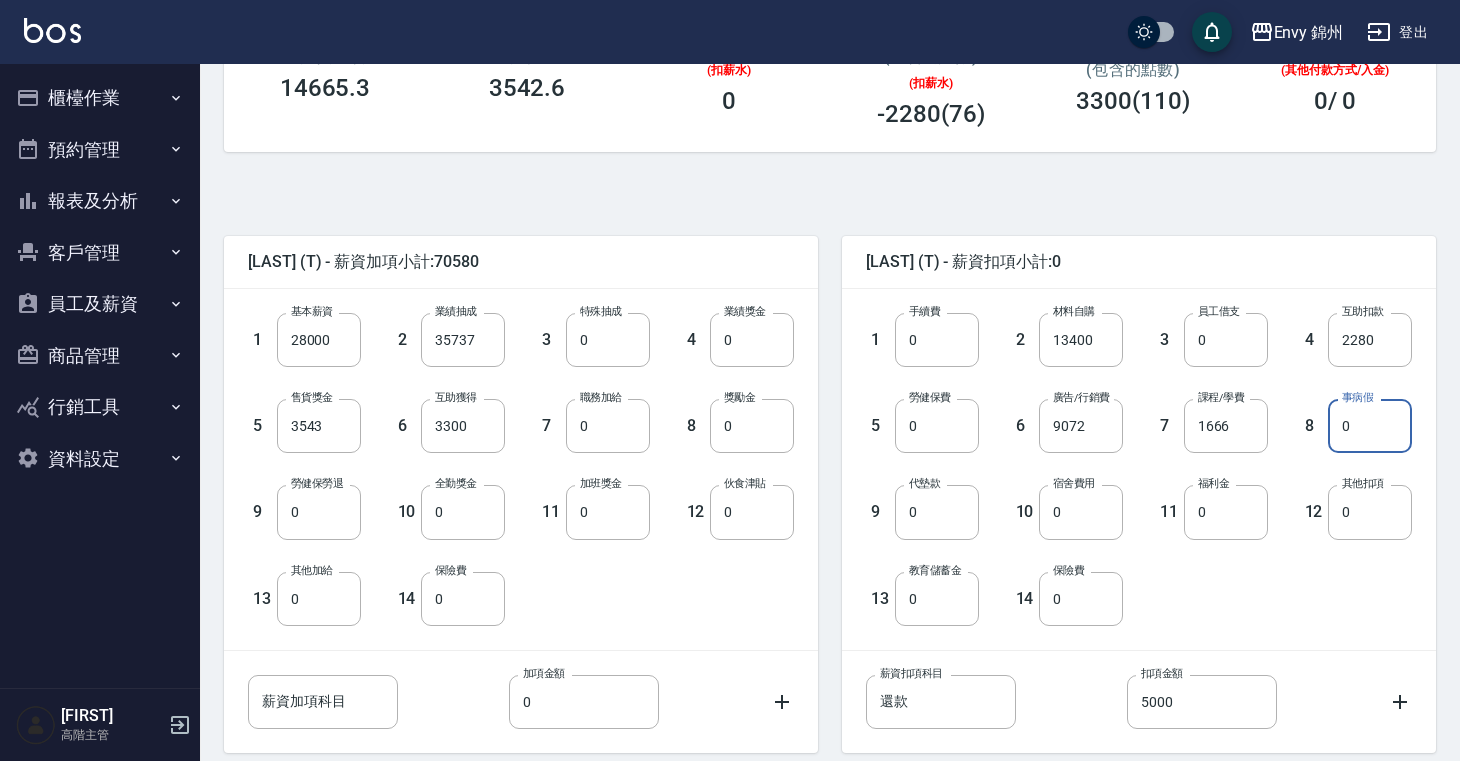 click on "0" at bounding box center (1370, 426) 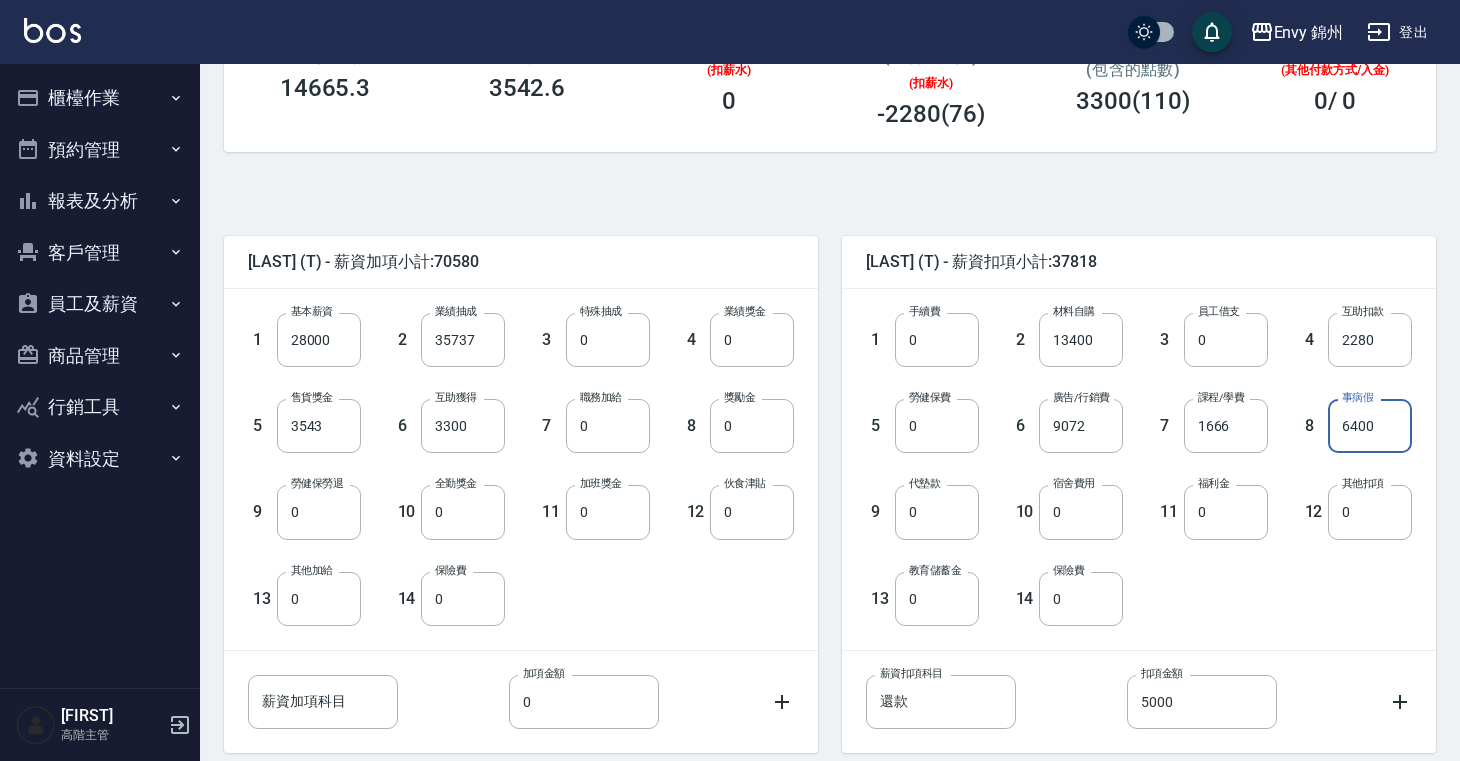 scroll, scrollTop: 452, scrollLeft: 0, axis: vertical 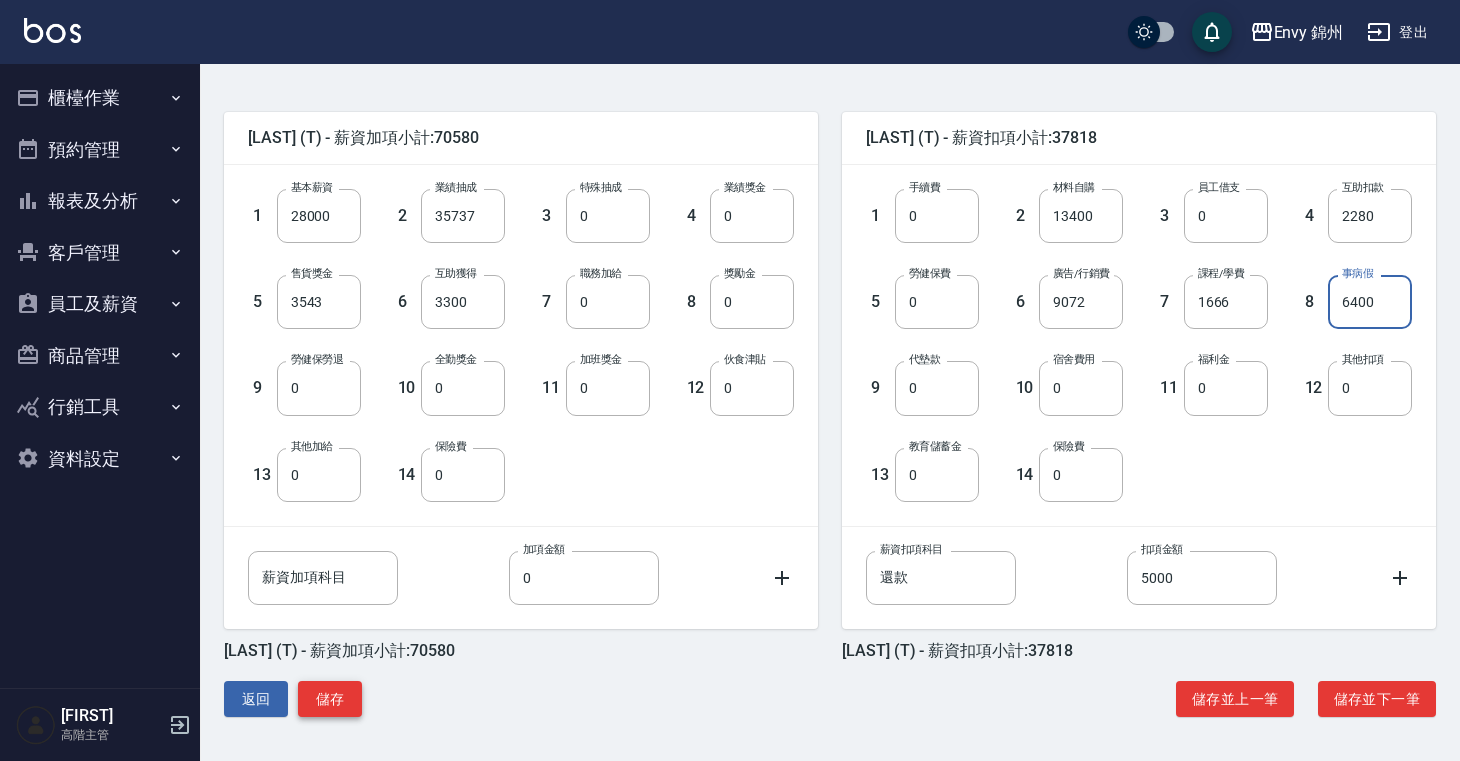 type on "6400" 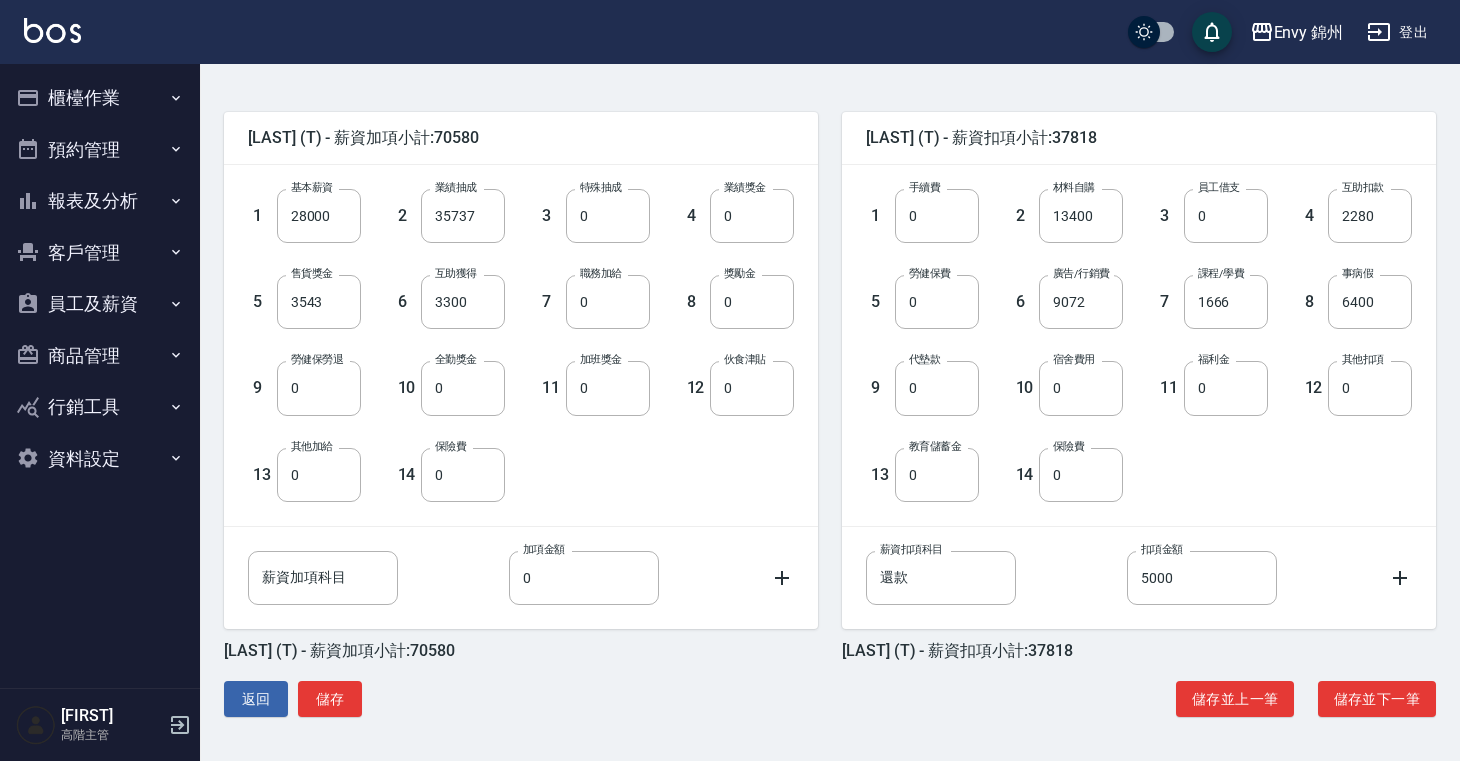 type 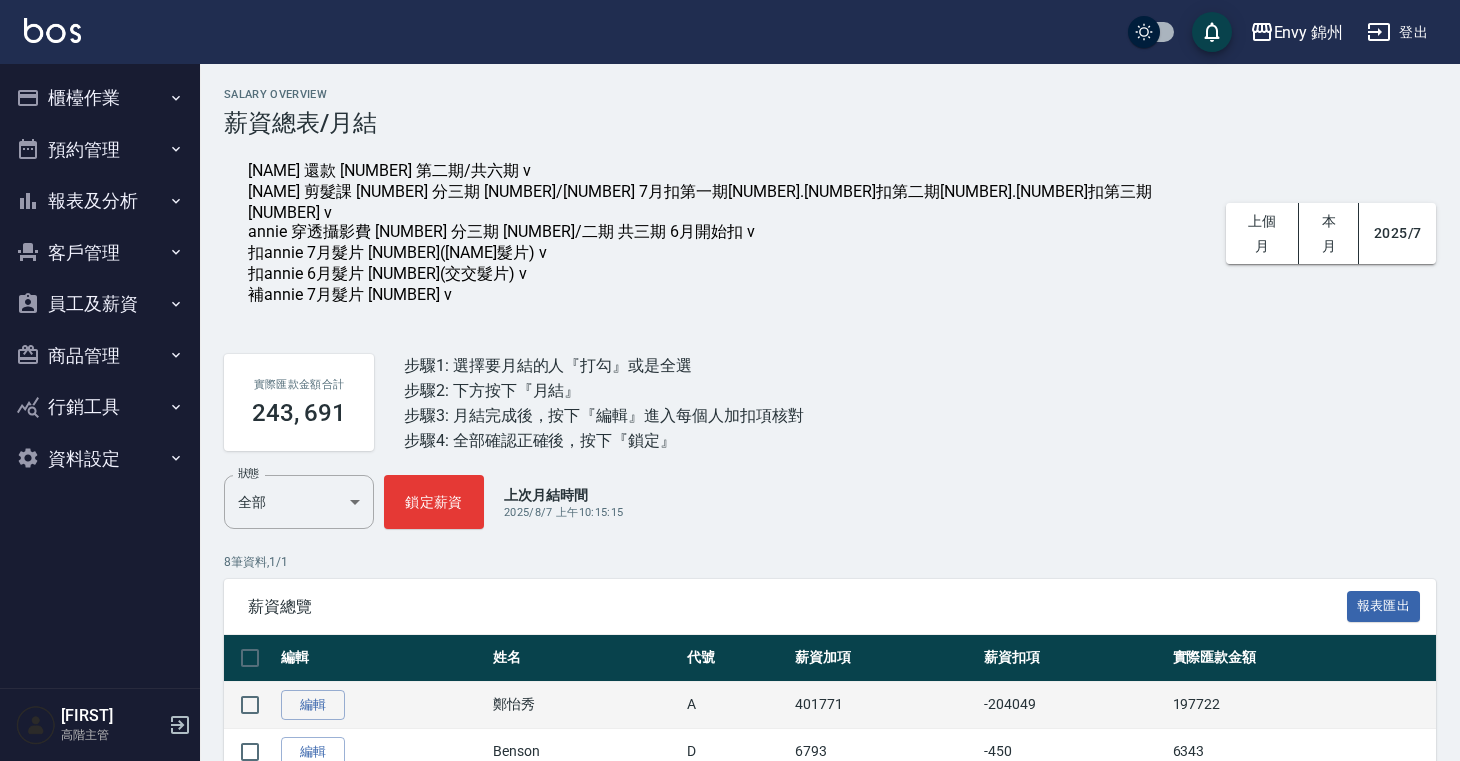 scroll, scrollTop: 351, scrollLeft: 0, axis: vertical 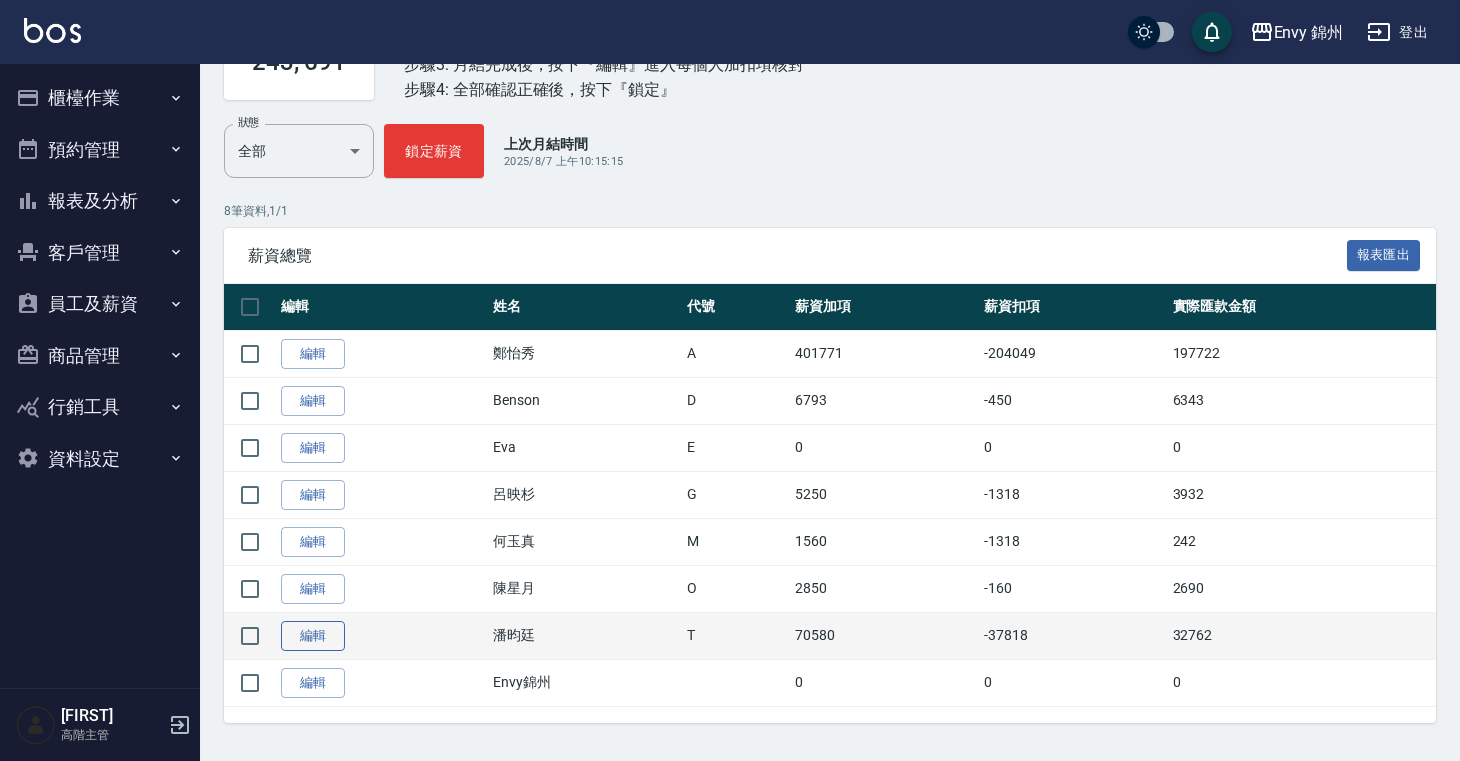 click on "編輯" at bounding box center (313, 636) 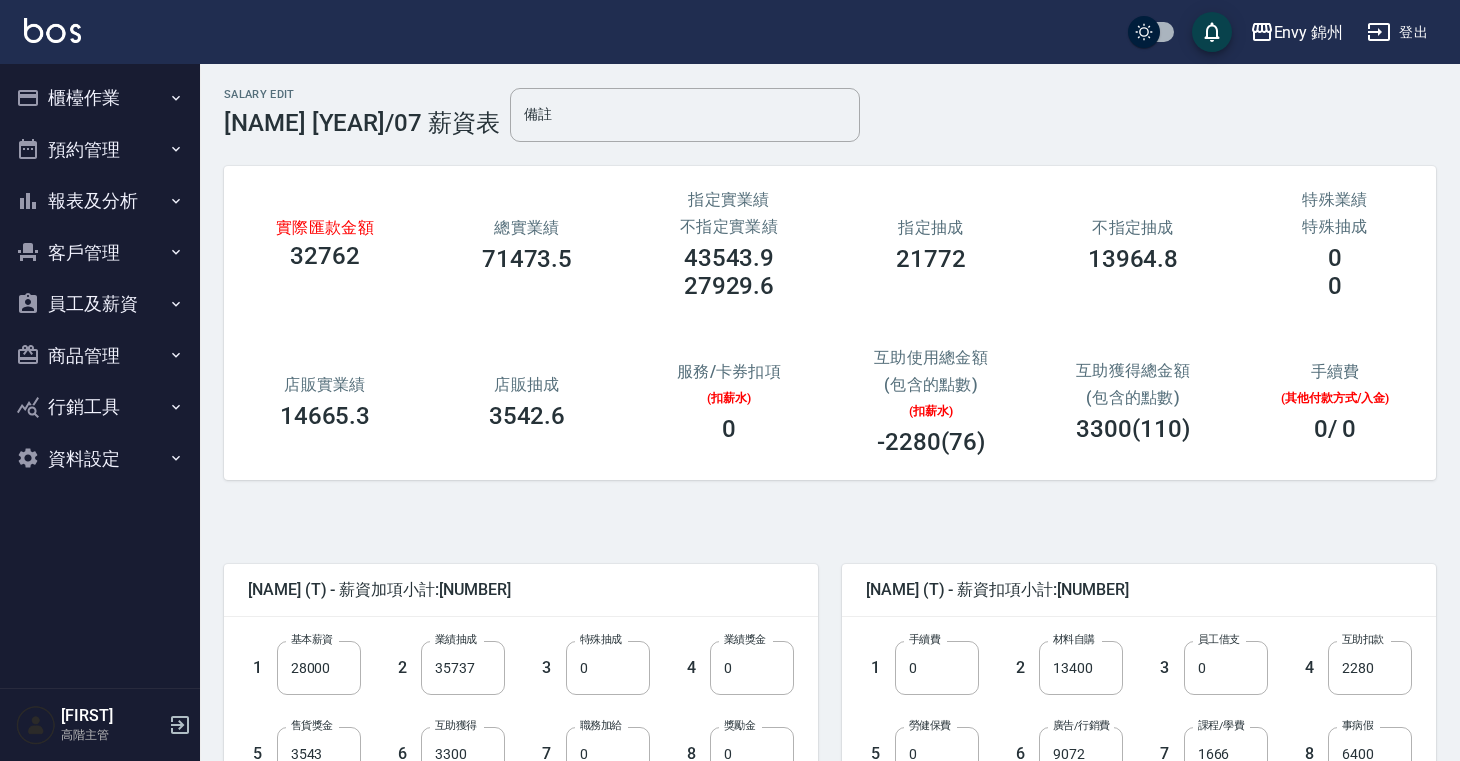 scroll, scrollTop: 340, scrollLeft: 0, axis: vertical 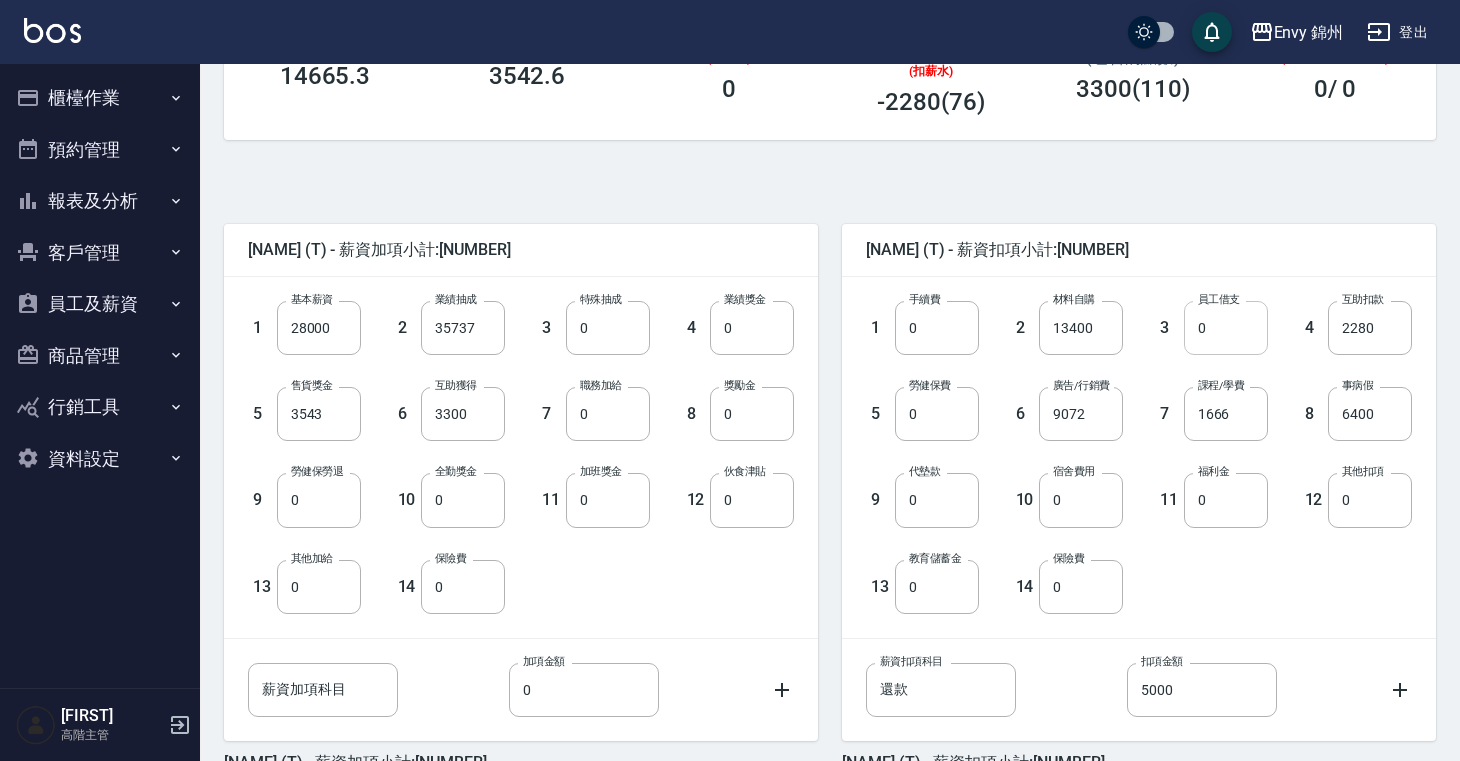 click on "0" at bounding box center [1226, 328] 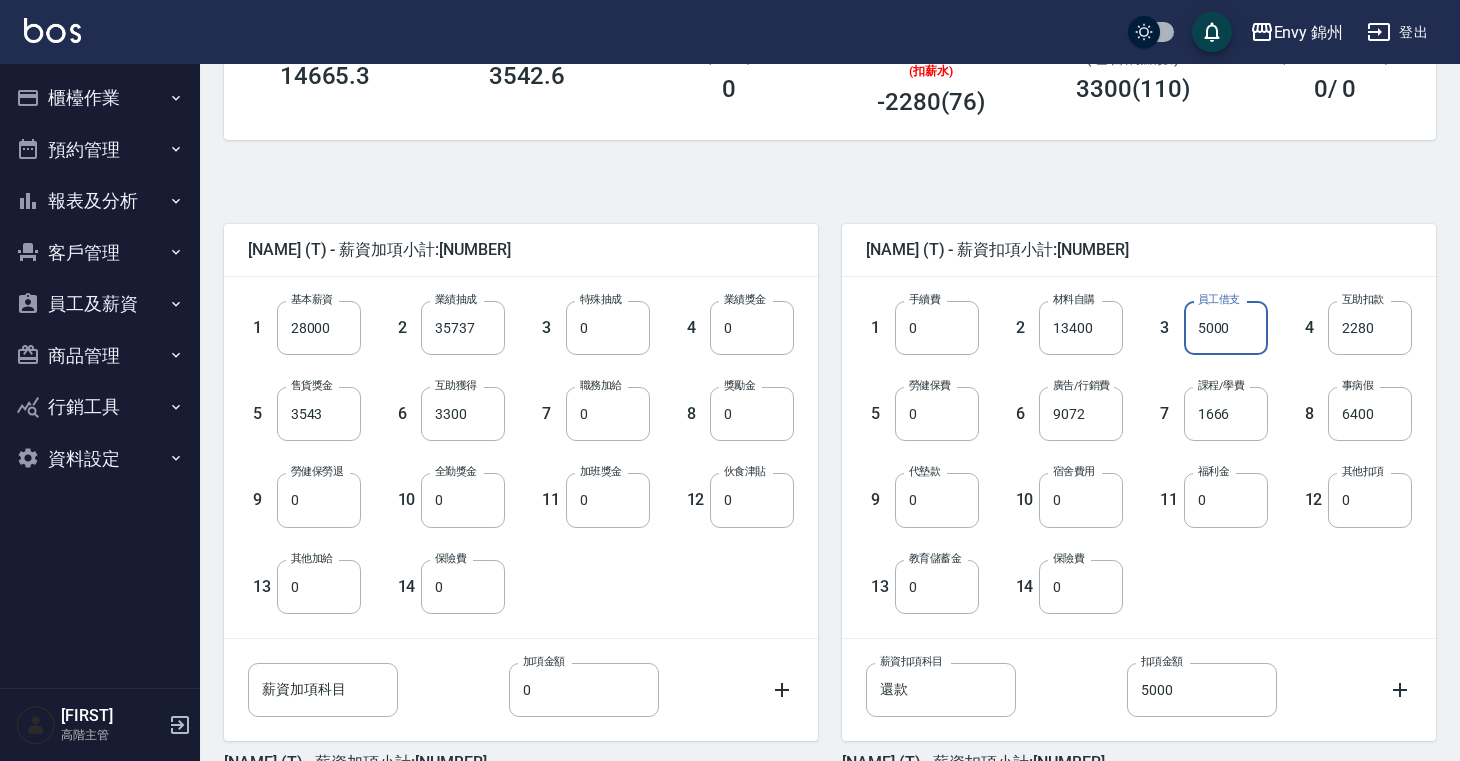 type on "5000" 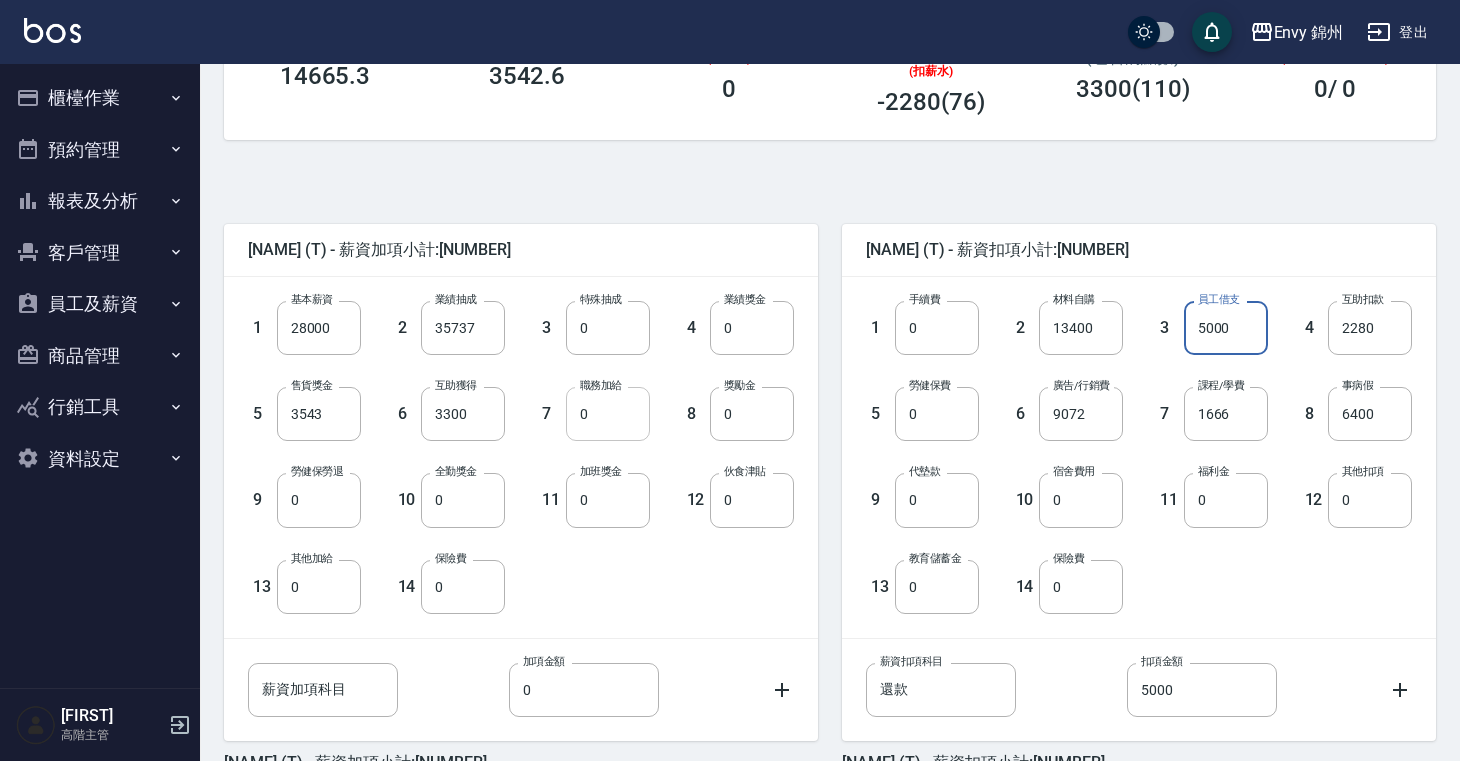click on "0" at bounding box center (608, 414) 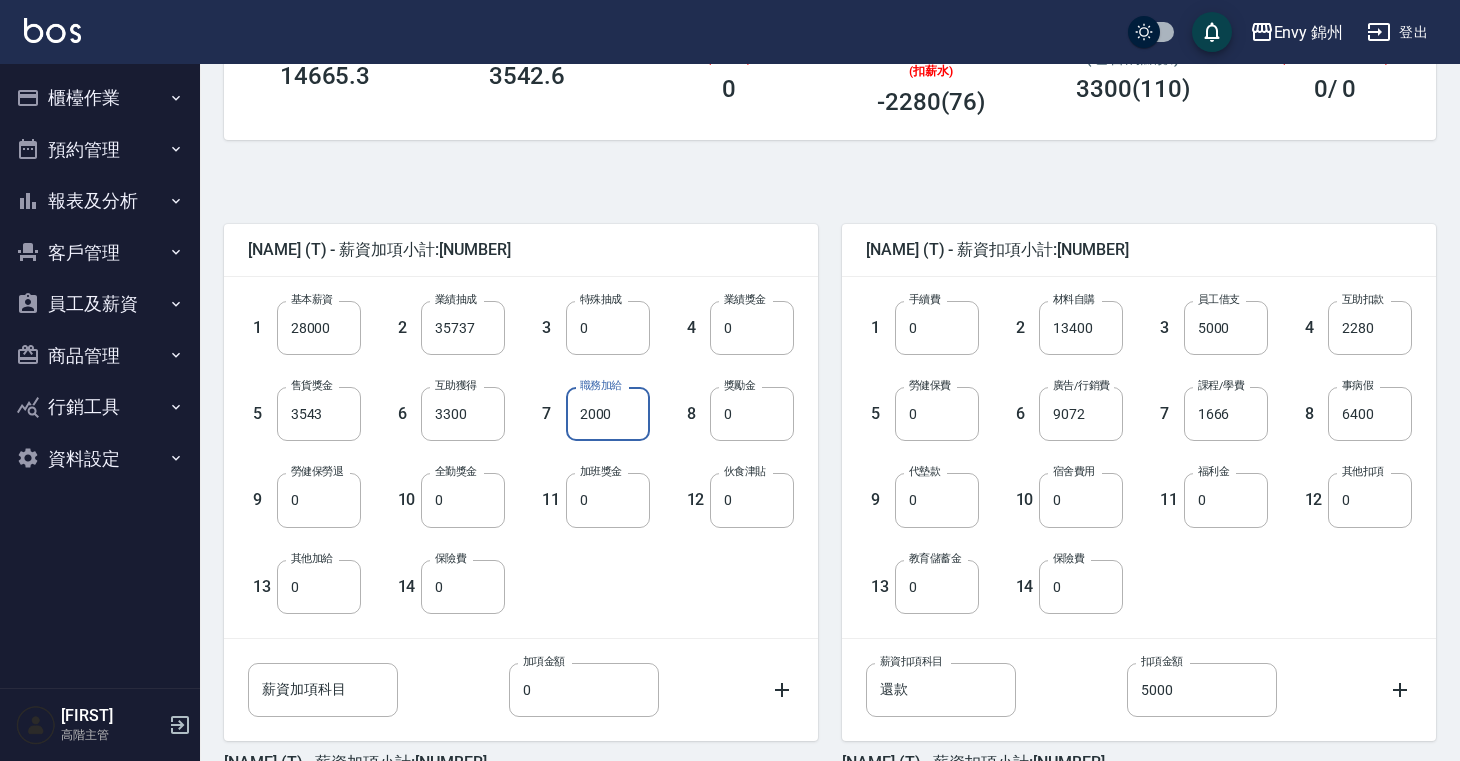 type on "2000" 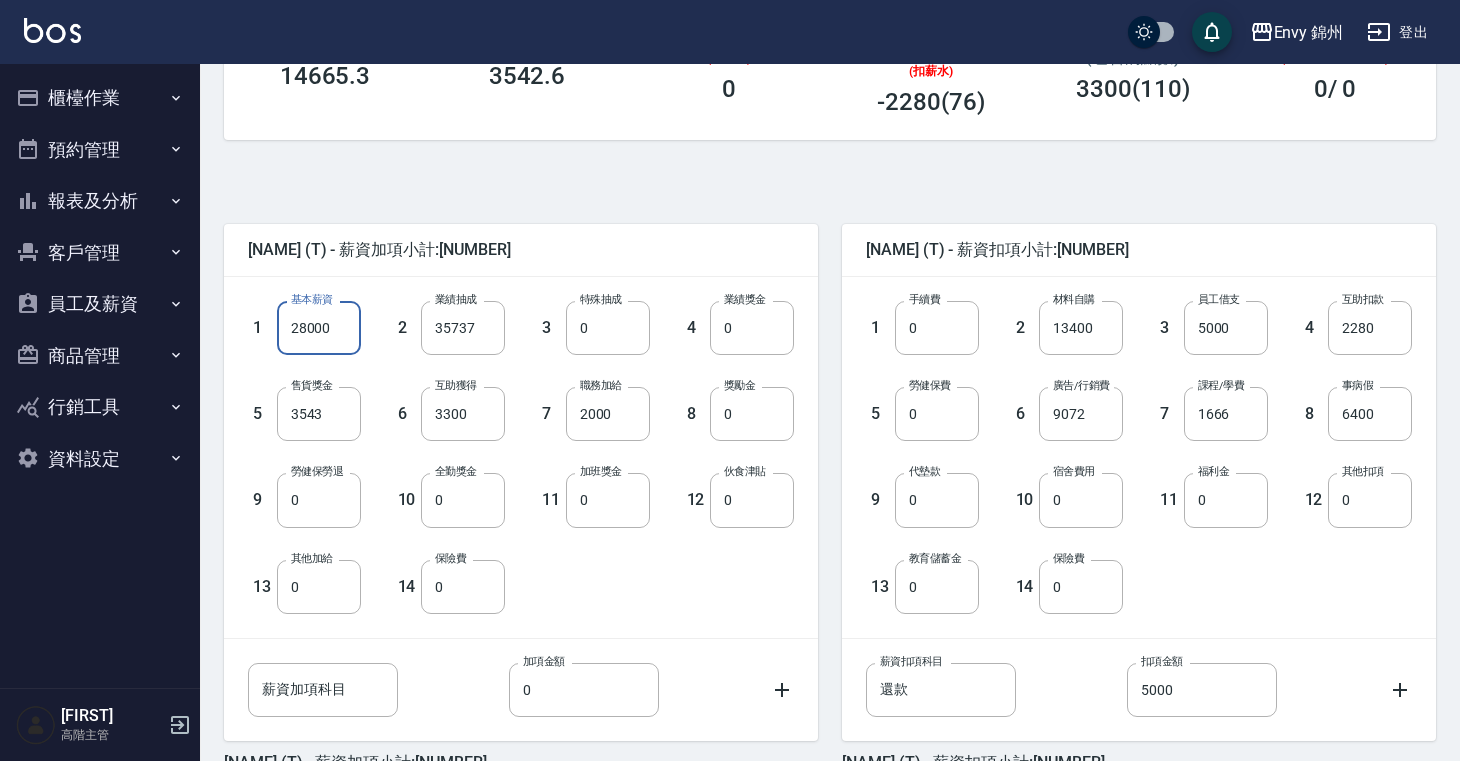 click on "28000" at bounding box center [319, 328] 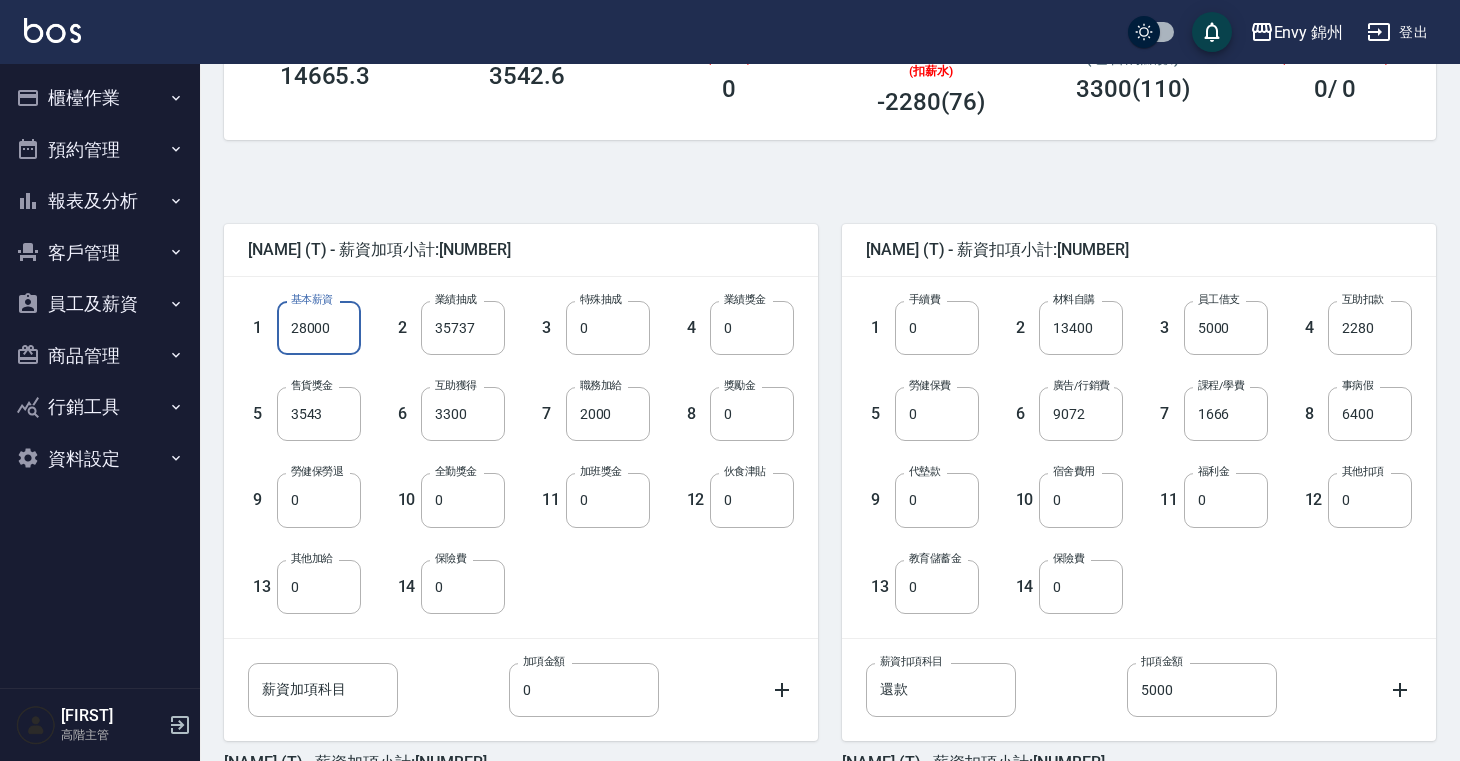 drag, startPoint x: 344, startPoint y: 329, endPoint x: 277, endPoint y: 327, distance: 67.02985 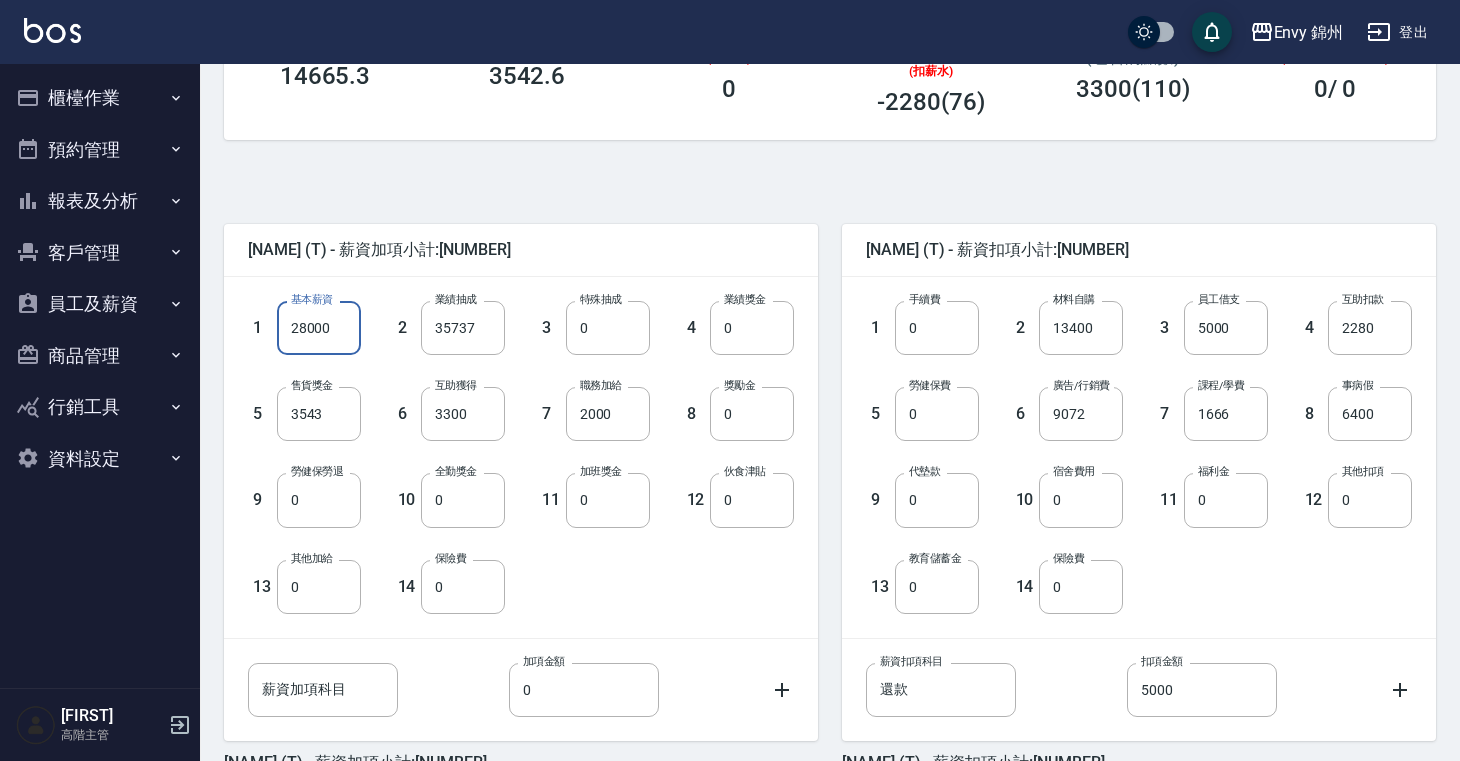 click on "28000" at bounding box center (319, 328) 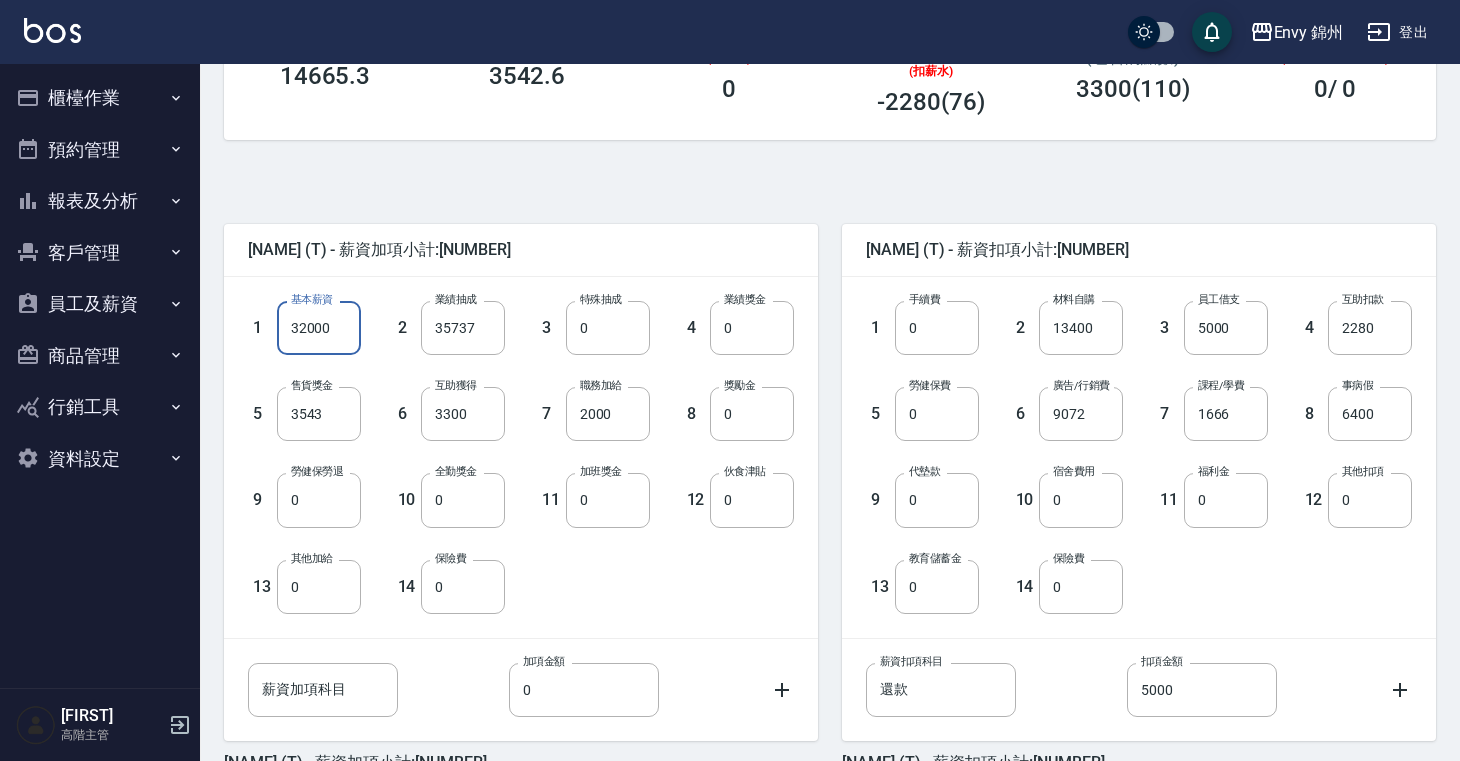type on "32000" 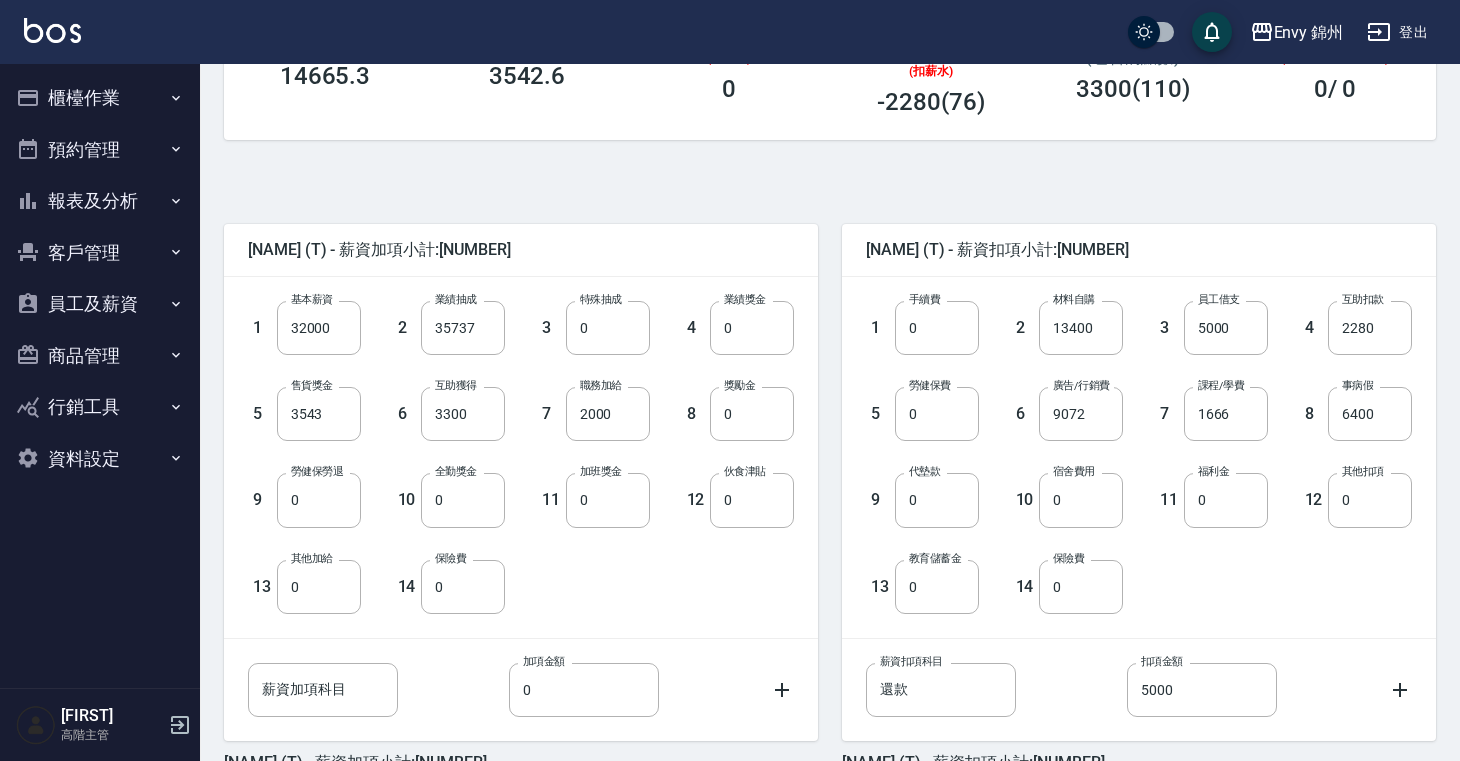 click on "2 業績抽成 35737 業績抽成" at bounding box center [433, 312] 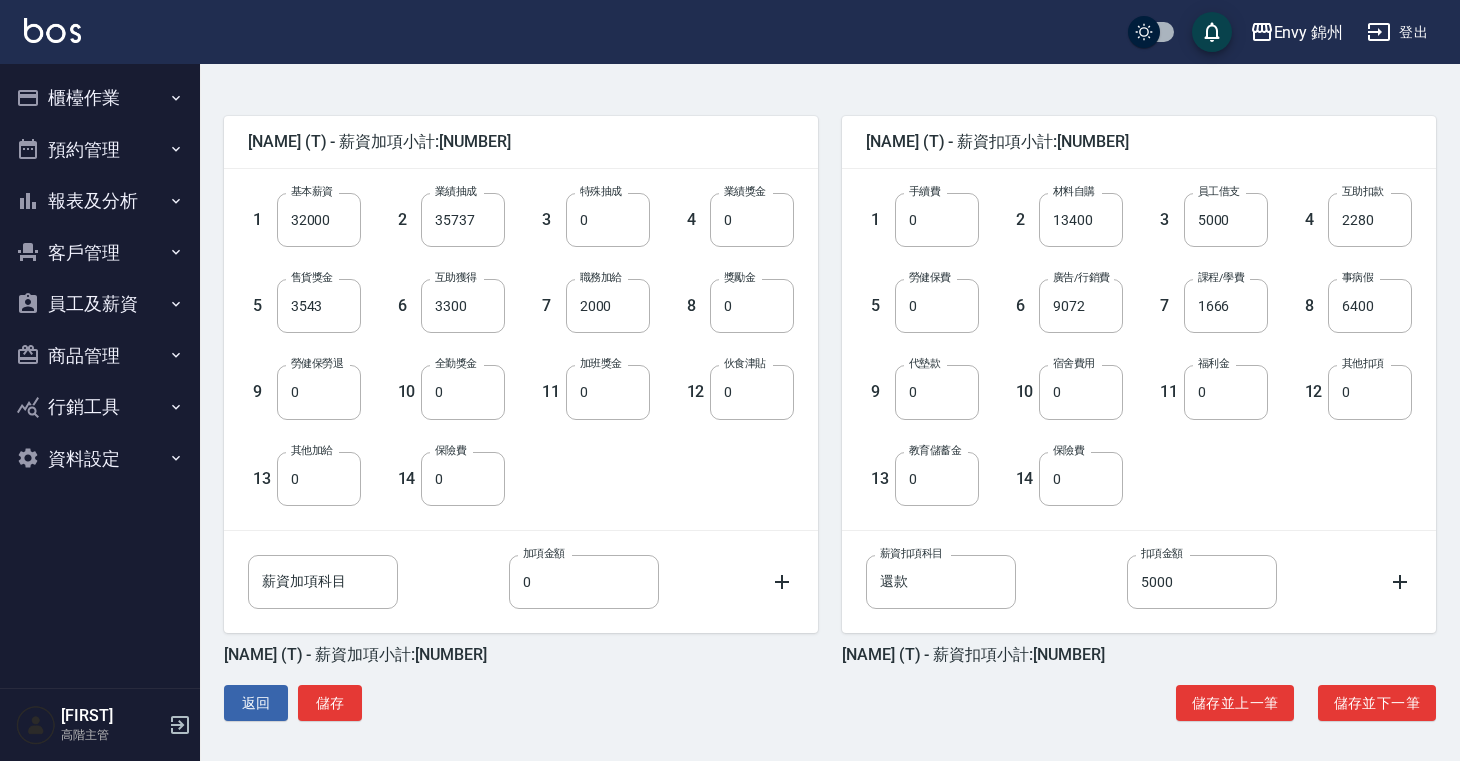 scroll, scrollTop: 452, scrollLeft: 0, axis: vertical 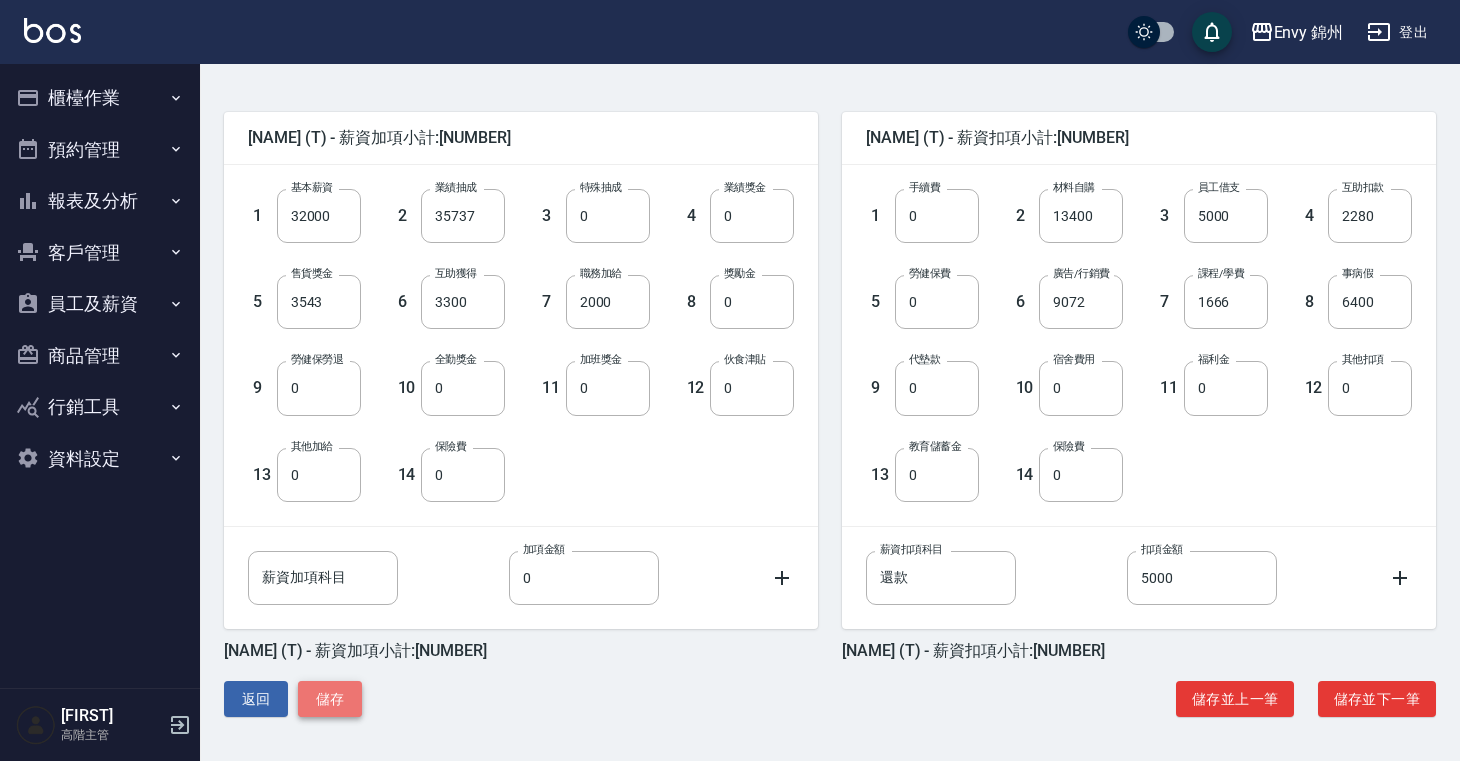 click on "儲存" at bounding box center [330, 699] 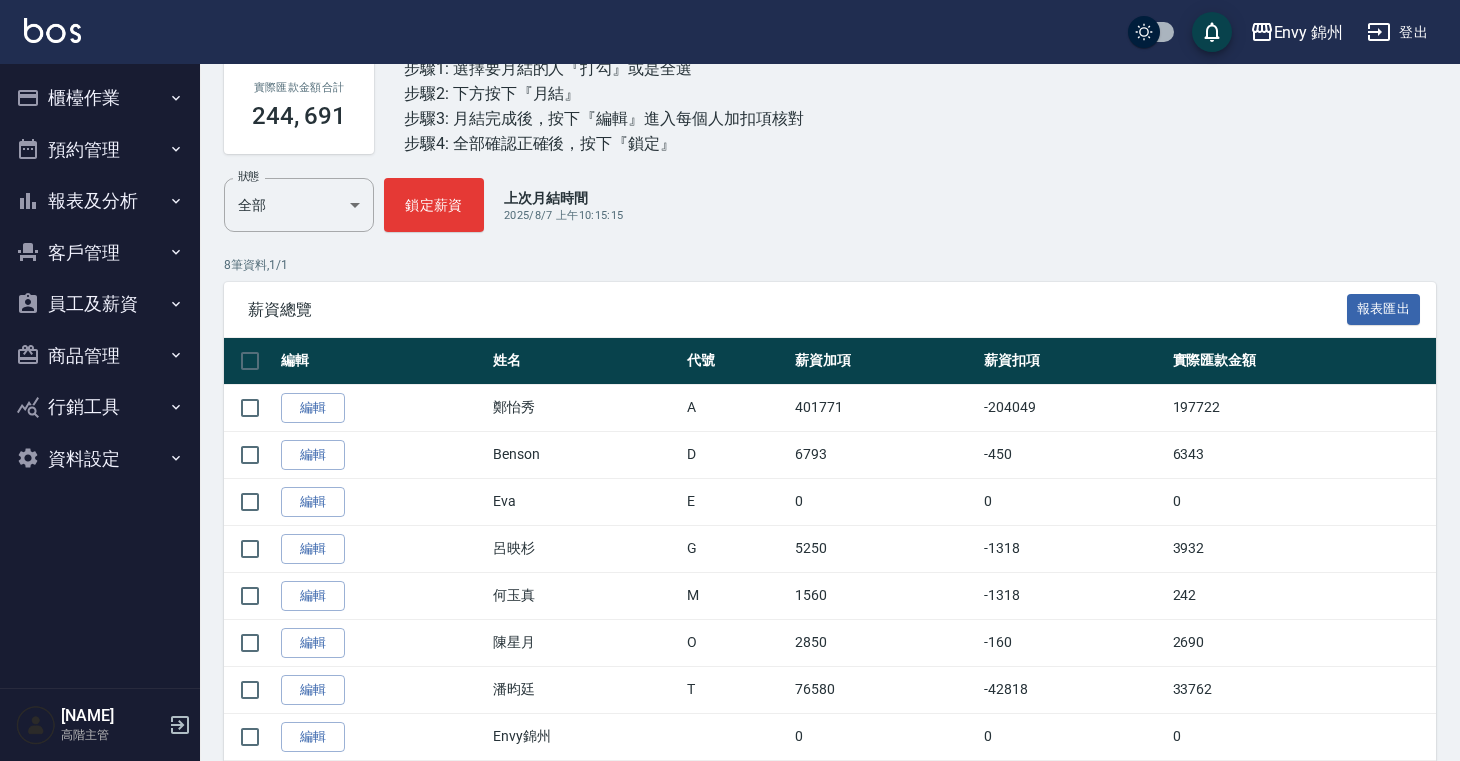 scroll, scrollTop: 354, scrollLeft: 0, axis: vertical 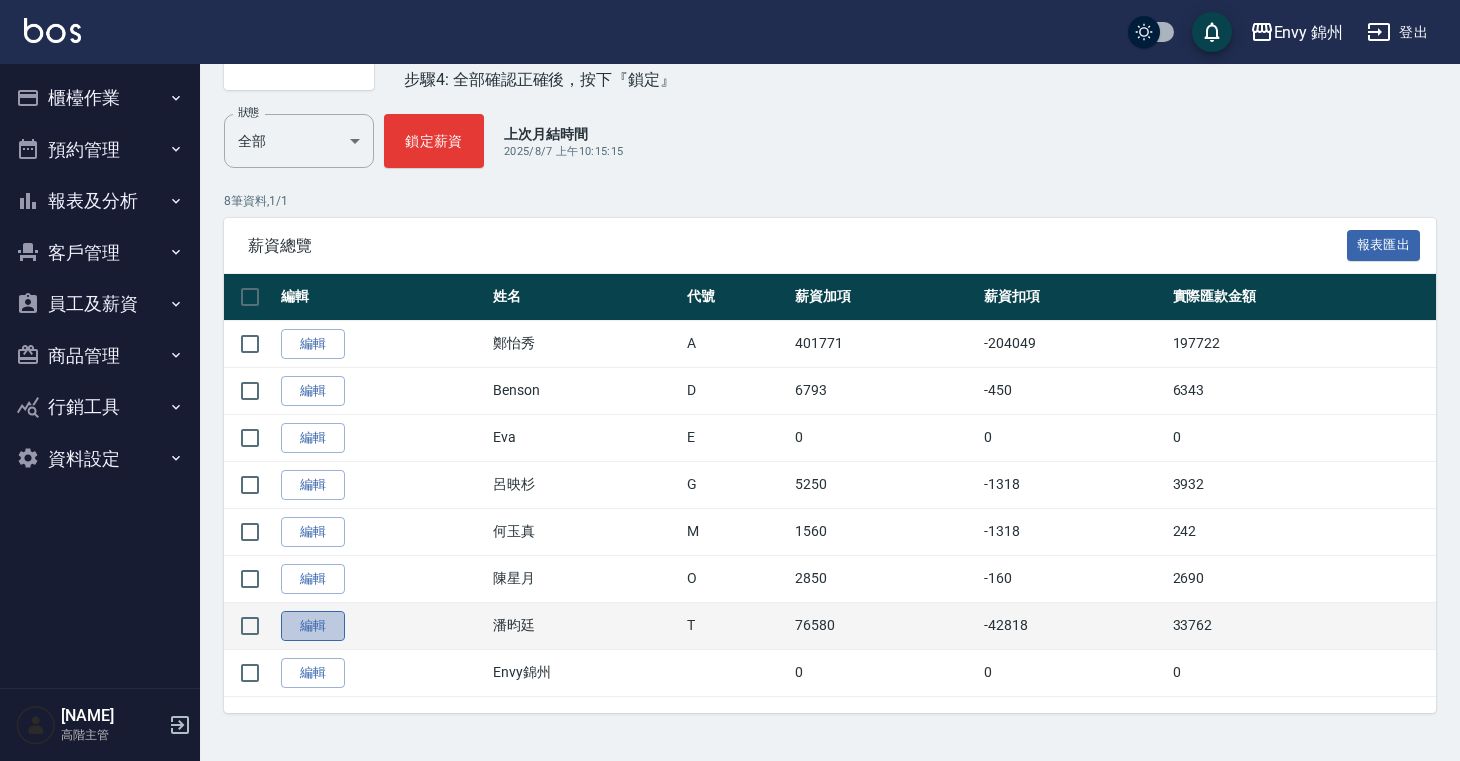 click on "編輯" at bounding box center (313, 626) 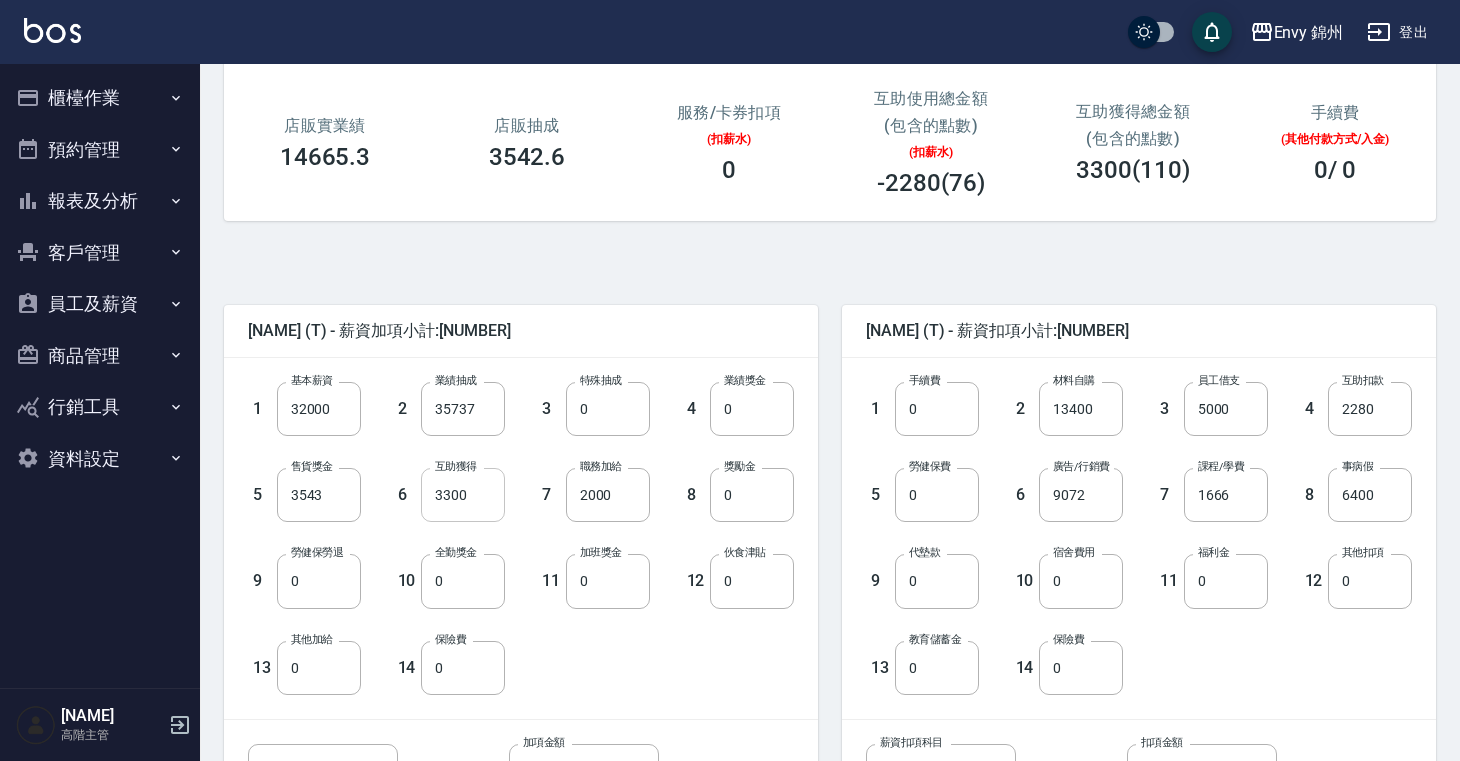 scroll, scrollTop: 0, scrollLeft: 0, axis: both 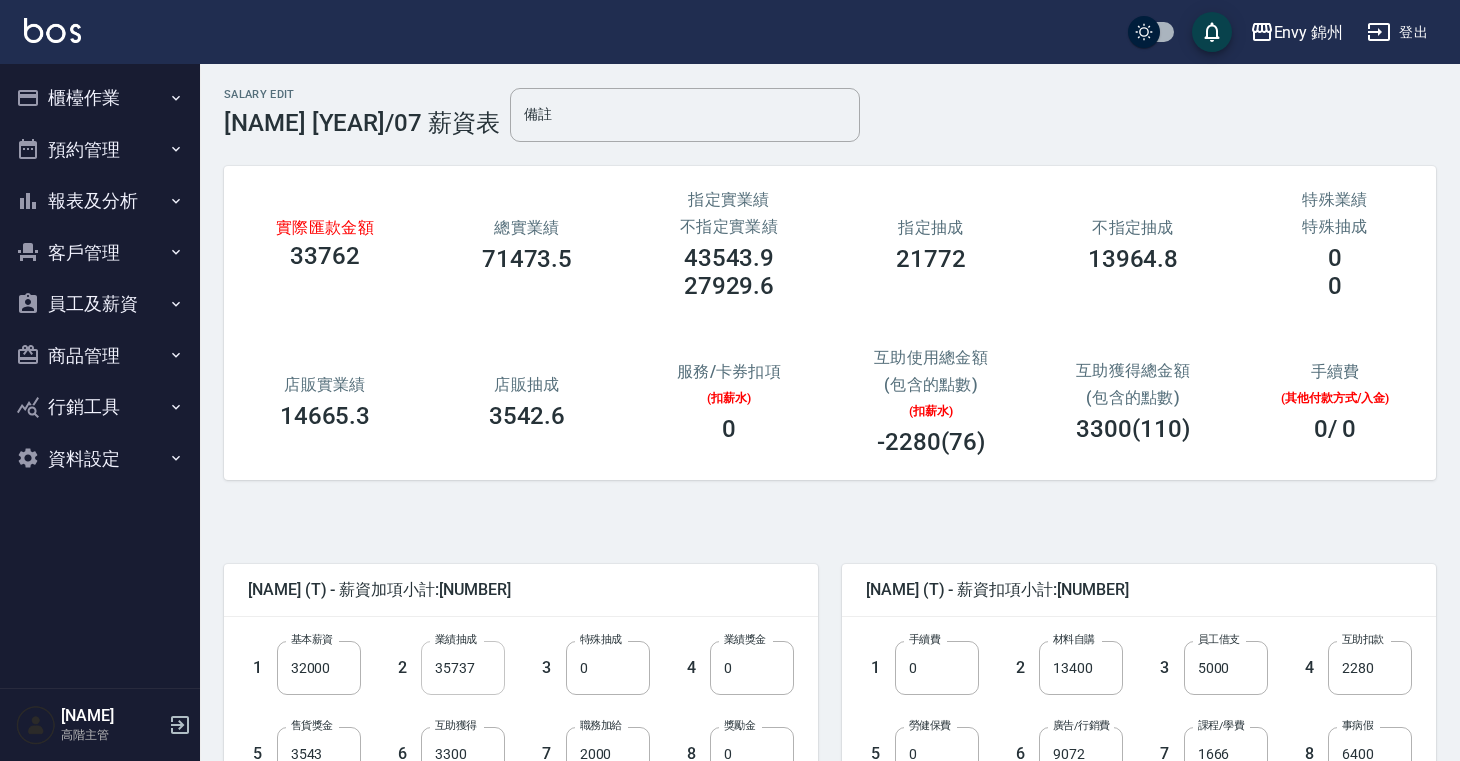 click on "35737" at bounding box center [463, 668] 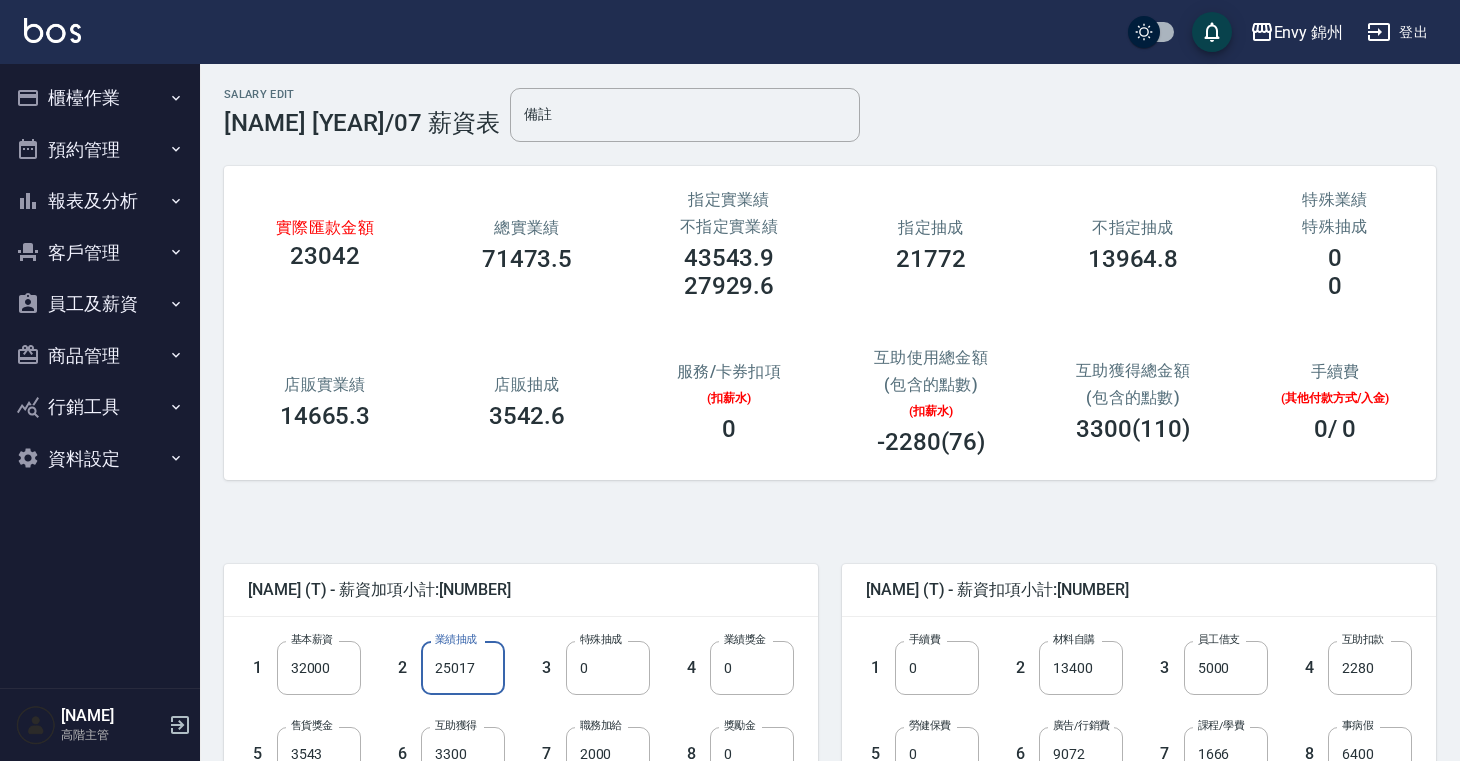 scroll, scrollTop: 442, scrollLeft: 0, axis: vertical 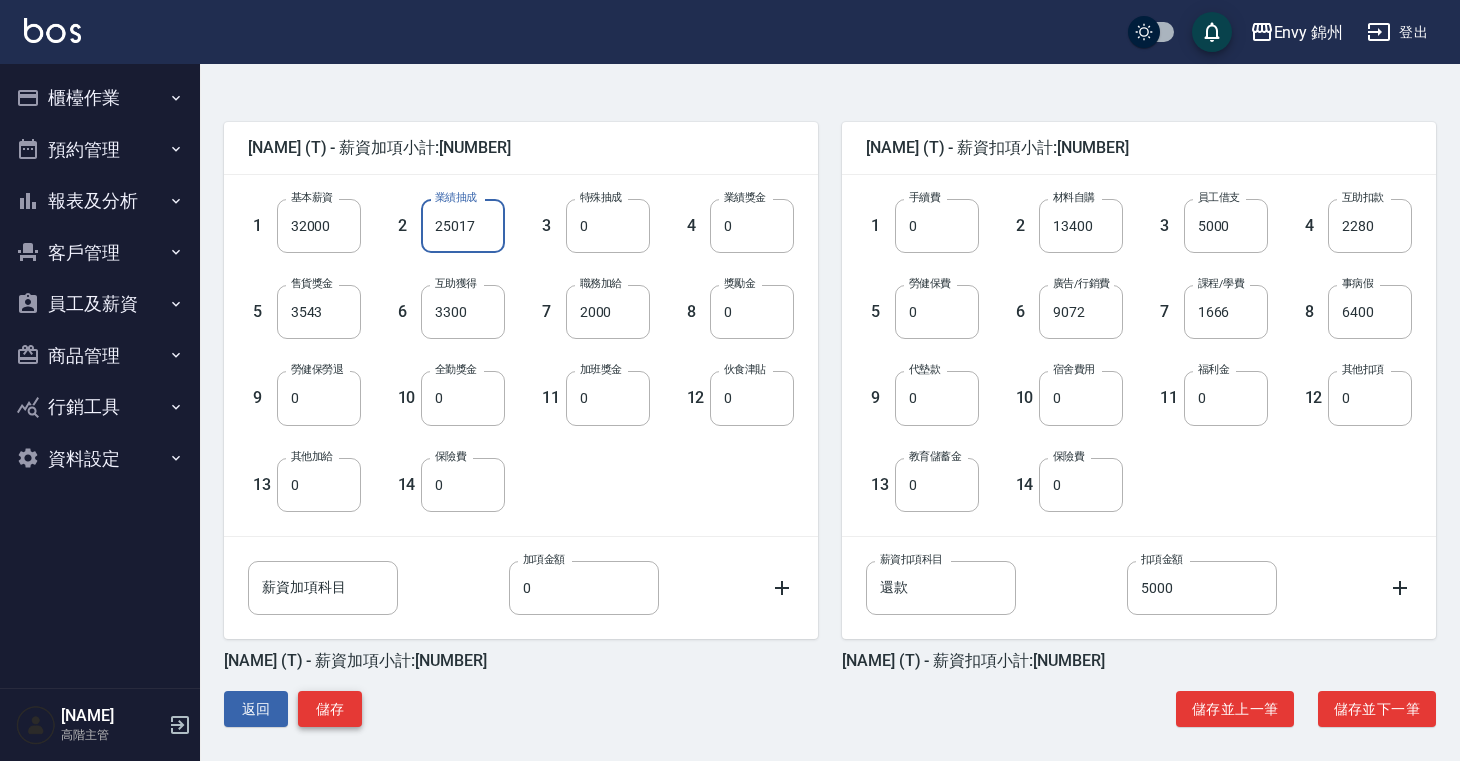 type on "25017" 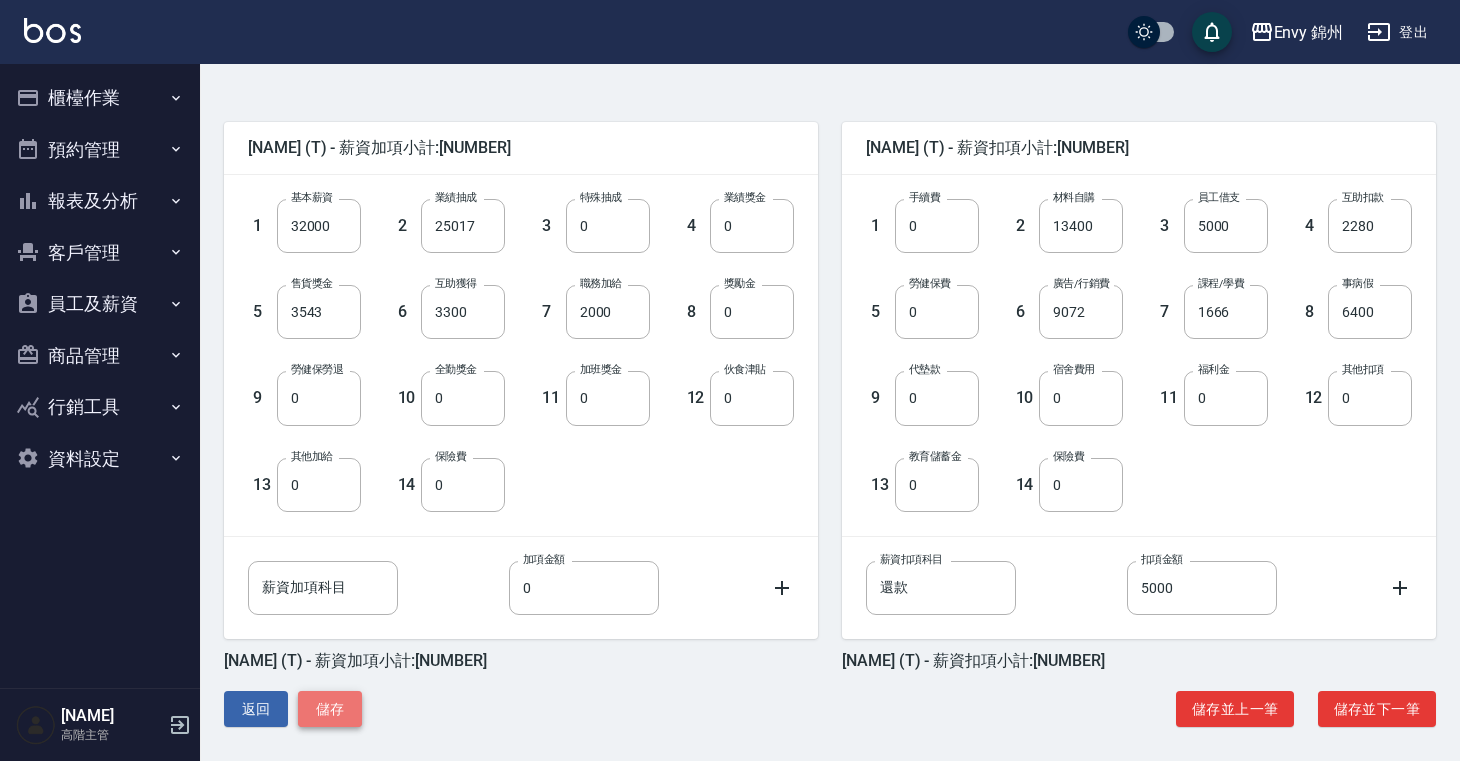 click on "儲存" at bounding box center [330, 709] 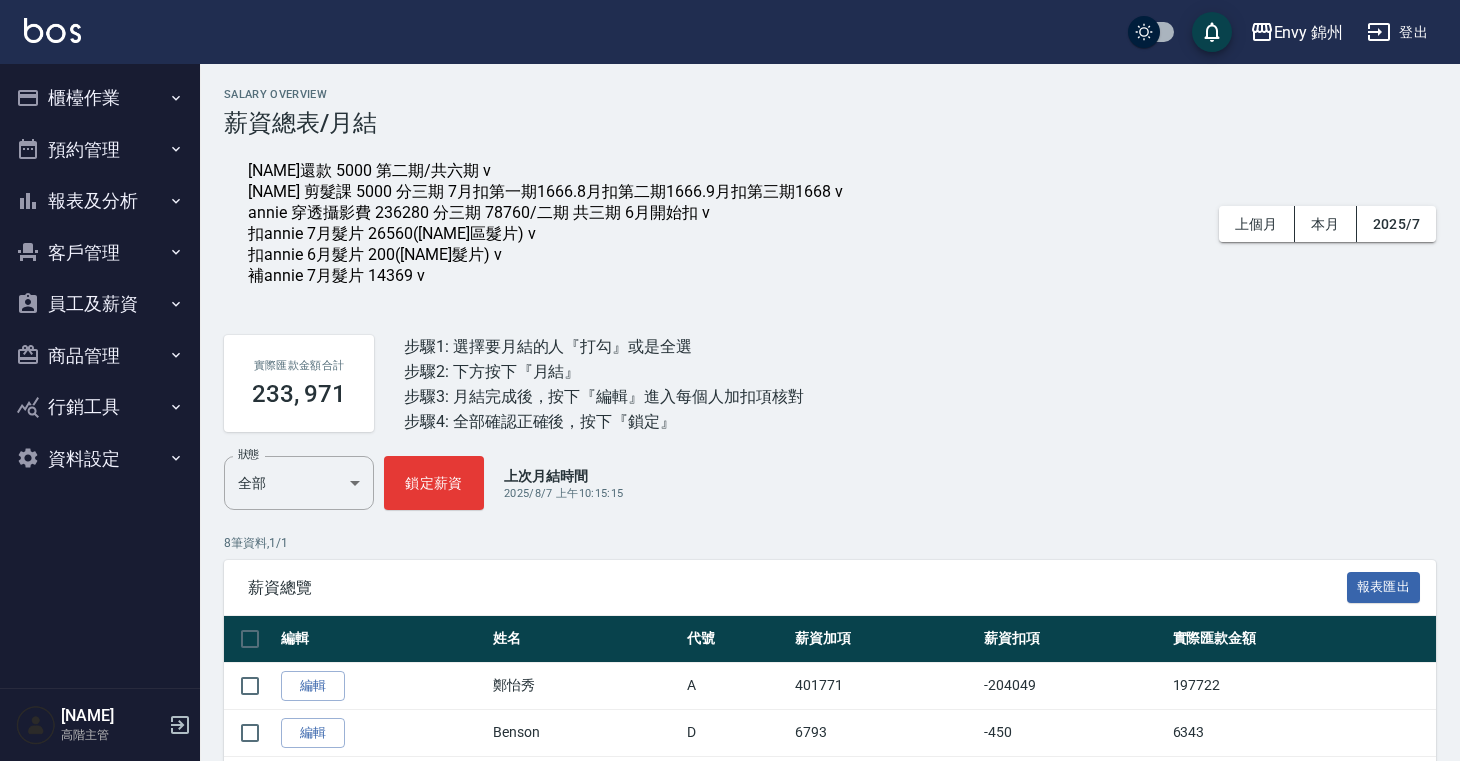 scroll, scrollTop: 354, scrollLeft: 0, axis: vertical 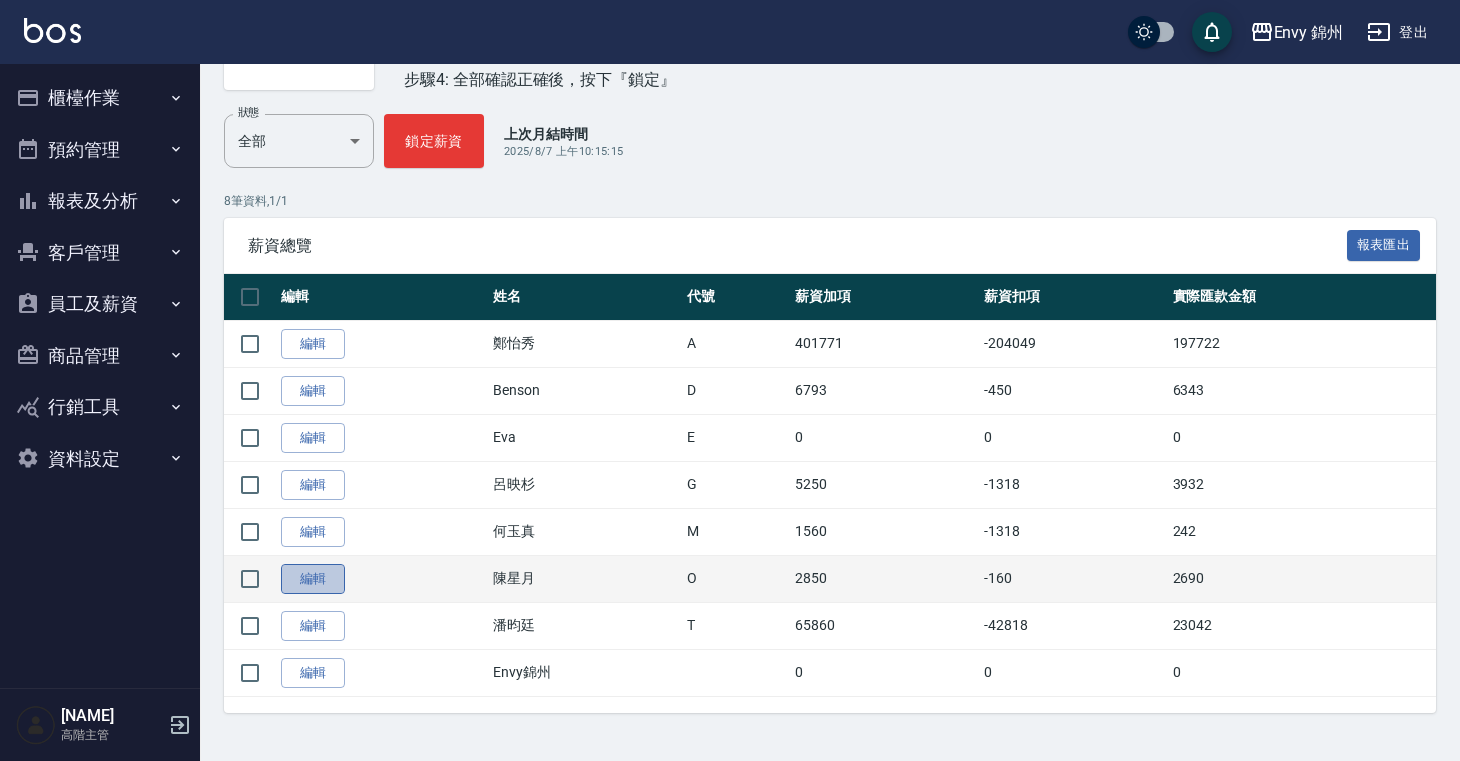 click on "編輯" at bounding box center (313, 579) 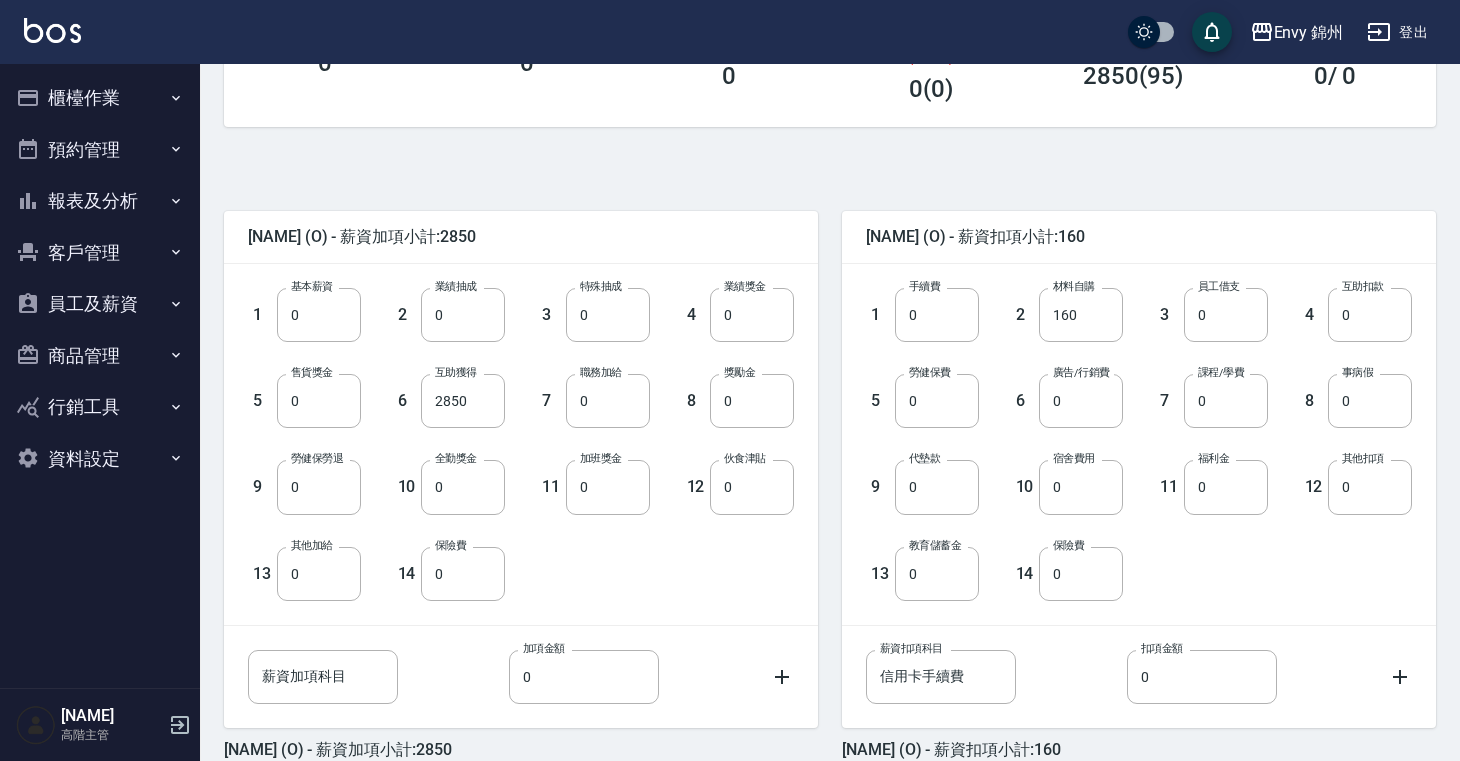 scroll, scrollTop: 271, scrollLeft: 0, axis: vertical 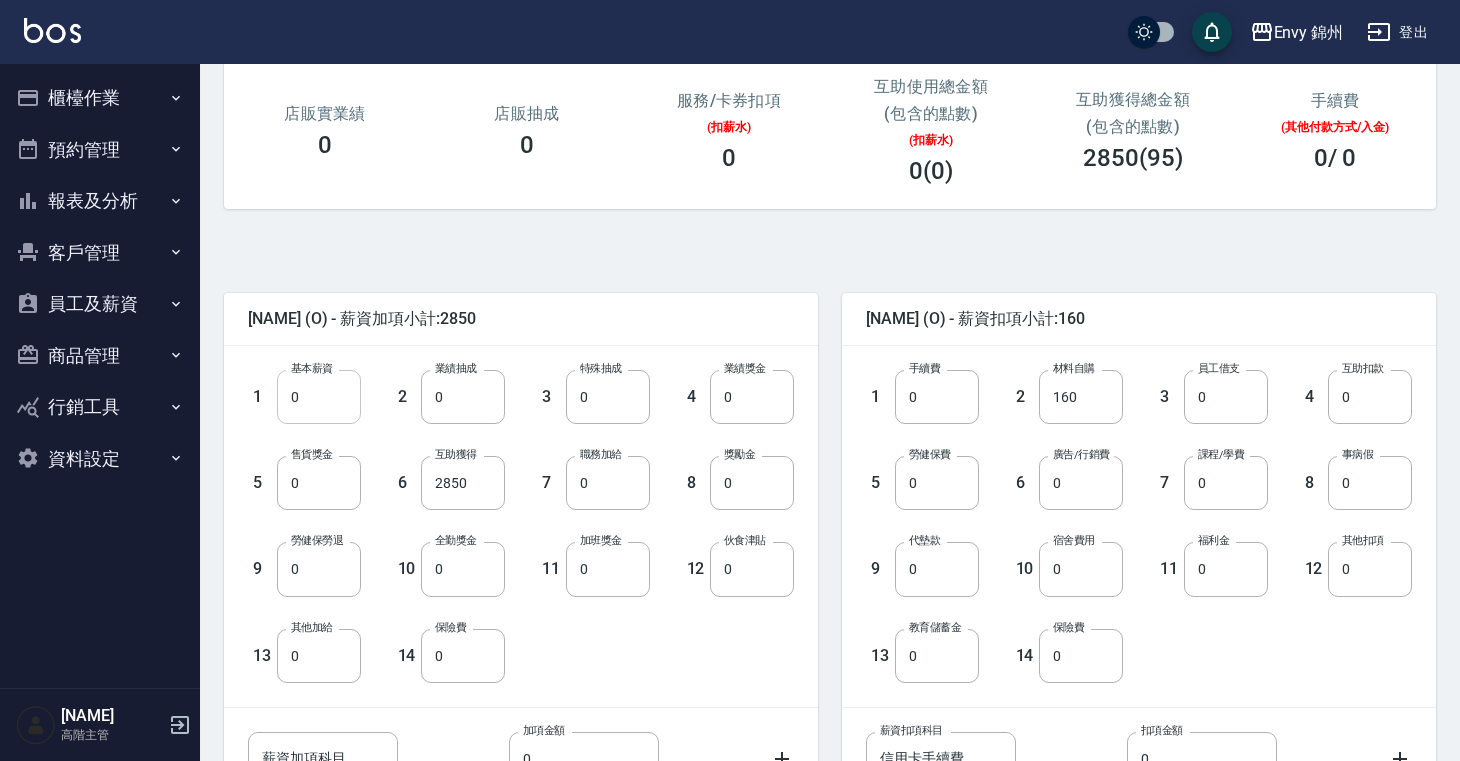 click on "0" at bounding box center [319, 397] 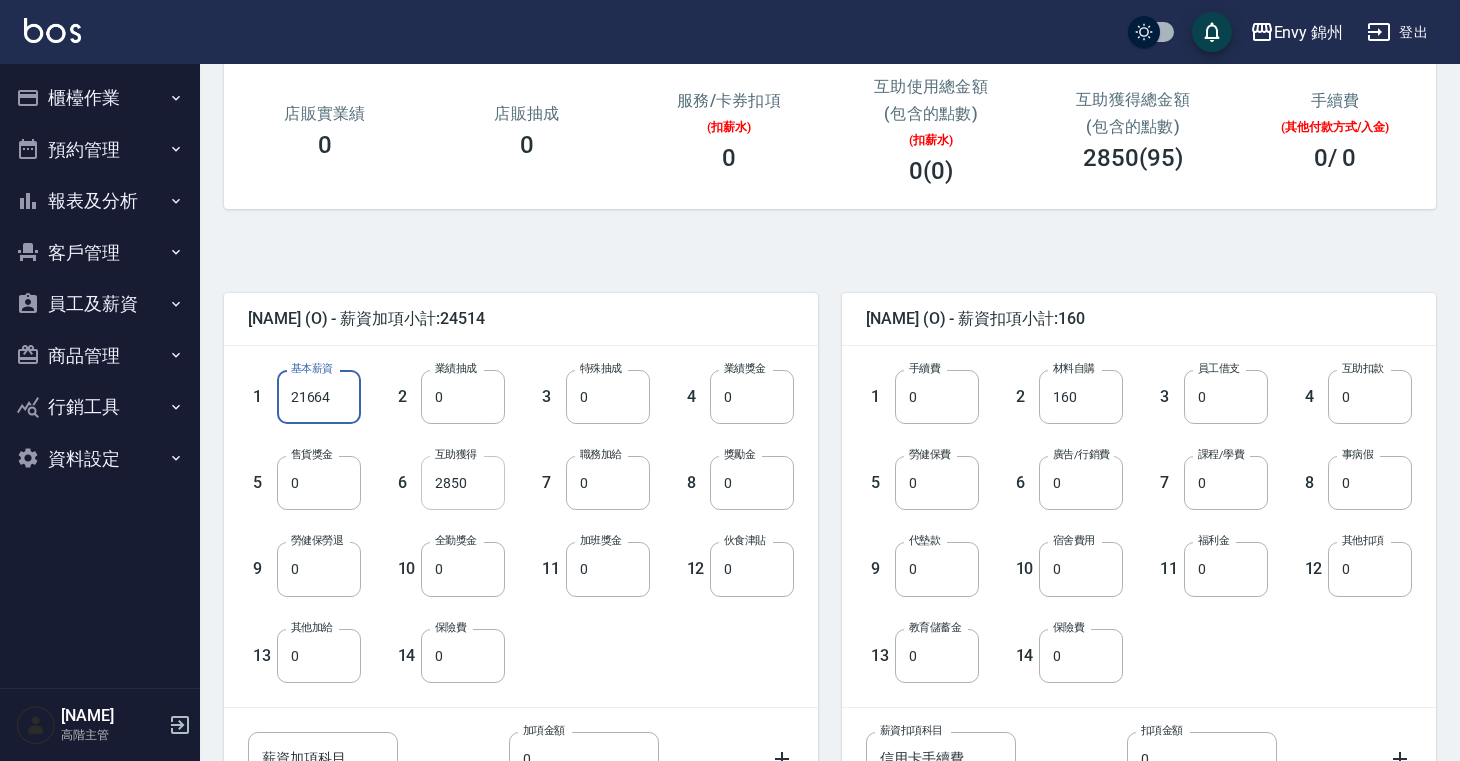 type on "21664" 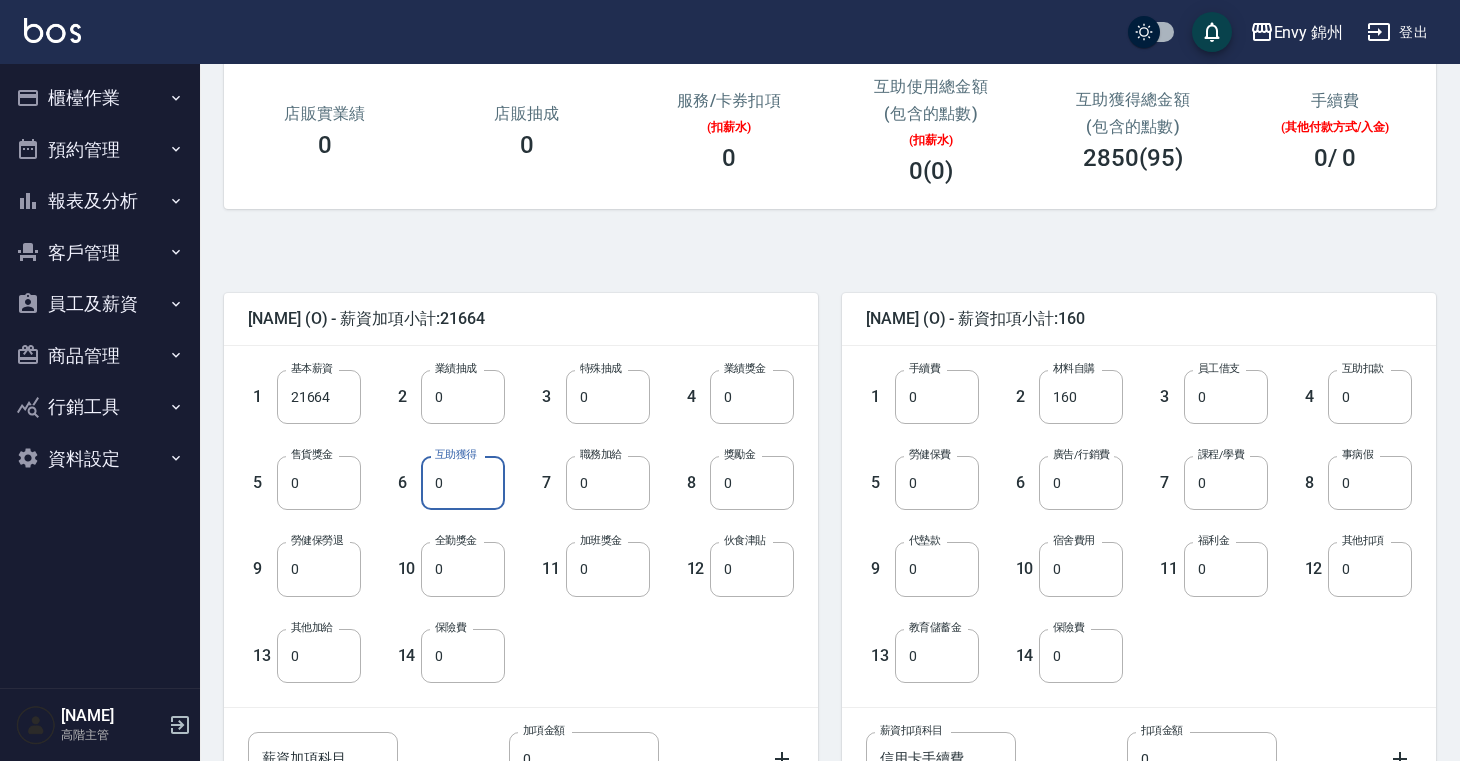 type on "0" 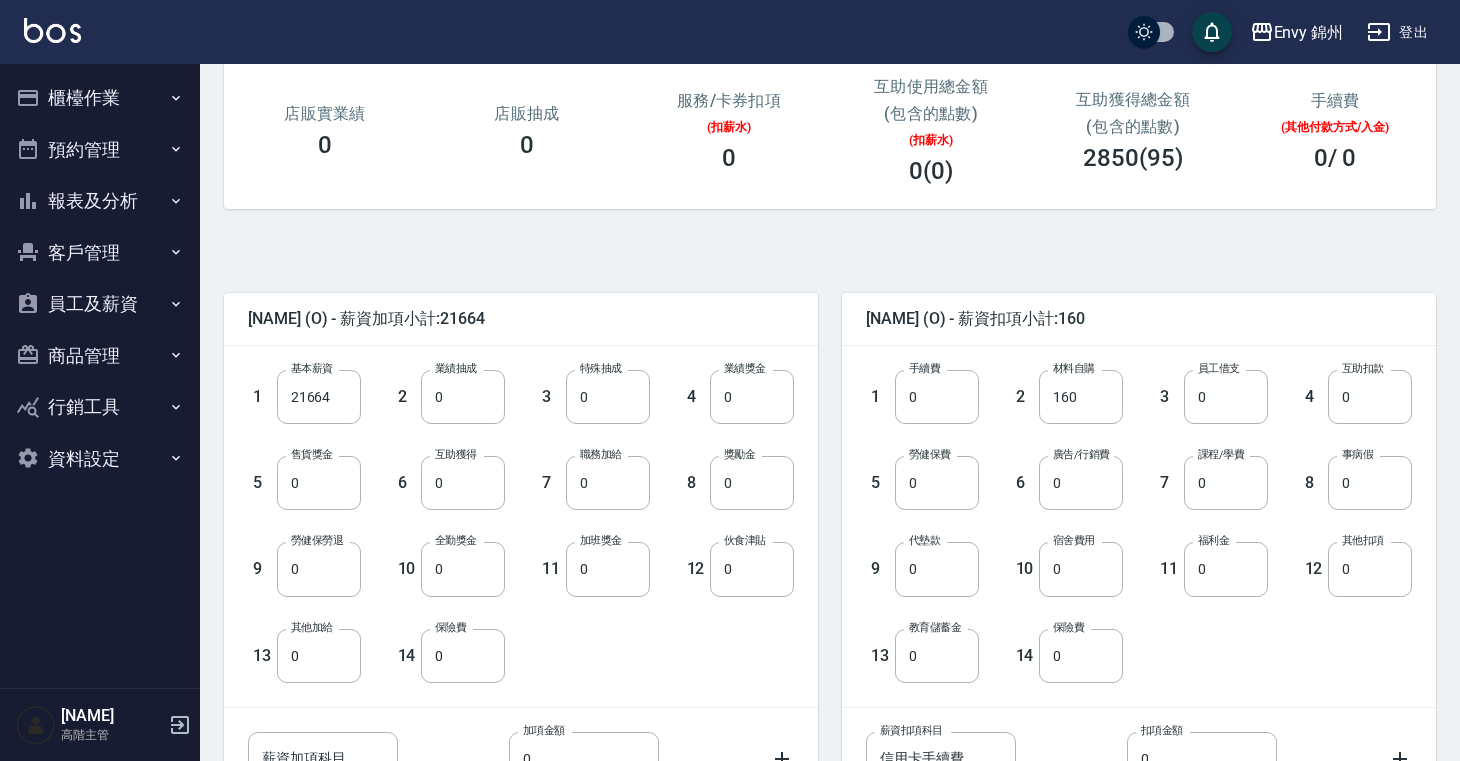click on "10 全勤獎金 0 全勤獎金" at bounding box center [433, 553] 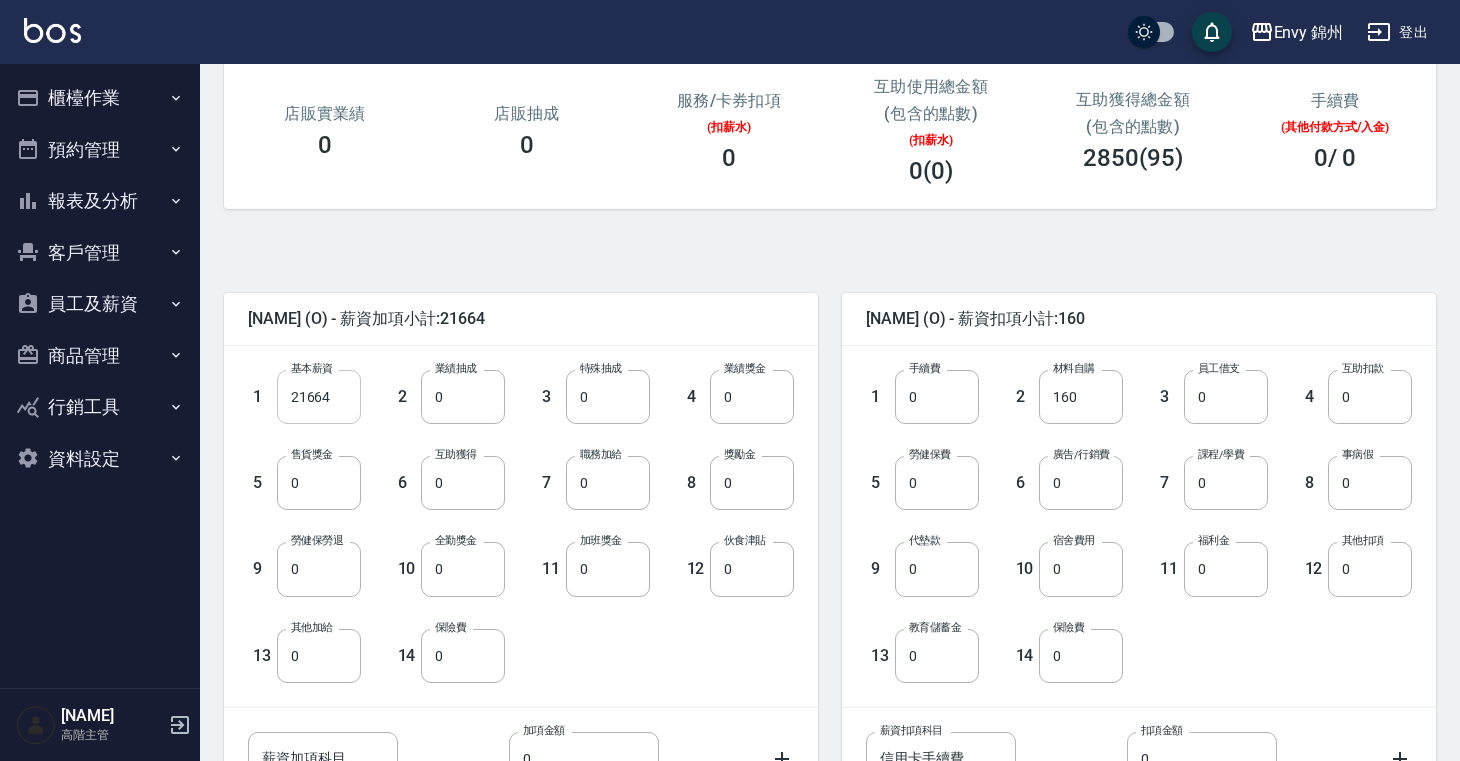 click on "21664" at bounding box center (319, 397) 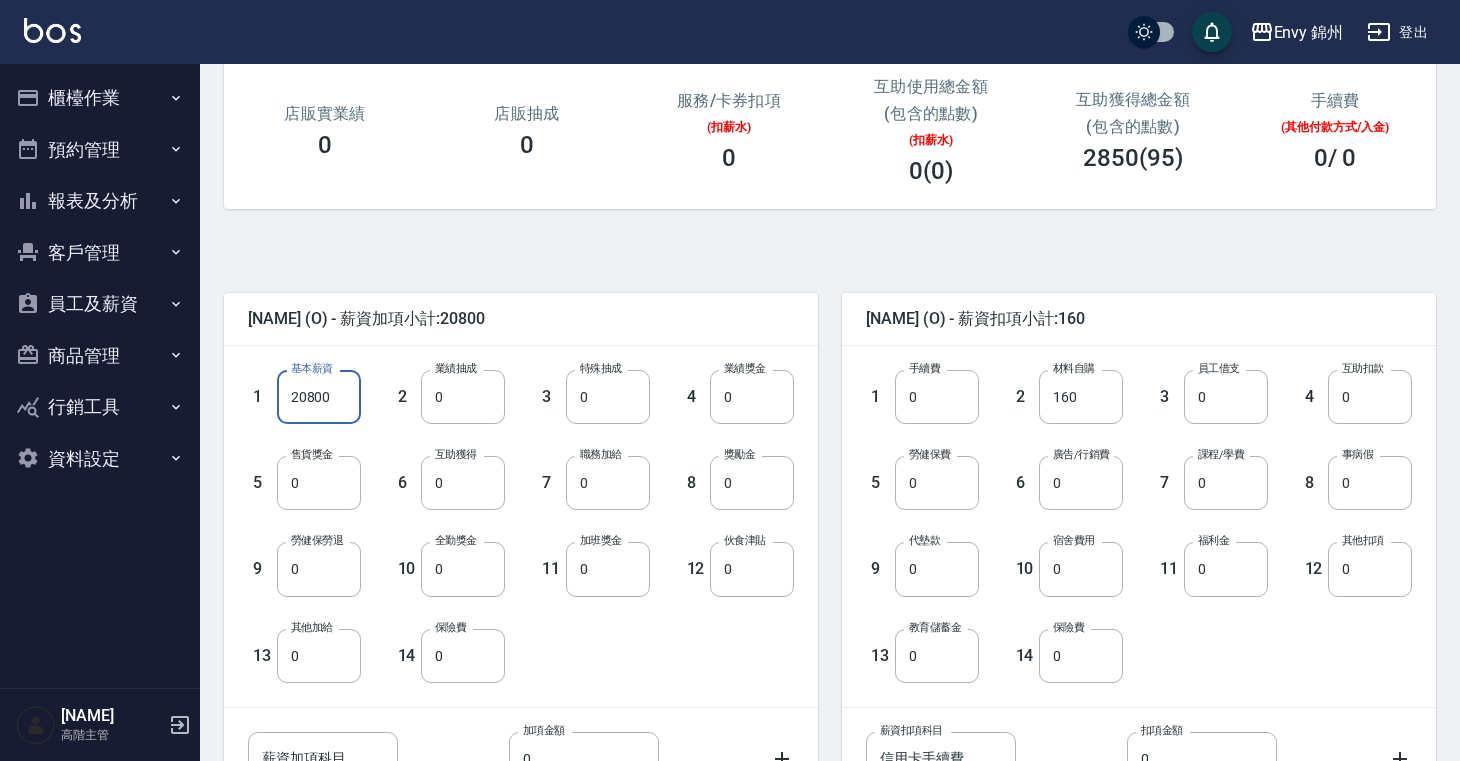 type on "20800" 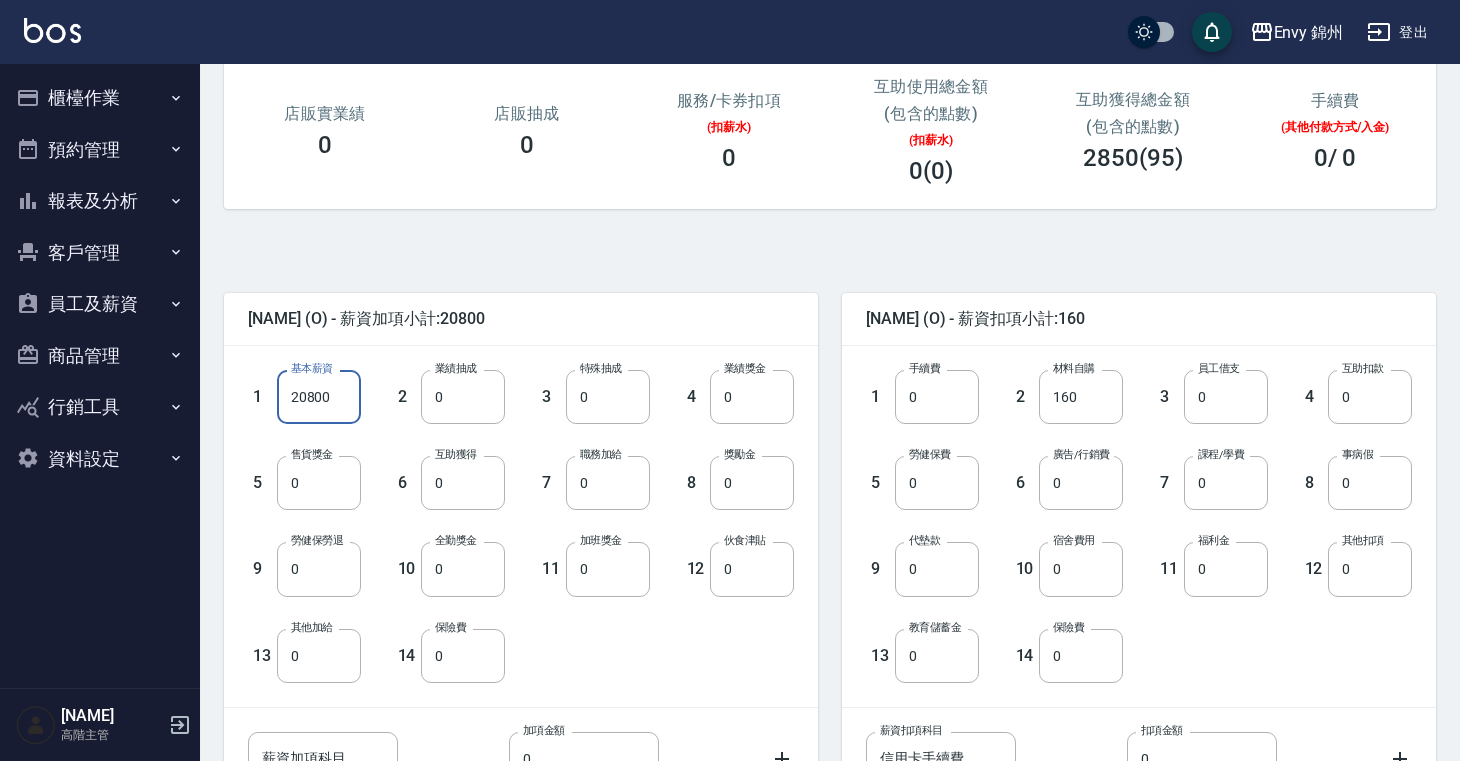 click on "6 互助獲得 0 互助獲得" at bounding box center (433, 467) 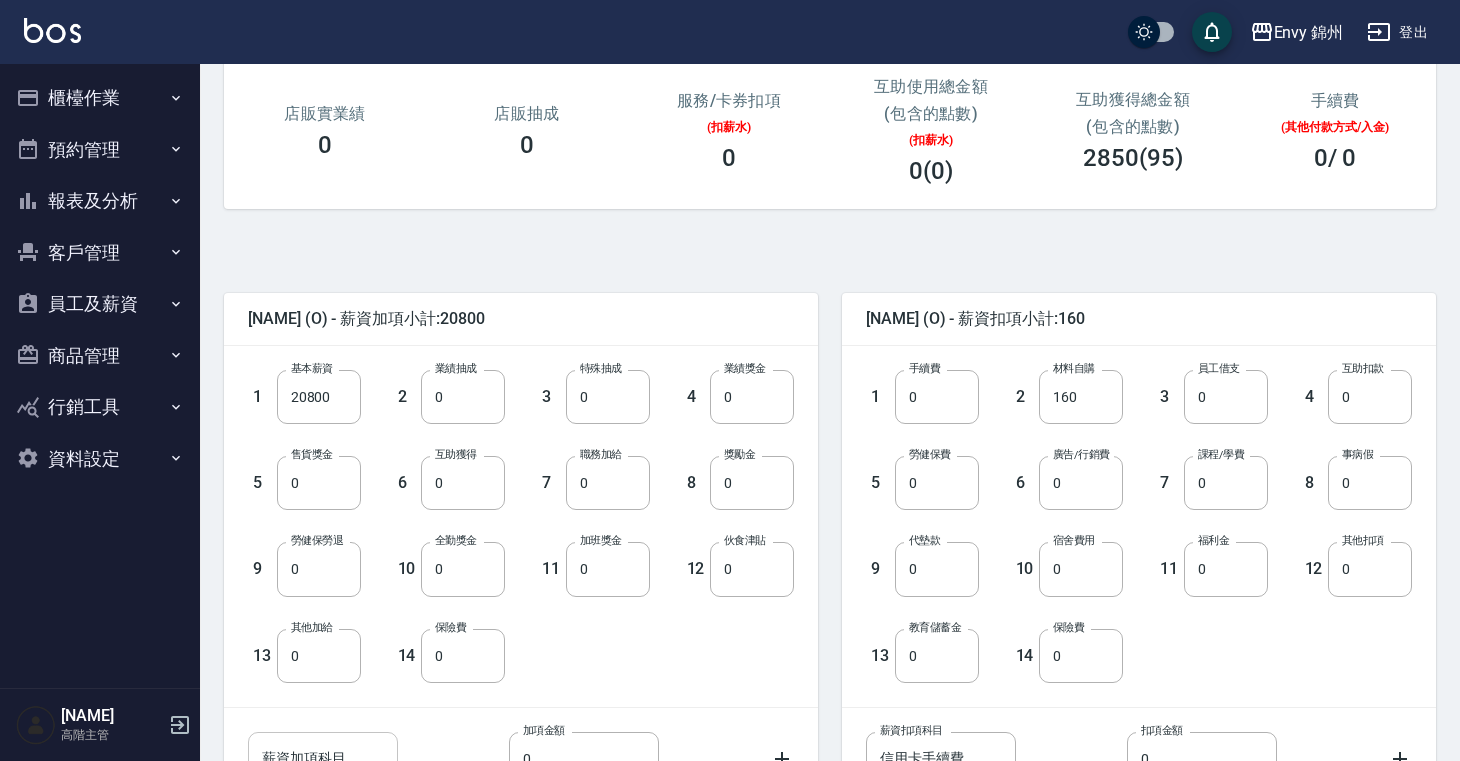 click on "薪資加項科目" at bounding box center [323, 759] 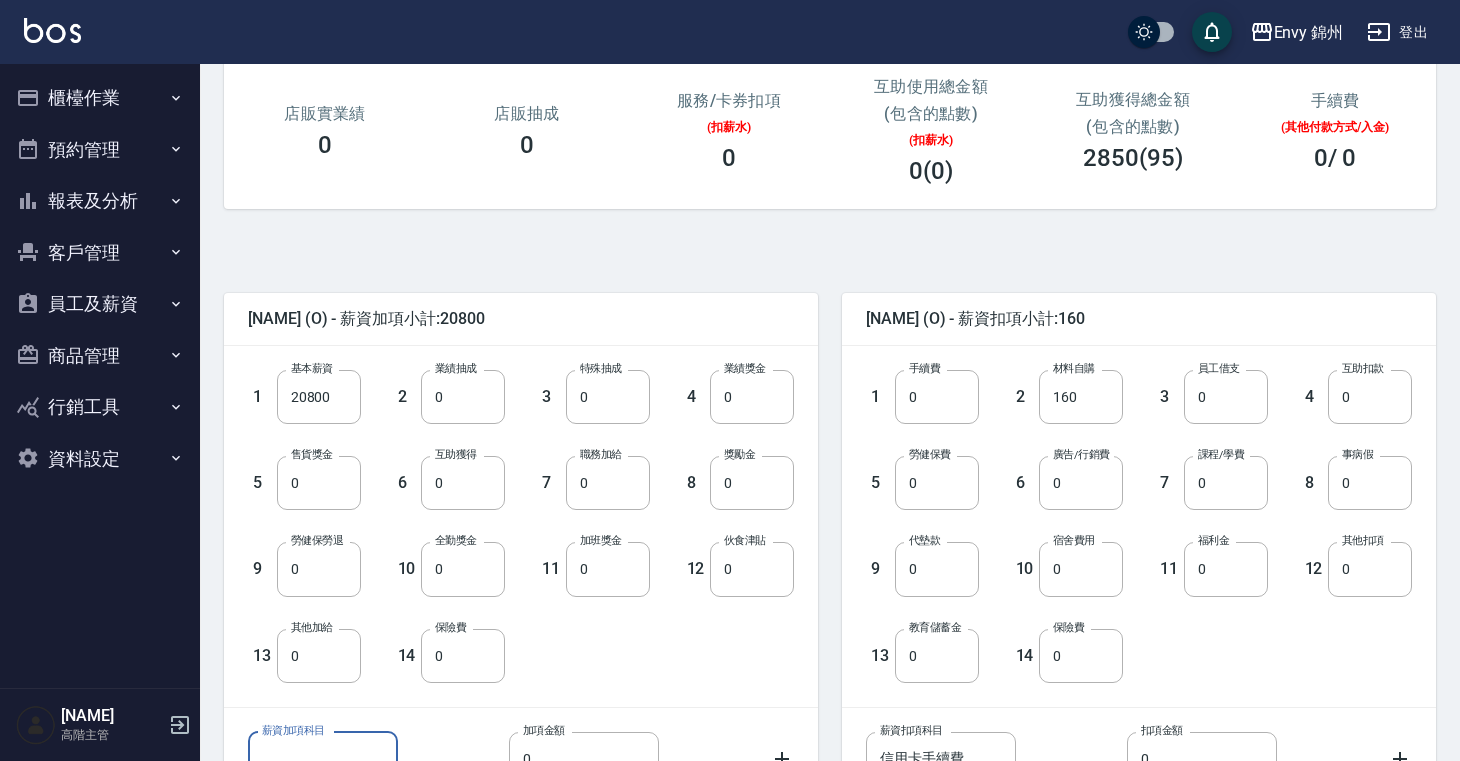 type on "ㄧ" 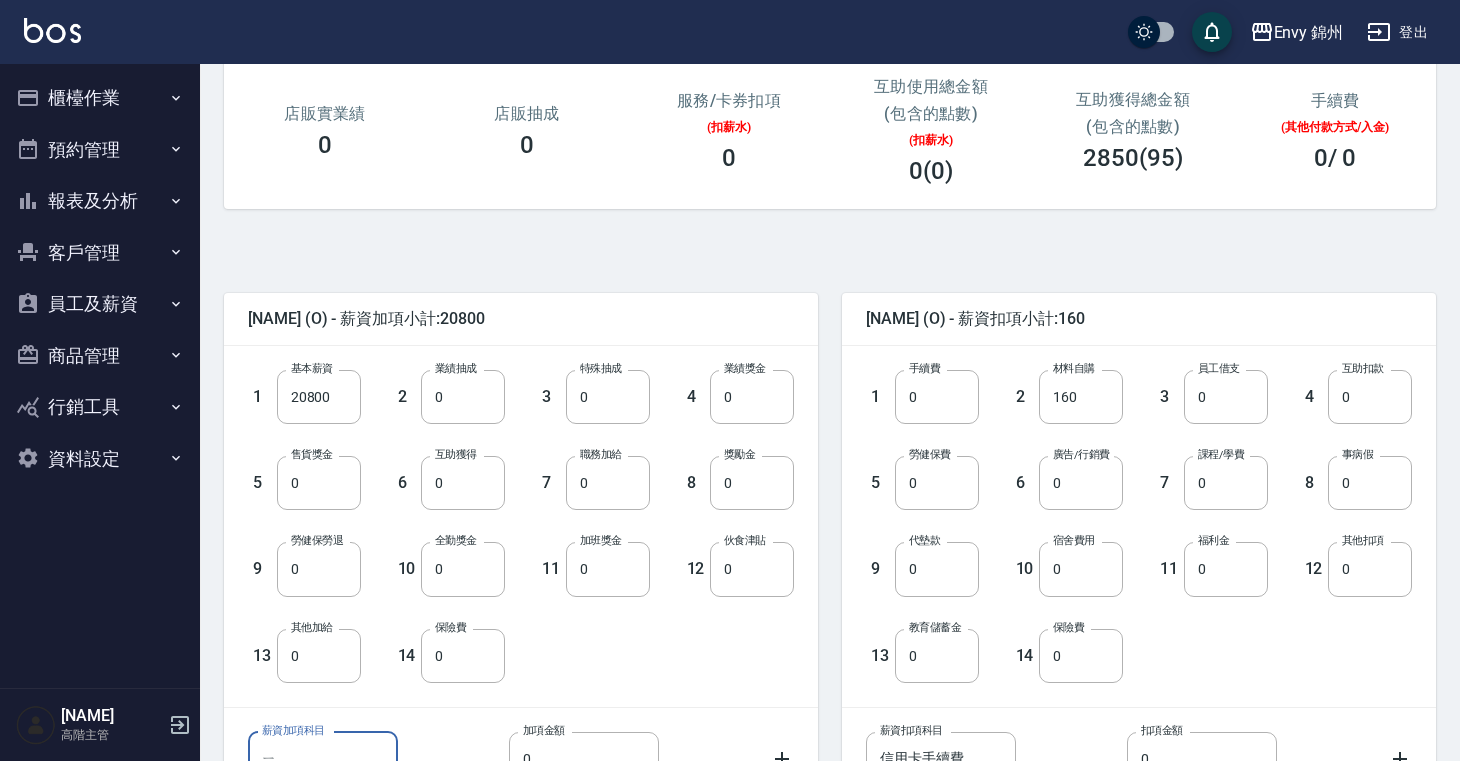 scroll, scrollTop: 278, scrollLeft: 0, axis: vertical 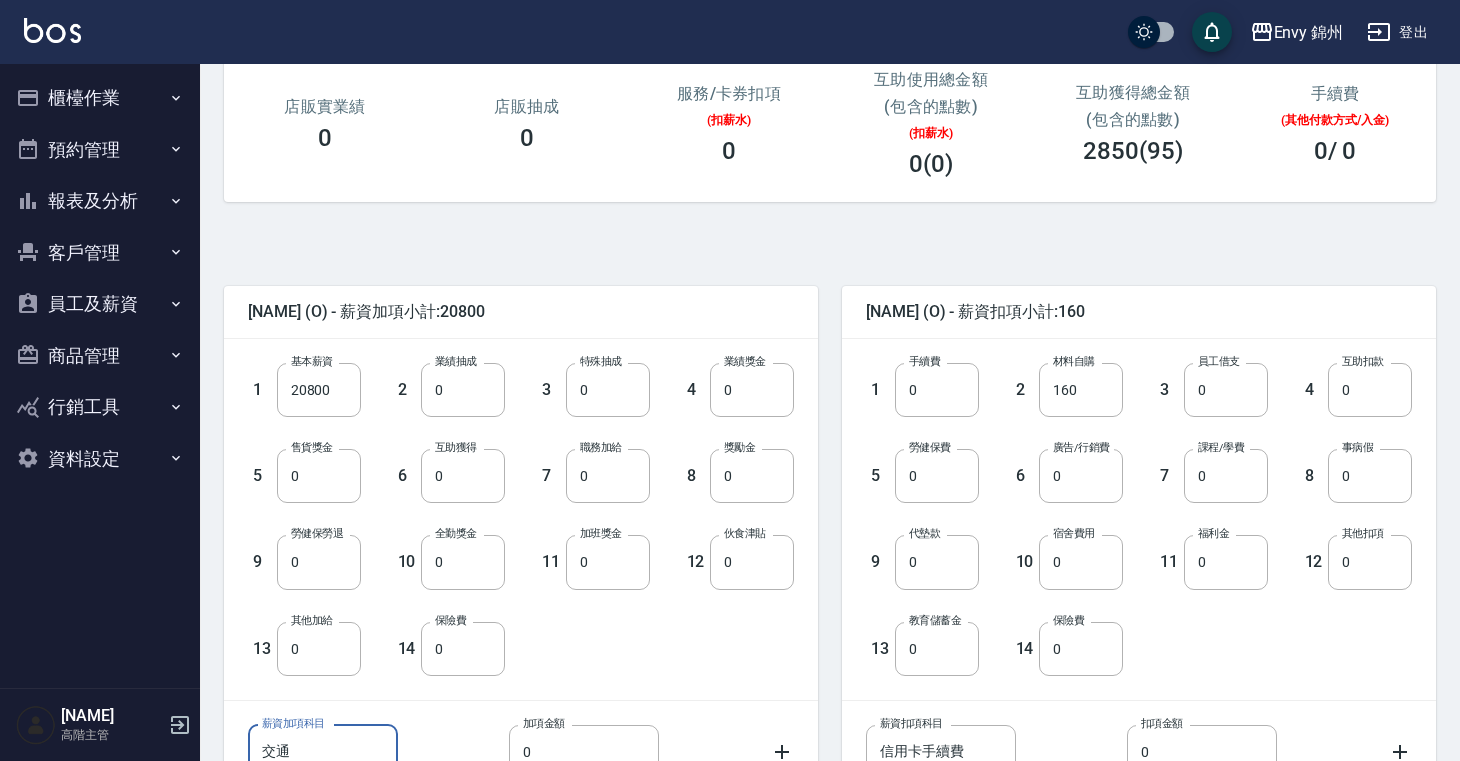 type on "交通" 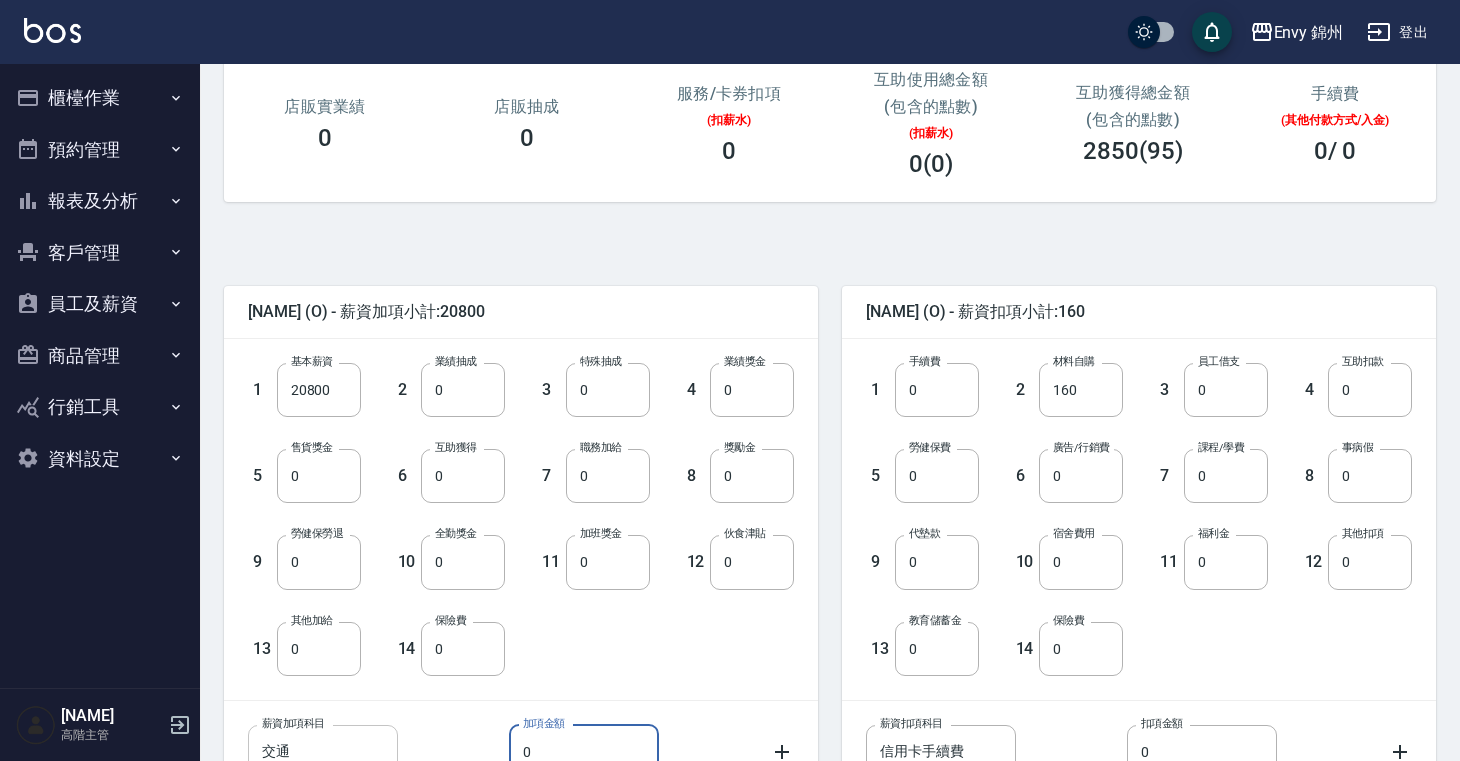 scroll, scrollTop: 296, scrollLeft: 0, axis: vertical 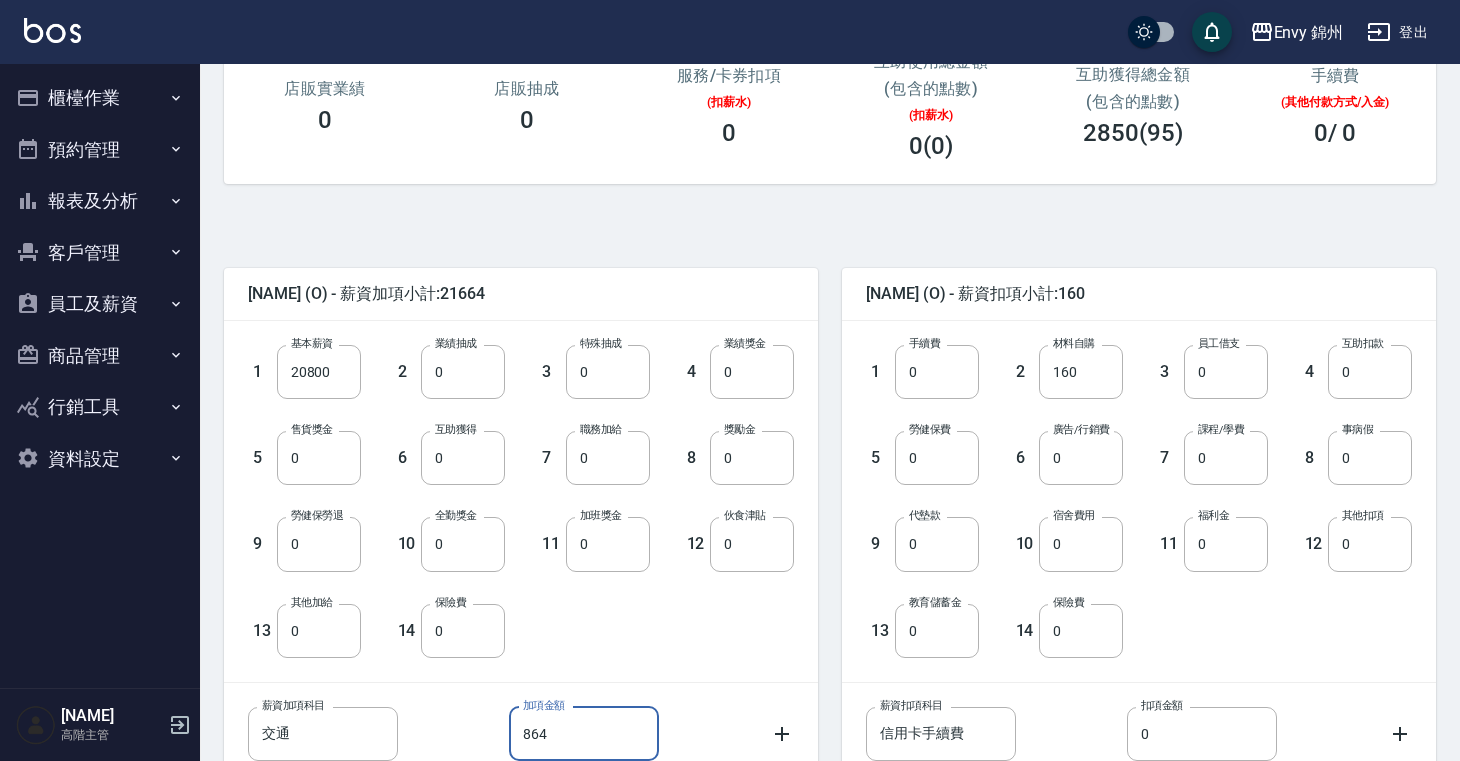 click on "864" at bounding box center (584, 734) 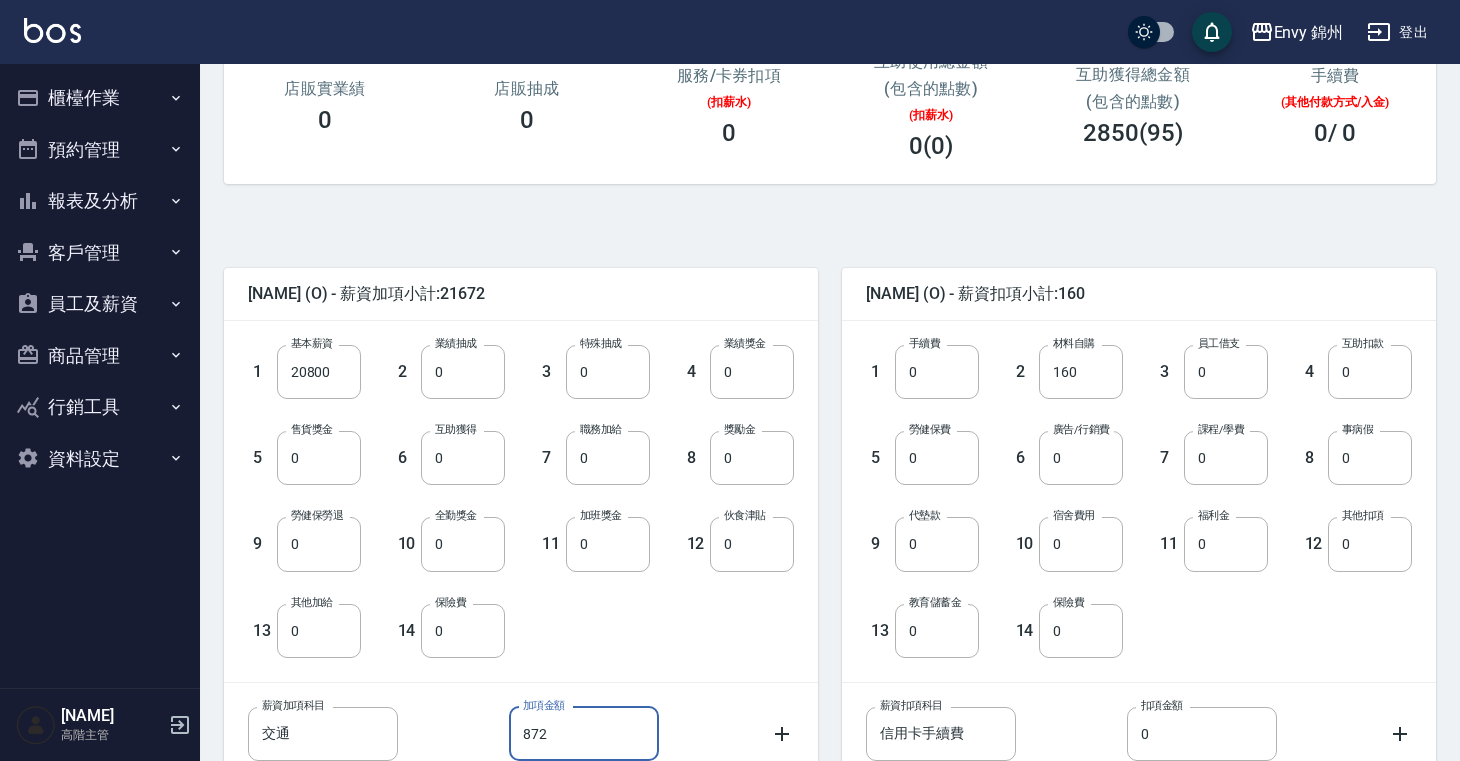 type on "872" 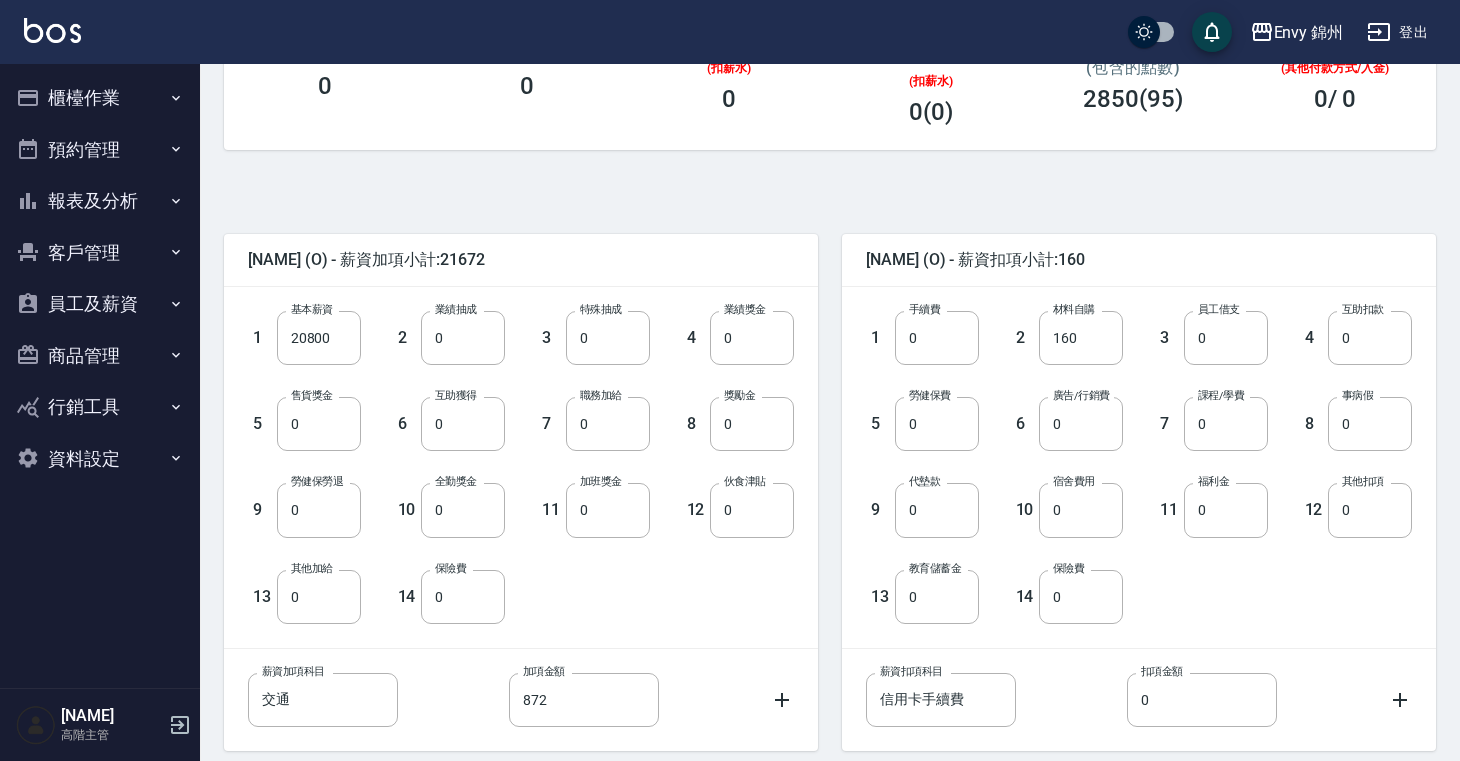 scroll, scrollTop: 452, scrollLeft: 0, axis: vertical 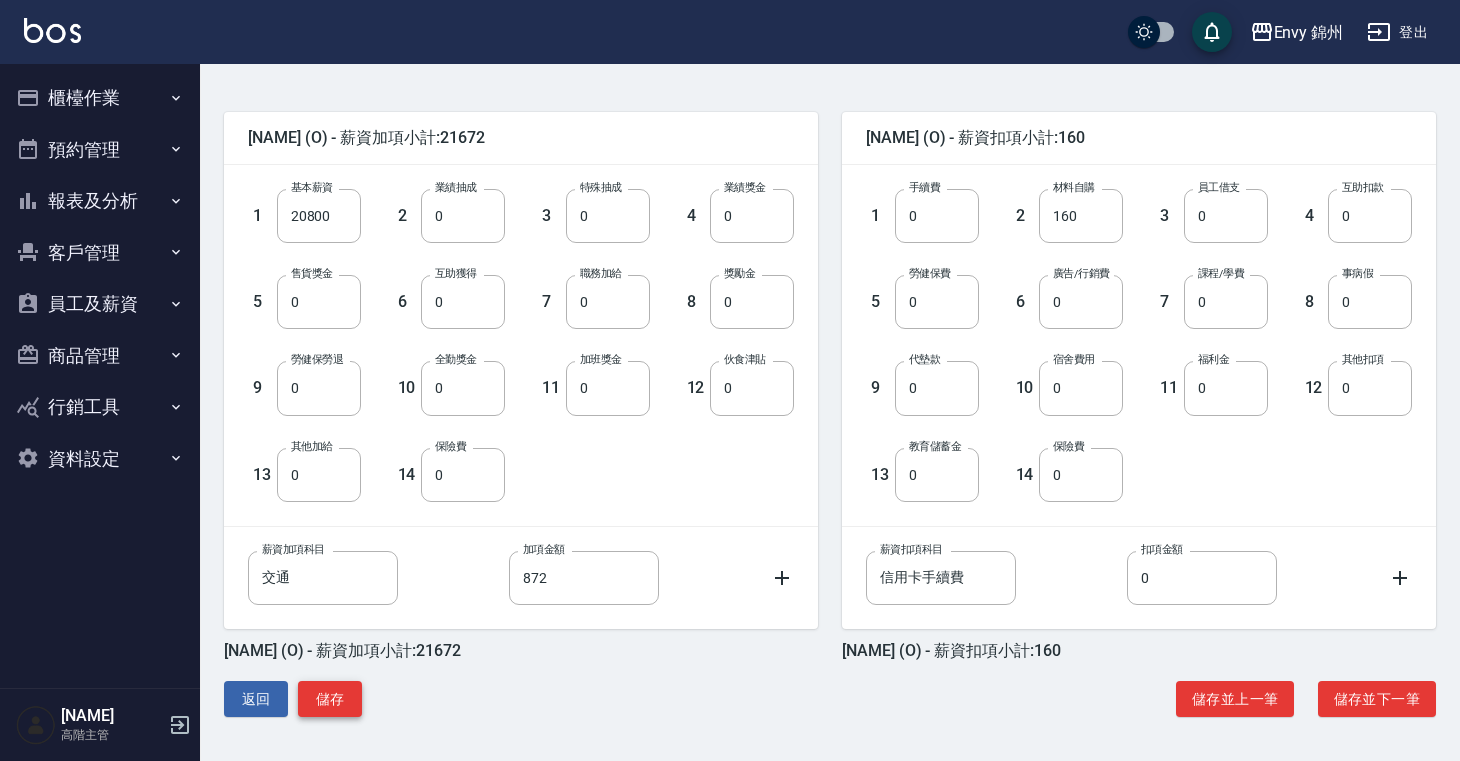 click on "儲存" at bounding box center [330, 699] 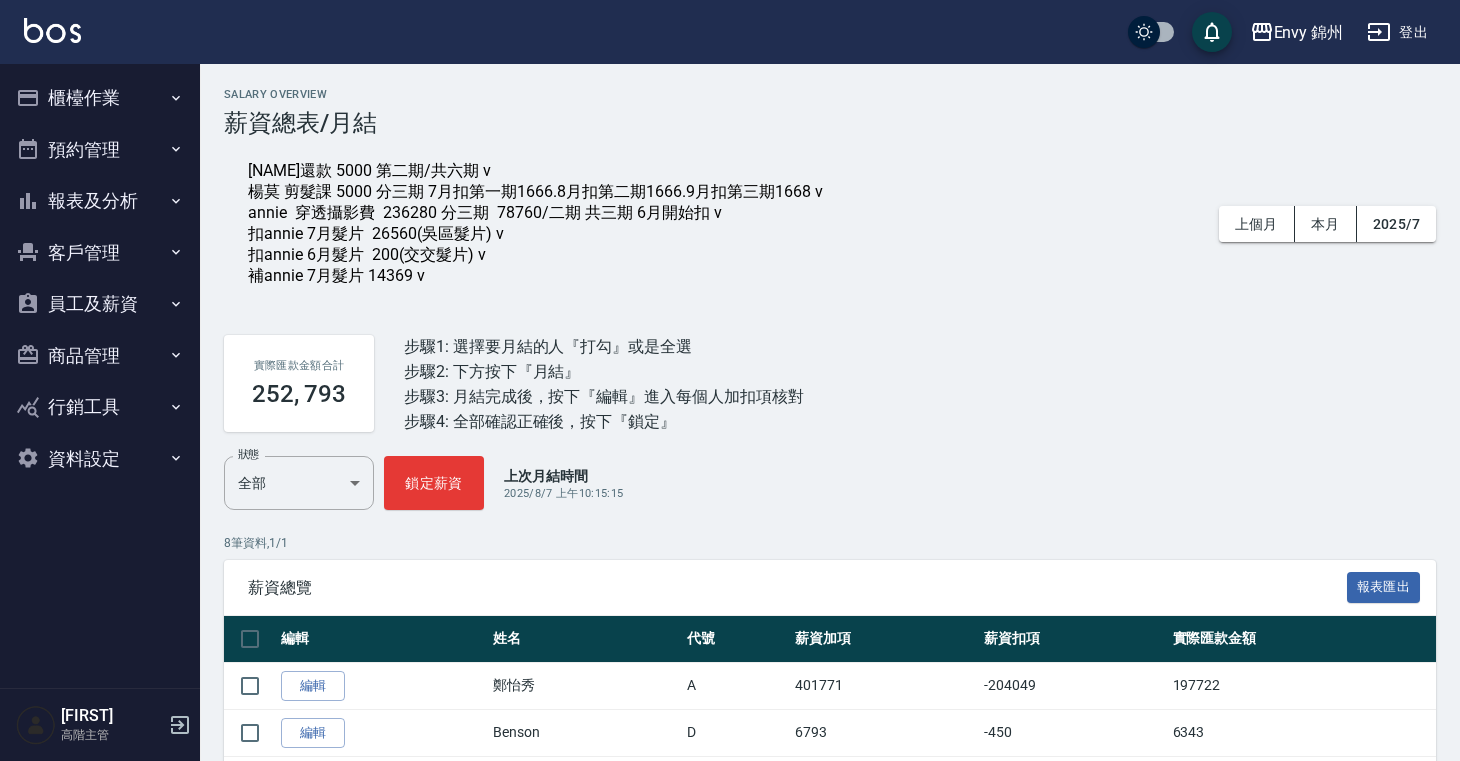 scroll, scrollTop: 354, scrollLeft: 0, axis: vertical 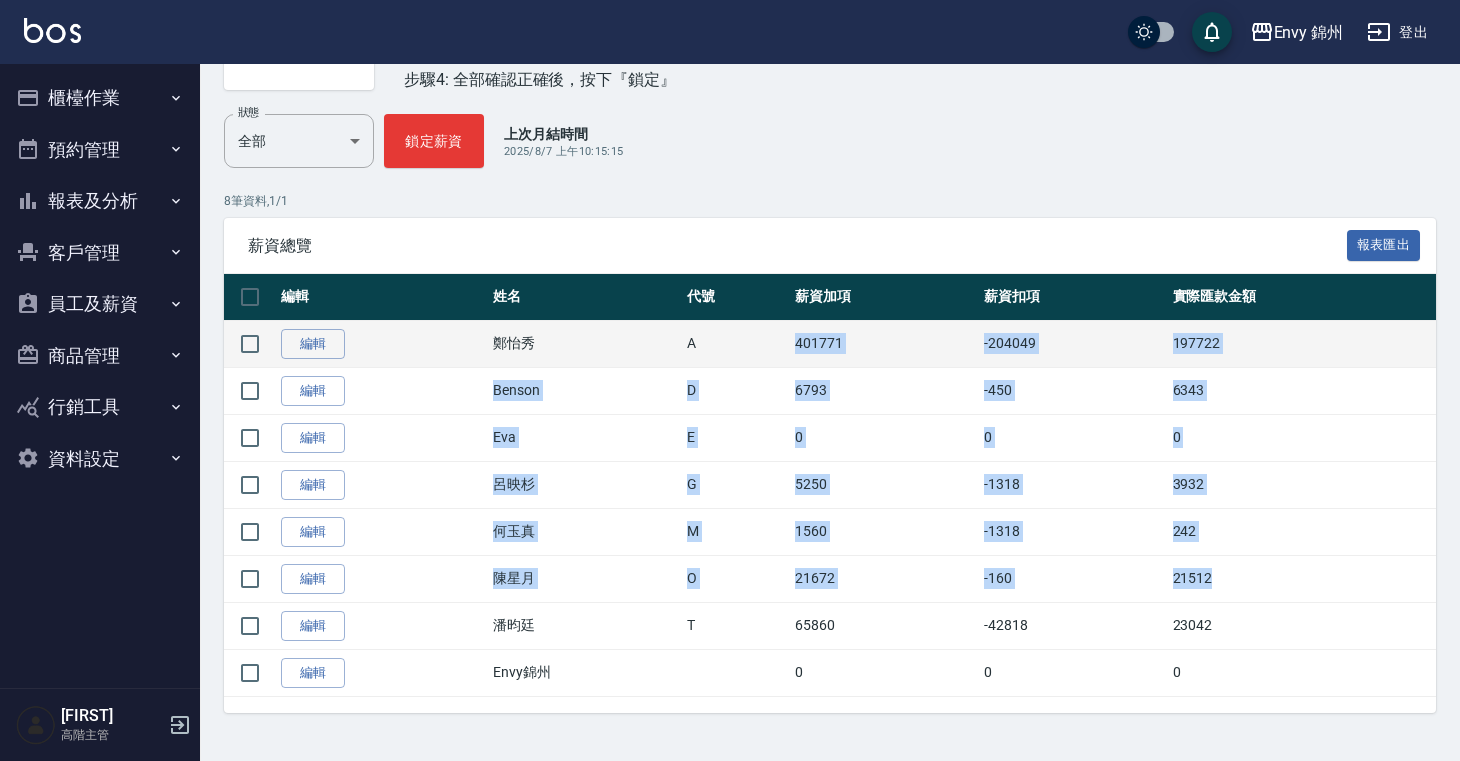 drag, startPoint x: 1220, startPoint y: 580, endPoint x: 754, endPoint y: 357, distance: 516.60913 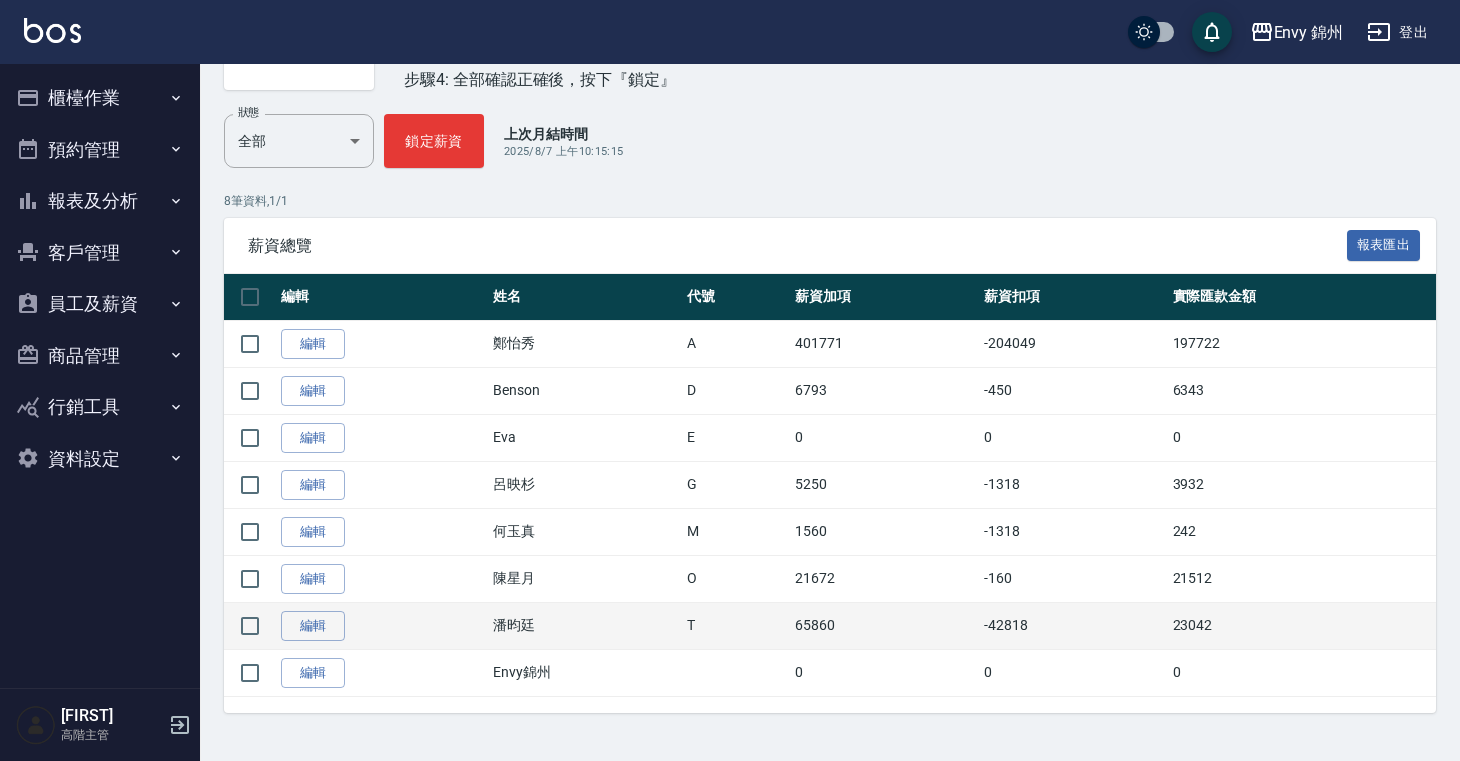 click on "23042" at bounding box center [1302, 625] 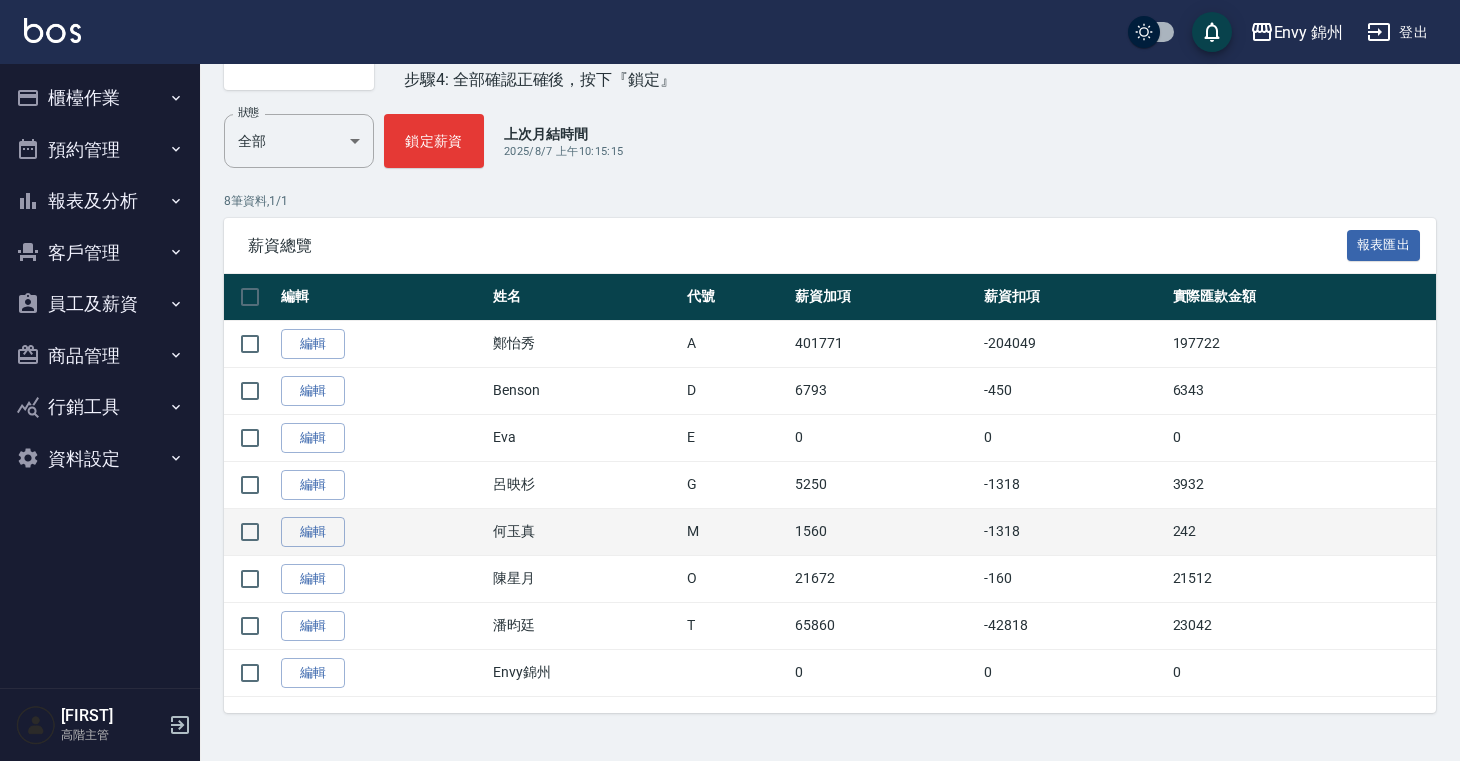 click on "242" at bounding box center [1302, 531] 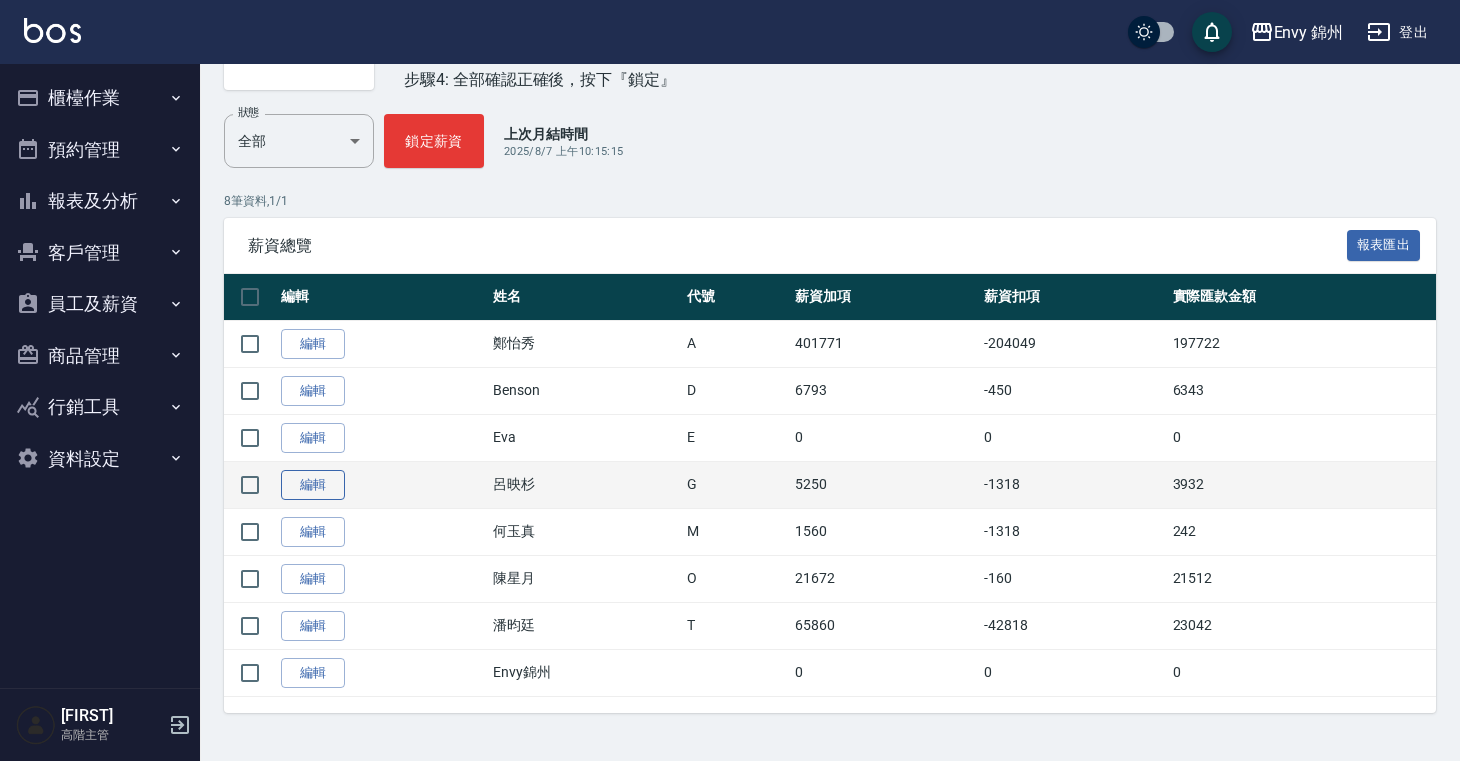 click on "編輯" at bounding box center (313, 485) 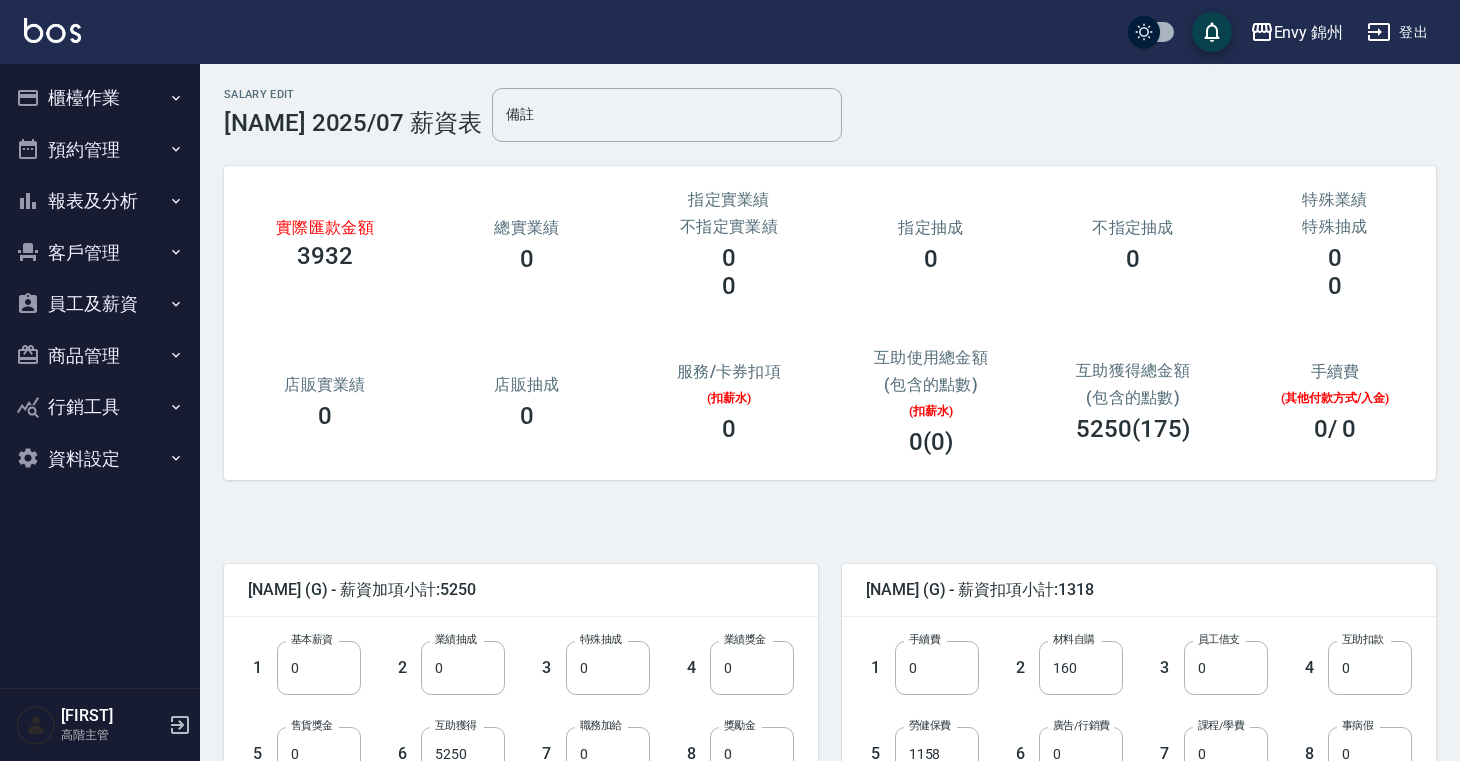 scroll, scrollTop: 275, scrollLeft: 0, axis: vertical 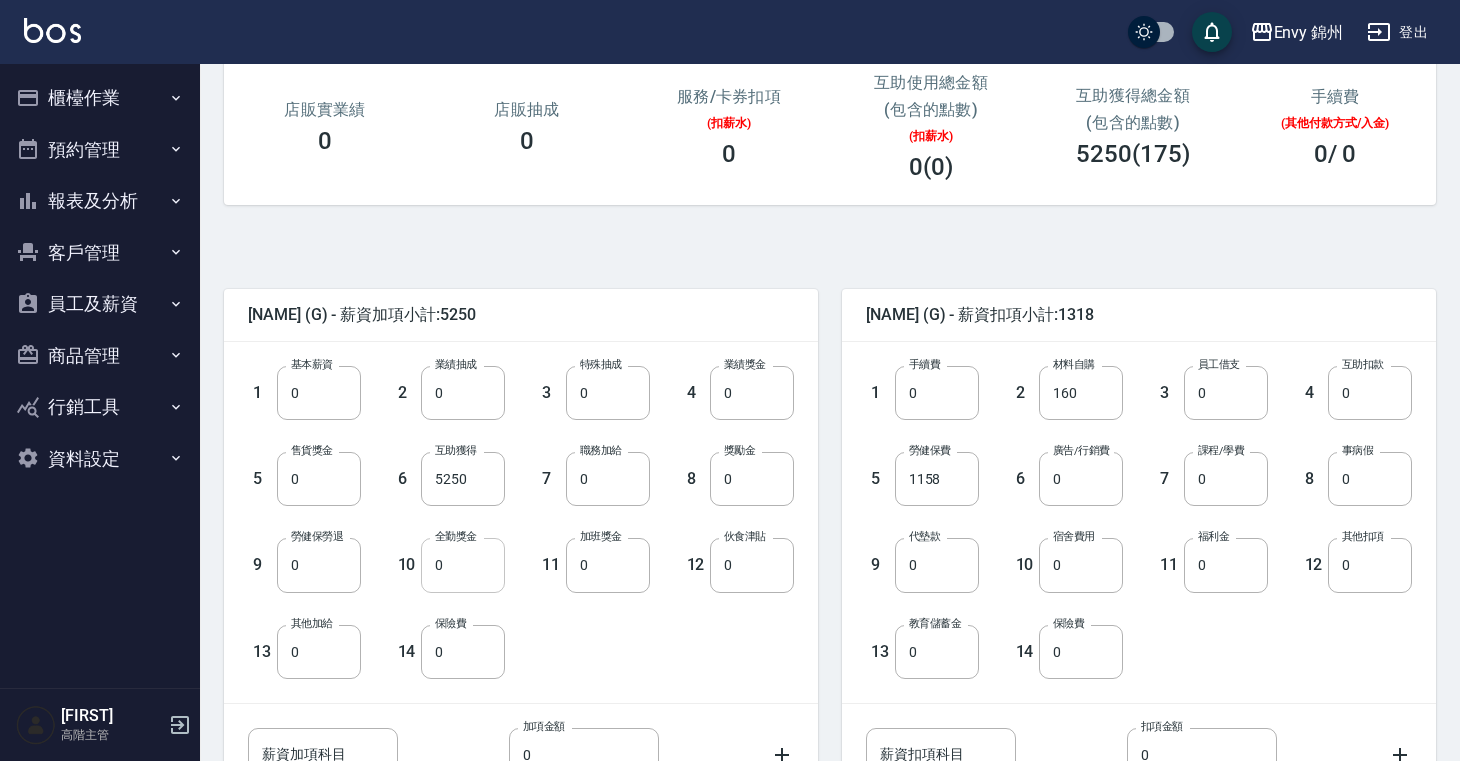 click on "0" at bounding box center (463, 565) 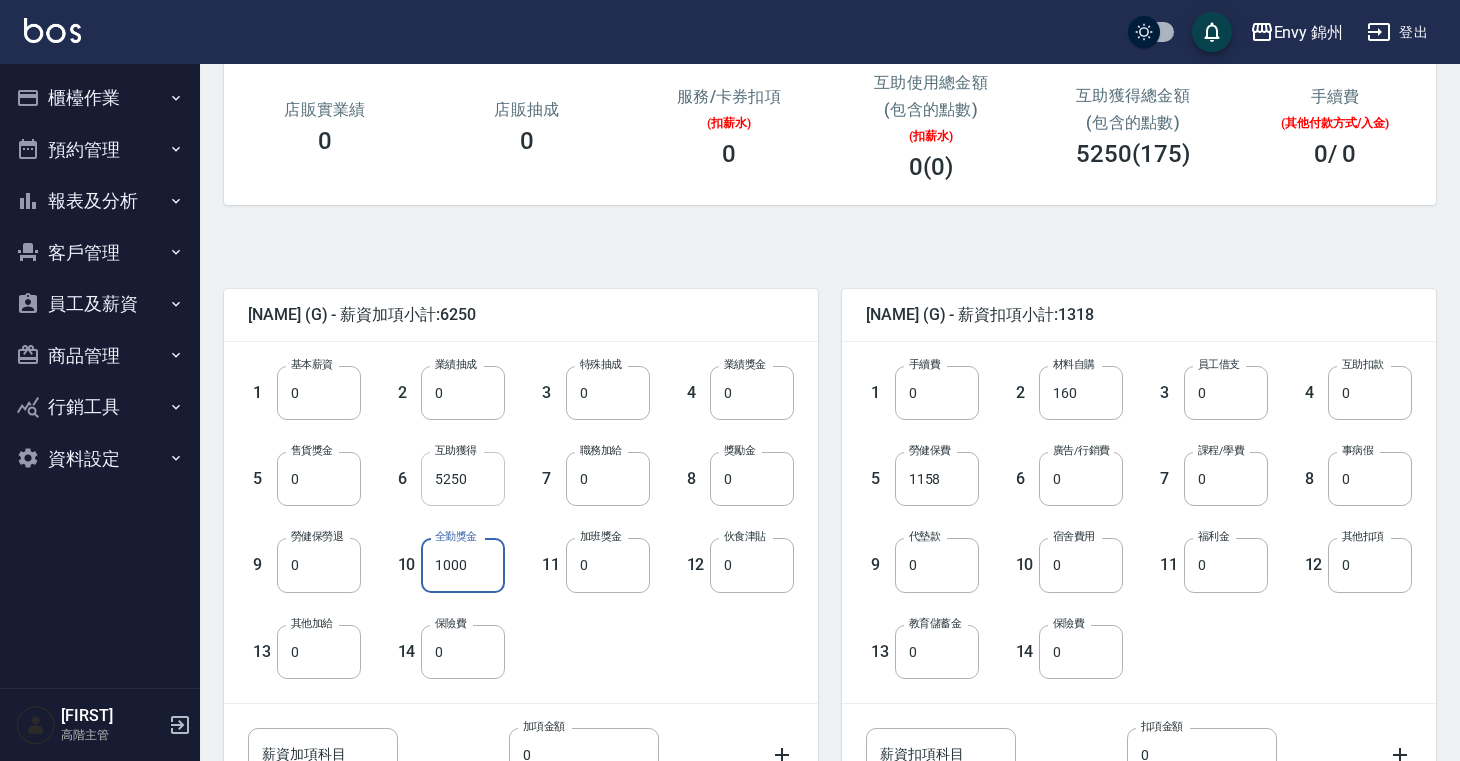 type on "1000" 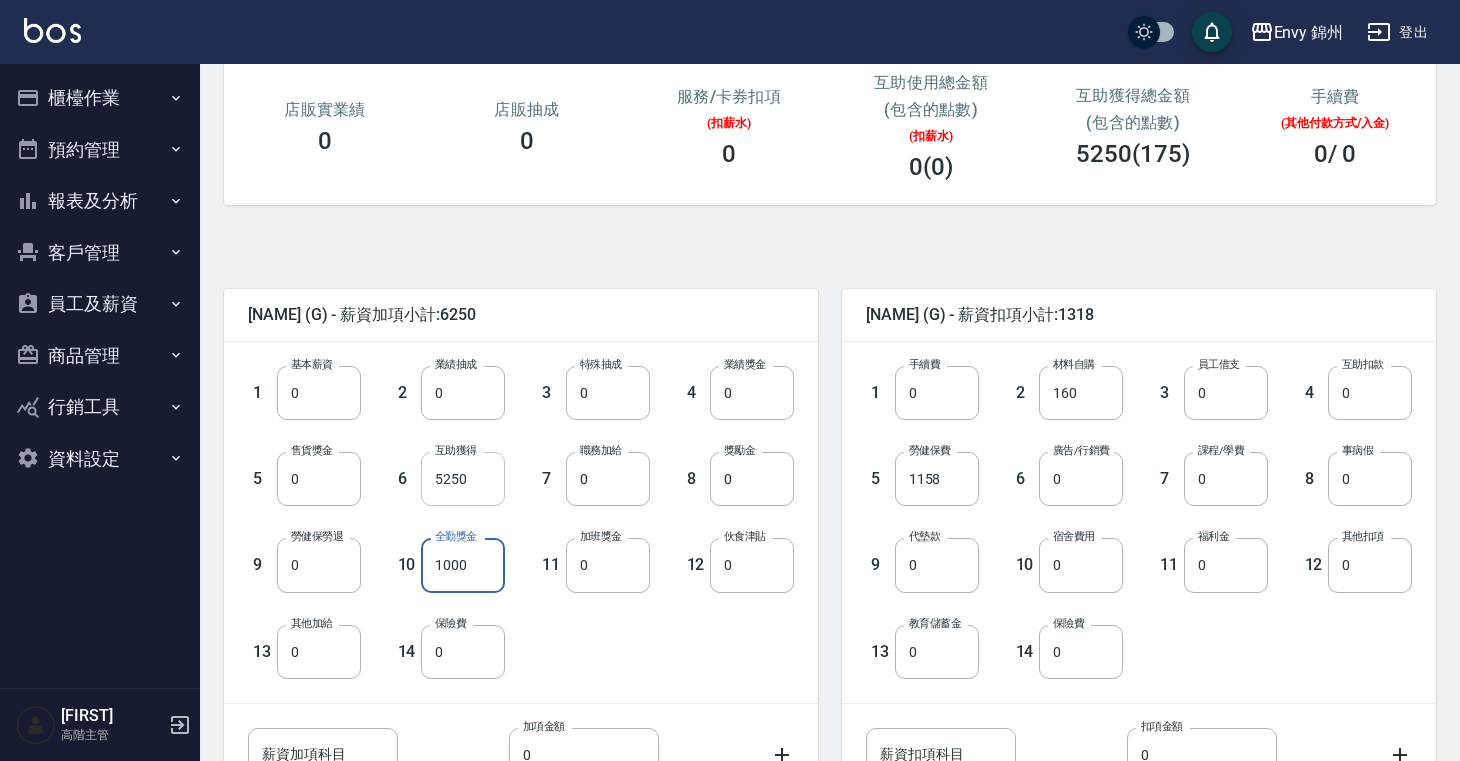 click on "5250" at bounding box center [463, 479] 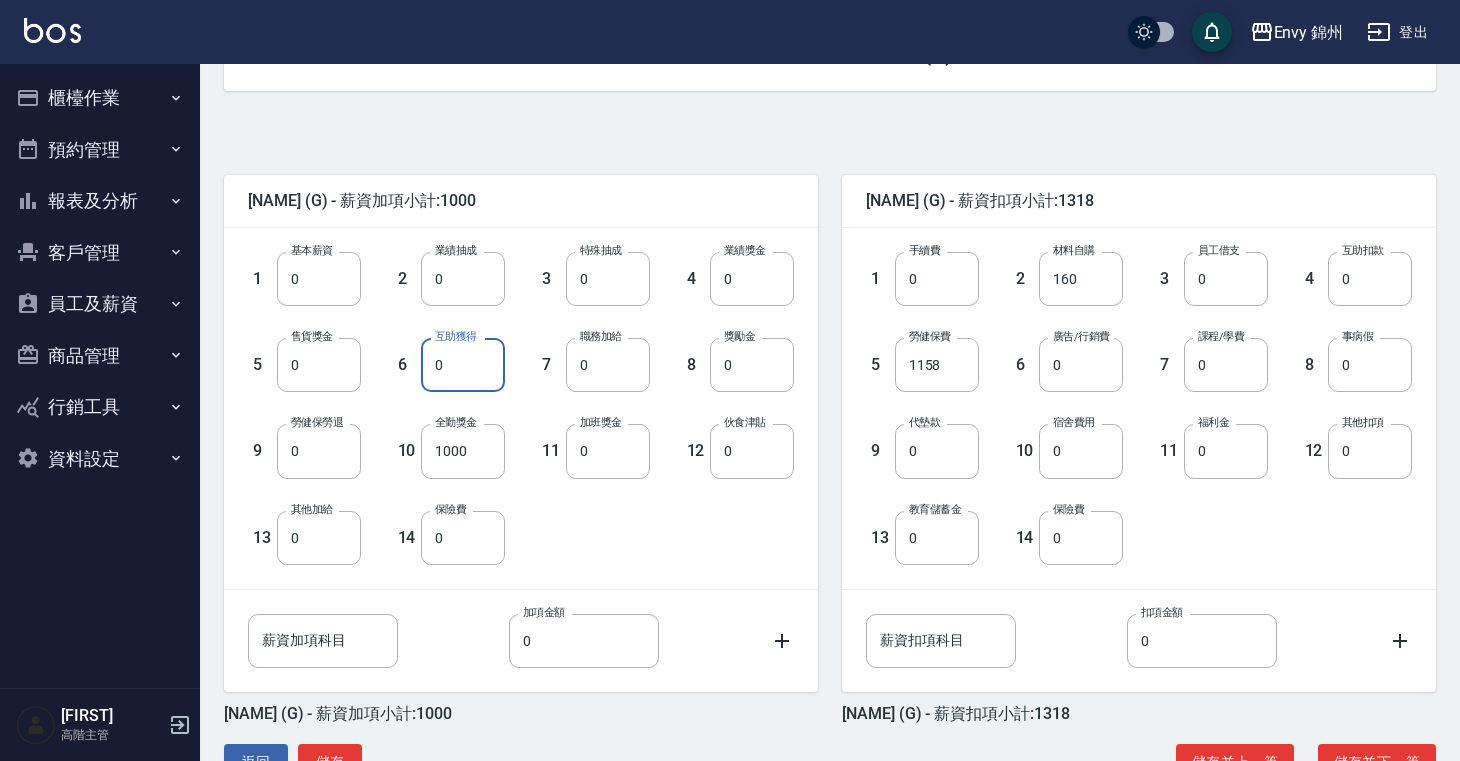 scroll, scrollTop: 452, scrollLeft: 0, axis: vertical 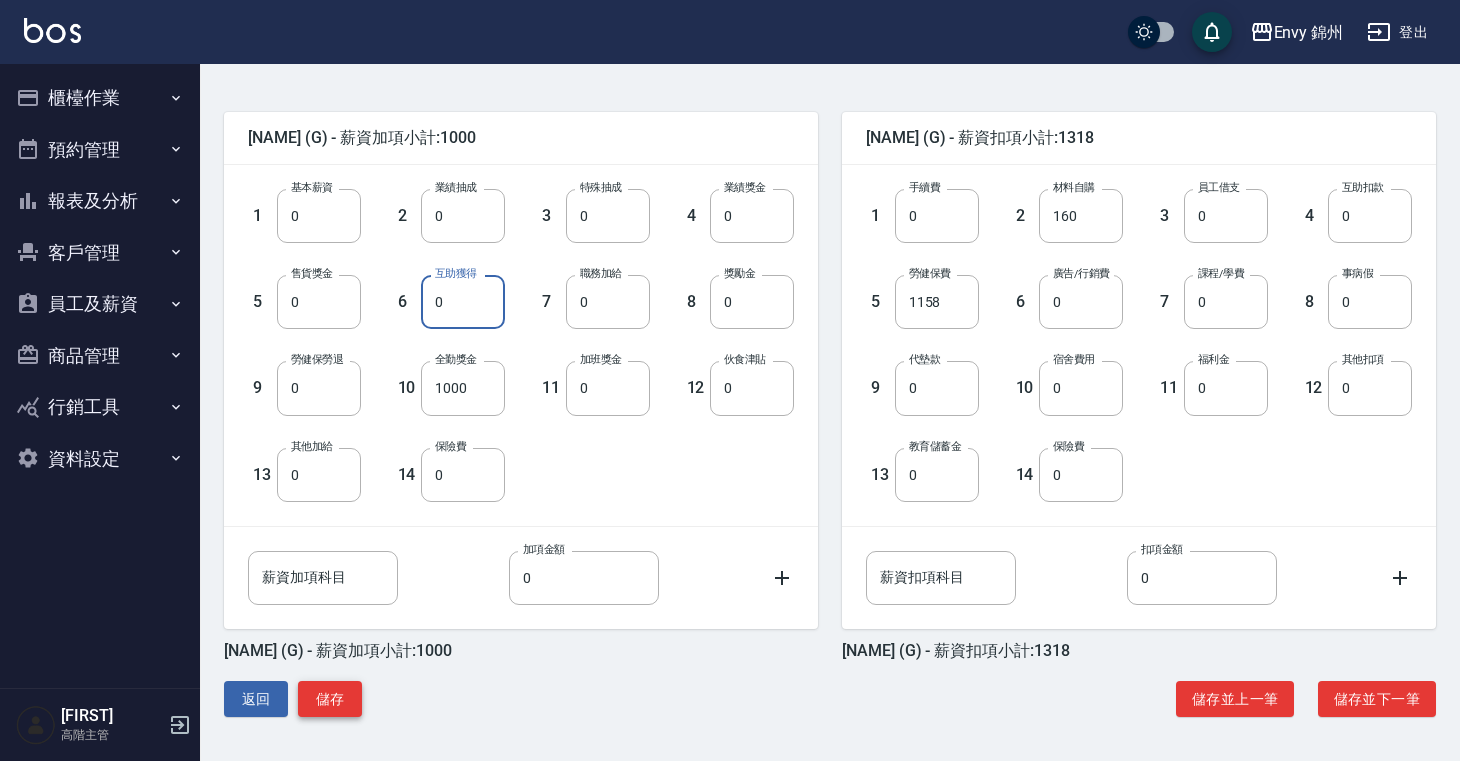 type on "0" 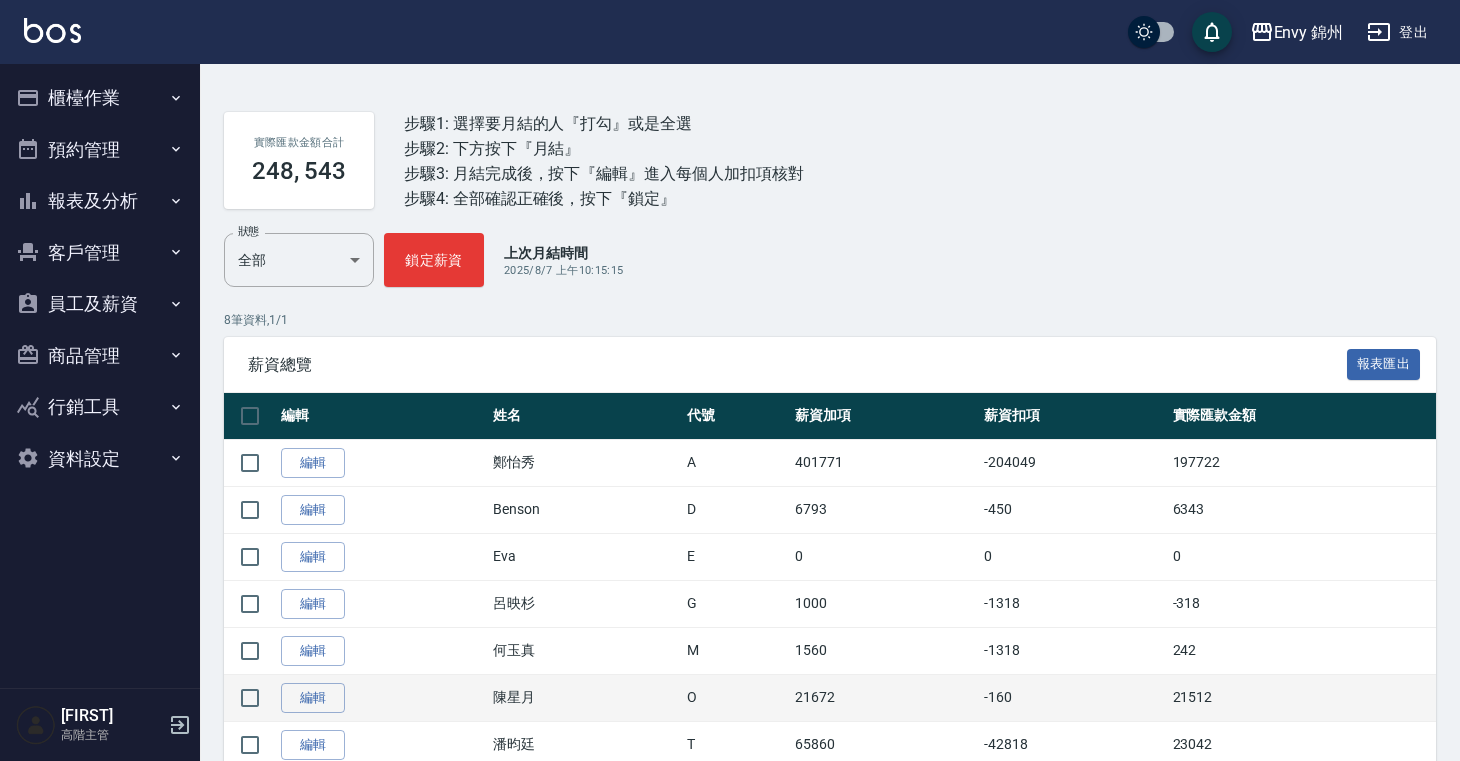 scroll, scrollTop: 353, scrollLeft: 0, axis: vertical 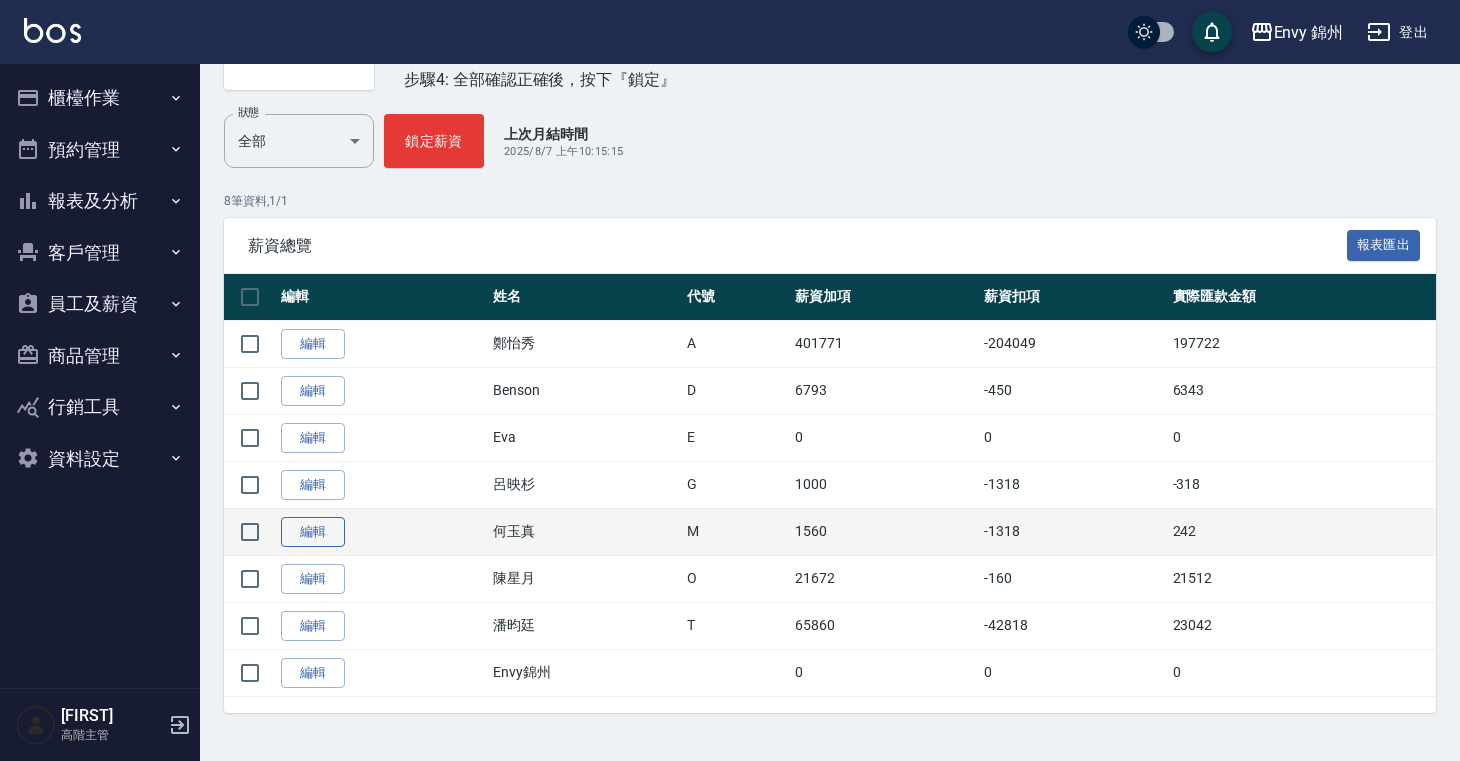 click on "編輯" at bounding box center [313, 532] 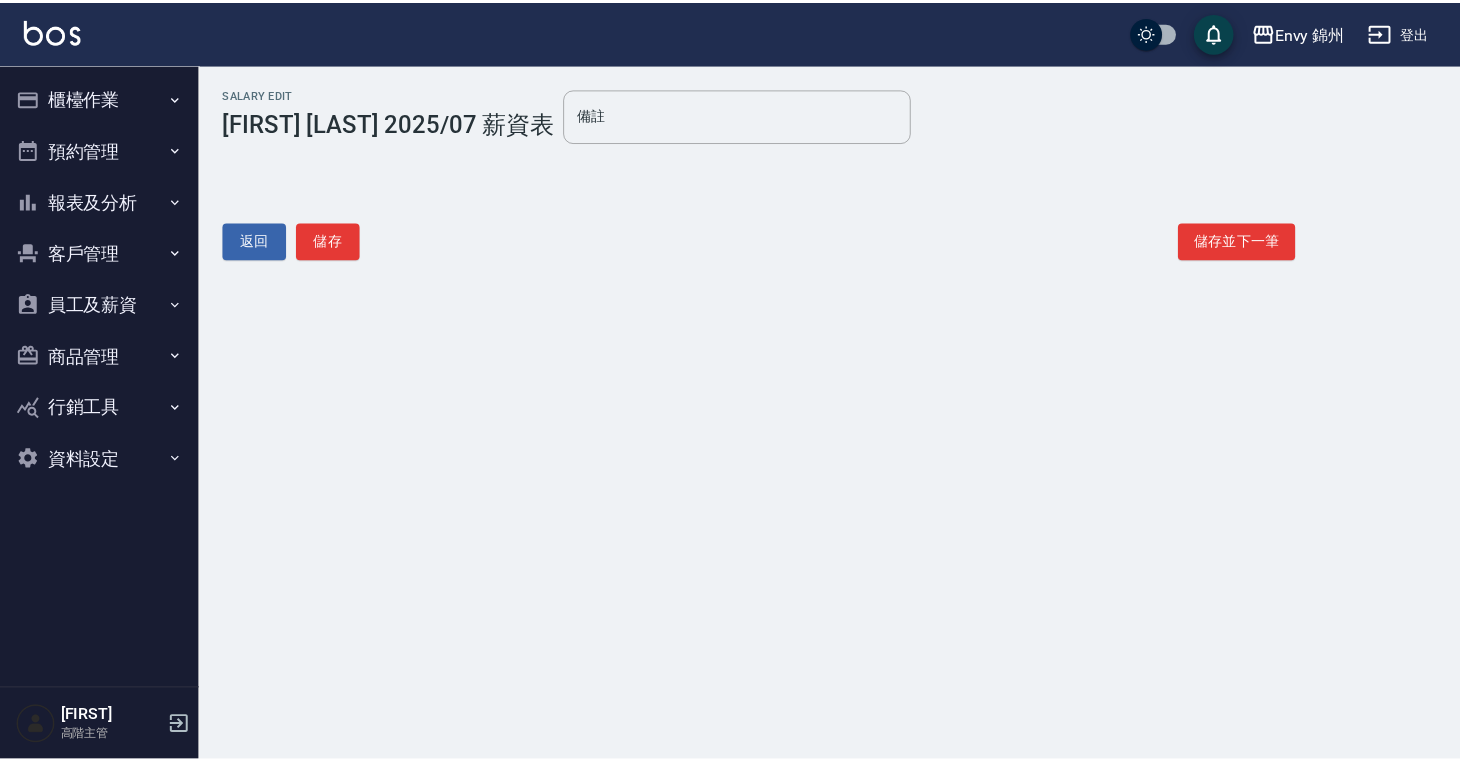 scroll, scrollTop: 168, scrollLeft: 0, axis: vertical 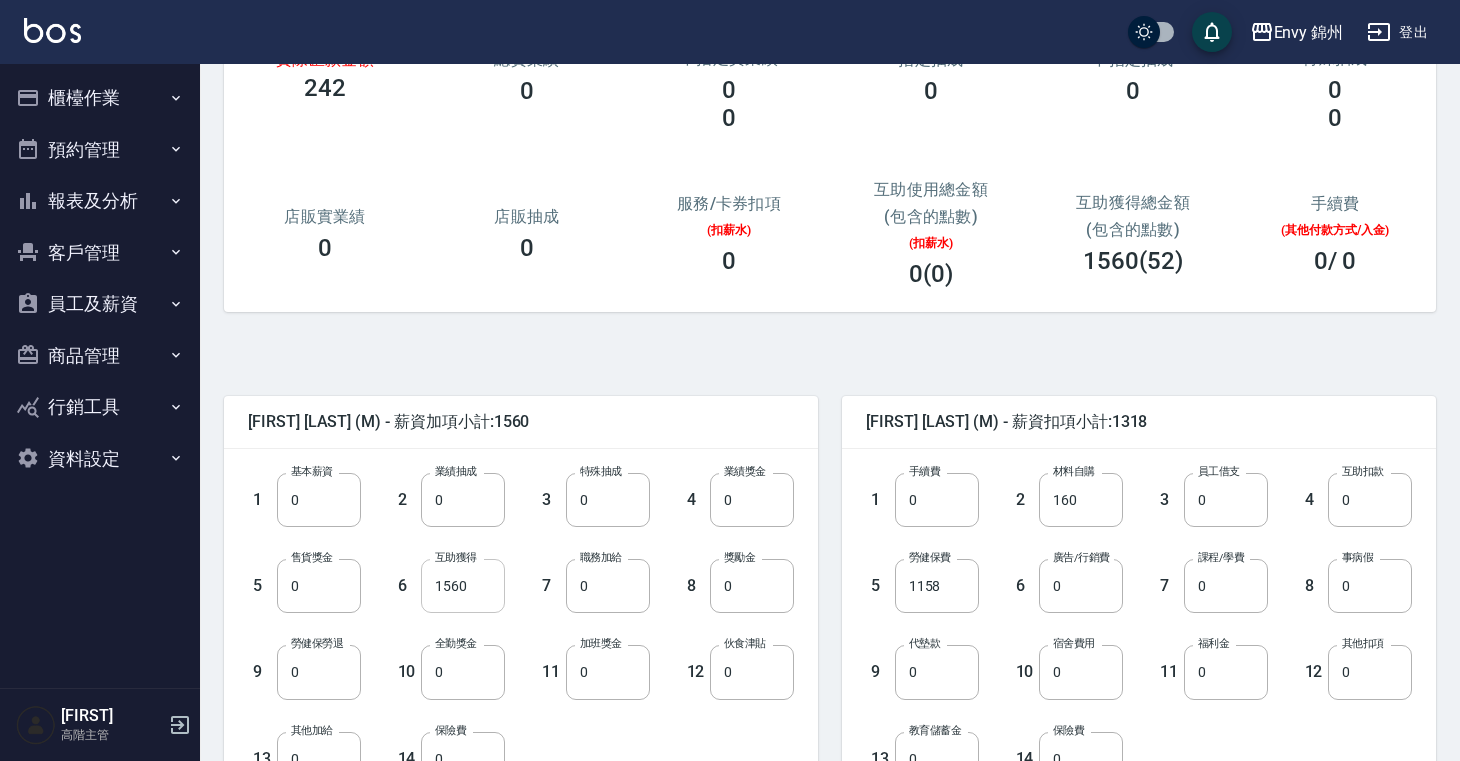 click on "1560" at bounding box center (463, 586) 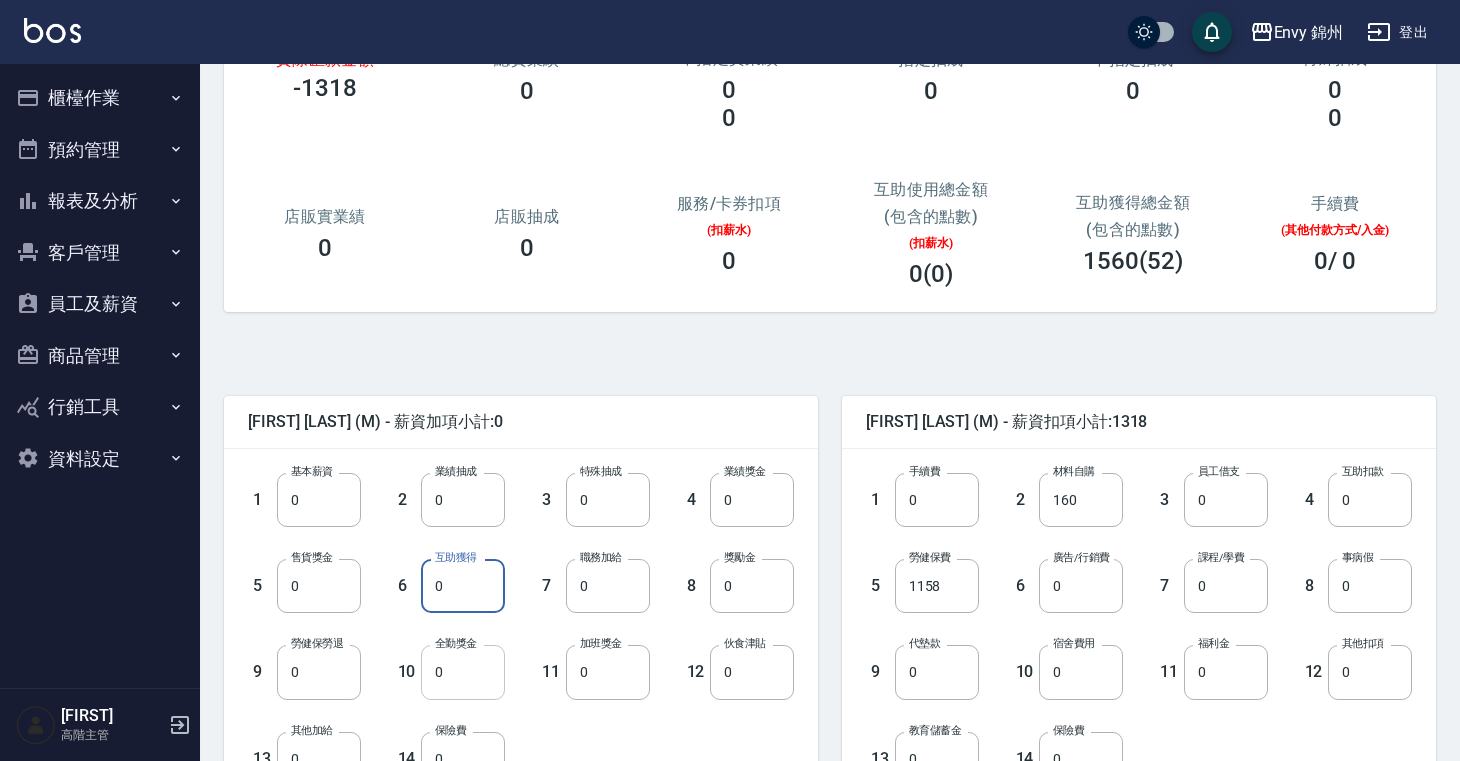 type on "0" 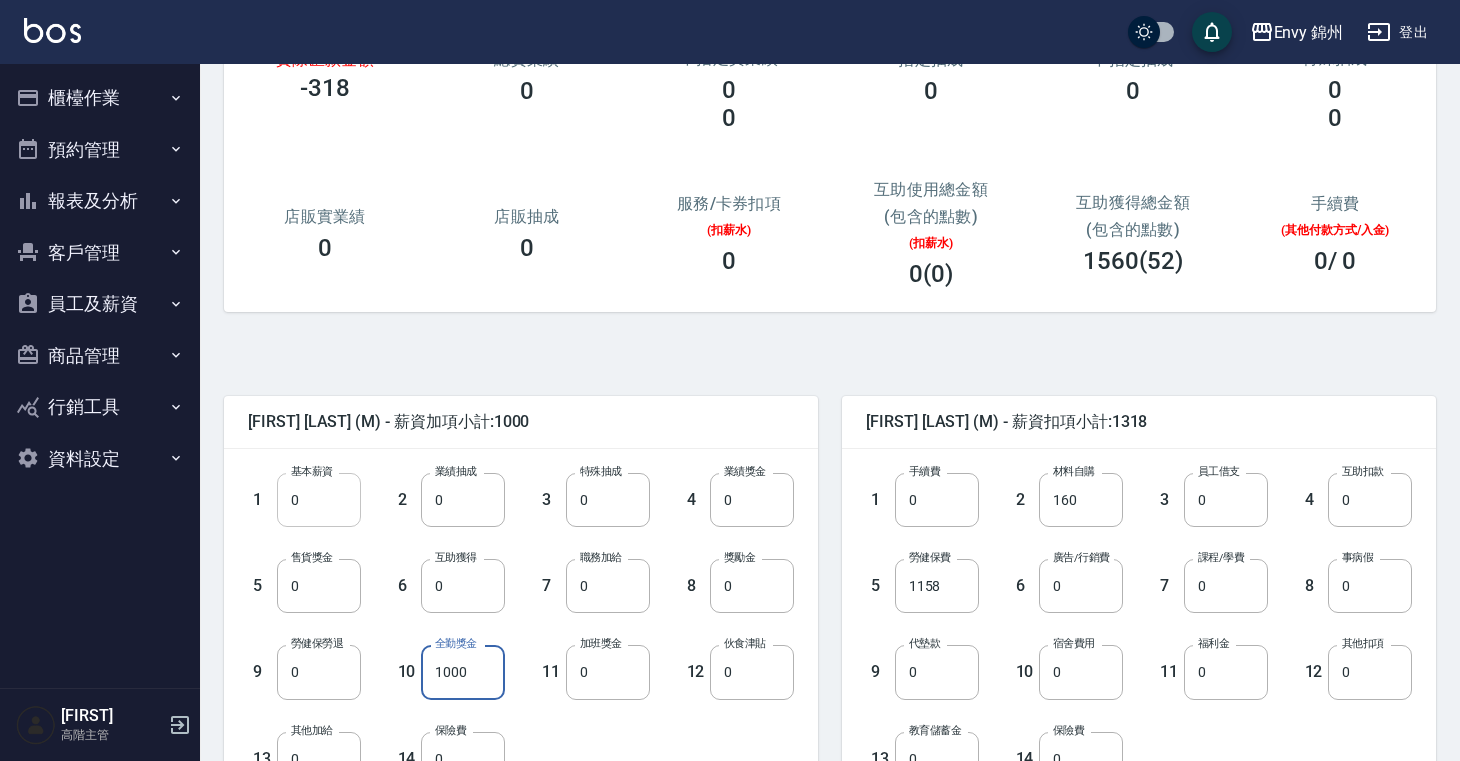 type on "1000" 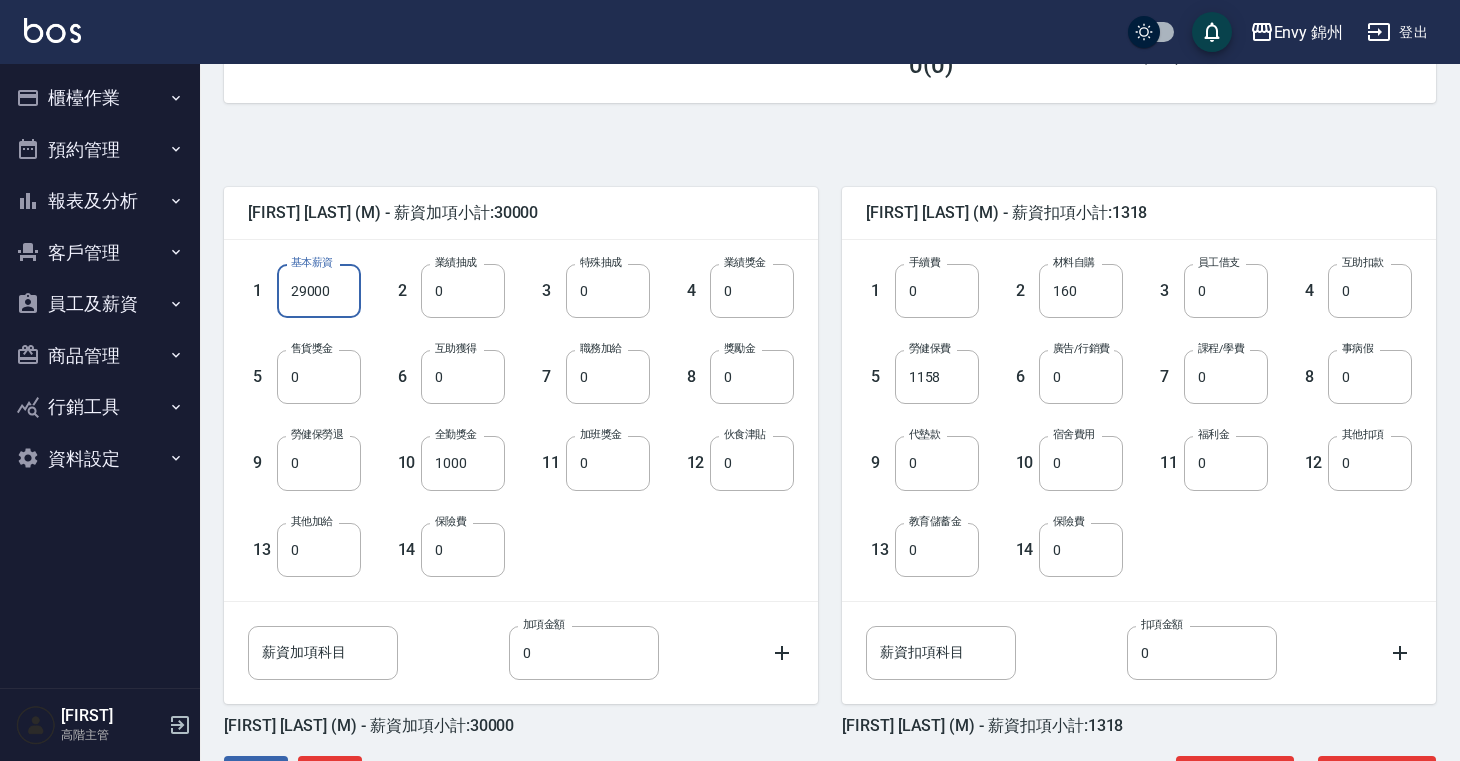 scroll, scrollTop: 452, scrollLeft: 0, axis: vertical 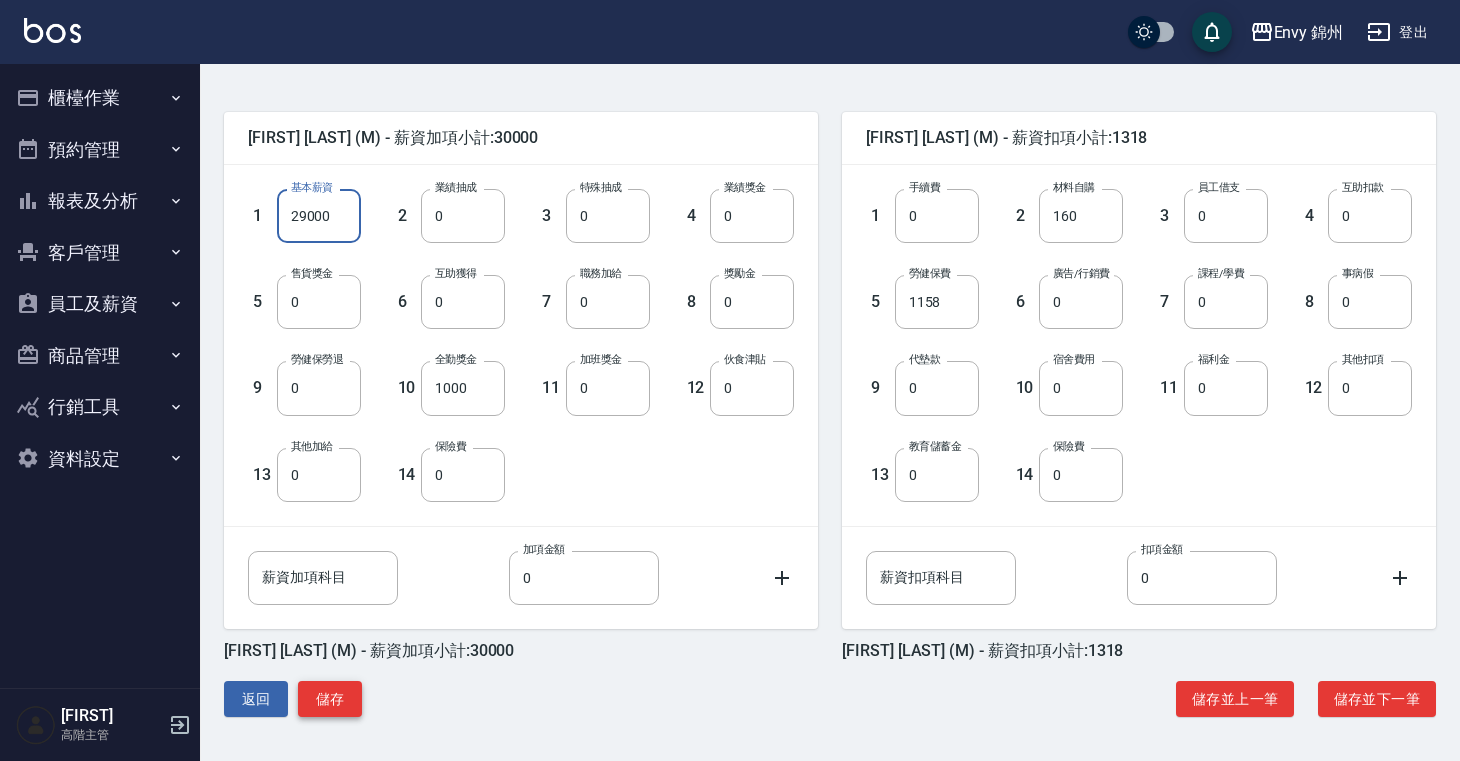 type on "29000" 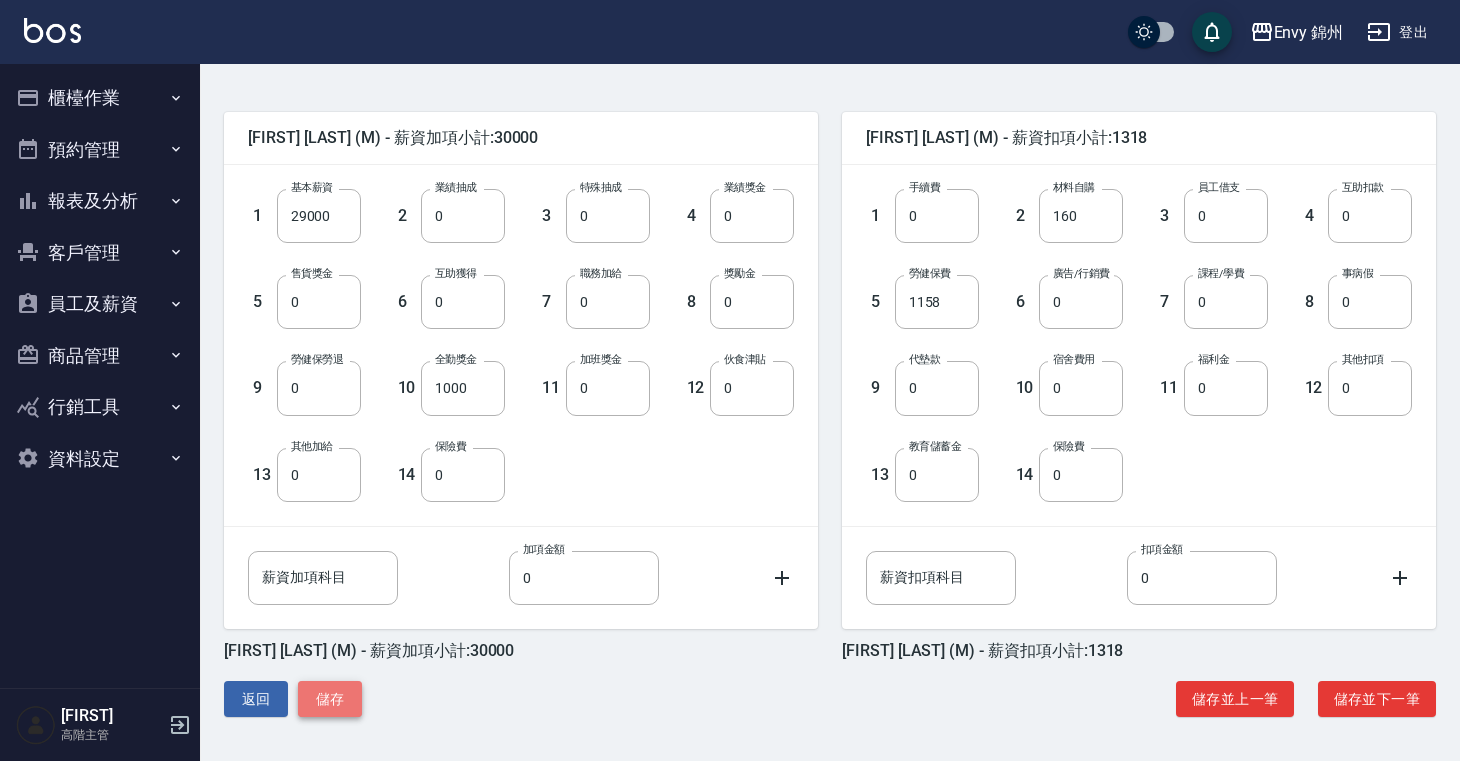 click on "儲存" at bounding box center [330, 699] 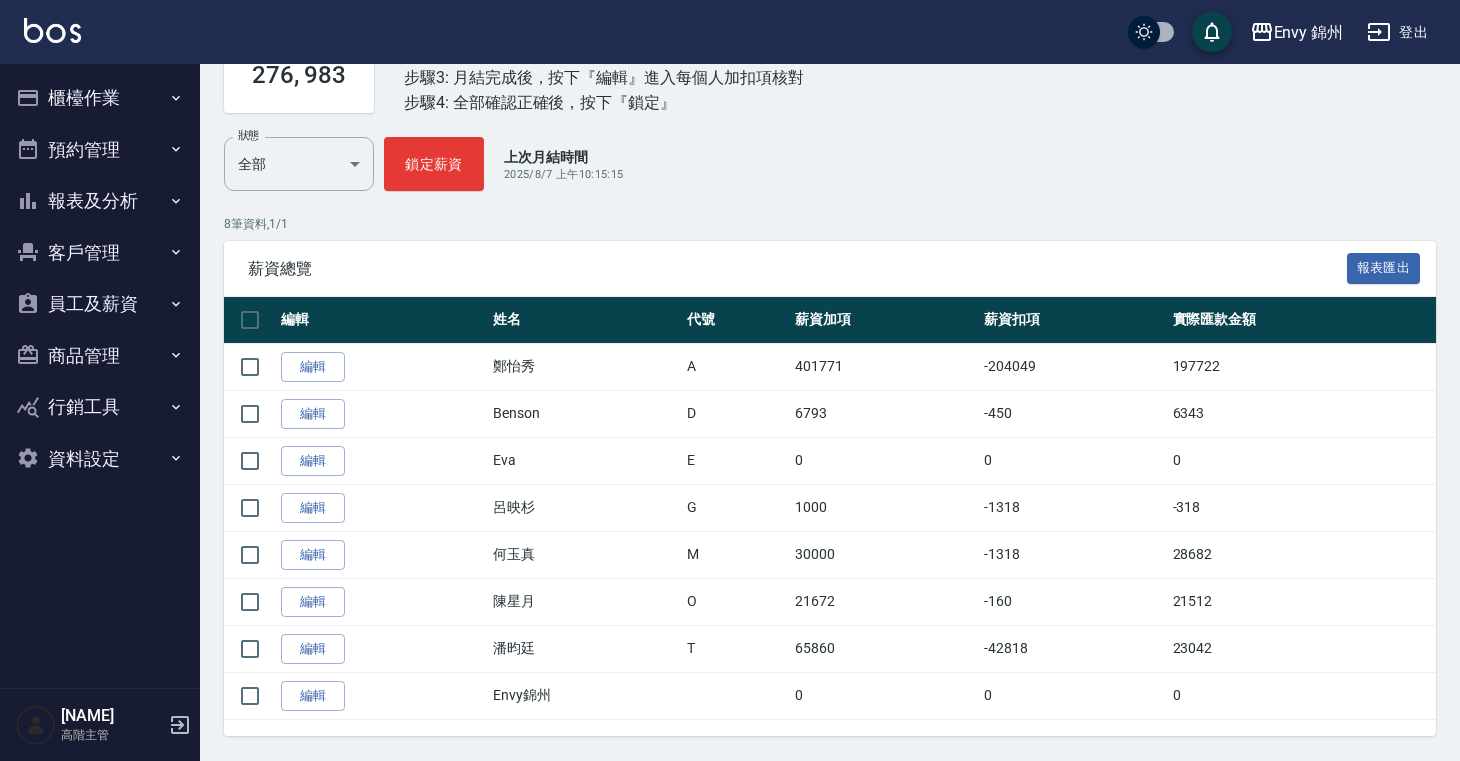scroll, scrollTop: 354, scrollLeft: 0, axis: vertical 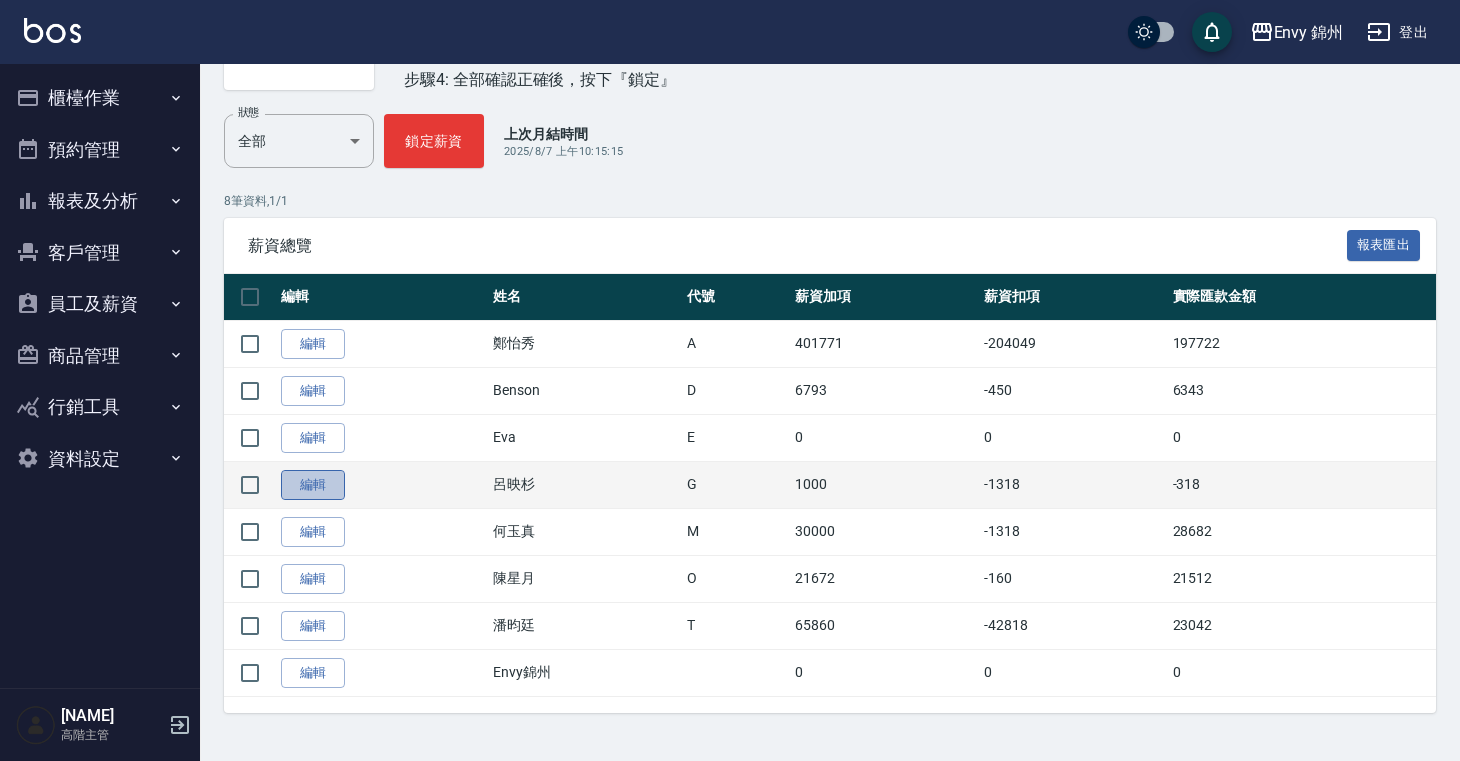 click on "編輯" at bounding box center (313, 485) 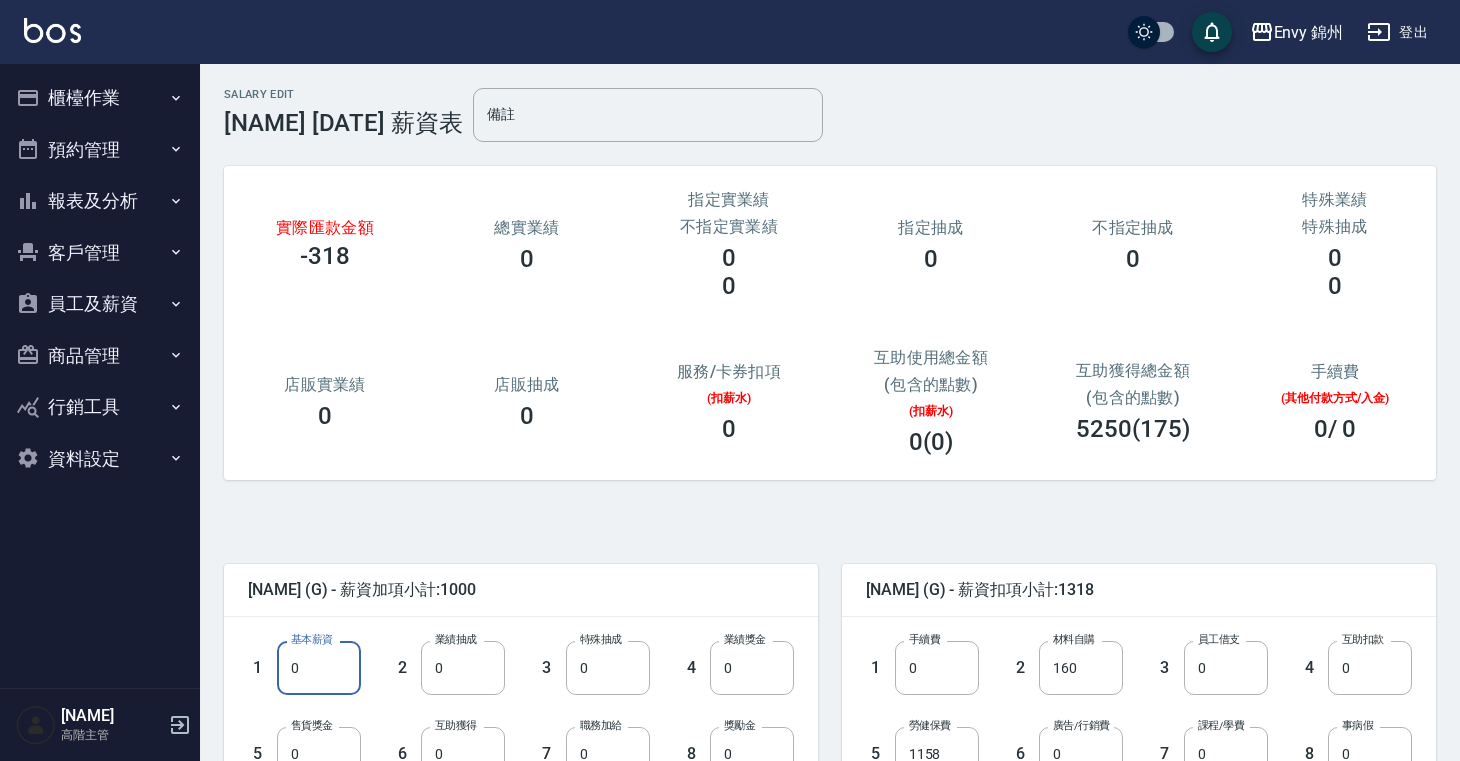 click on "0" at bounding box center (319, 668) 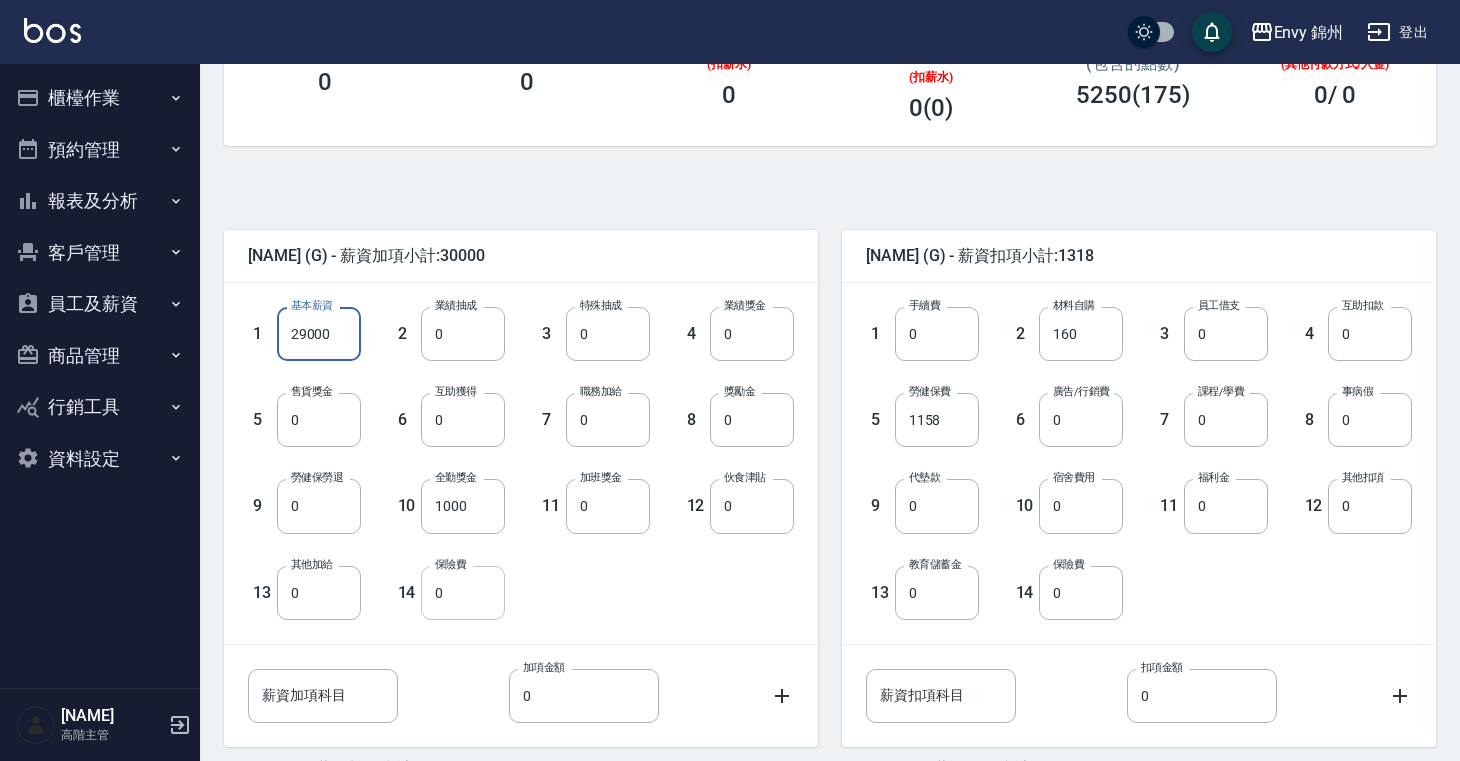 scroll, scrollTop: 448, scrollLeft: 0, axis: vertical 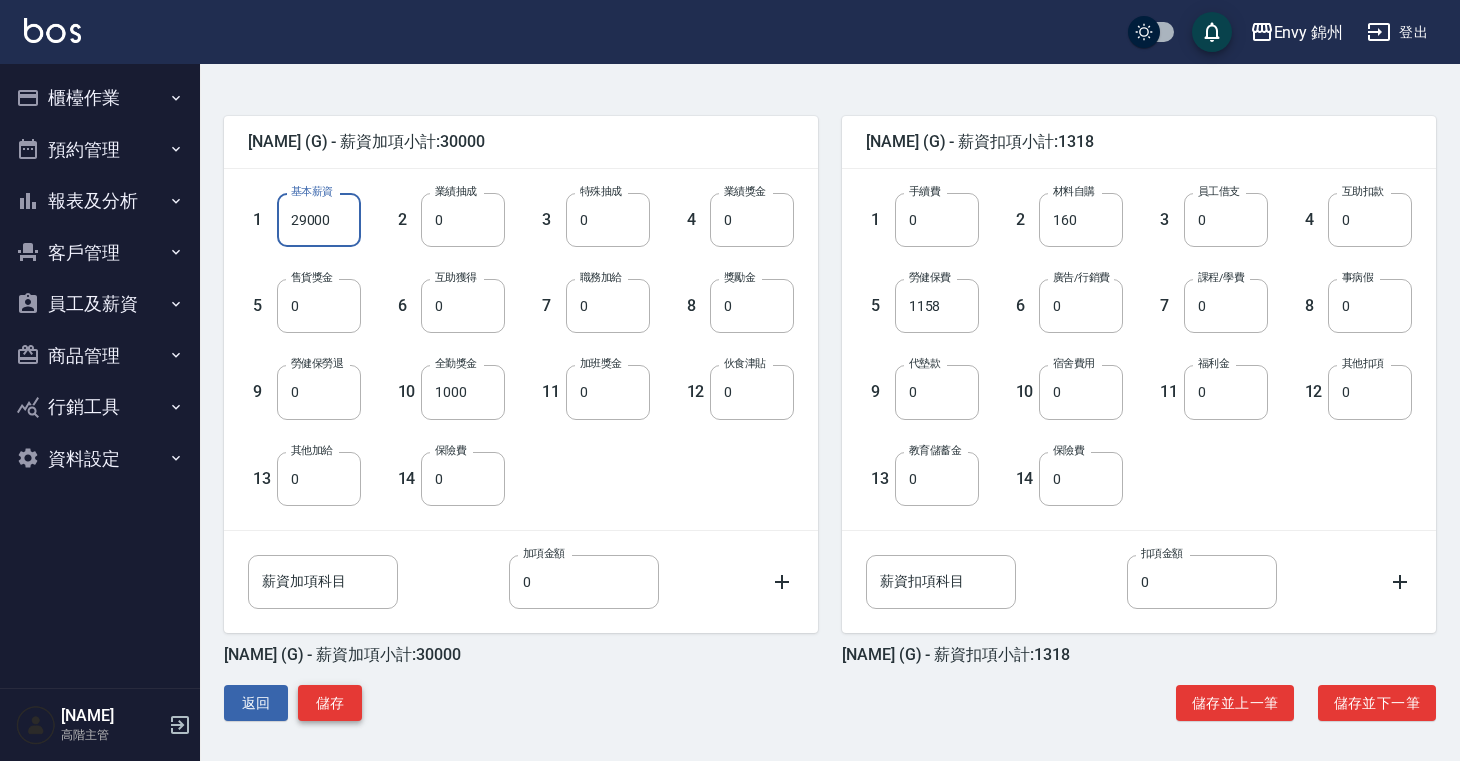 type on "29000" 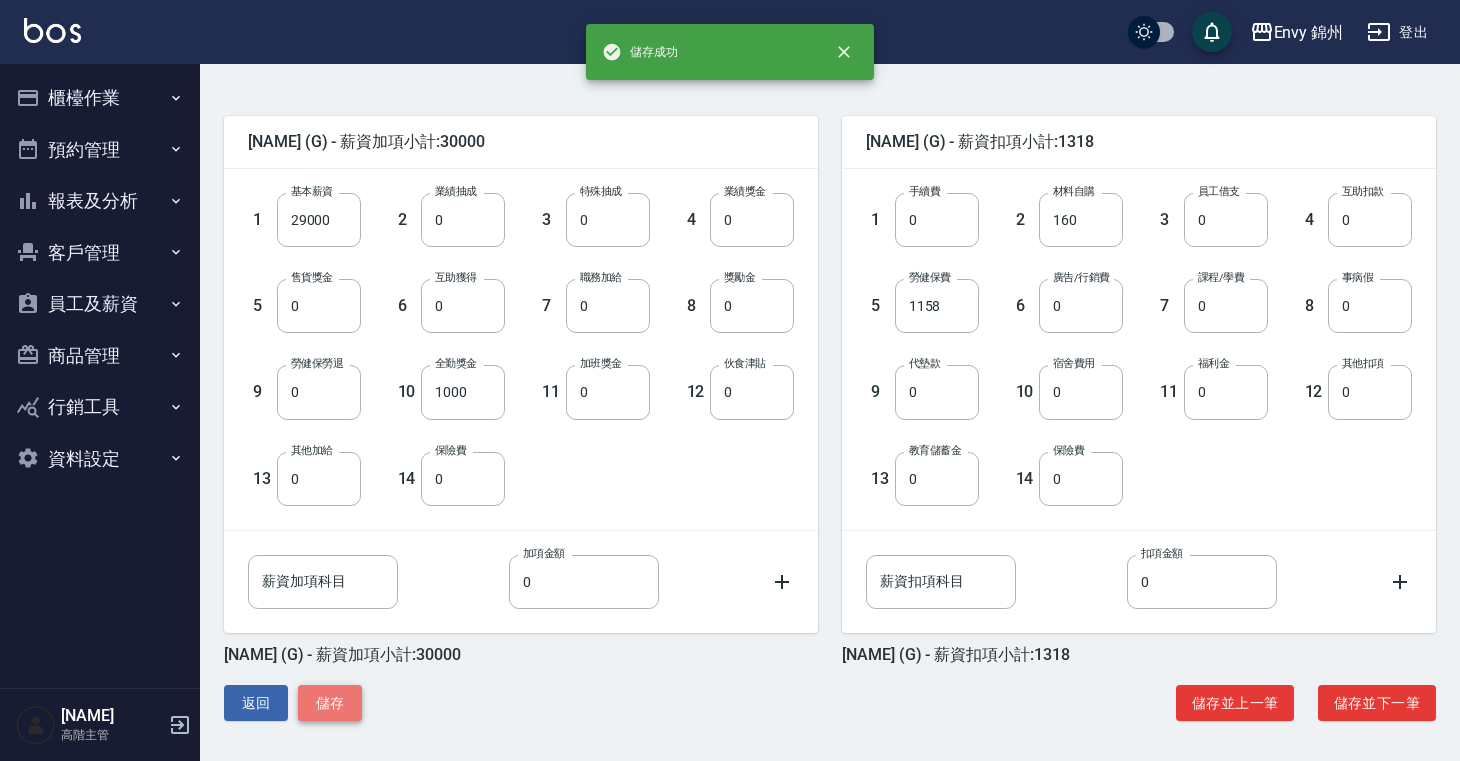 click on "儲存" at bounding box center [330, 703] 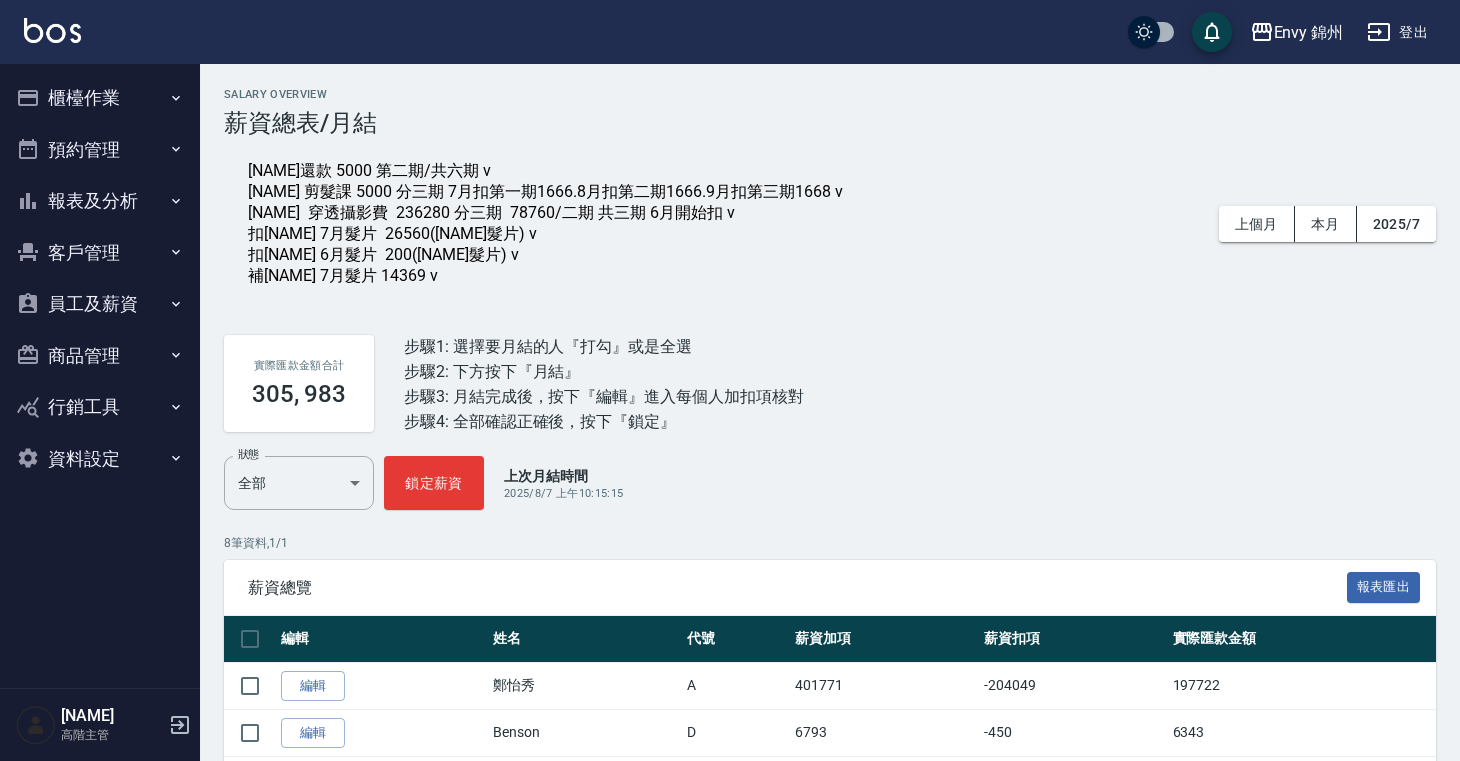 scroll, scrollTop: 238, scrollLeft: 0, axis: vertical 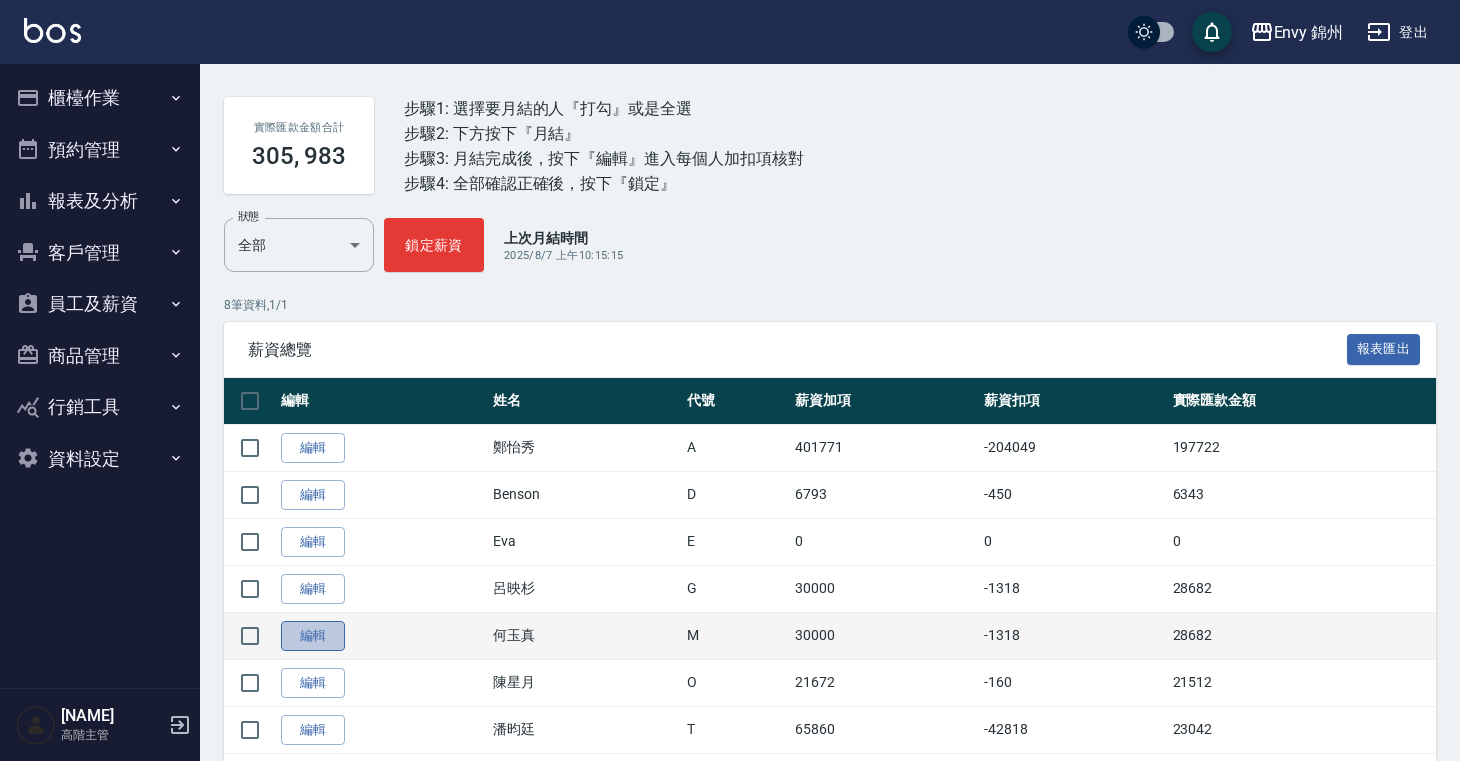 click on "編輯" at bounding box center [313, 636] 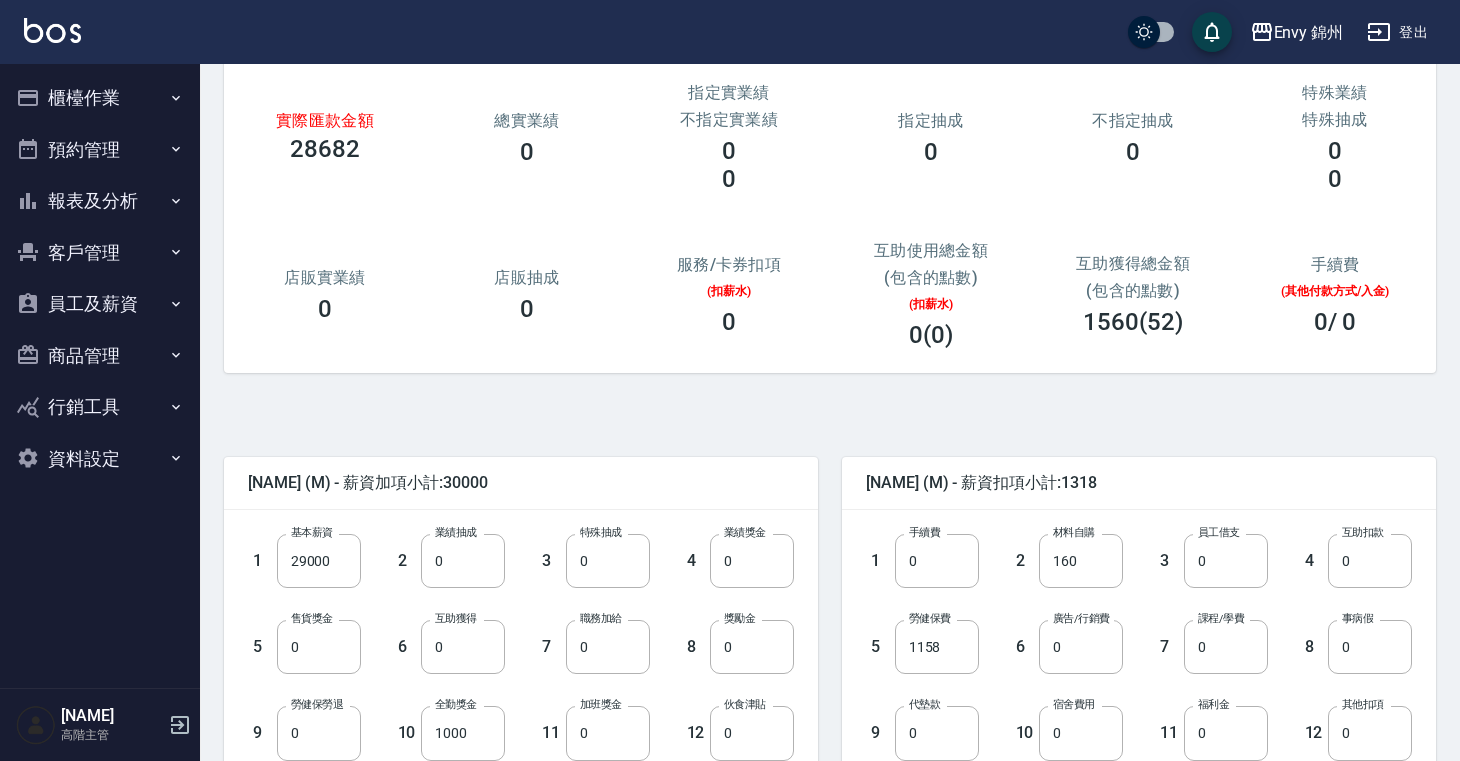 scroll, scrollTop: 196, scrollLeft: 0, axis: vertical 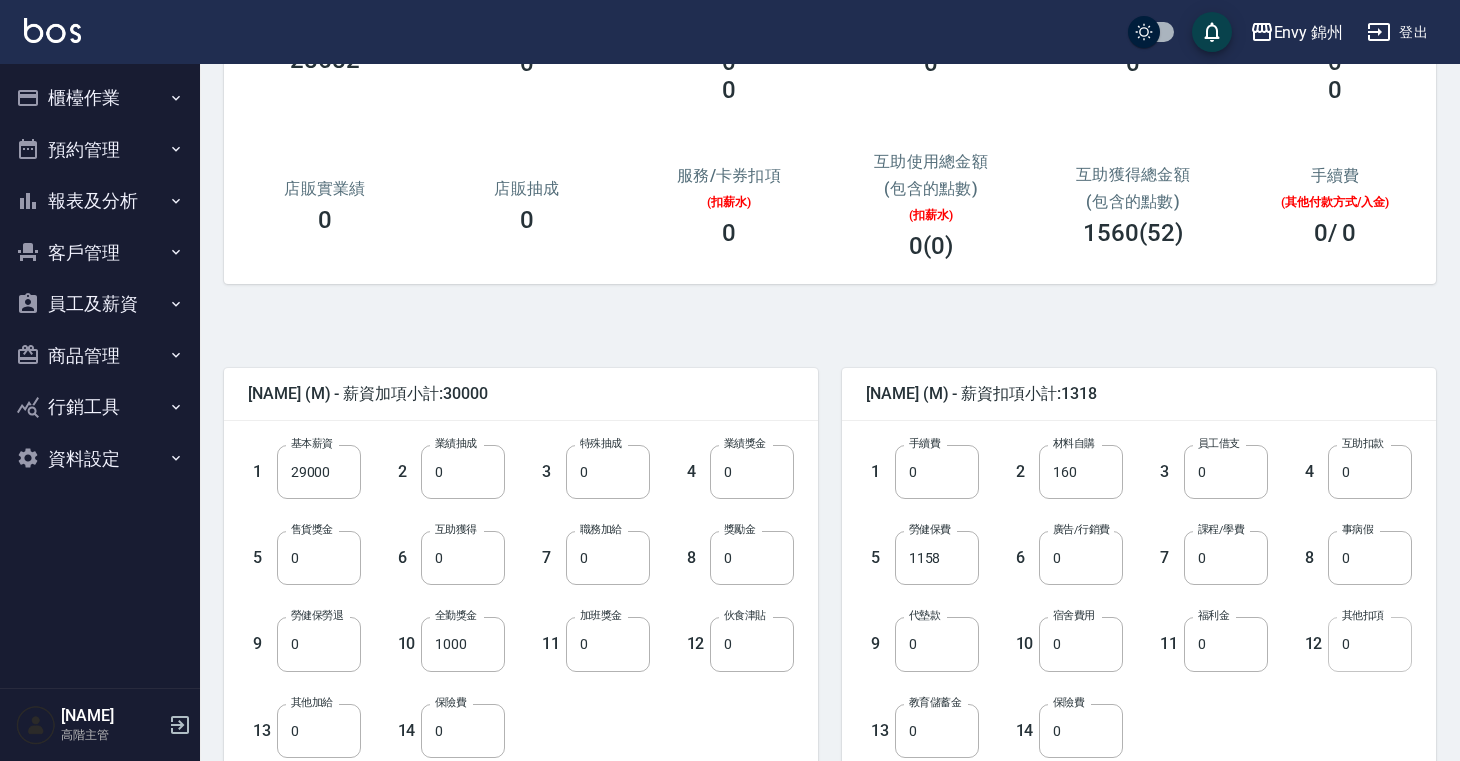 click on "0" at bounding box center [1370, 644] 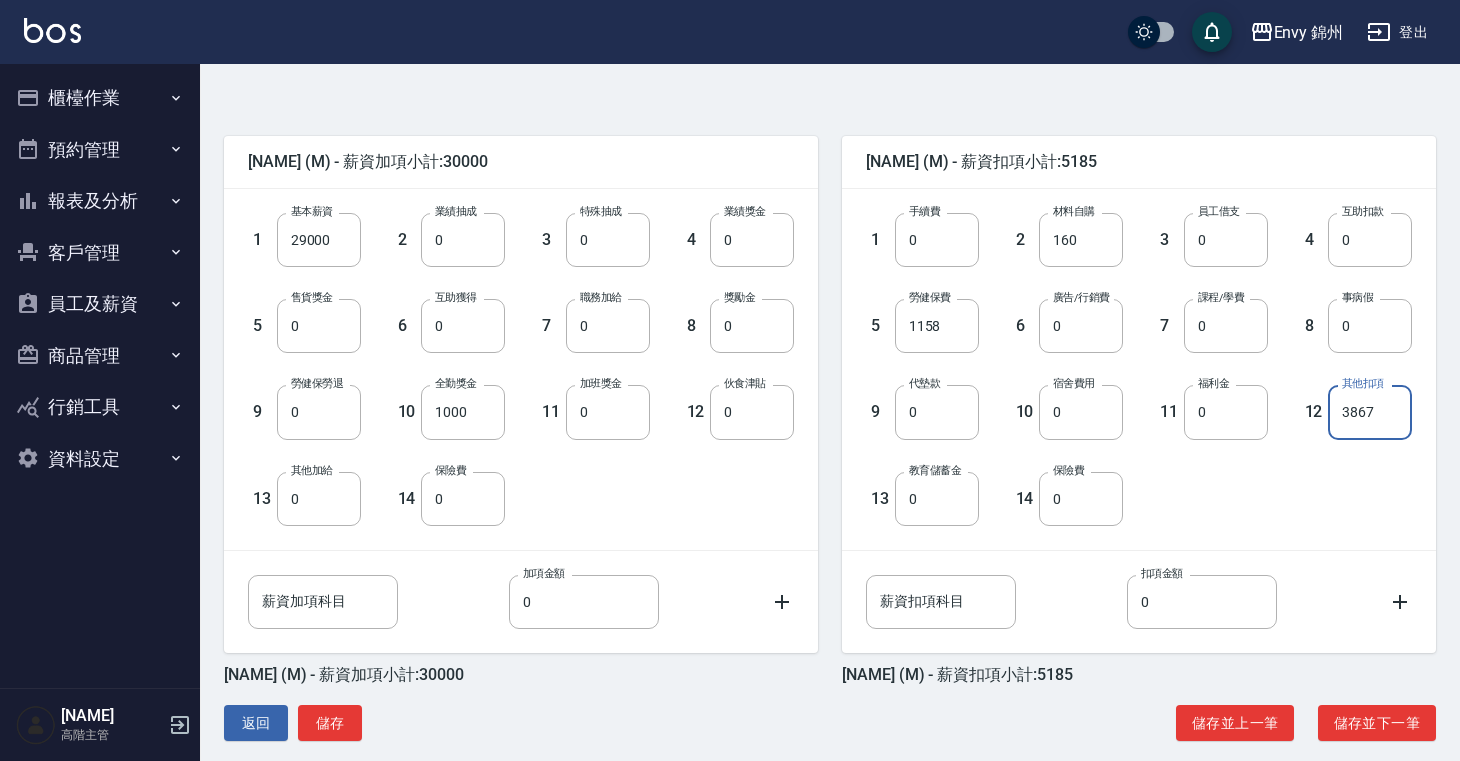 scroll, scrollTop: 452, scrollLeft: 0, axis: vertical 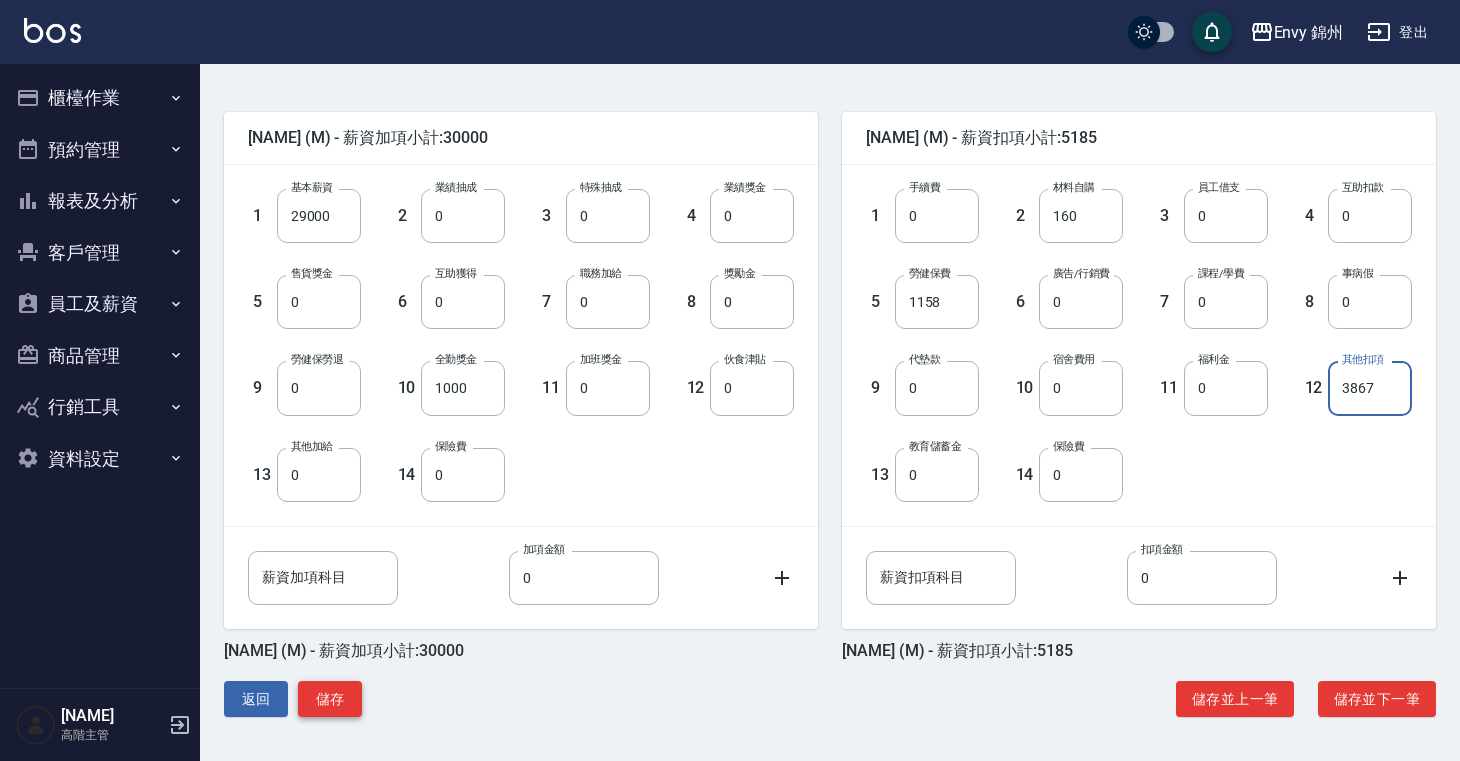 type on "3867" 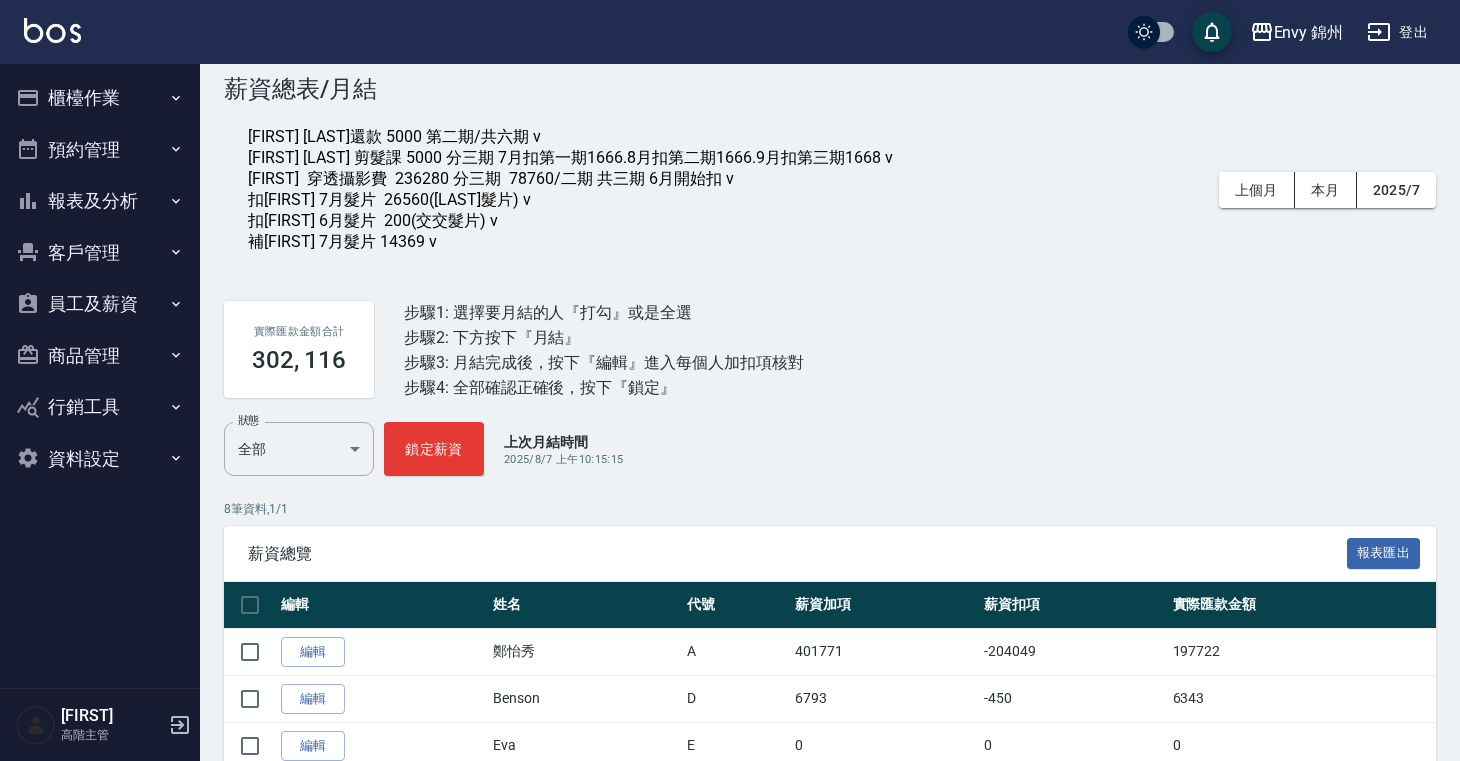 scroll, scrollTop: 354, scrollLeft: 0, axis: vertical 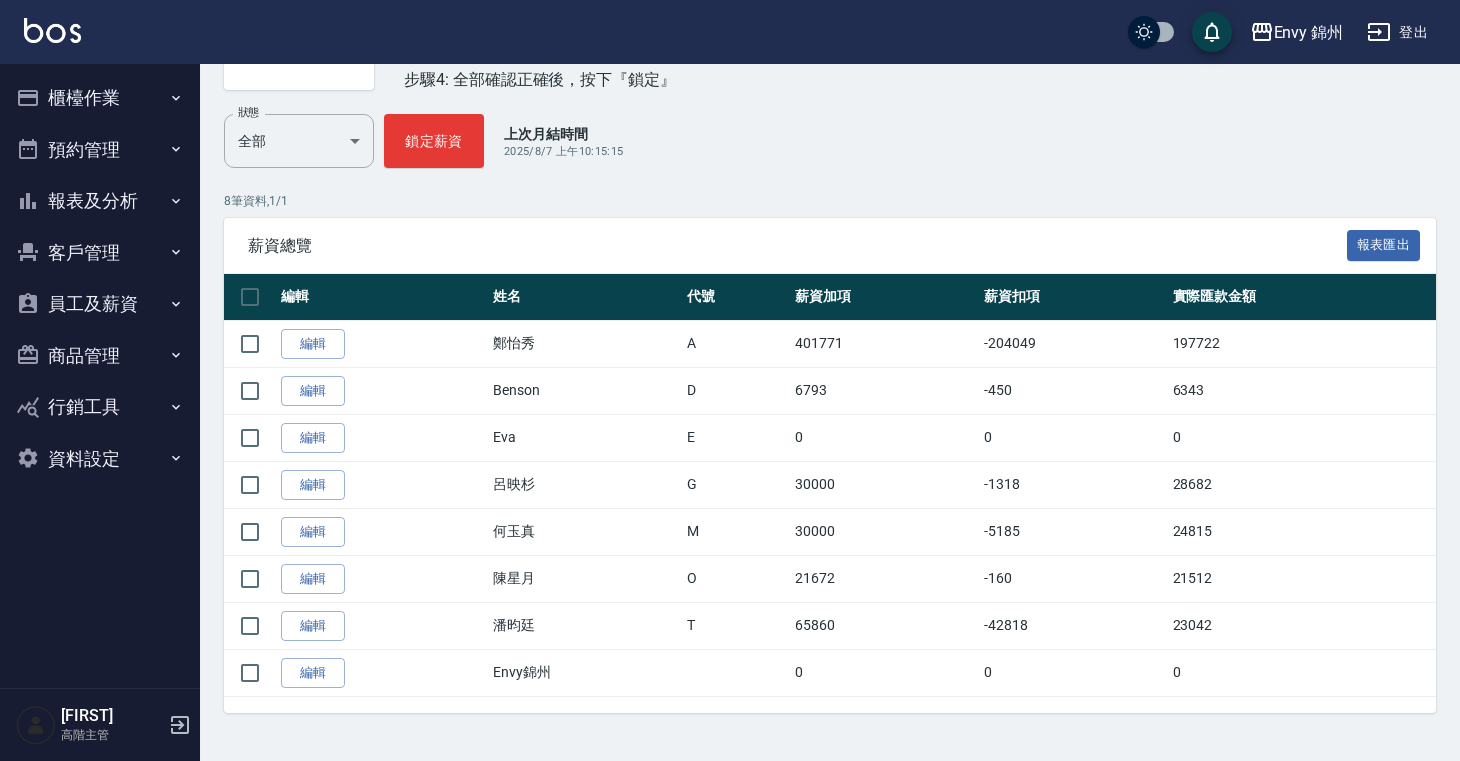 click on "員工及薪資" at bounding box center (100, 304) 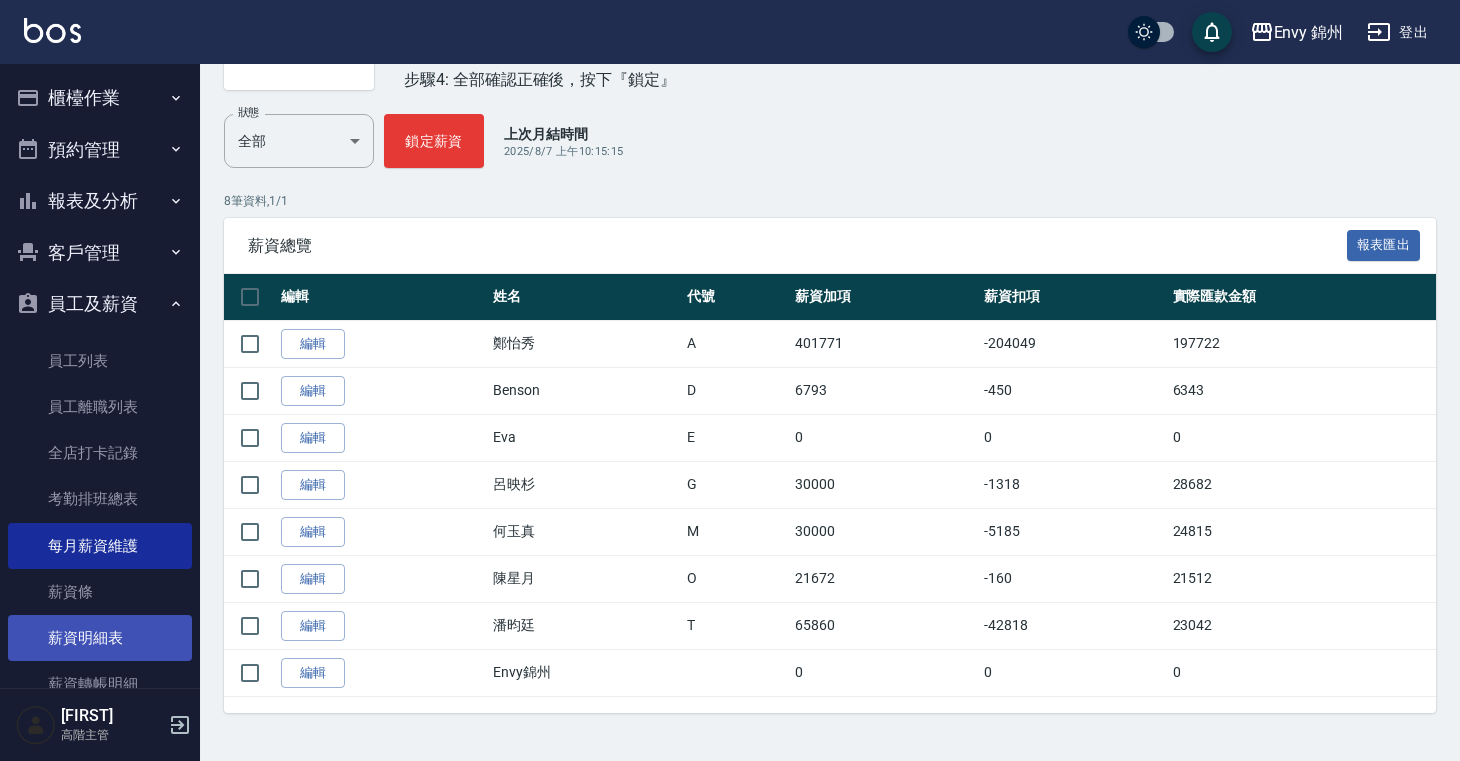 click on "薪資明細表" at bounding box center [100, 638] 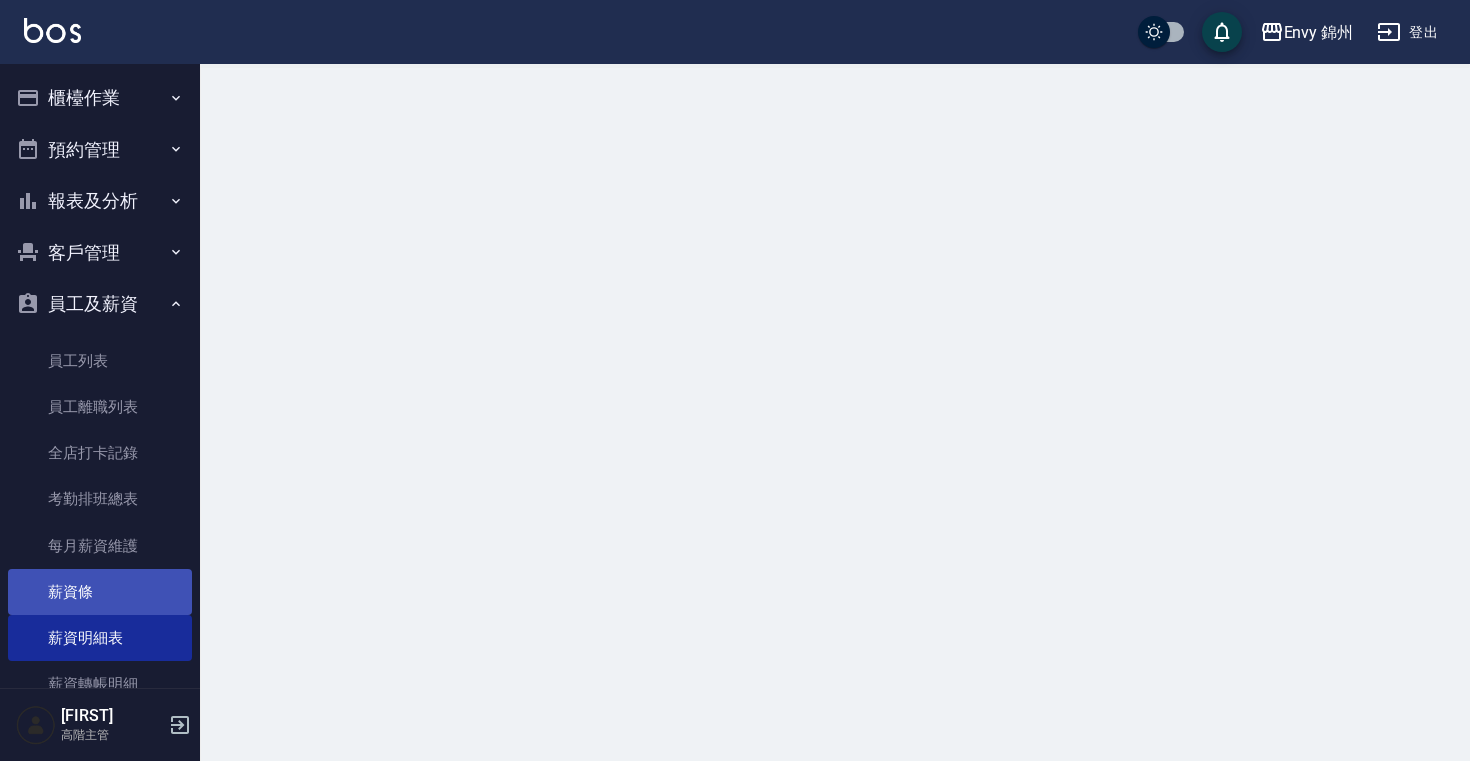 click on "薪資條" at bounding box center [100, 592] 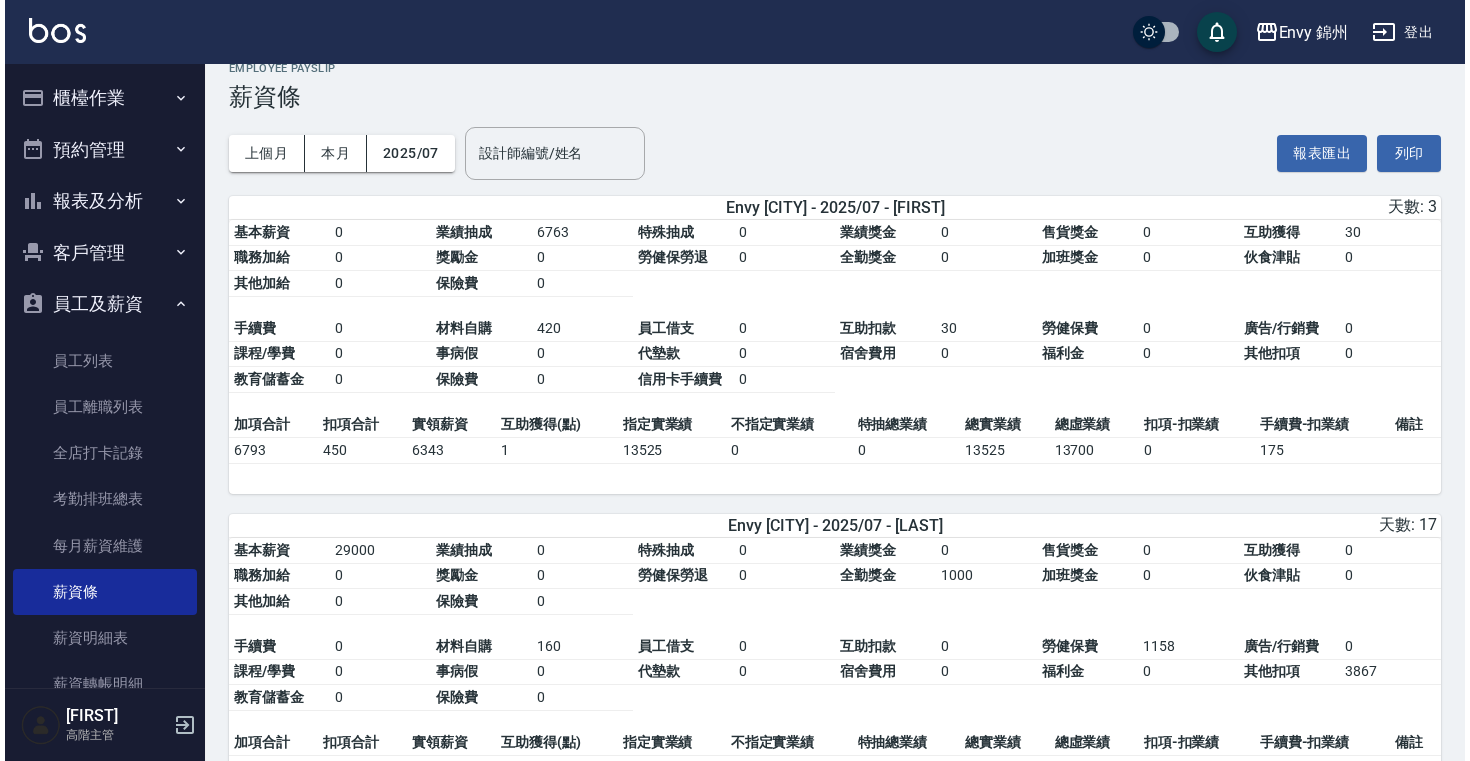 scroll, scrollTop: 39, scrollLeft: 0, axis: vertical 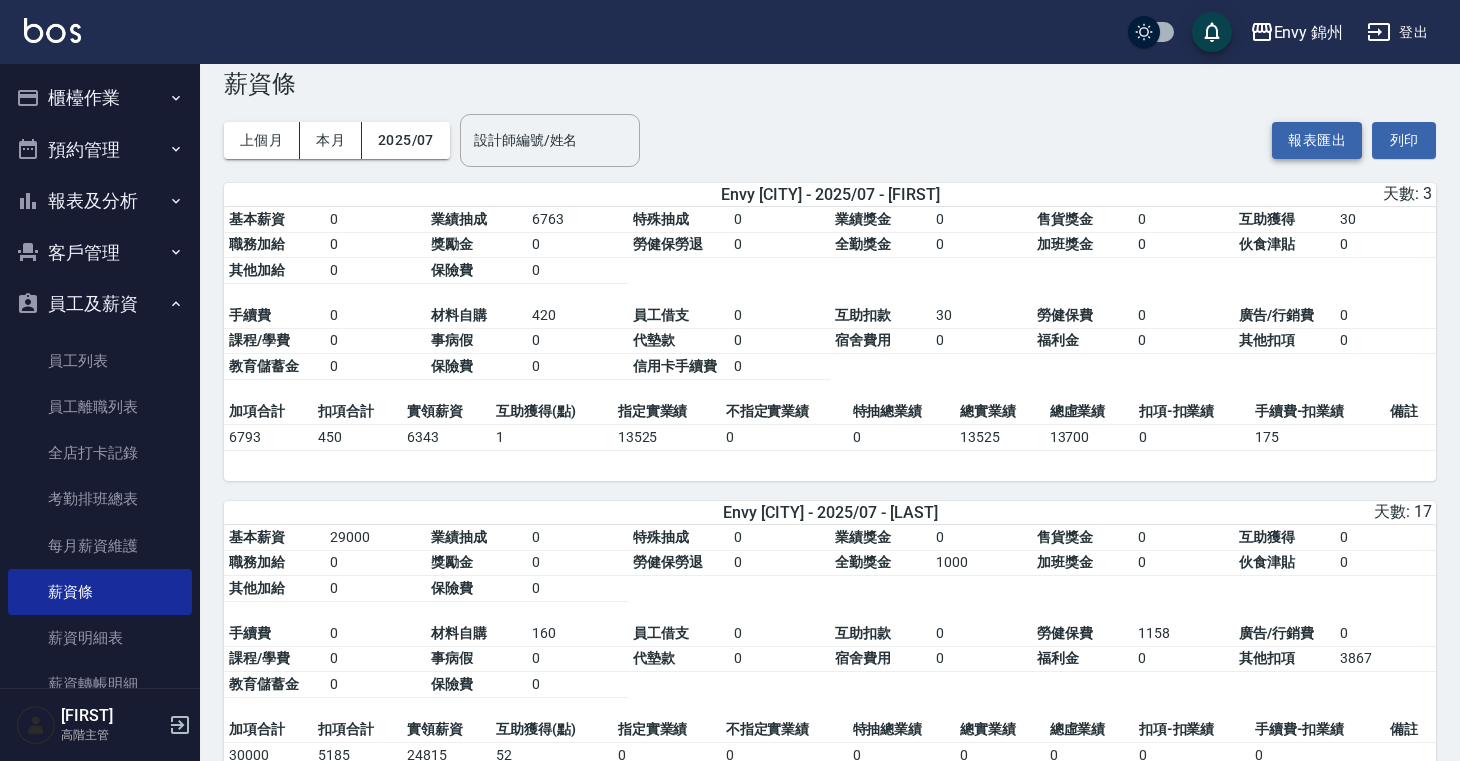 click on "報表匯出" at bounding box center [1317, 140] 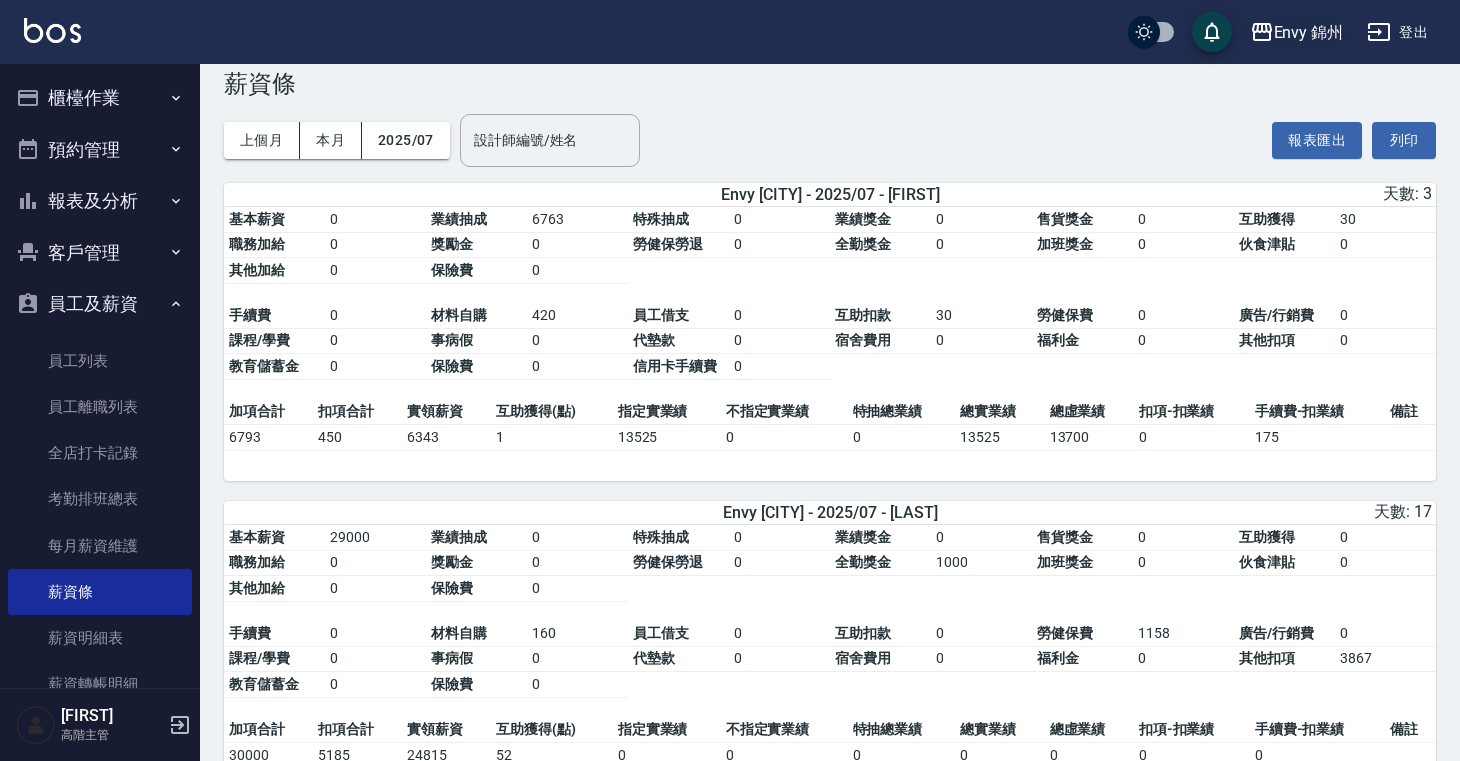 click on "Envy 錦州" at bounding box center [1309, 32] 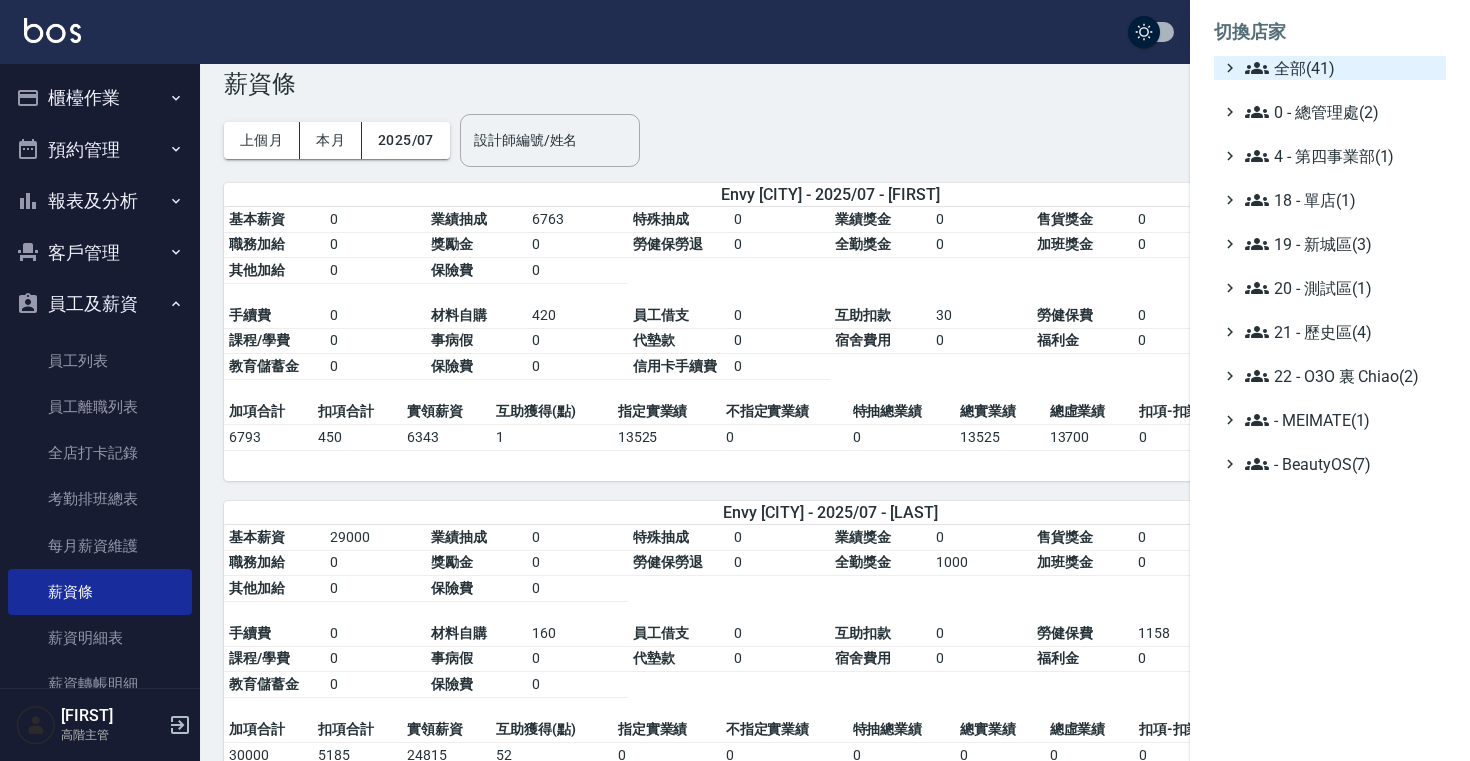 click on "全部(41)" at bounding box center (1341, 68) 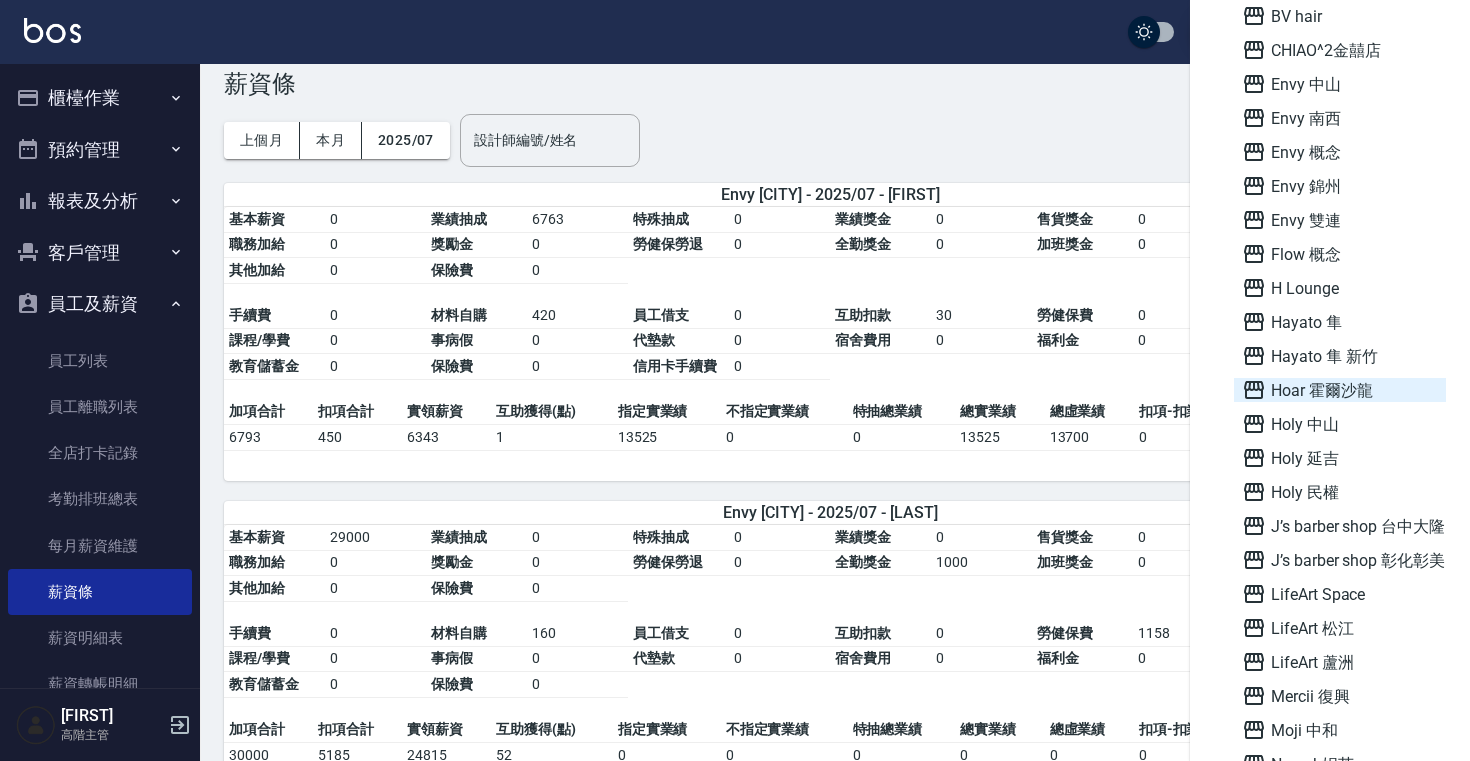 scroll, scrollTop: 443, scrollLeft: 0, axis: vertical 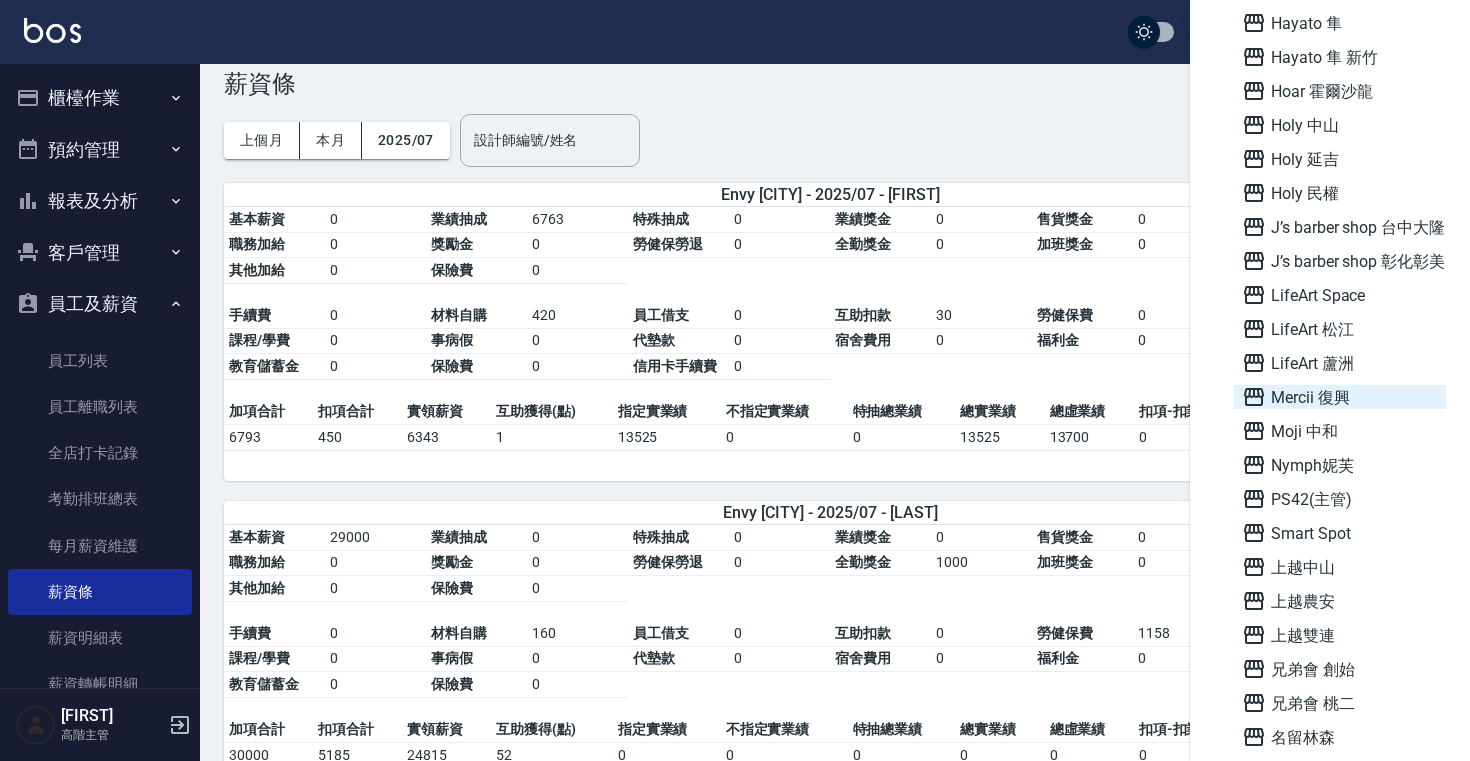click on "Mercii 復興" at bounding box center (1340, 397) 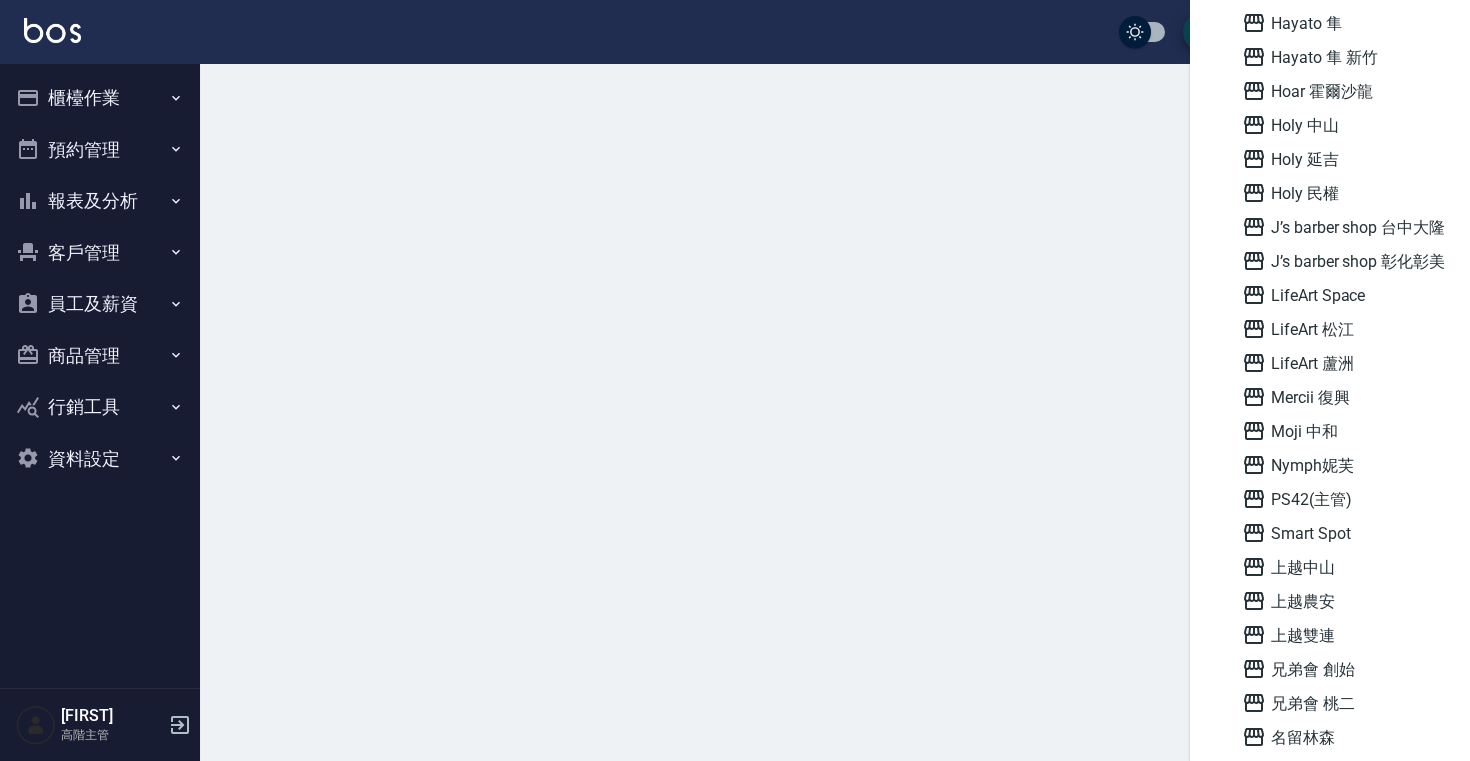 scroll, scrollTop: 0, scrollLeft: 0, axis: both 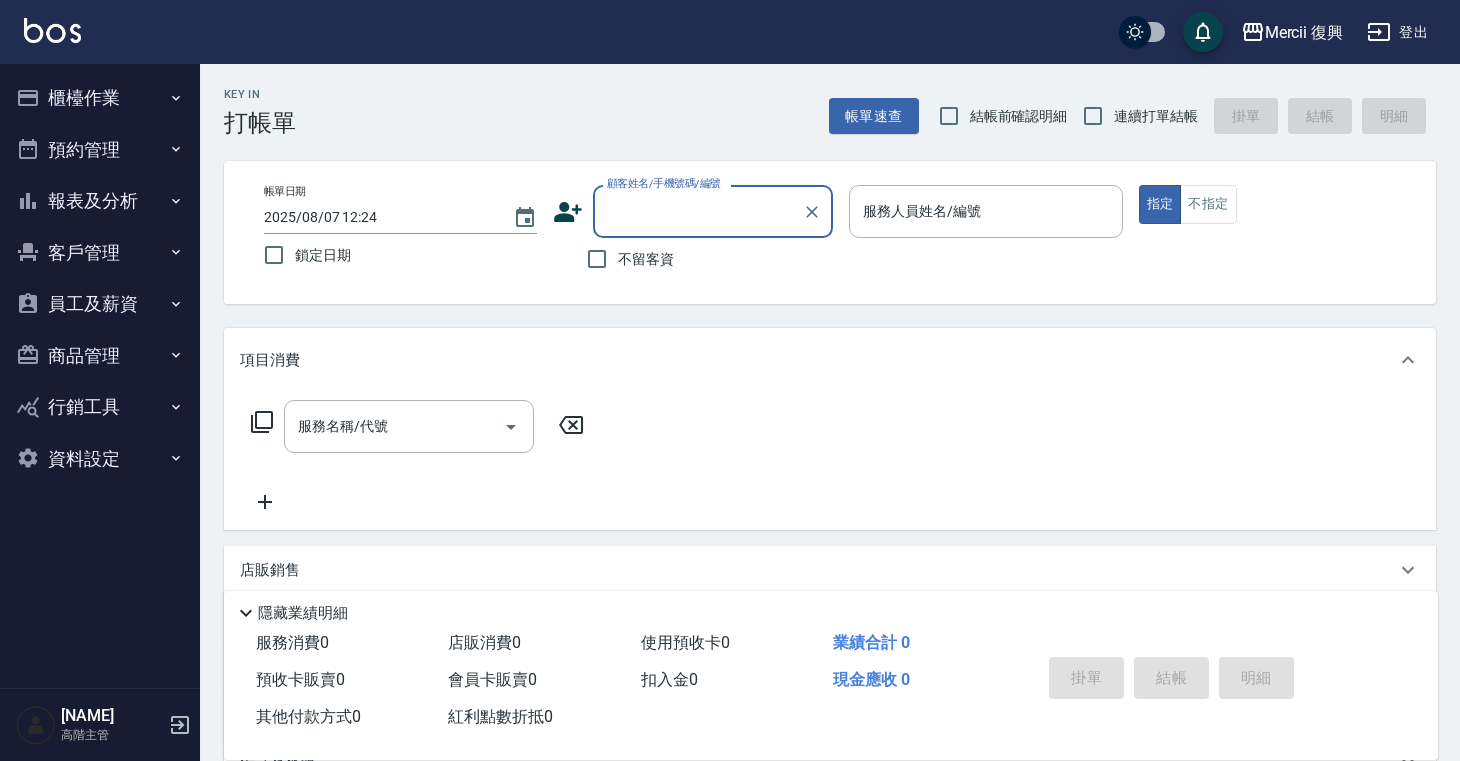 click on "員工及薪資" at bounding box center [100, 304] 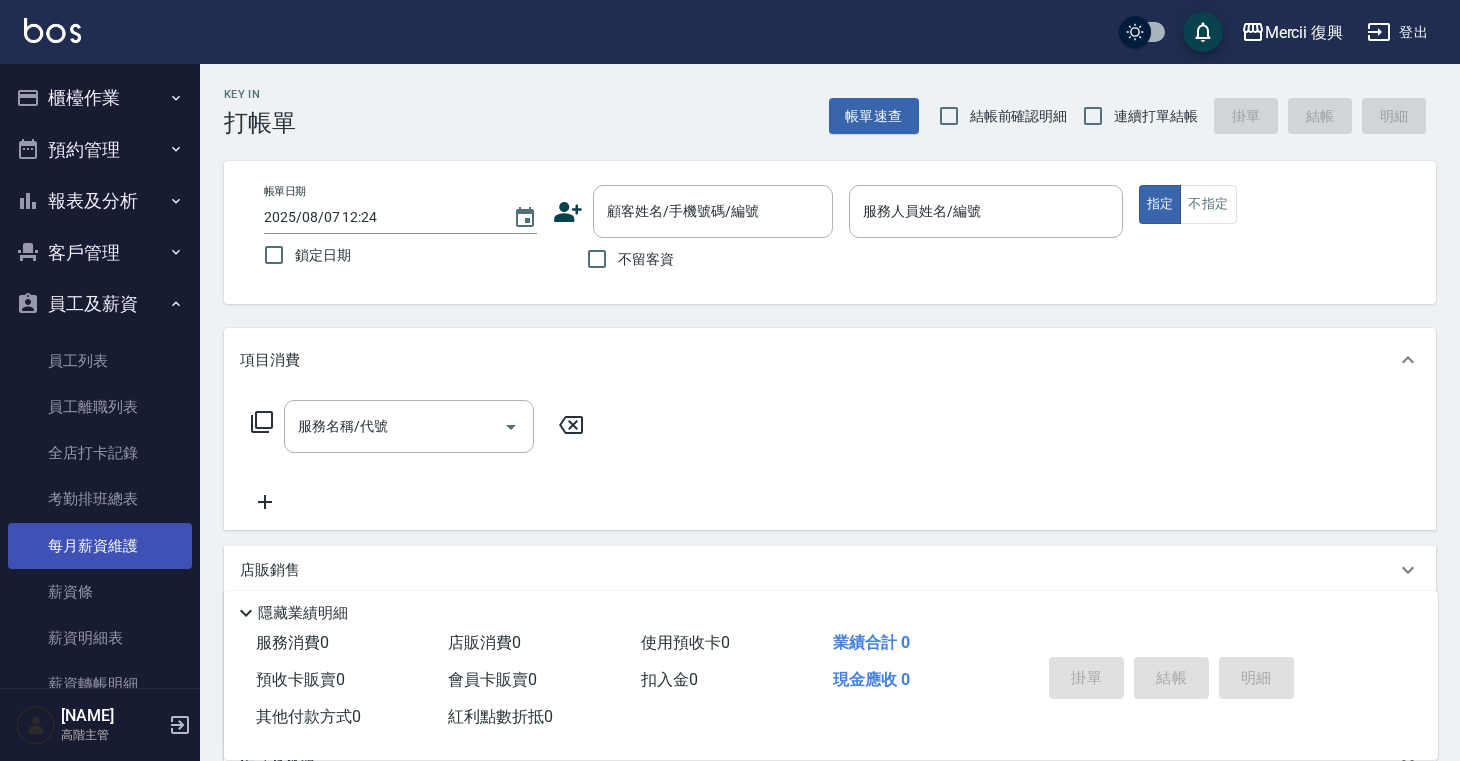 click on "每月薪資維護" at bounding box center [100, 546] 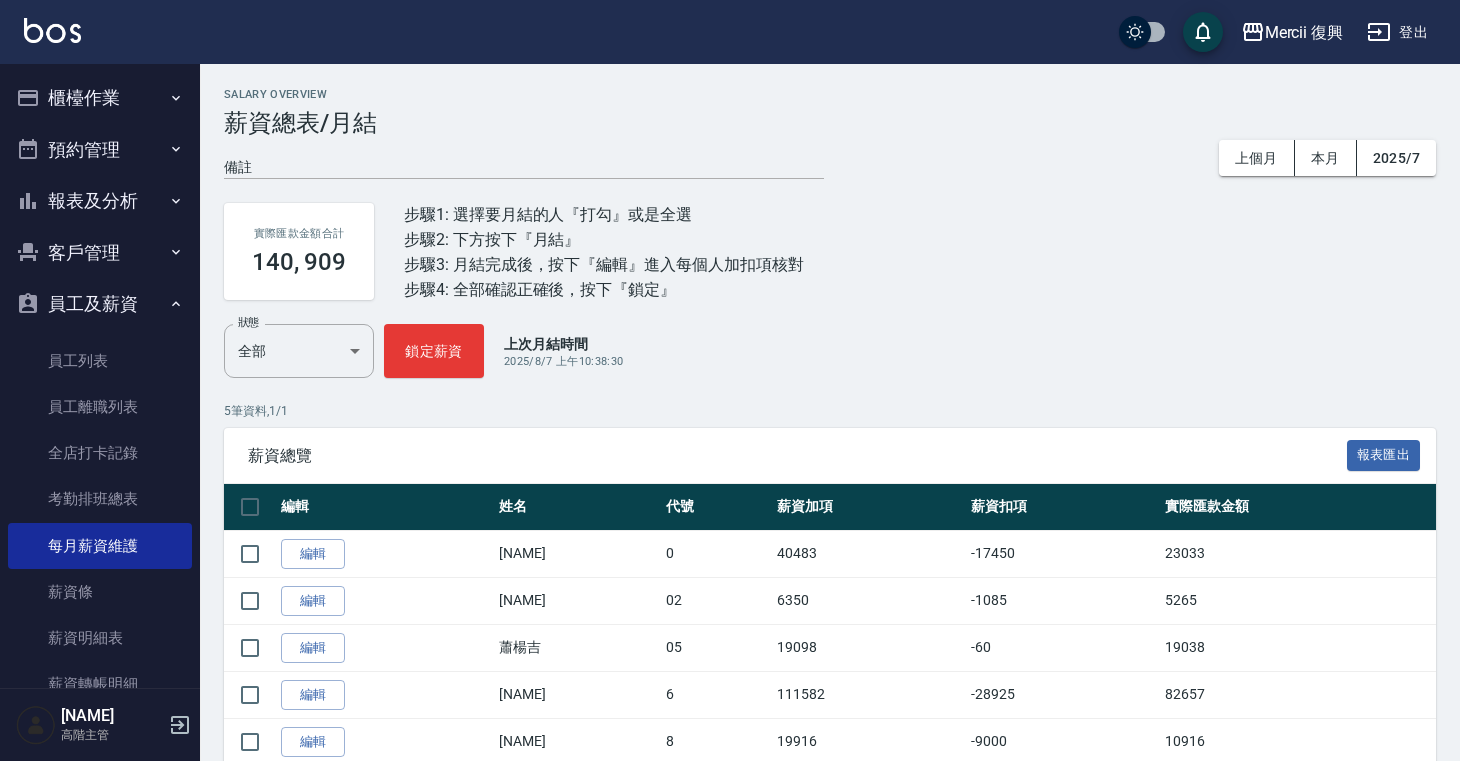 scroll, scrollTop: 69, scrollLeft: 0, axis: vertical 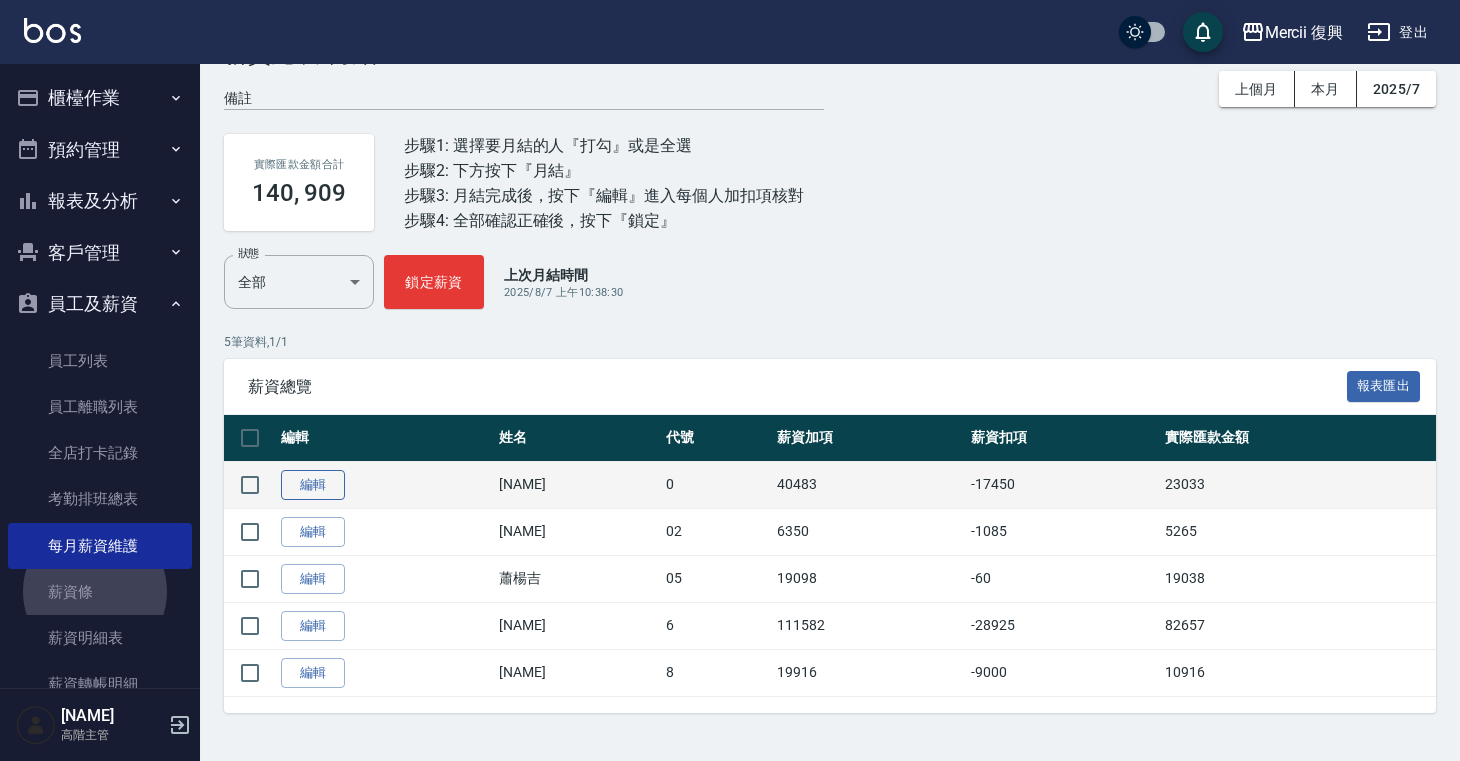 click on "編輯" at bounding box center (313, 485) 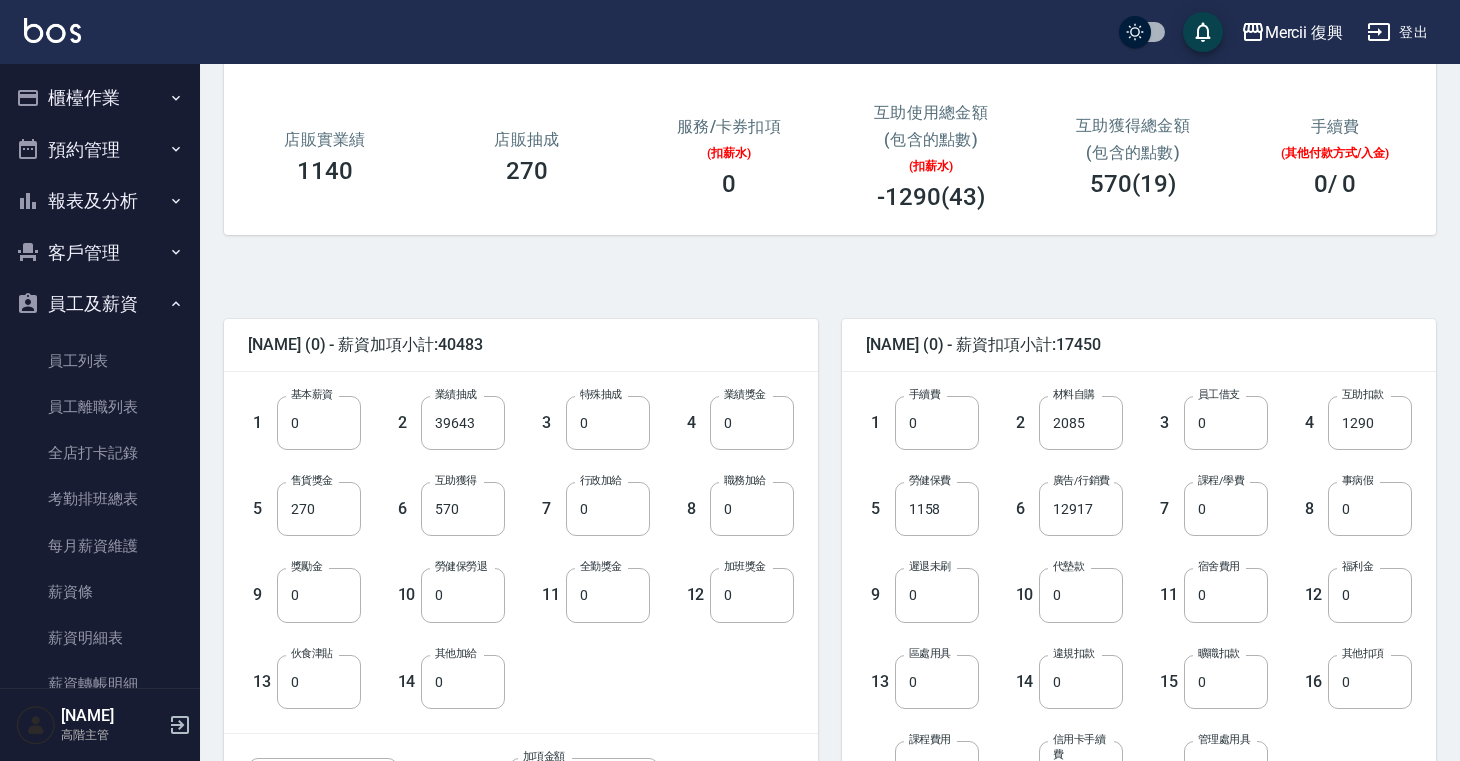 scroll, scrollTop: 328, scrollLeft: 0, axis: vertical 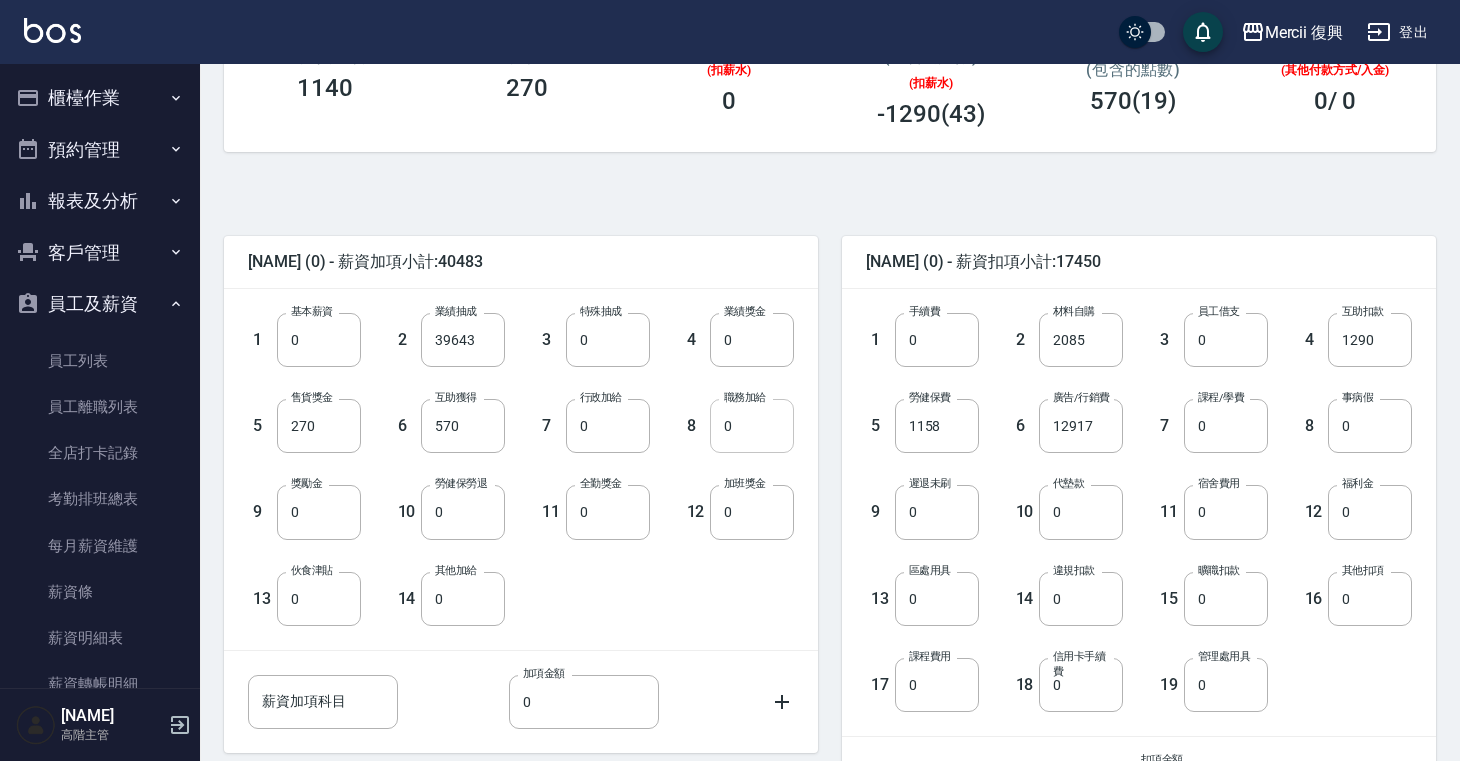 click on "0" at bounding box center [752, 426] 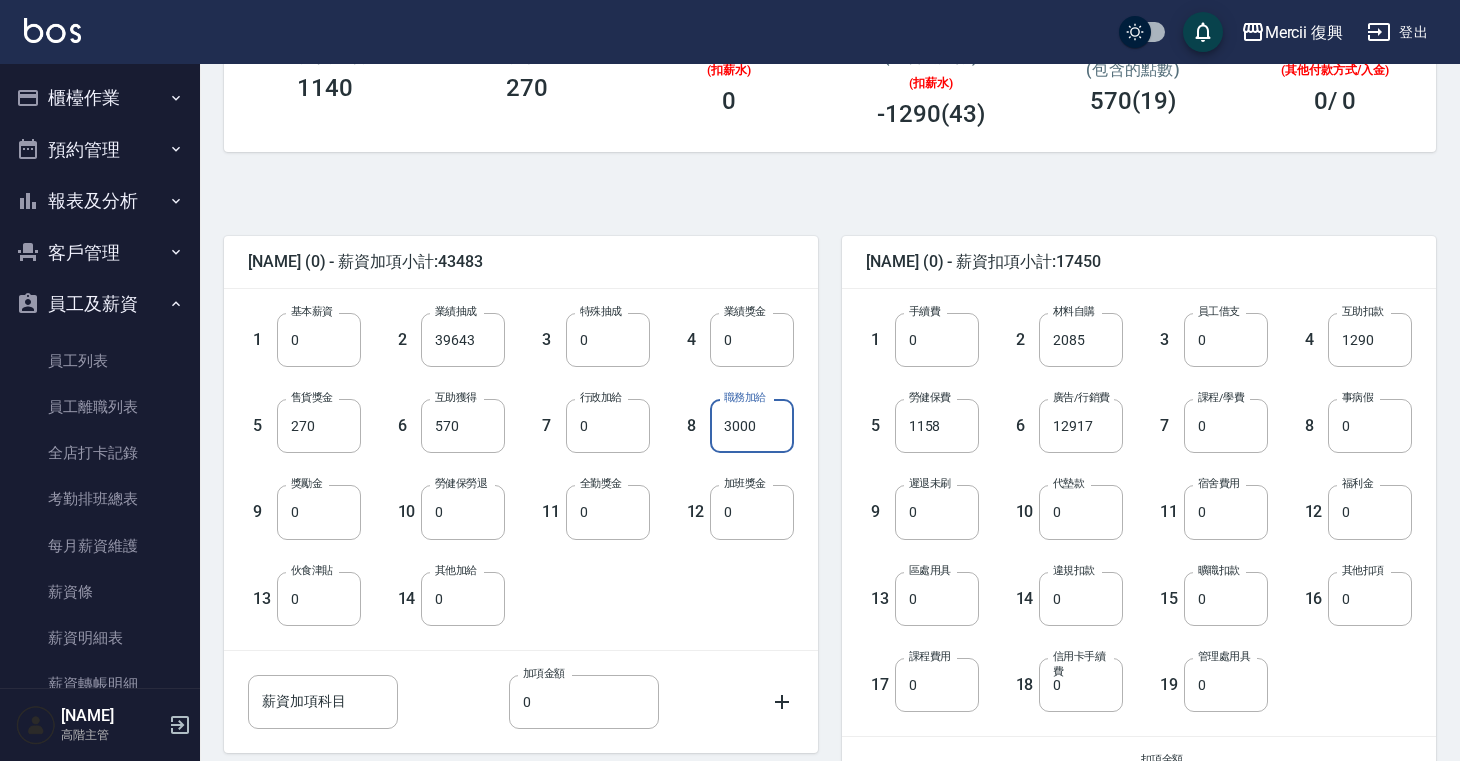 type on "3000" 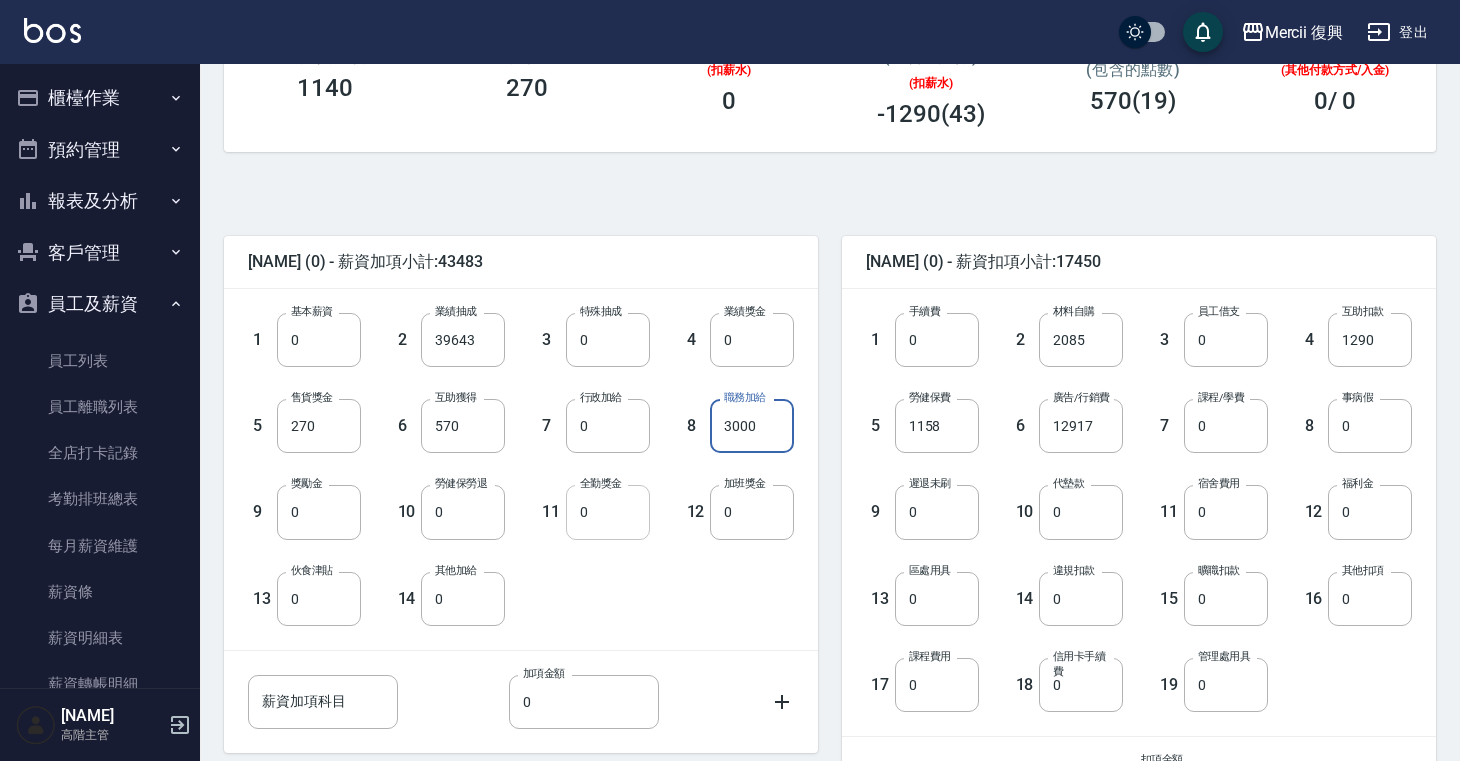 click on "0" at bounding box center (608, 512) 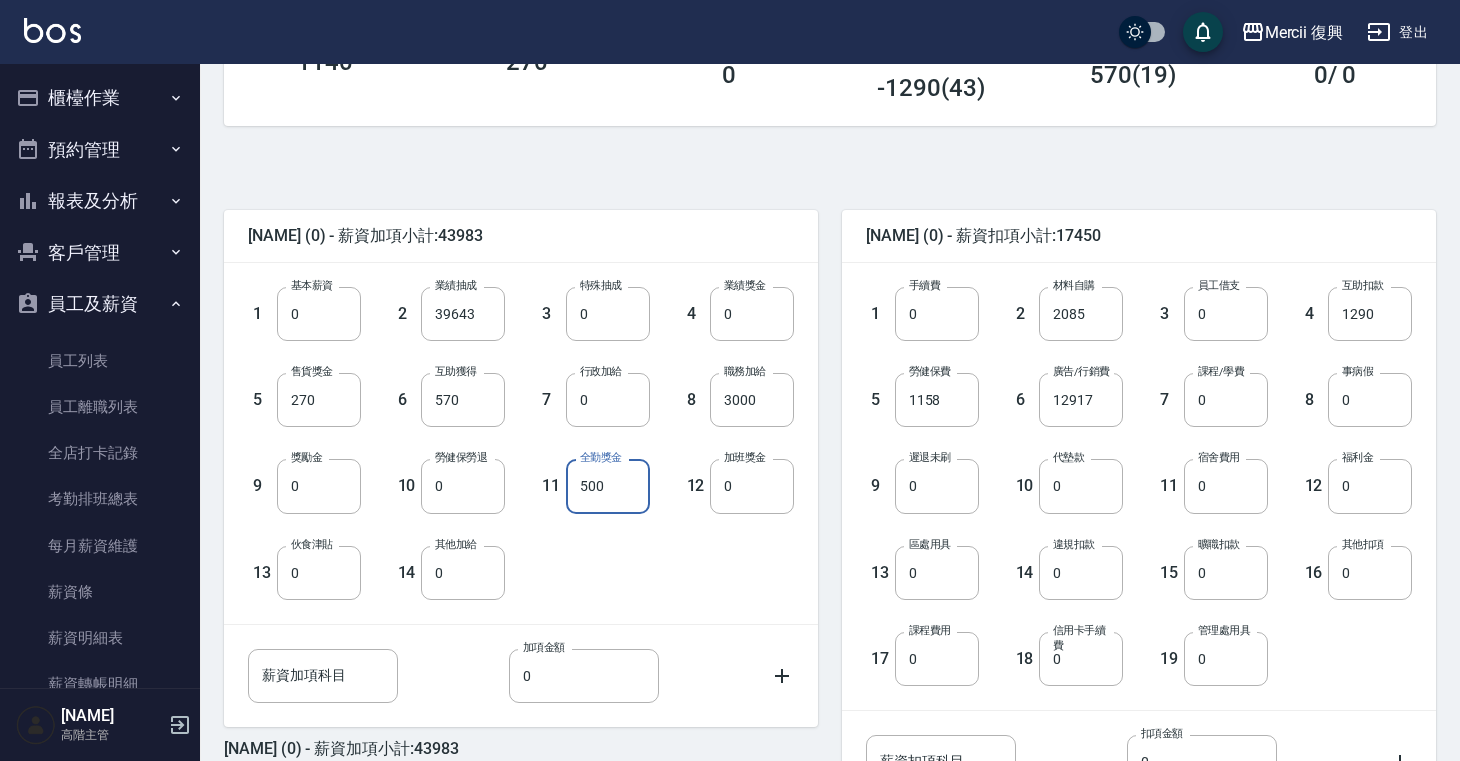 scroll, scrollTop: 538, scrollLeft: 0, axis: vertical 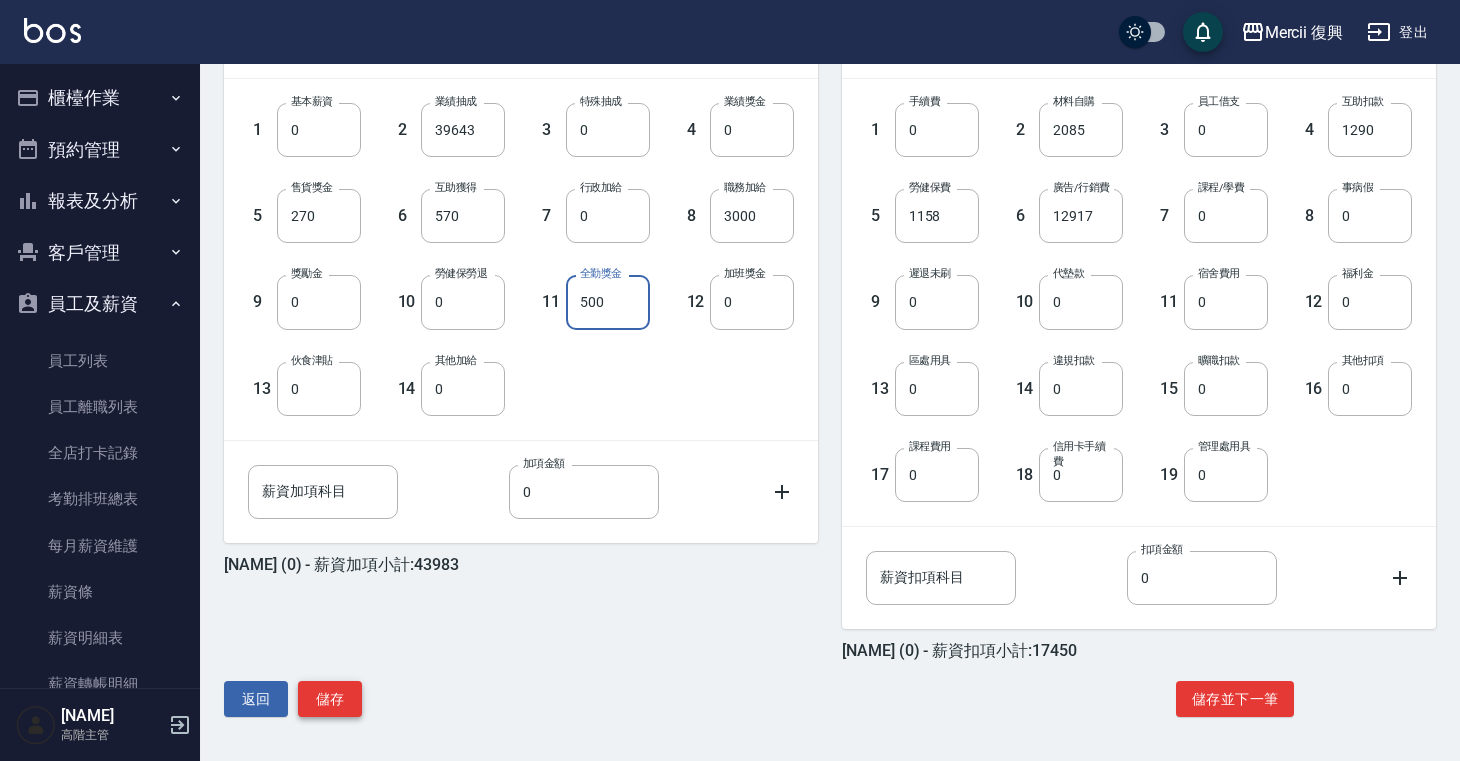 type on "500" 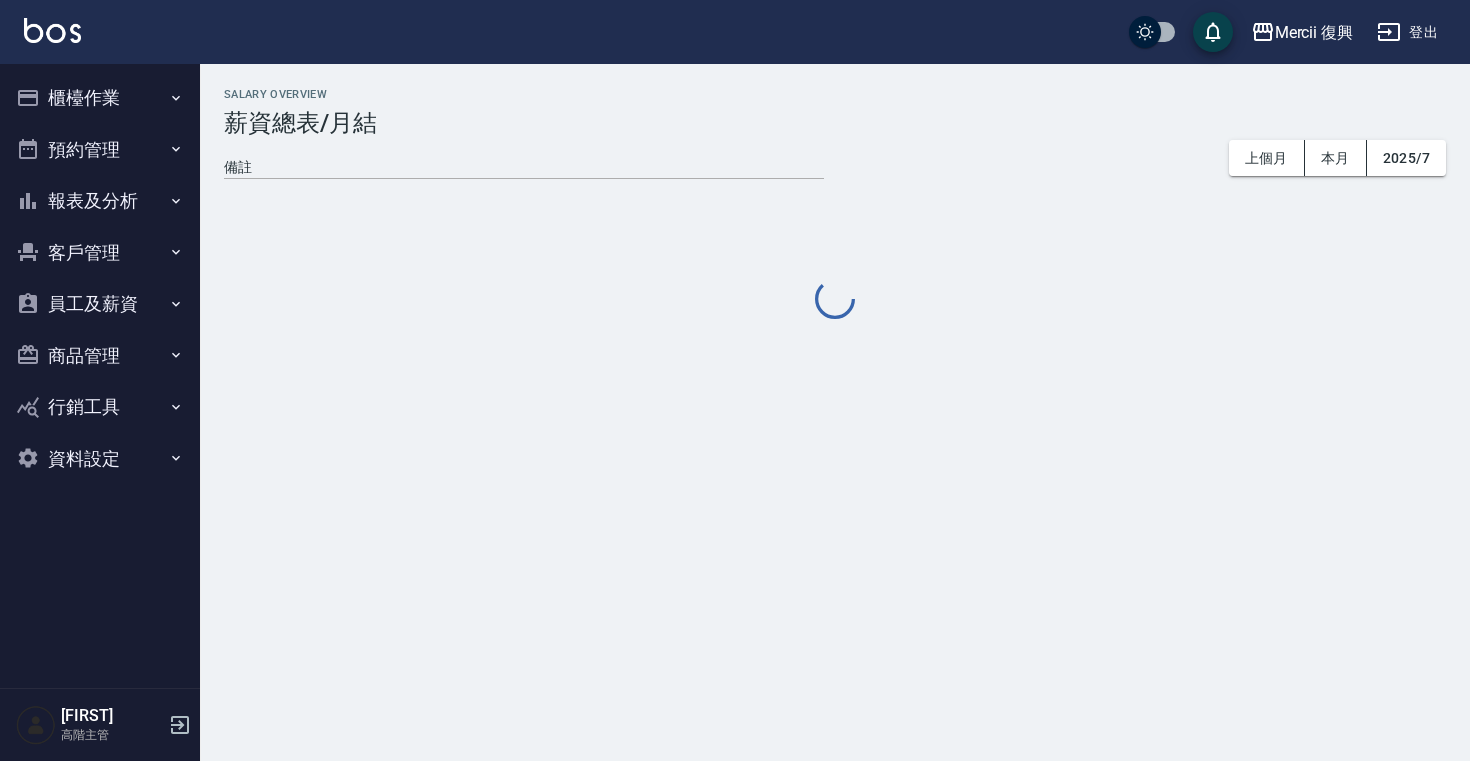 scroll, scrollTop: 0, scrollLeft: 0, axis: both 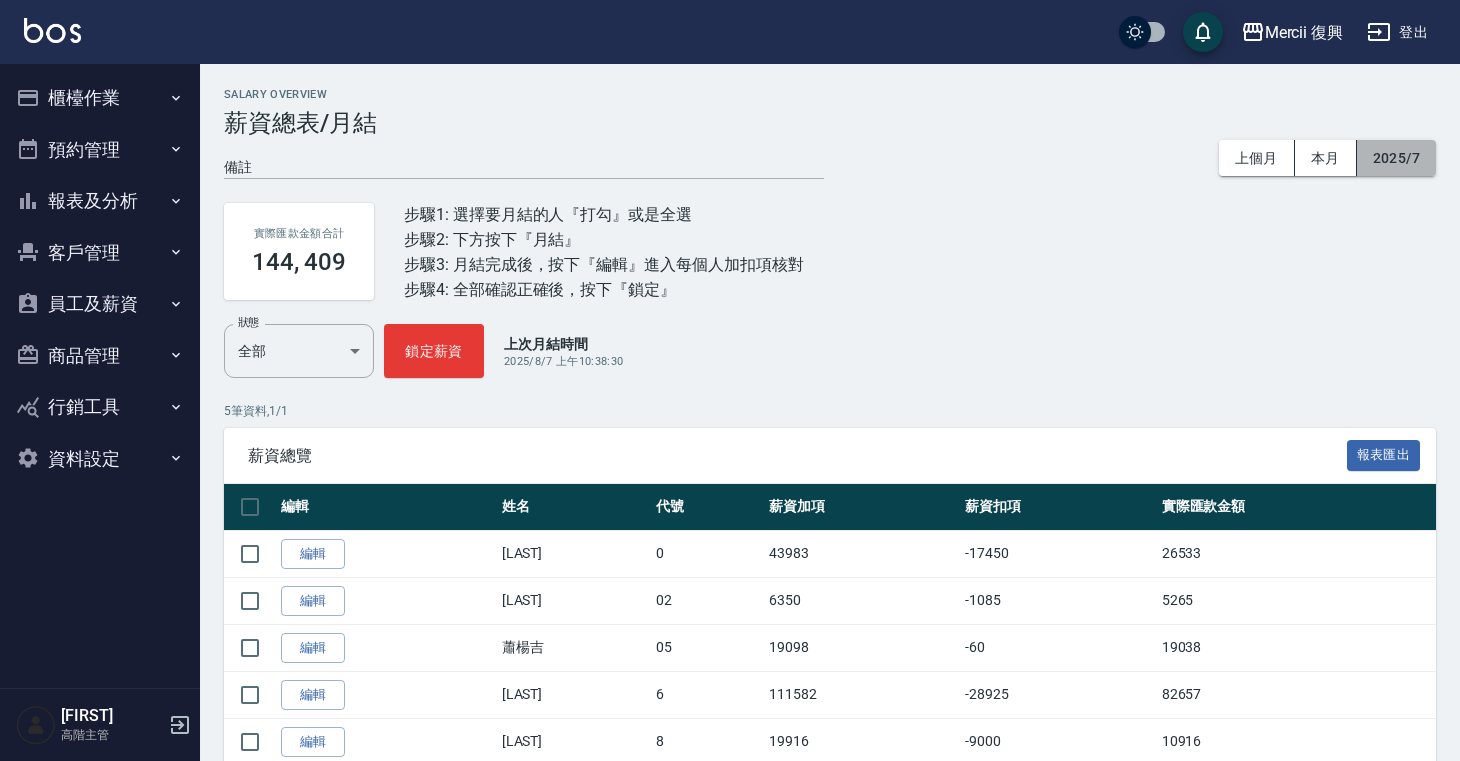 click on "2025/7" at bounding box center (1396, 158) 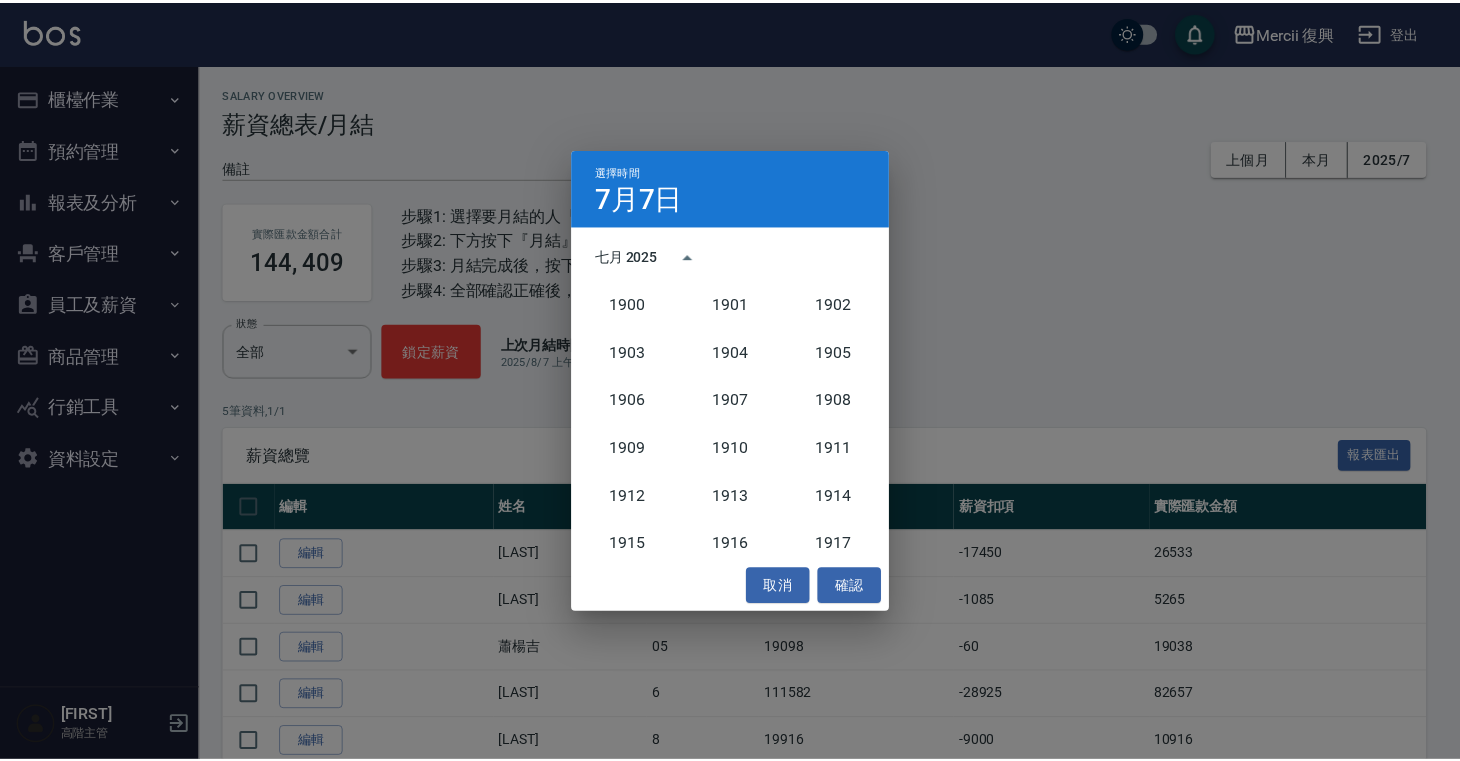 scroll, scrollTop: 1852, scrollLeft: 0, axis: vertical 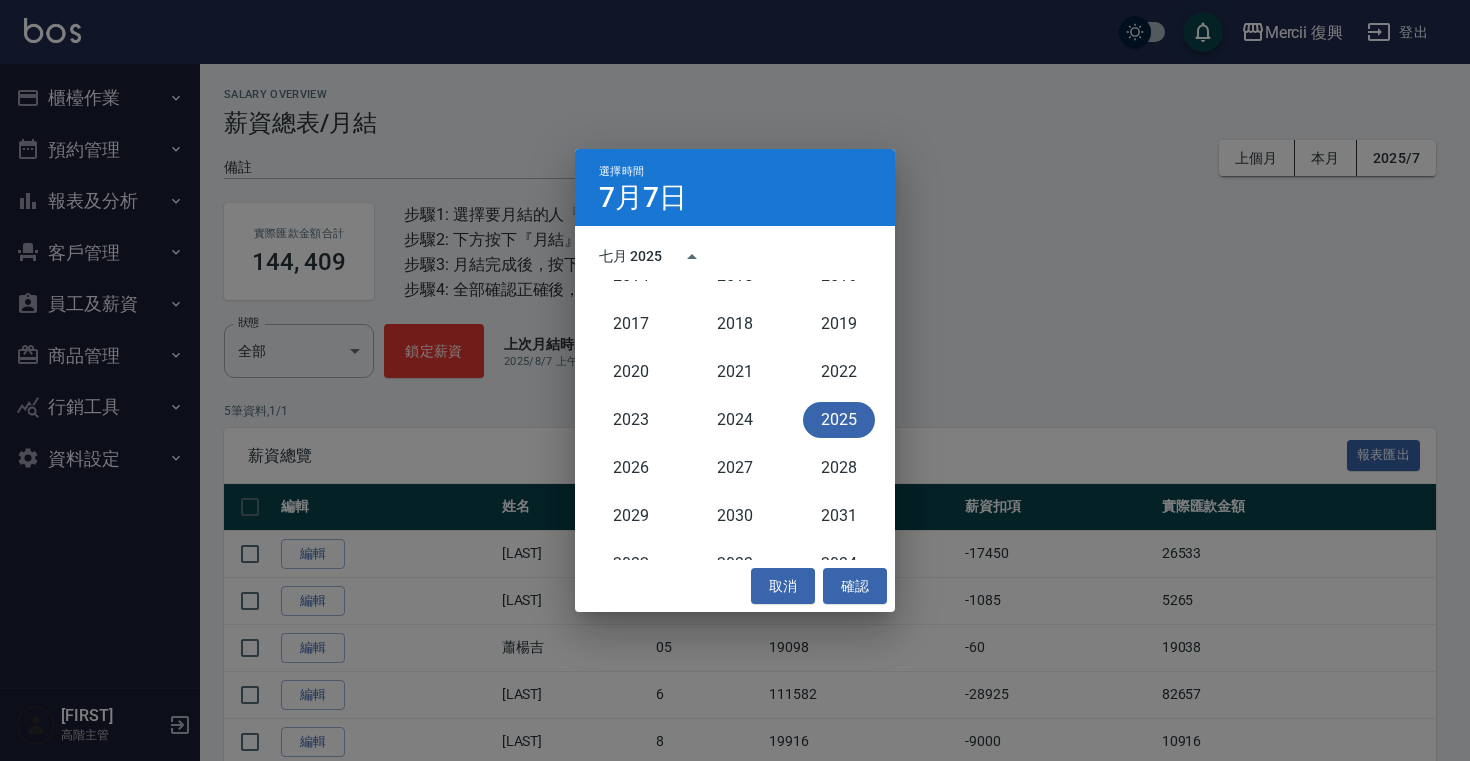 click on "2025" at bounding box center [839, 420] 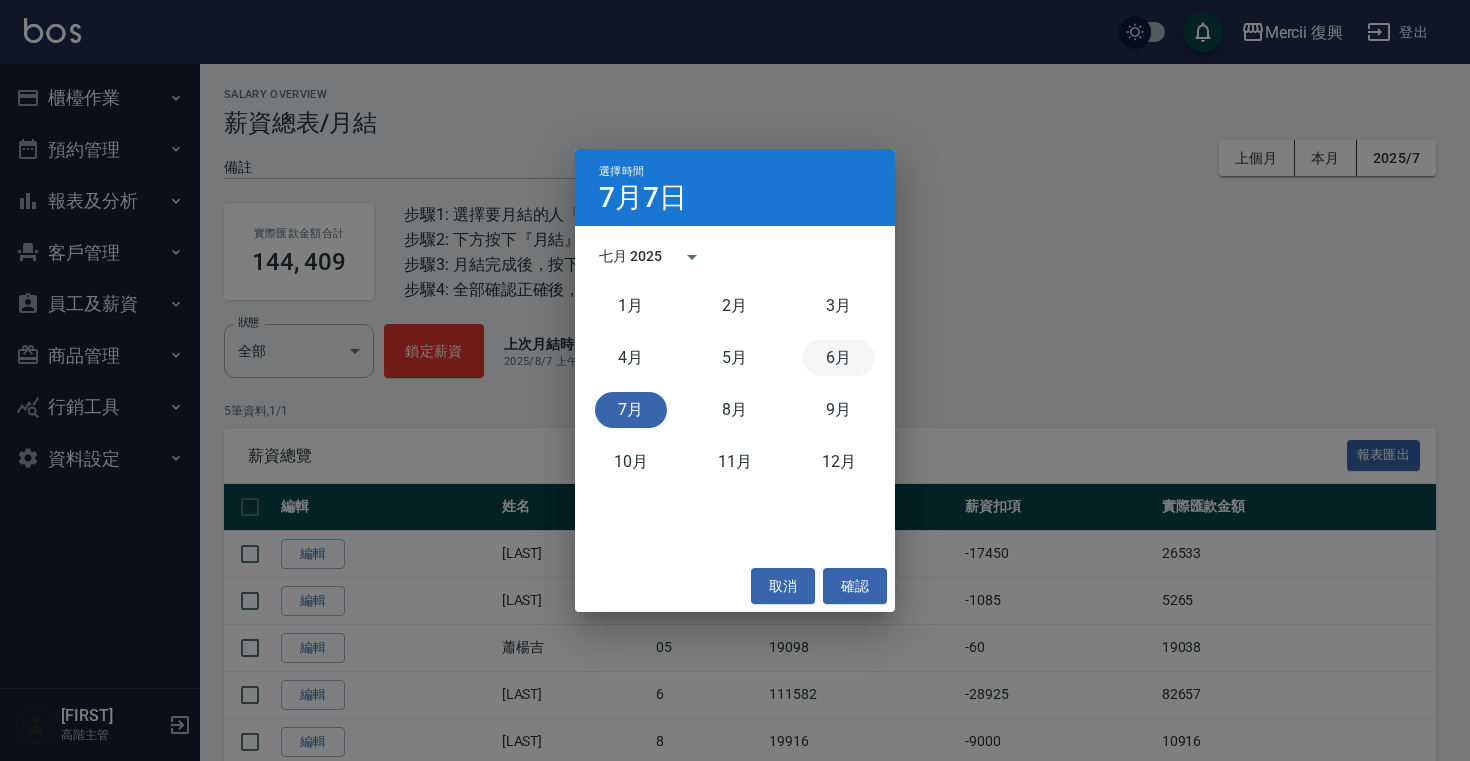 click on "6月" at bounding box center [839, 358] 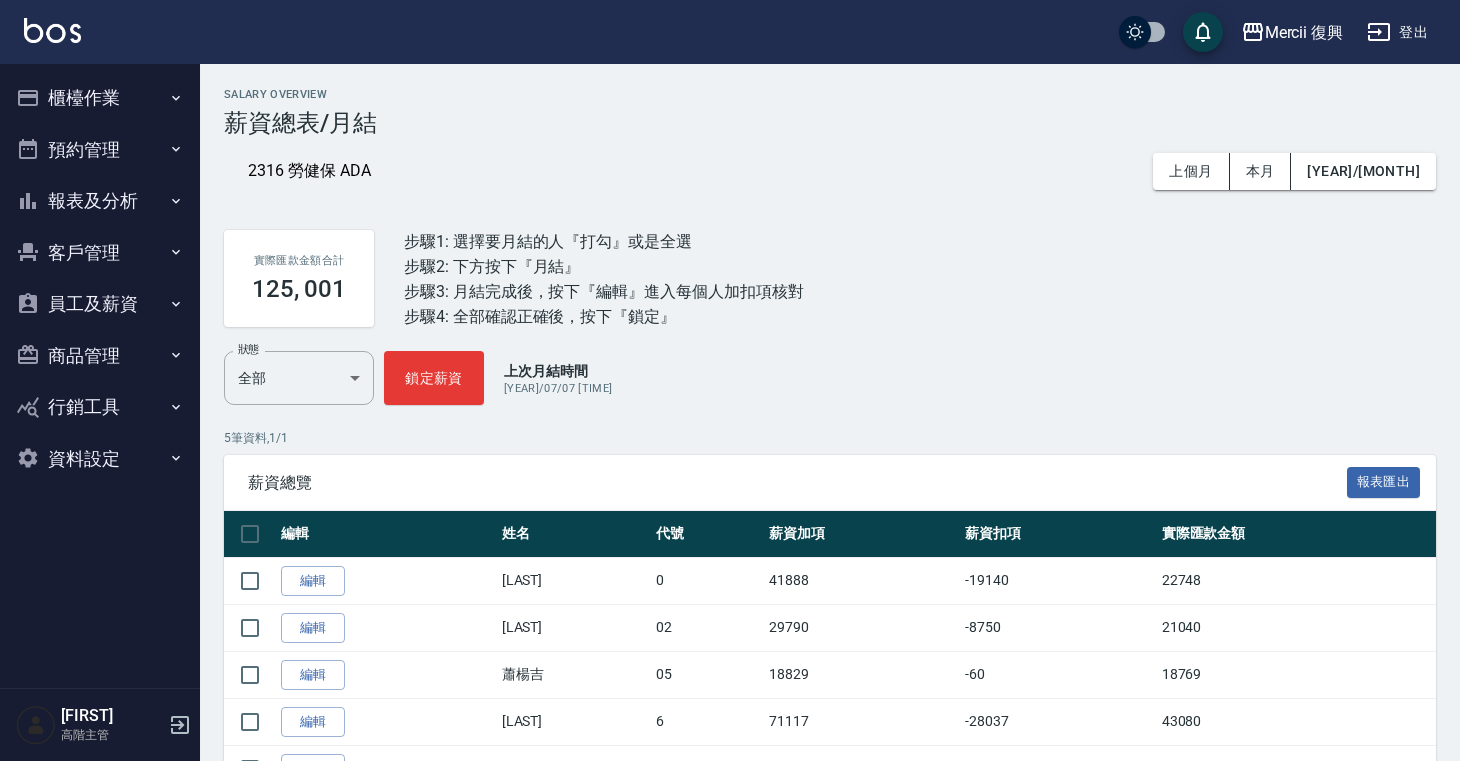 scroll, scrollTop: 98, scrollLeft: 0, axis: vertical 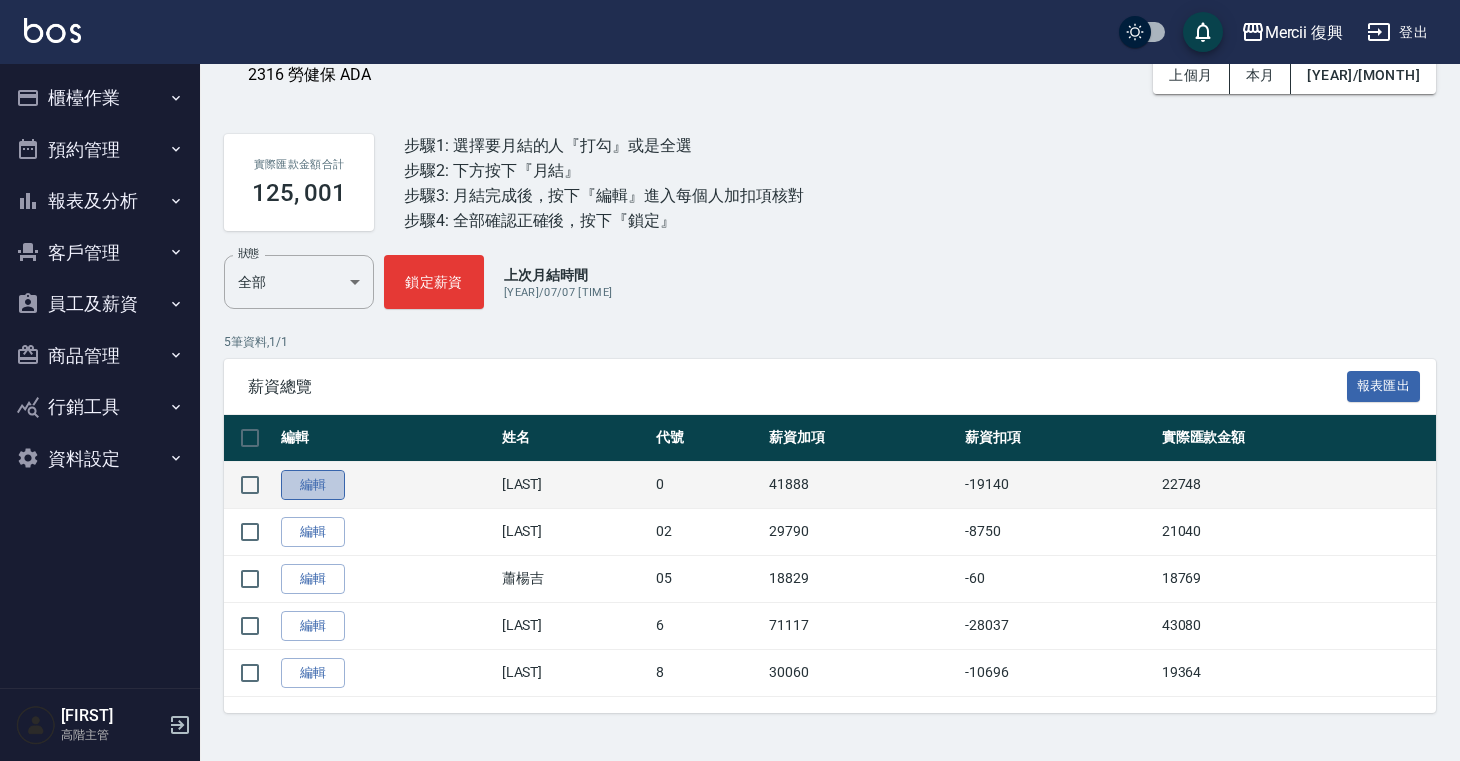 click on "編輯" at bounding box center [313, 485] 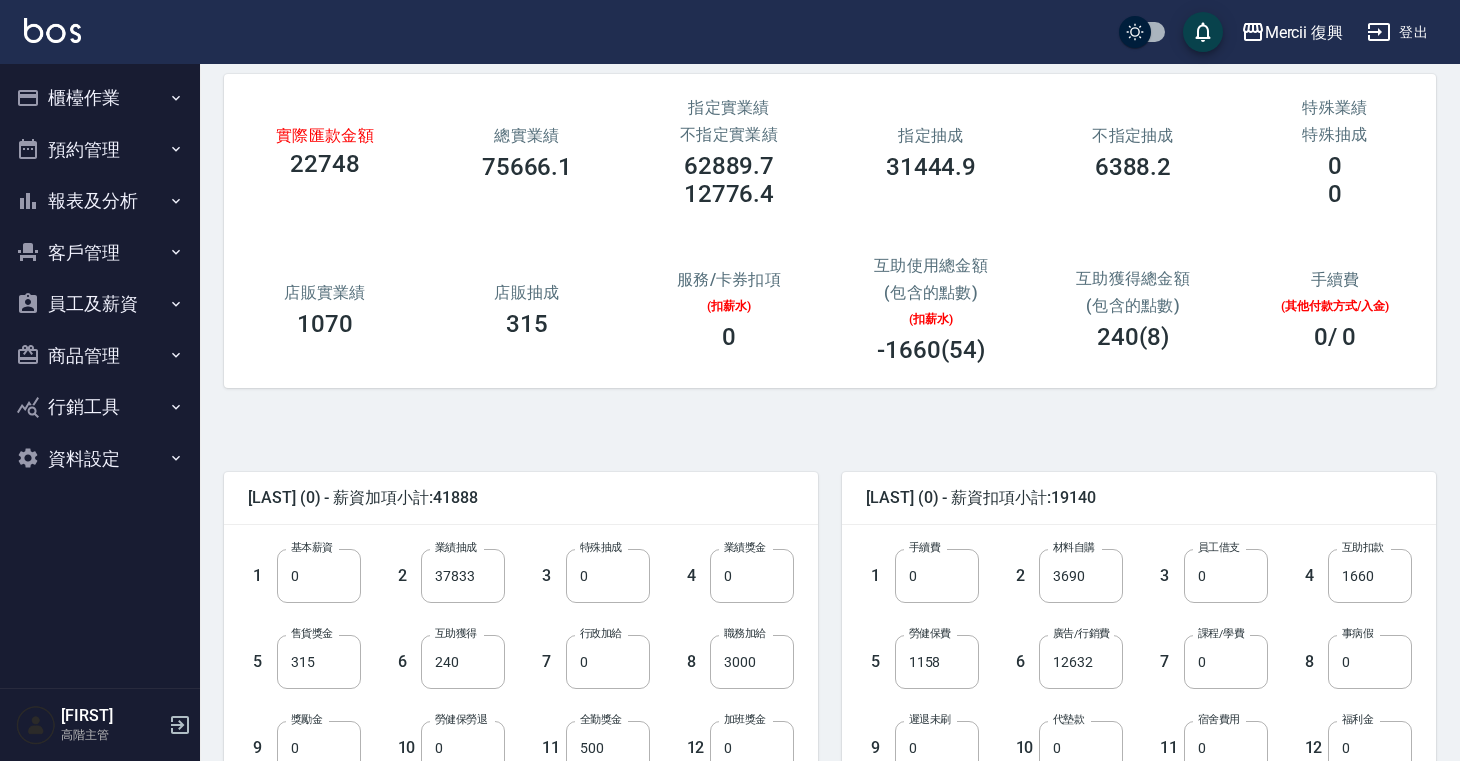 scroll, scrollTop: 298, scrollLeft: 0, axis: vertical 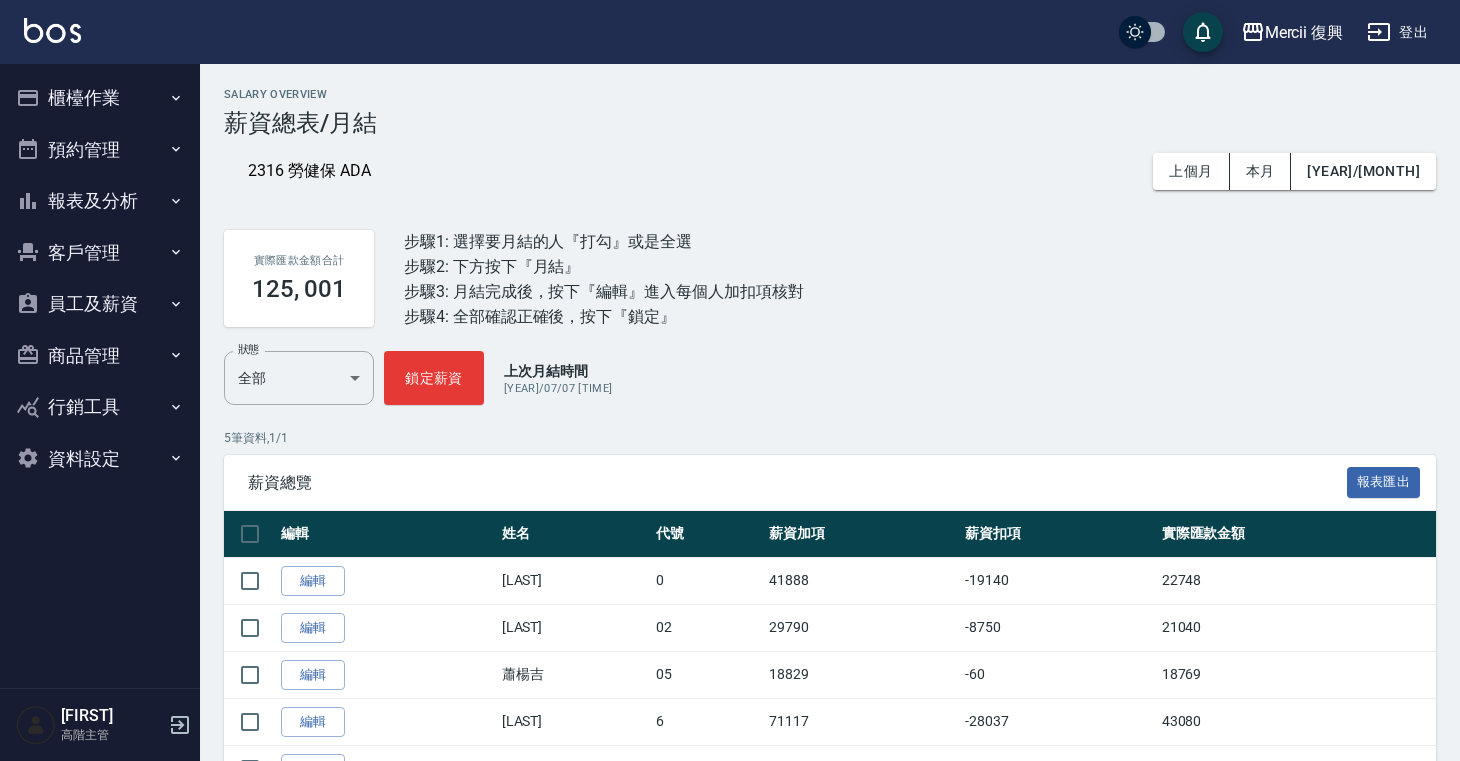 click on "上個月 本月 2025/6" at bounding box center [1294, 171] 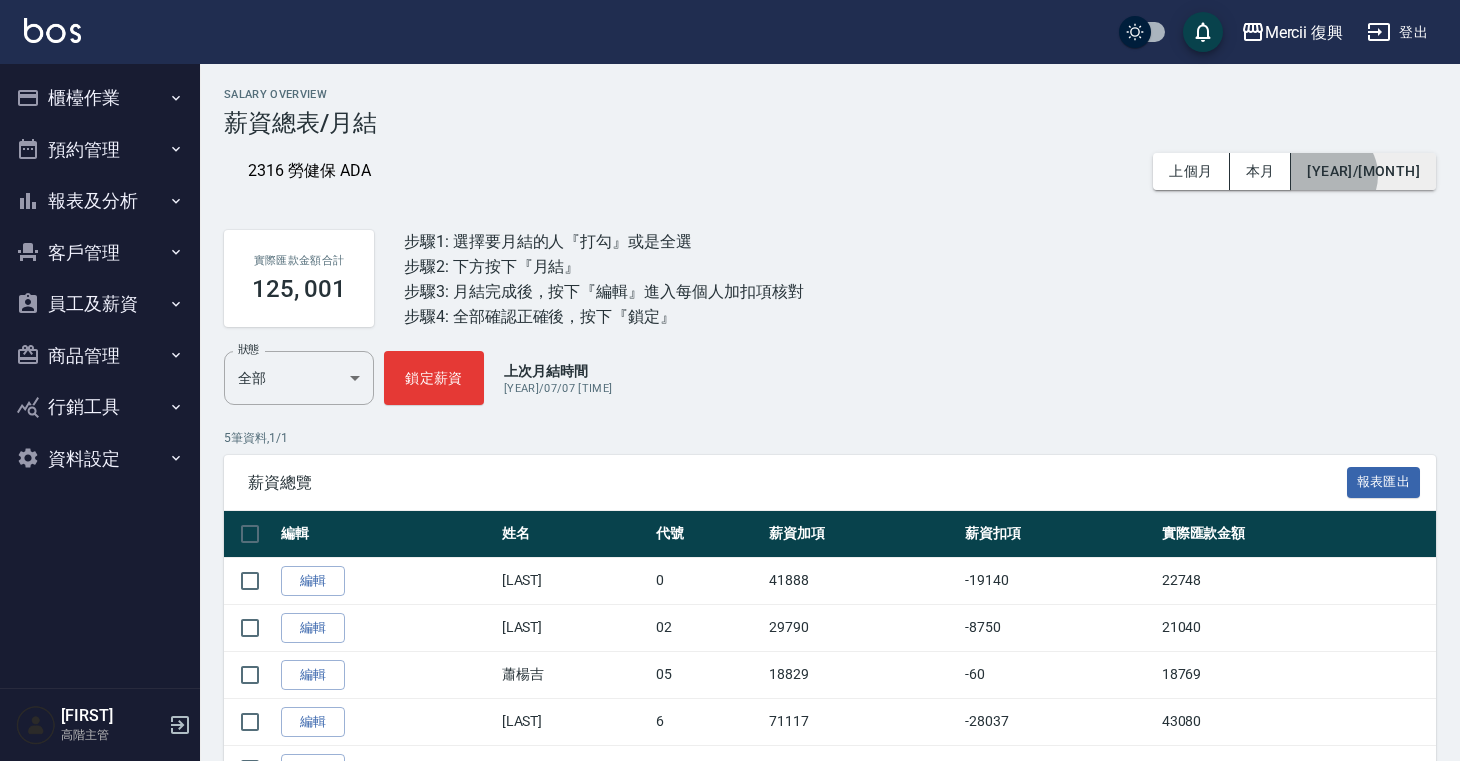 click on "[DATE]" at bounding box center (1363, 171) 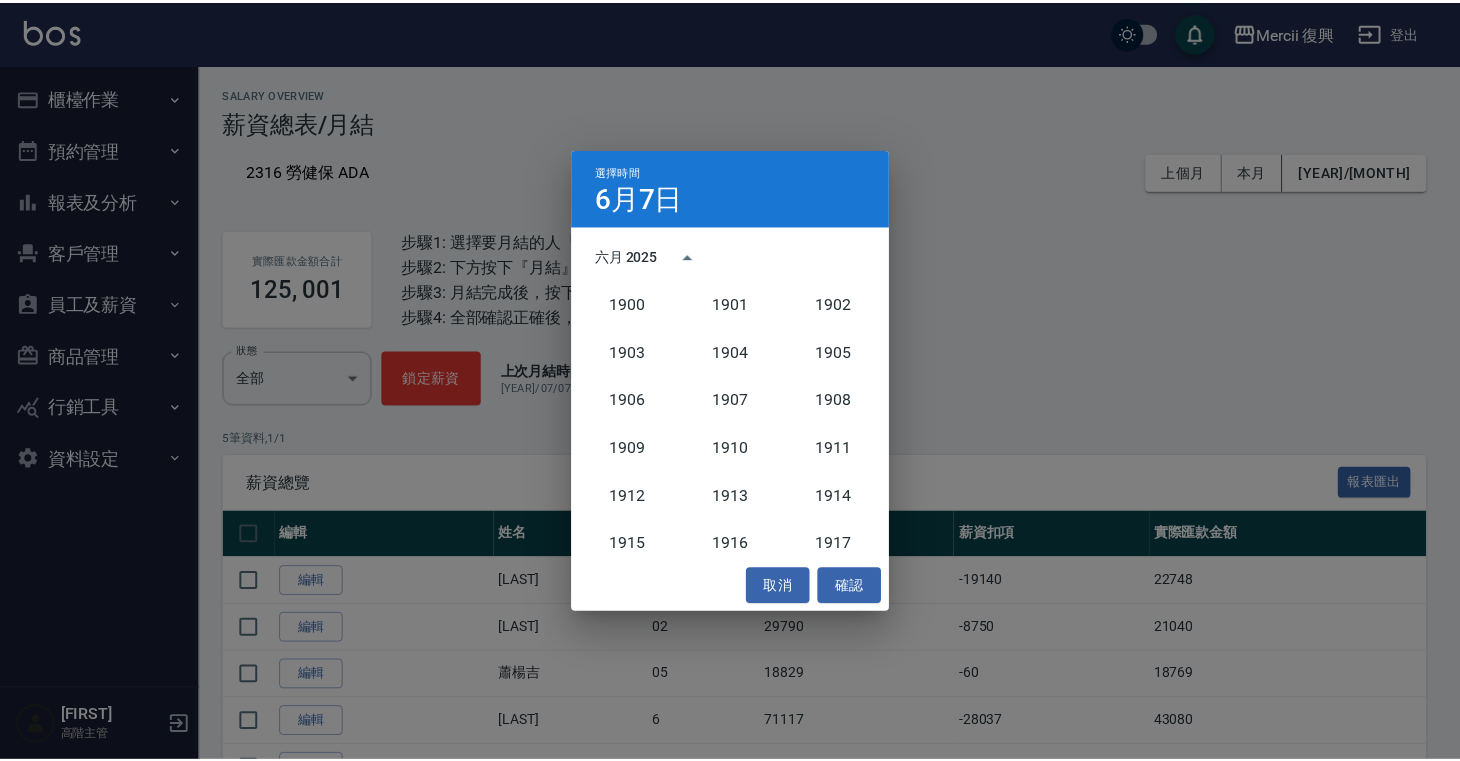 scroll, scrollTop: 1852, scrollLeft: 0, axis: vertical 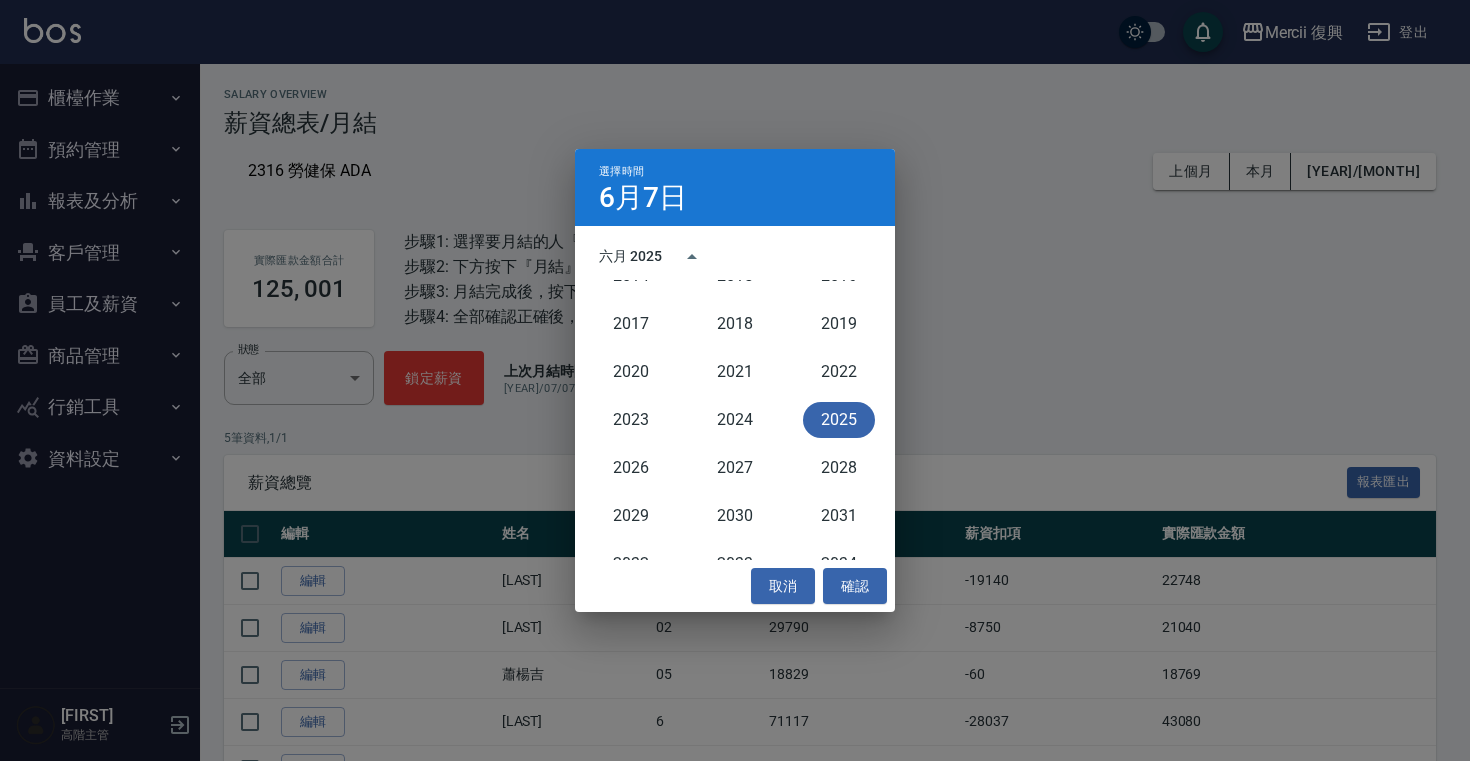 click on "2025" at bounding box center (839, 420) 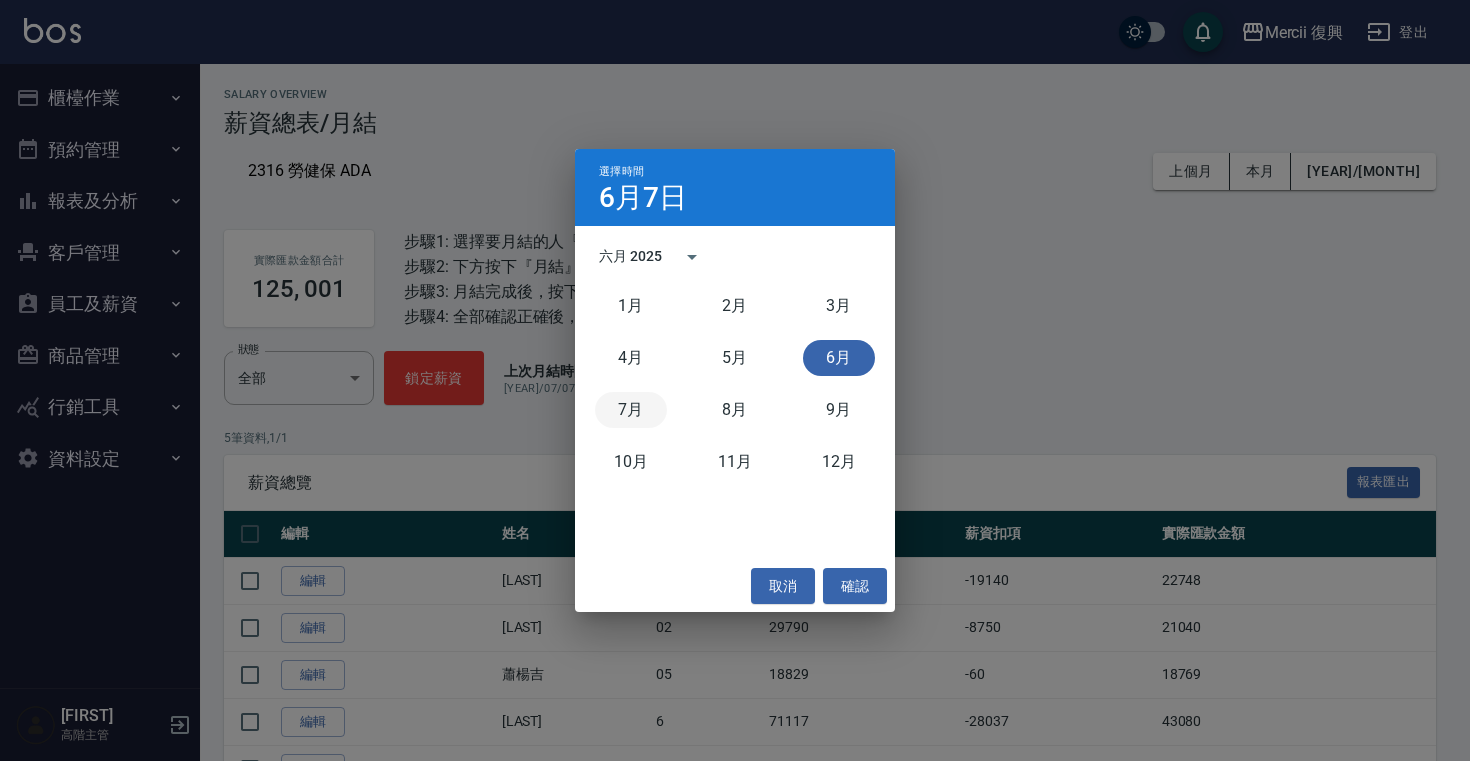 click on "7月" at bounding box center [631, 410] 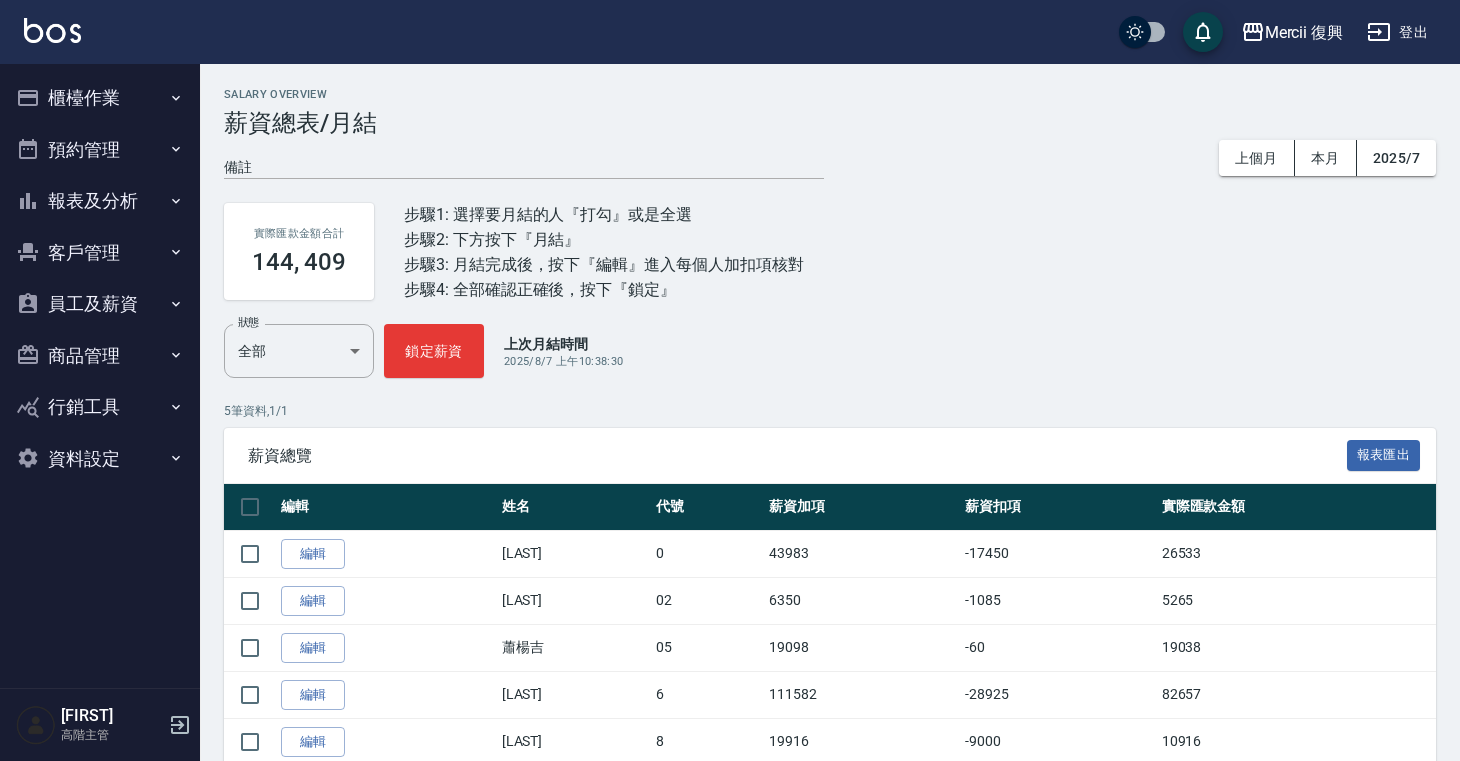 scroll, scrollTop: 69, scrollLeft: 0, axis: vertical 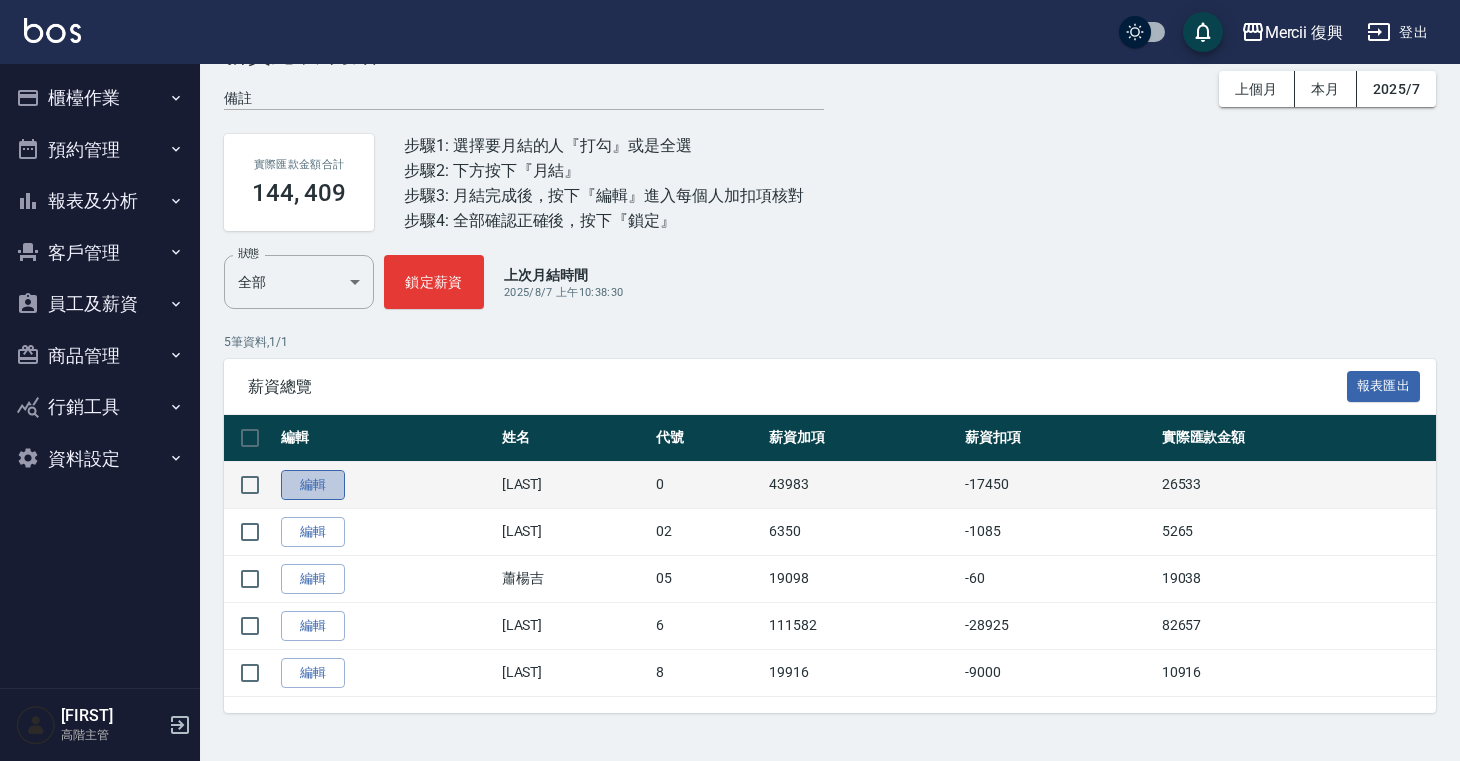 click on "編輯" at bounding box center [313, 485] 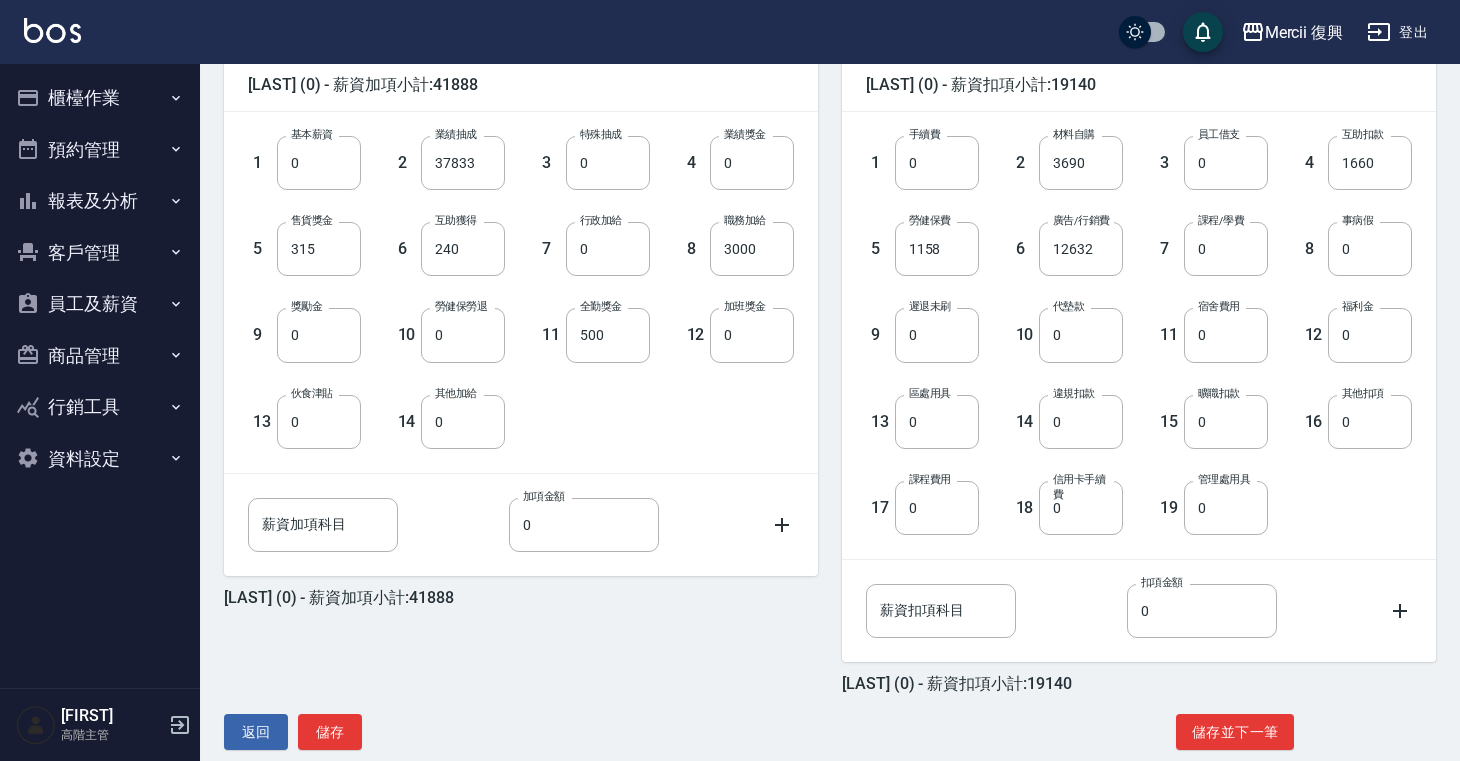 scroll, scrollTop: 538, scrollLeft: 0, axis: vertical 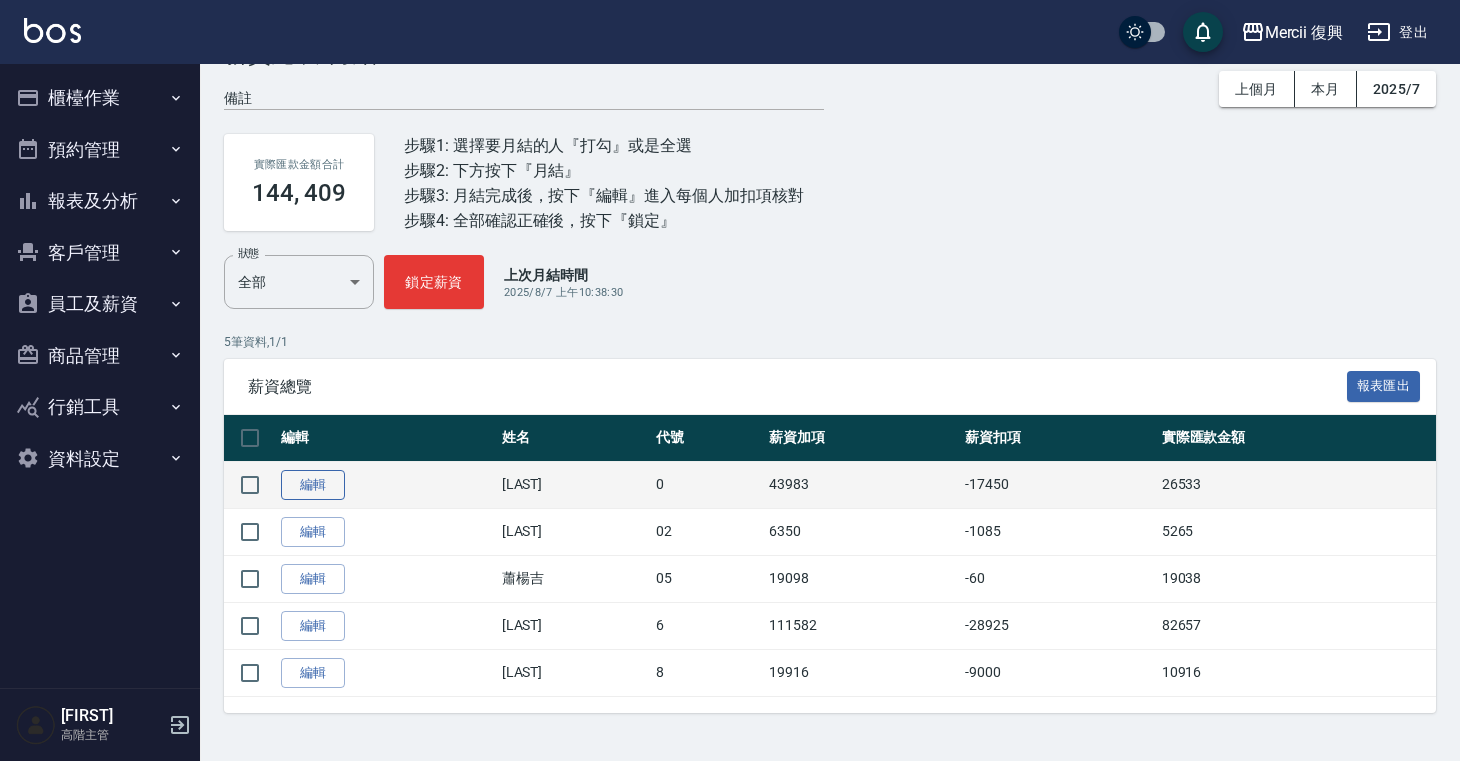 click on "編輯" at bounding box center (313, 485) 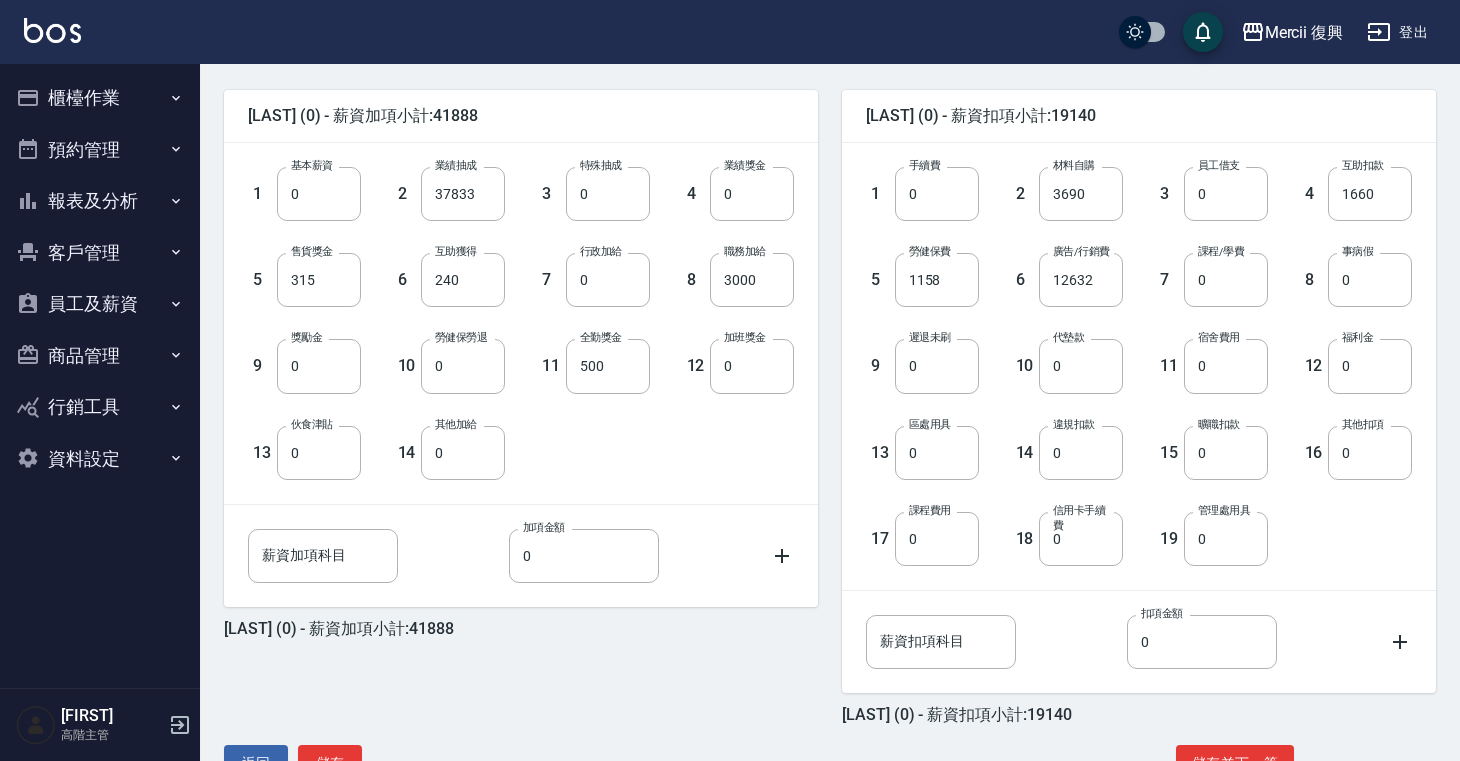 scroll, scrollTop: 538, scrollLeft: 0, axis: vertical 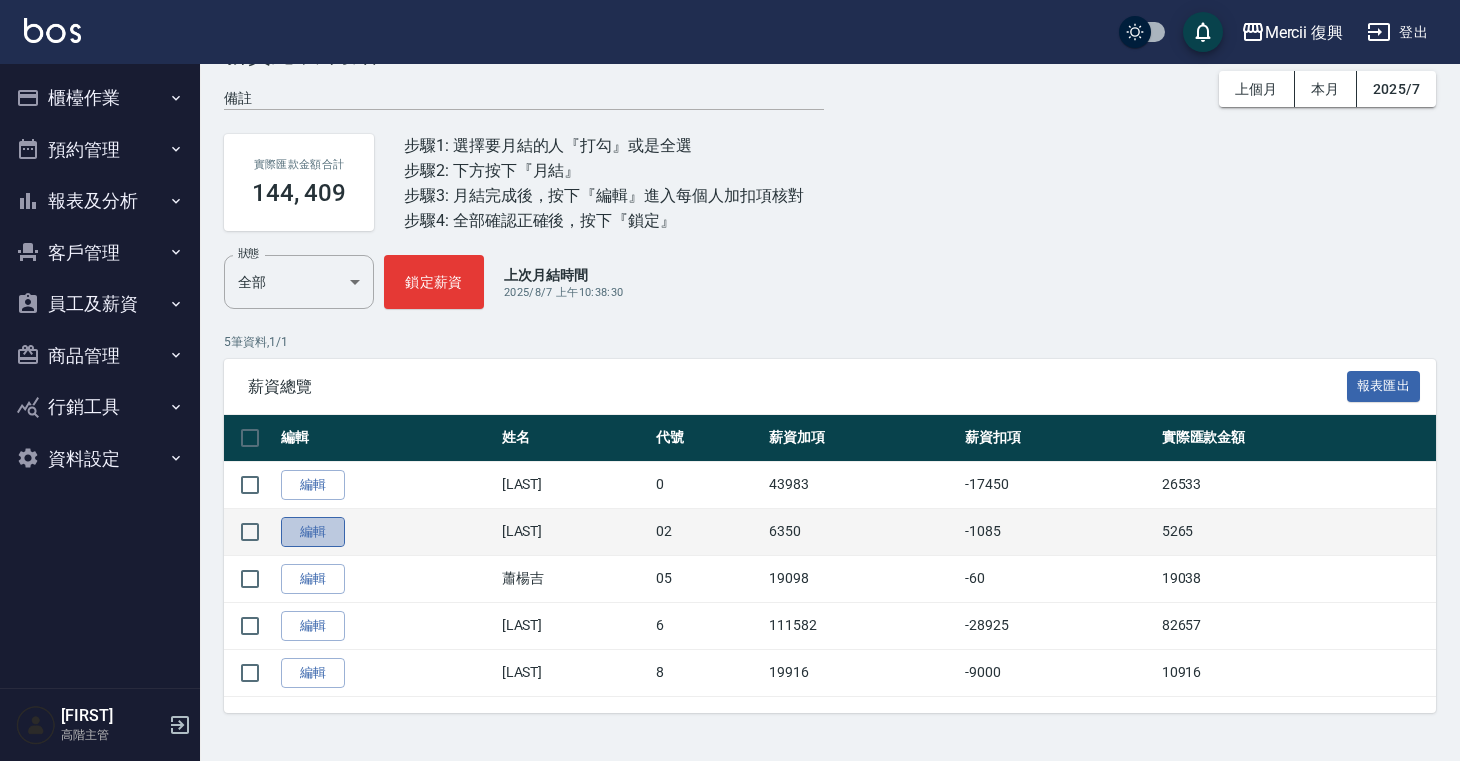 click on "編輯" at bounding box center (313, 532) 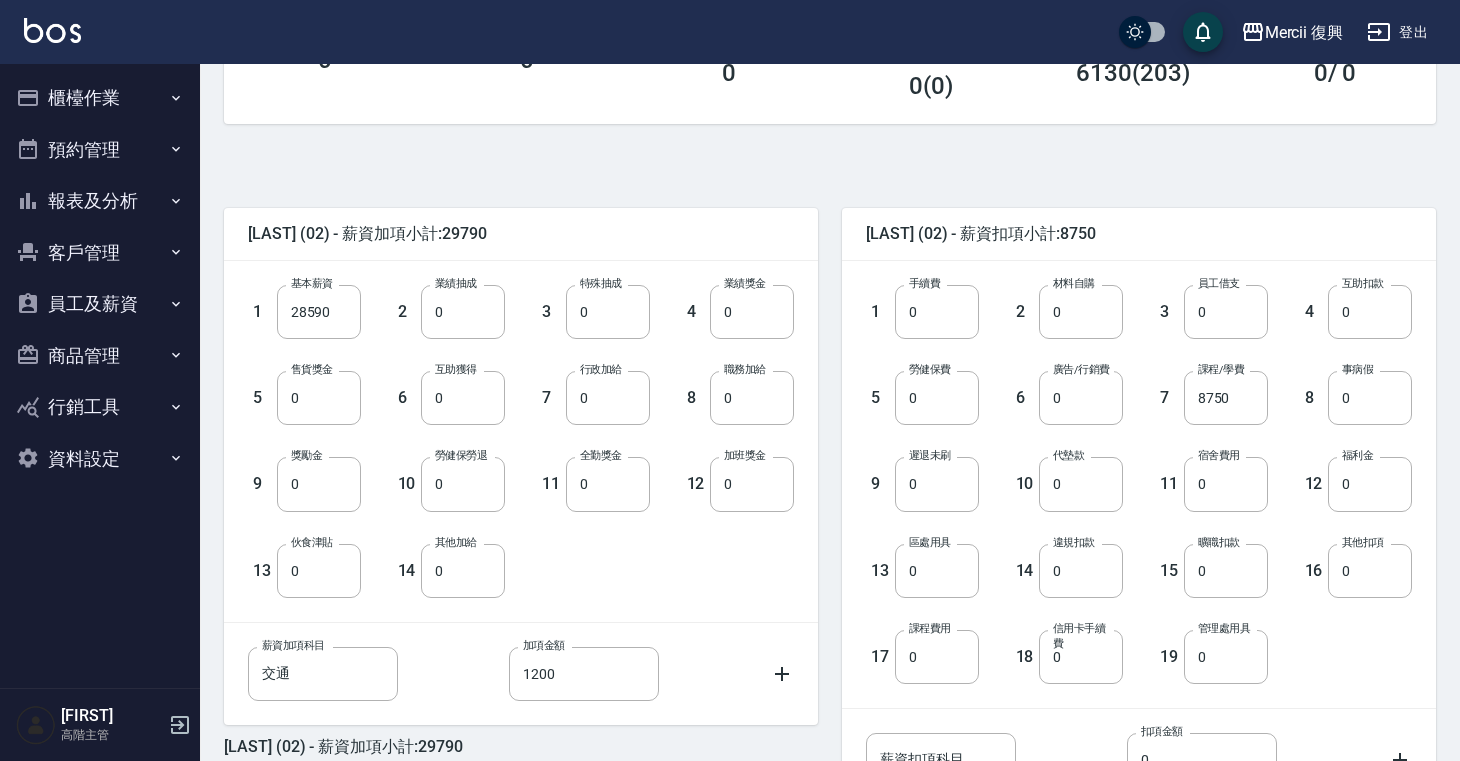 scroll, scrollTop: 369, scrollLeft: 0, axis: vertical 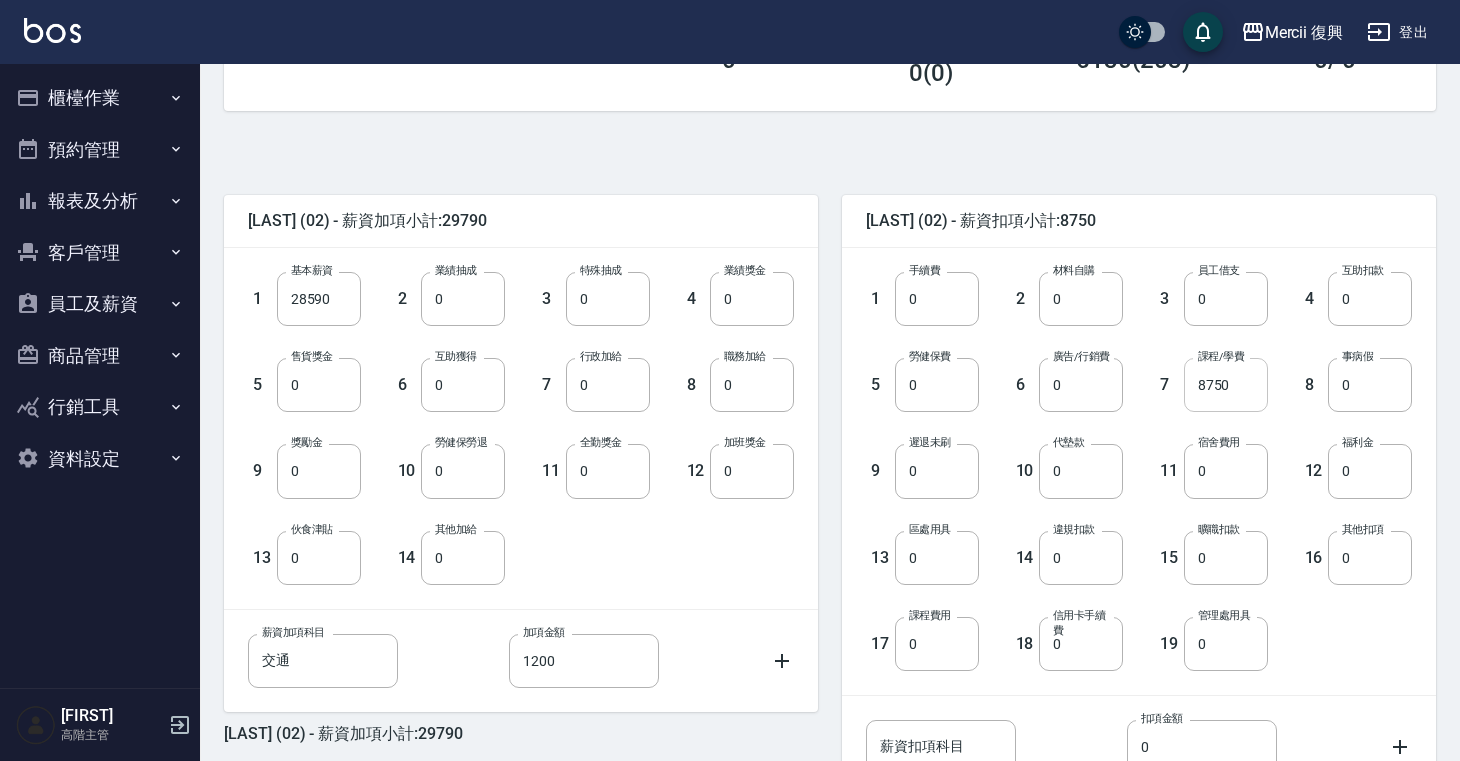 click on "8750" at bounding box center (1226, 385) 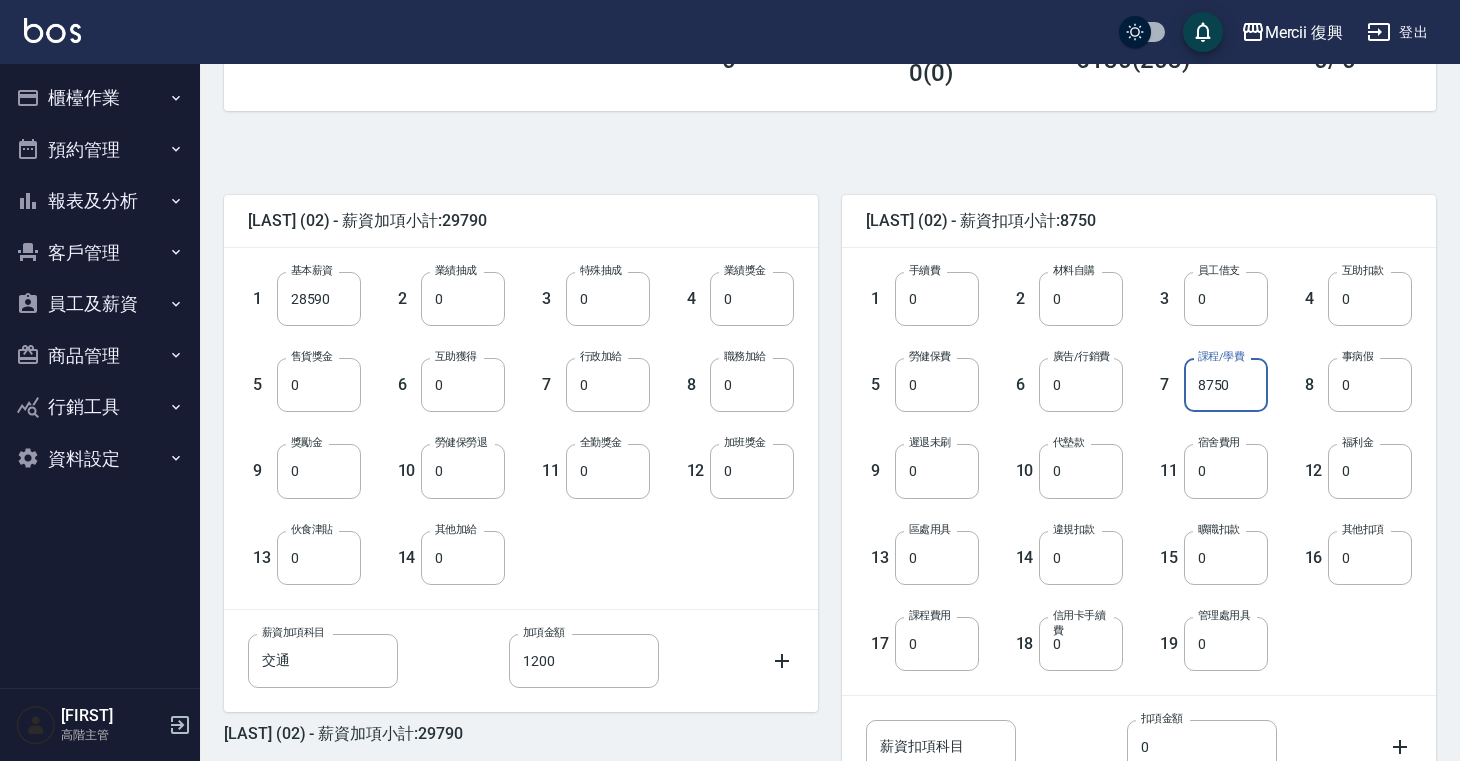 scroll, scrollTop: 538, scrollLeft: 0, axis: vertical 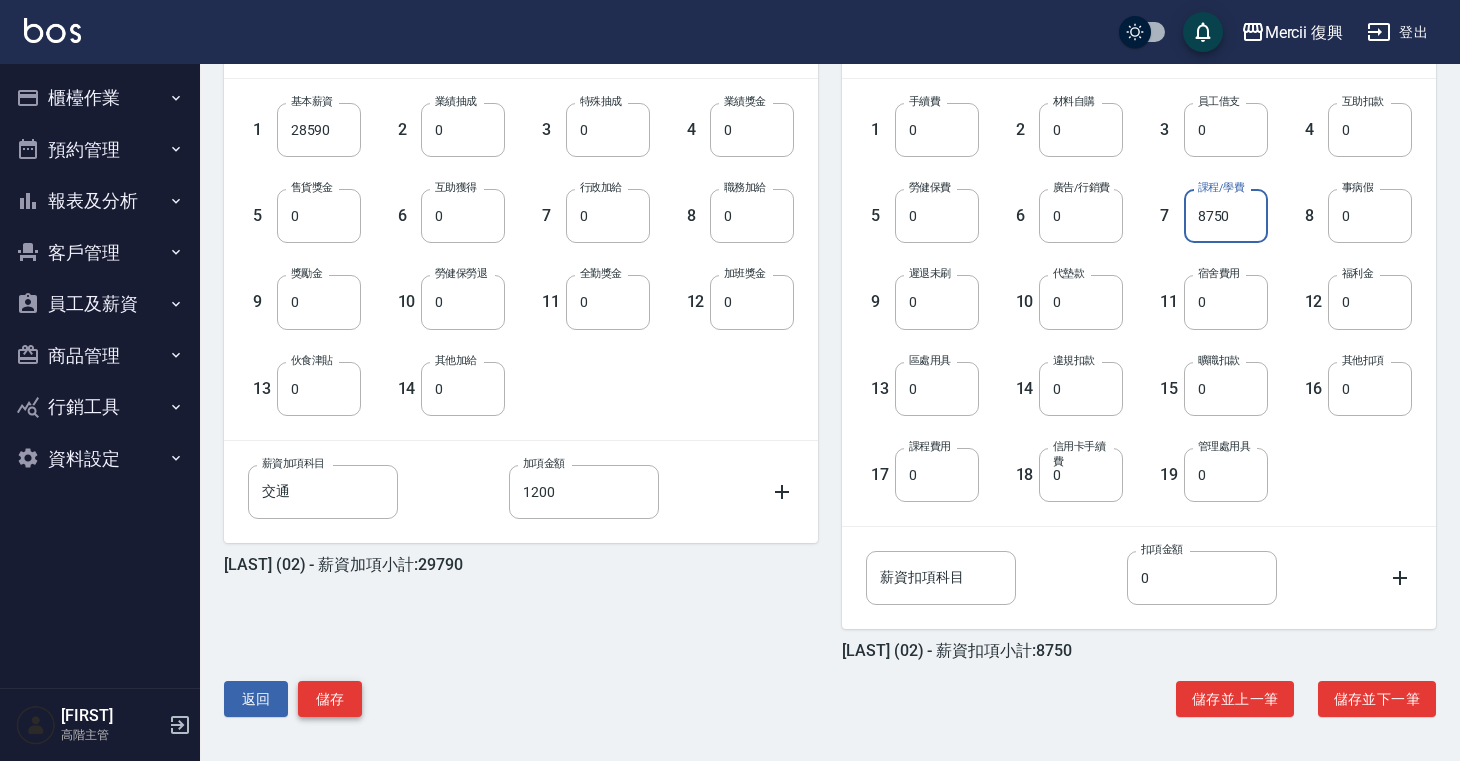 click on "儲存" at bounding box center (330, 699) 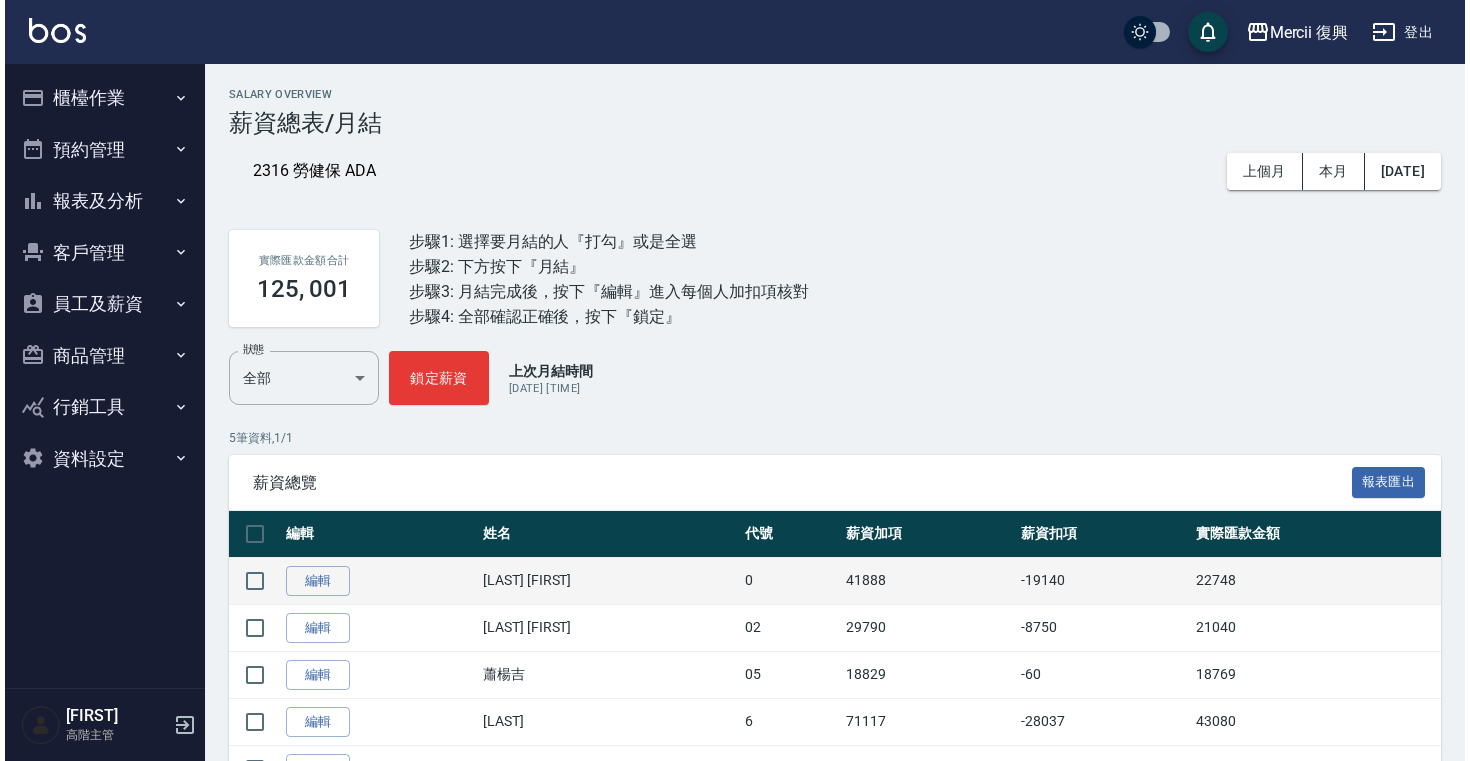 scroll, scrollTop: 98, scrollLeft: 0, axis: vertical 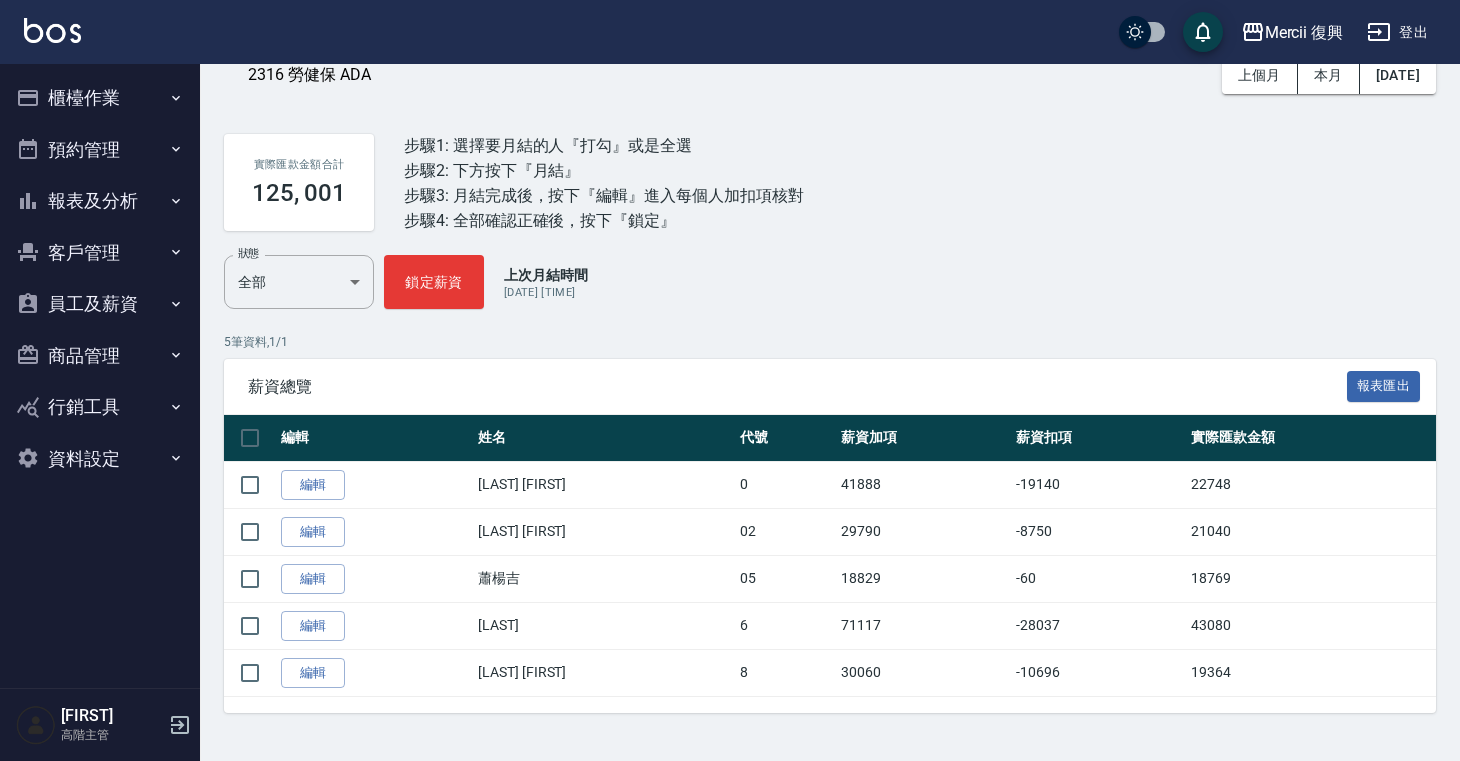 click on "員工及薪資" at bounding box center [100, 304] 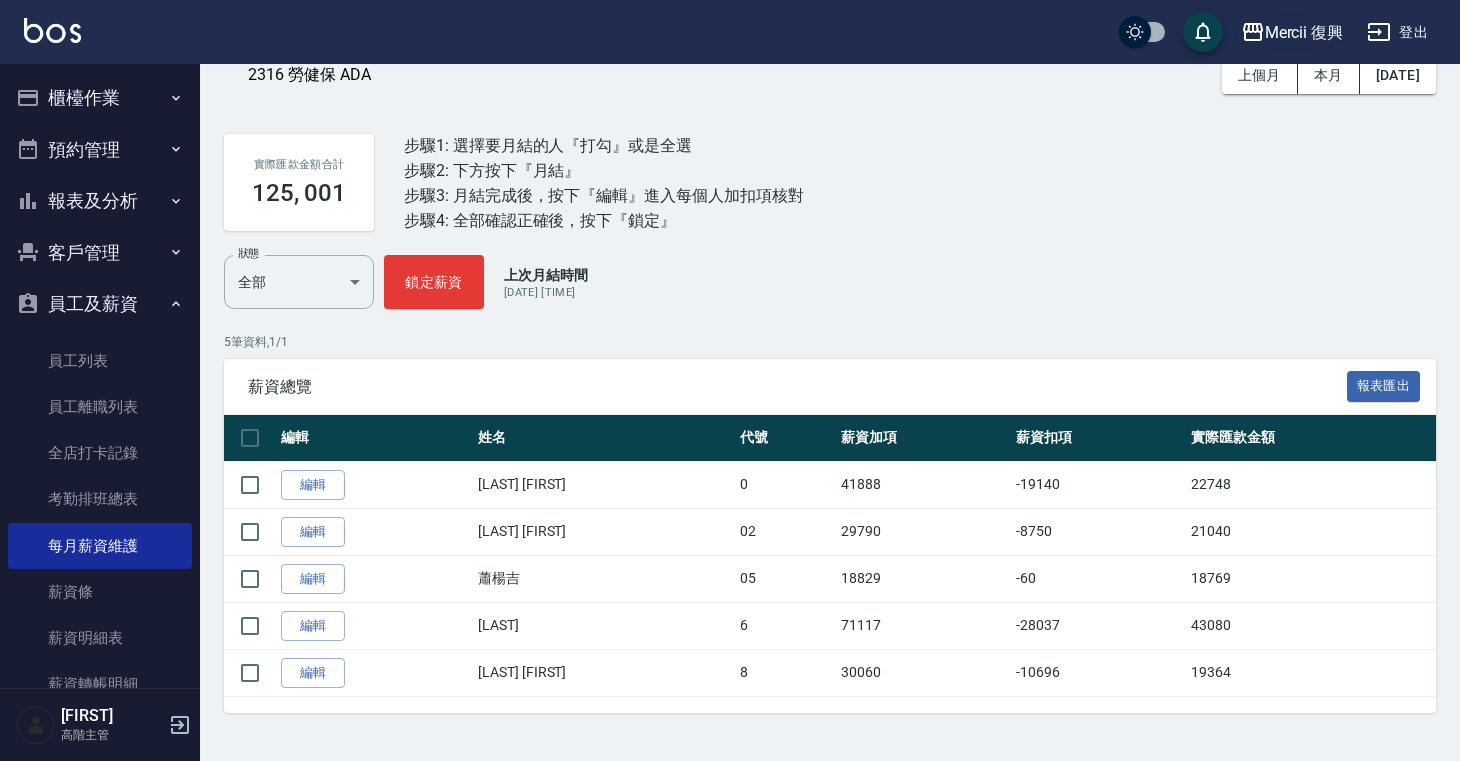 click on "Mercii 復興" at bounding box center (1304, 32) 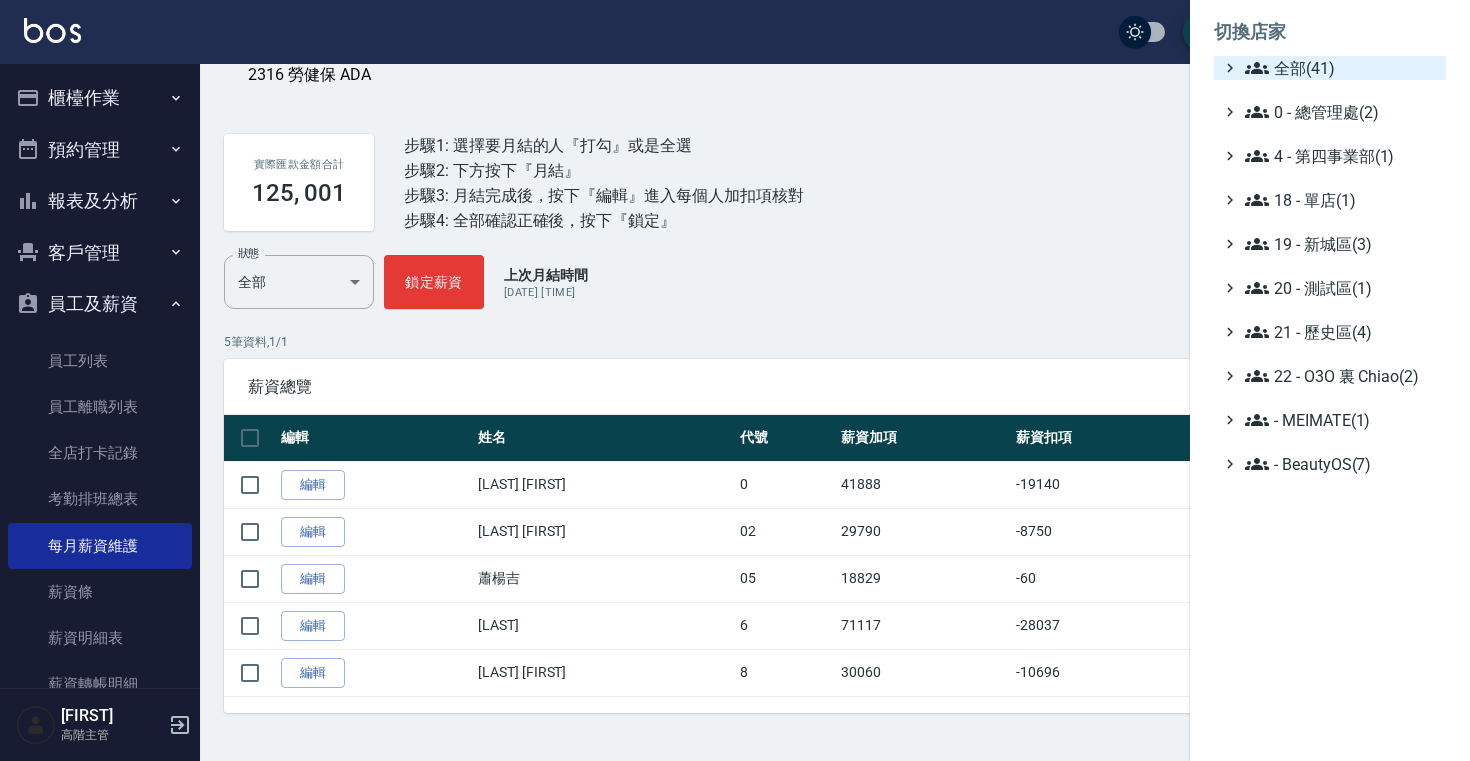 click on "全部(41)" at bounding box center [1341, 68] 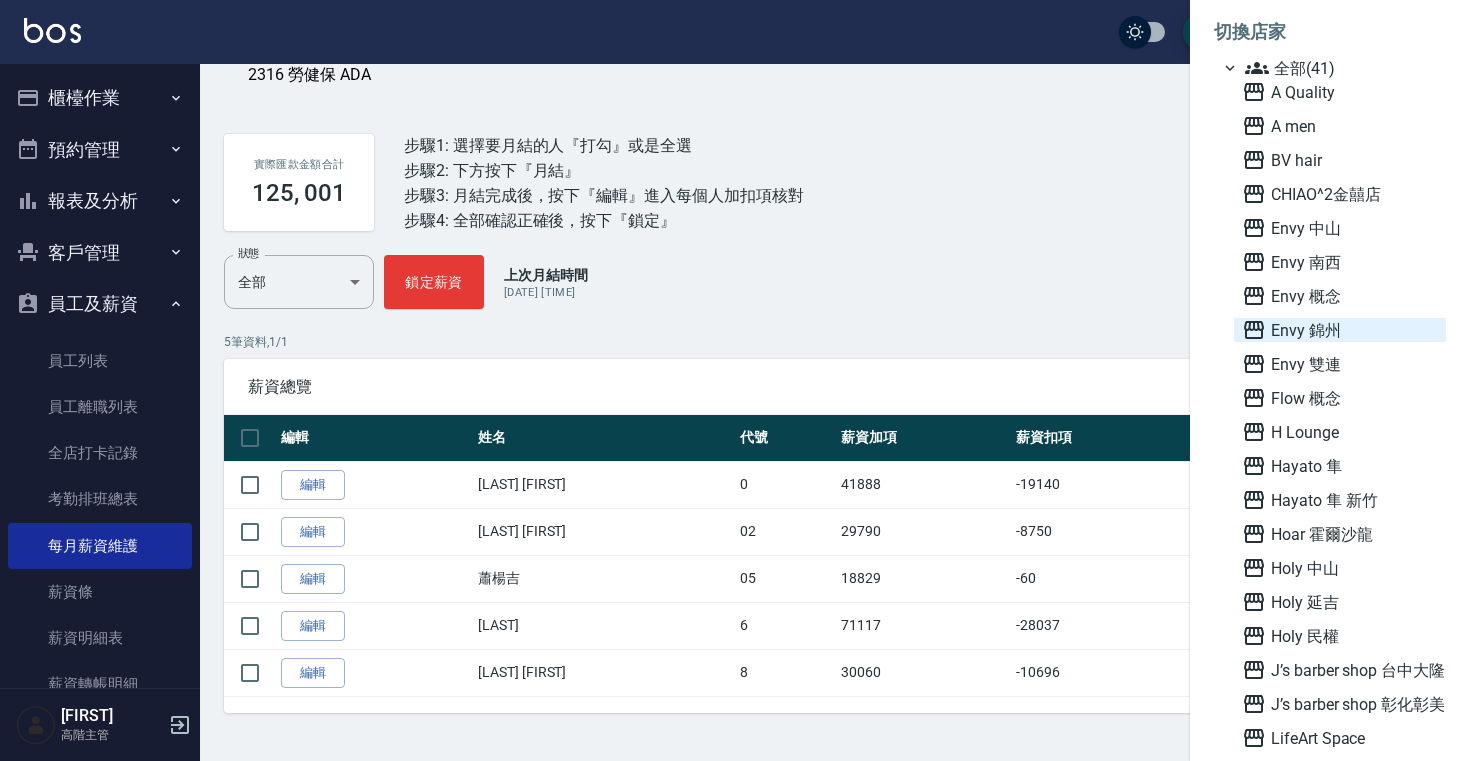 click on "Envy 錦州" at bounding box center (1340, 330) 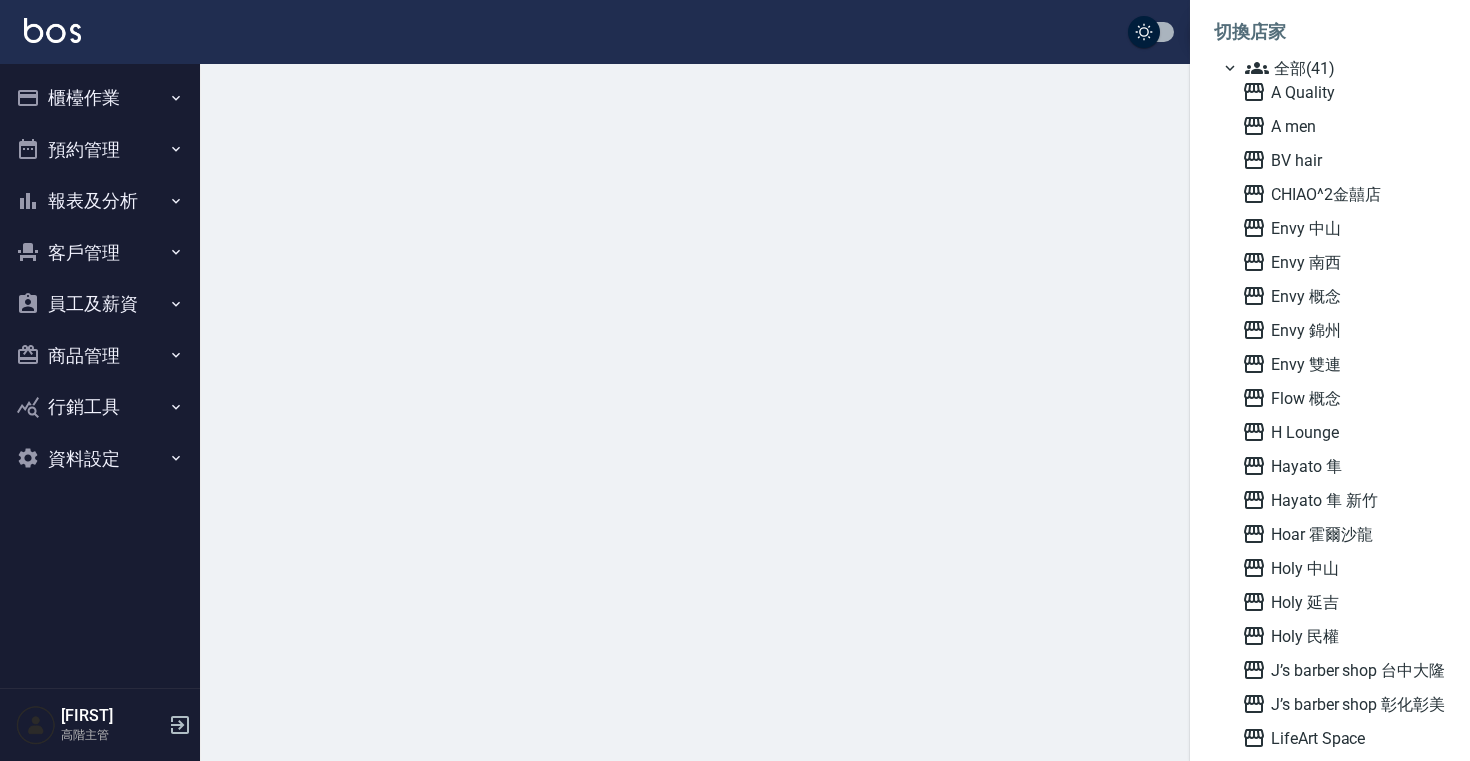 scroll, scrollTop: 0, scrollLeft: 0, axis: both 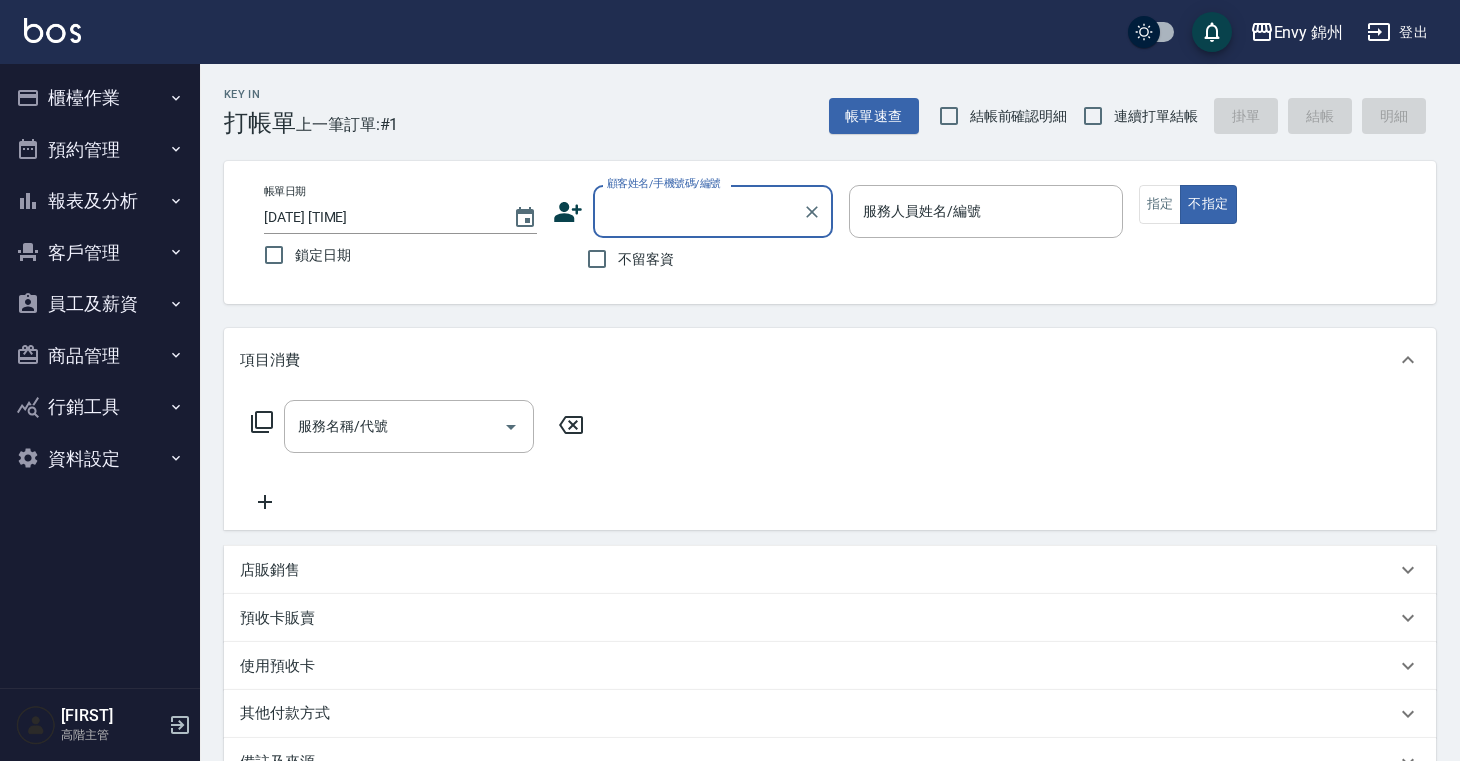 click on "員工及薪資" at bounding box center [100, 304] 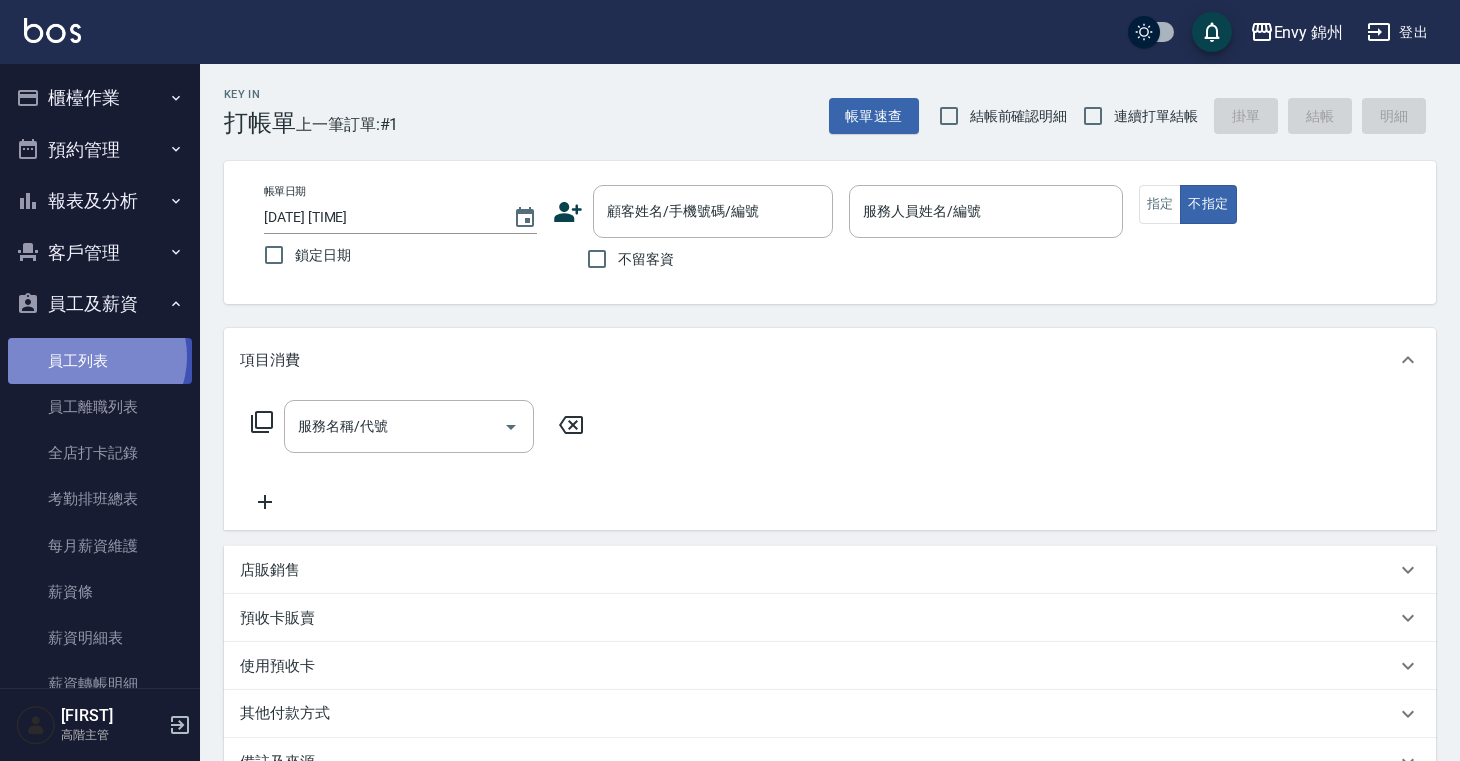click on "員工列表" at bounding box center [100, 361] 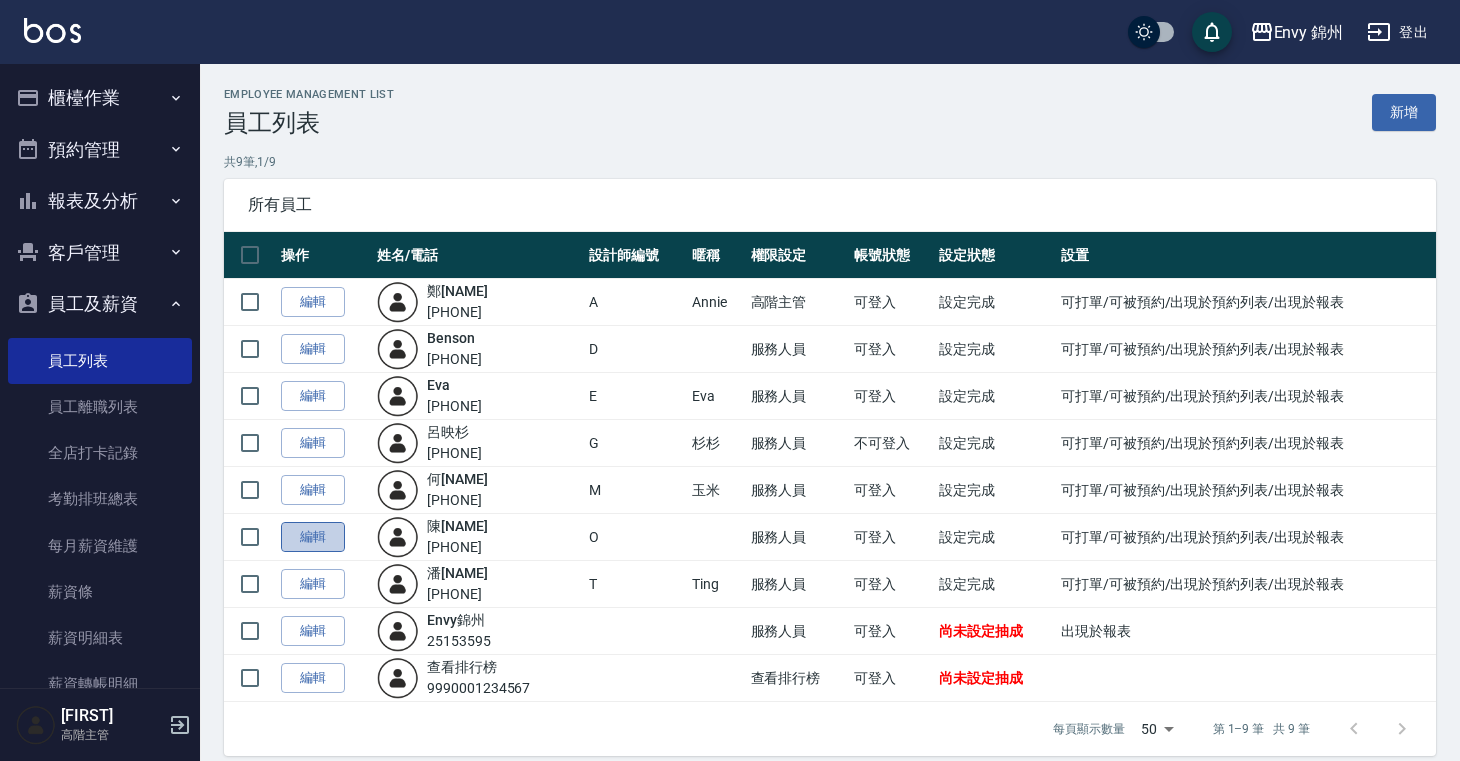 click on "編輯" at bounding box center [313, 537] 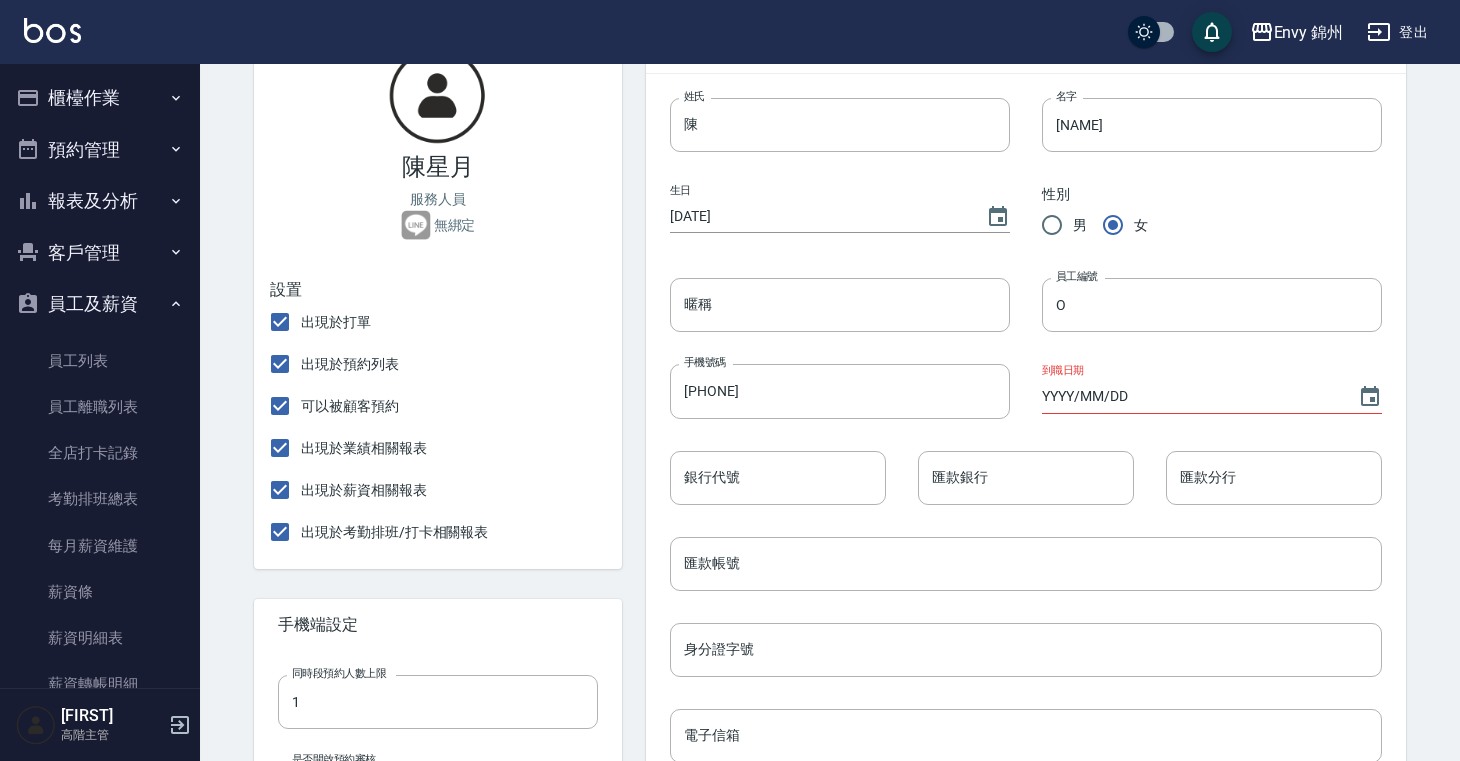 scroll, scrollTop: 0, scrollLeft: 0, axis: both 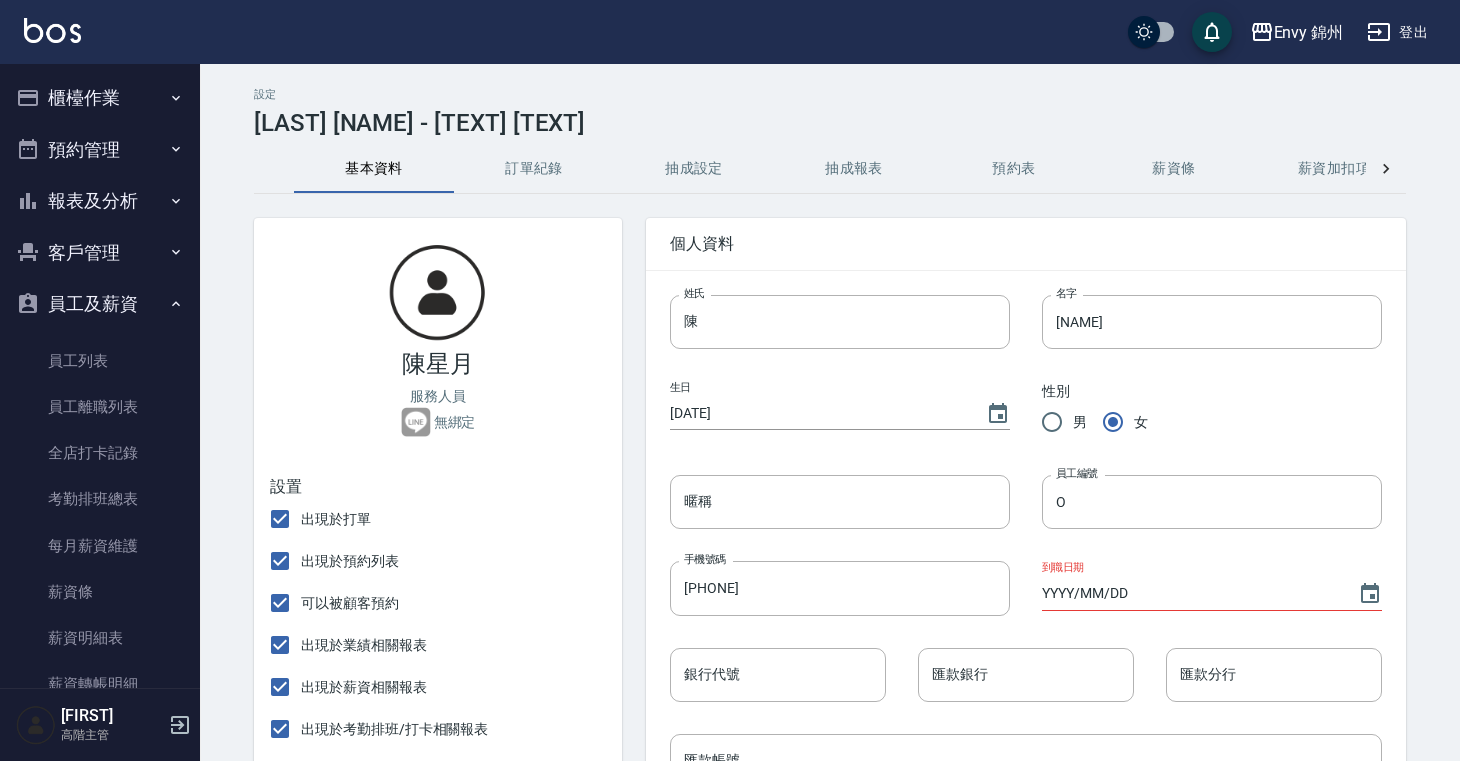 click on "薪資條" at bounding box center (1174, 169) 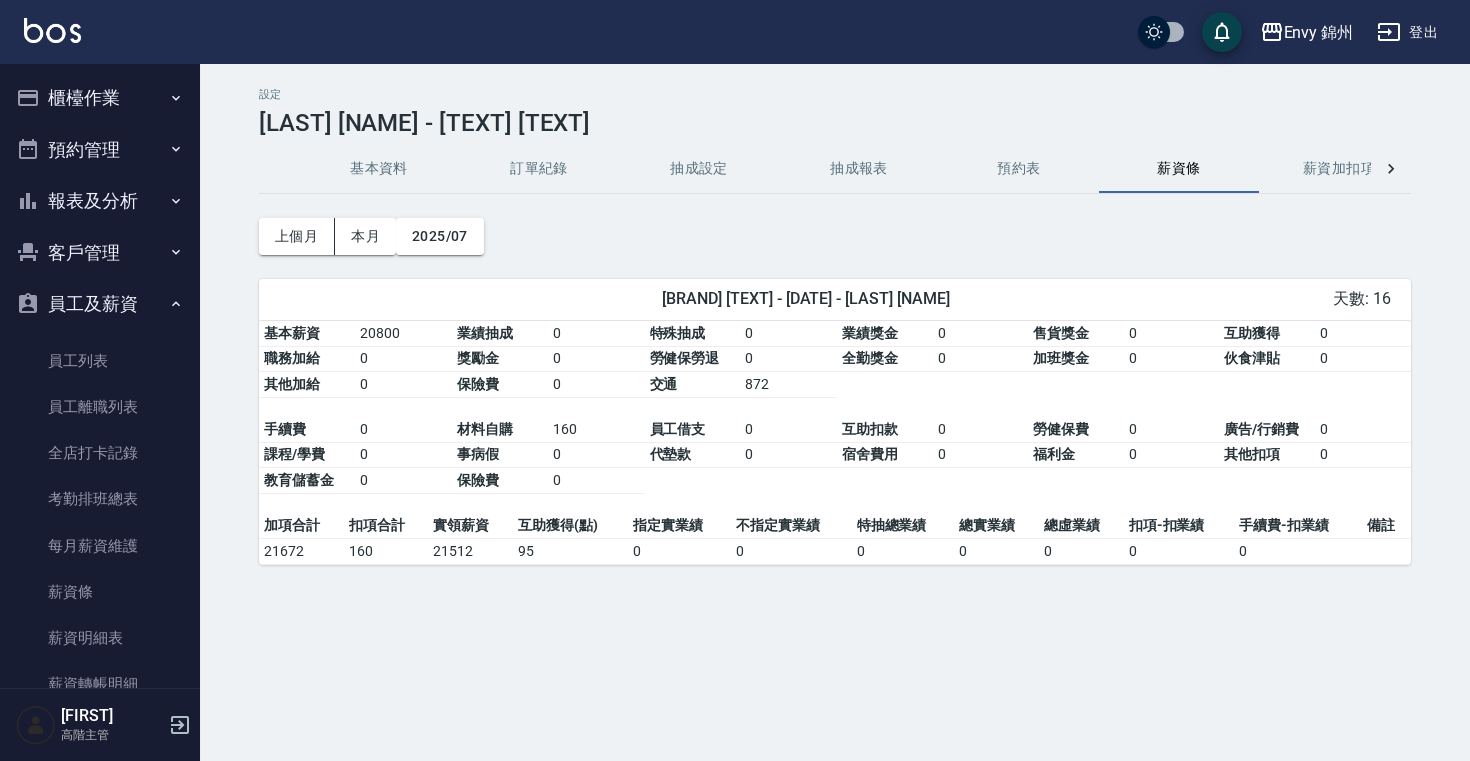 click on "預約表" at bounding box center [1019, 169] 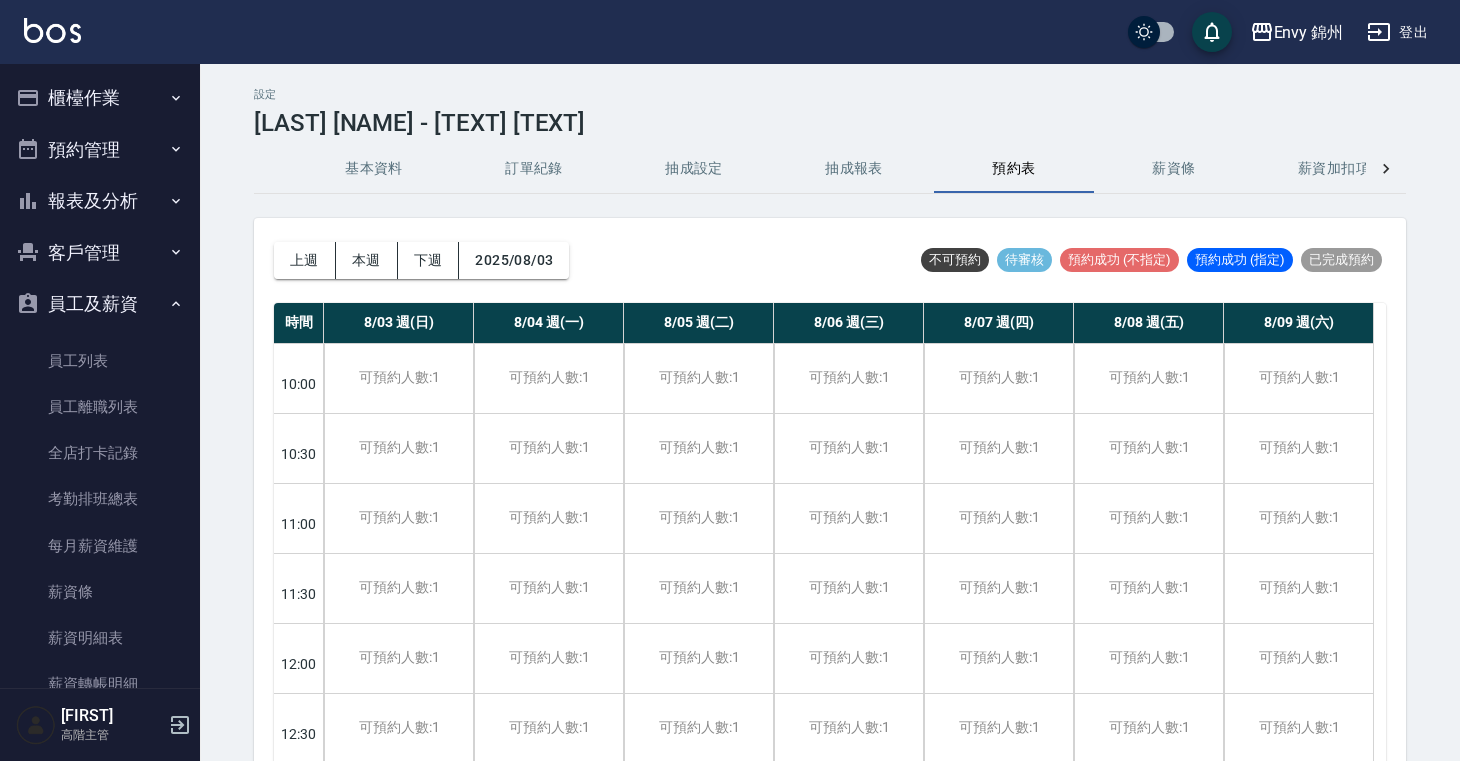 click on "薪資加扣項" at bounding box center [1334, 169] 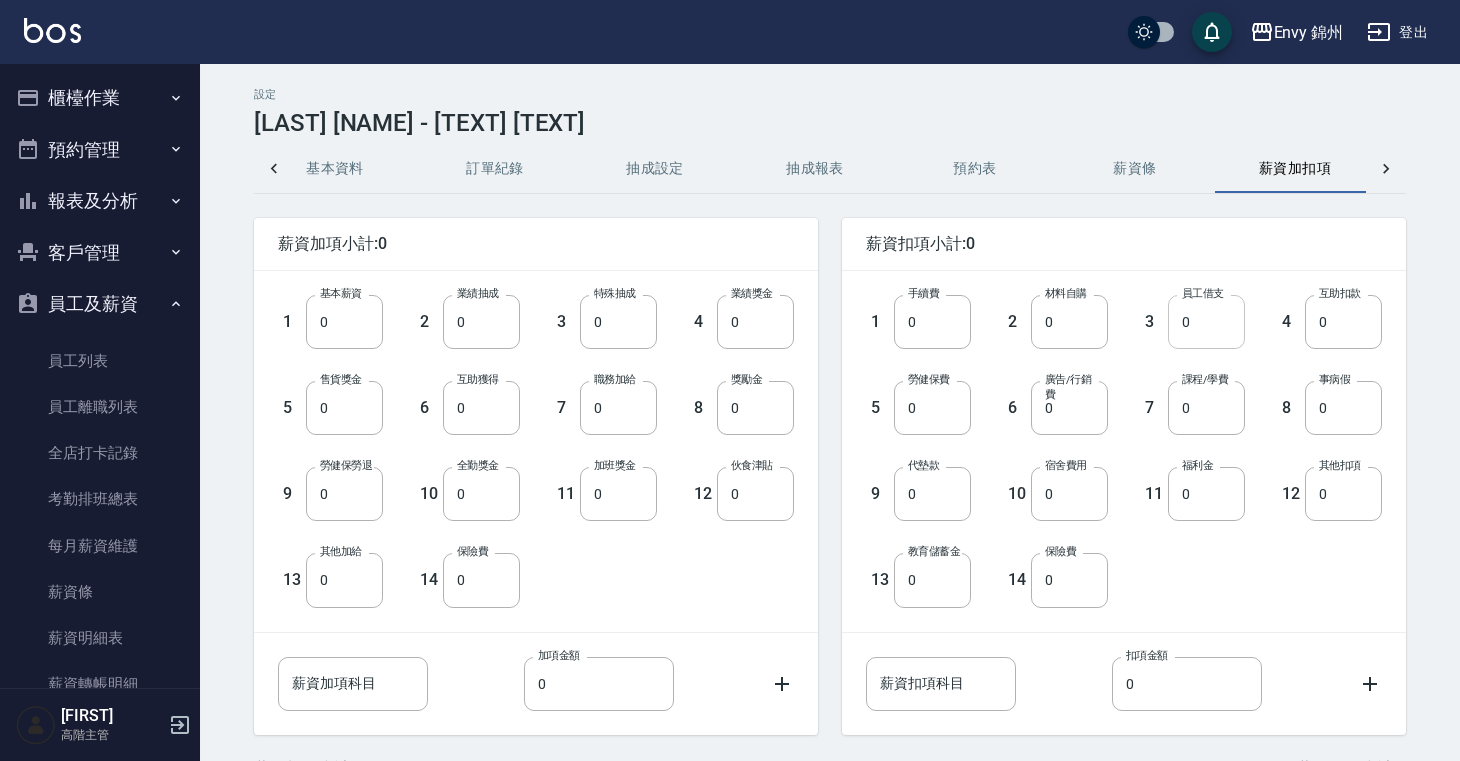 scroll, scrollTop: 0, scrollLeft: 48, axis: horizontal 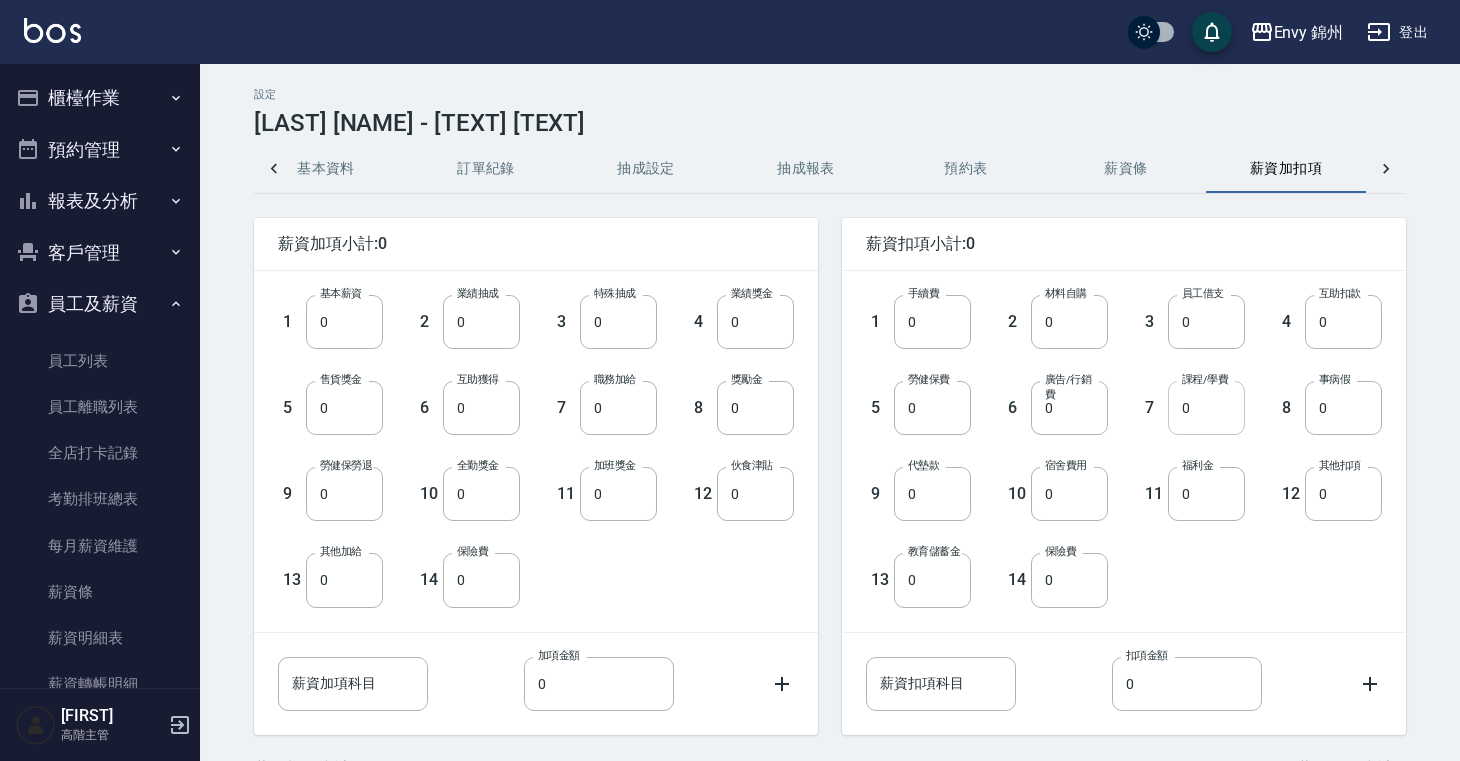 click on "0" at bounding box center [1206, 408] 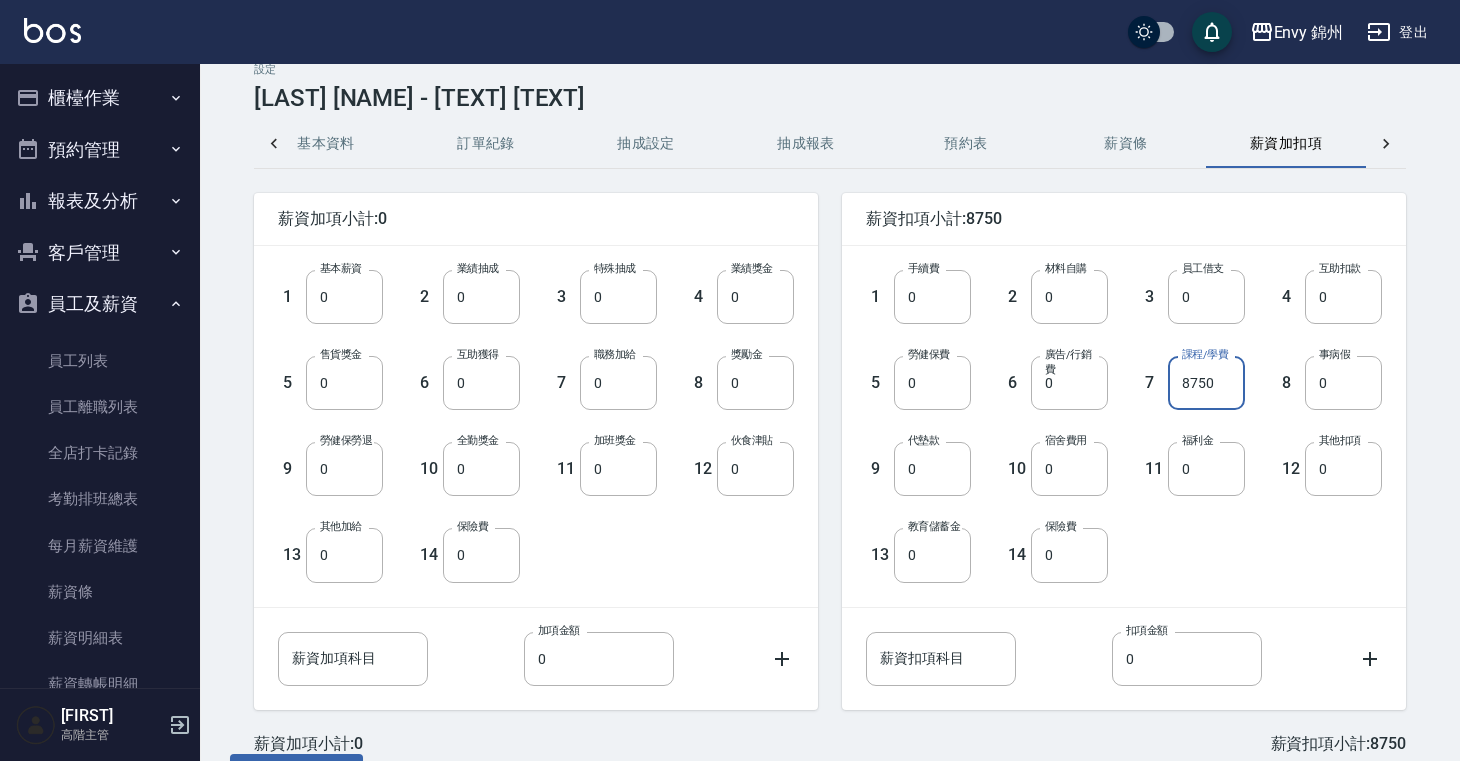 scroll, scrollTop: 78, scrollLeft: 0, axis: vertical 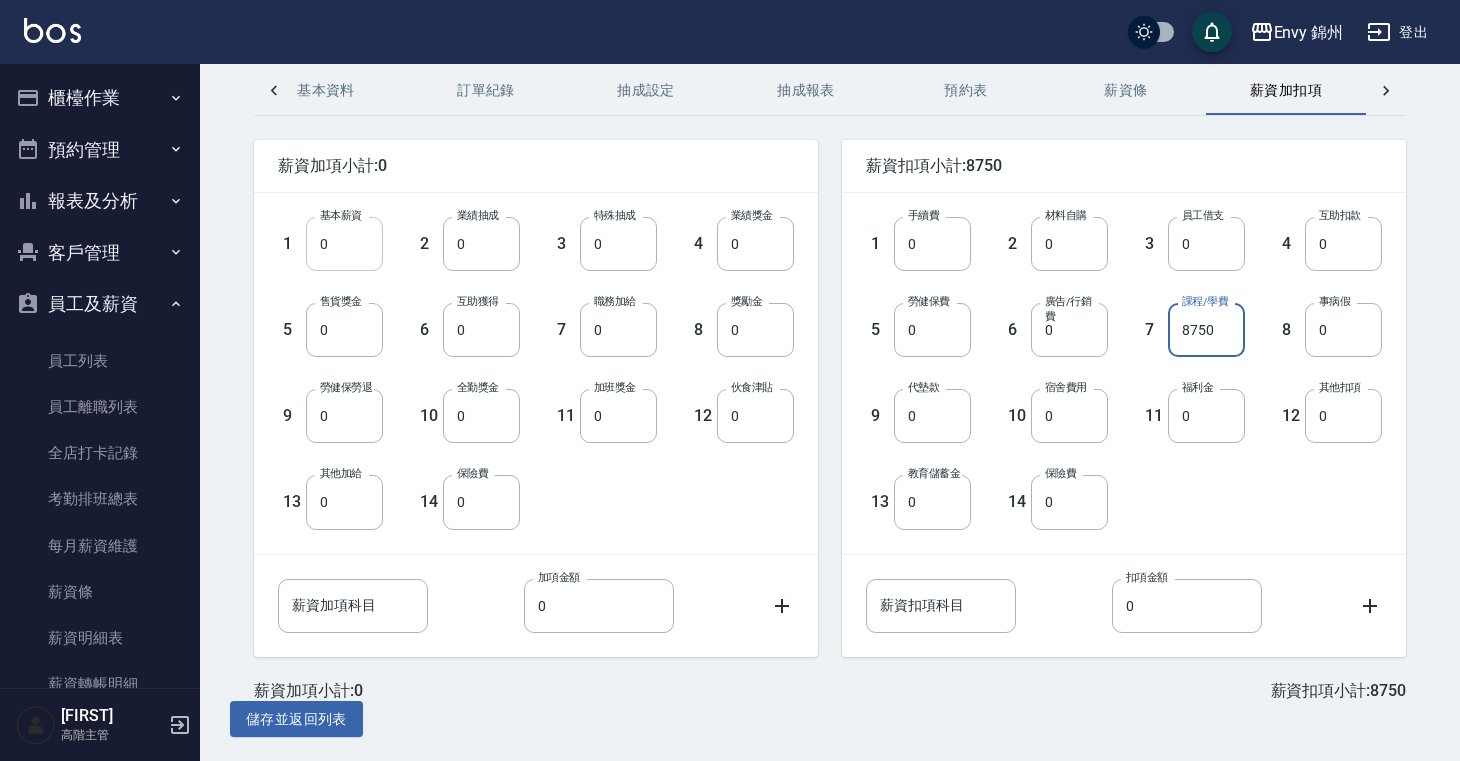 type on "8750" 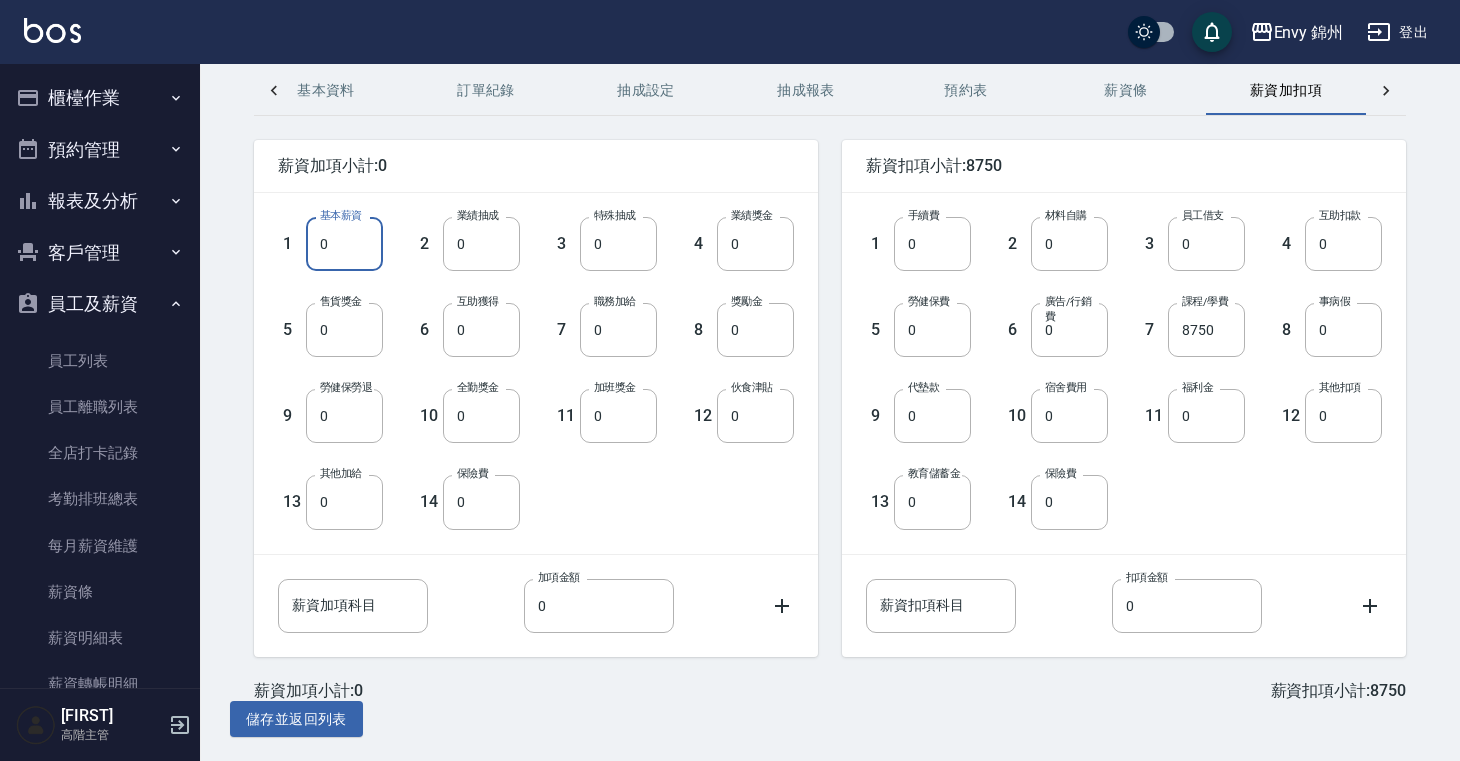 drag, startPoint x: 351, startPoint y: 245, endPoint x: 303, endPoint y: 241, distance: 48.166378 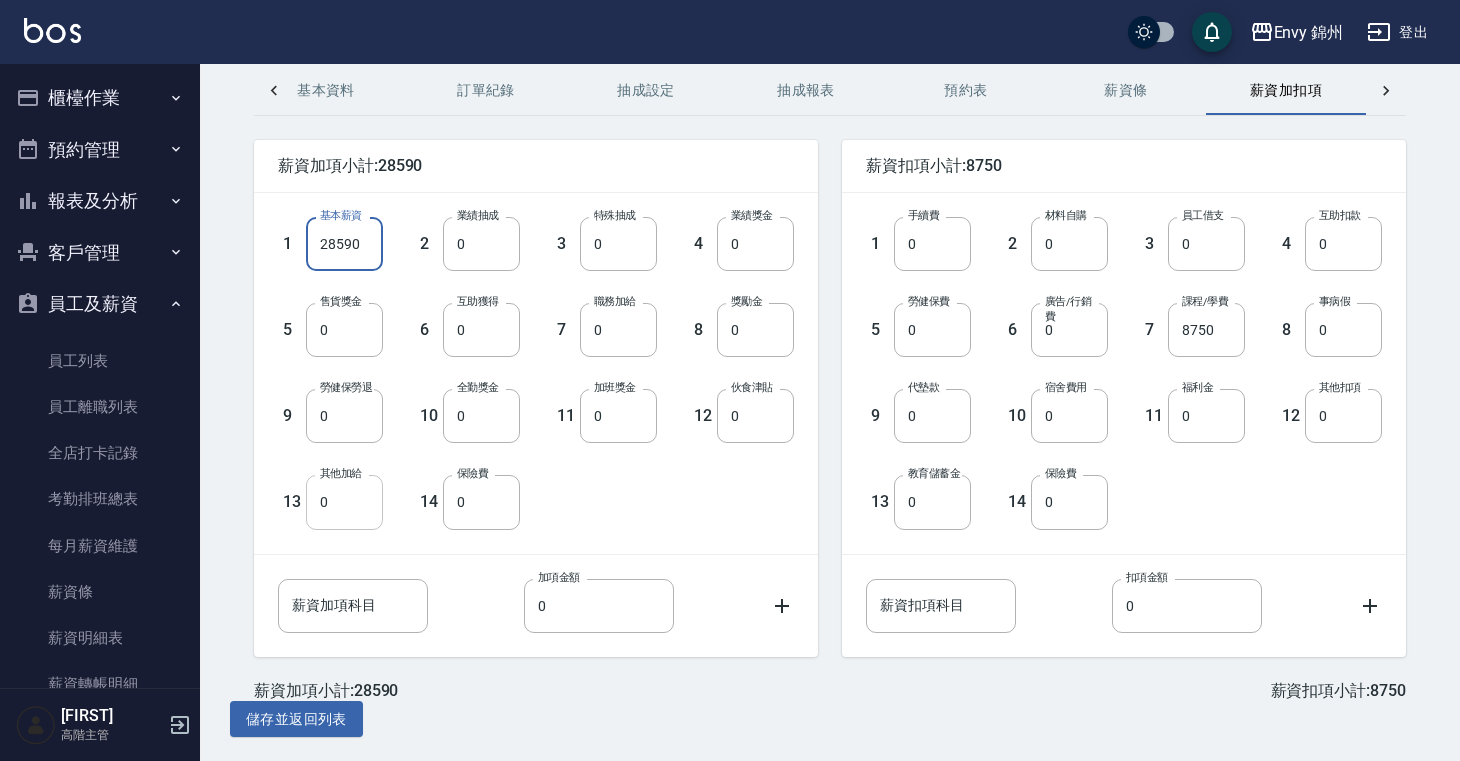 type on "28590" 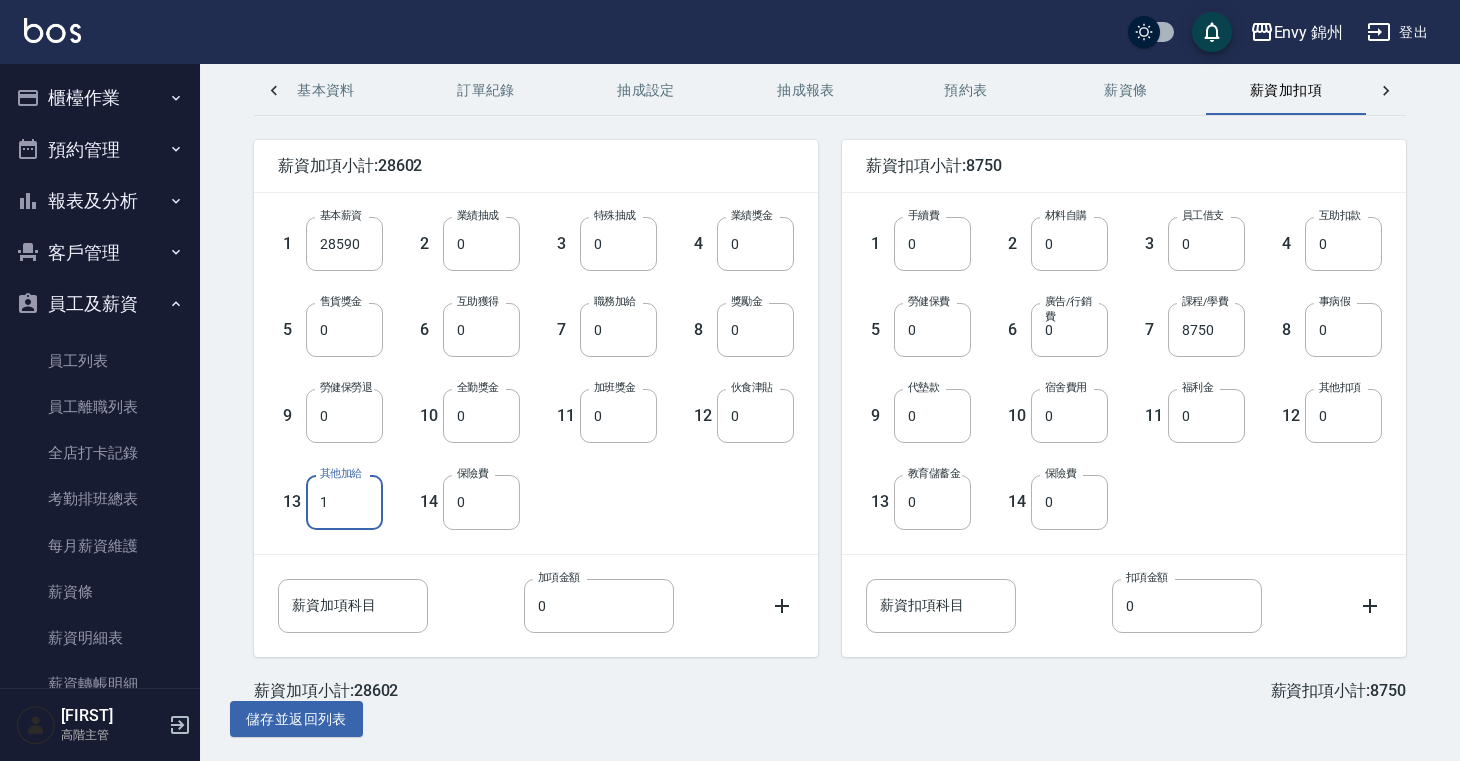 type on "0" 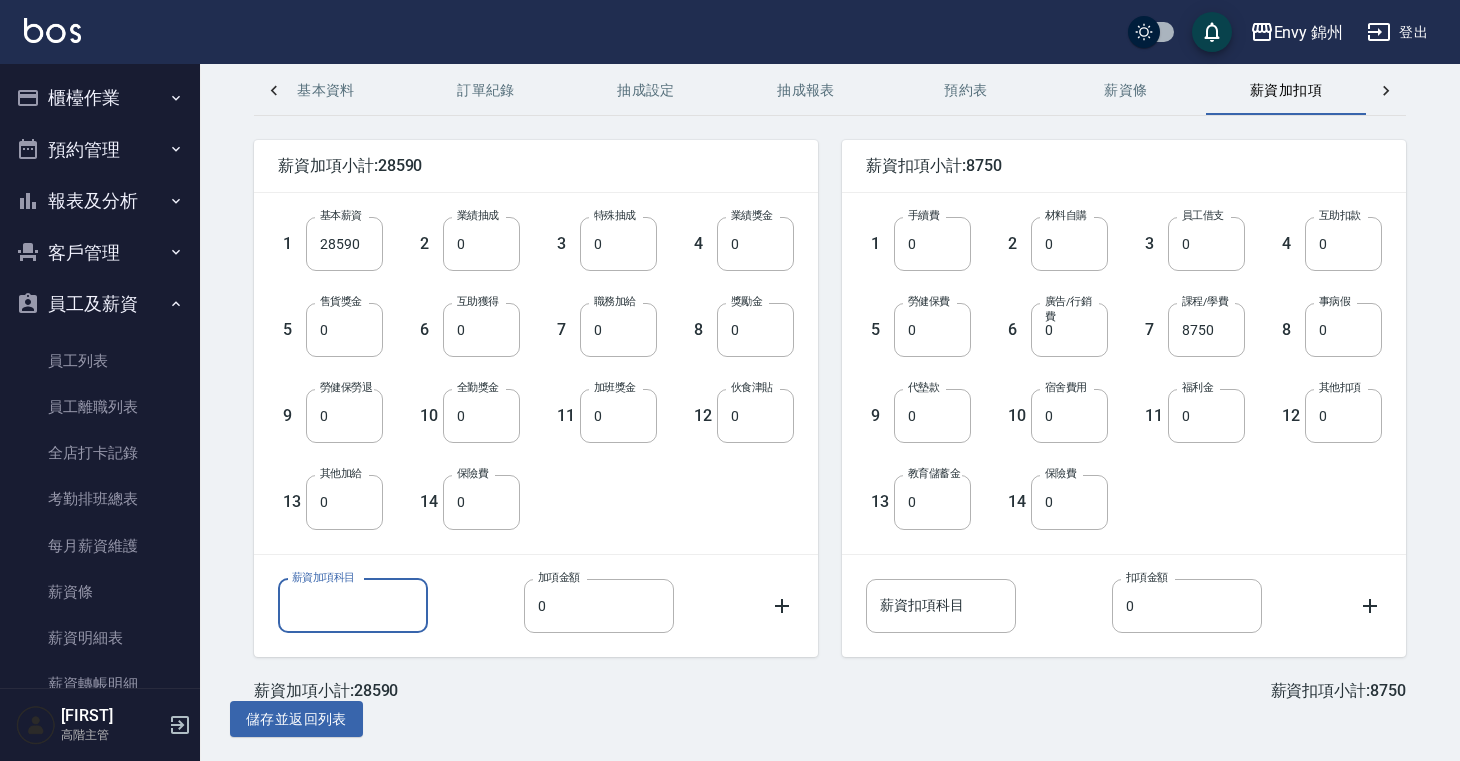 click on "薪資加項科目" at bounding box center (353, 606) 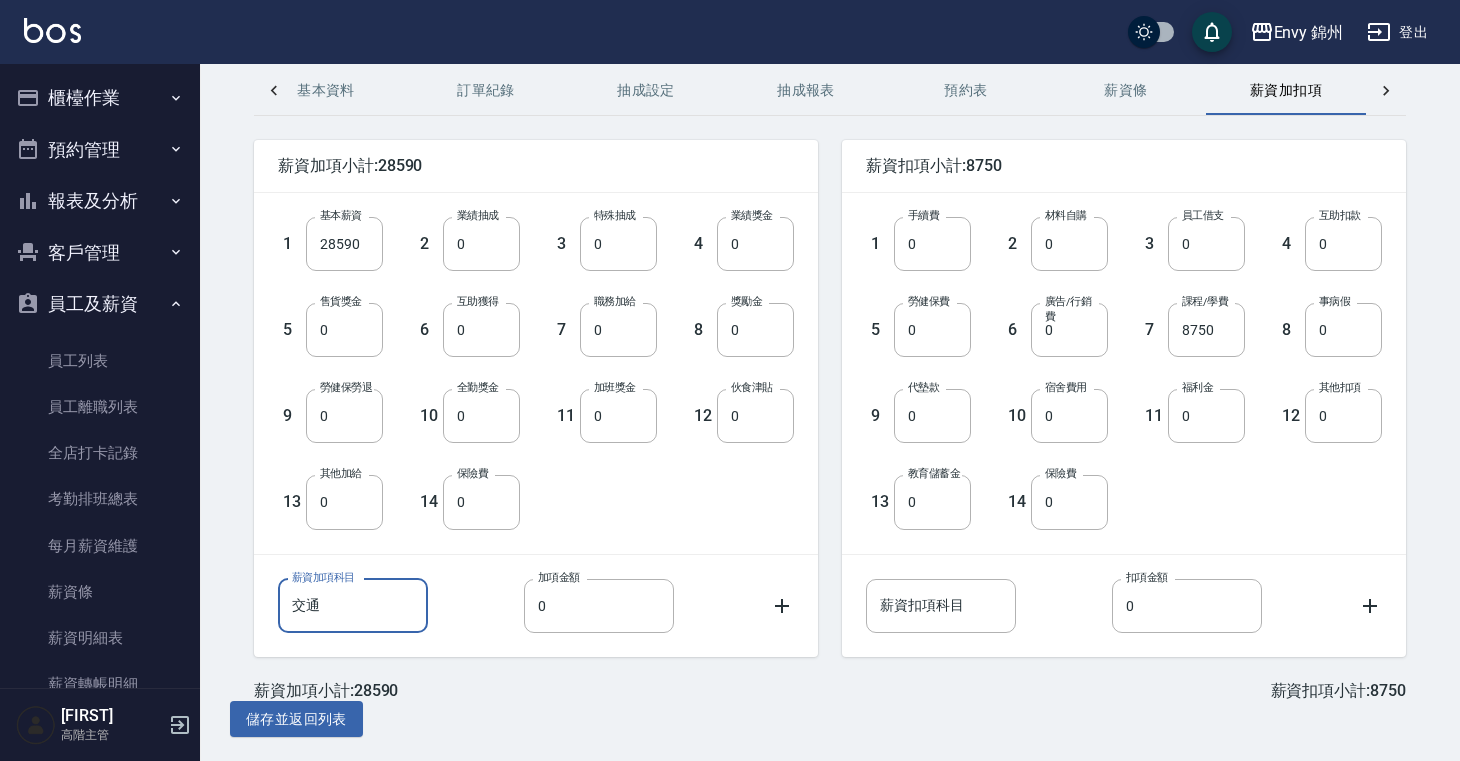 type on "交通" 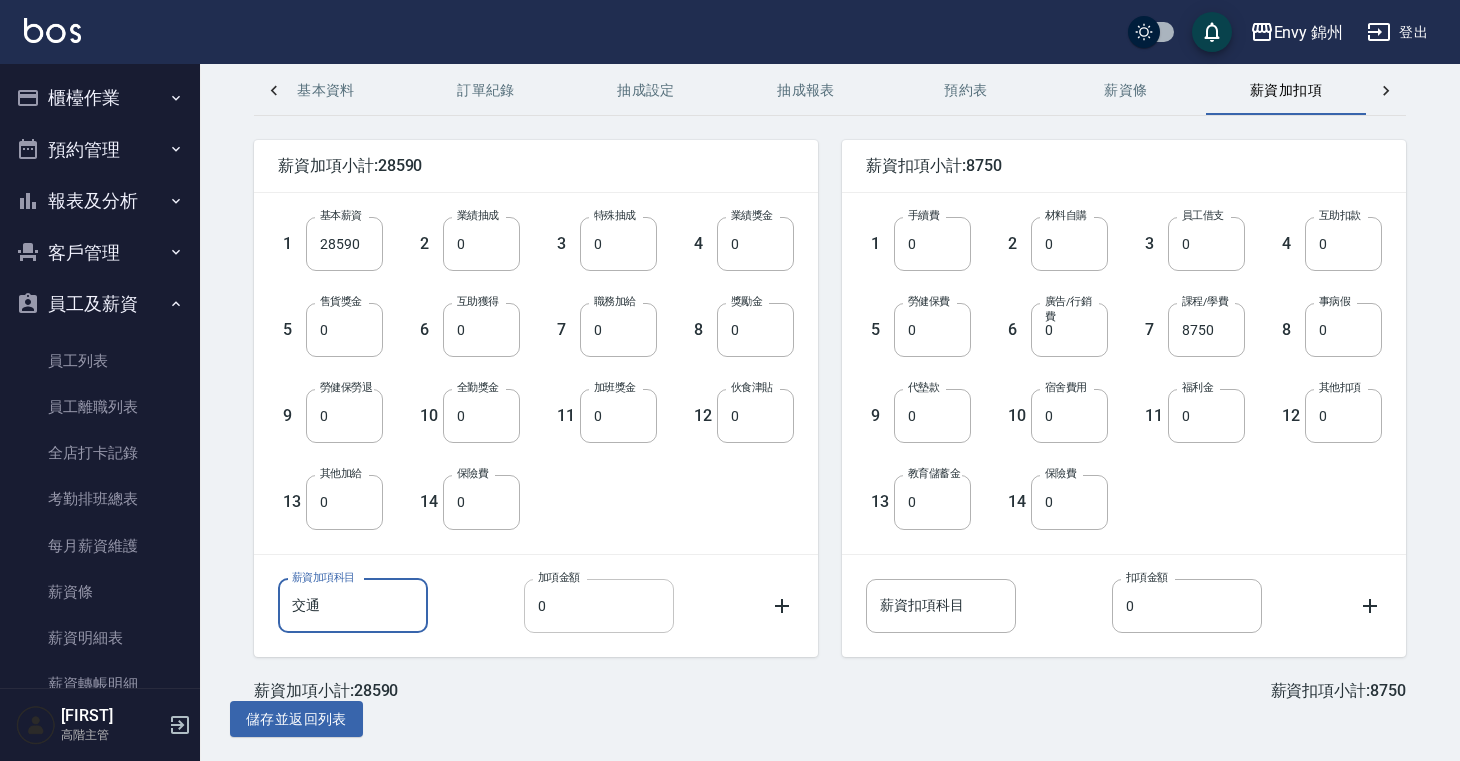 click on "0" at bounding box center (599, 606) 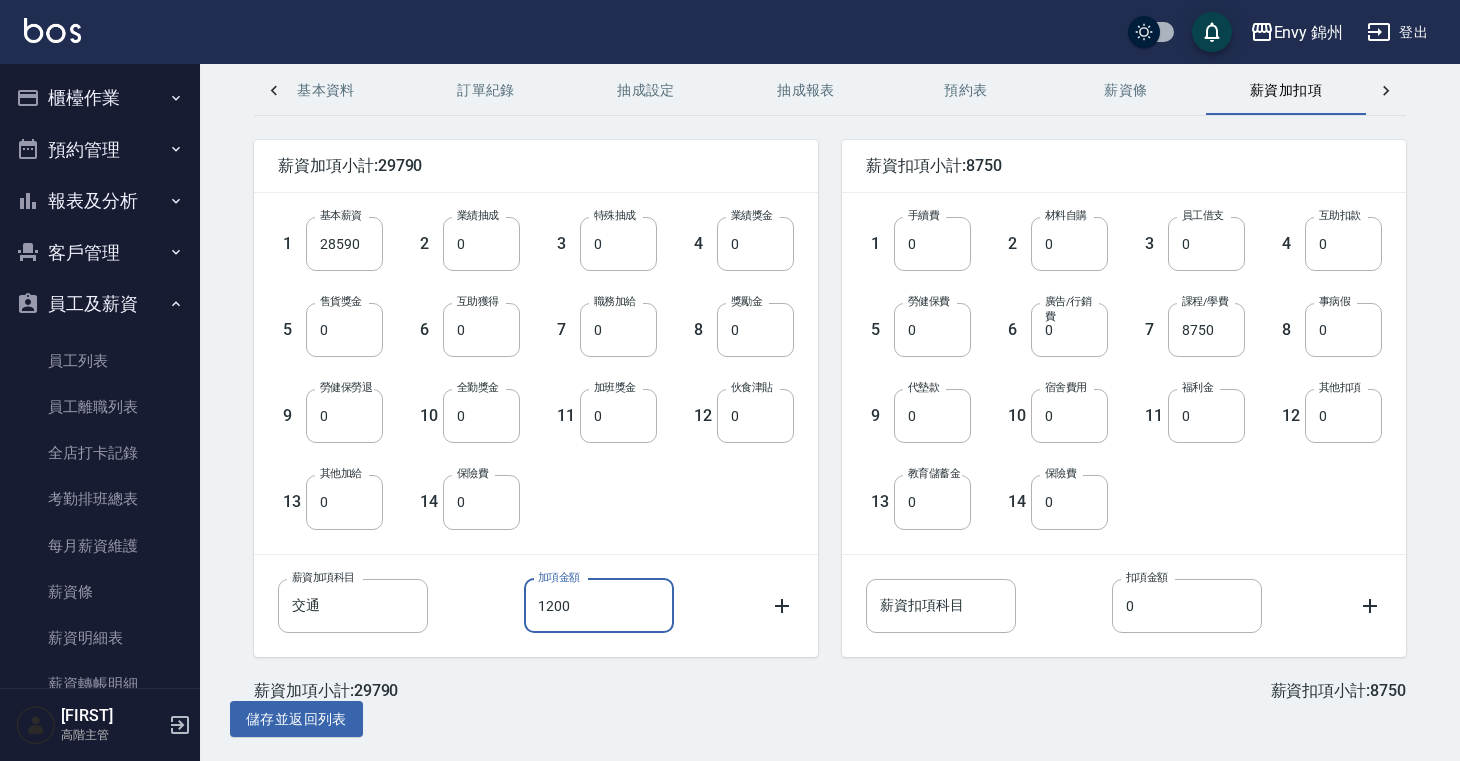 type on "1200" 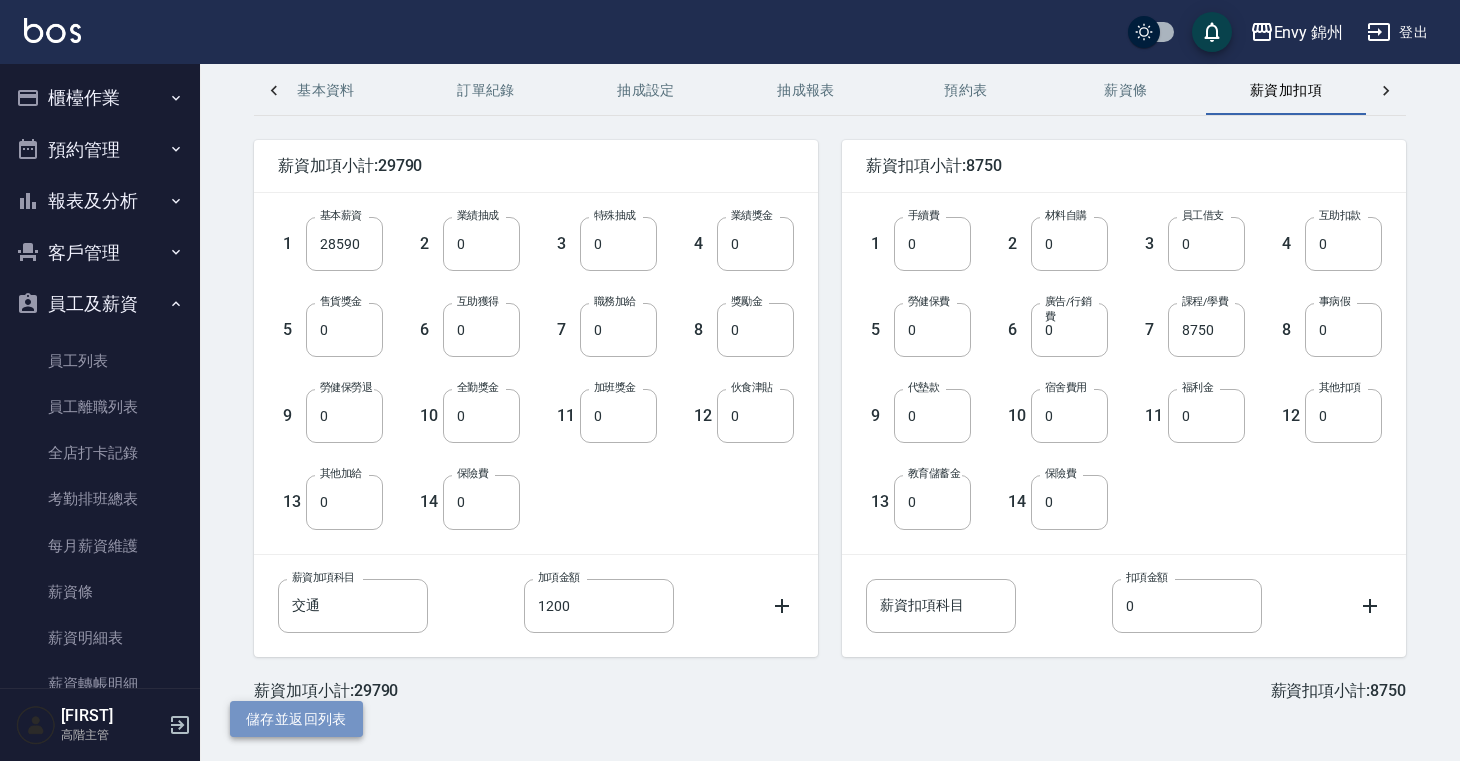 click on "儲存並返回列表" at bounding box center (296, 719) 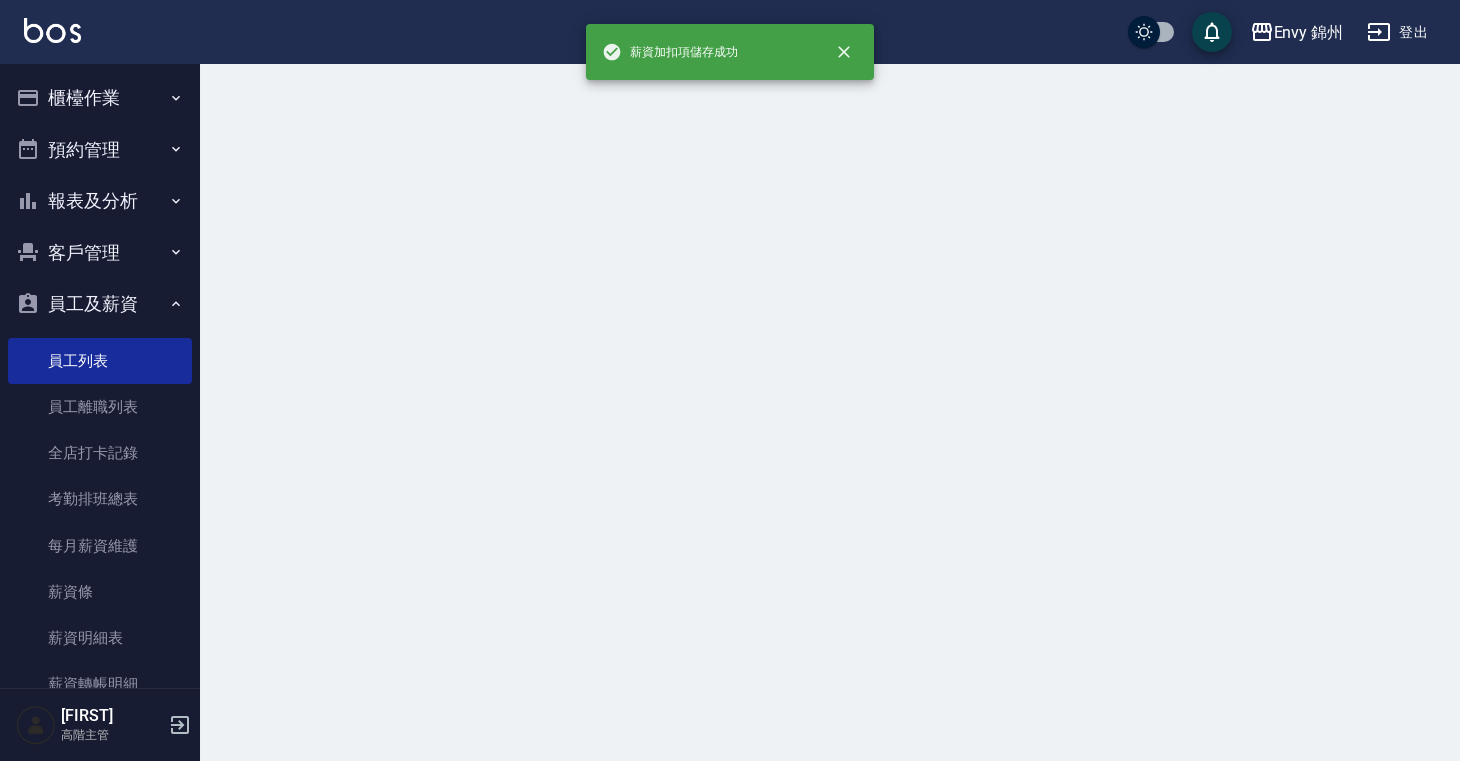 scroll, scrollTop: 0, scrollLeft: 0, axis: both 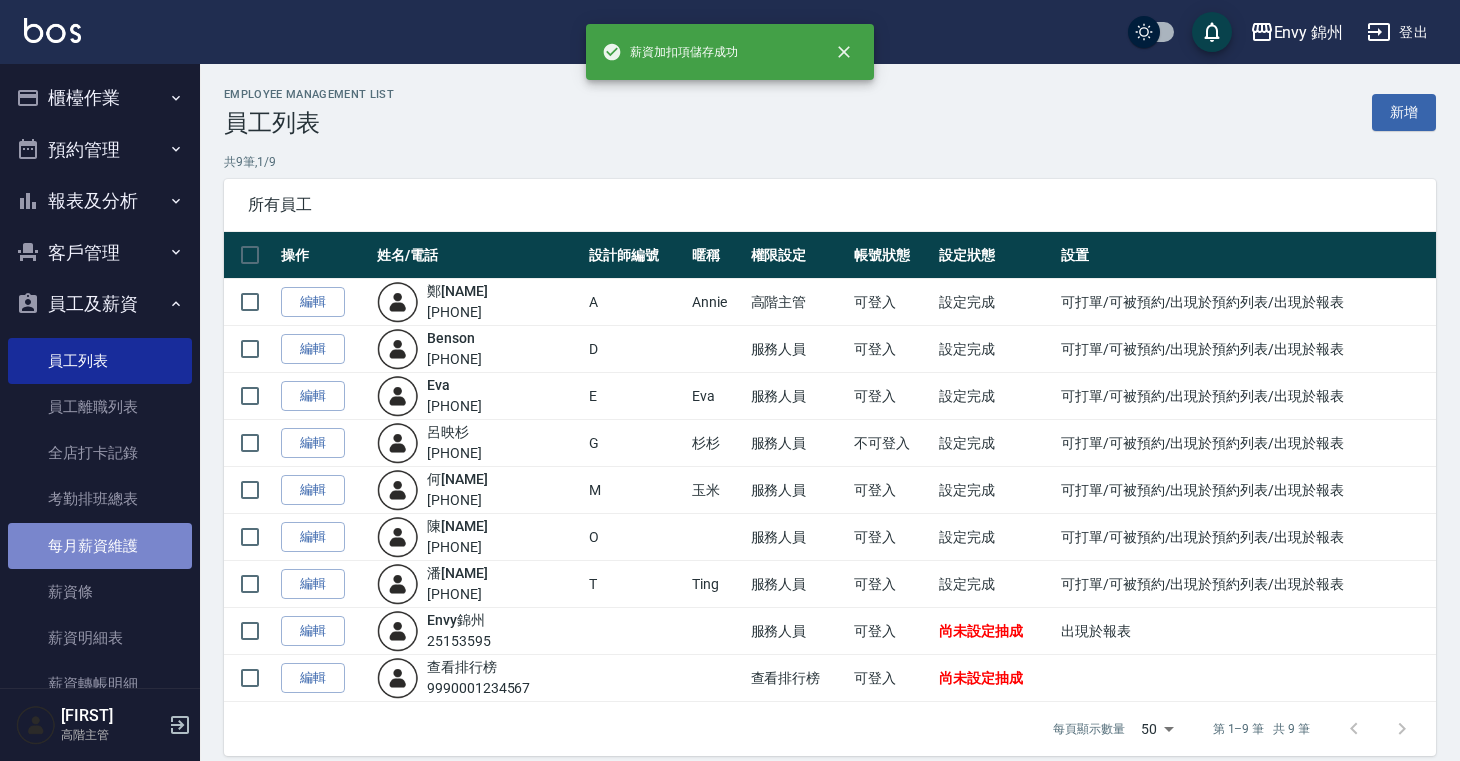 click on "每月薪資維護" at bounding box center [100, 546] 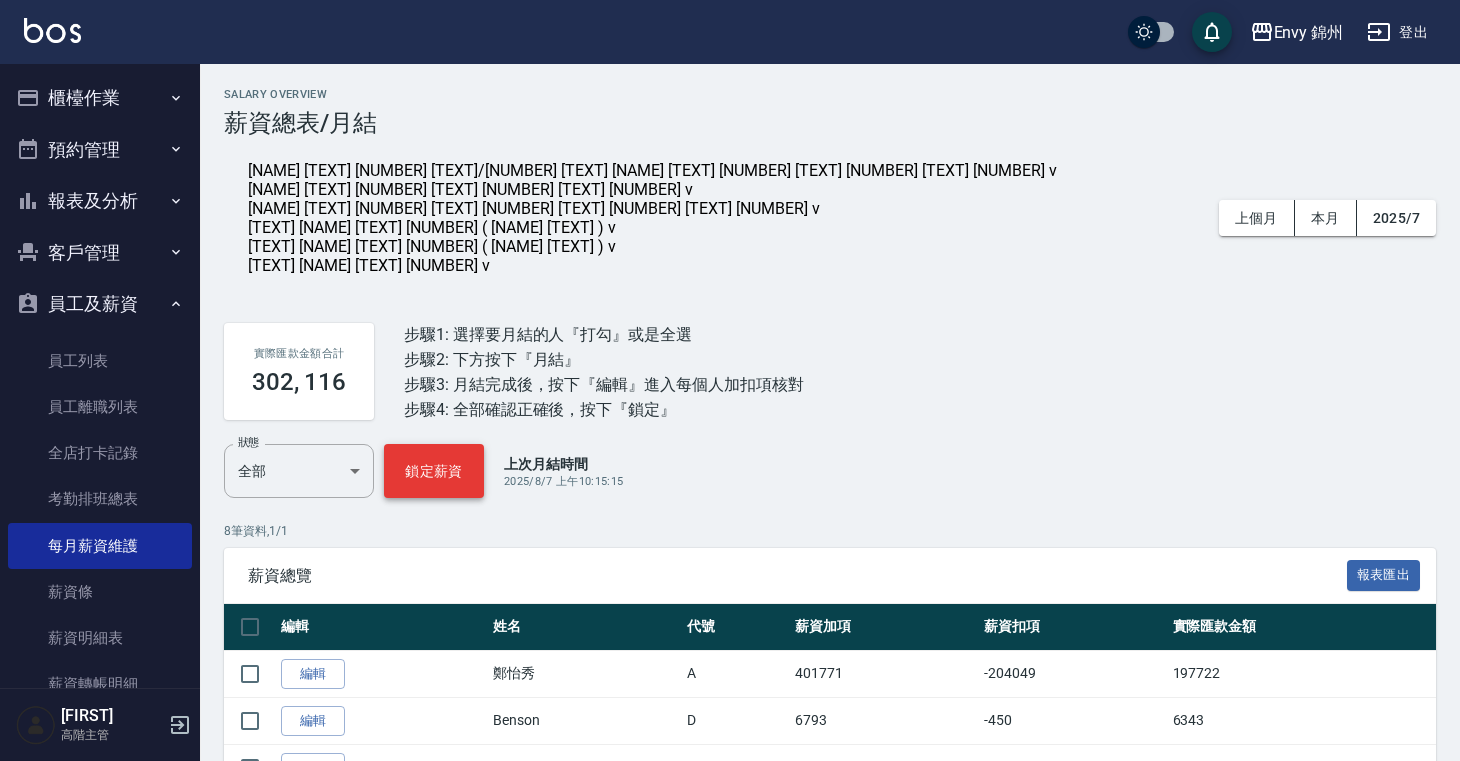 scroll, scrollTop: 354, scrollLeft: 0, axis: vertical 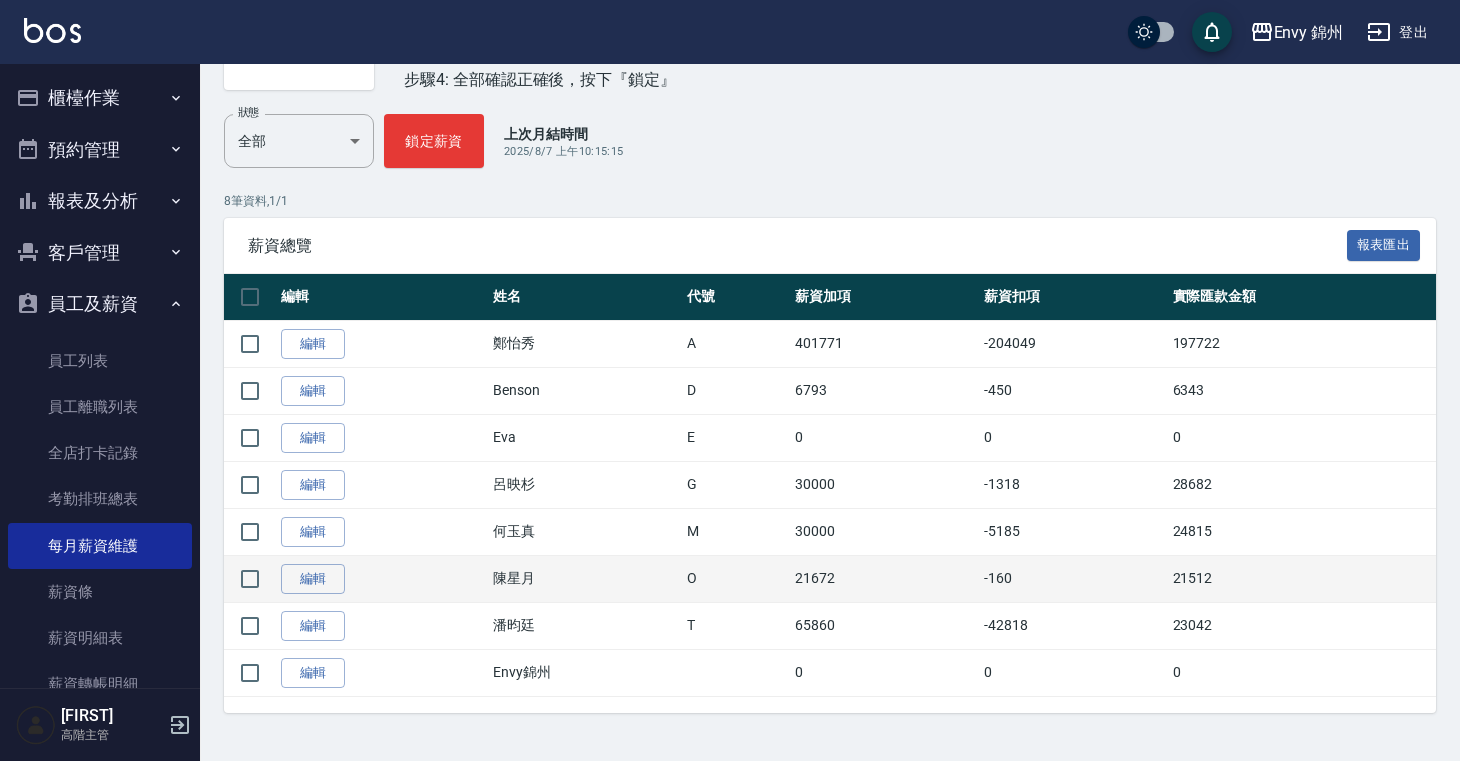 click on "編輯" at bounding box center [382, 578] 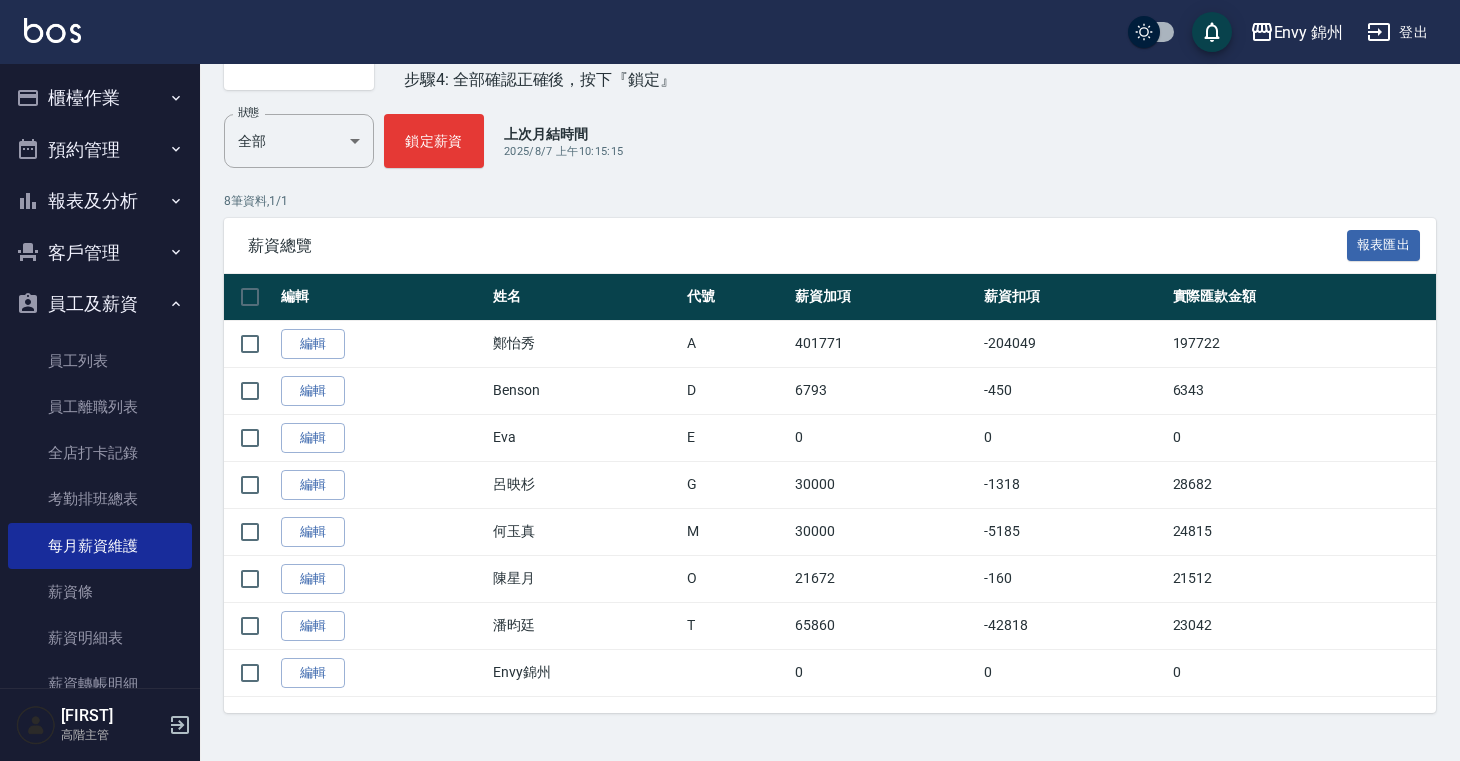click on "編輯" at bounding box center (313, 579) 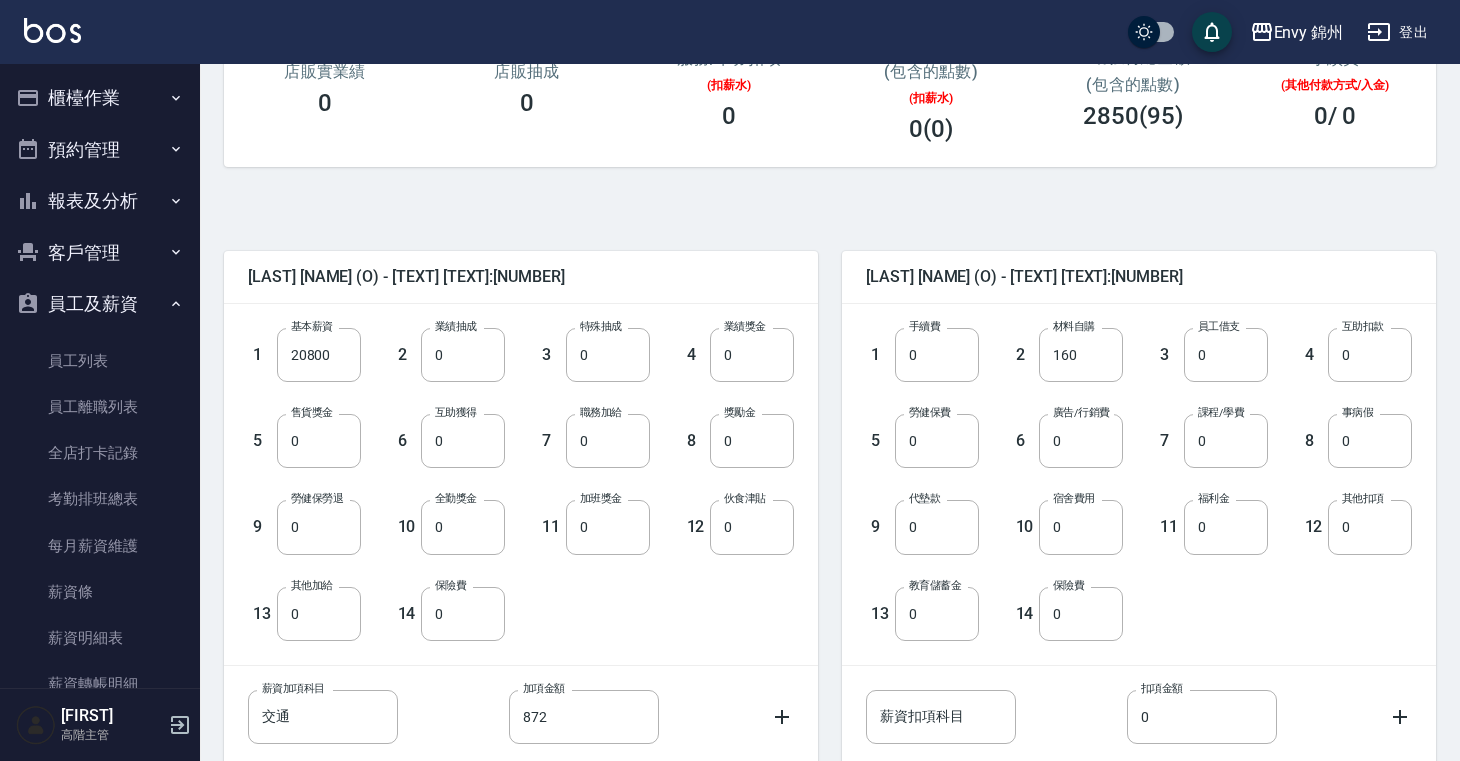 scroll, scrollTop: 353, scrollLeft: 0, axis: vertical 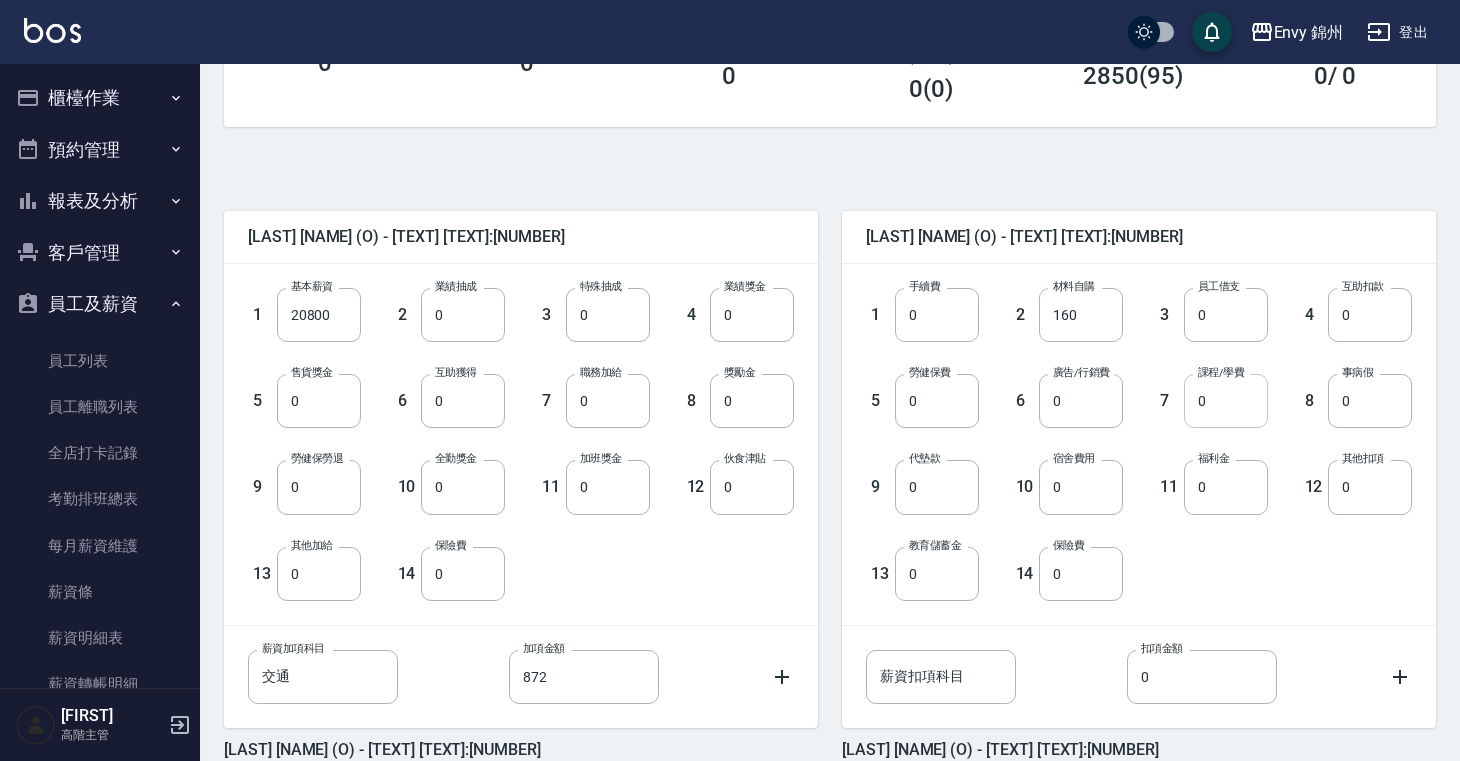 click on "0" at bounding box center (1226, 401) 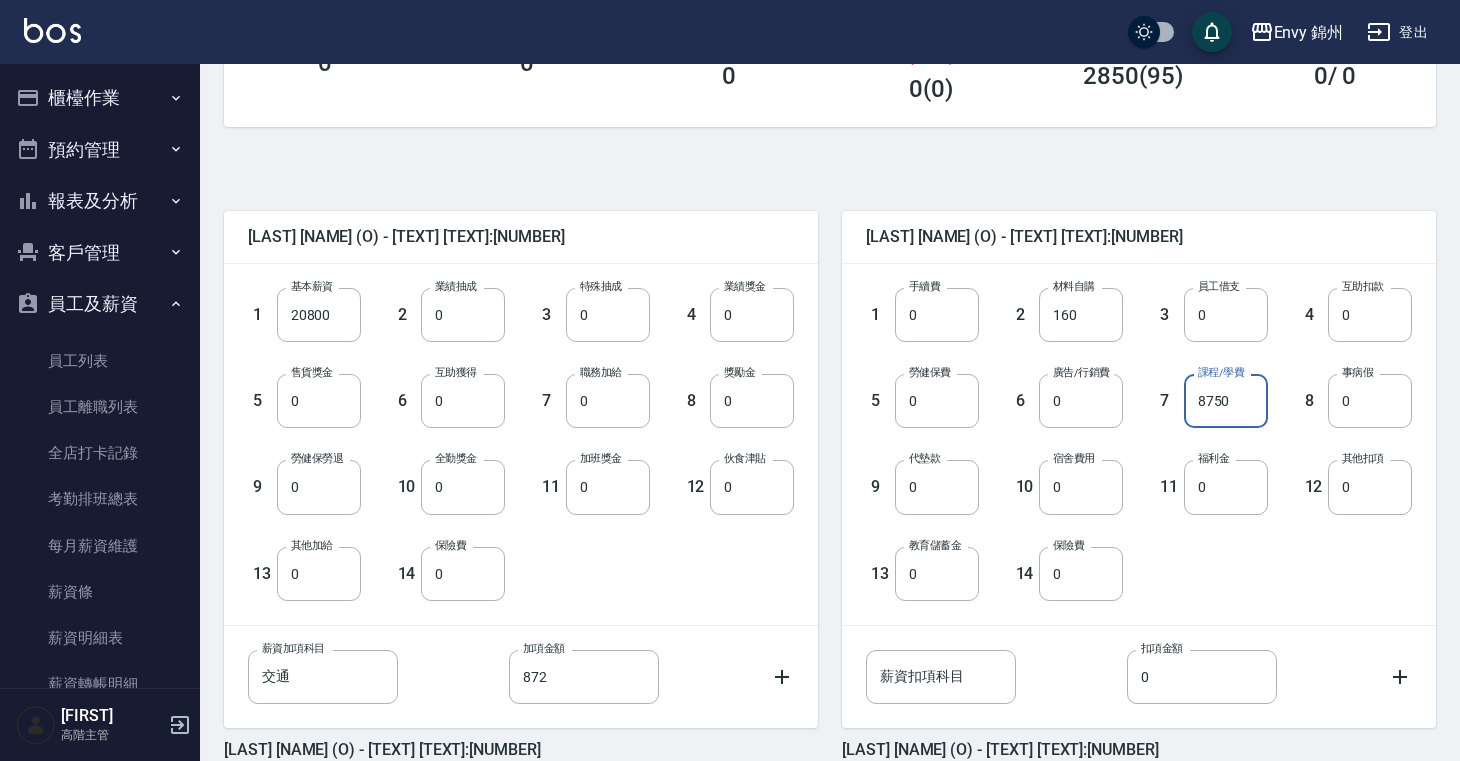 scroll, scrollTop: 452, scrollLeft: 0, axis: vertical 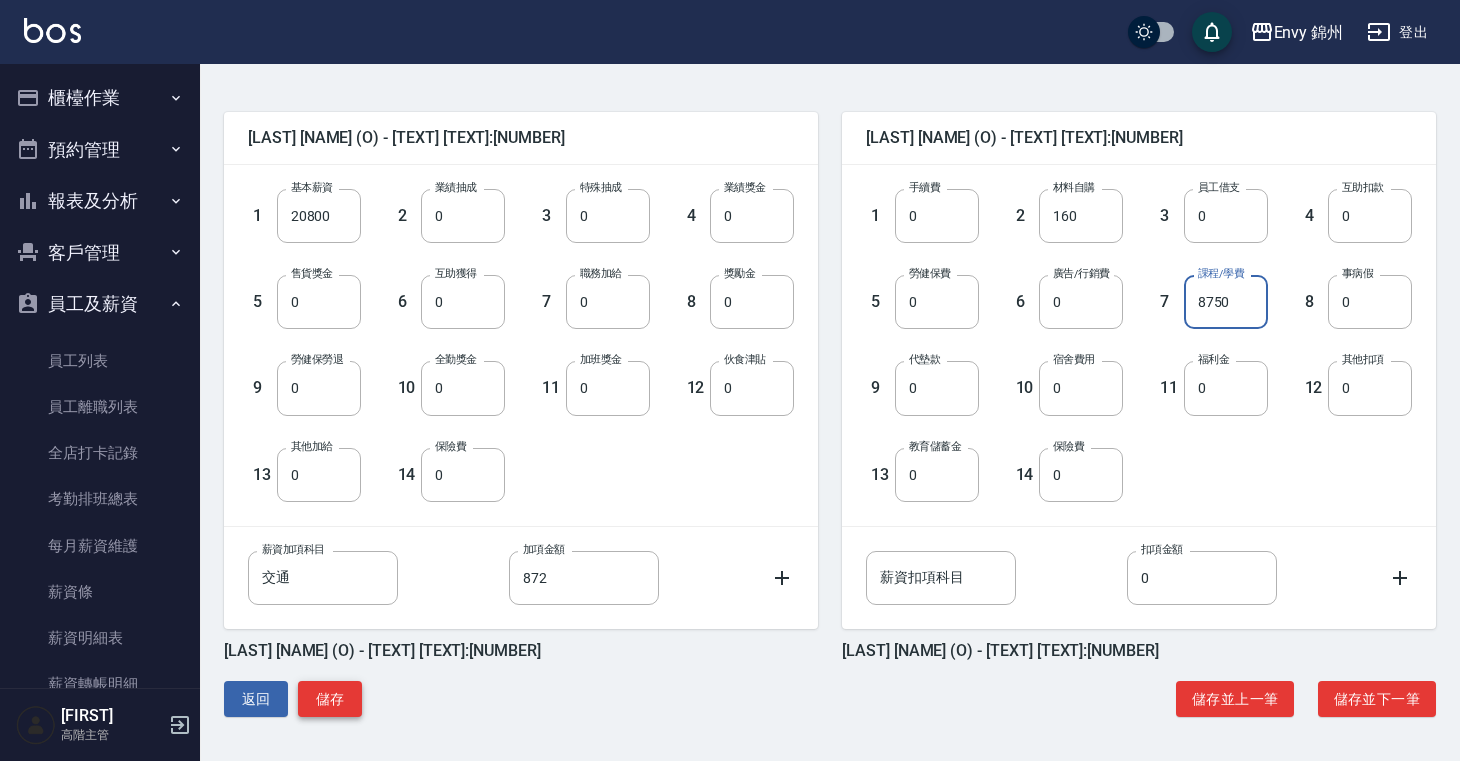 type on "8750" 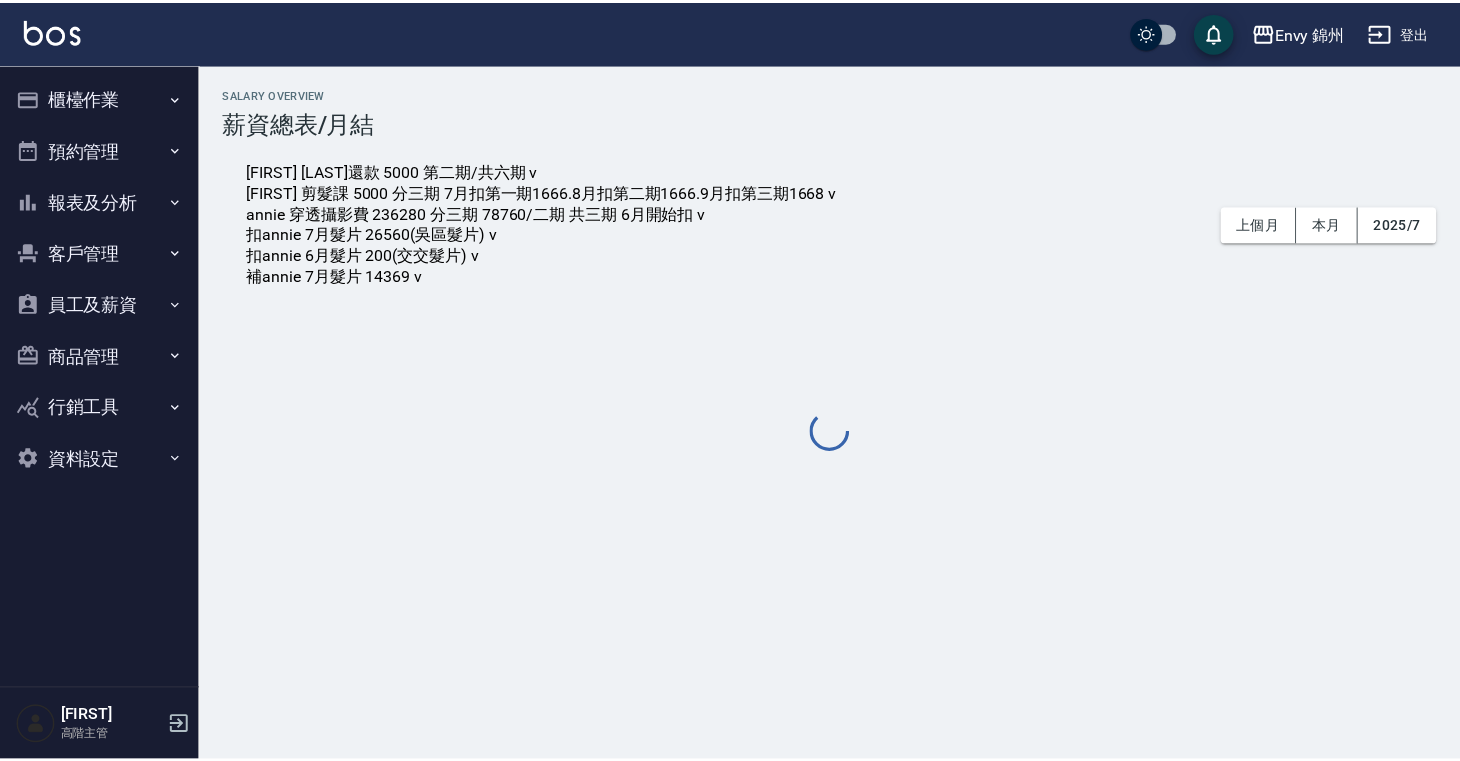 scroll, scrollTop: 0, scrollLeft: 0, axis: both 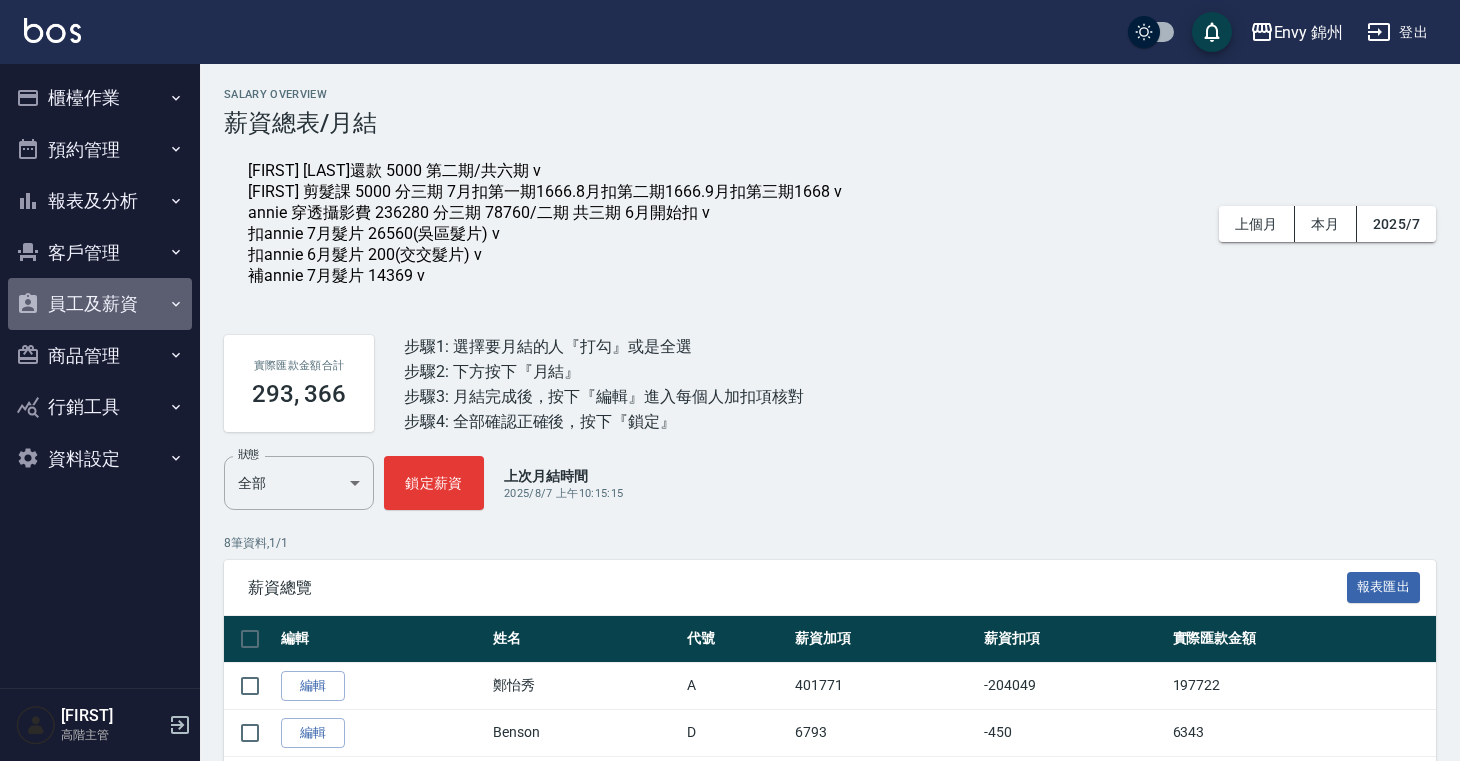 click on "員工及薪資" at bounding box center [100, 304] 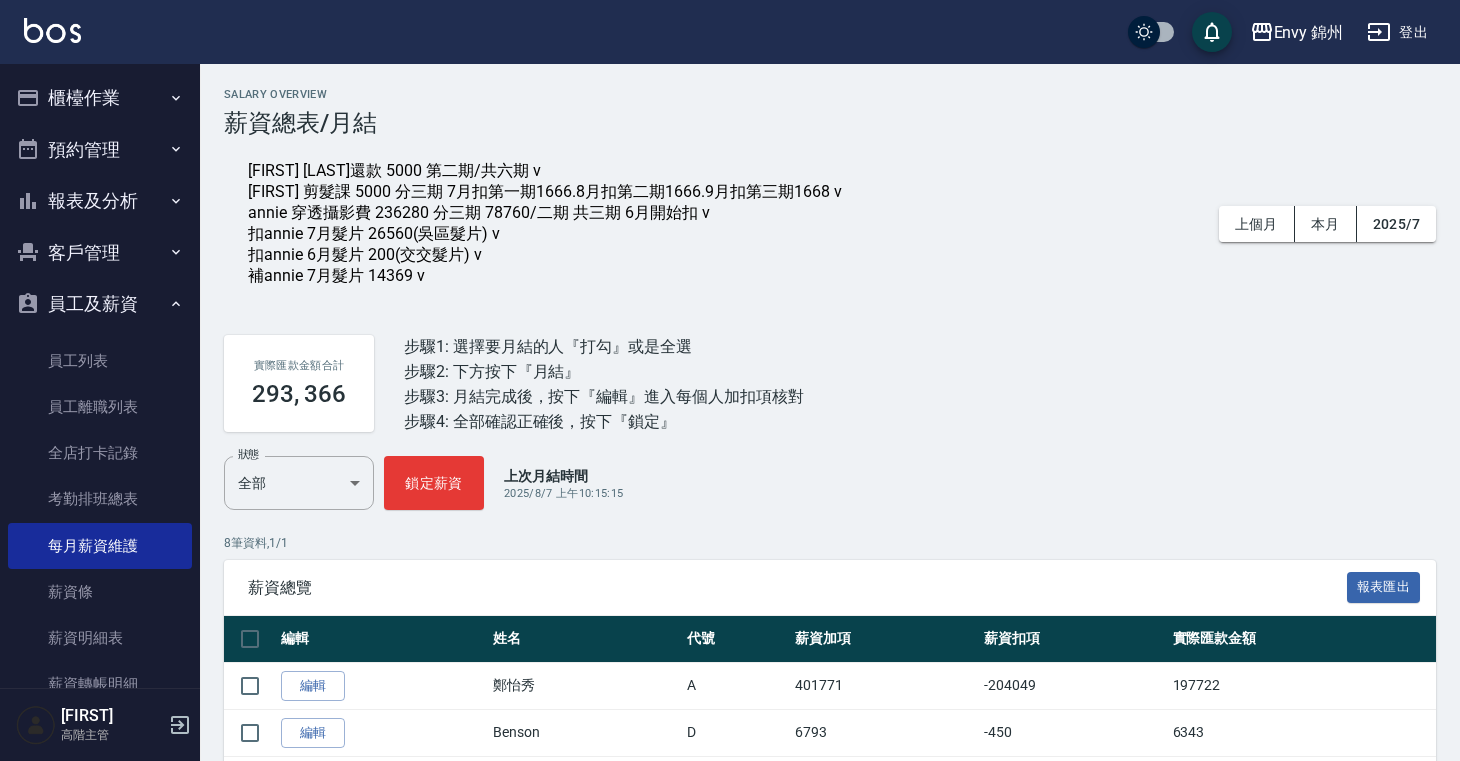 scroll, scrollTop: 26, scrollLeft: 0, axis: vertical 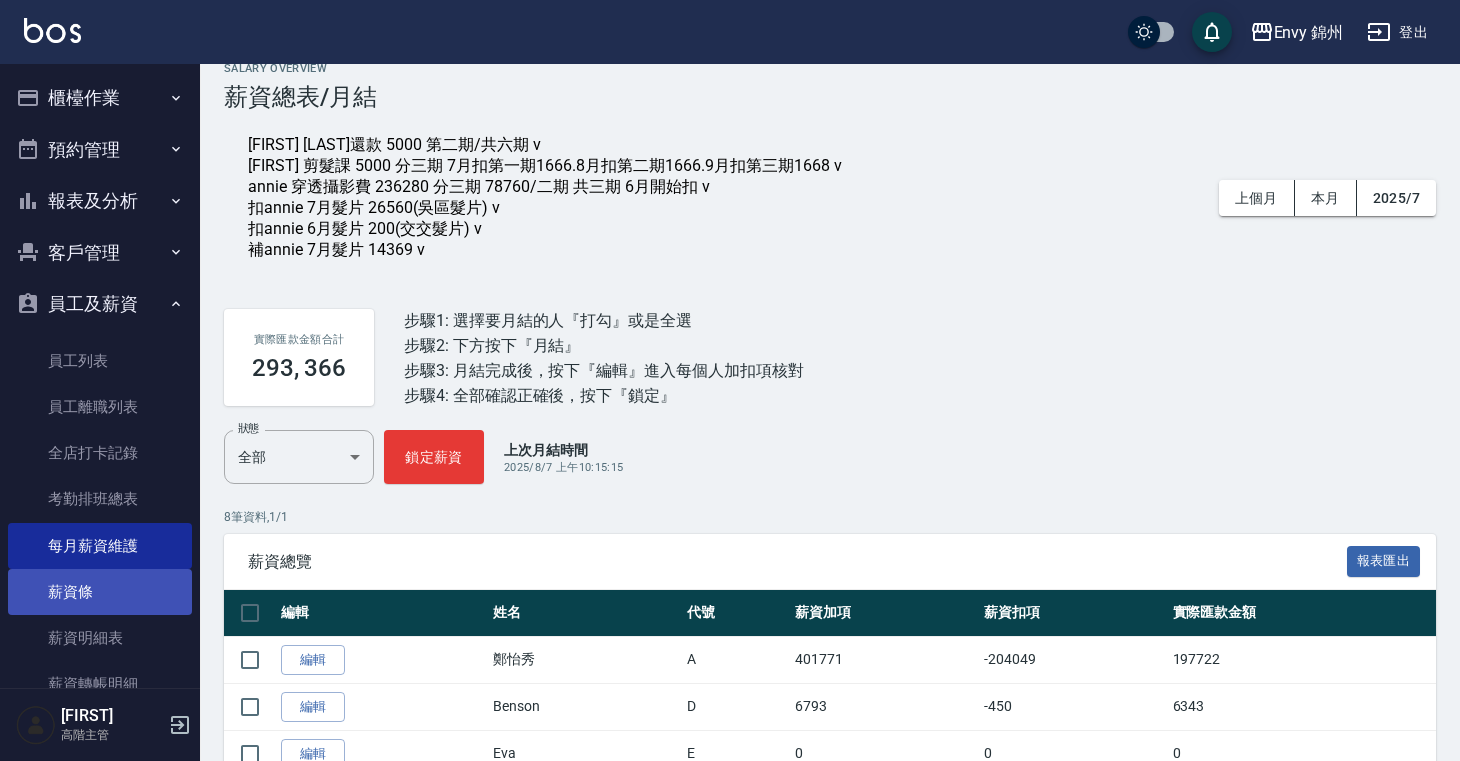click on "薪資條" at bounding box center (100, 592) 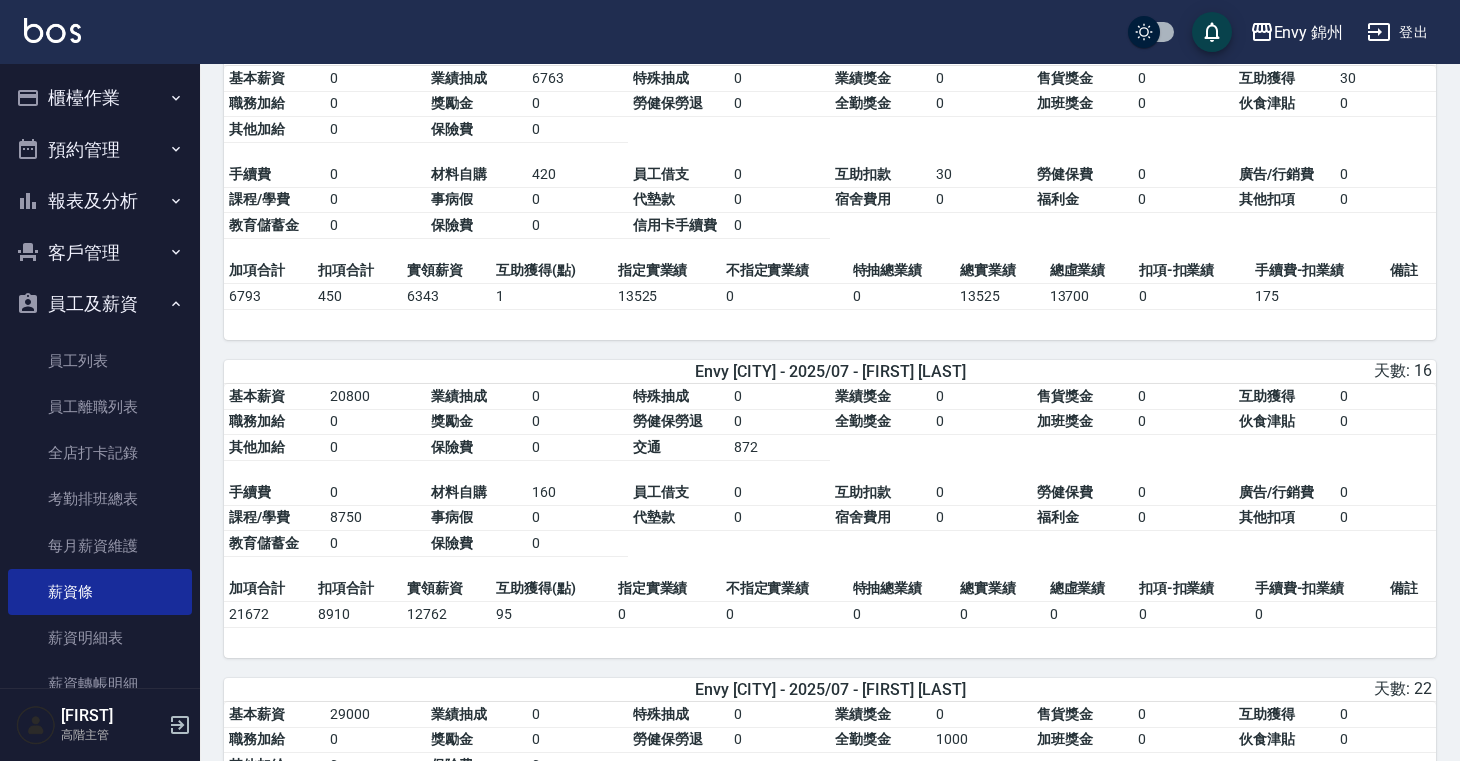 scroll, scrollTop: 0, scrollLeft: 0, axis: both 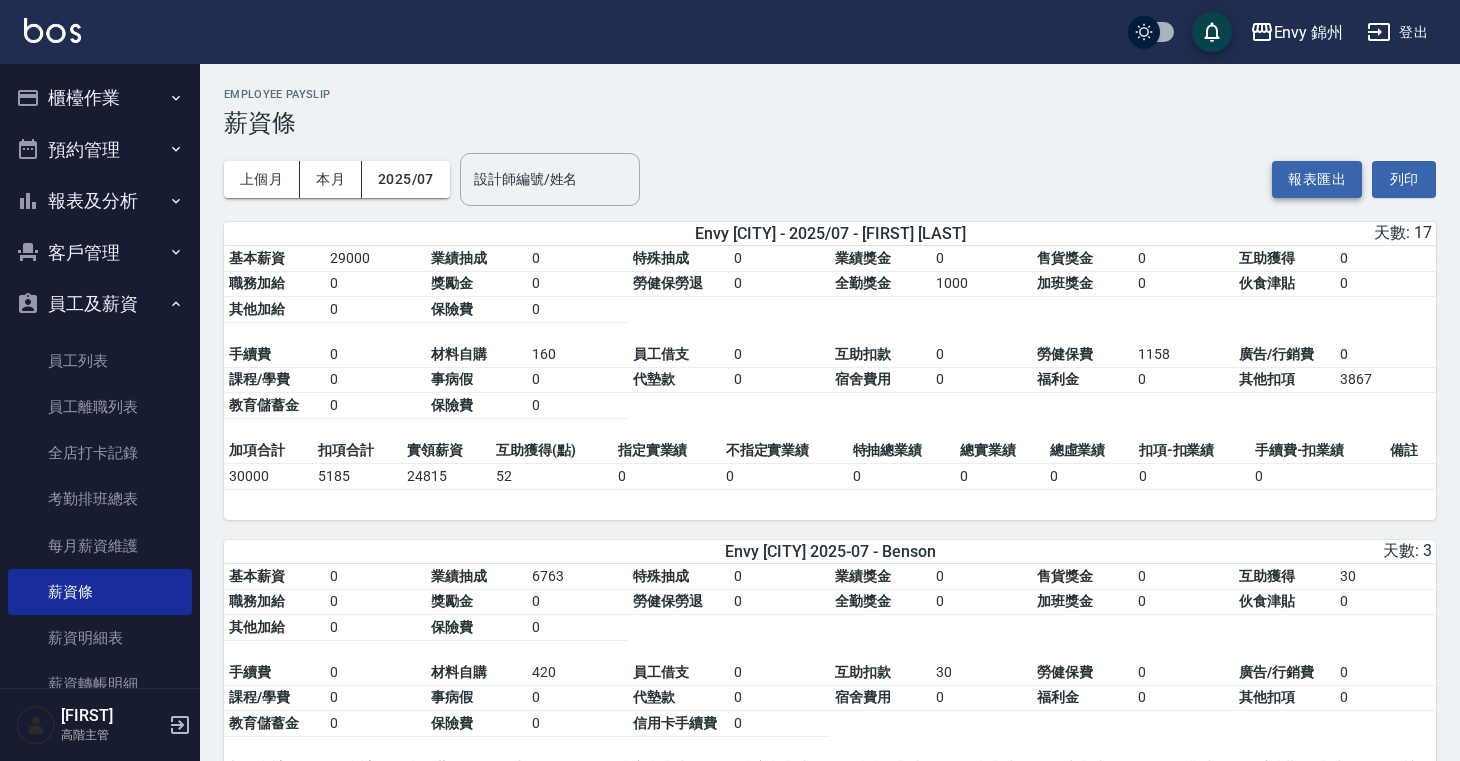 click on "報表匯出" at bounding box center [1317, 179] 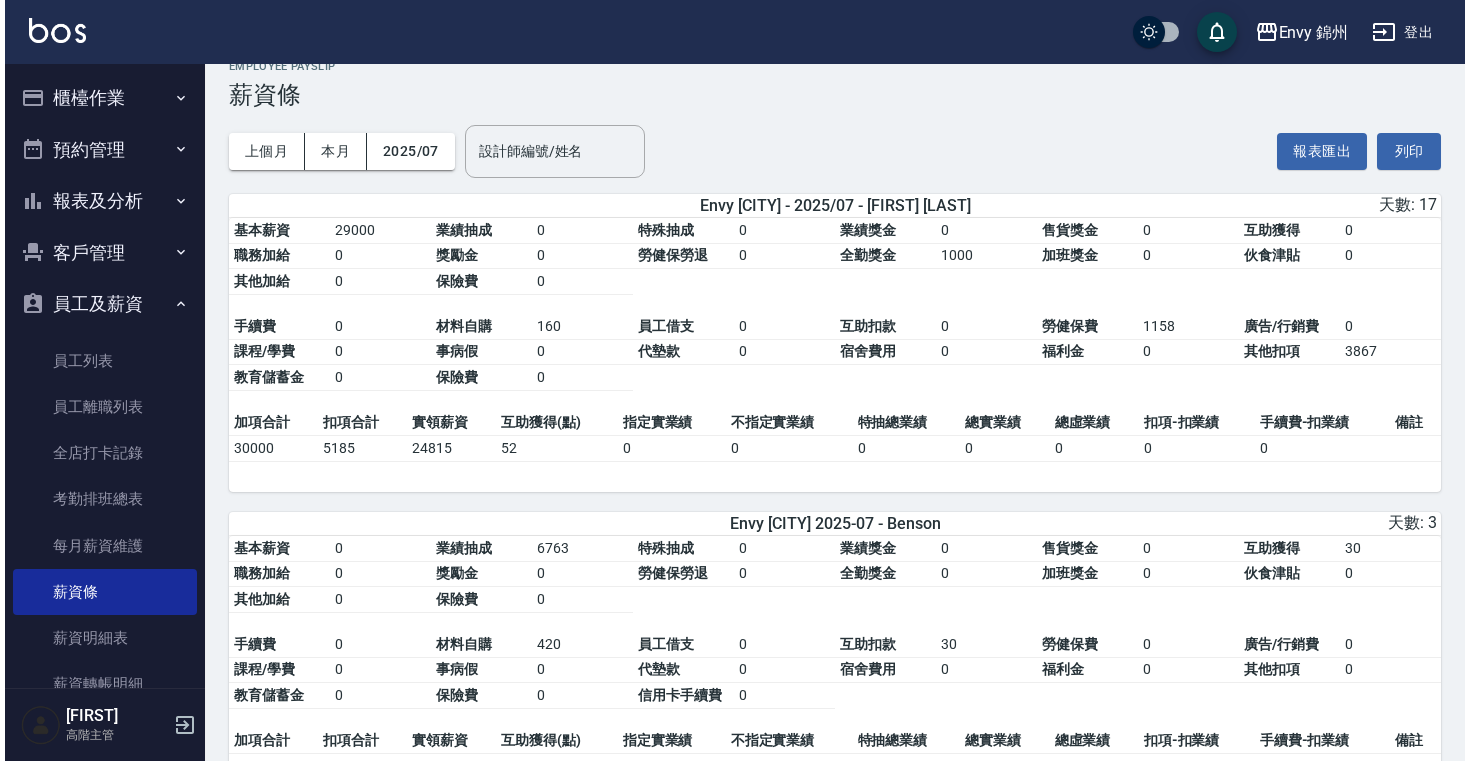scroll, scrollTop: 0, scrollLeft: 0, axis: both 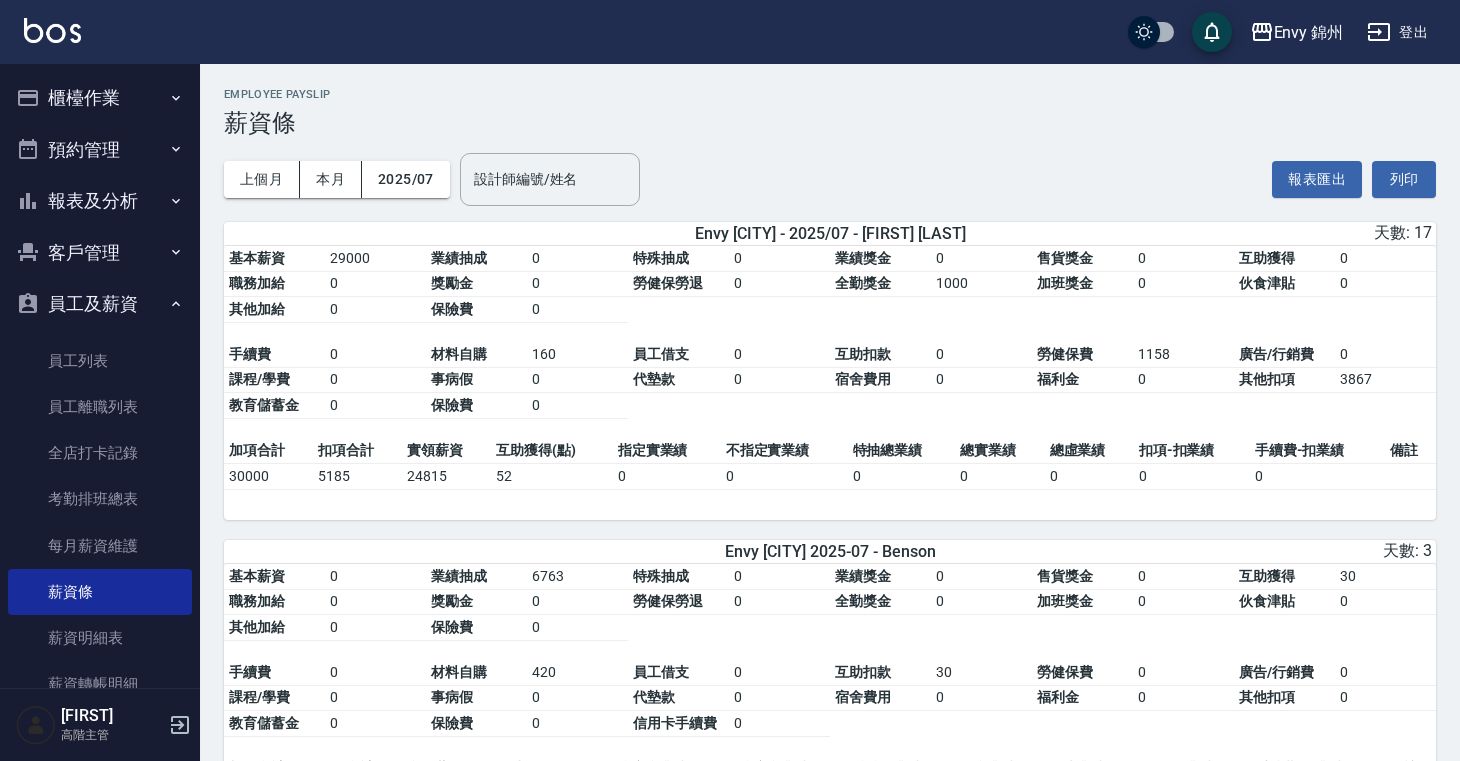 click on "Envy 錦州 登出" at bounding box center (730, 32) 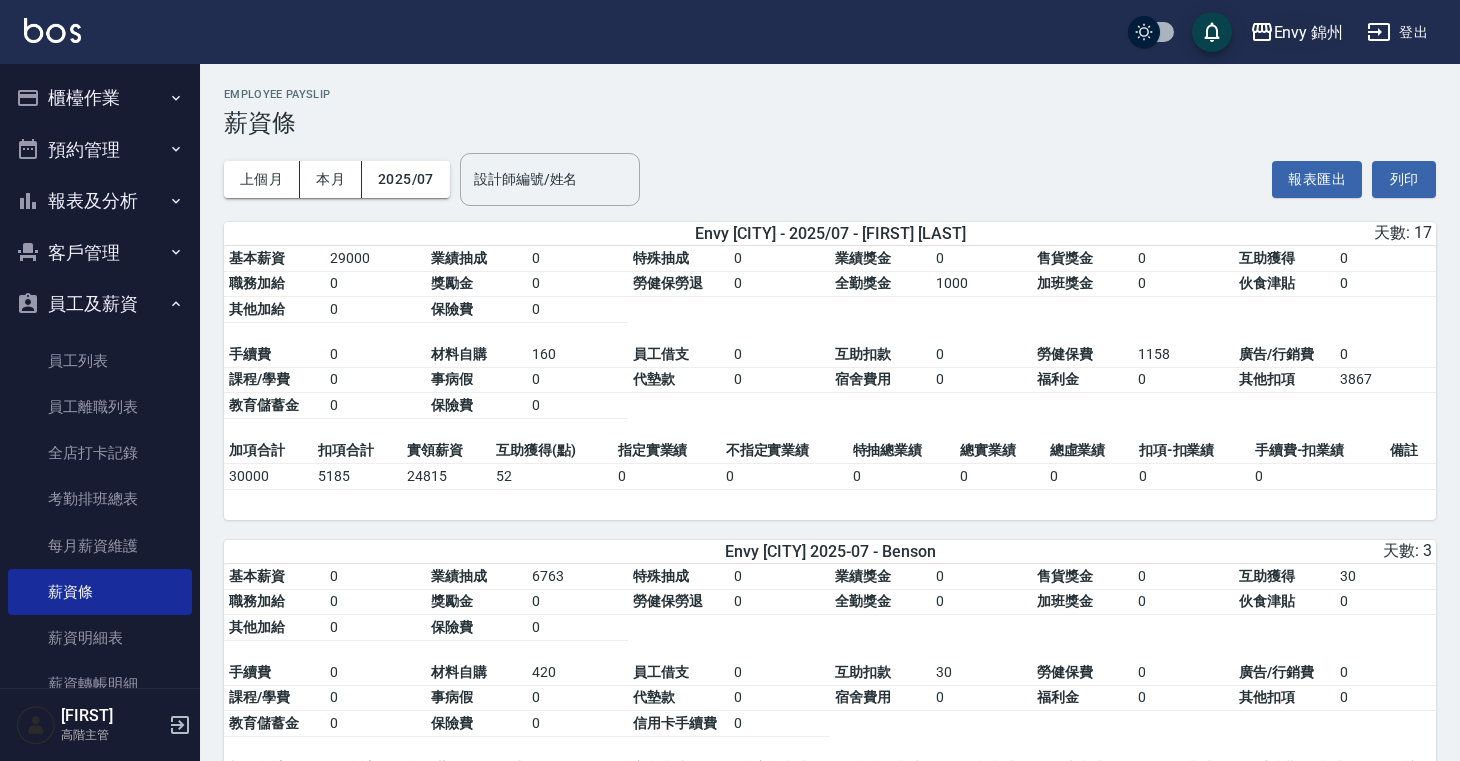 click on "Envy 錦州" at bounding box center (1309, 32) 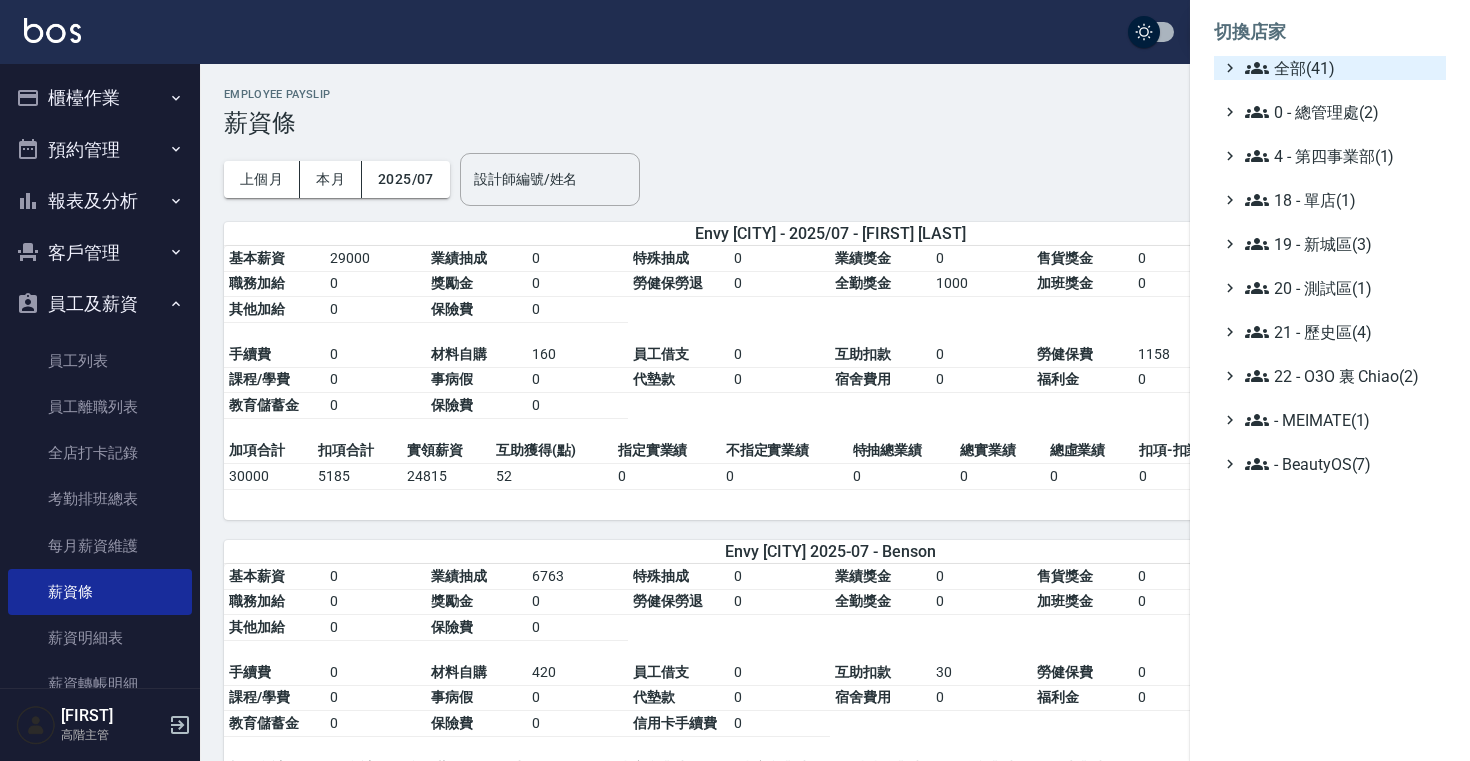 click on "全部(41)" at bounding box center [1341, 68] 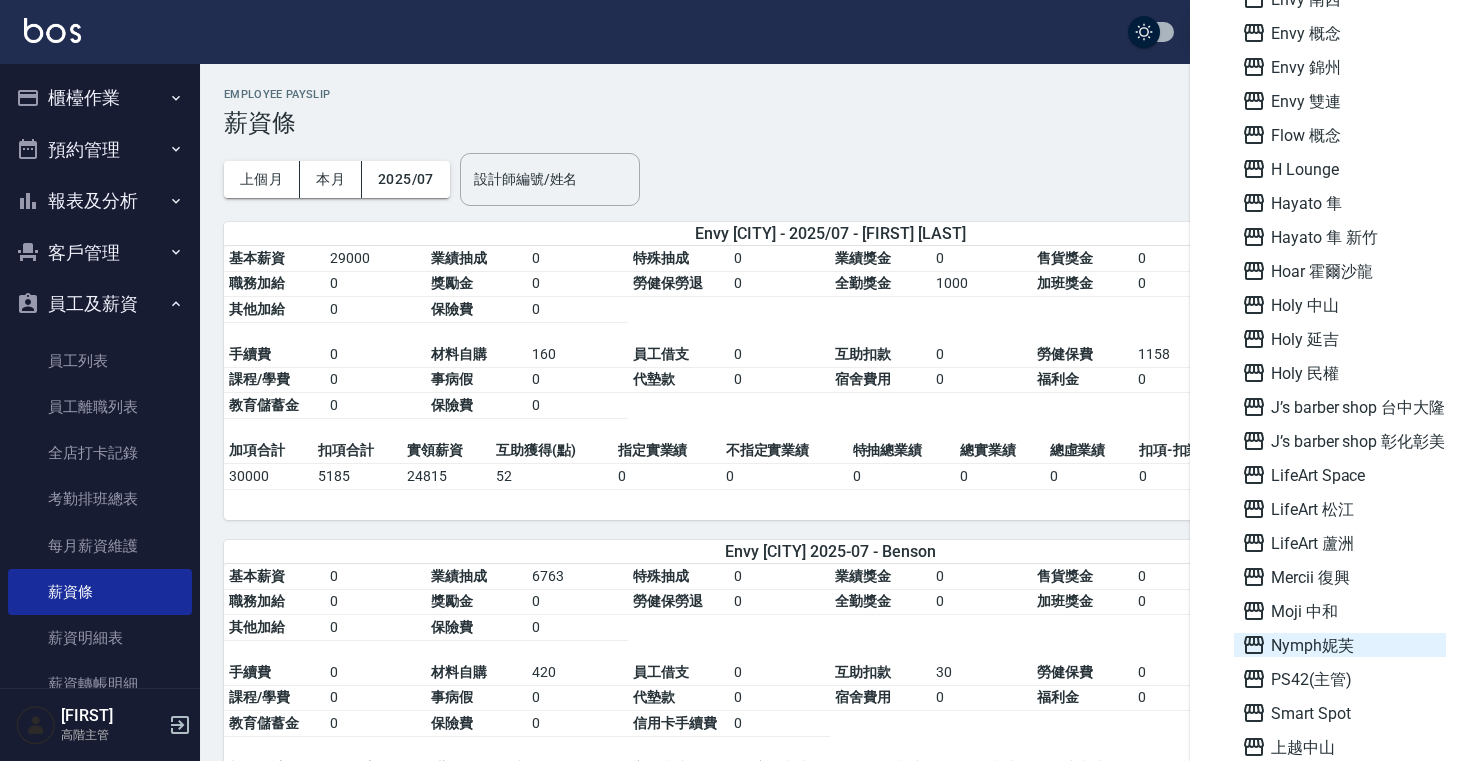 scroll, scrollTop: 276, scrollLeft: 0, axis: vertical 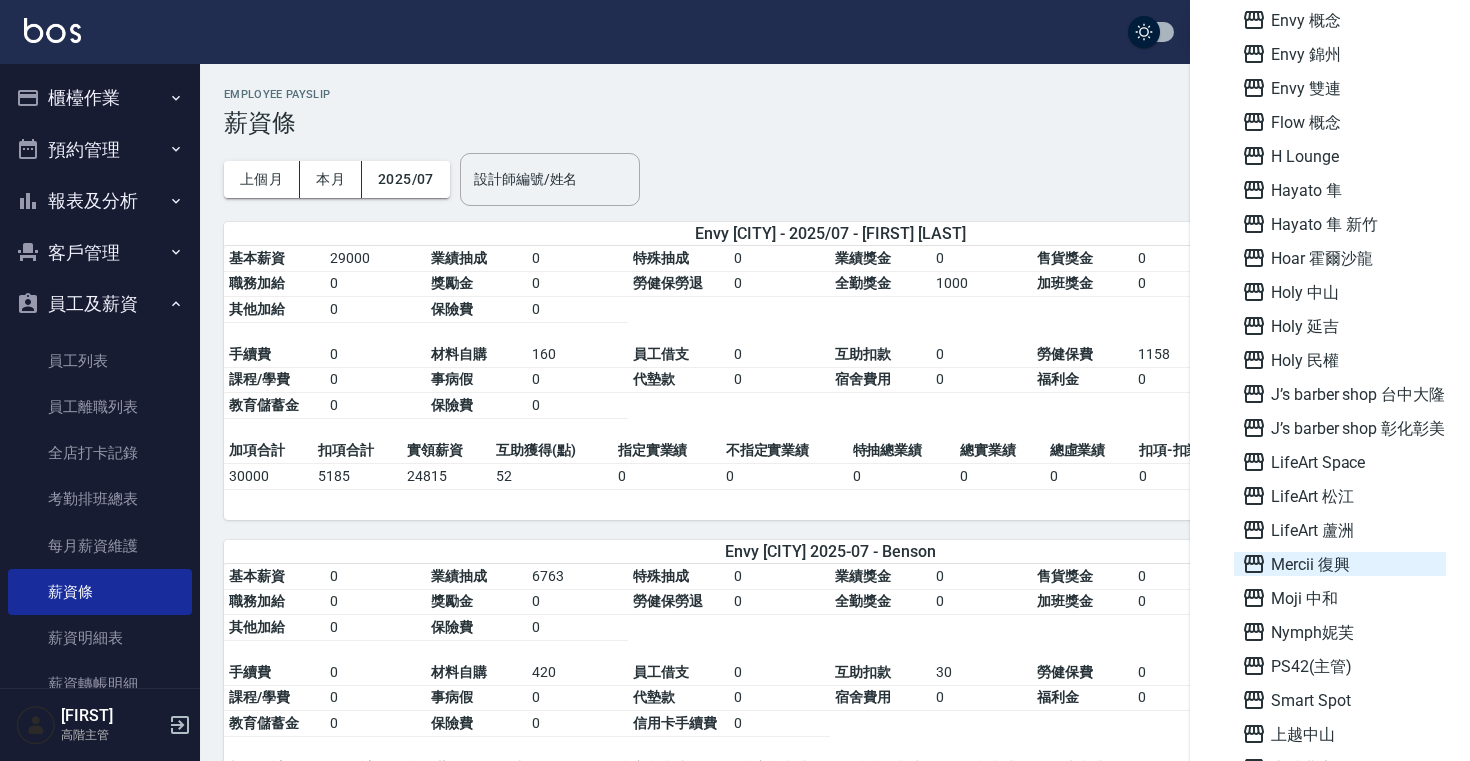 click on "Mercii 復興" at bounding box center (1340, 564) 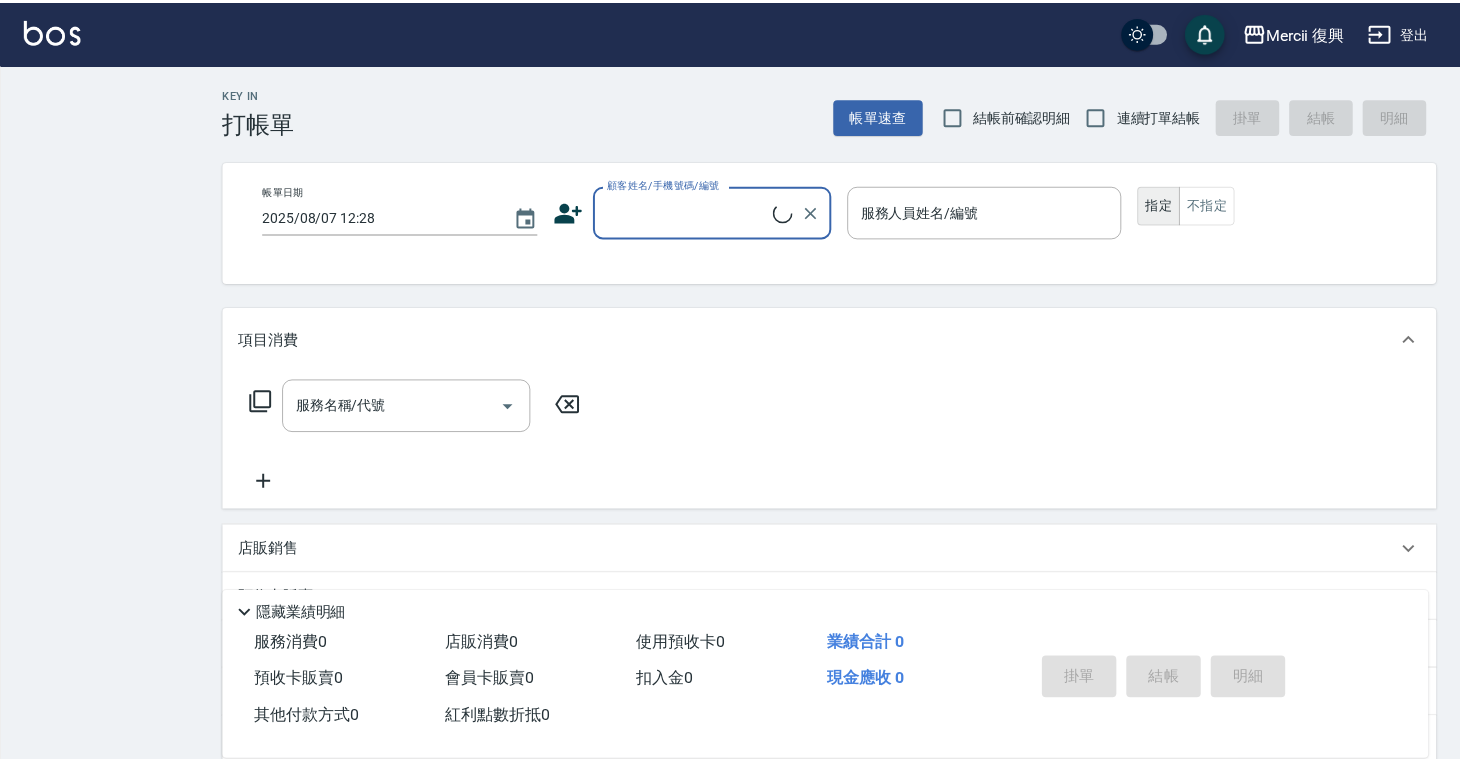 scroll, scrollTop: 0, scrollLeft: 0, axis: both 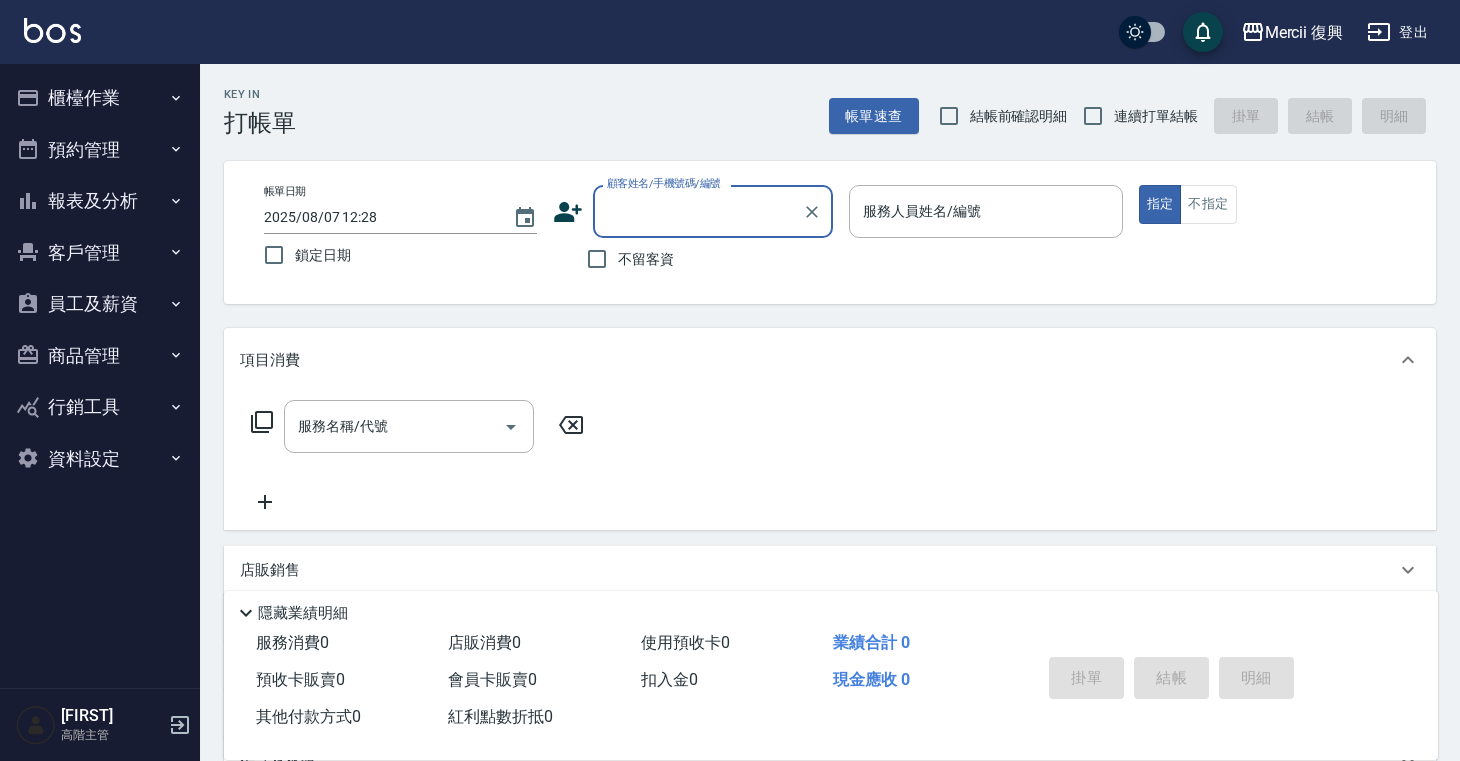 click on "員工及薪資" at bounding box center [100, 304] 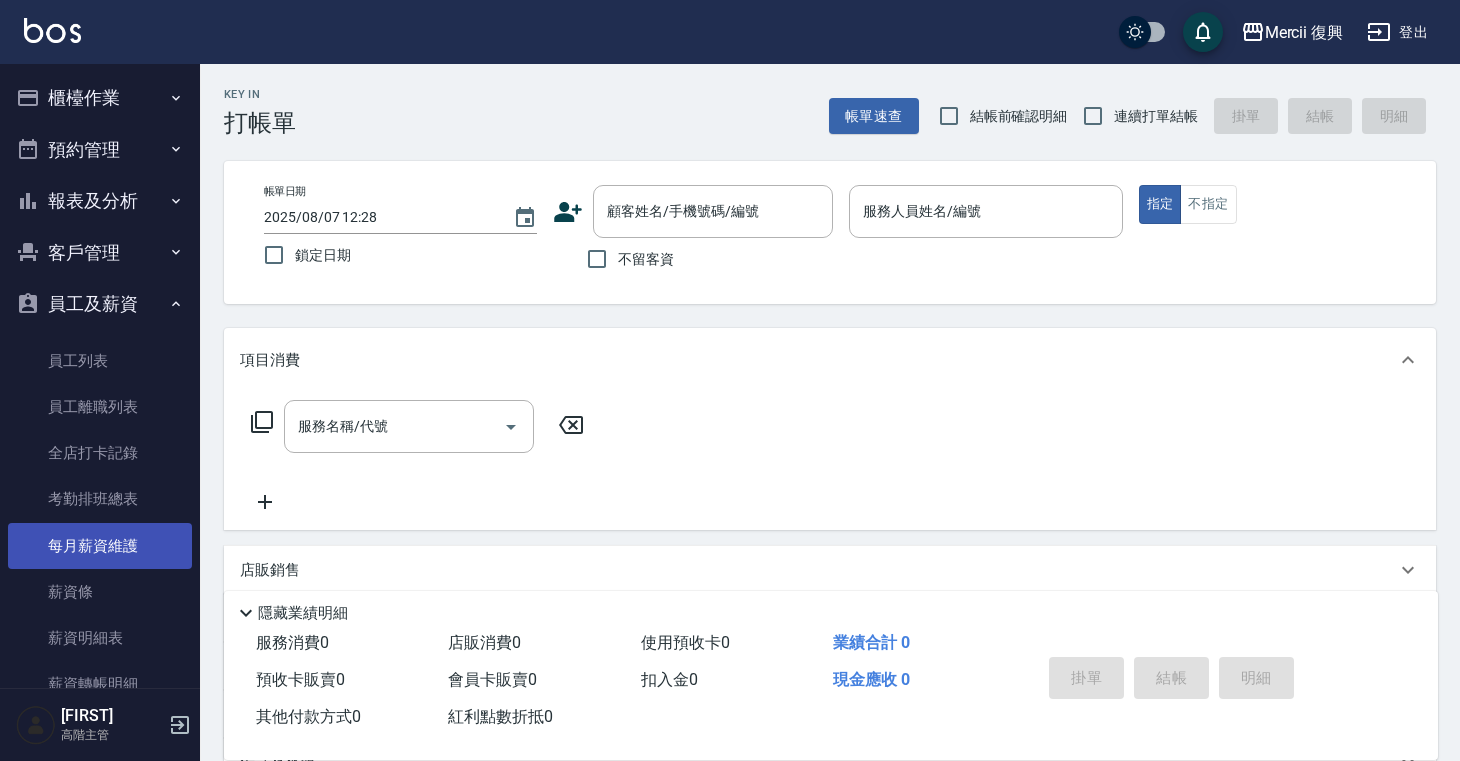 click on "每月薪資維護" at bounding box center (100, 546) 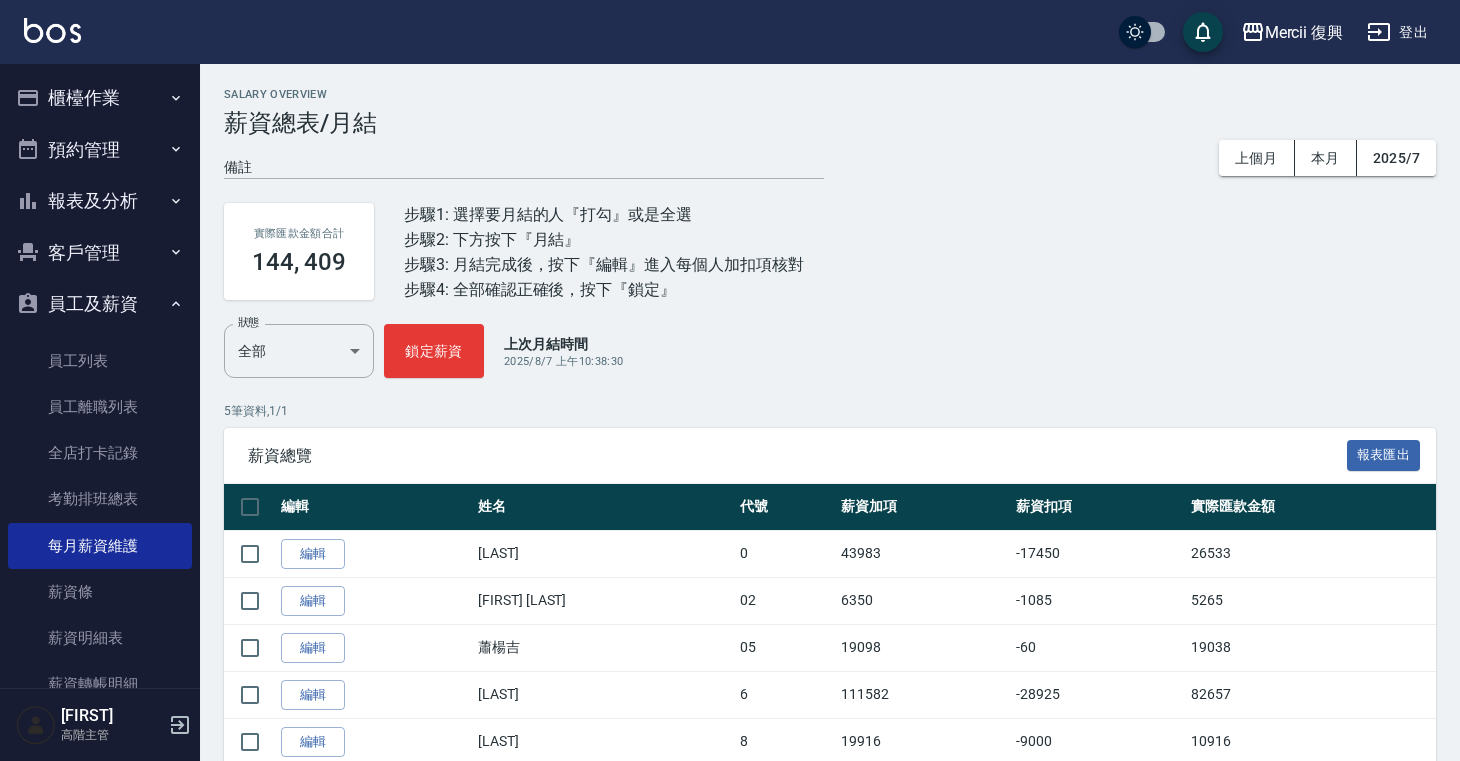 scroll, scrollTop: 69, scrollLeft: 0, axis: vertical 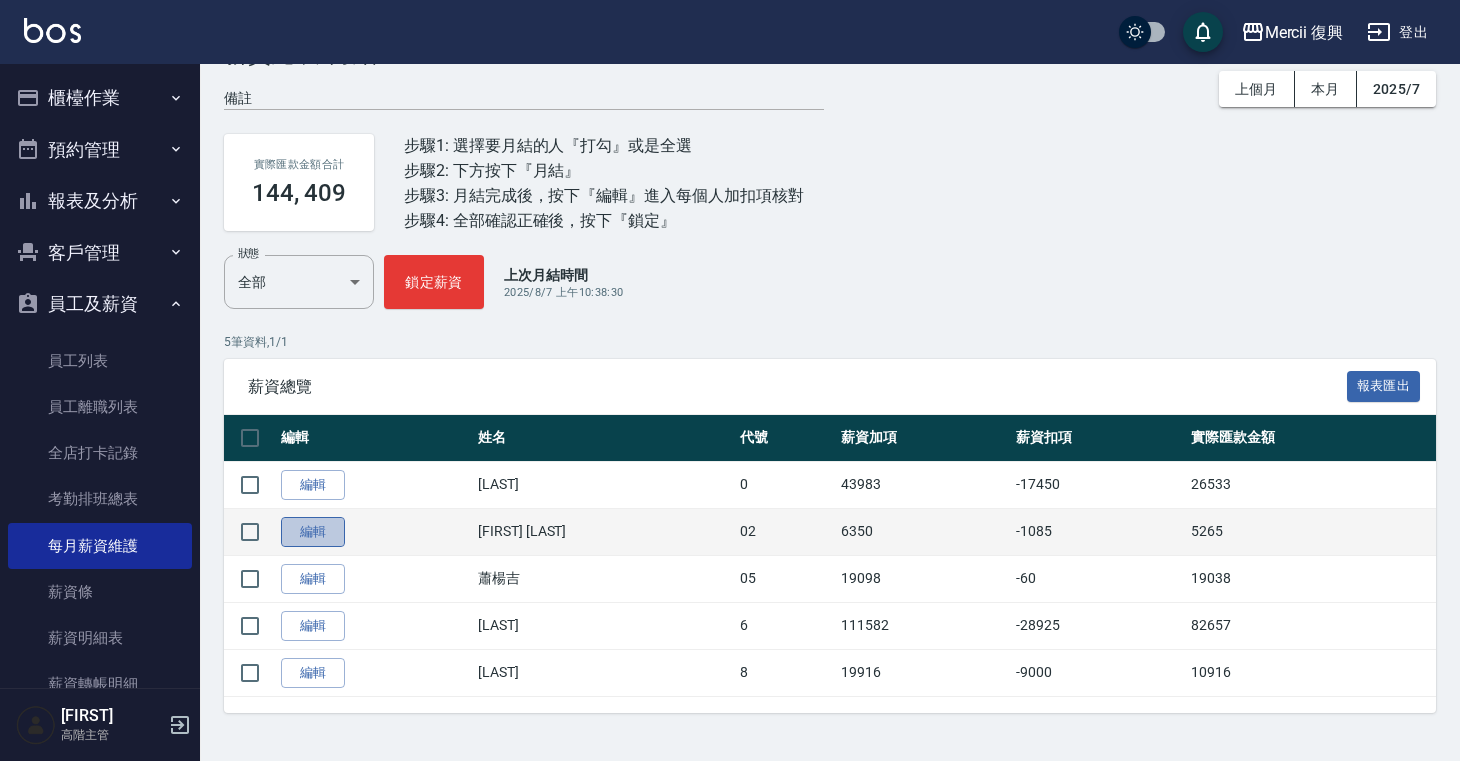 click on "編輯" at bounding box center [313, 532] 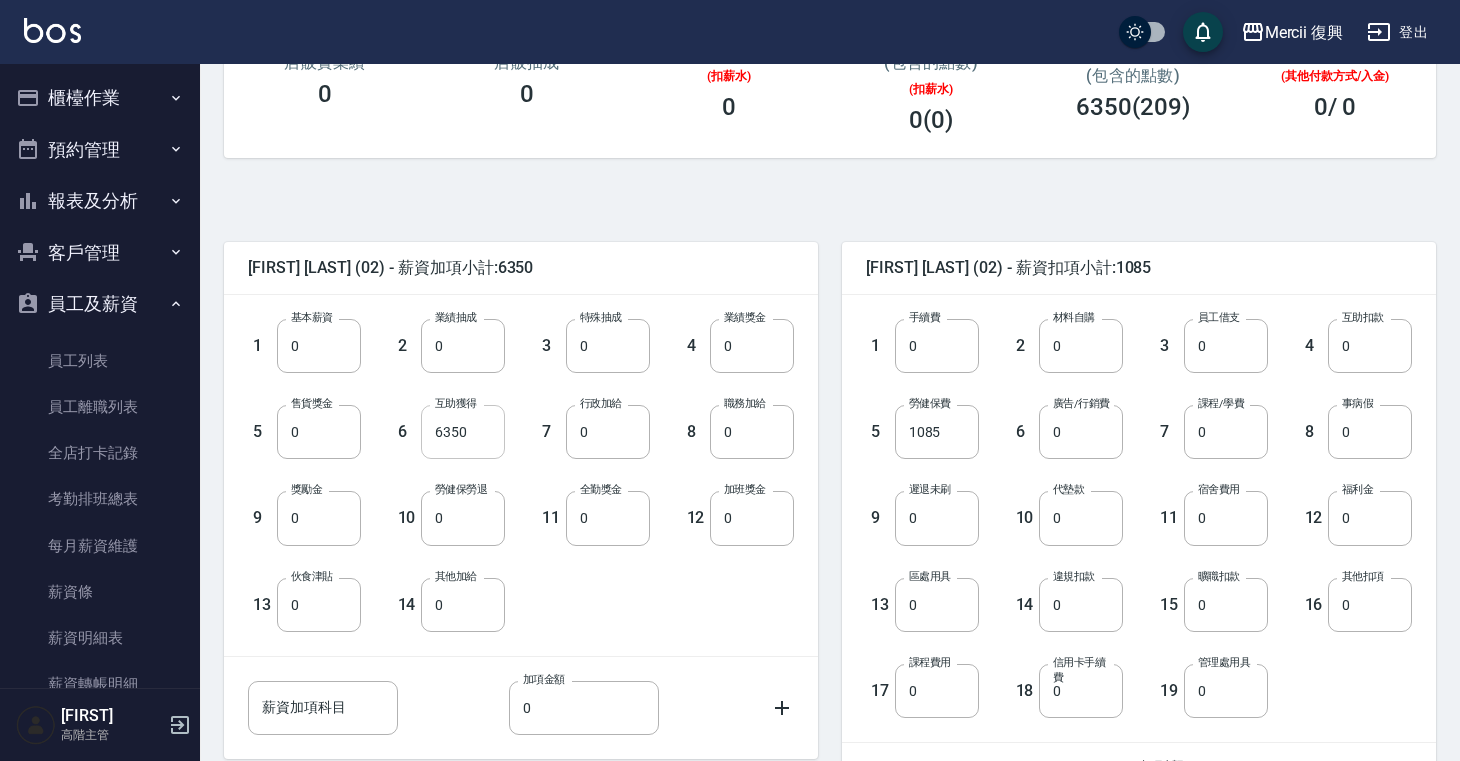 scroll, scrollTop: 334, scrollLeft: 0, axis: vertical 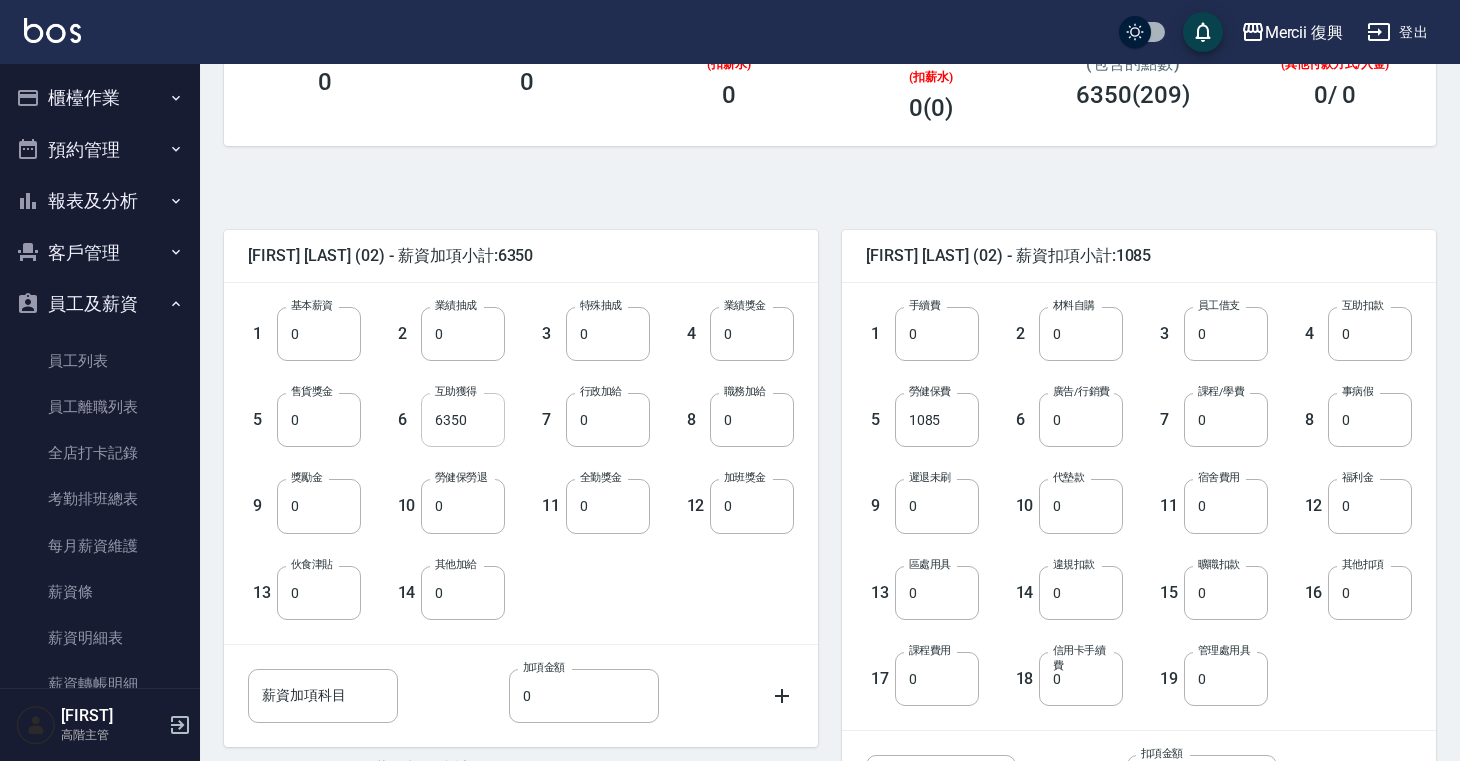 click on "6350" at bounding box center [463, 420] 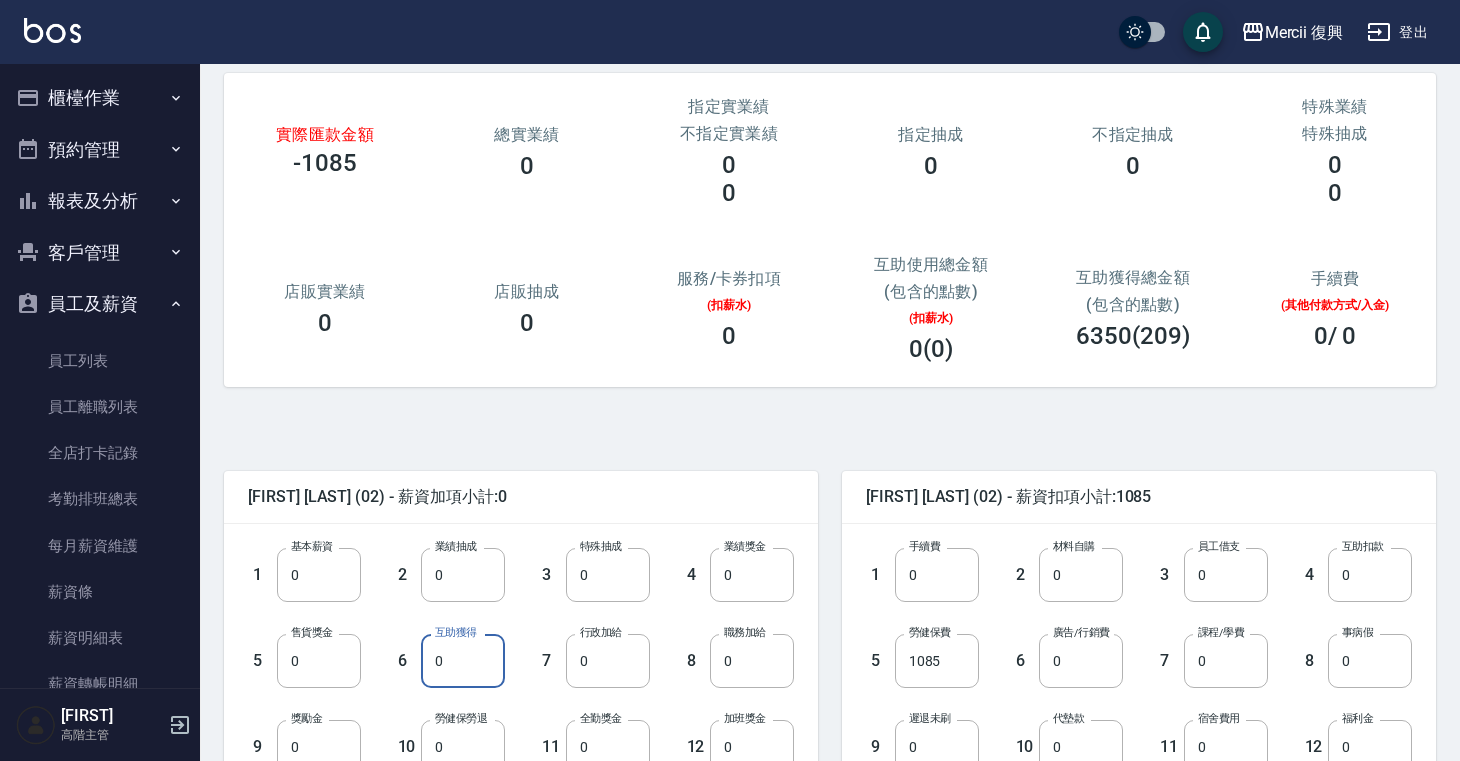 scroll, scrollTop: 193, scrollLeft: 0, axis: vertical 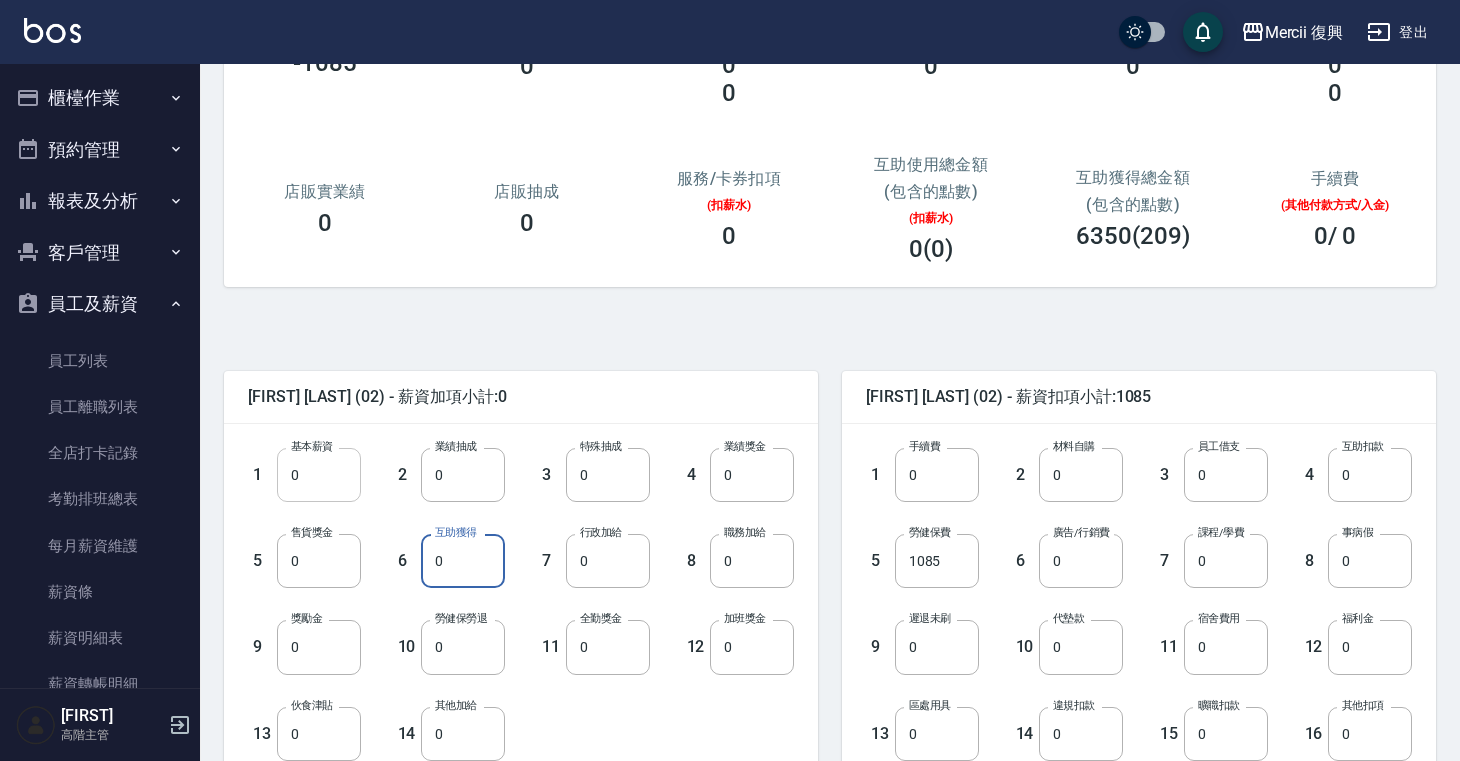 type on "0" 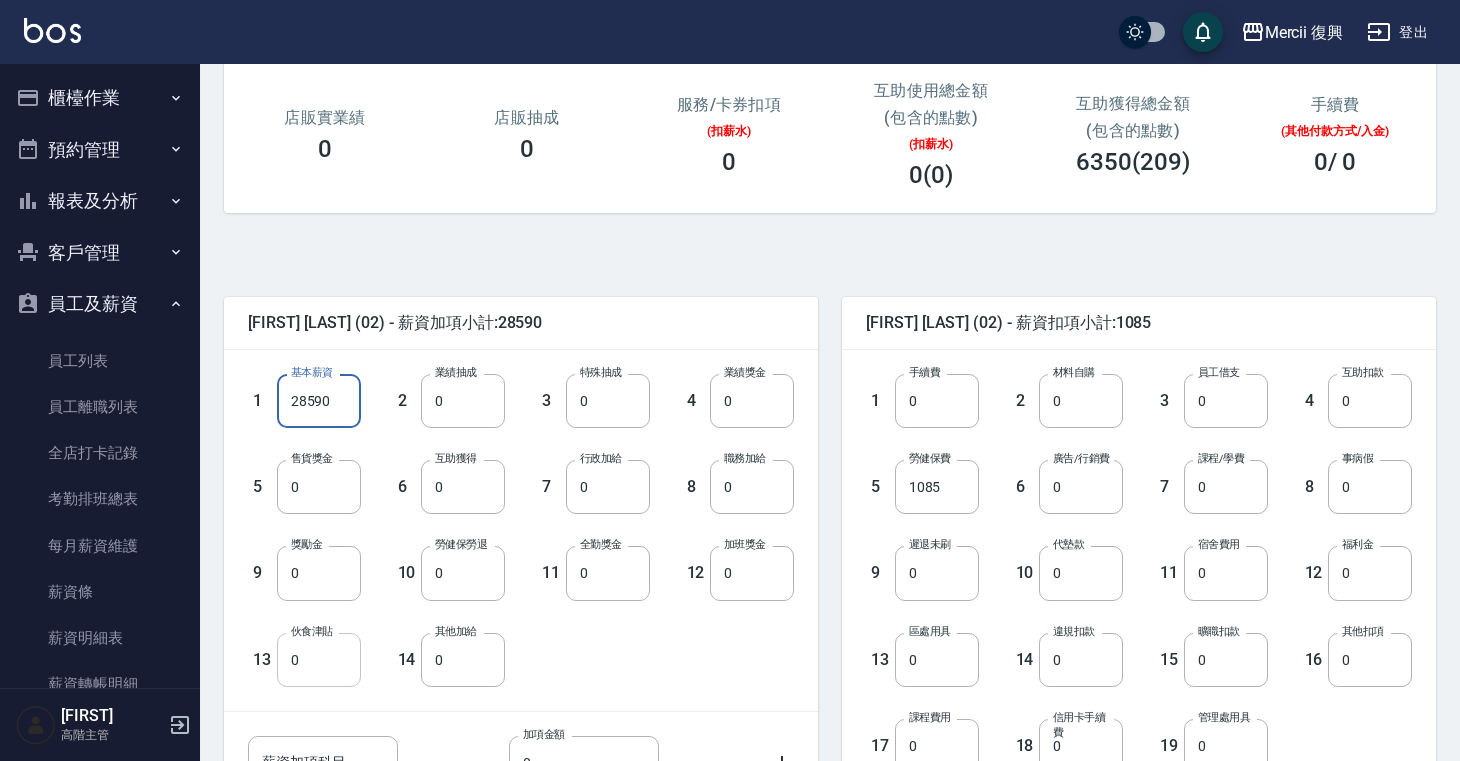 scroll, scrollTop: 415, scrollLeft: 0, axis: vertical 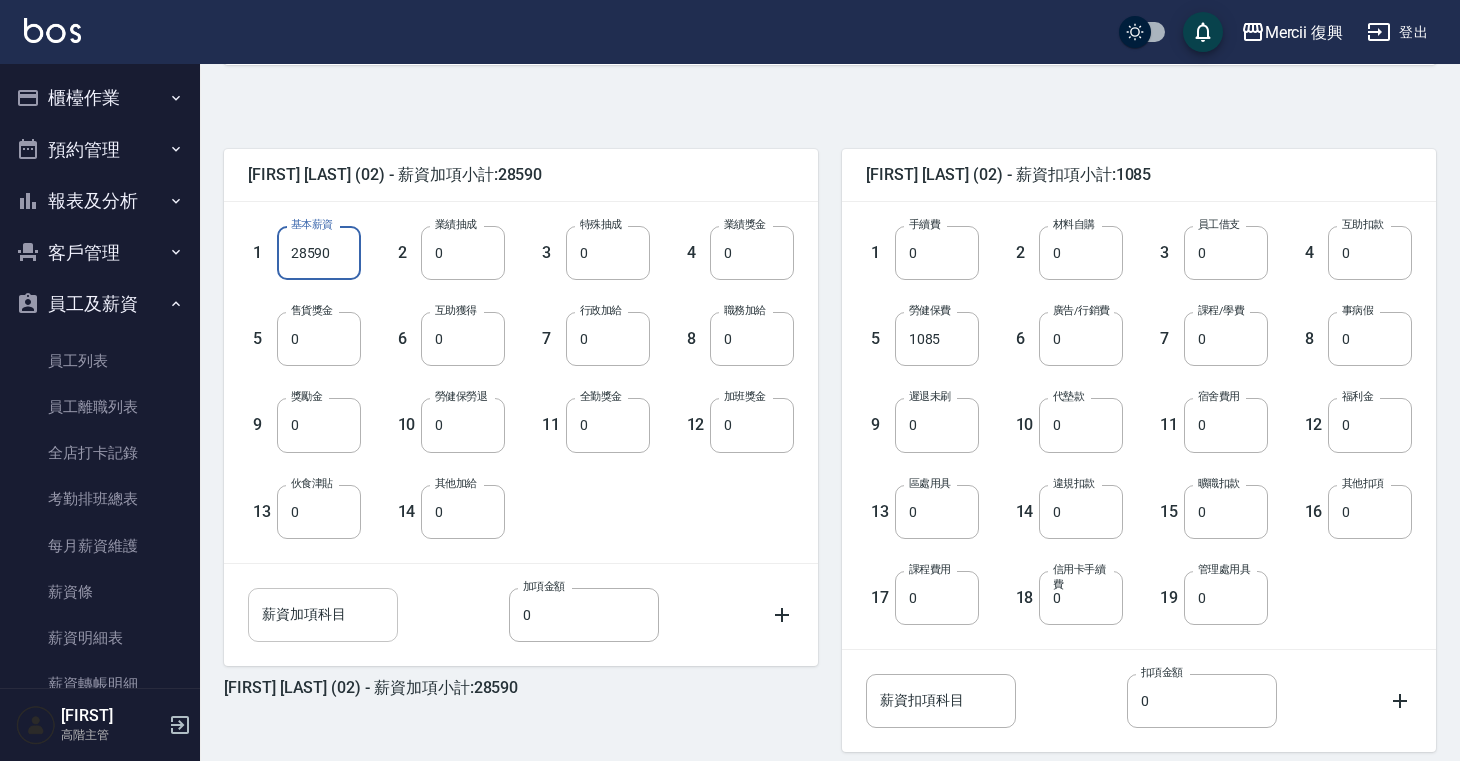 type on "28590" 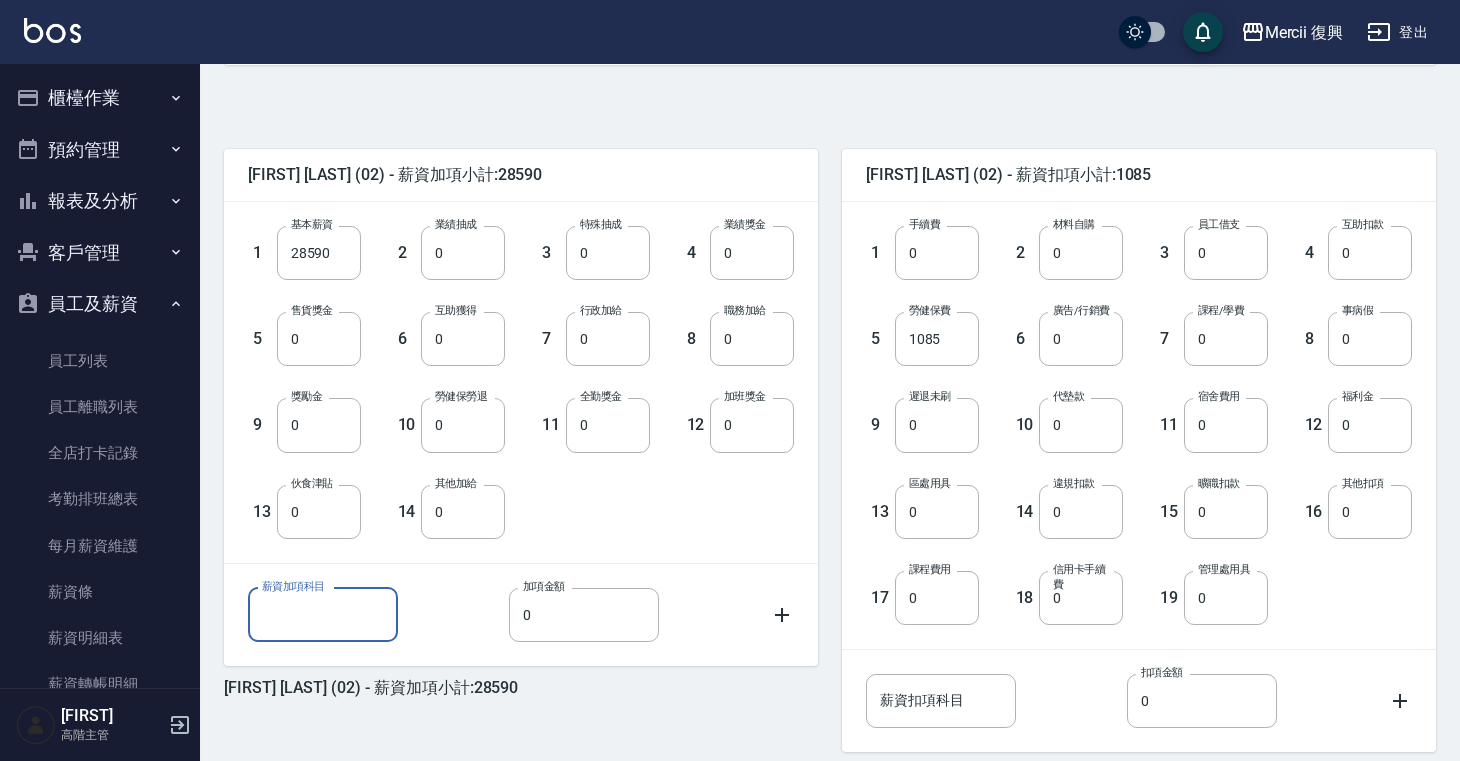 click on "薪資加項科目" at bounding box center (323, 615) 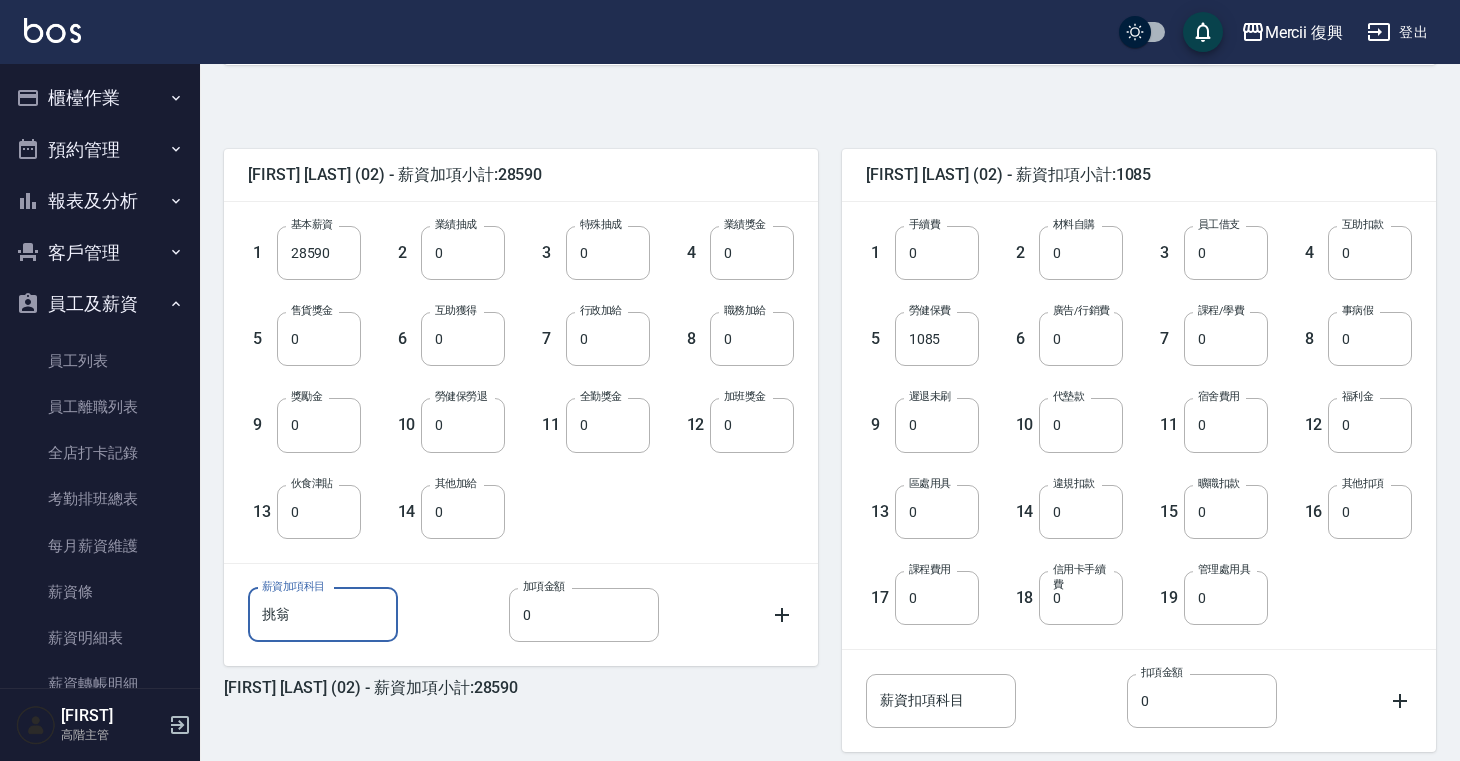 type on "挑" 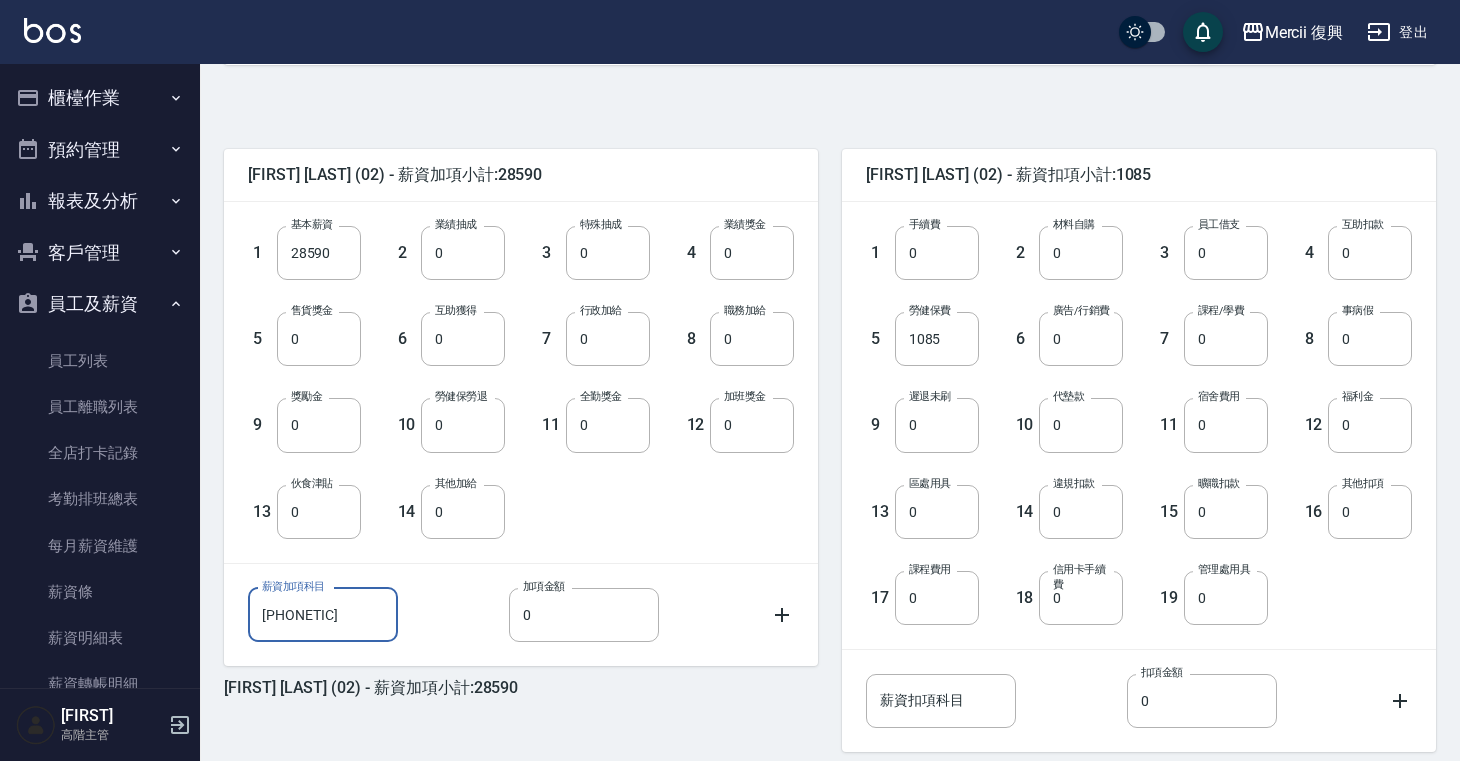 type on "通" 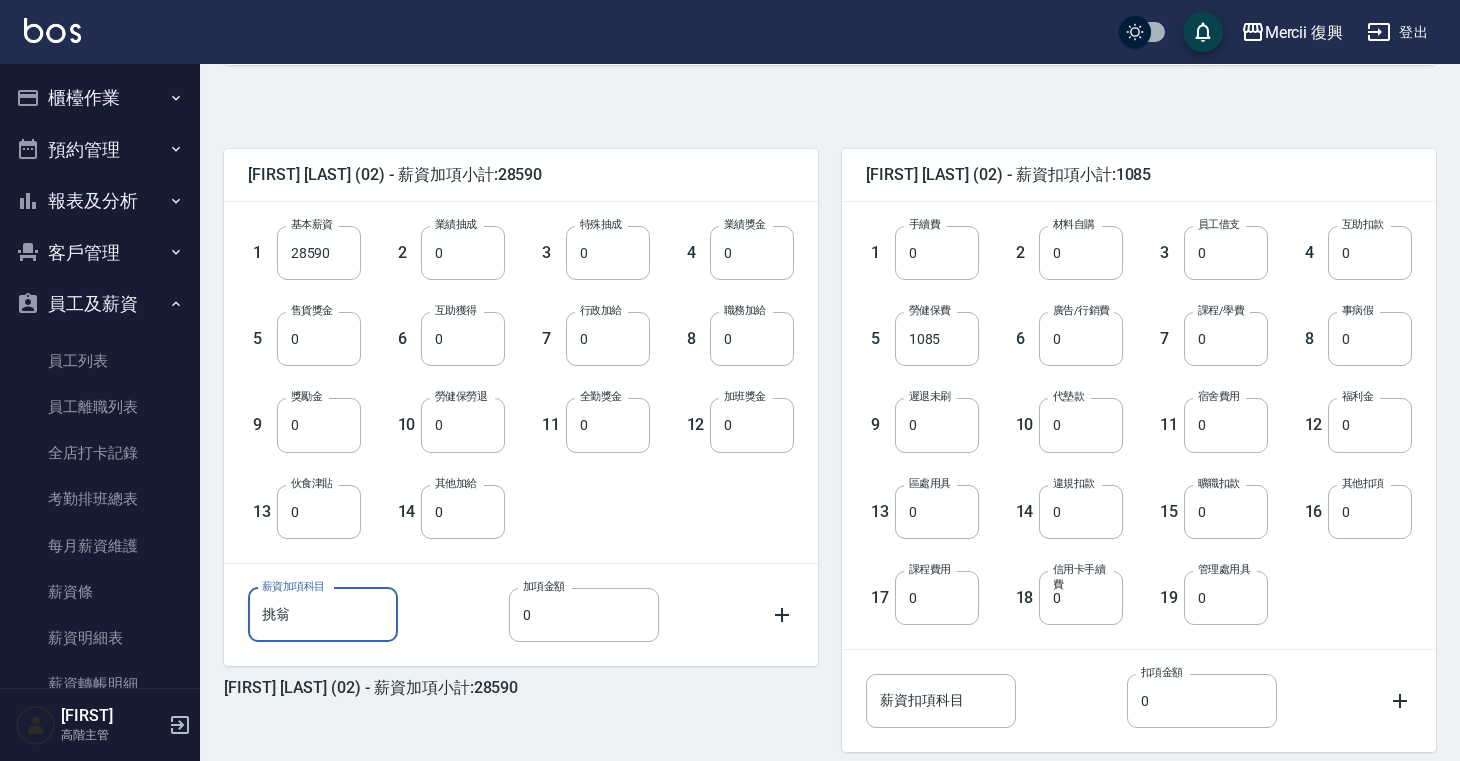 type on "挑" 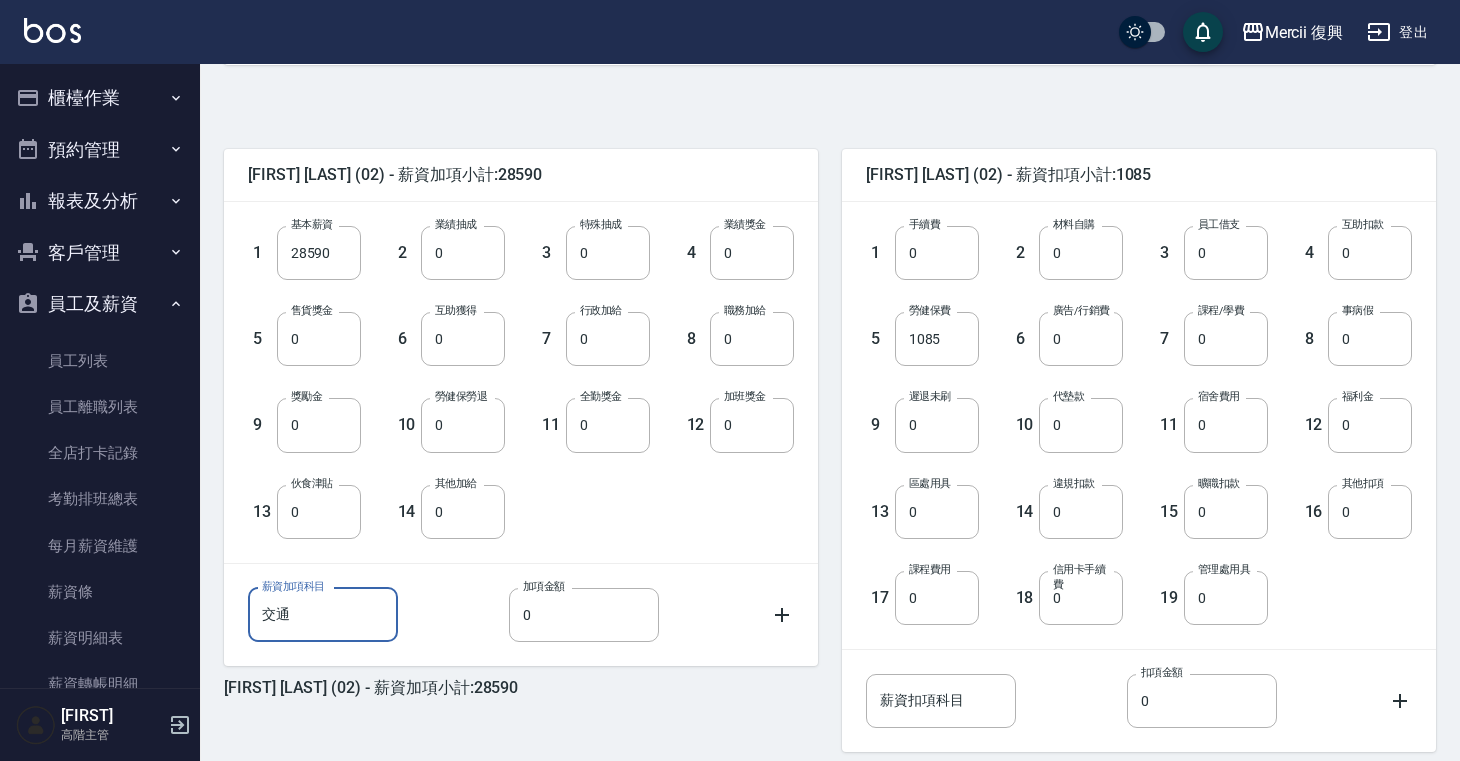 type on "交通" 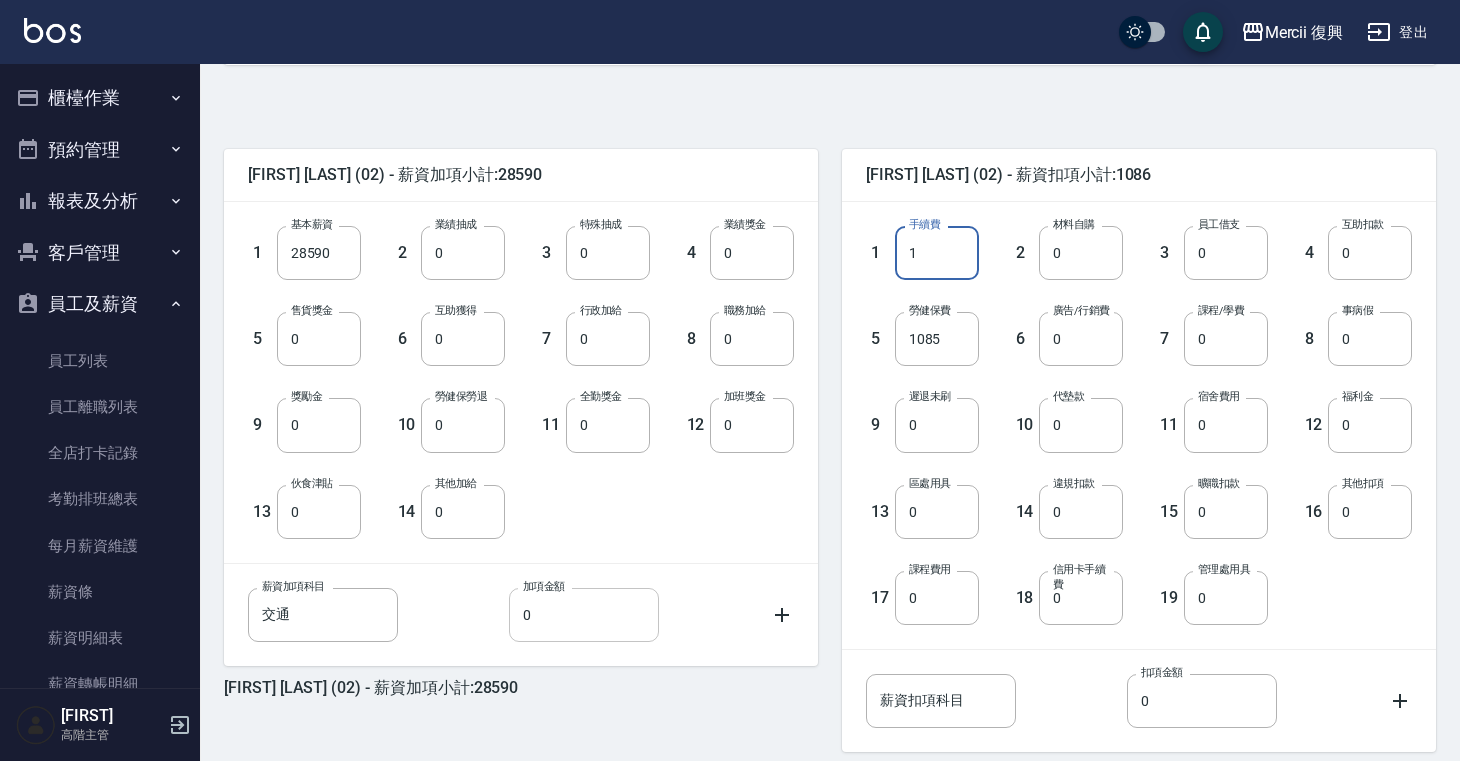 type on "1" 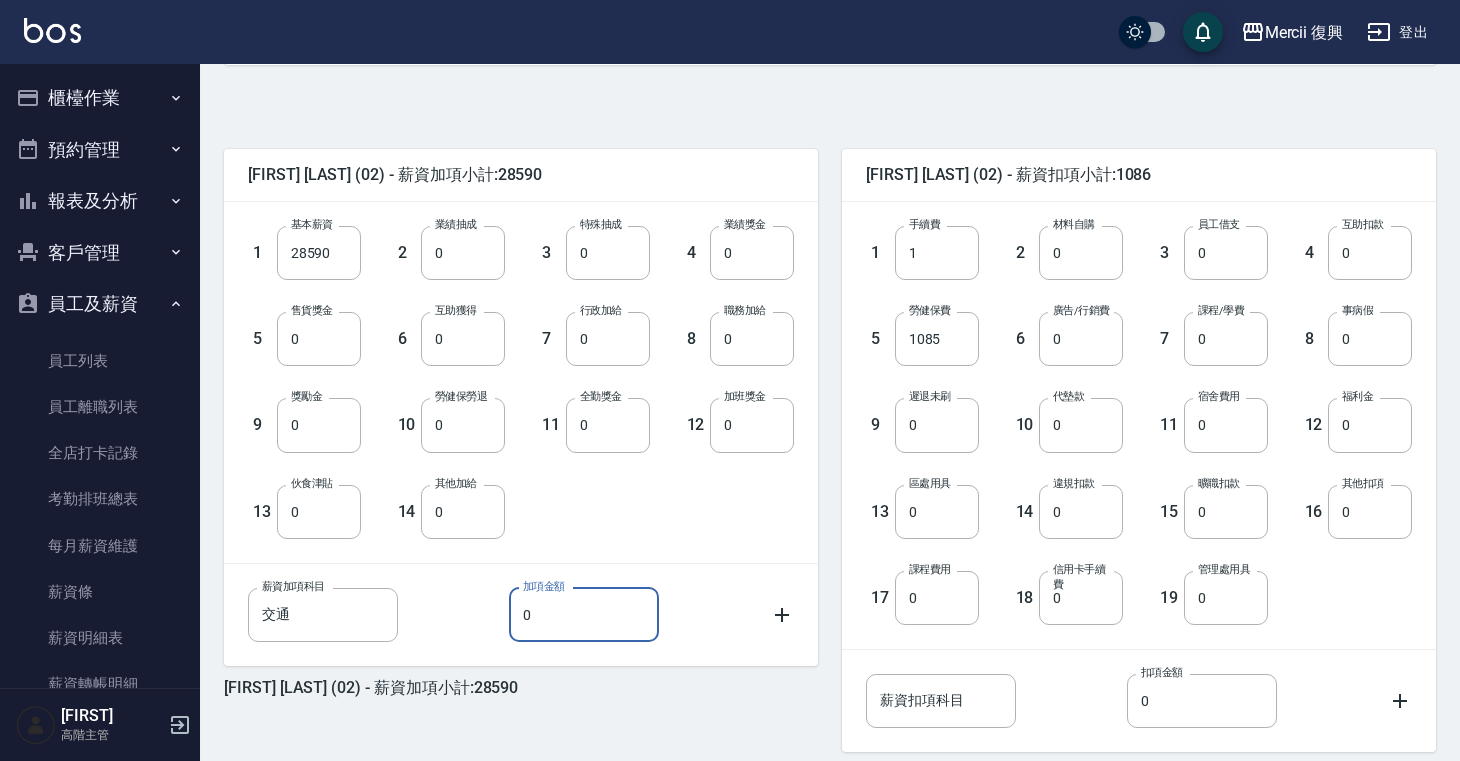 drag, startPoint x: 557, startPoint y: 626, endPoint x: 500, endPoint y: 620, distance: 57.31492 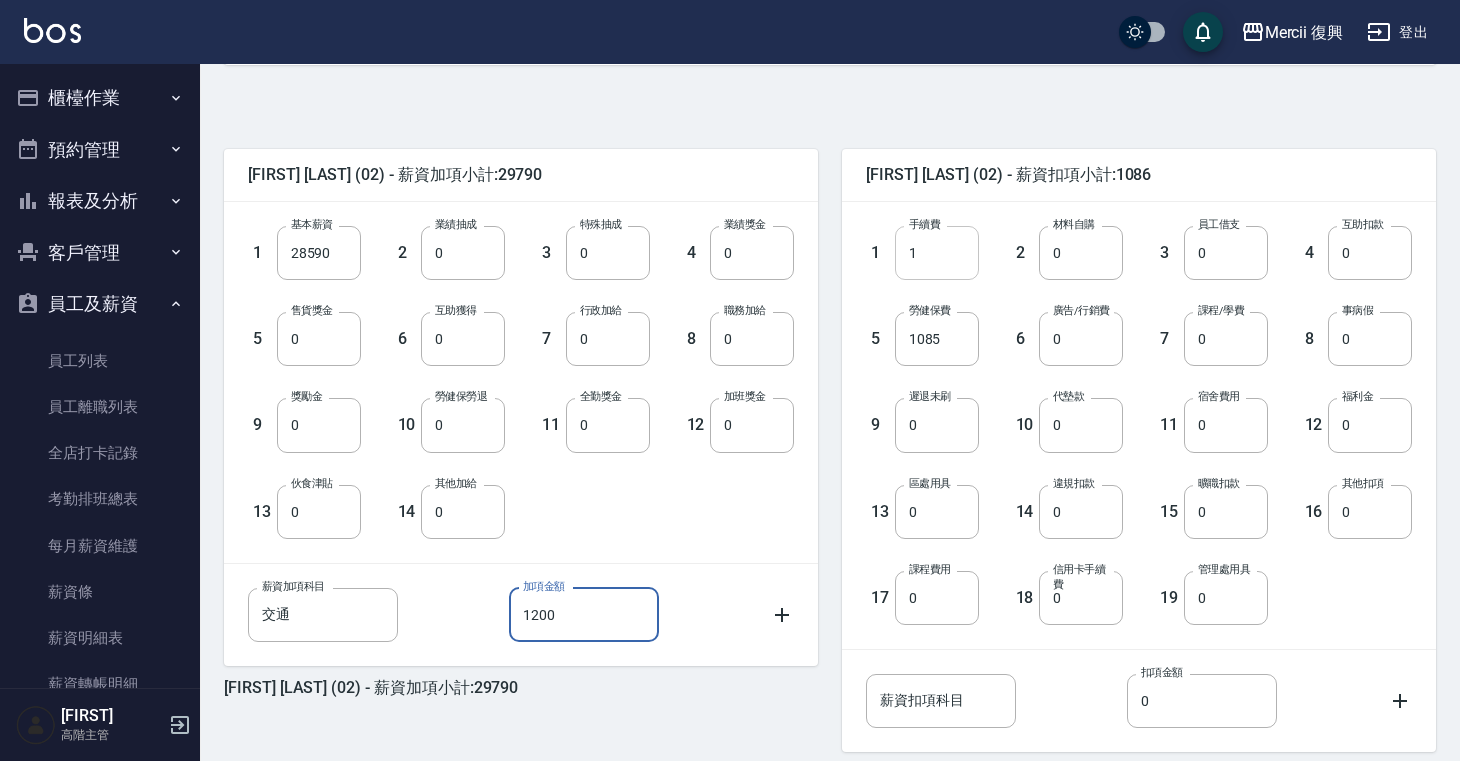 type on "1200" 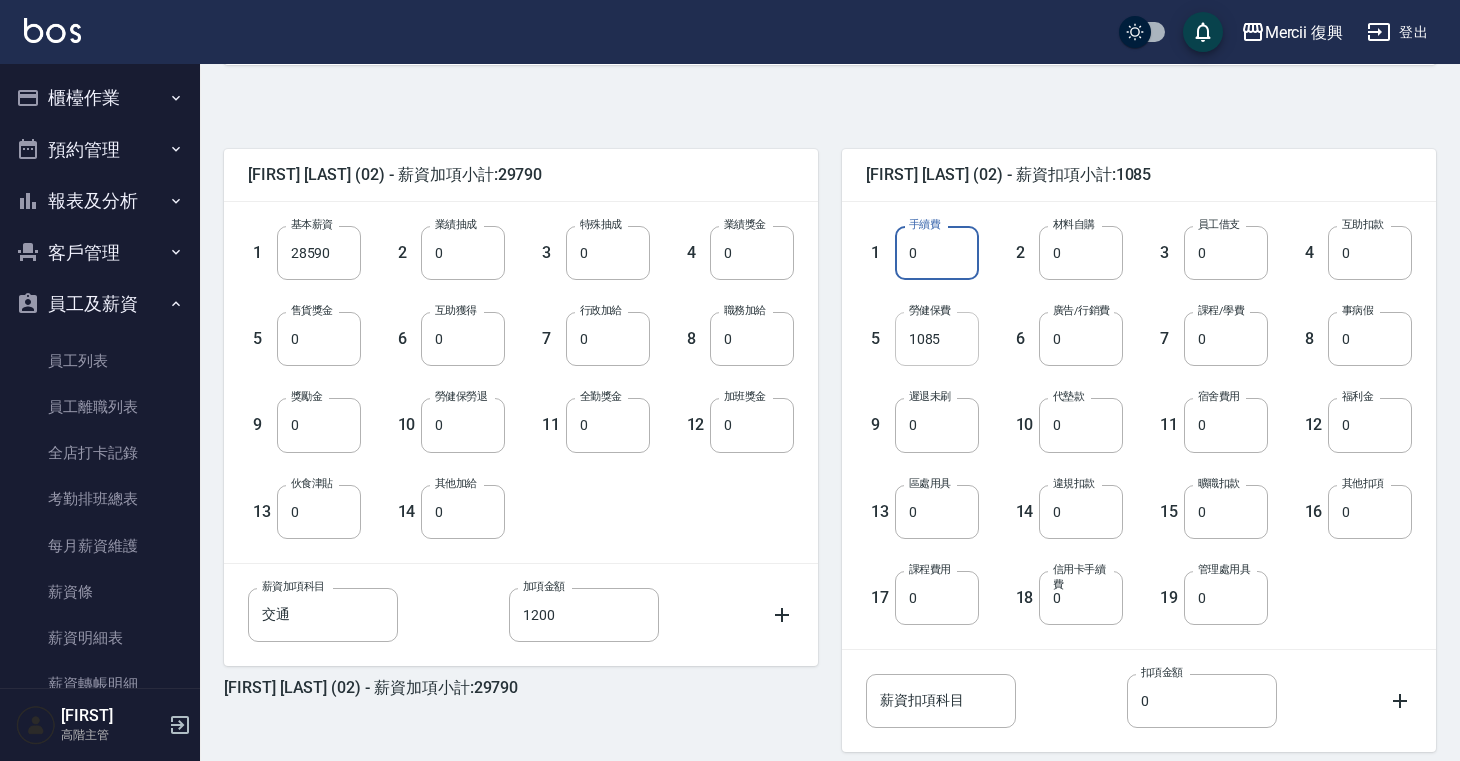type on "0" 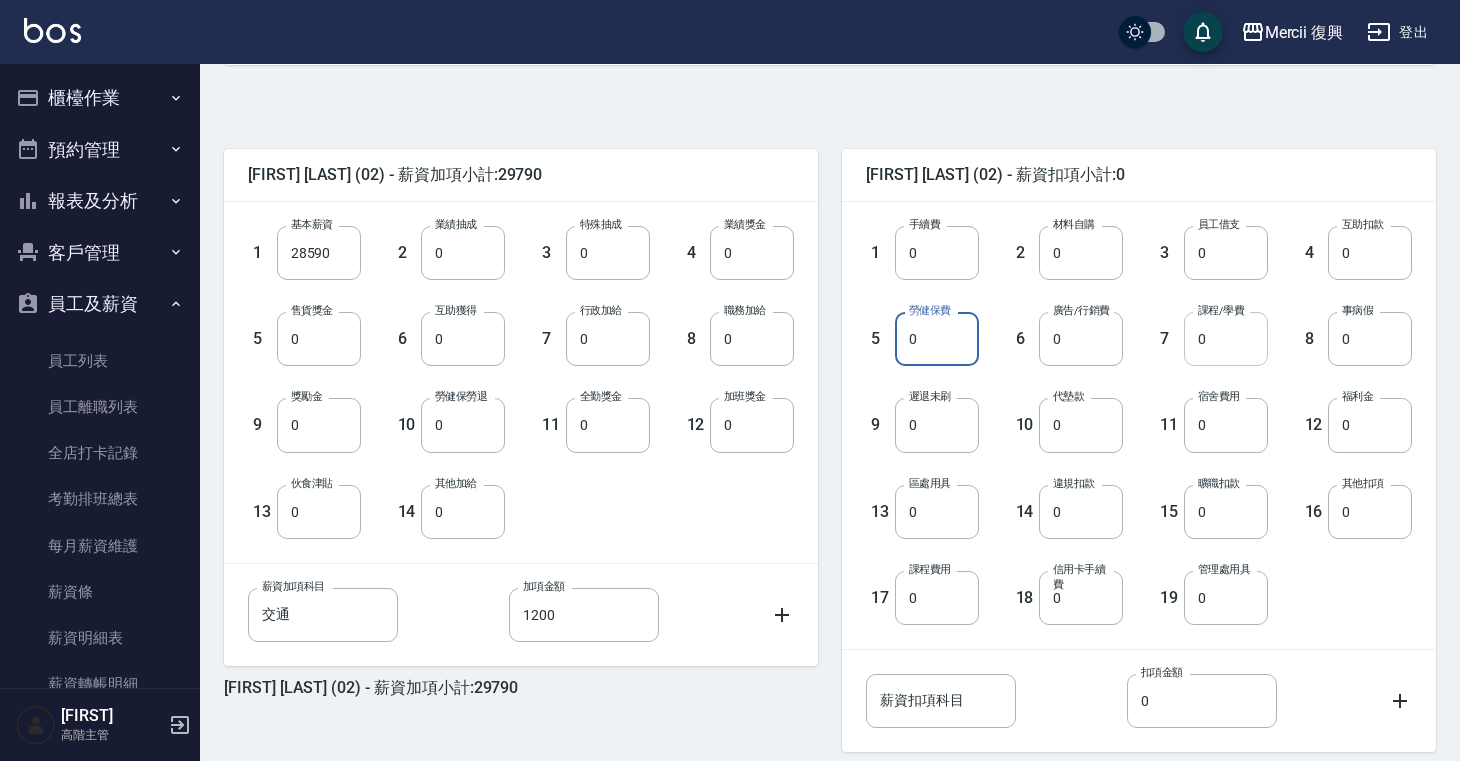 type on "0" 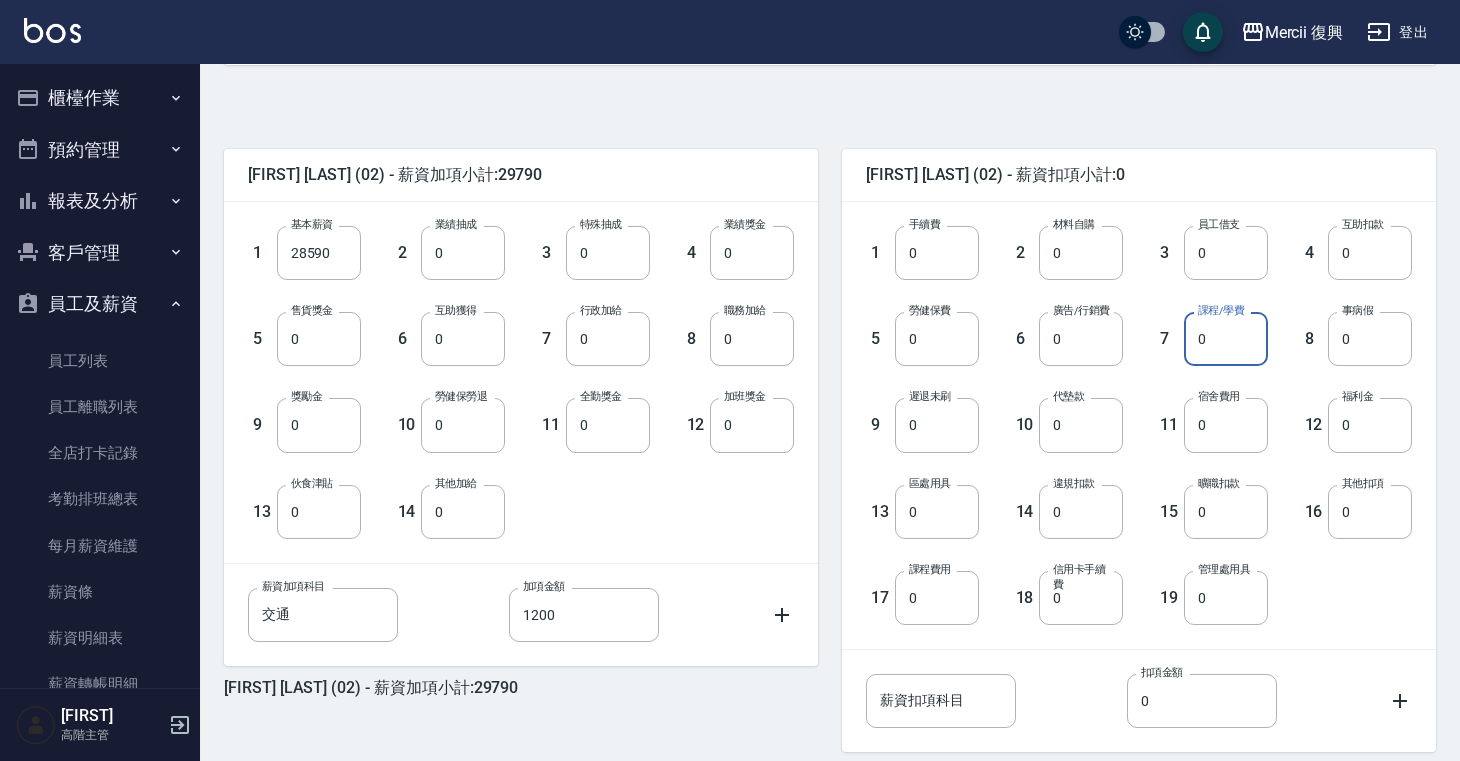 click on "0" at bounding box center [1226, 339] 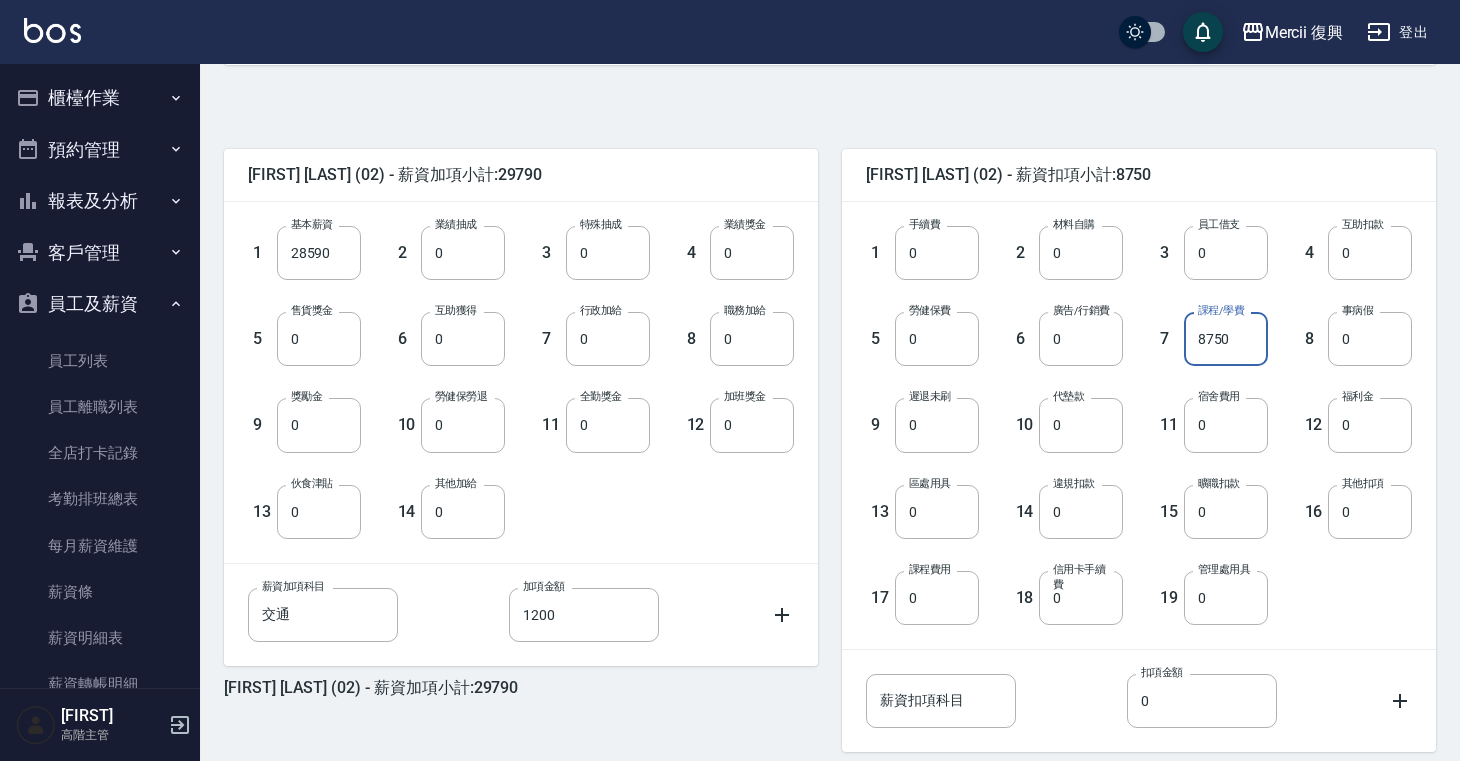 scroll, scrollTop: 538, scrollLeft: 0, axis: vertical 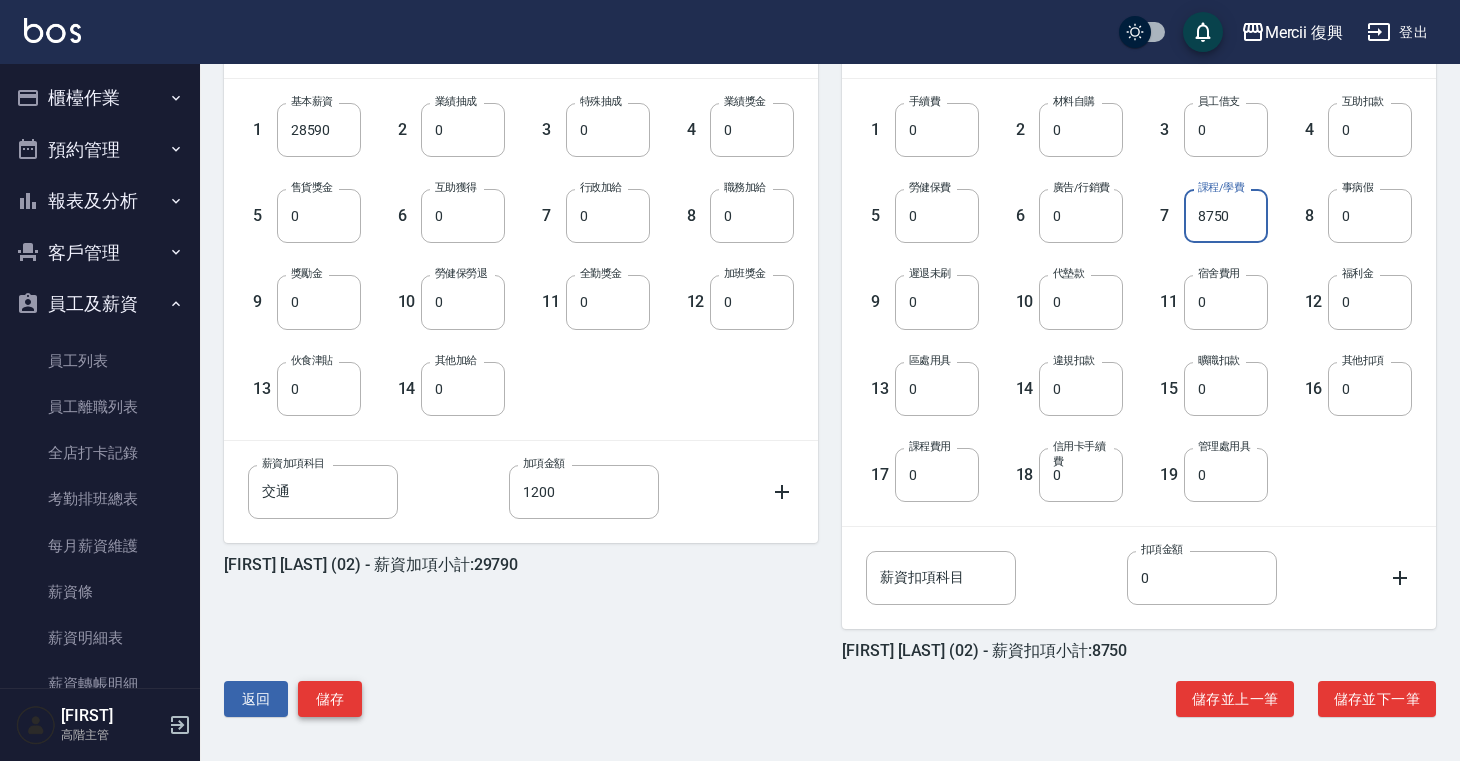 type on "8750" 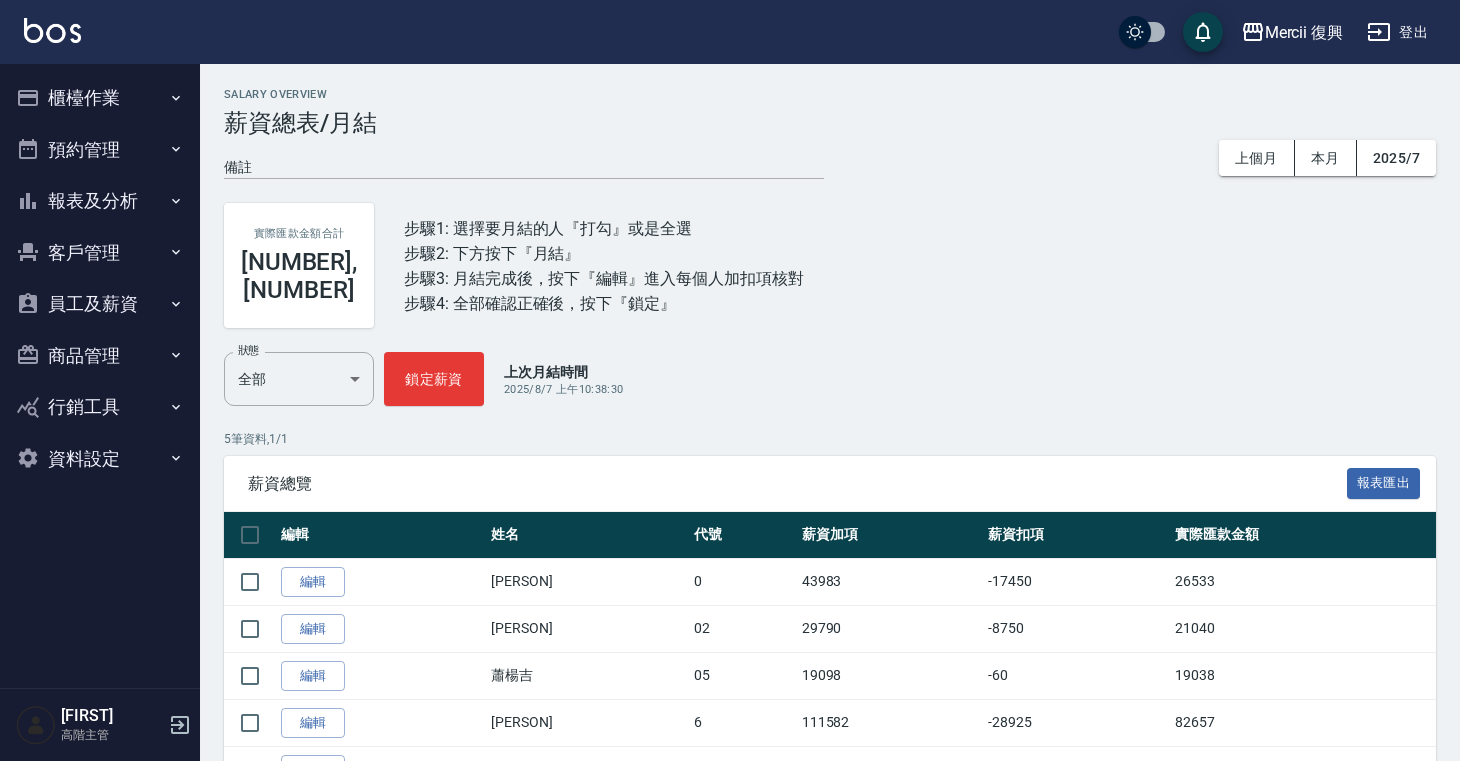 scroll, scrollTop: 69, scrollLeft: 0, axis: vertical 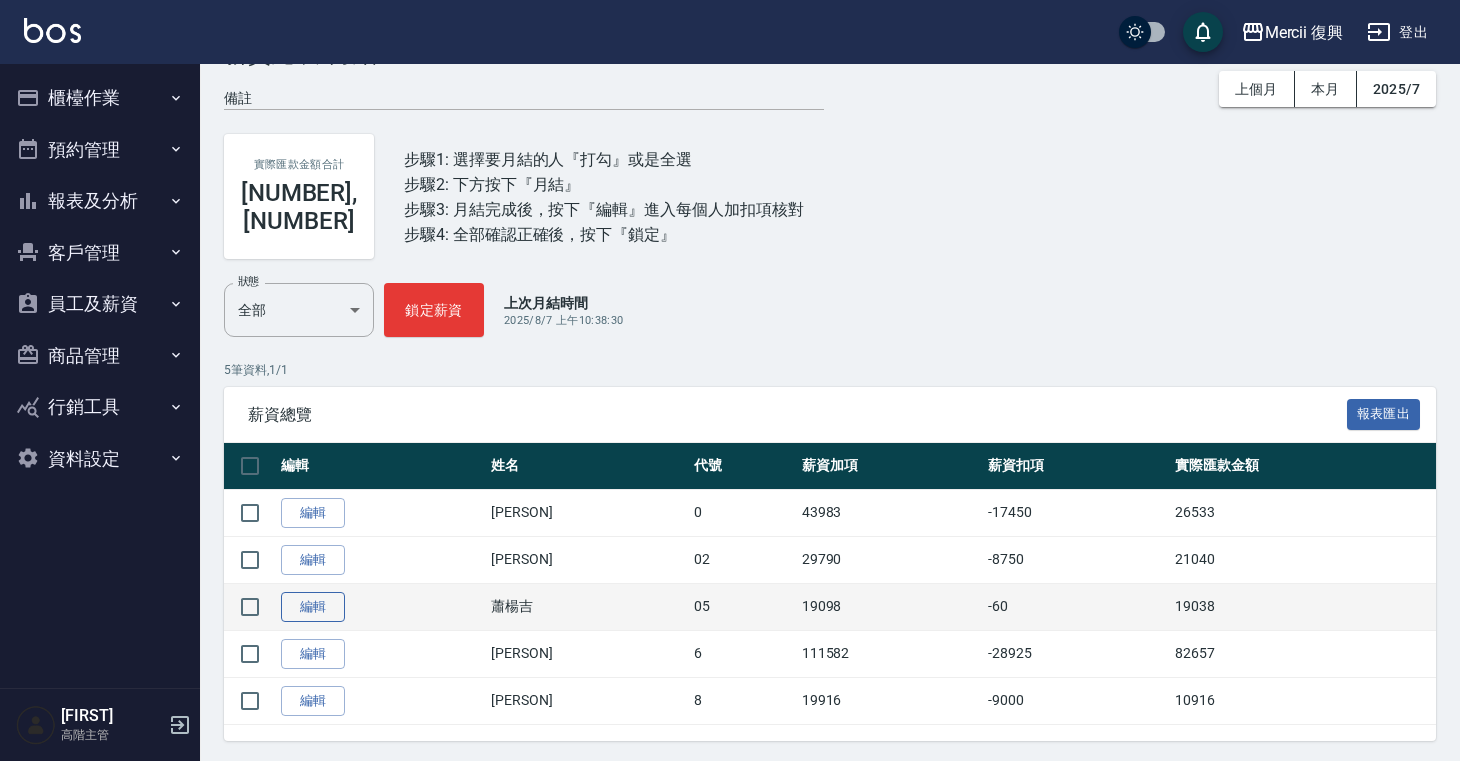 click on "編輯" at bounding box center (313, 607) 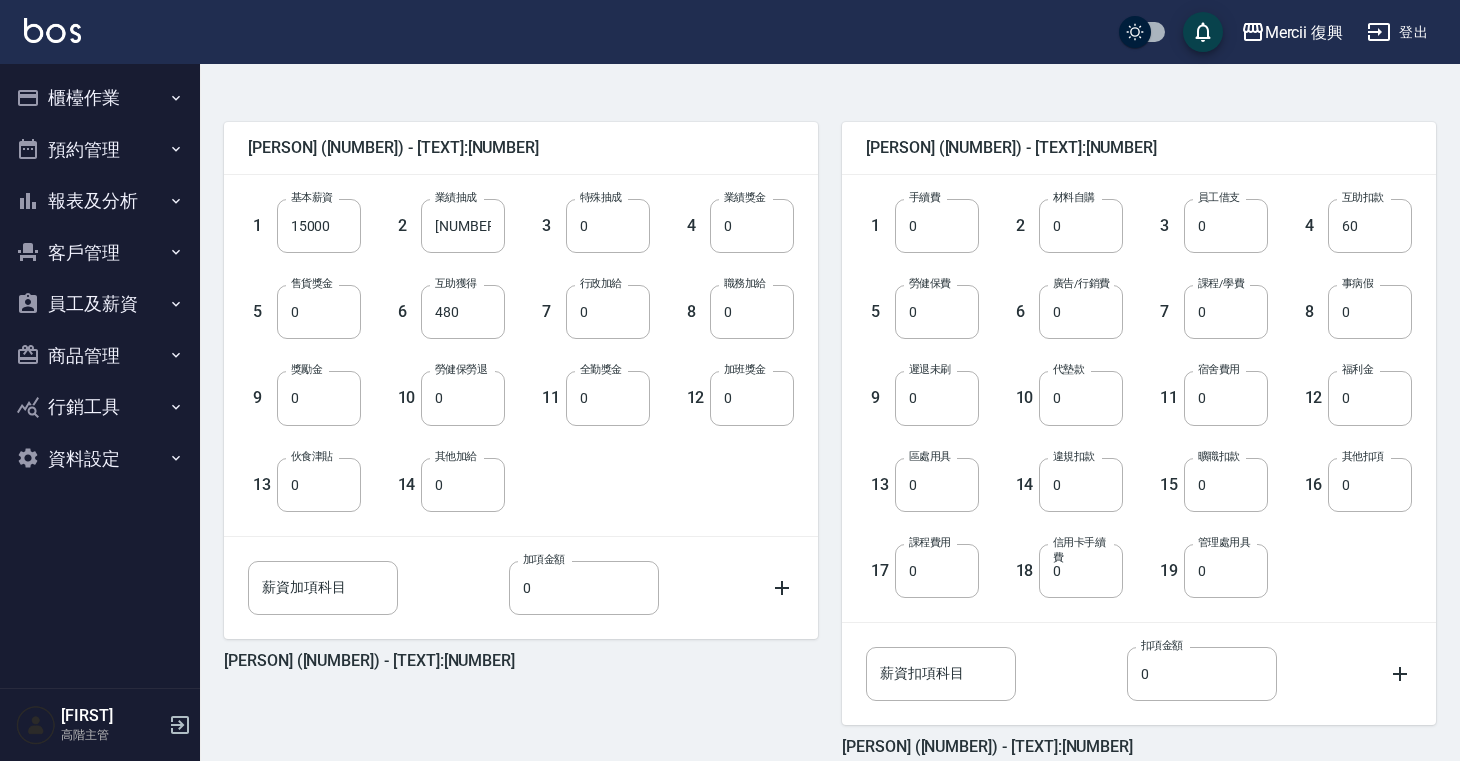 scroll, scrollTop: 538, scrollLeft: 0, axis: vertical 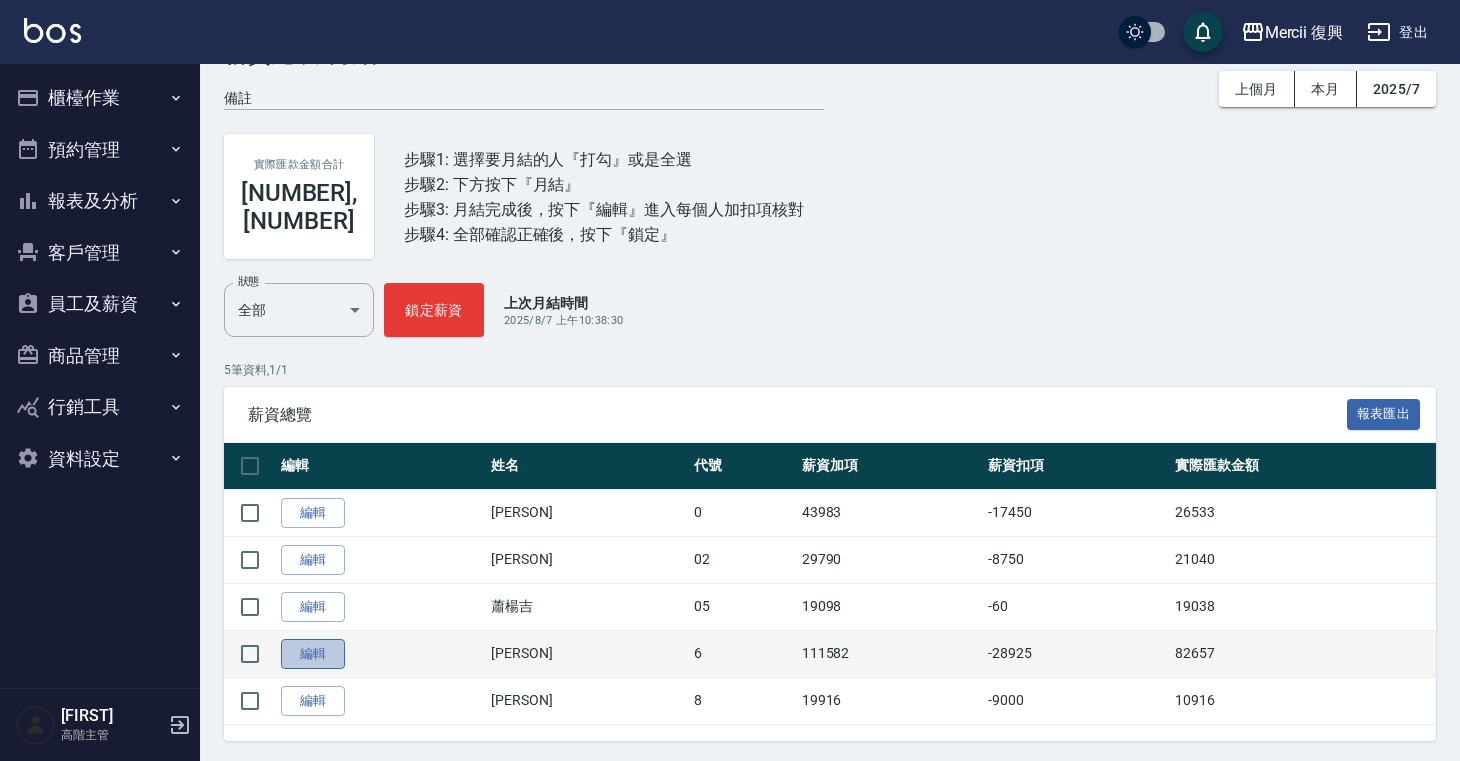 click on "編輯" at bounding box center [313, 654] 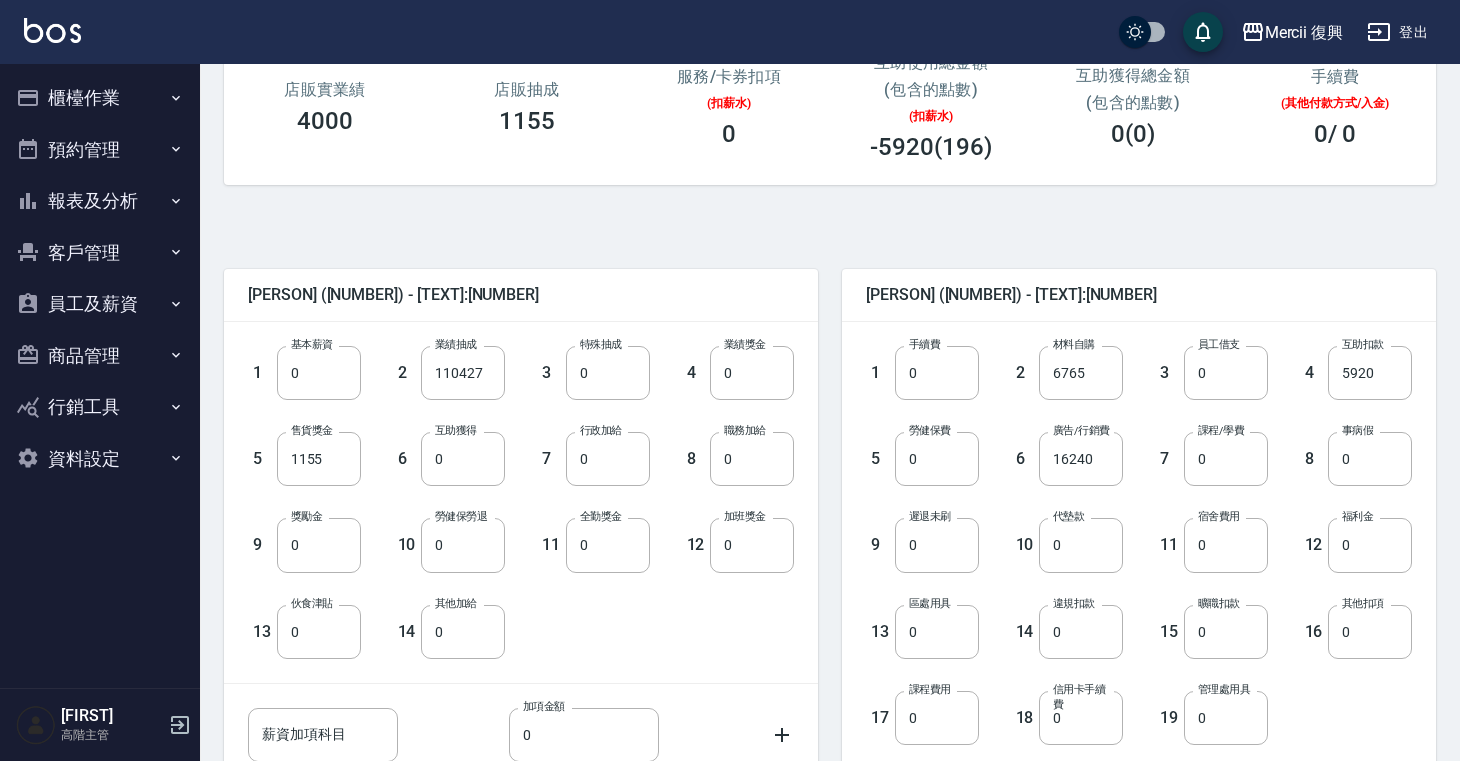 scroll, scrollTop: 321, scrollLeft: 0, axis: vertical 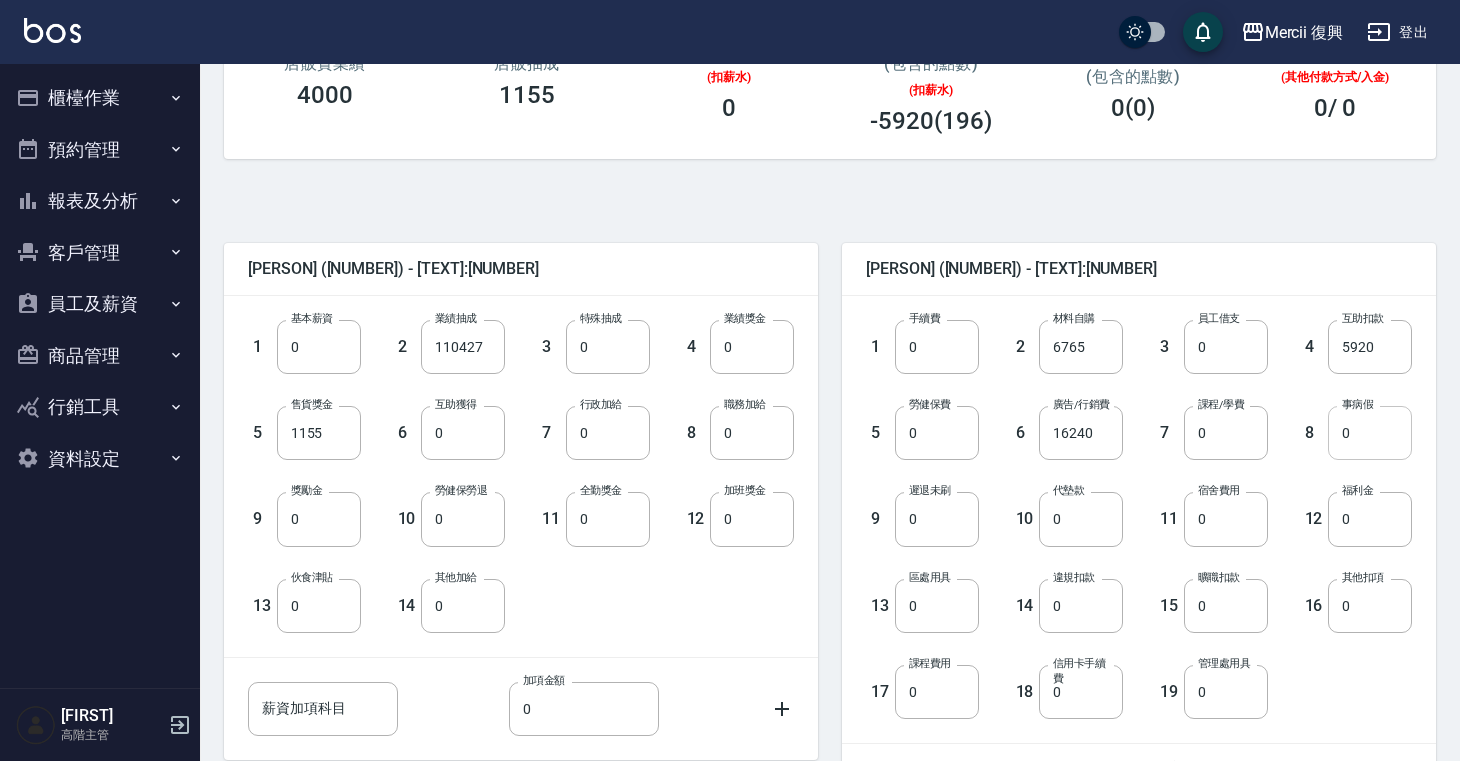 click on "0" at bounding box center (1370, 433) 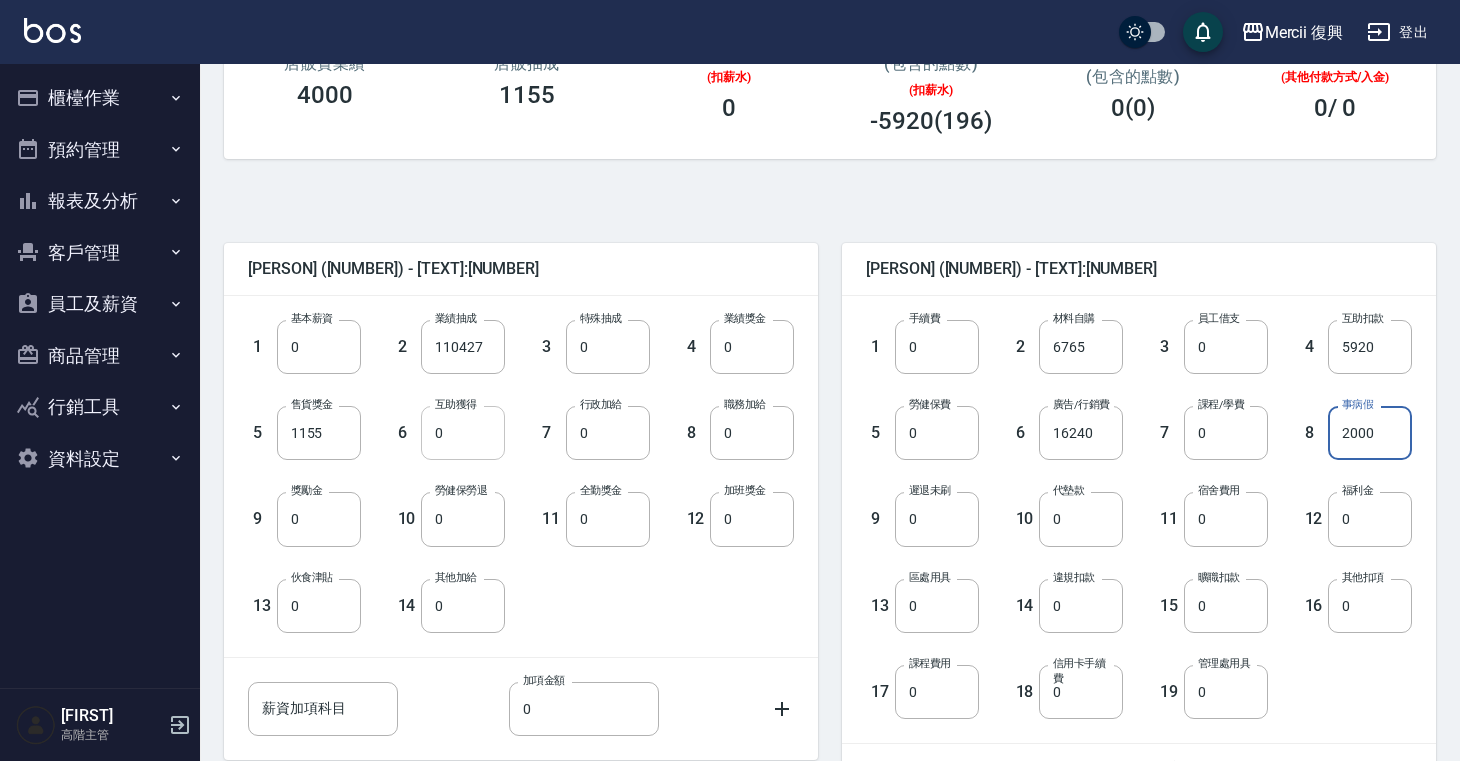 type on "2000" 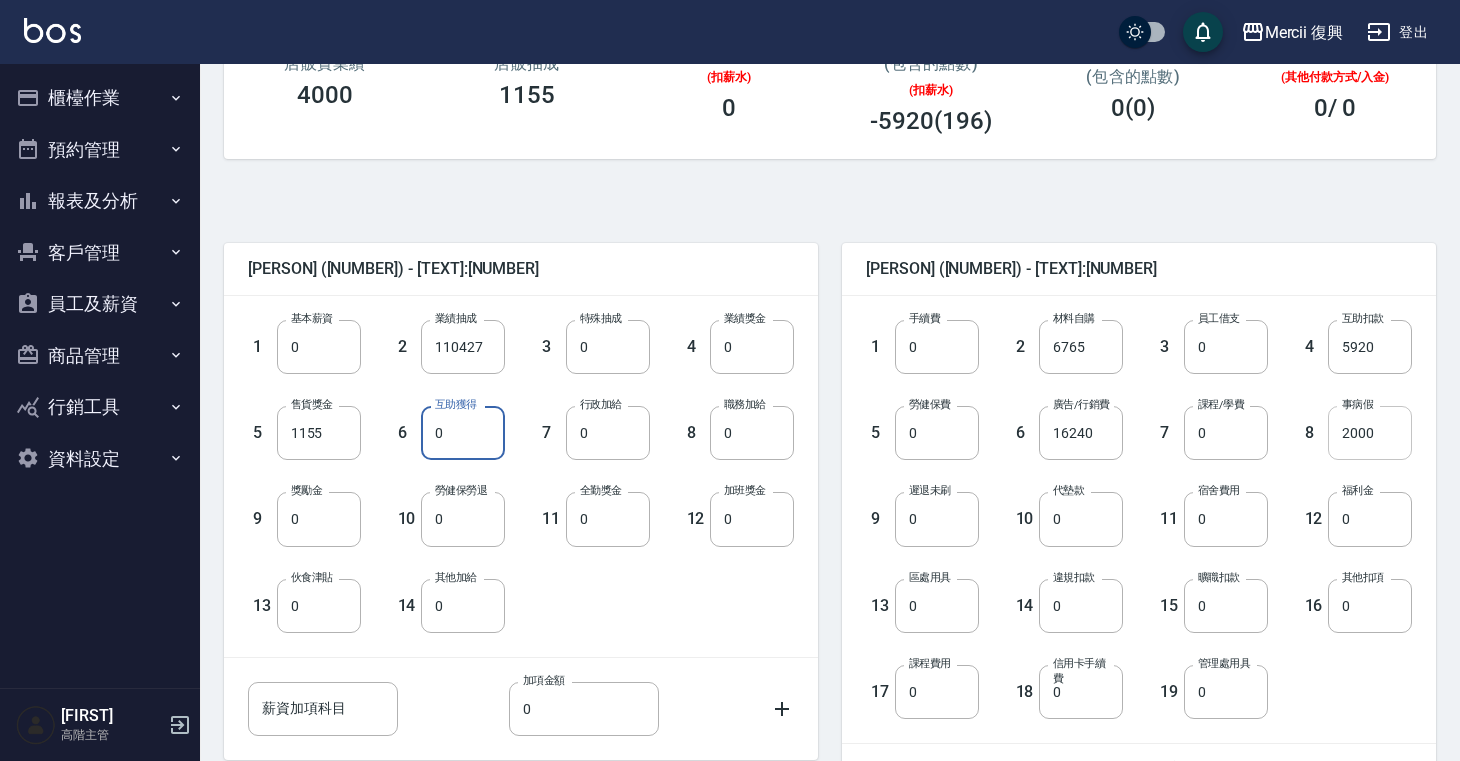 click on "2000" at bounding box center [1370, 433] 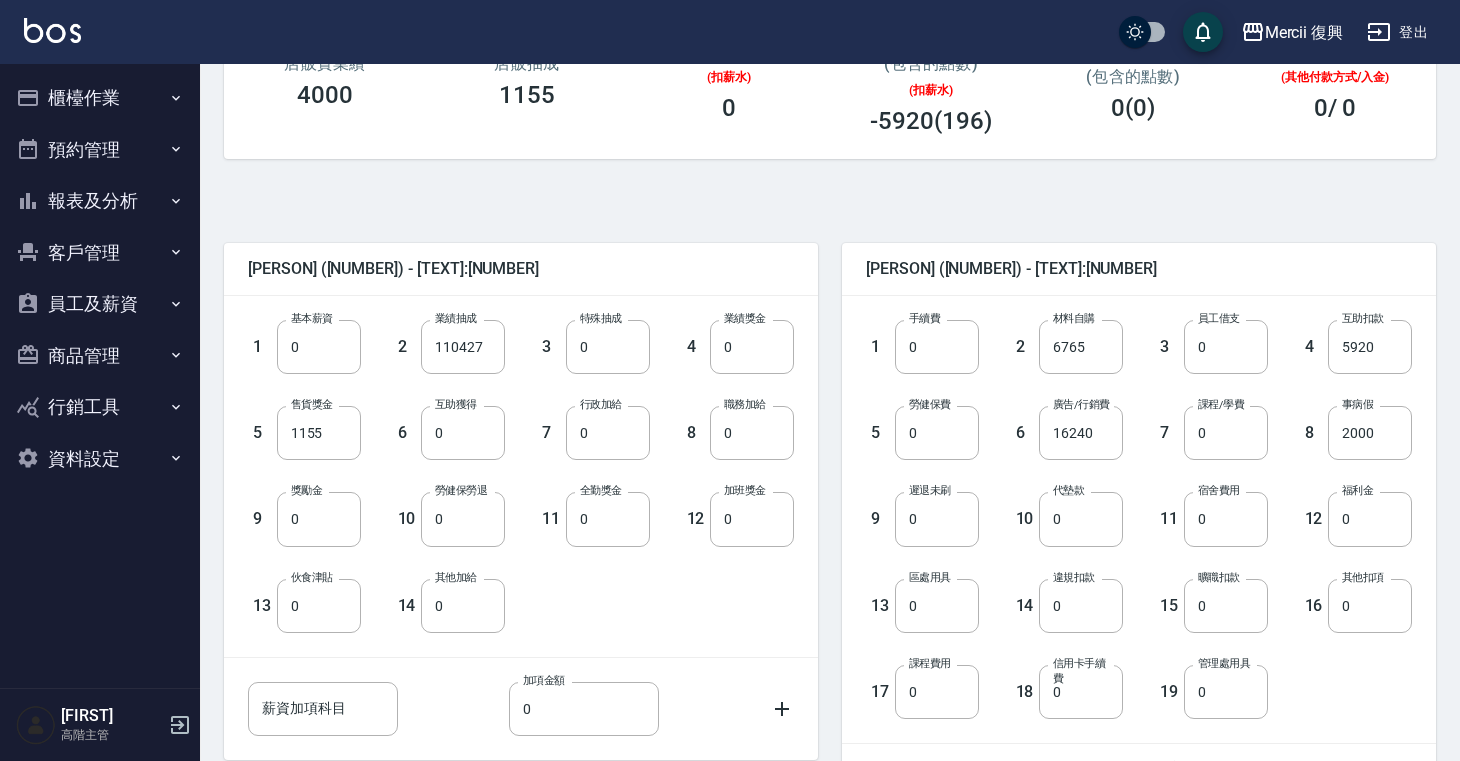 click on "11 全勤獎金 0 全勤獎金" at bounding box center [577, 503] 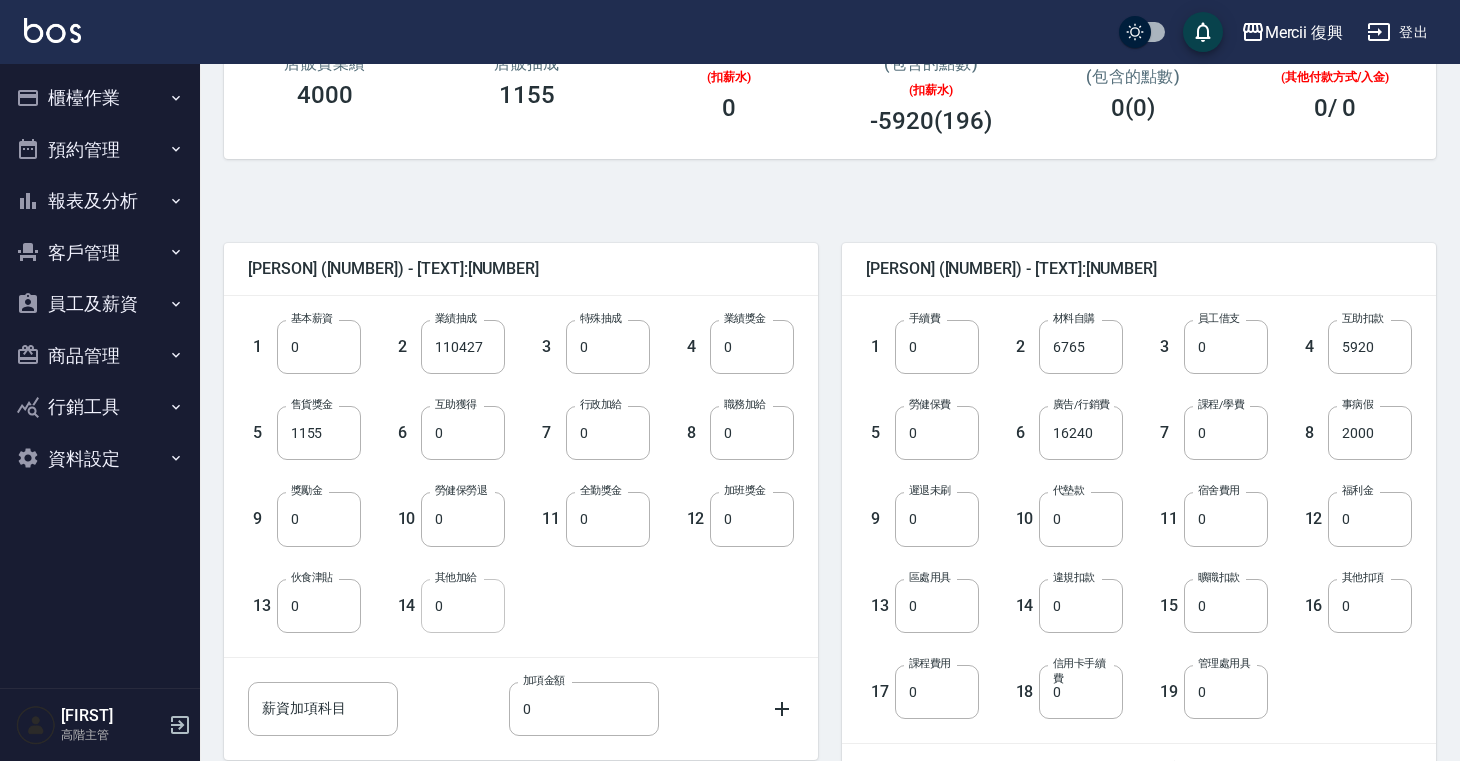 scroll, scrollTop: 538, scrollLeft: 0, axis: vertical 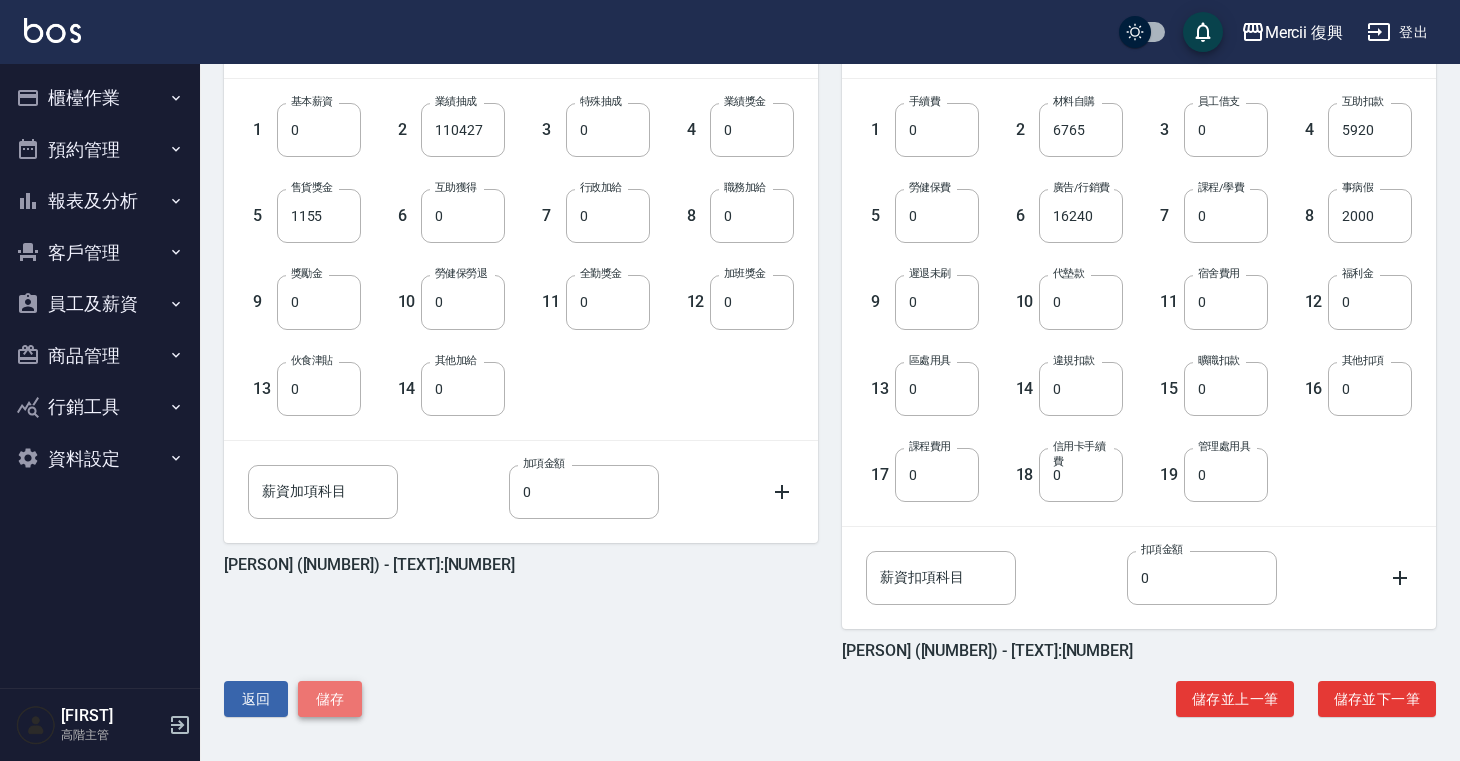 click on "儲存" at bounding box center [330, 699] 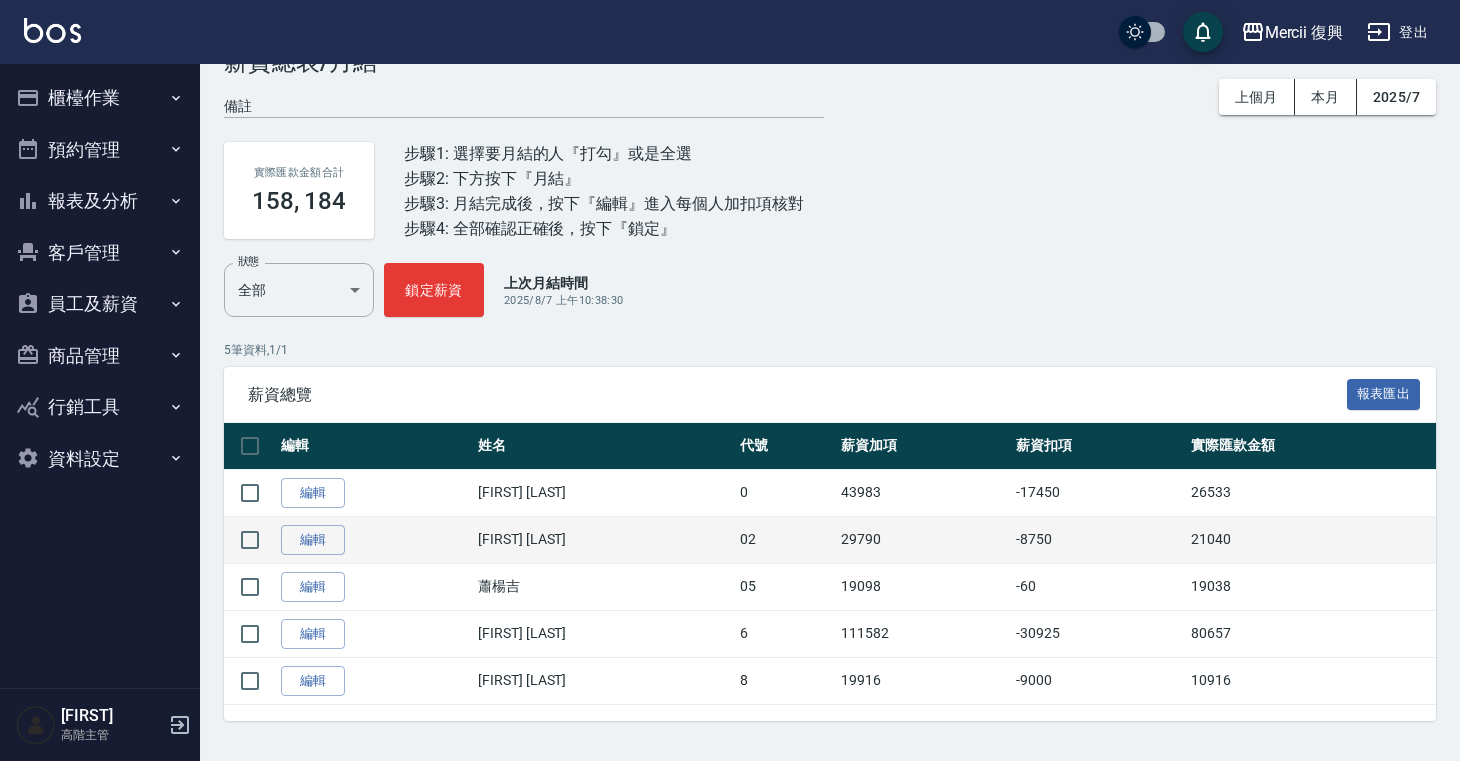 scroll, scrollTop: 69, scrollLeft: 0, axis: vertical 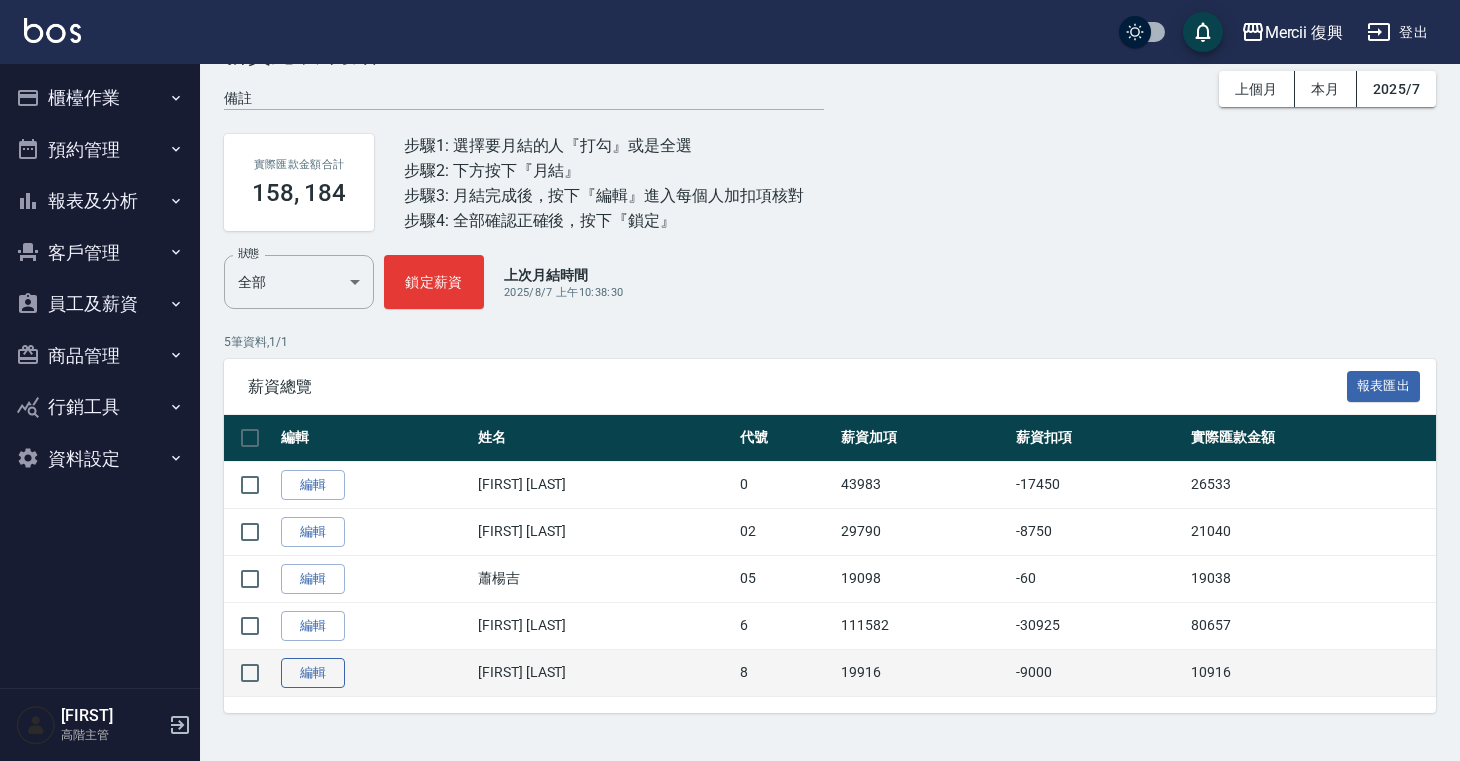 click on "編輯" at bounding box center (313, 673) 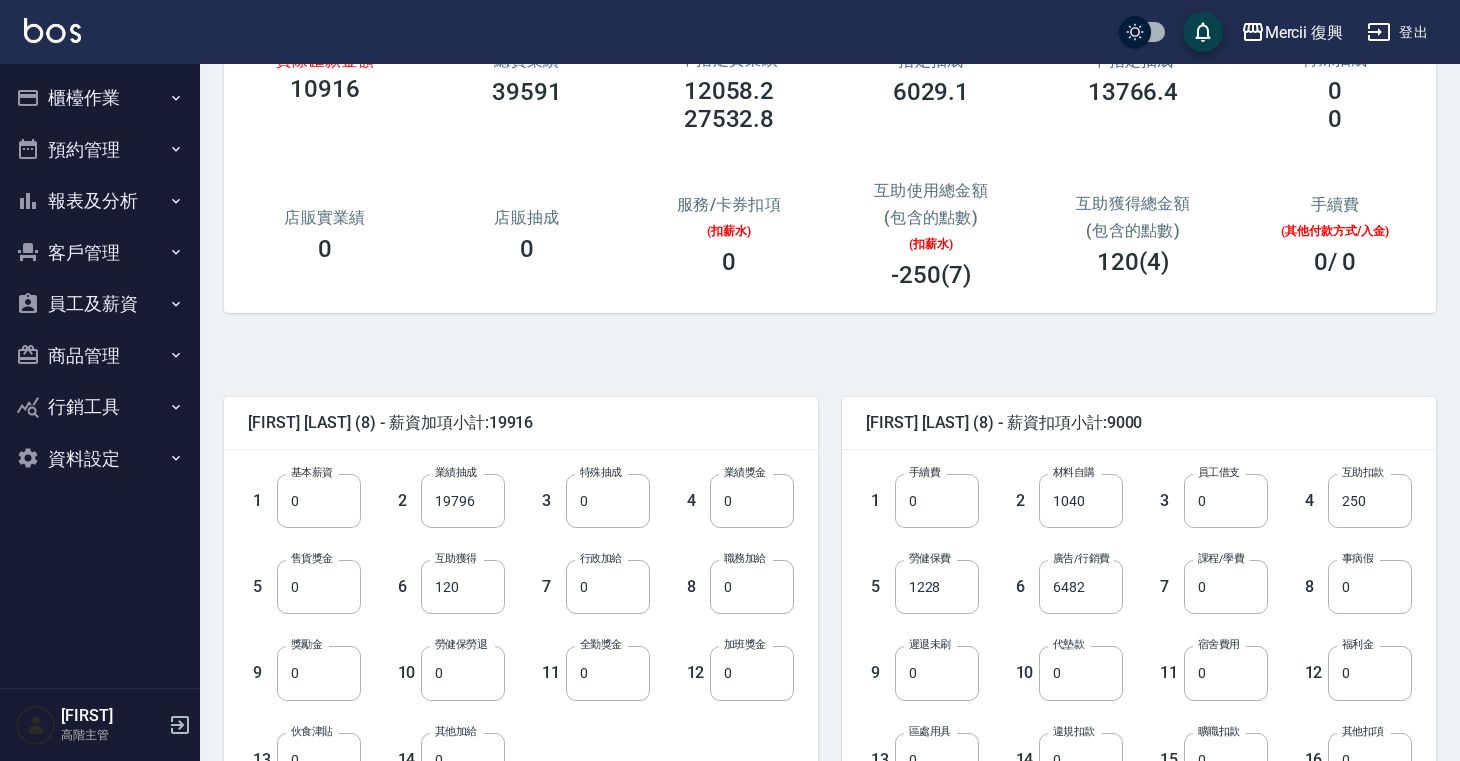 scroll, scrollTop: 270, scrollLeft: 0, axis: vertical 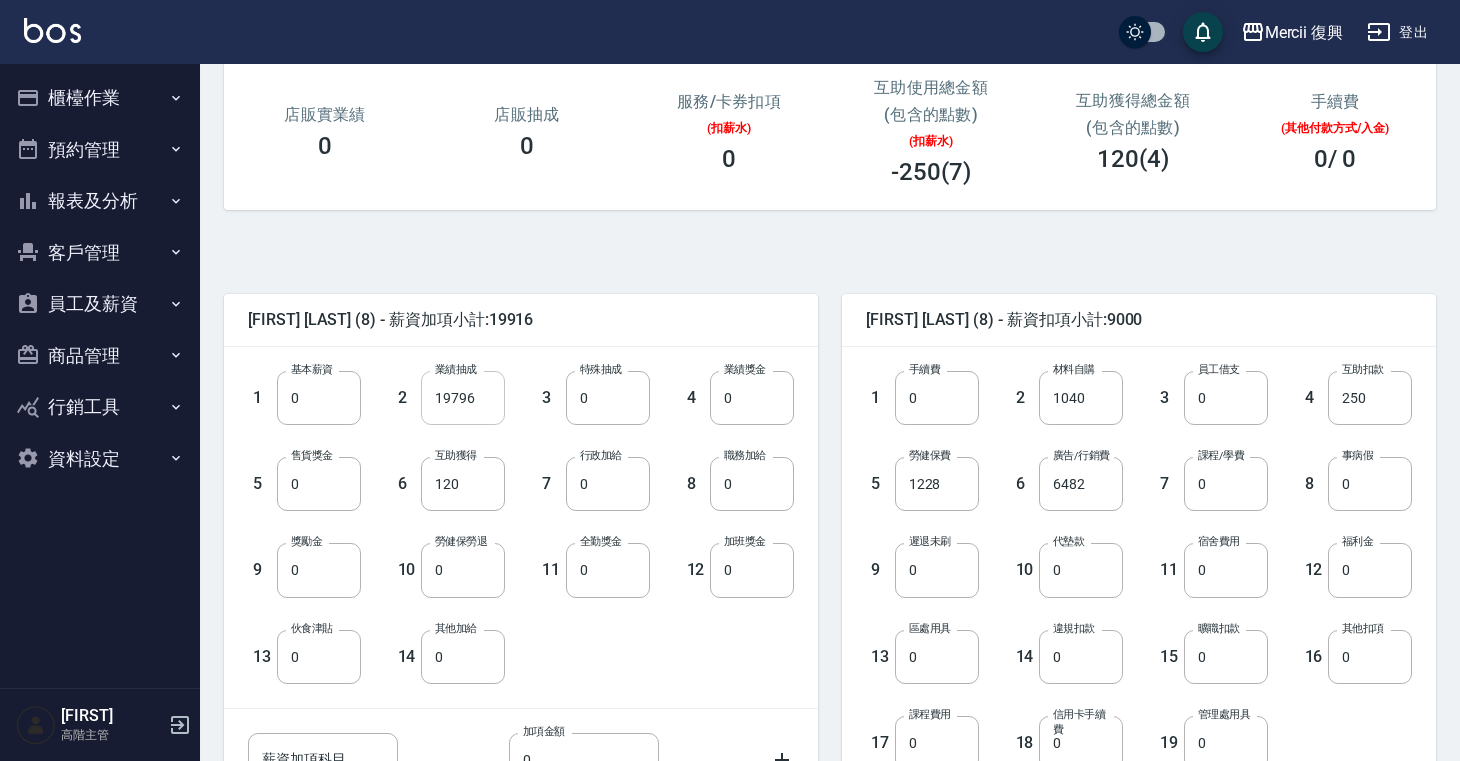 click on "19796" at bounding box center [463, 398] 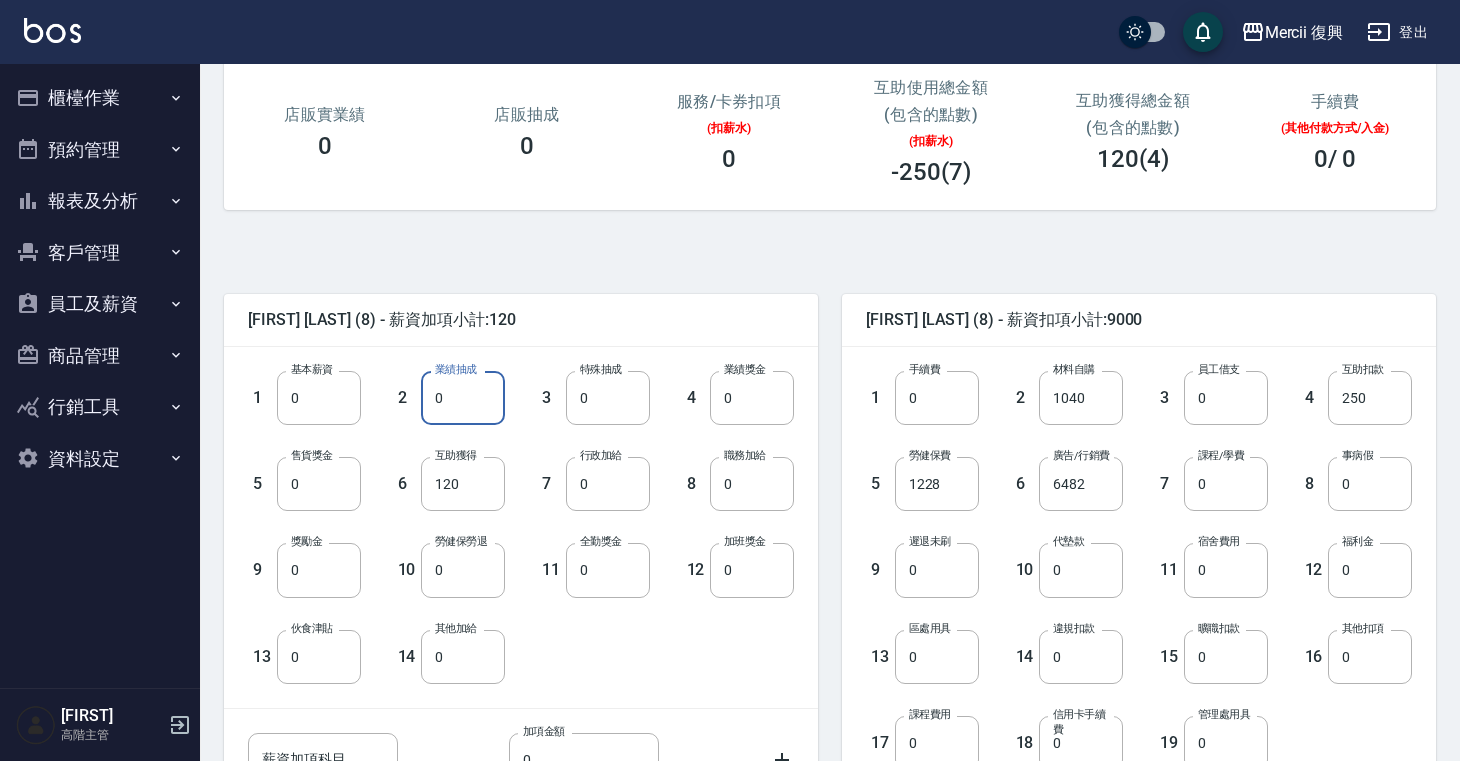 type on "0" 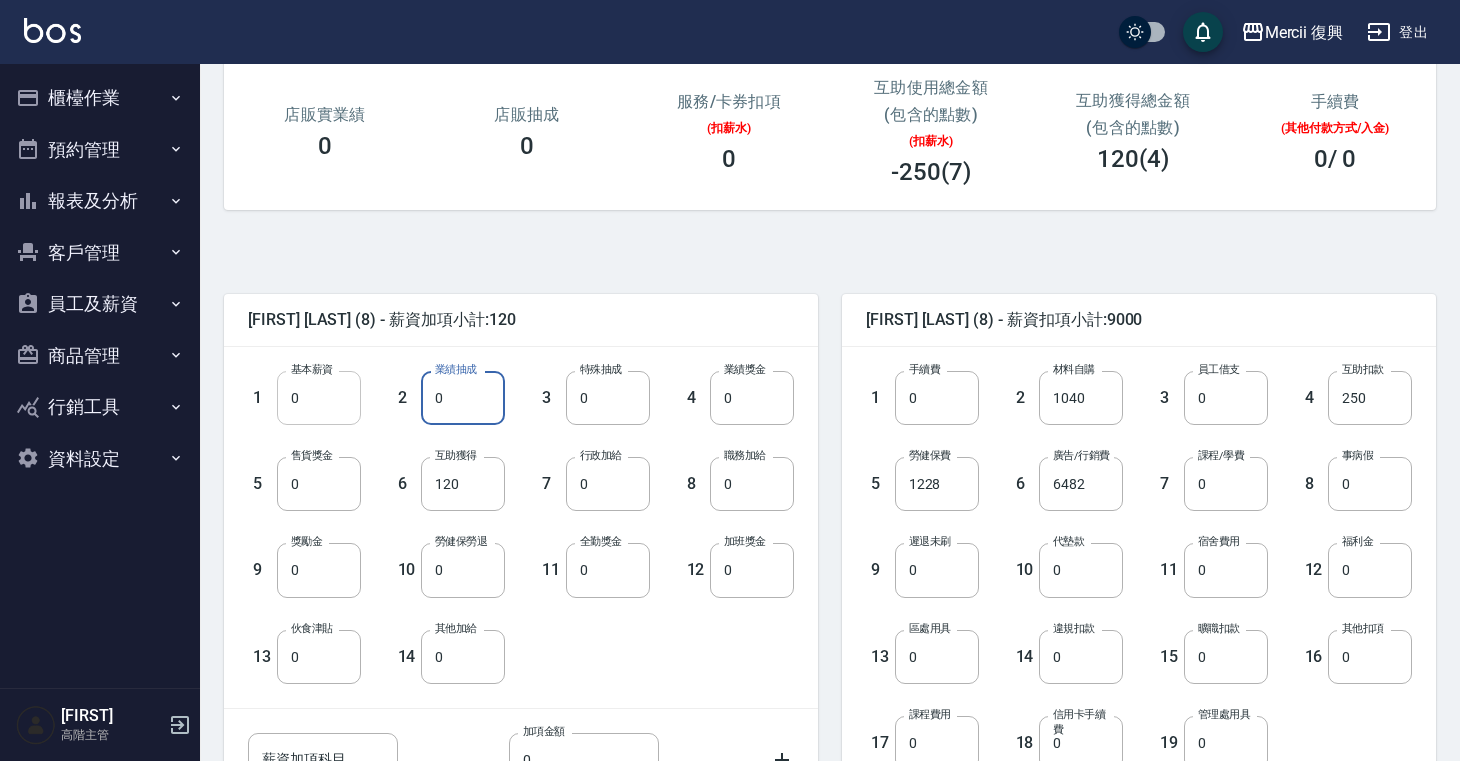 click on "0" at bounding box center [319, 398] 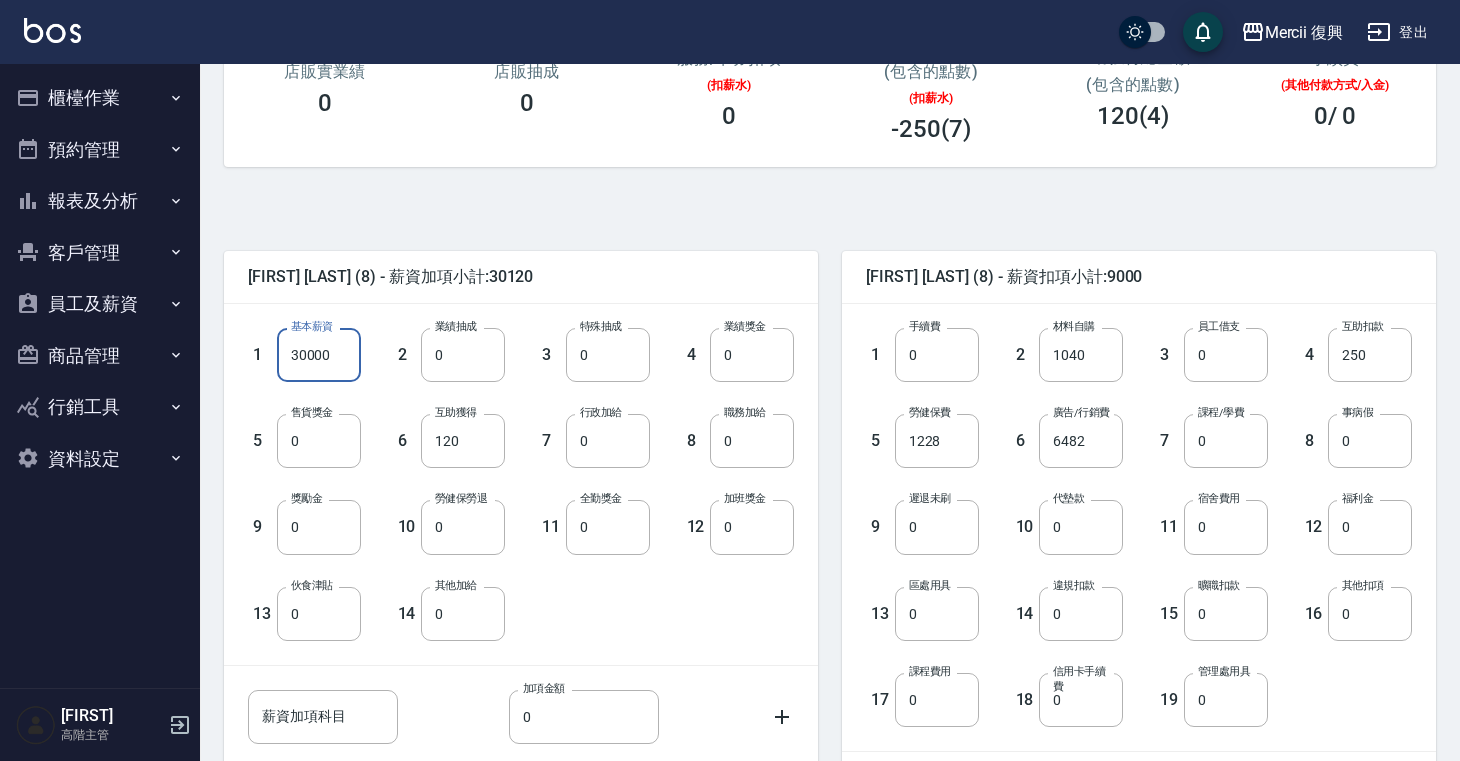 scroll, scrollTop: 359, scrollLeft: 0, axis: vertical 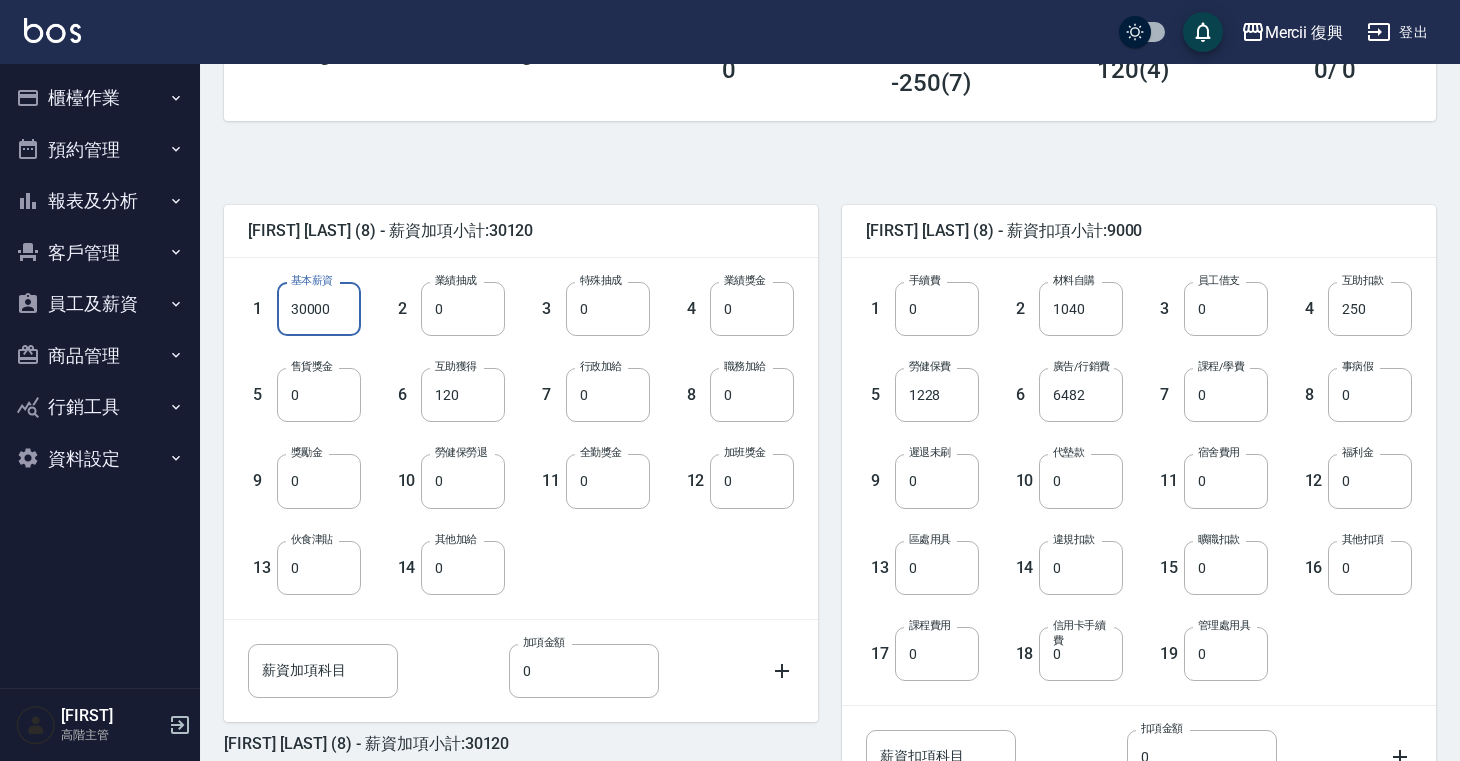 type on "30000" 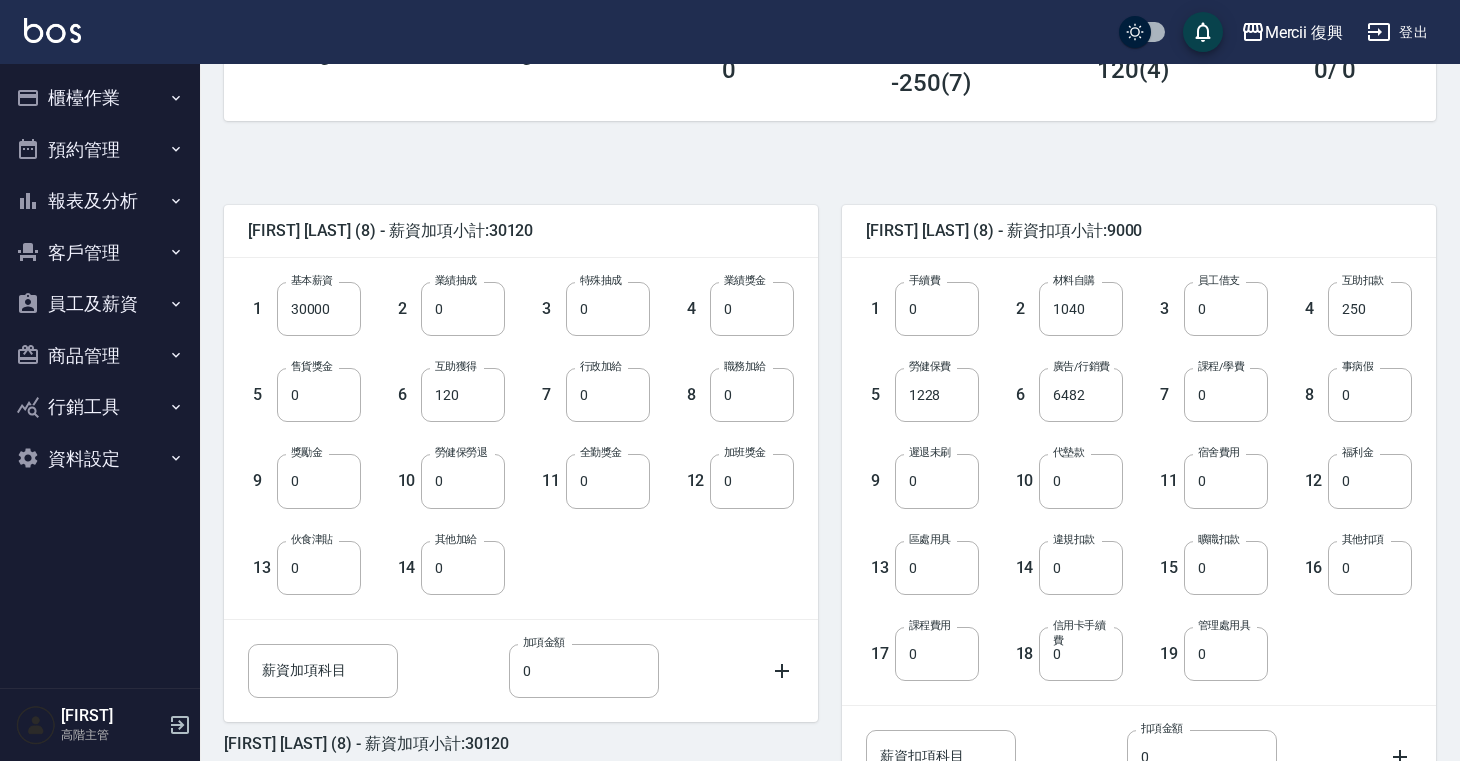 click on "7 課程/學費 0 課程/學費" at bounding box center (1195, 379) 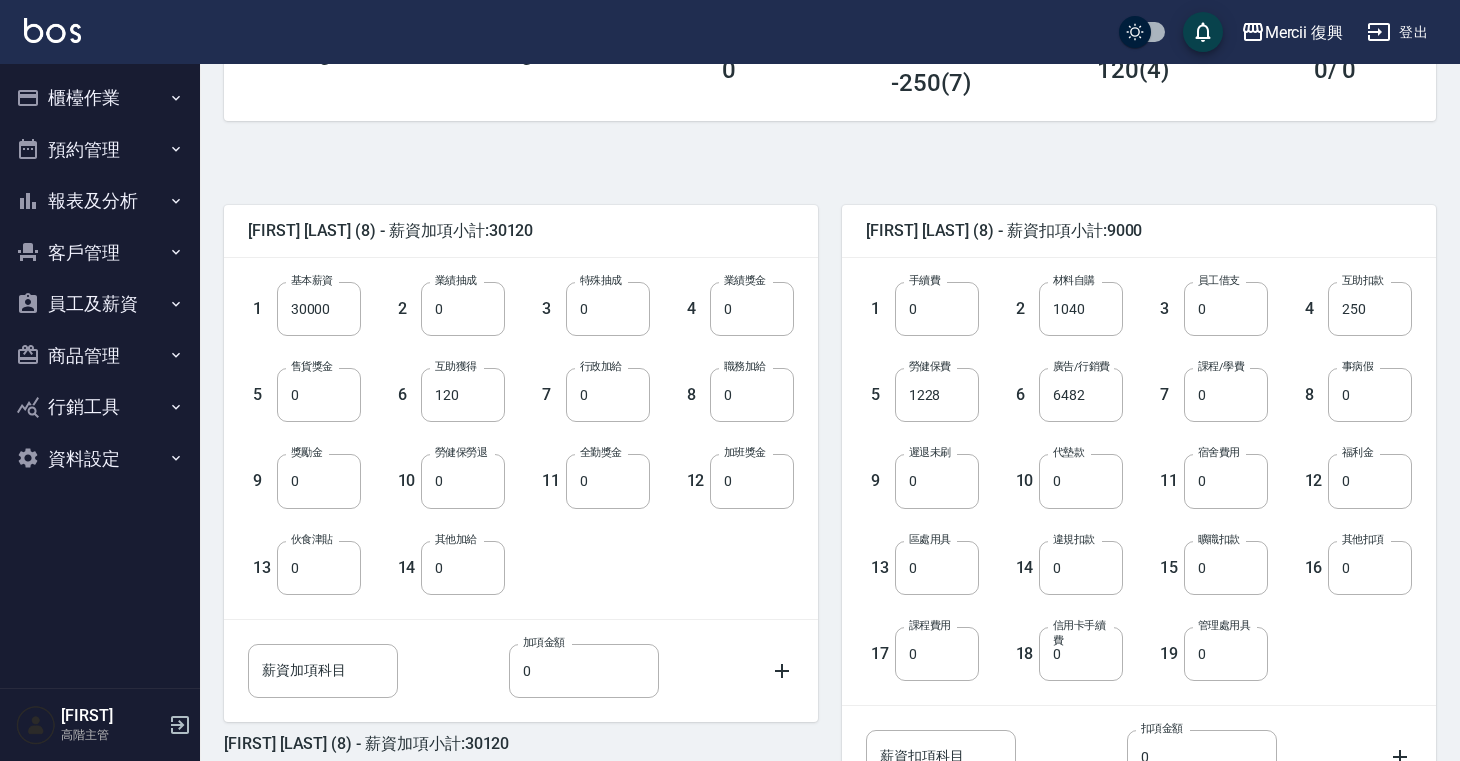 scroll, scrollTop: 538, scrollLeft: 0, axis: vertical 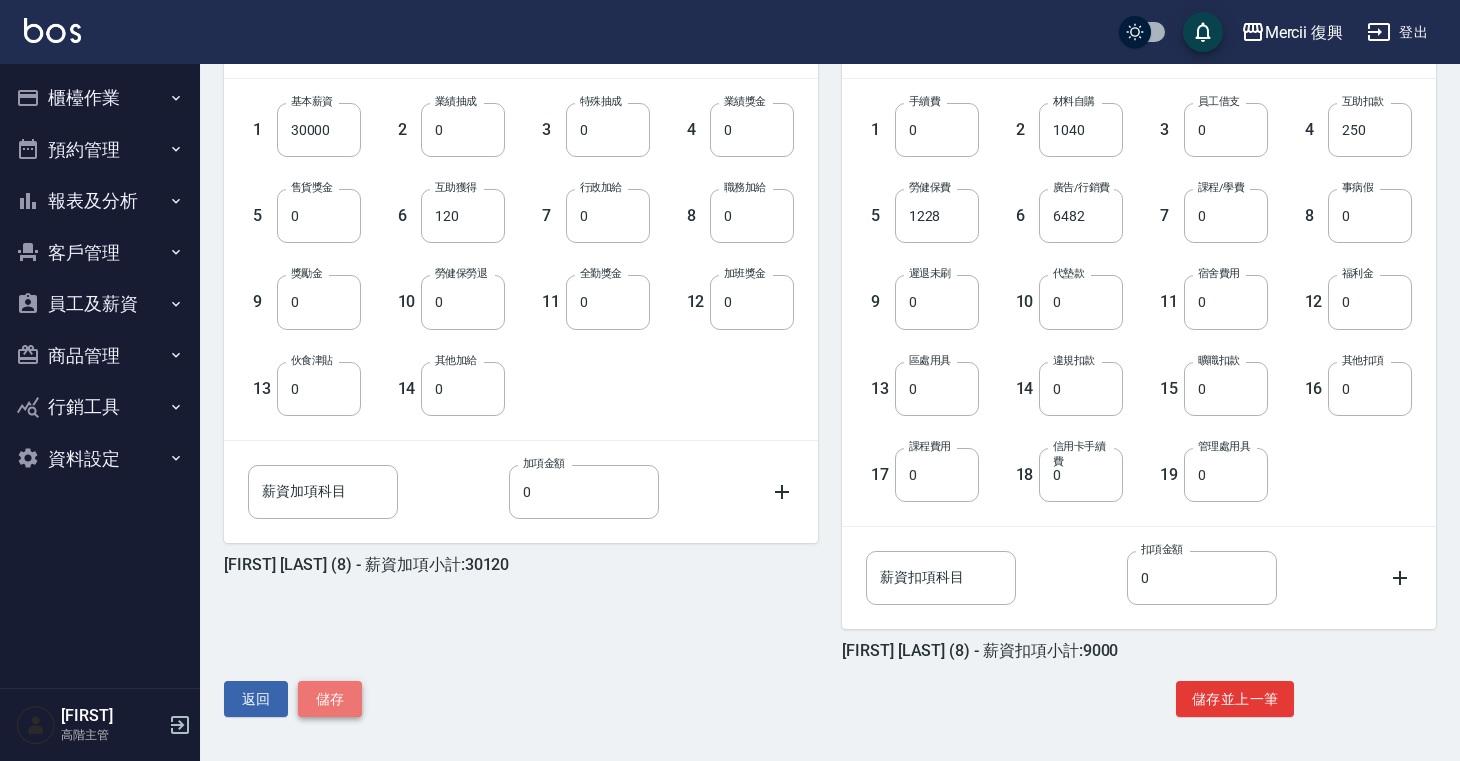 click on "儲存" at bounding box center (330, 699) 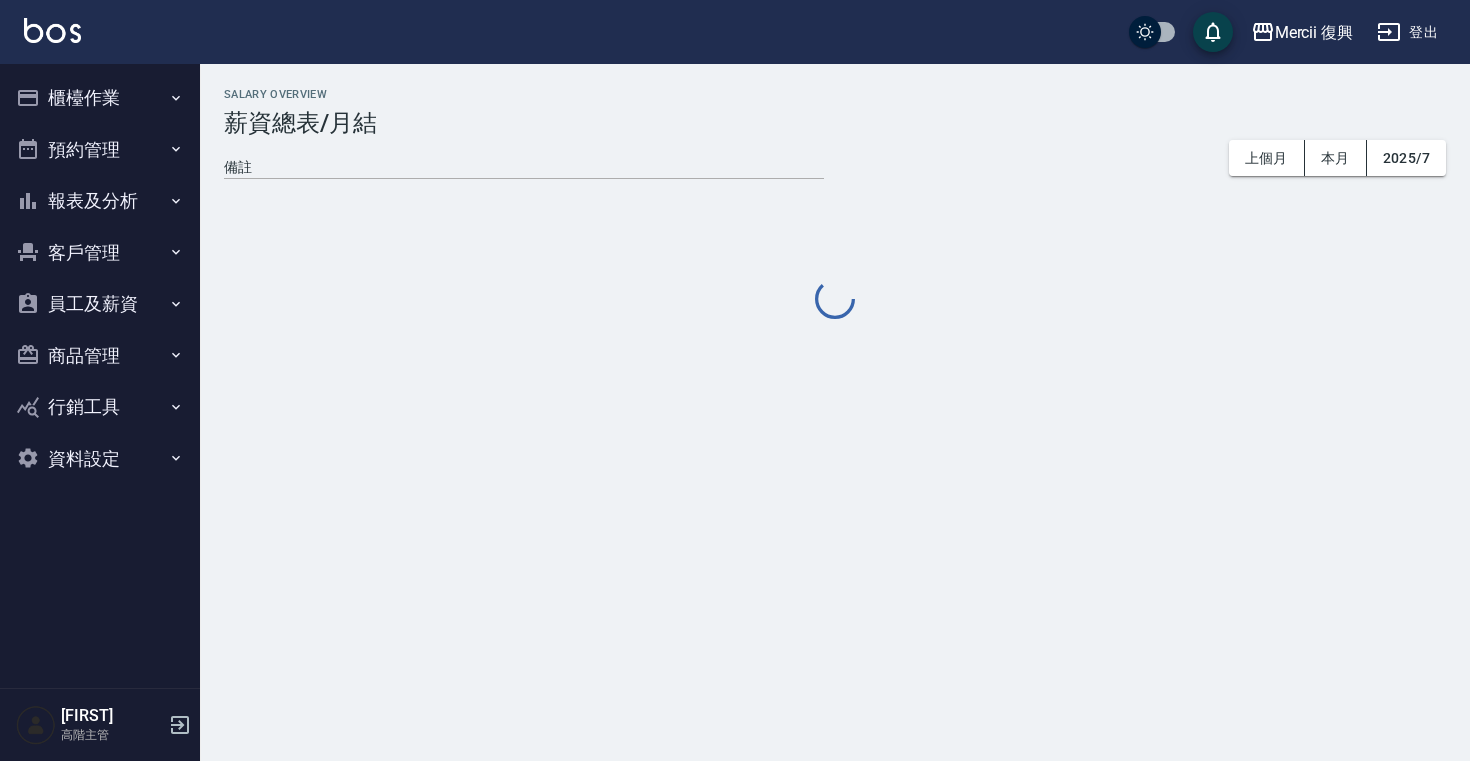 scroll, scrollTop: 0, scrollLeft: 0, axis: both 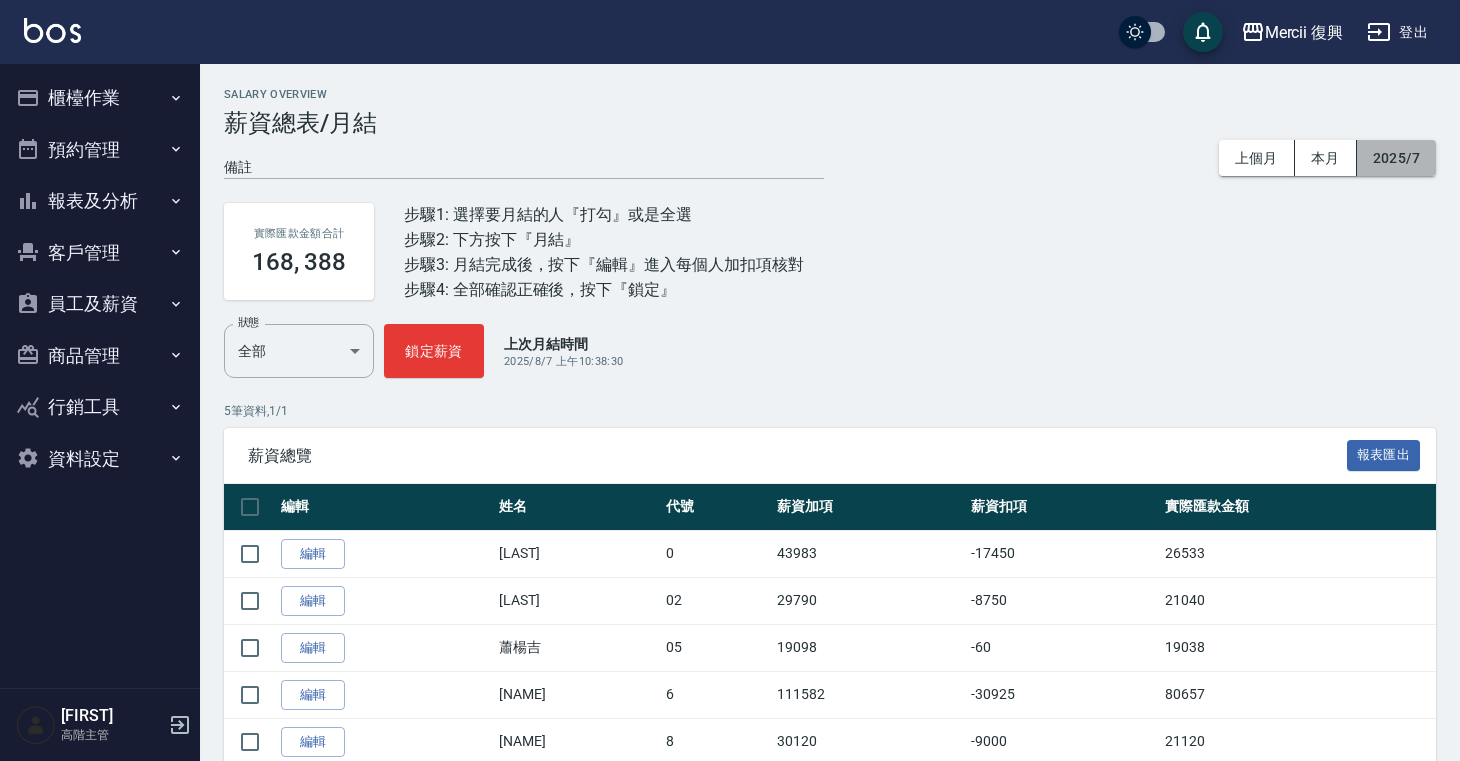 click on "2025/7" at bounding box center [1396, 158] 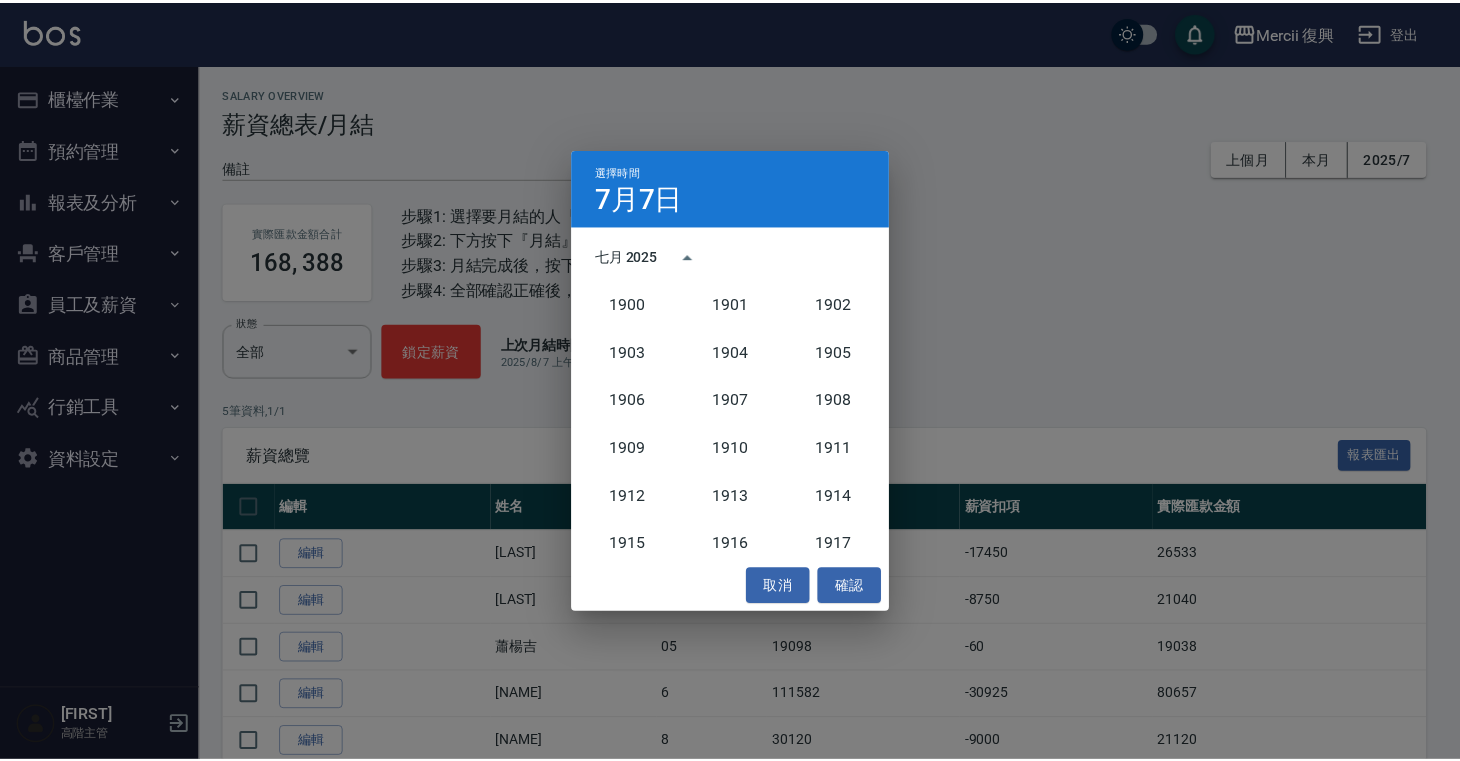 scroll, scrollTop: 1852, scrollLeft: 0, axis: vertical 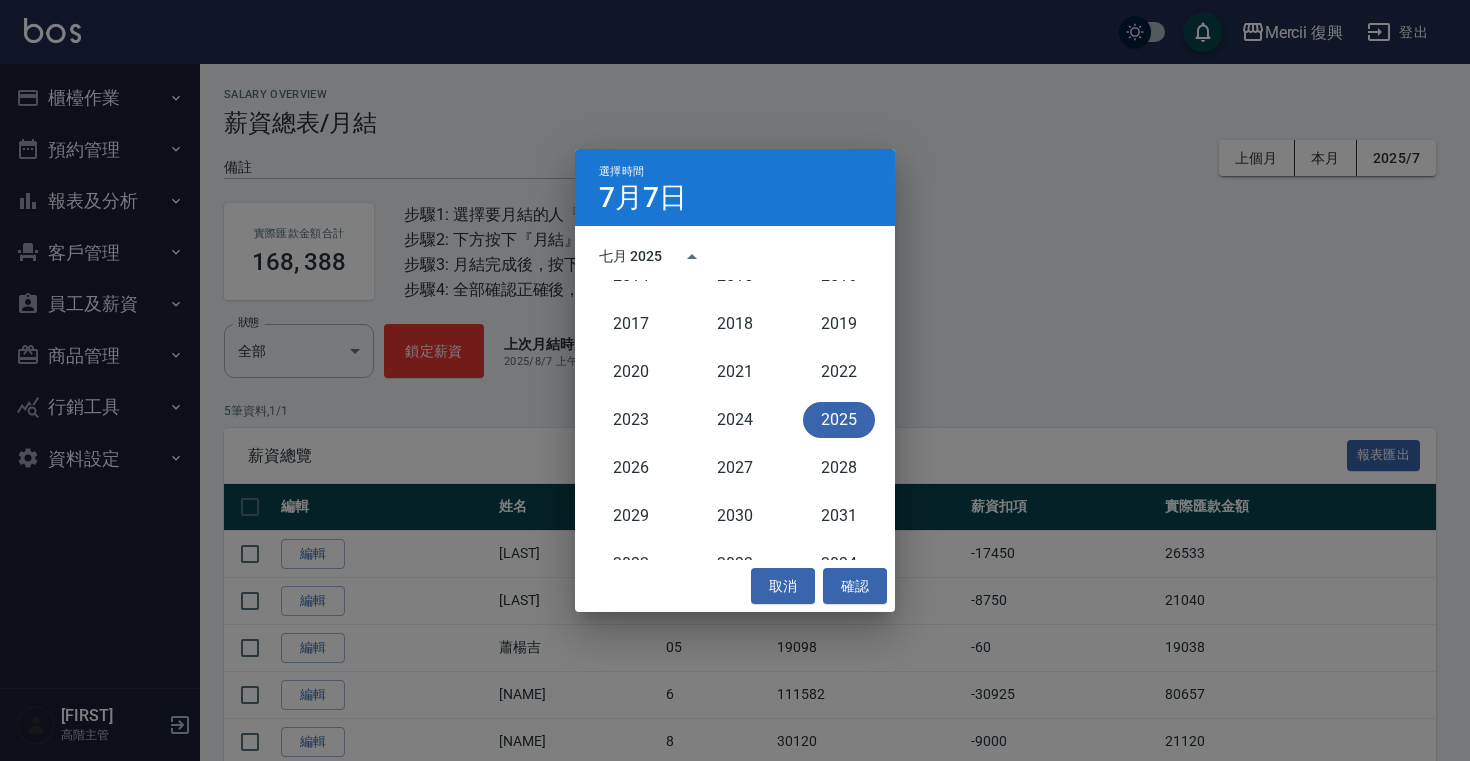 click on "2025" at bounding box center [839, 420] 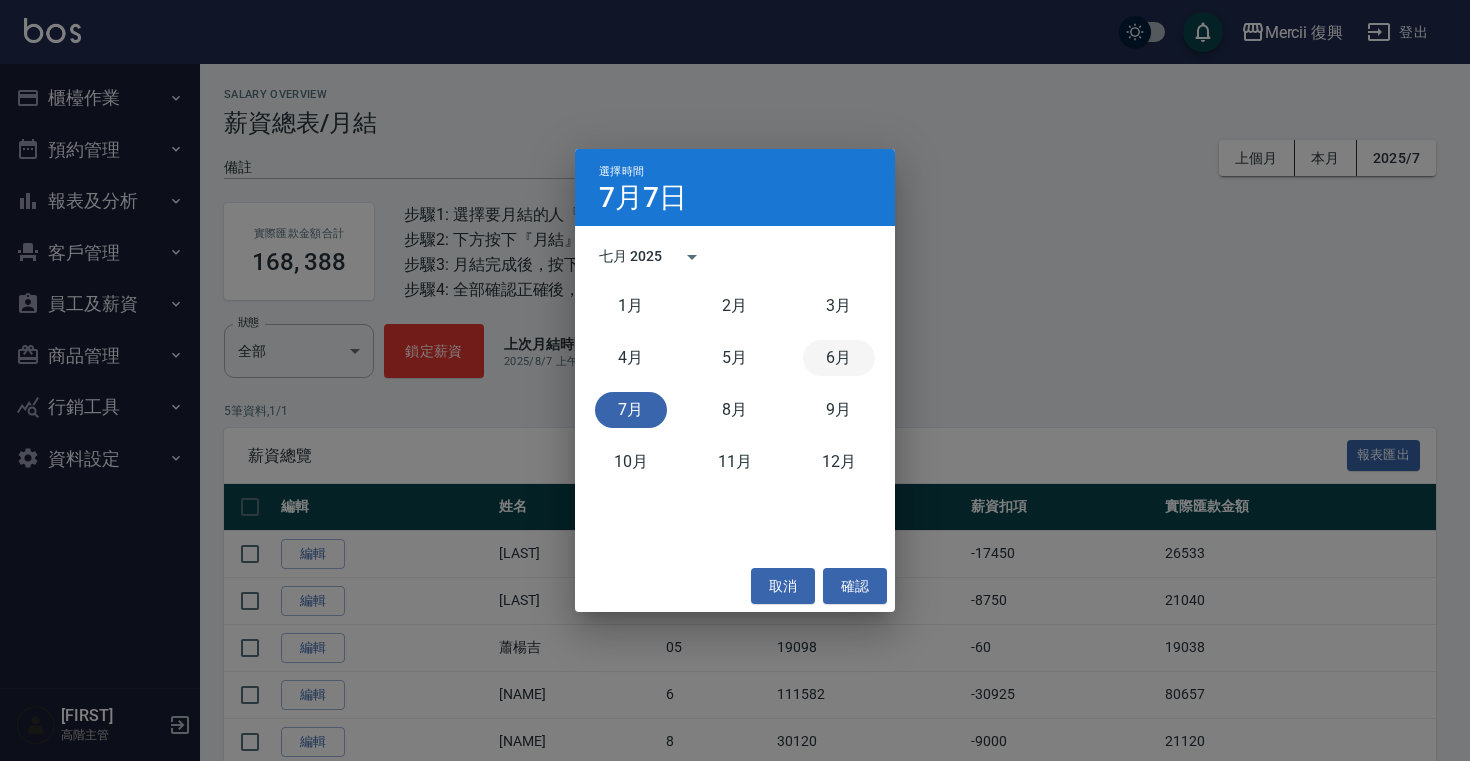 click on "6月" at bounding box center (839, 358) 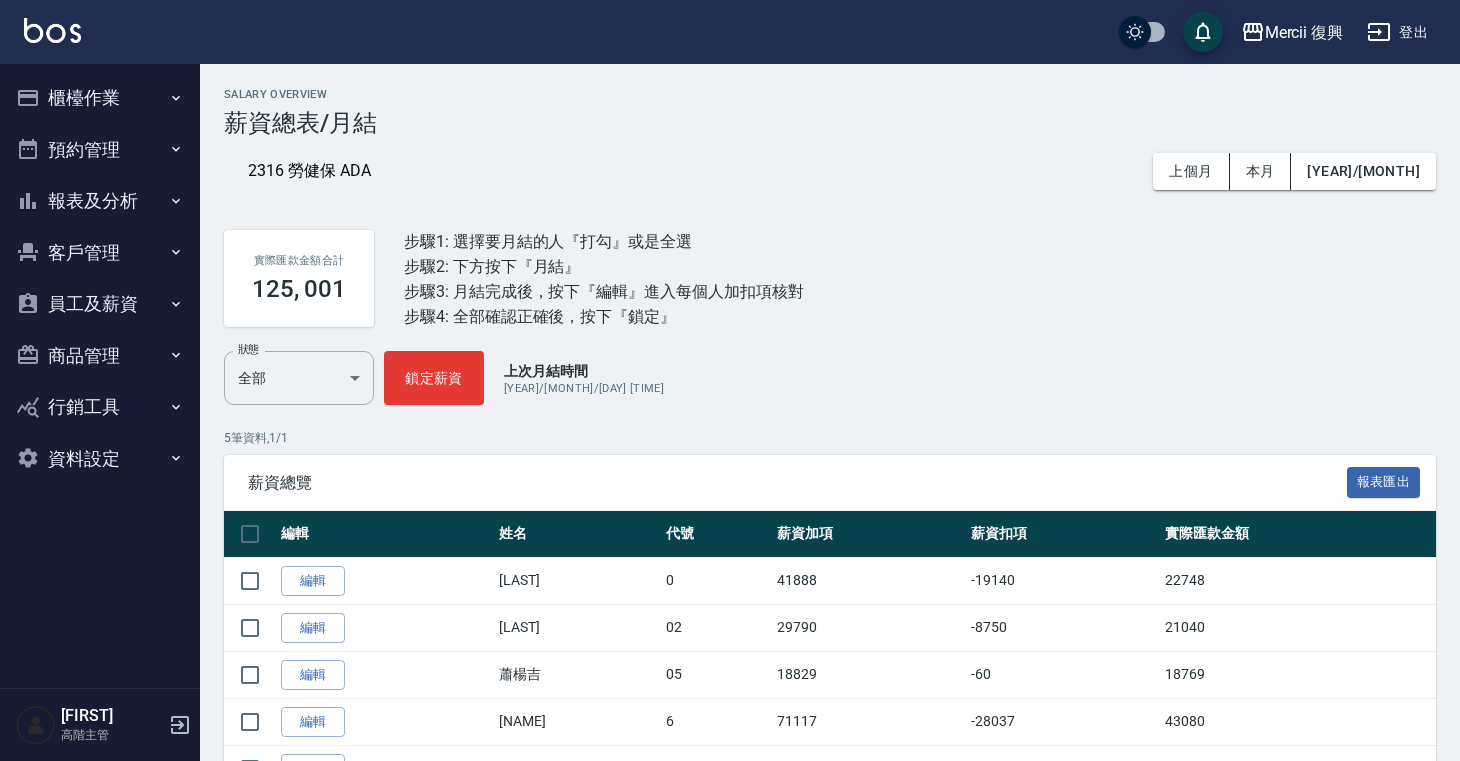 scroll, scrollTop: 98, scrollLeft: 0, axis: vertical 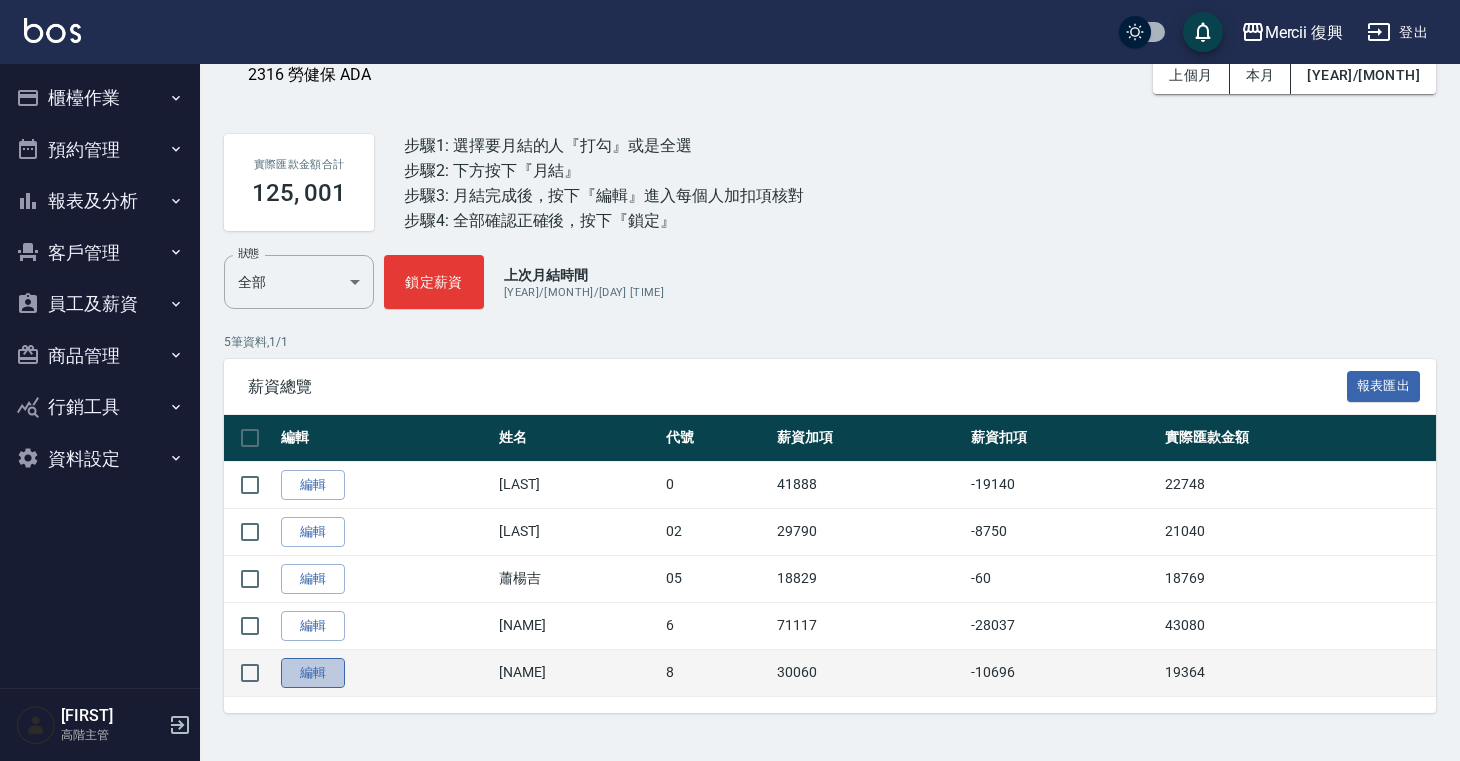 click on "編輯" at bounding box center [313, 673] 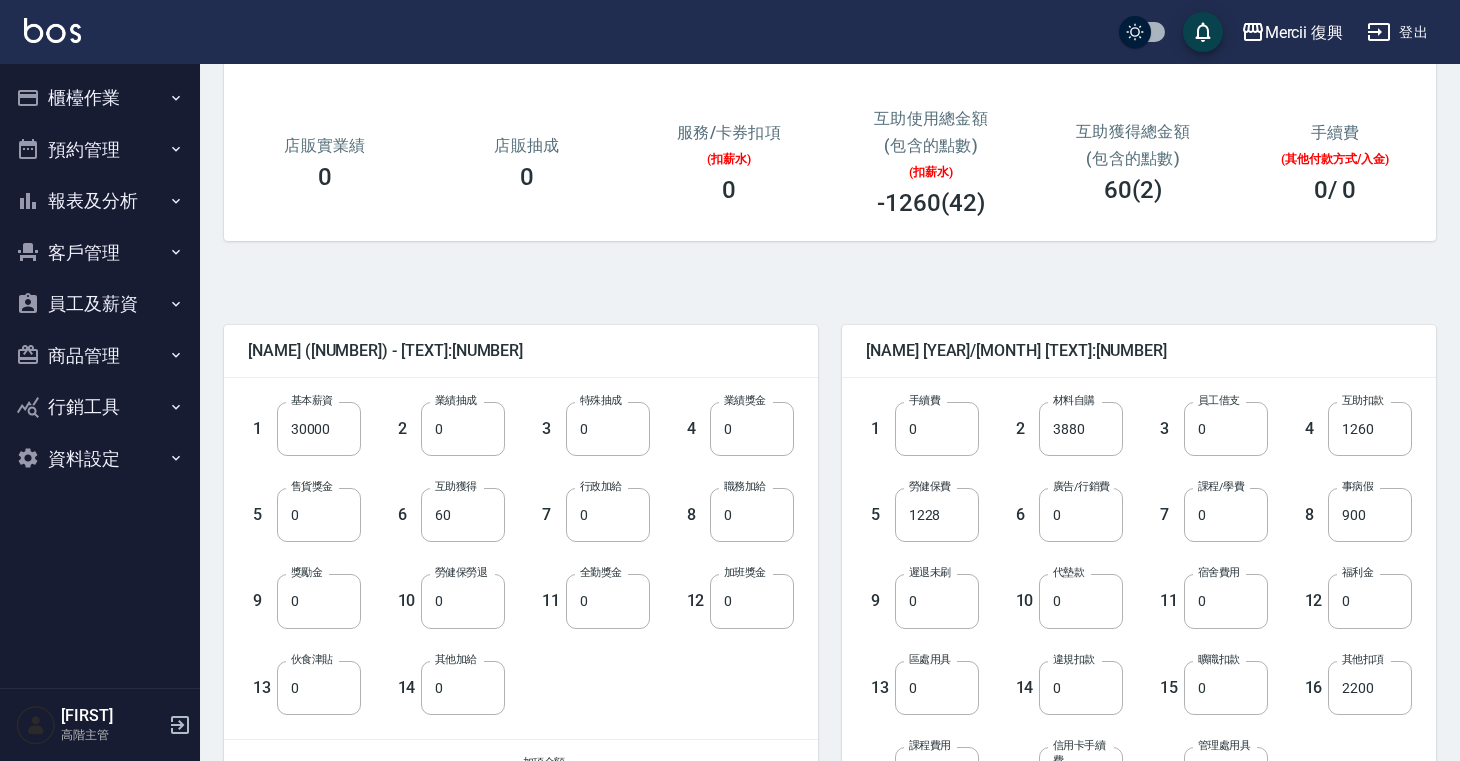 scroll, scrollTop: 481, scrollLeft: 0, axis: vertical 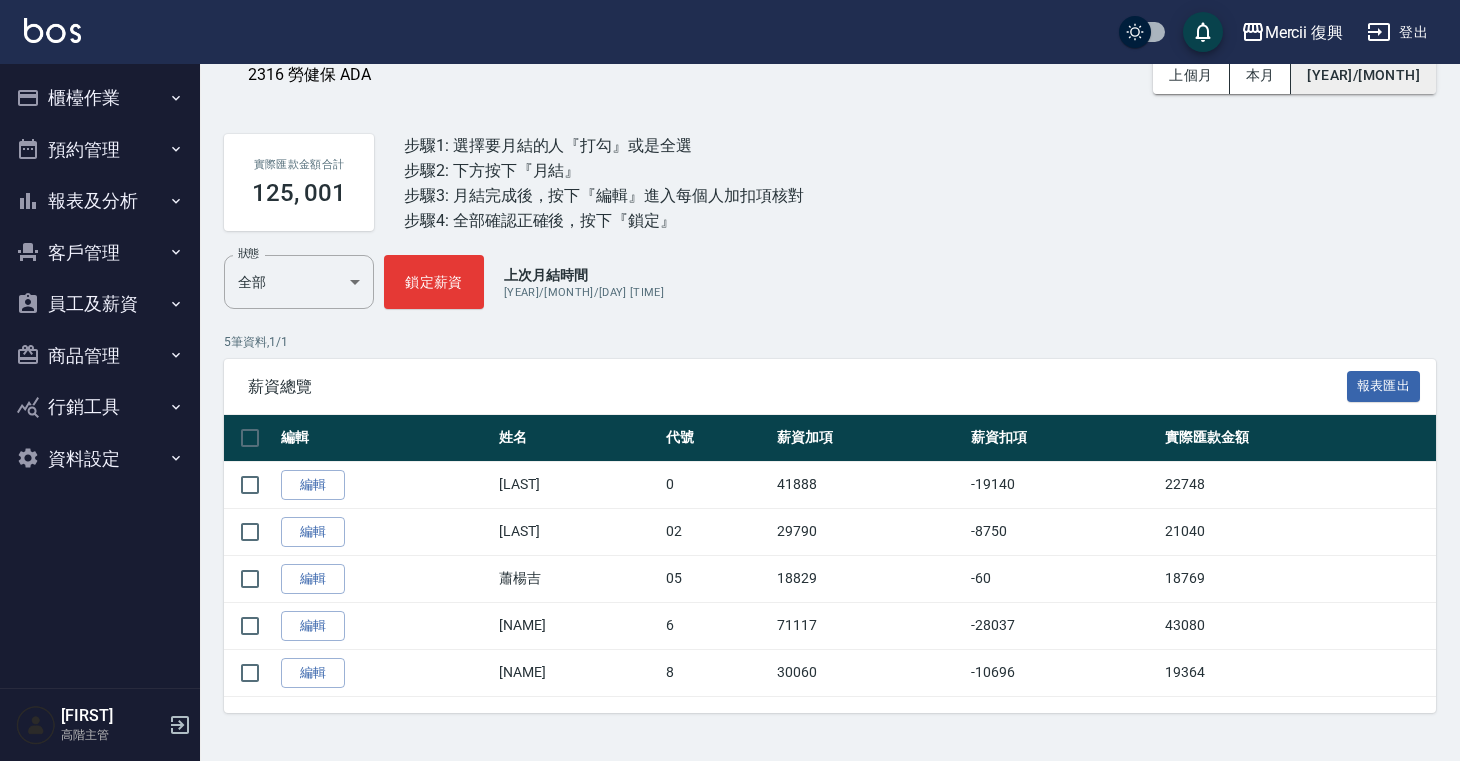 click on "[YEAR]/[MONTH]" at bounding box center [1363, 75] 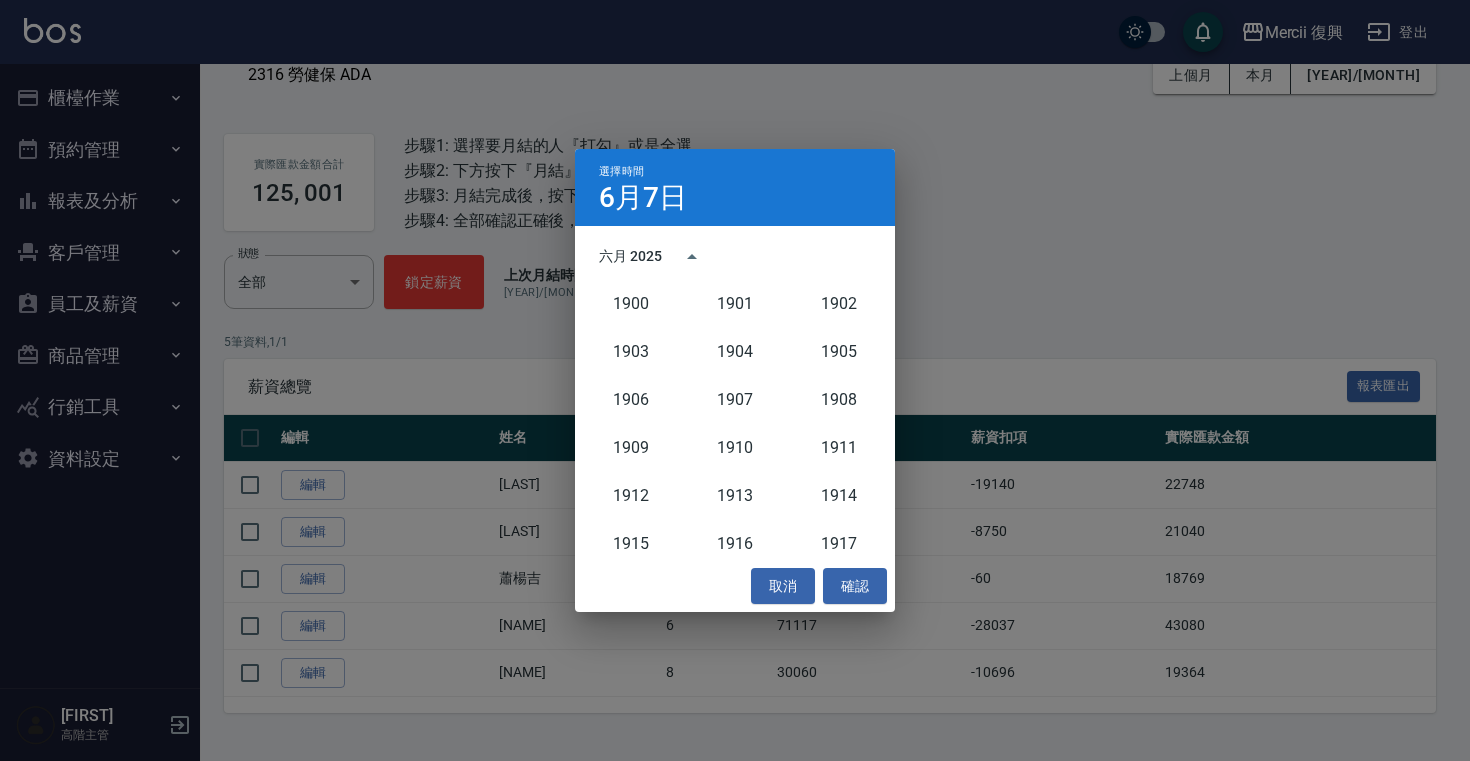 scroll, scrollTop: 1852, scrollLeft: 0, axis: vertical 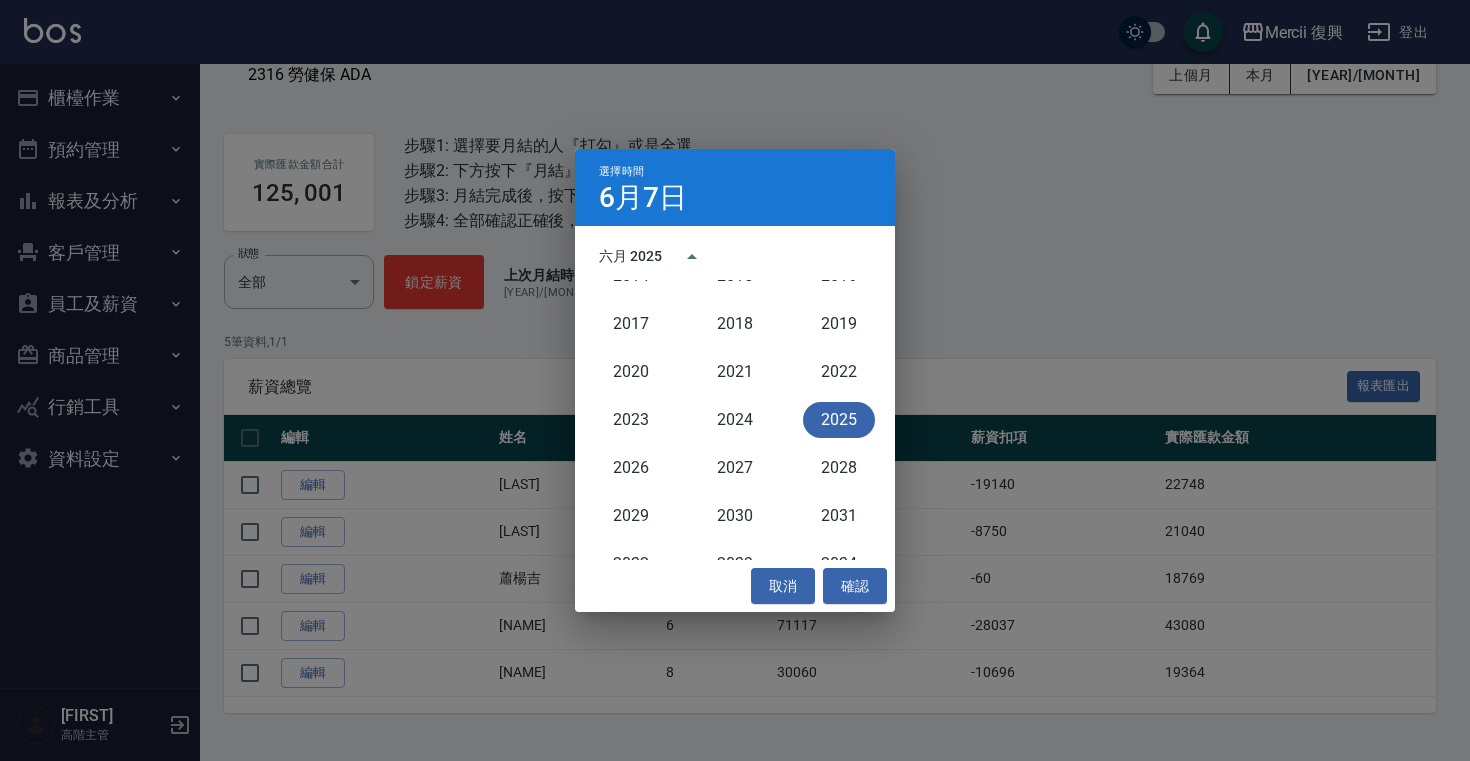 click on "2025" at bounding box center (839, 420) 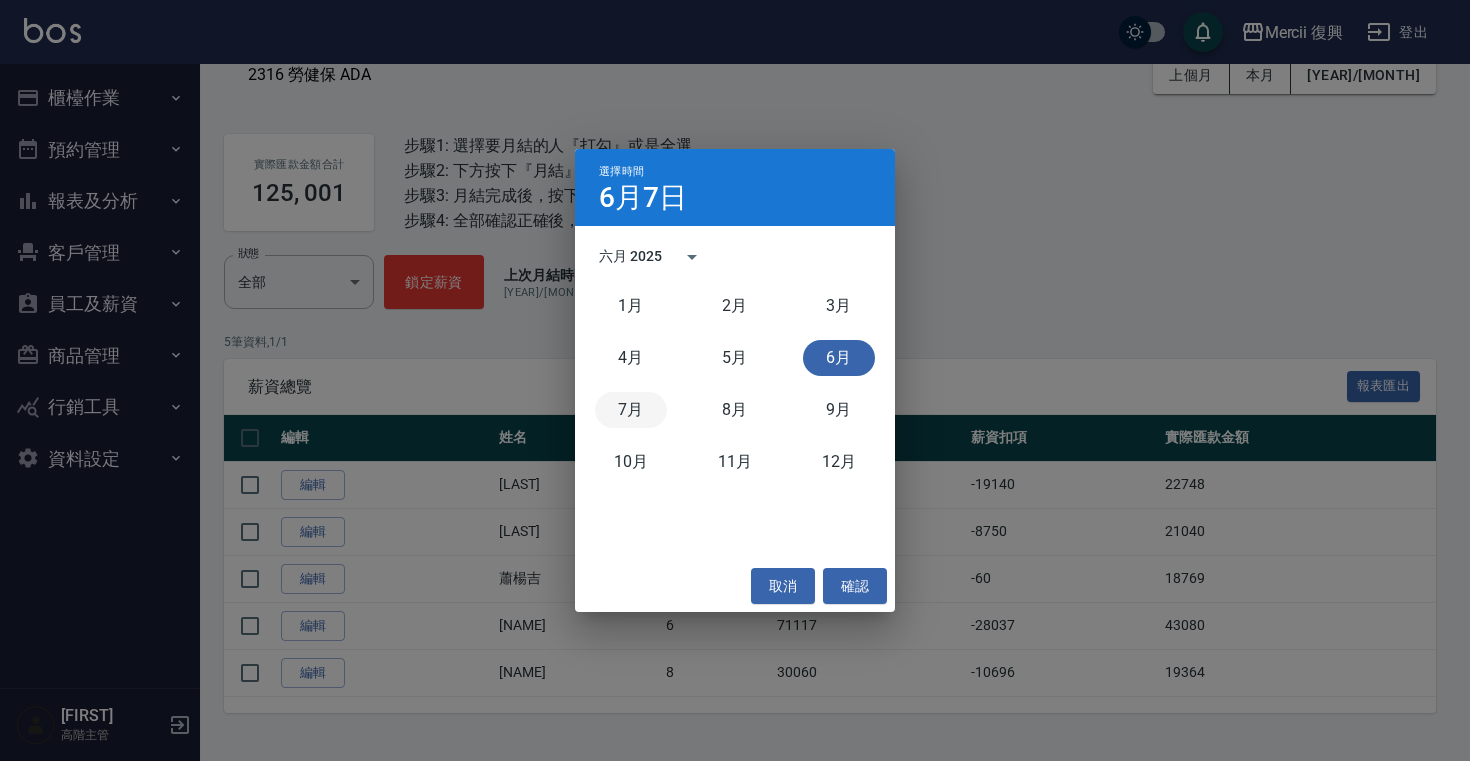 click on "7月" at bounding box center (631, 410) 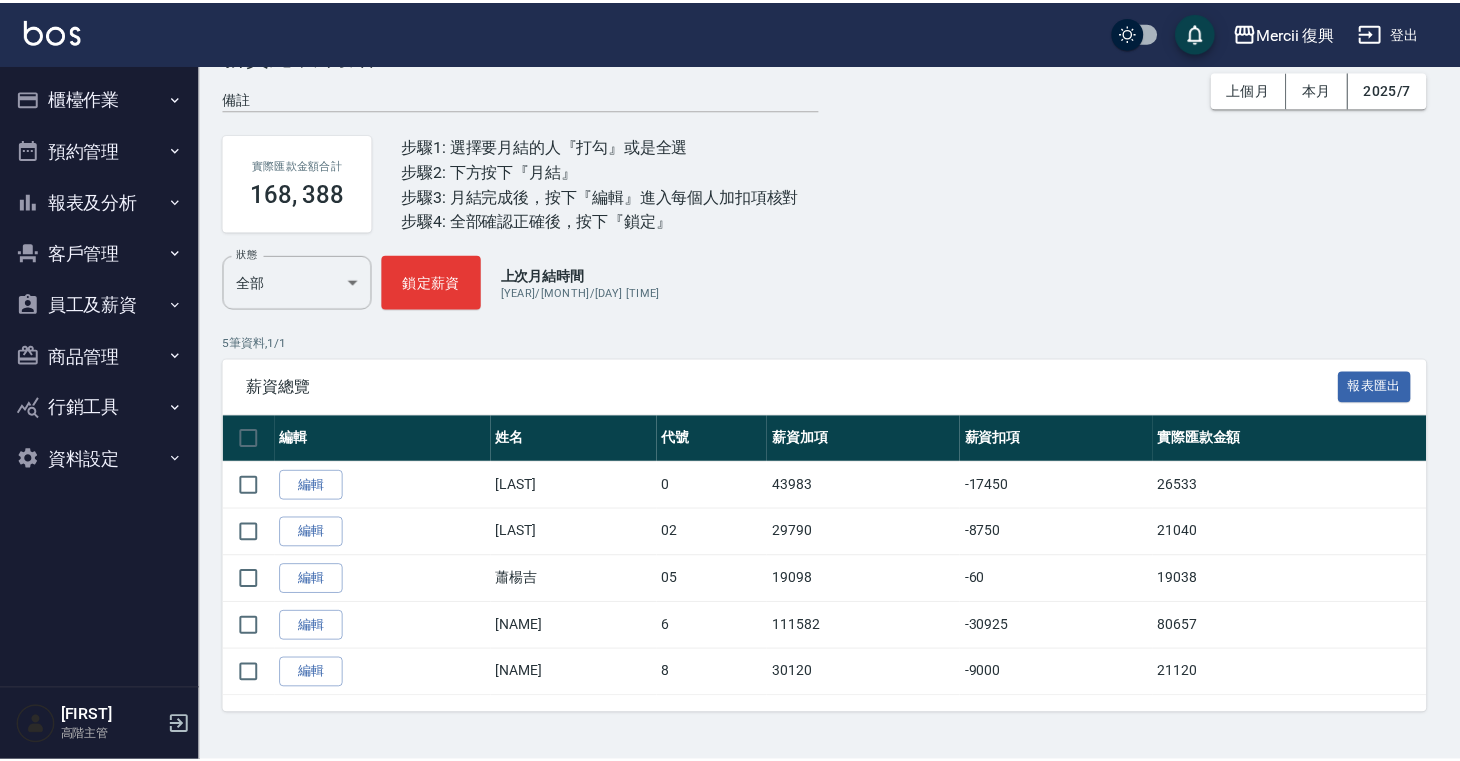 scroll, scrollTop: 69, scrollLeft: 0, axis: vertical 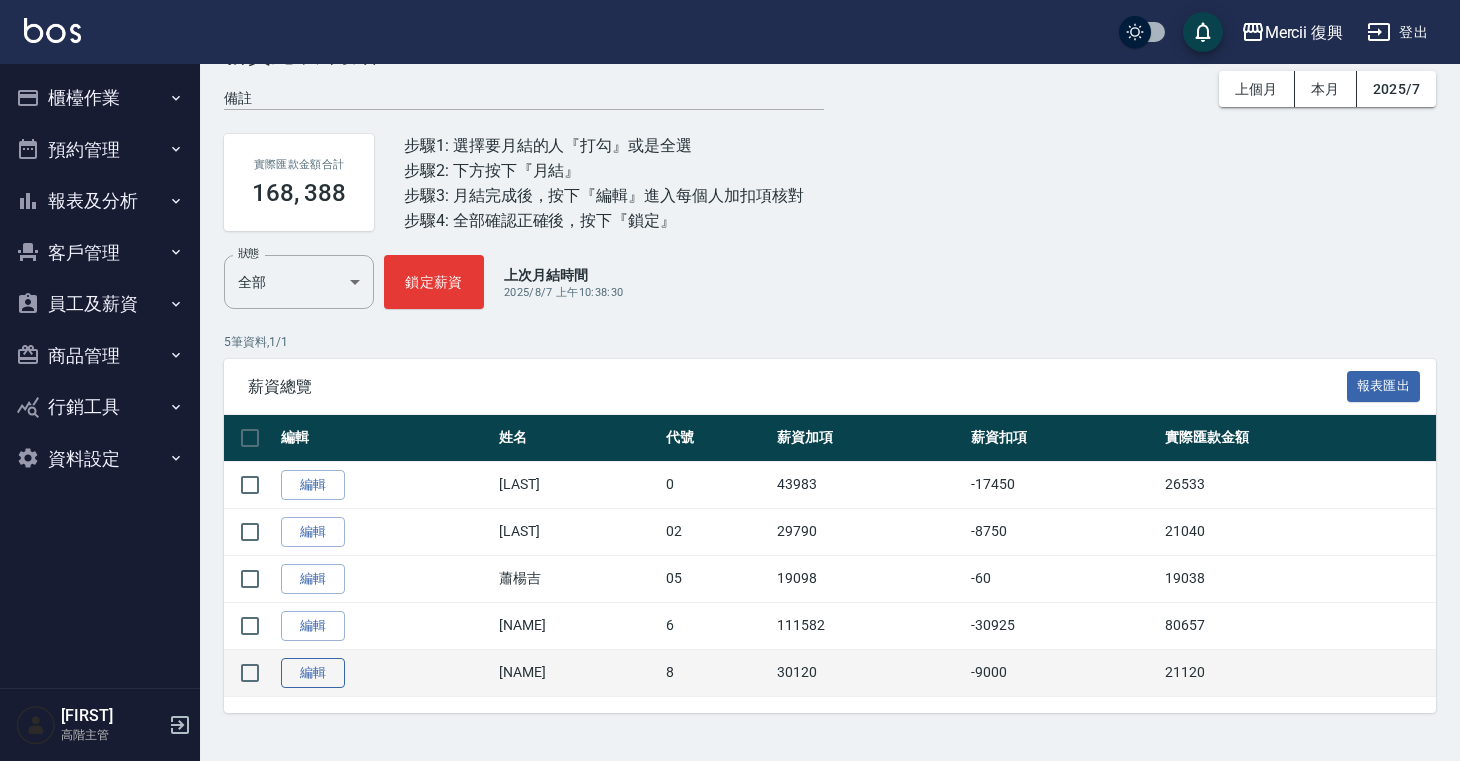 click on "編輯" at bounding box center [313, 673] 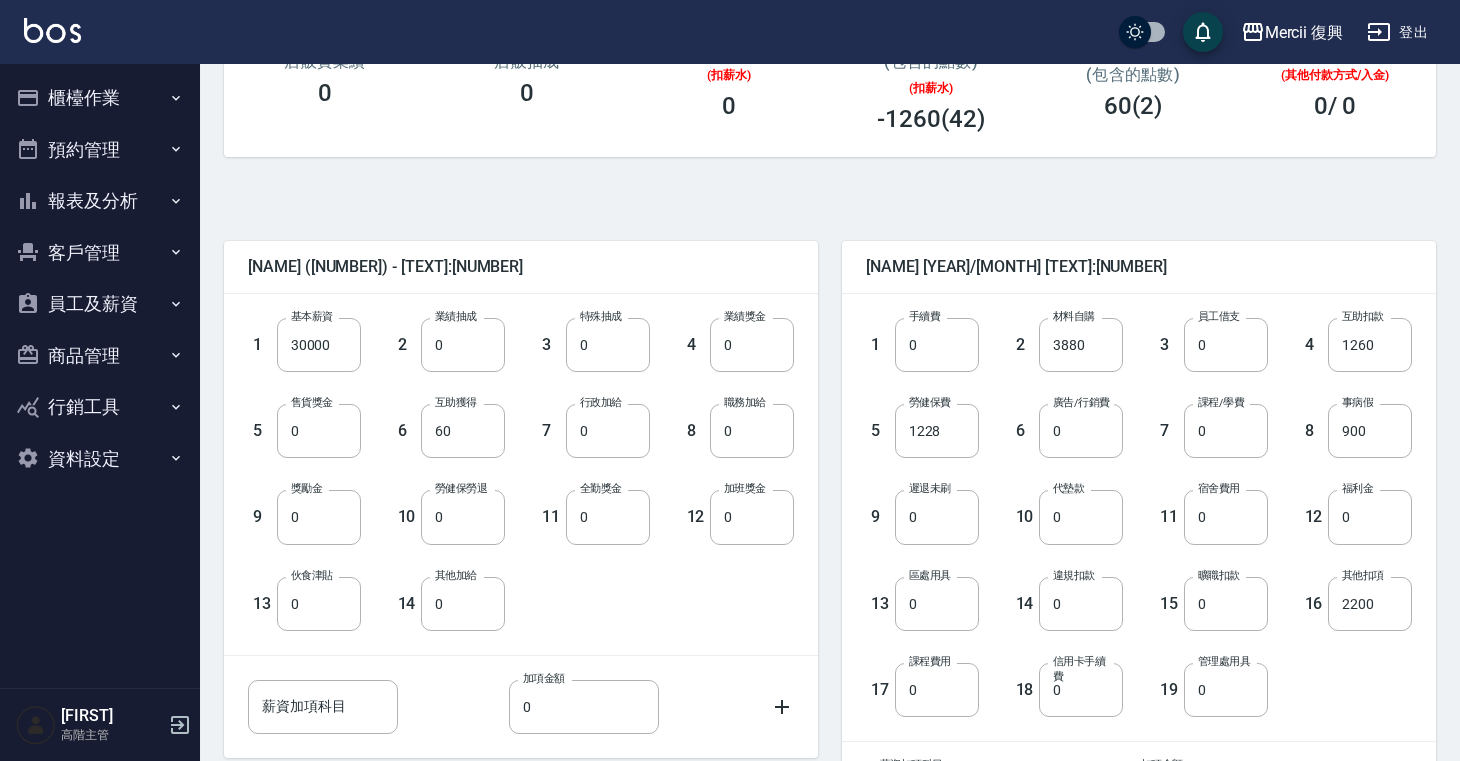 scroll, scrollTop: 0, scrollLeft: 0, axis: both 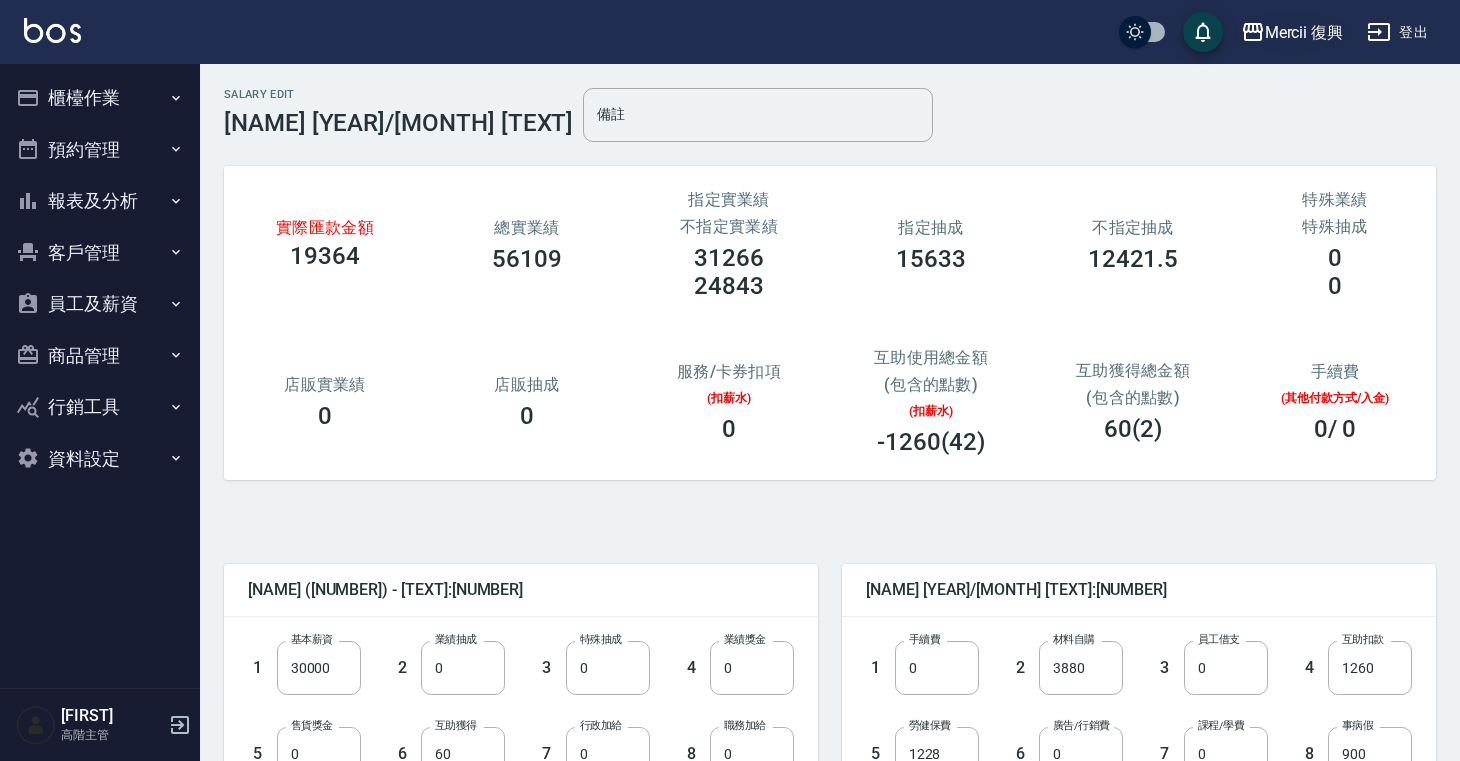 click on "Mercii 復興" at bounding box center (1304, 32) 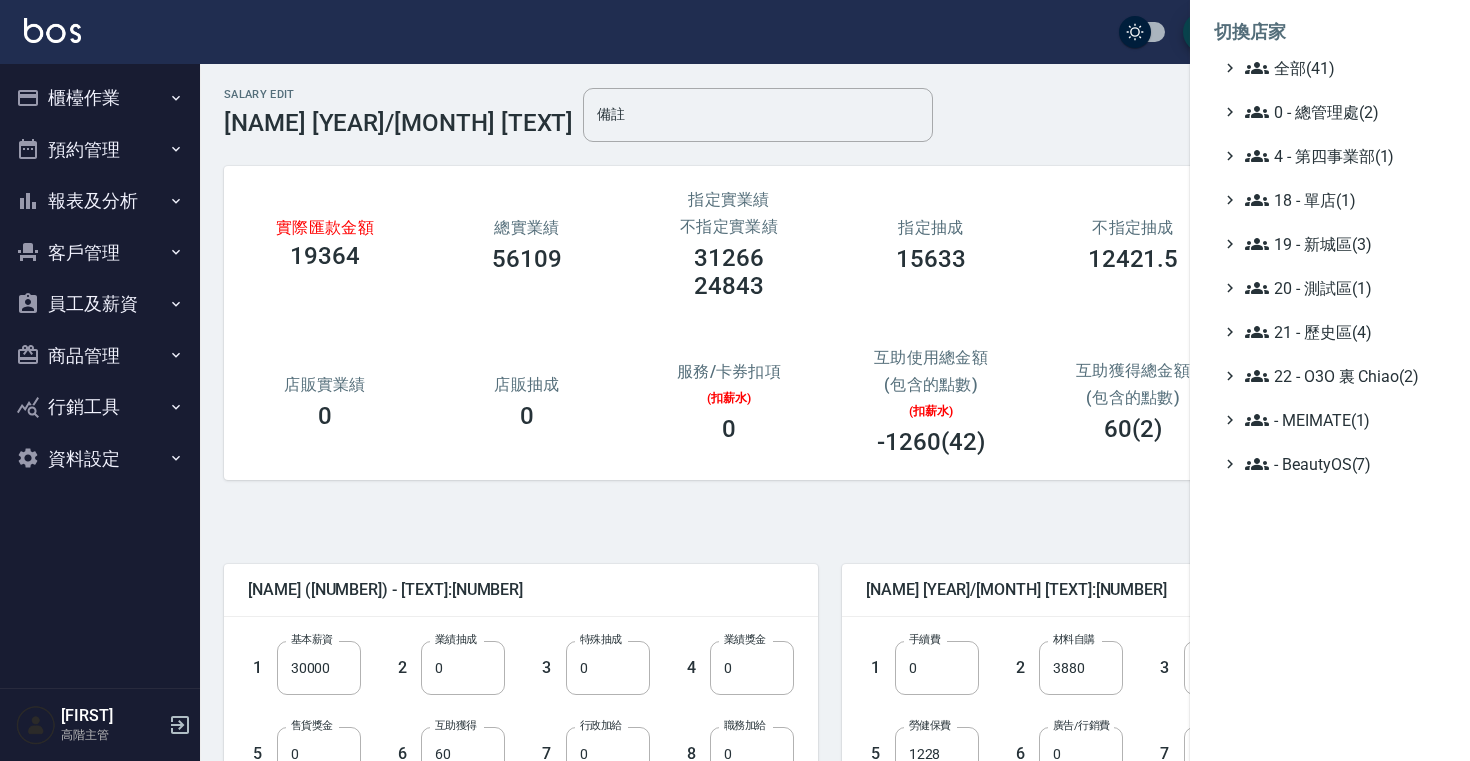 click at bounding box center [735, 380] 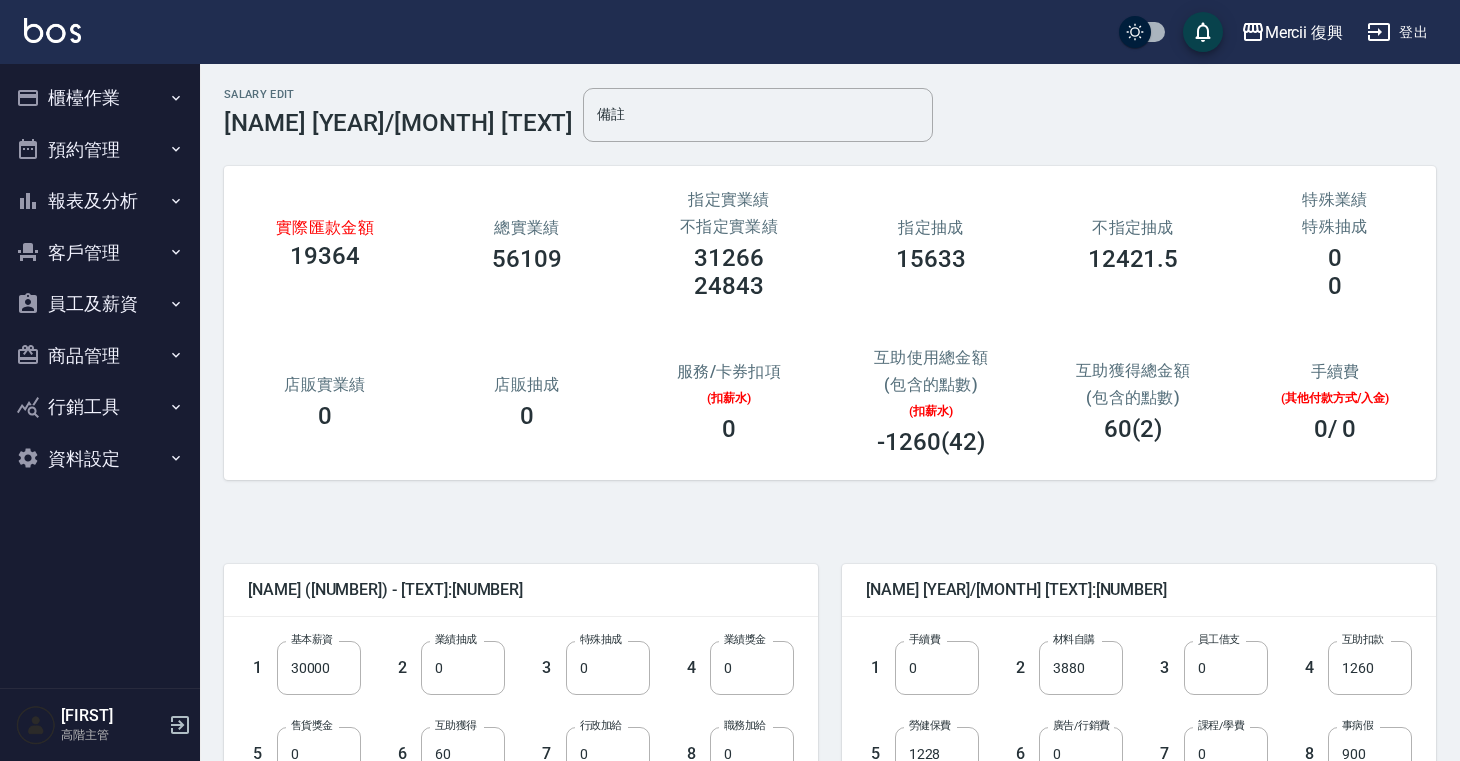 click on "員工及薪資" at bounding box center (100, 304) 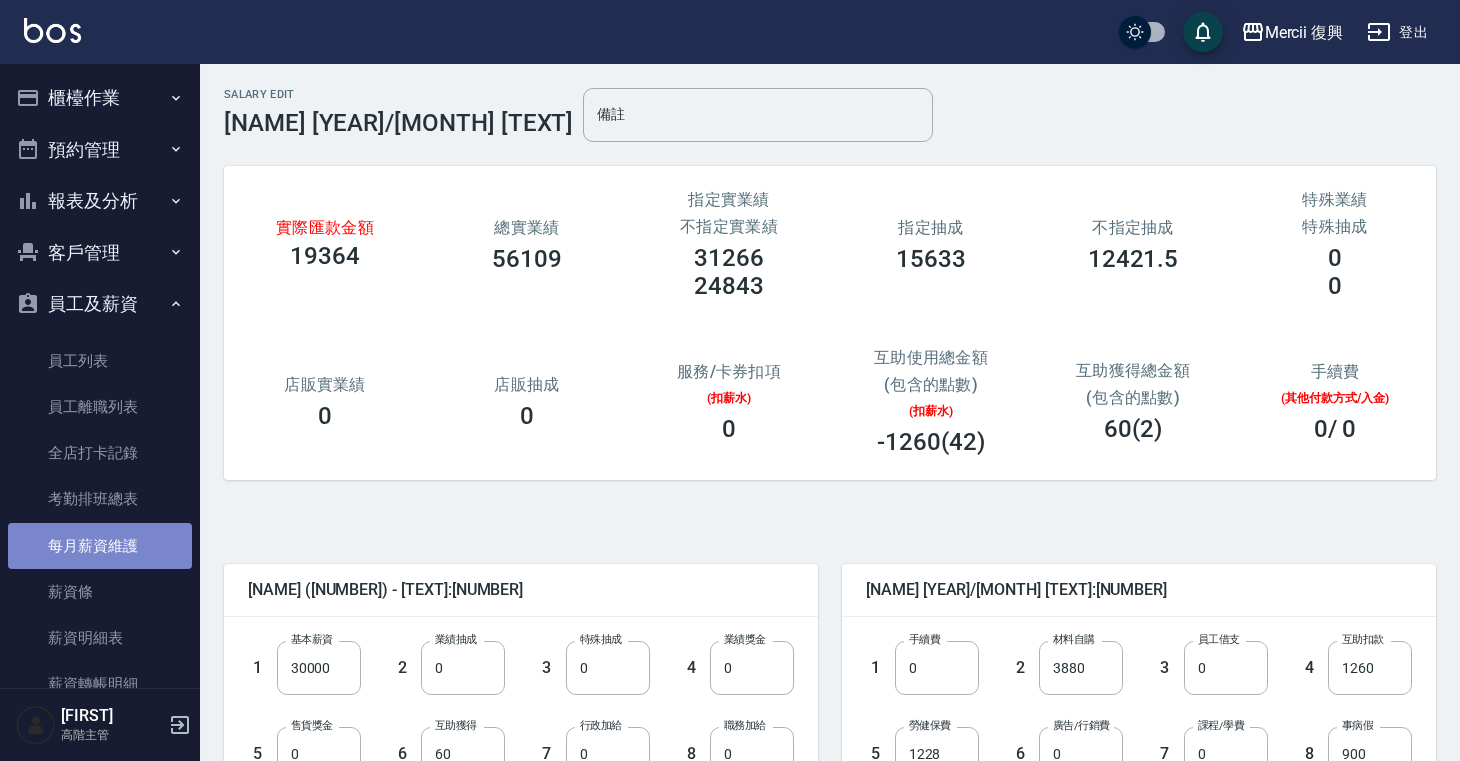 click on "每月薪資維護" at bounding box center [100, 546] 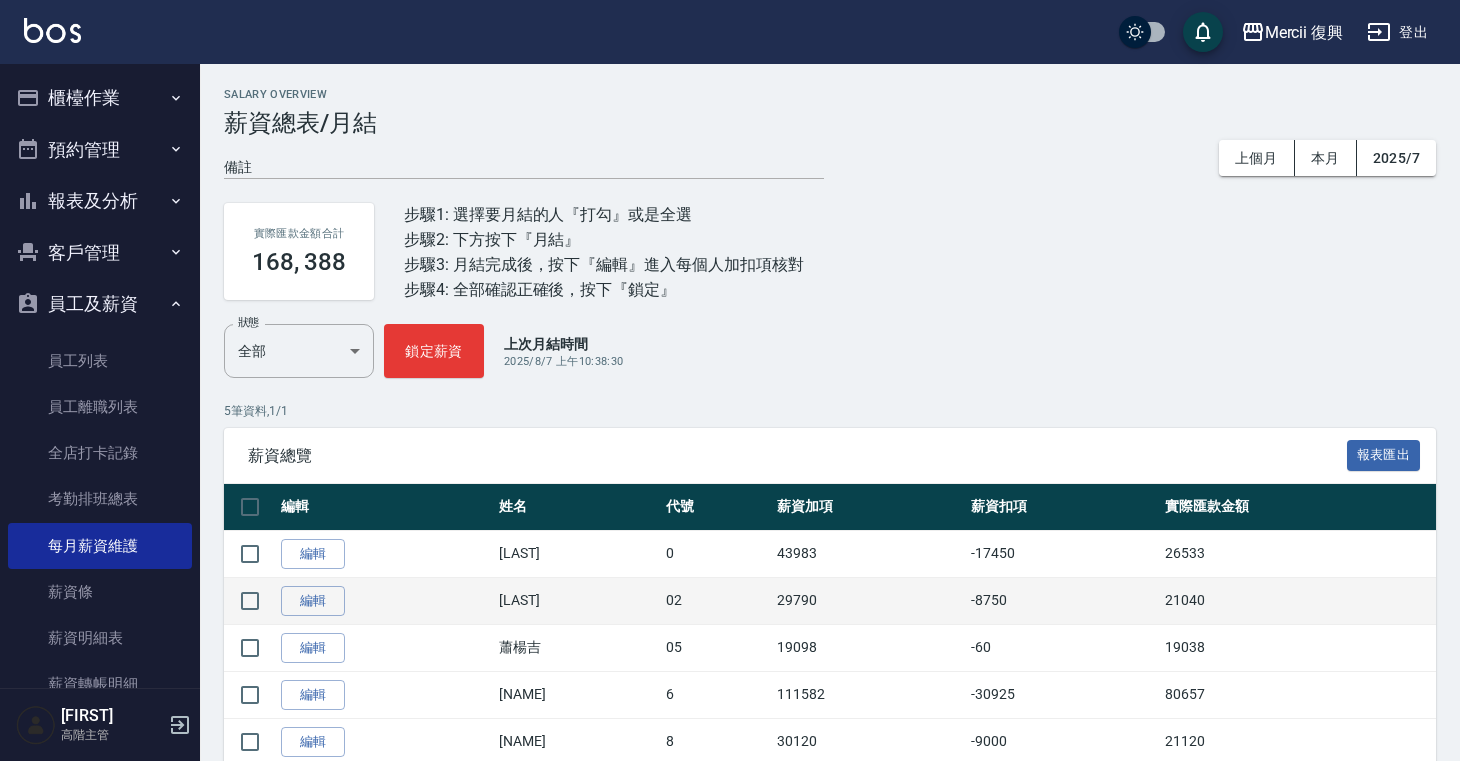 scroll, scrollTop: 69, scrollLeft: 0, axis: vertical 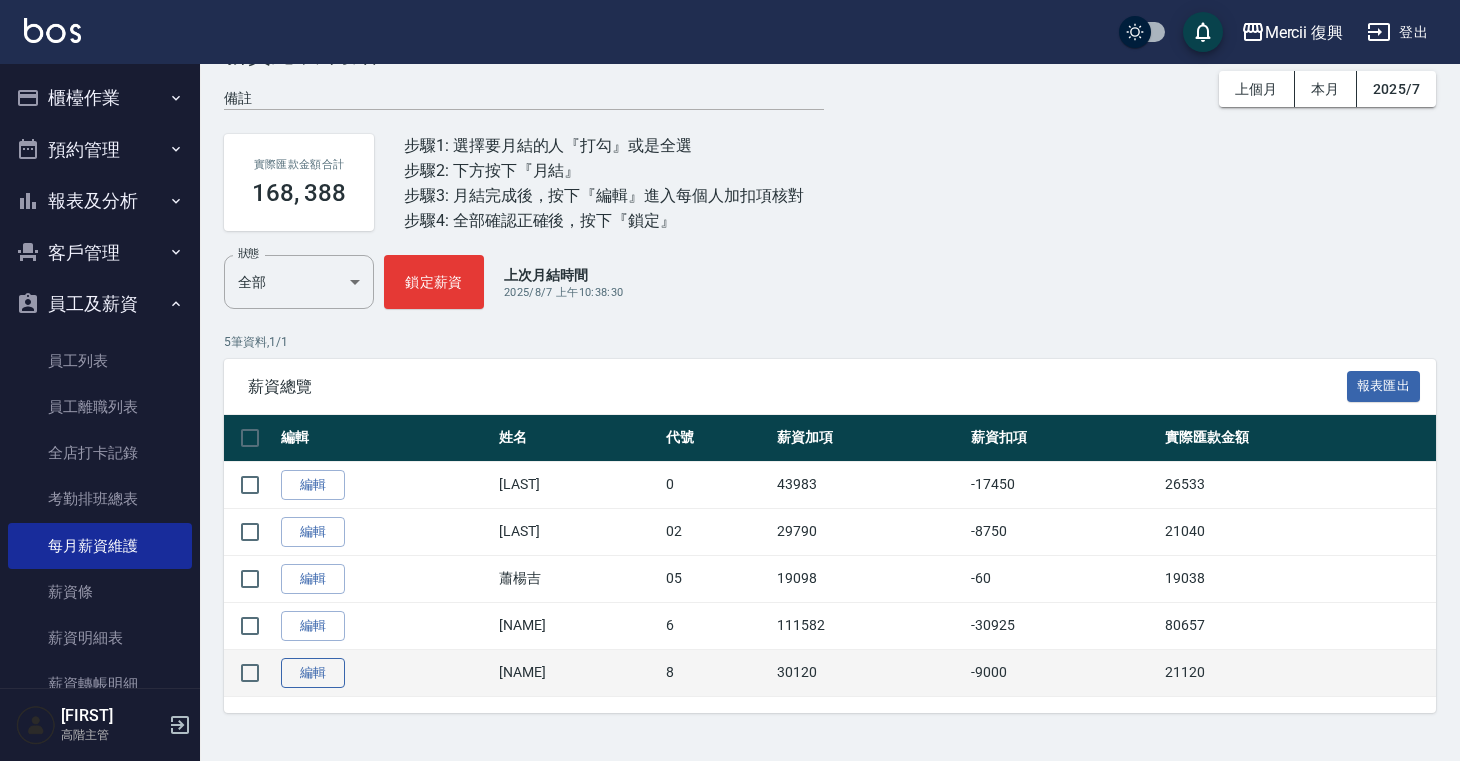 click on "編輯" at bounding box center [313, 673] 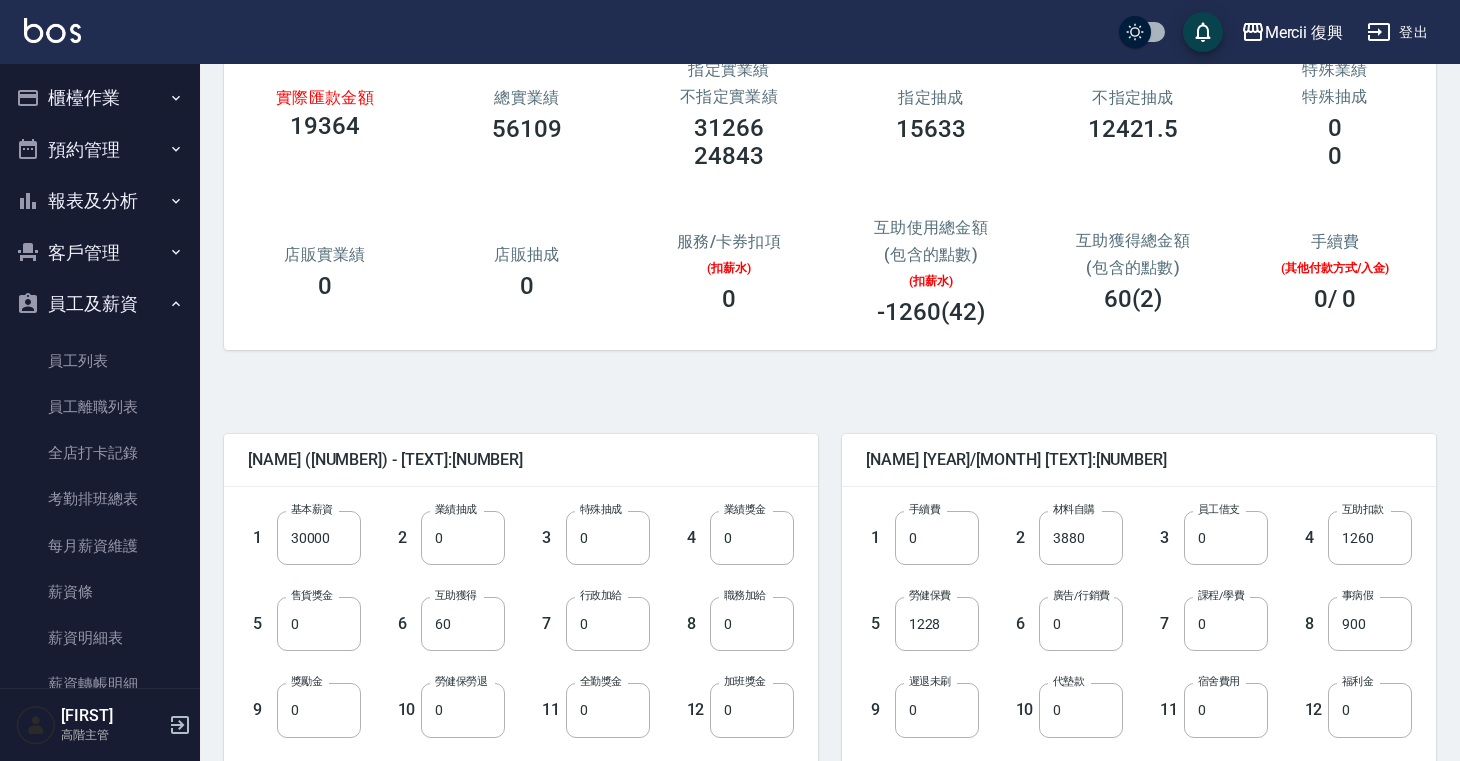 scroll, scrollTop: 0, scrollLeft: 0, axis: both 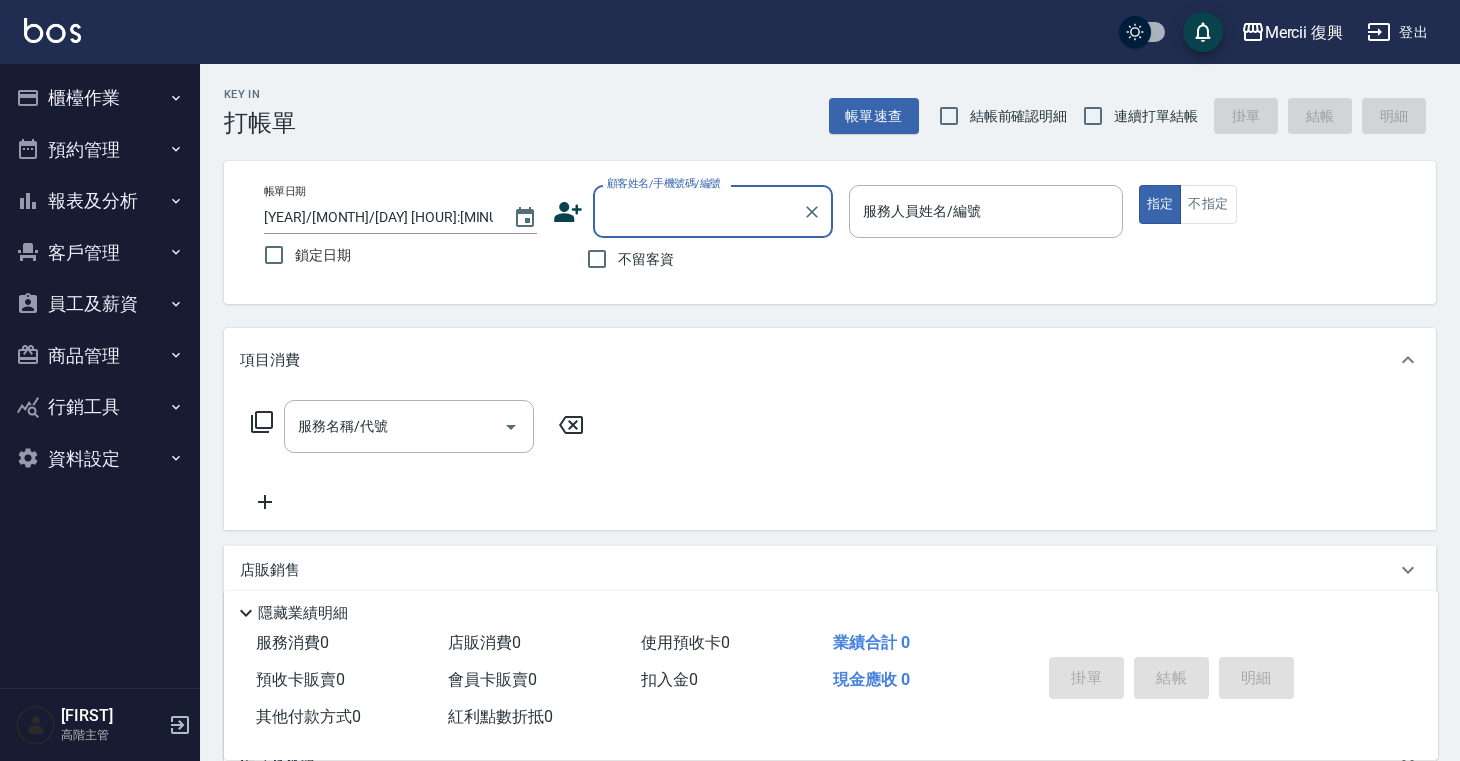 click on "員工及薪資" at bounding box center (100, 304) 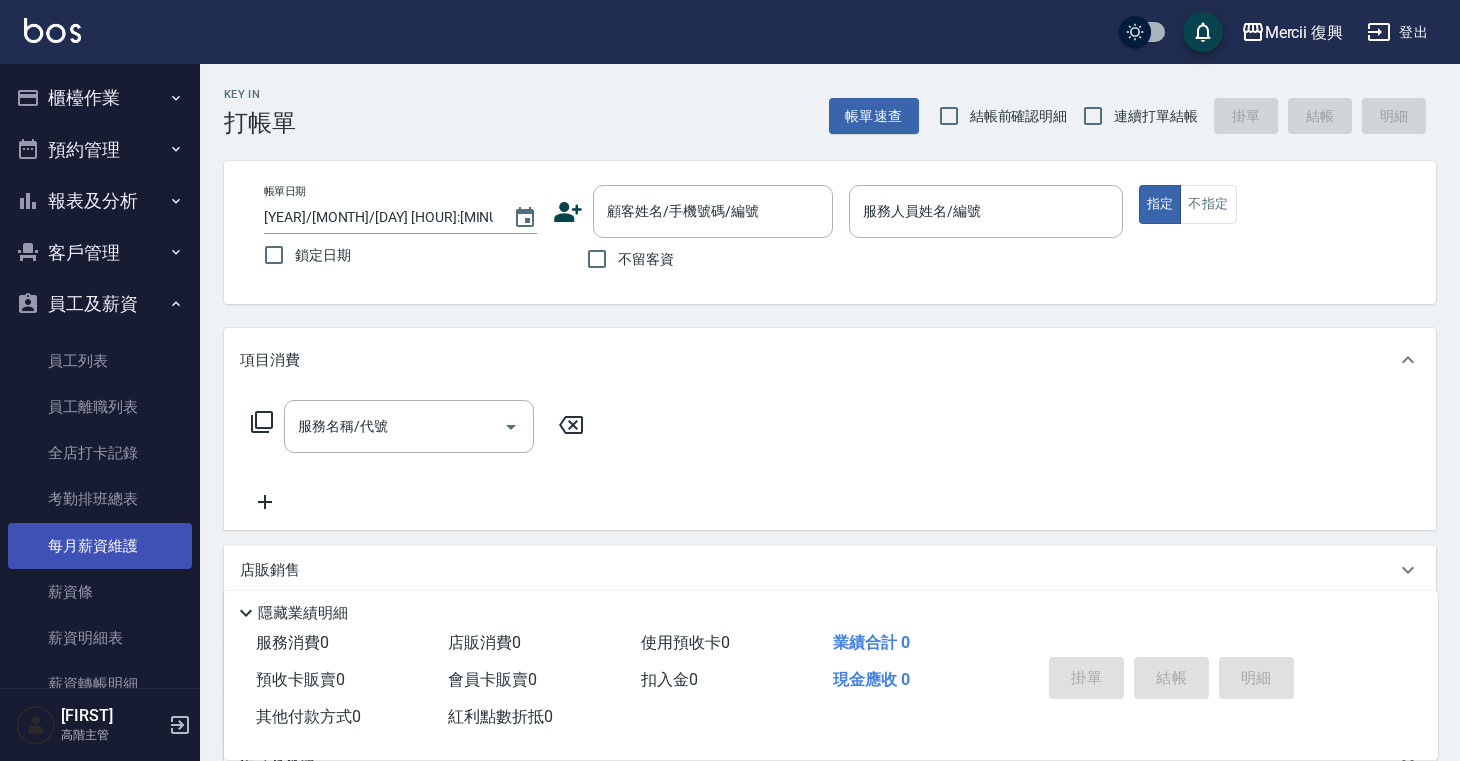 click on "每月薪資維護" at bounding box center (100, 546) 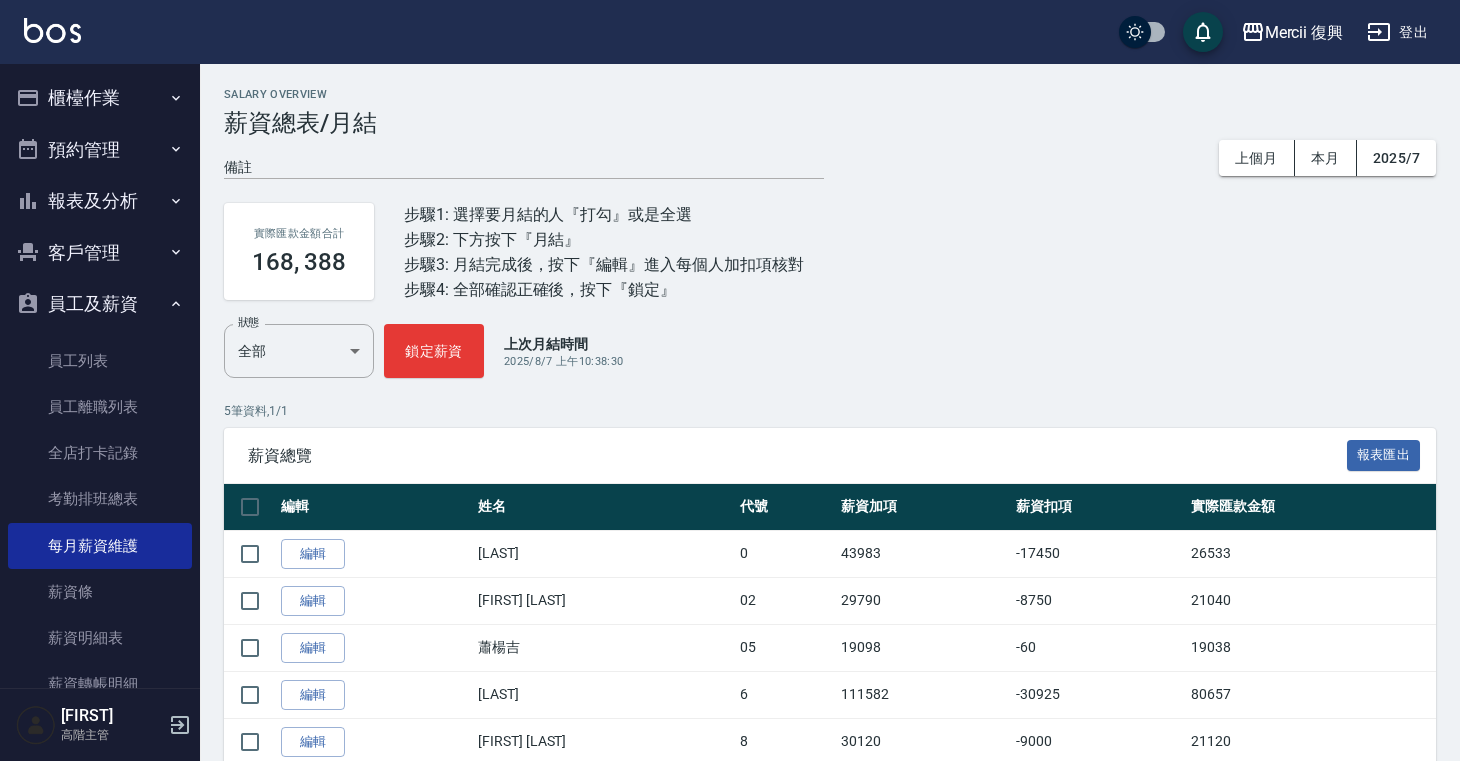 scroll, scrollTop: 69, scrollLeft: 0, axis: vertical 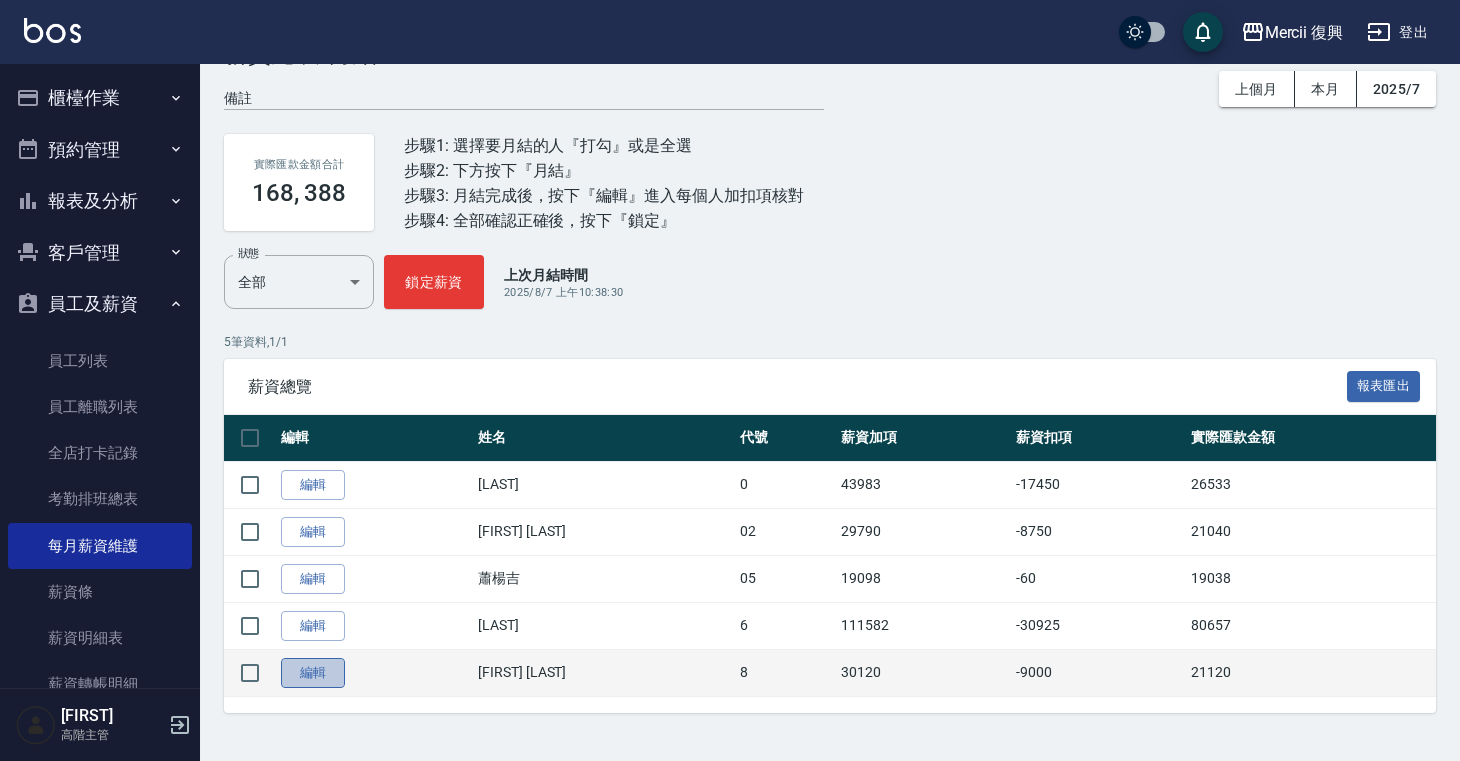 click on "編輯" at bounding box center (313, 673) 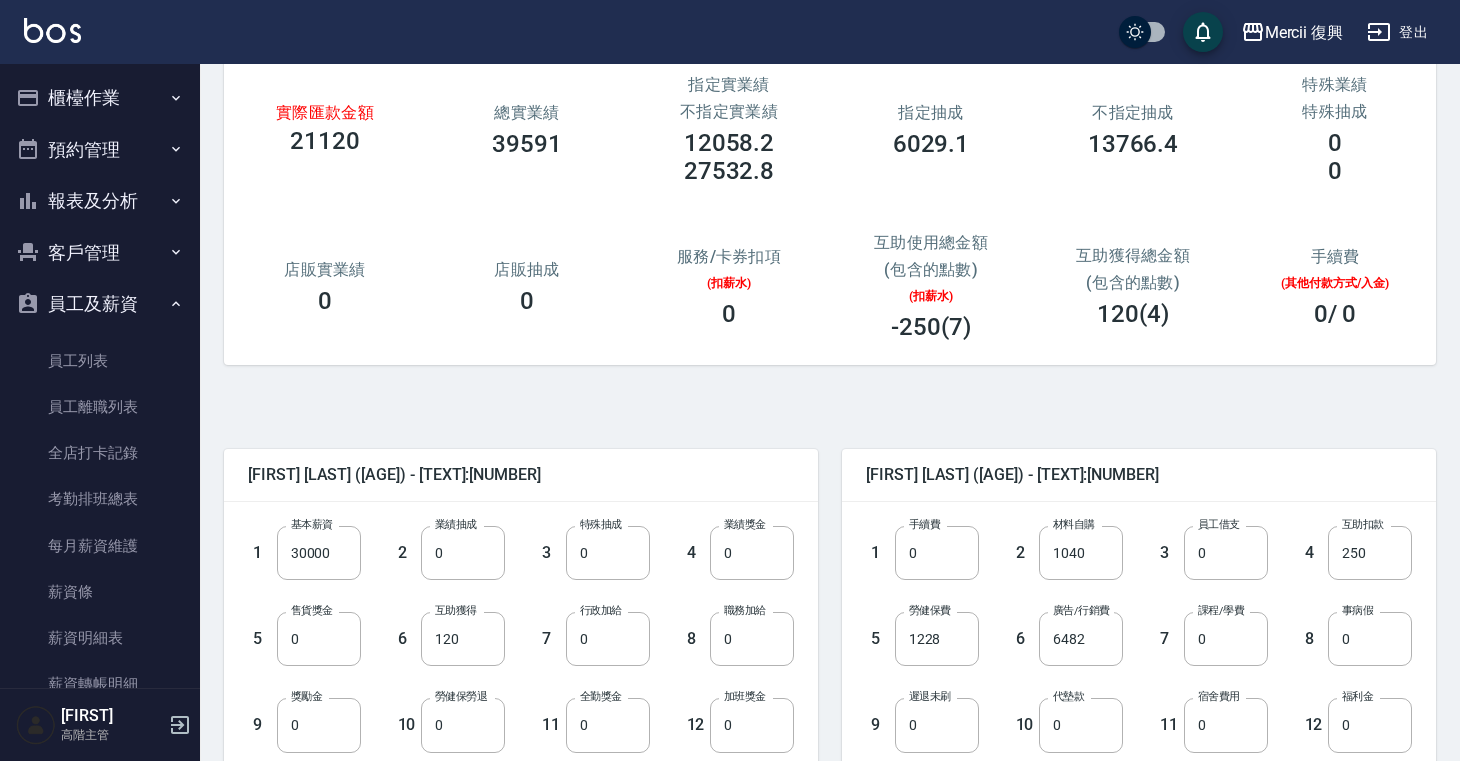 scroll, scrollTop: 314, scrollLeft: 0, axis: vertical 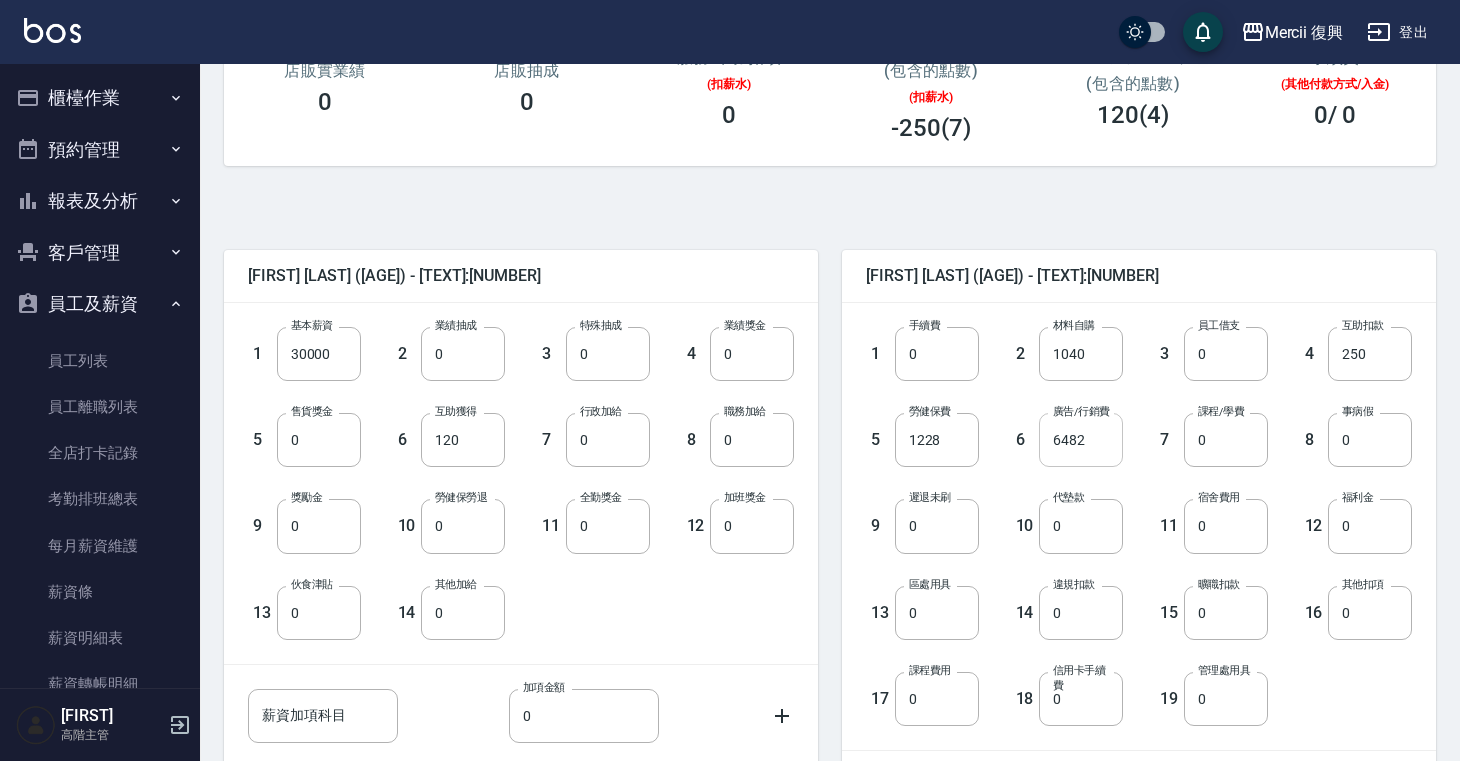 click on "6482" at bounding box center (1081, 440) 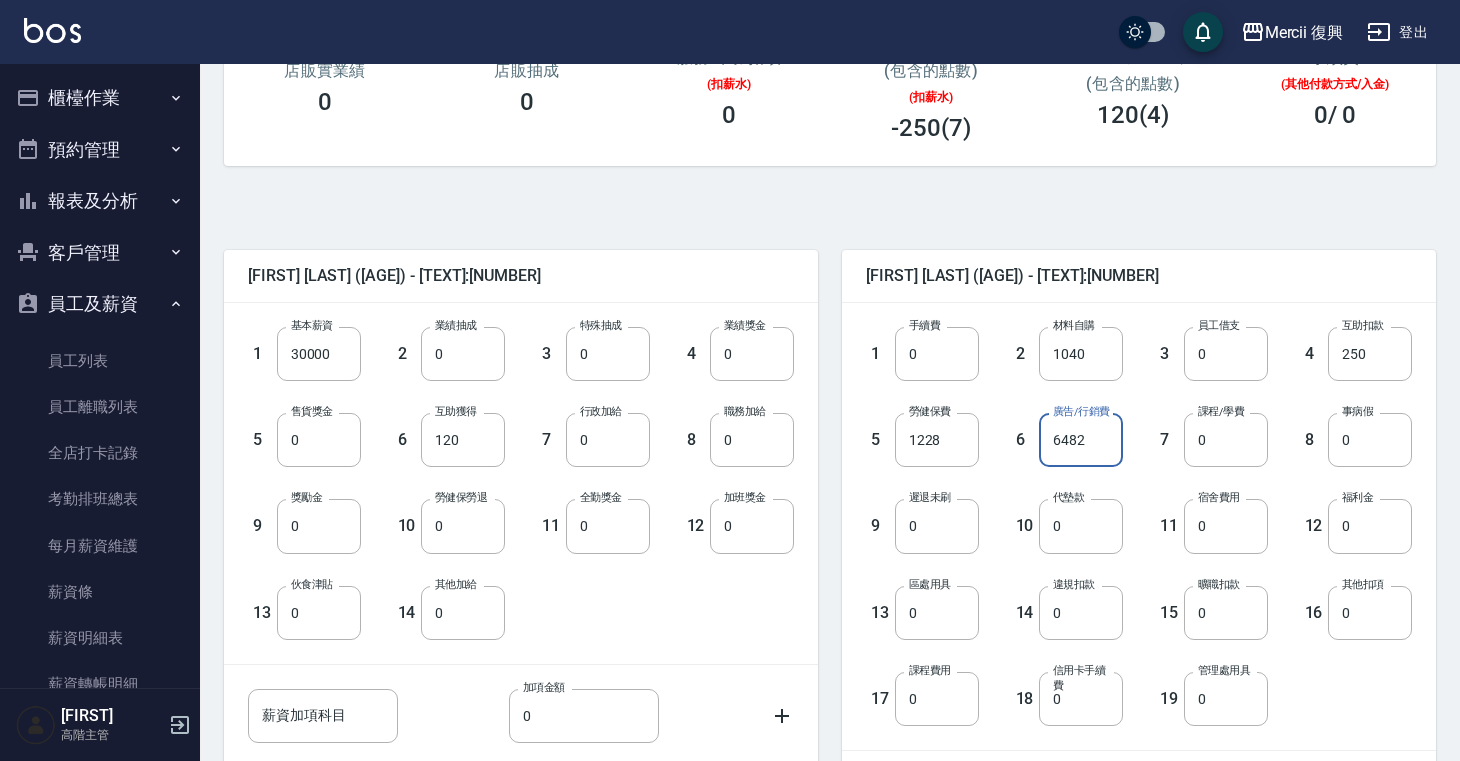 click on "6482" at bounding box center (1081, 440) 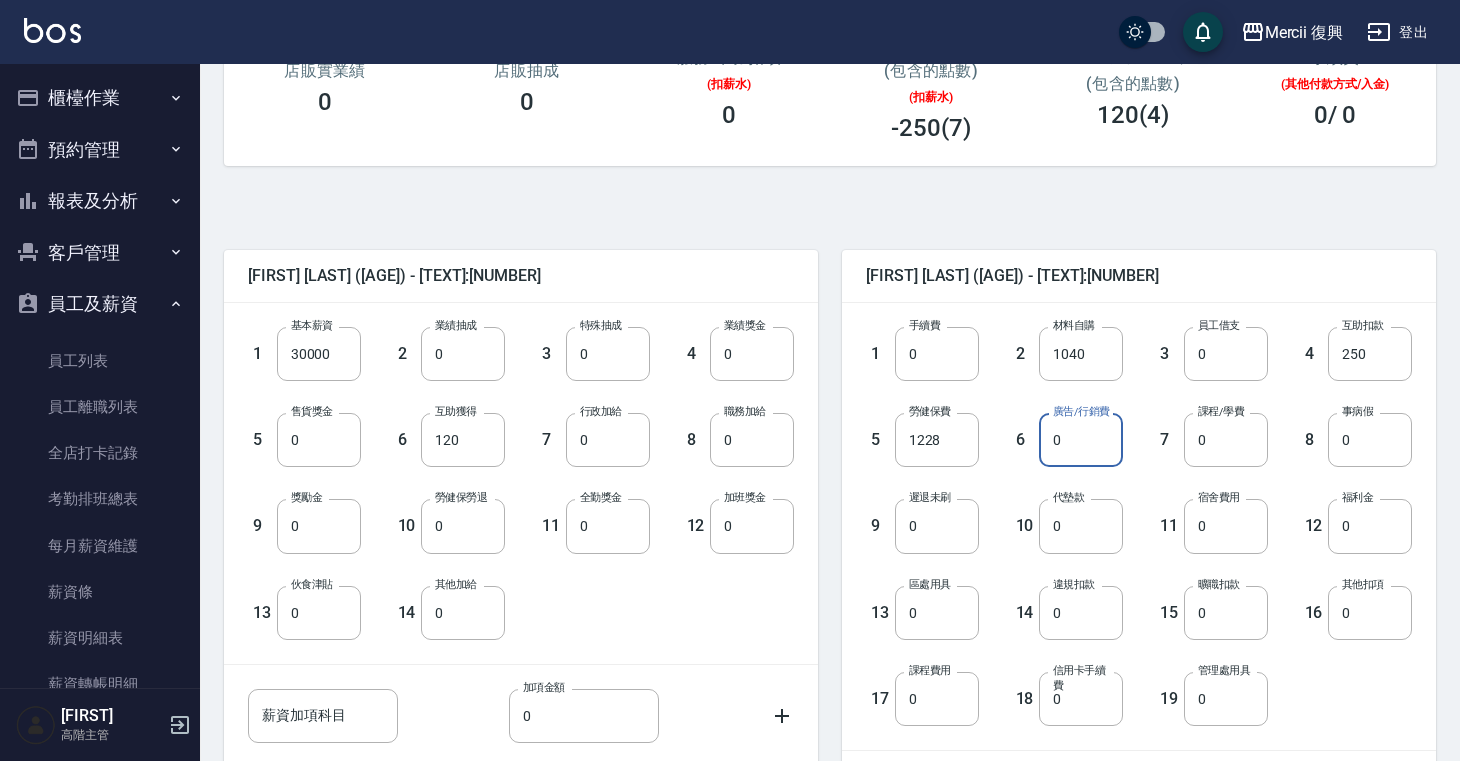 scroll, scrollTop: 538, scrollLeft: 0, axis: vertical 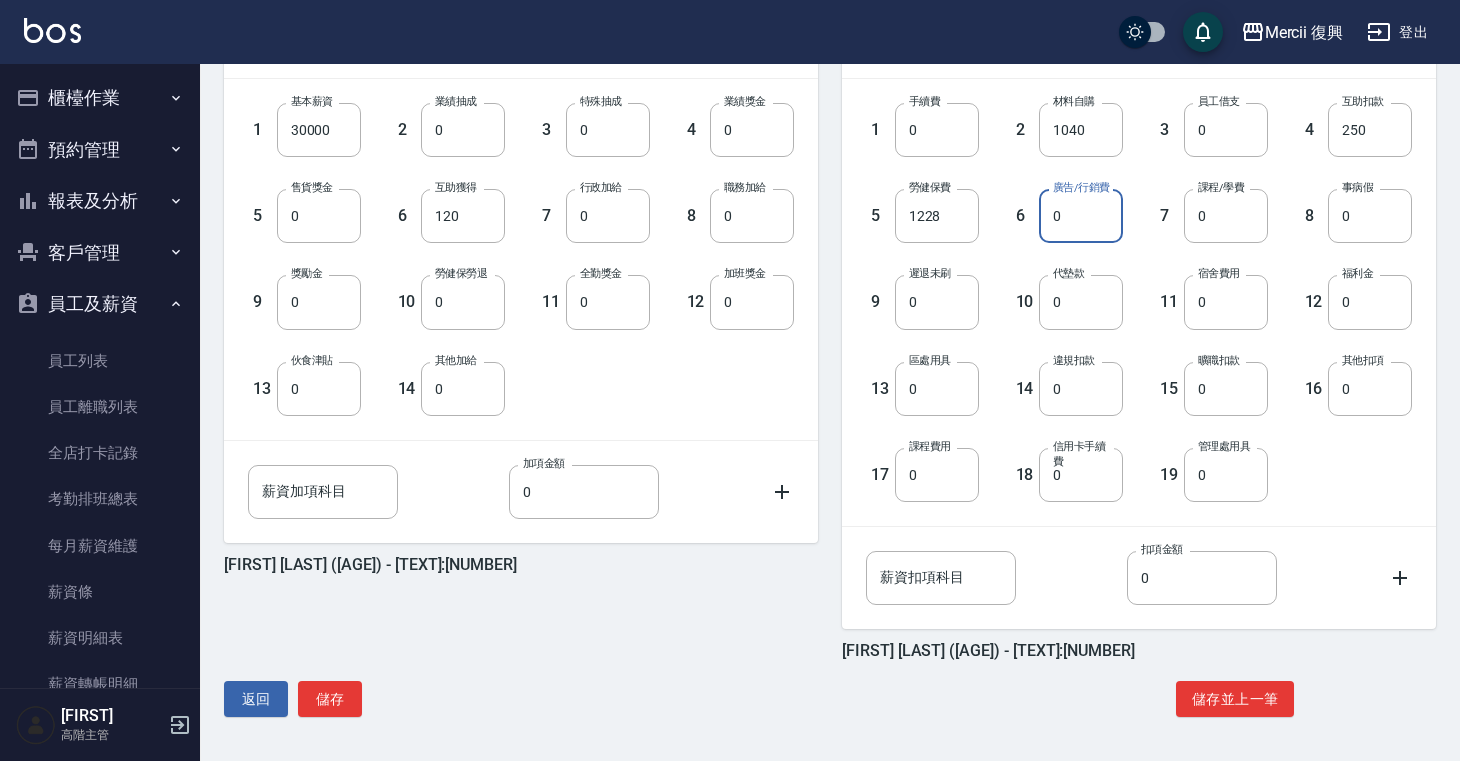 type on "0" 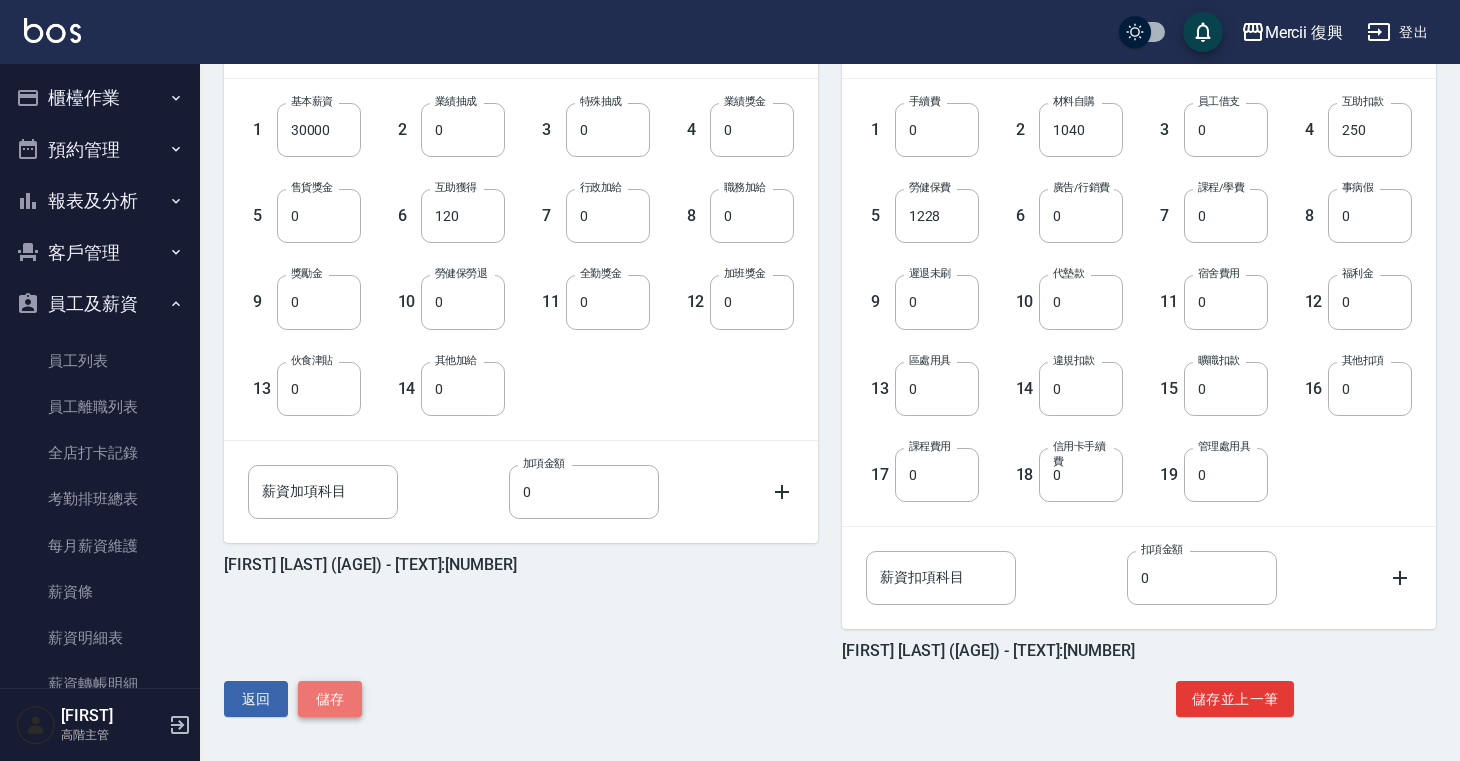 click on "儲存" at bounding box center [330, 699] 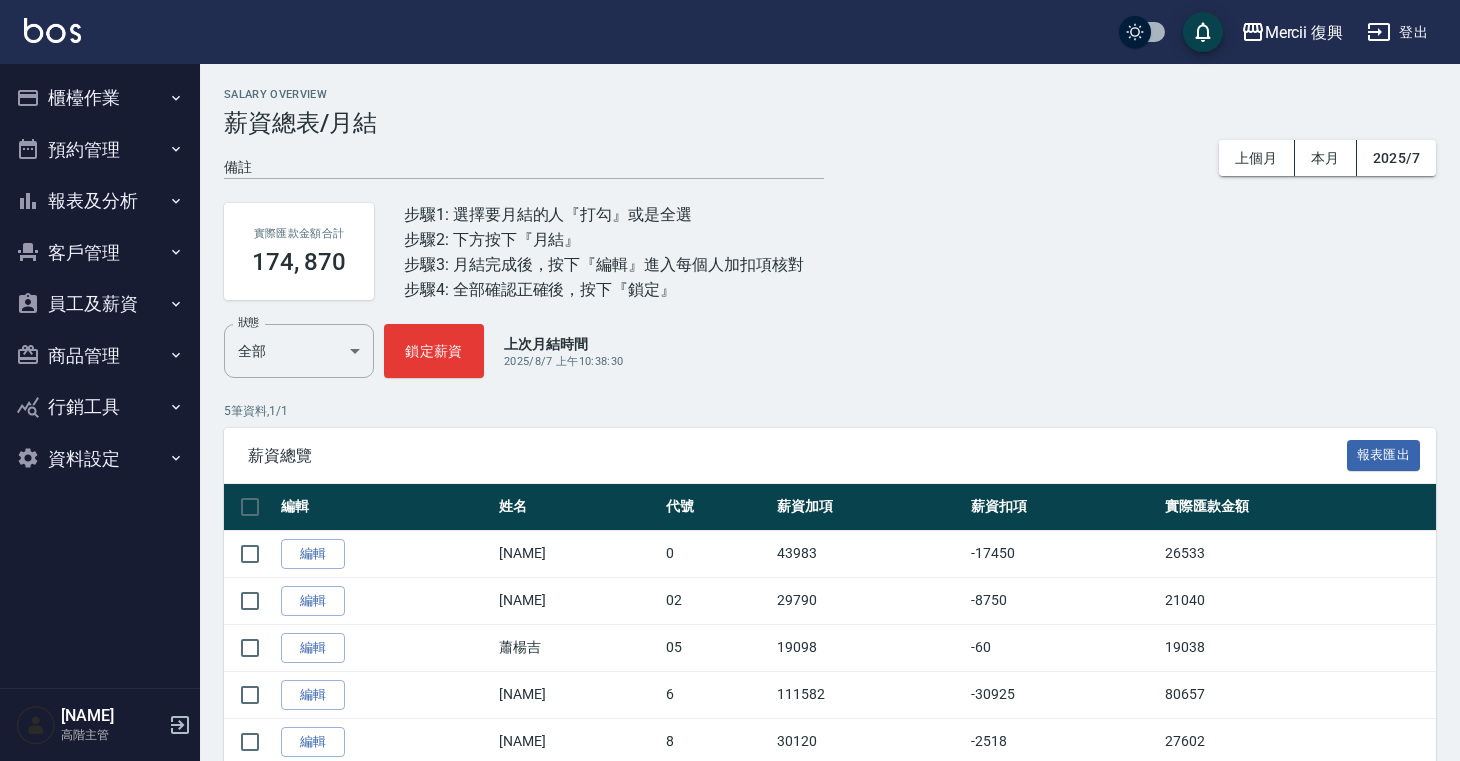scroll, scrollTop: 69, scrollLeft: 0, axis: vertical 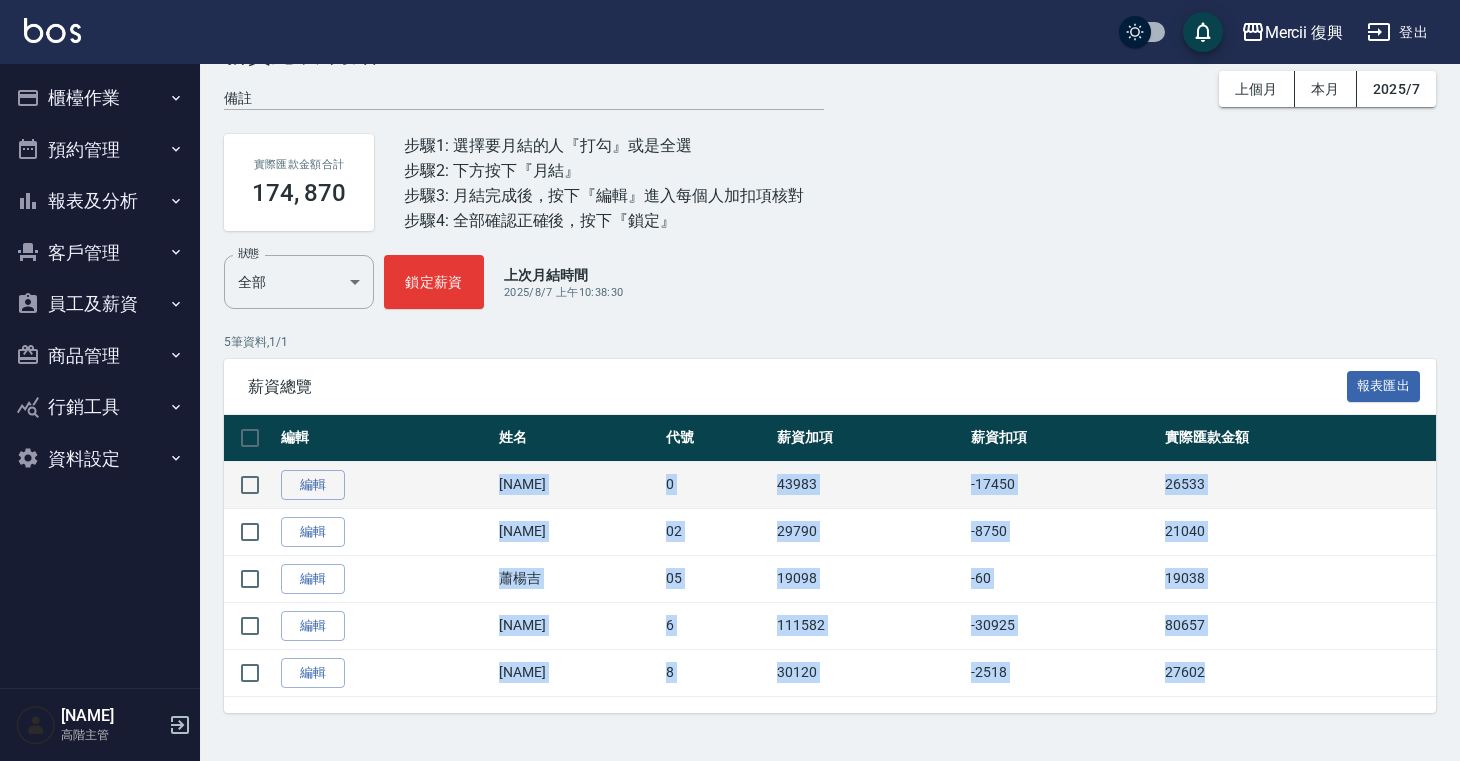 drag, startPoint x: 1209, startPoint y: 669, endPoint x: 455, endPoint y: 486, distance: 775.88983 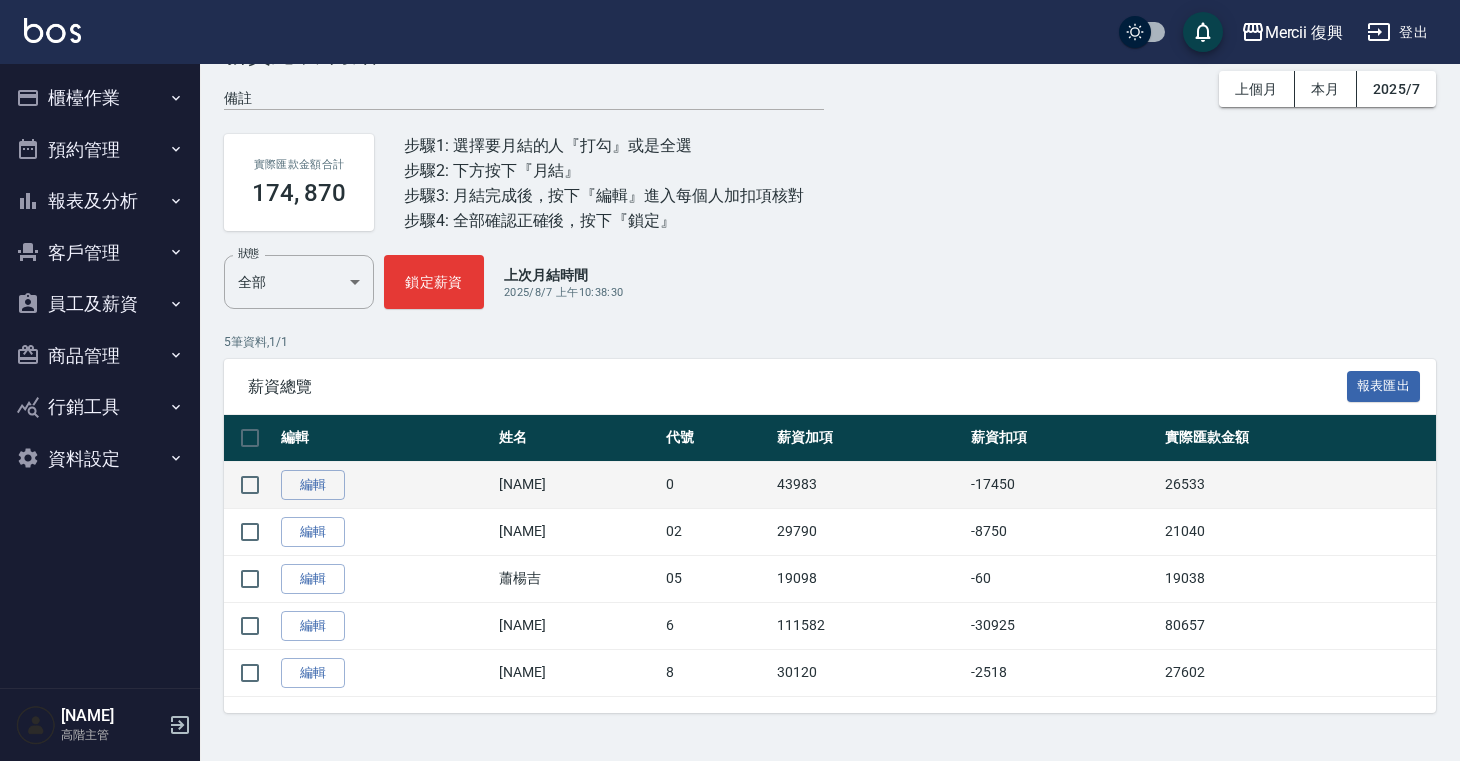 click on "編輯" at bounding box center [385, 484] 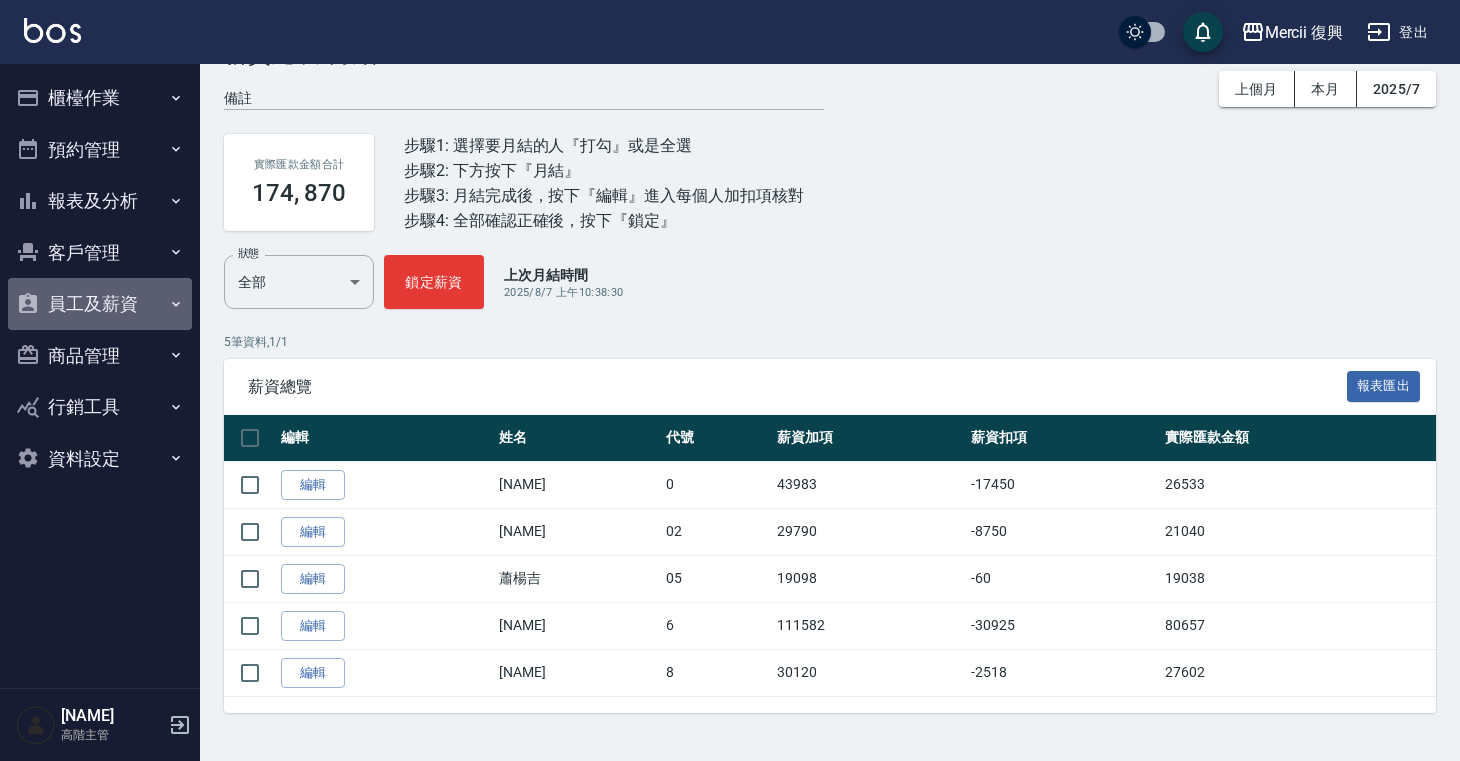 click on "員工及薪資" at bounding box center [100, 304] 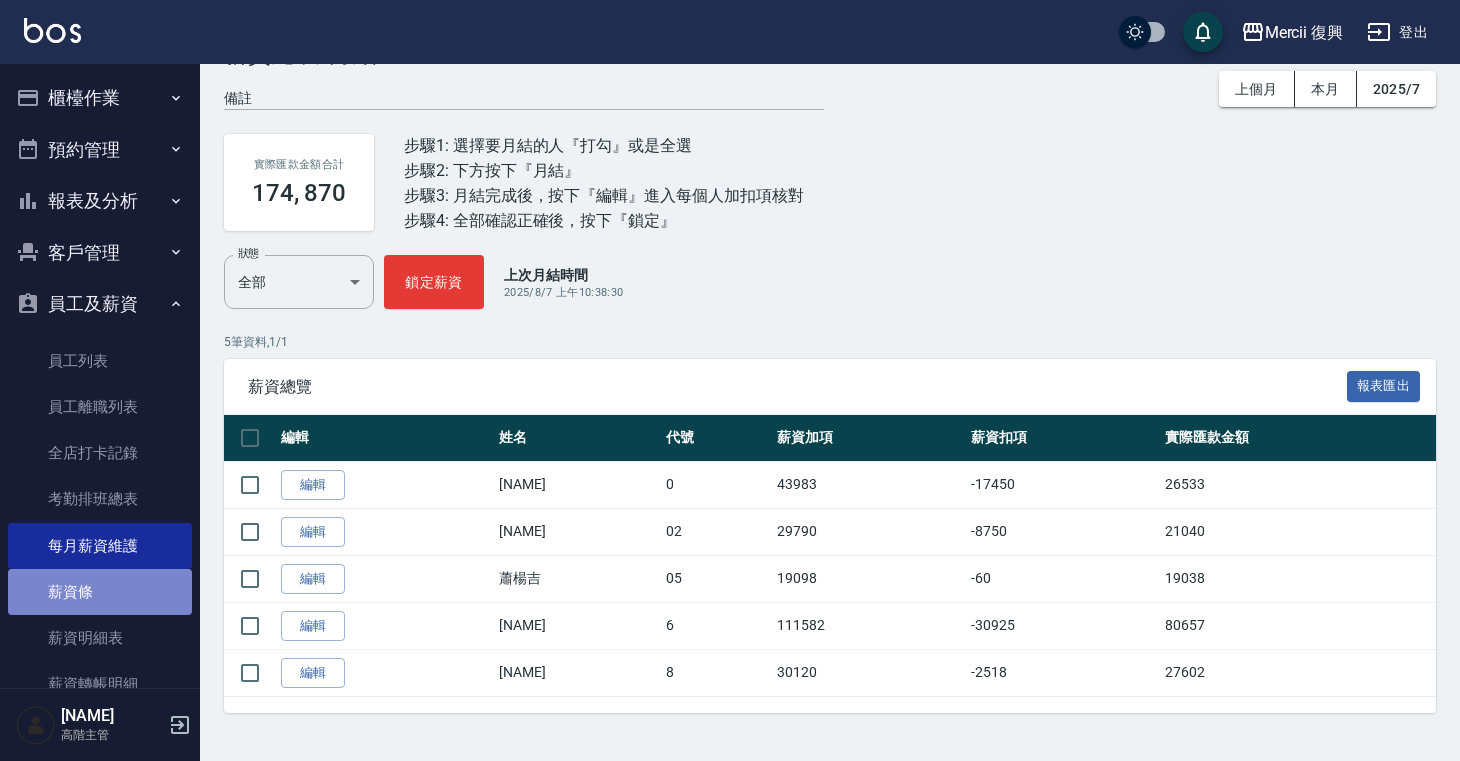 click on "薪資條" at bounding box center (100, 592) 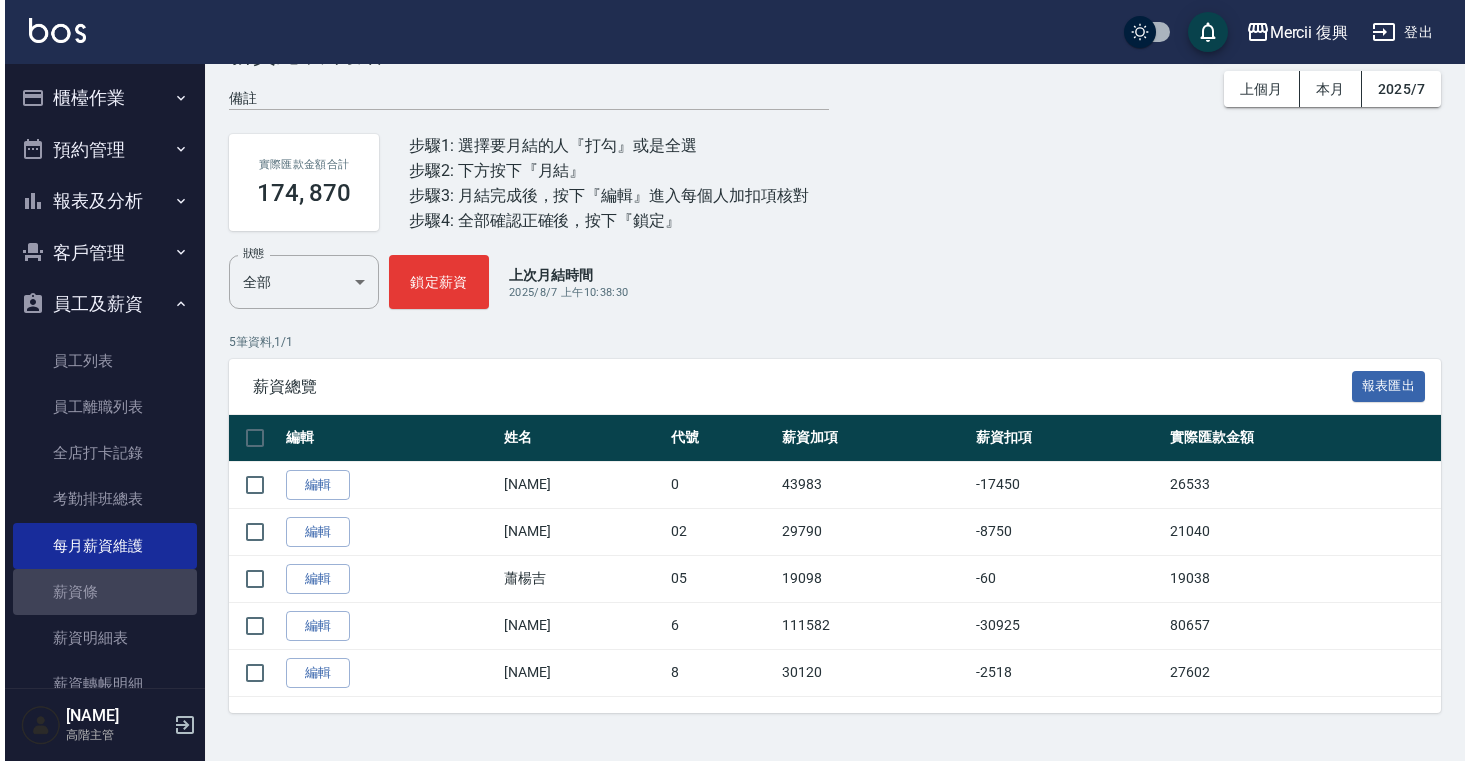 scroll, scrollTop: 0, scrollLeft: 0, axis: both 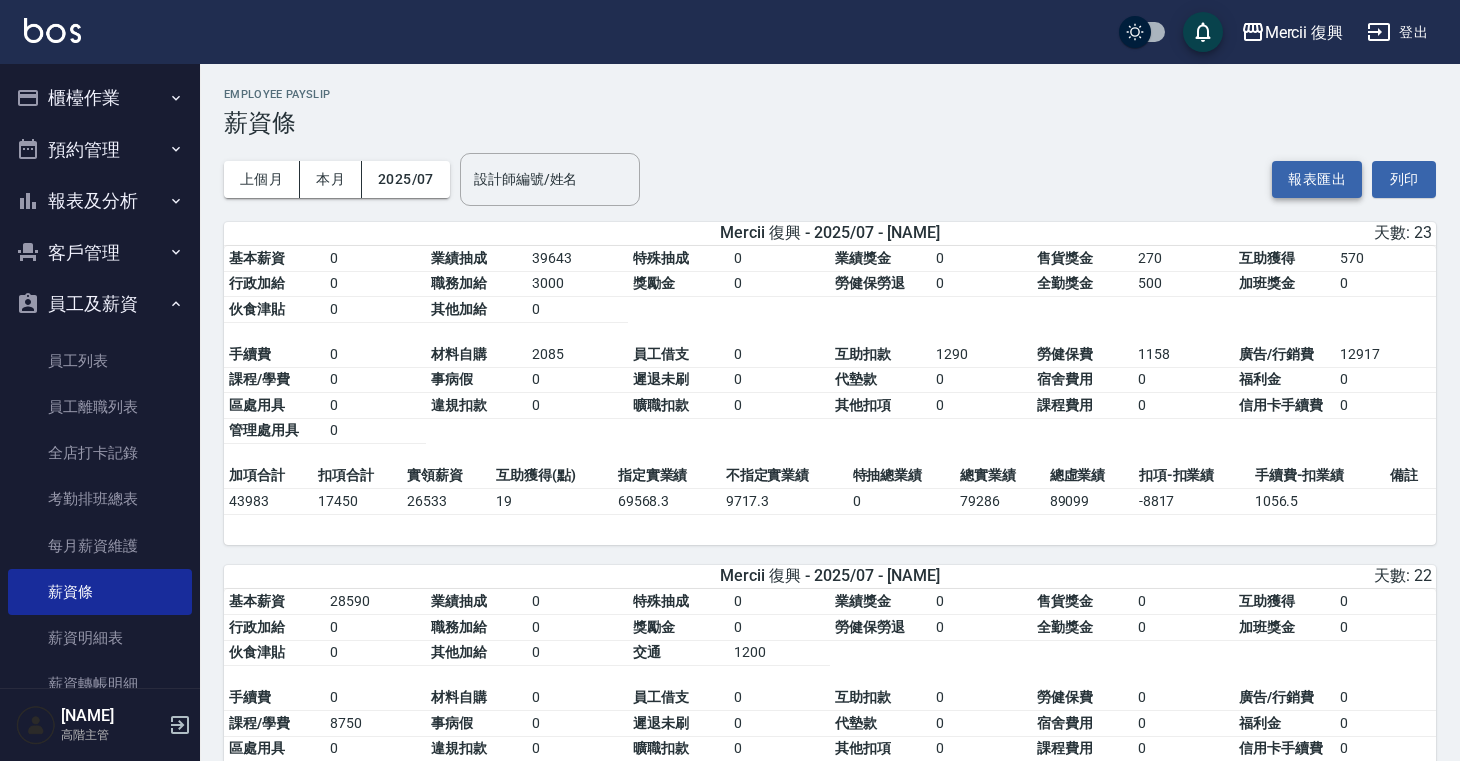 click on "報表匯出" at bounding box center (1317, 179) 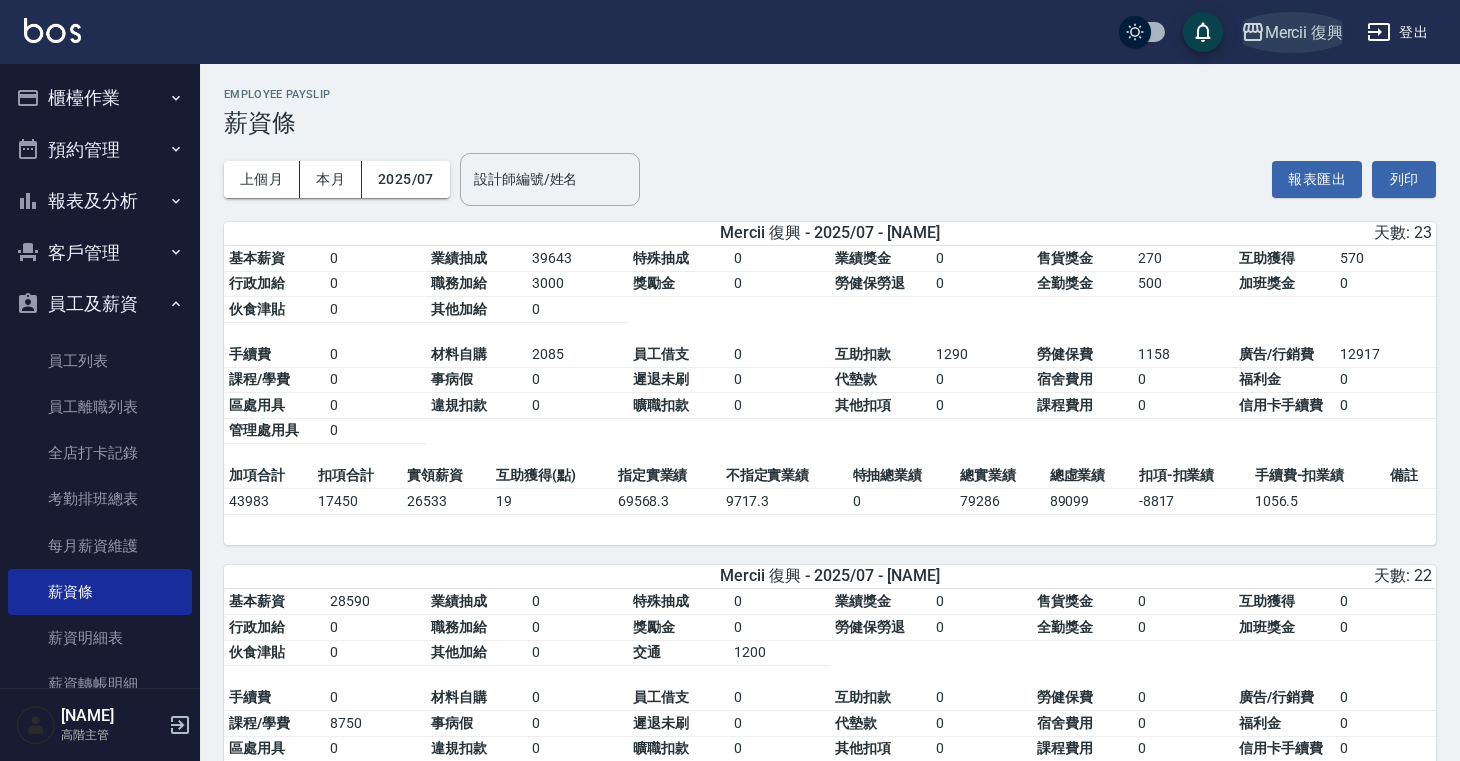 click on "Mercii 復興" at bounding box center [1304, 32] 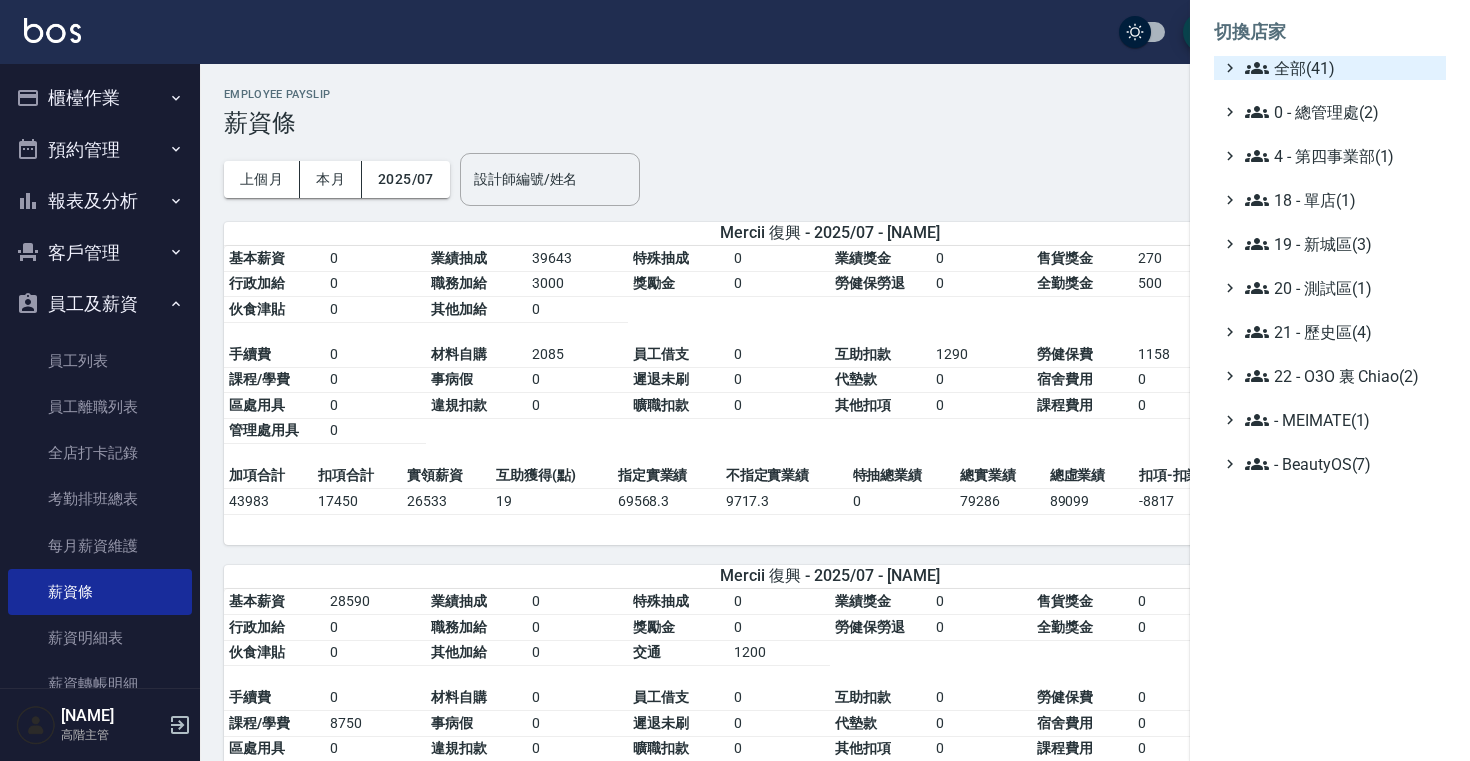 click on "全部(41)" at bounding box center (1341, 68) 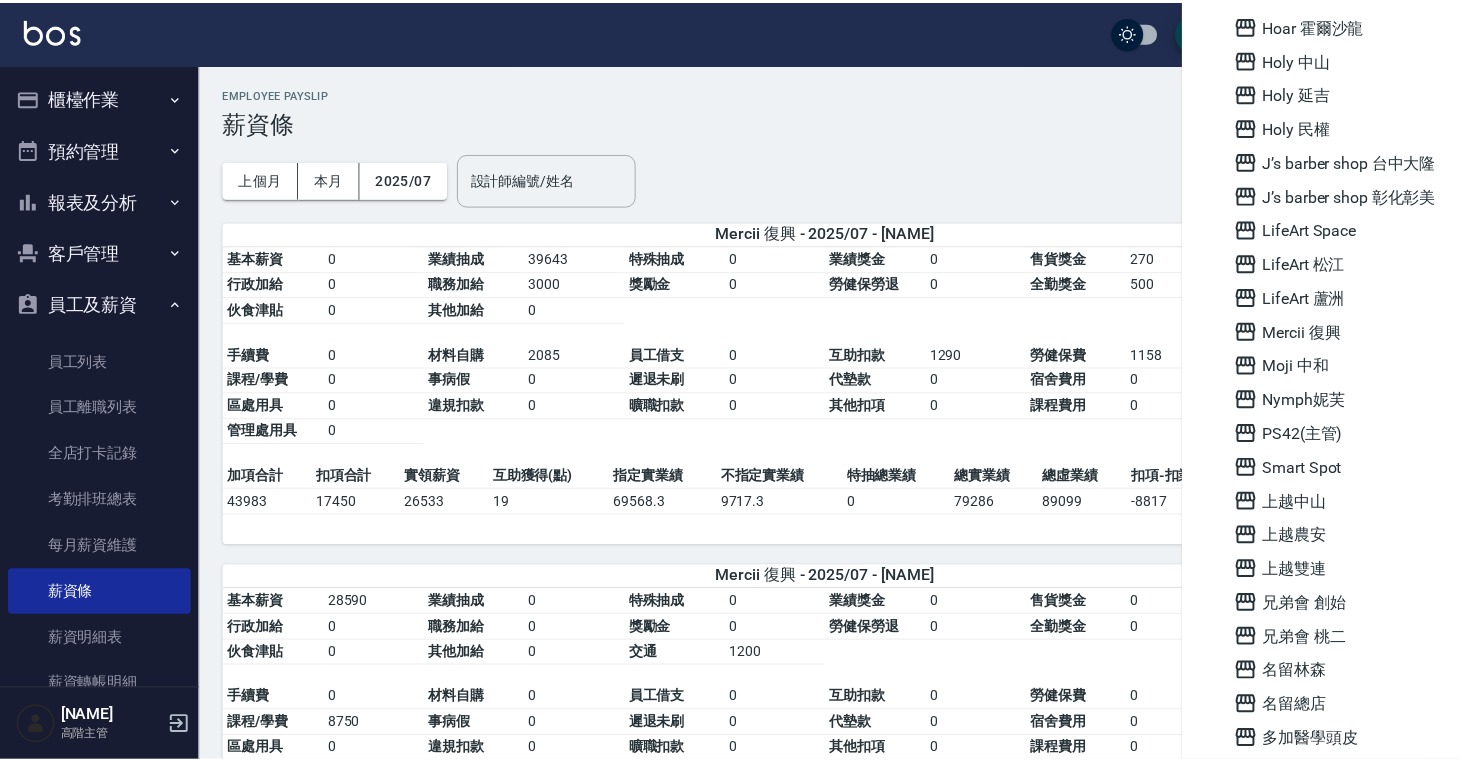 scroll, scrollTop: 0, scrollLeft: 0, axis: both 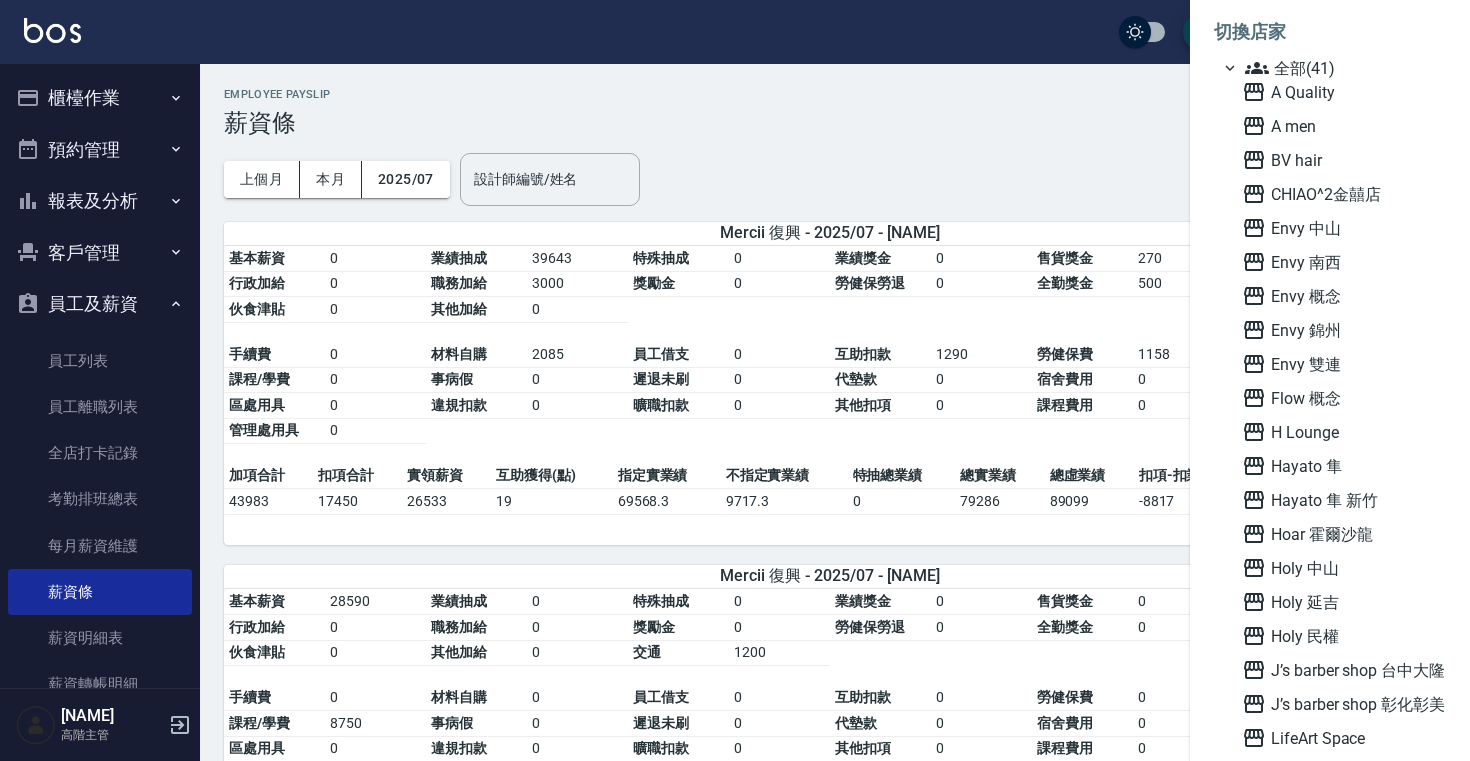 click at bounding box center (735, 380) 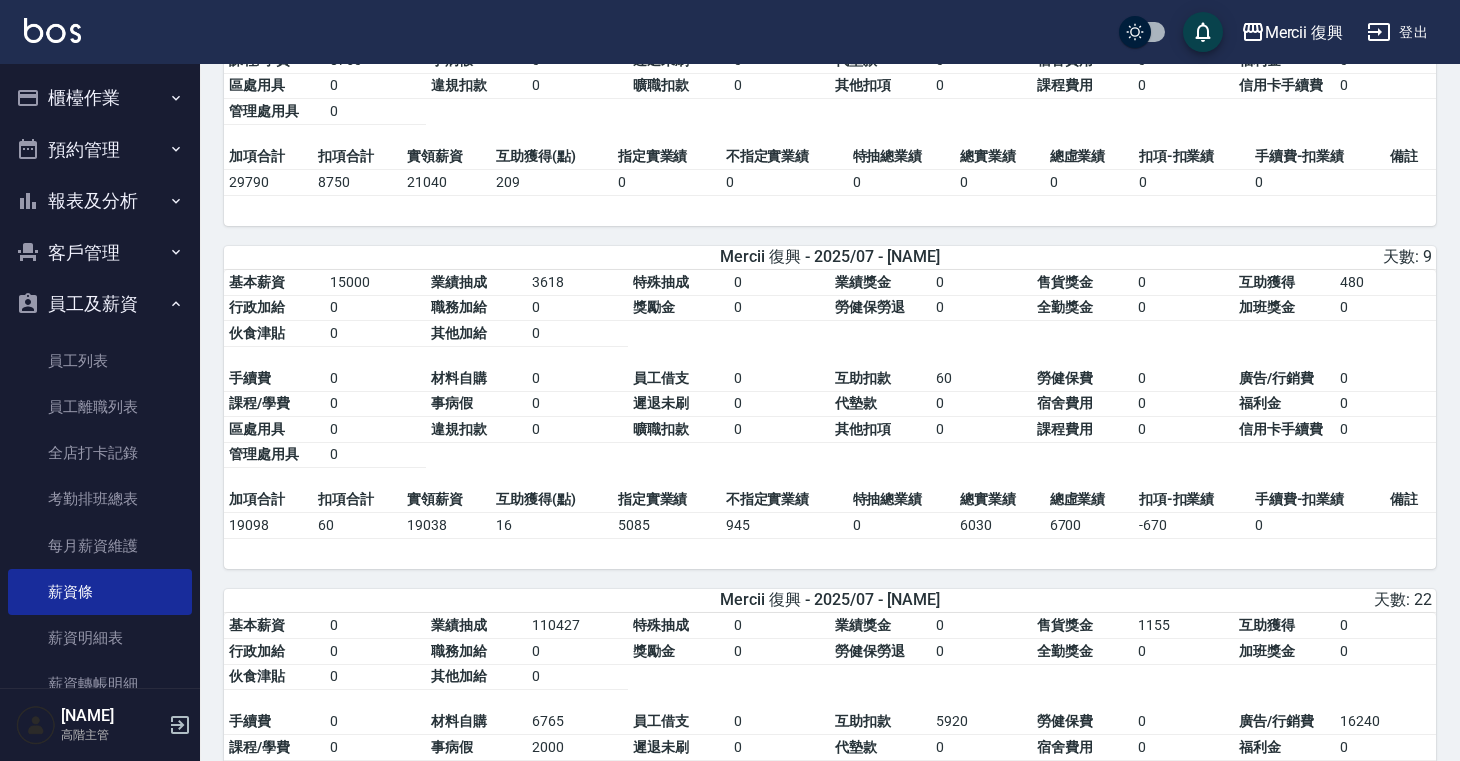 scroll, scrollTop: 855, scrollLeft: 0, axis: vertical 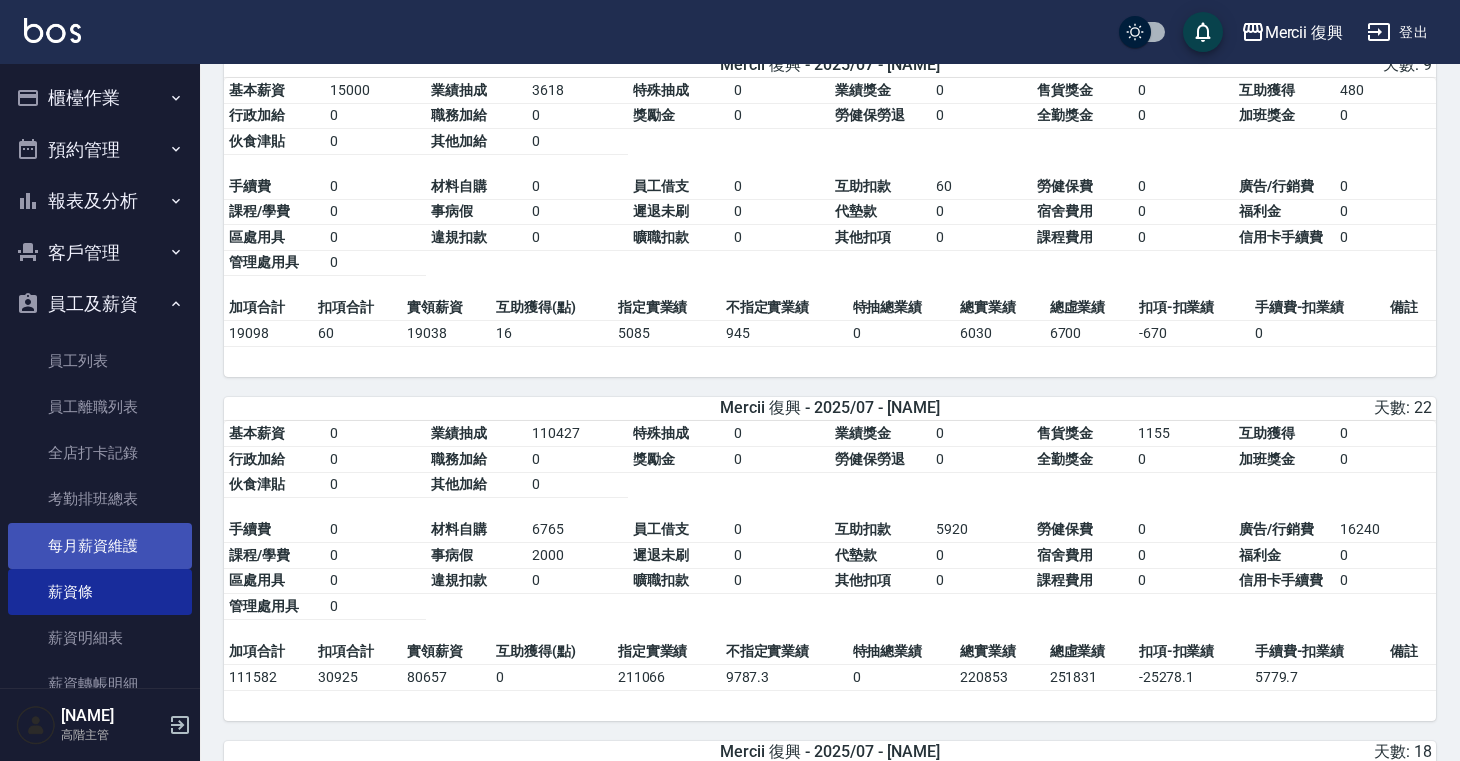 click on "每月薪資維護" at bounding box center (100, 546) 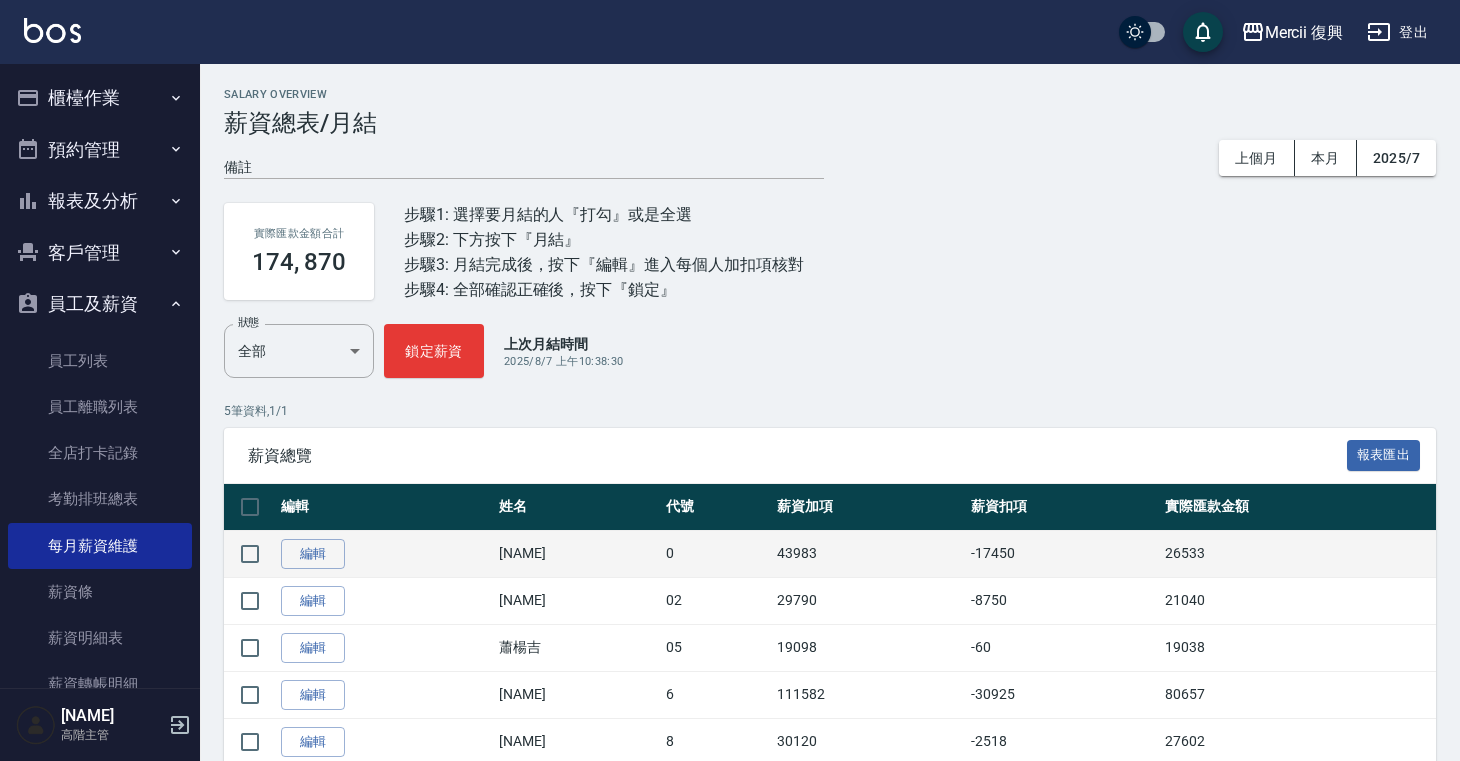 scroll, scrollTop: 69, scrollLeft: 0, axis: vertical 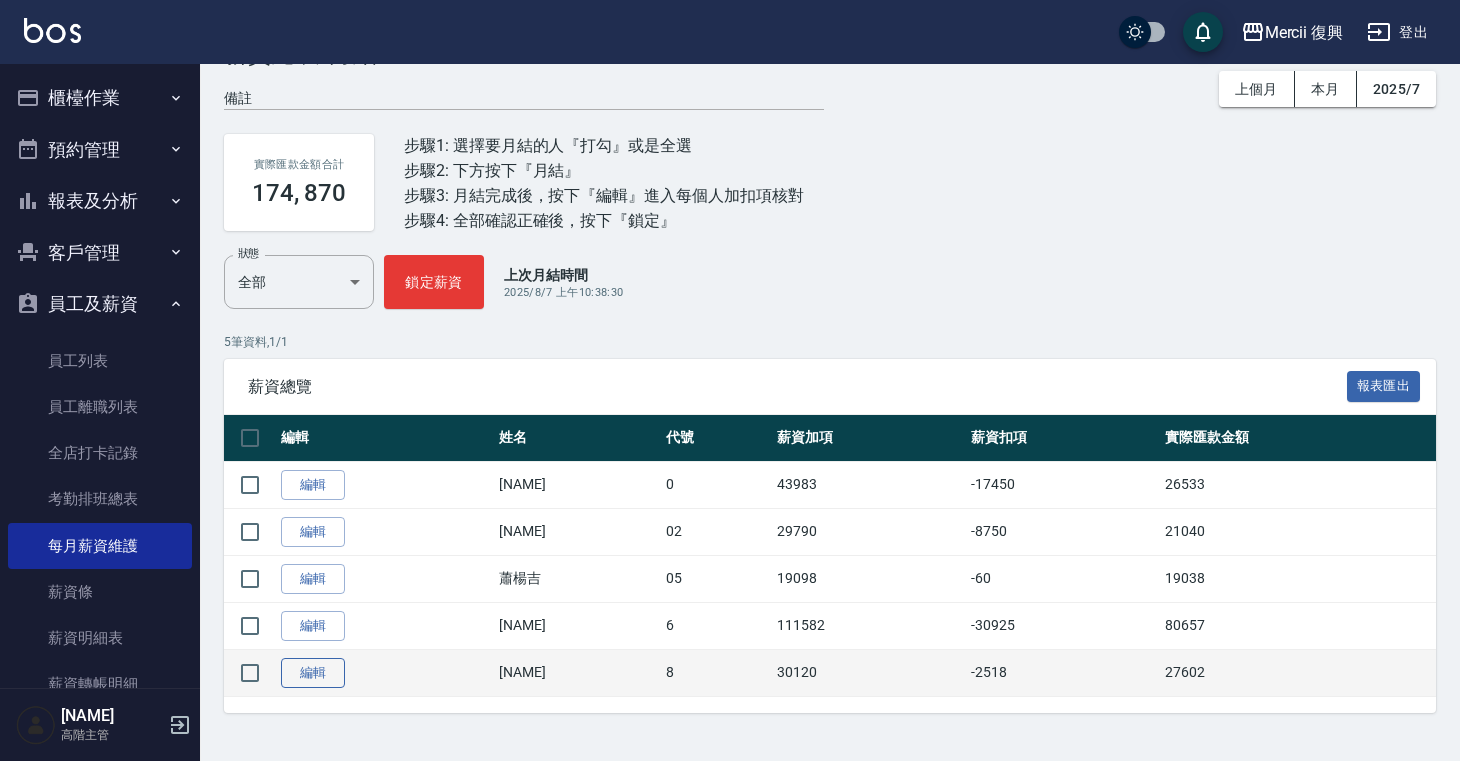 click on "編輯" at bounding box center [313, 673] 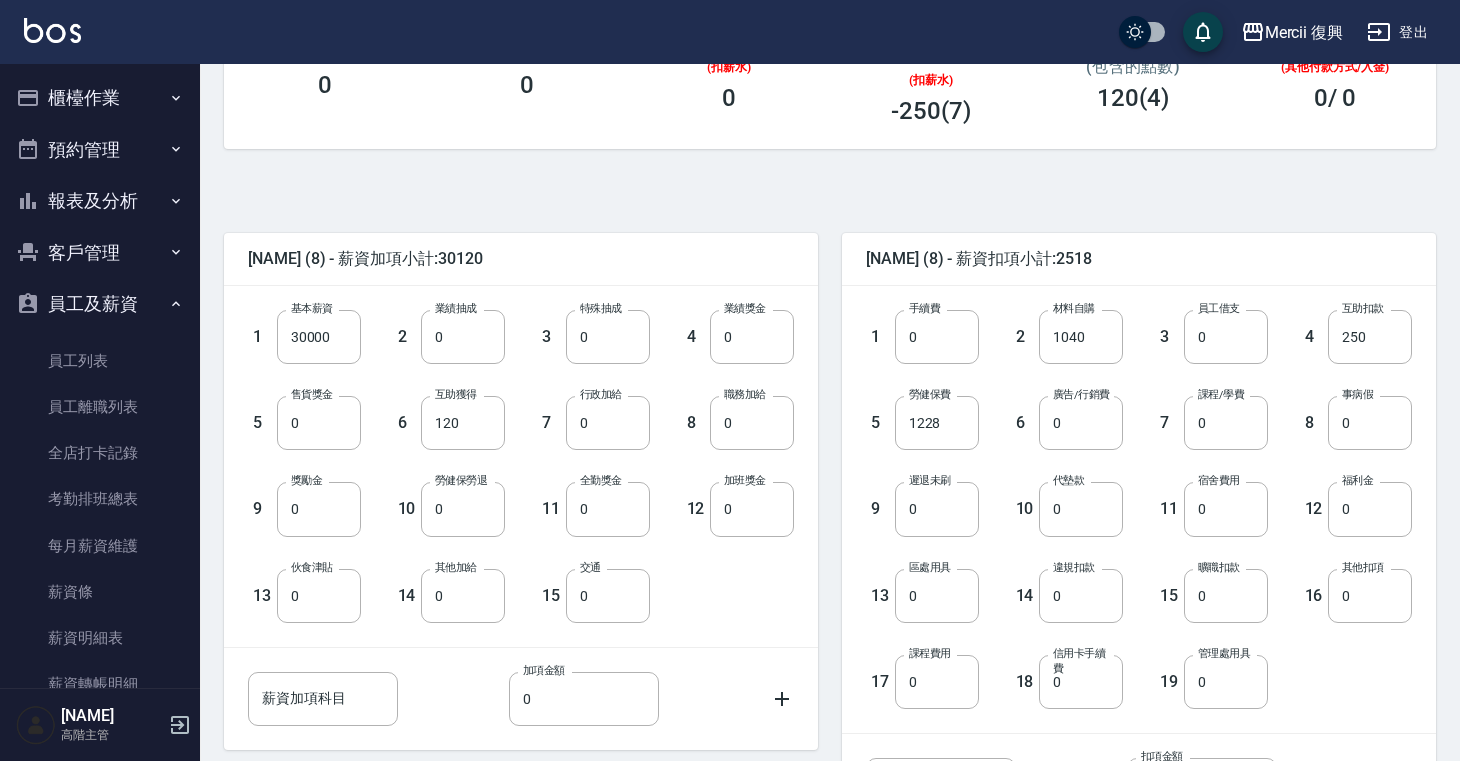 scroll, scrollTop: 344, scrollLeft: 0, axis: vertical 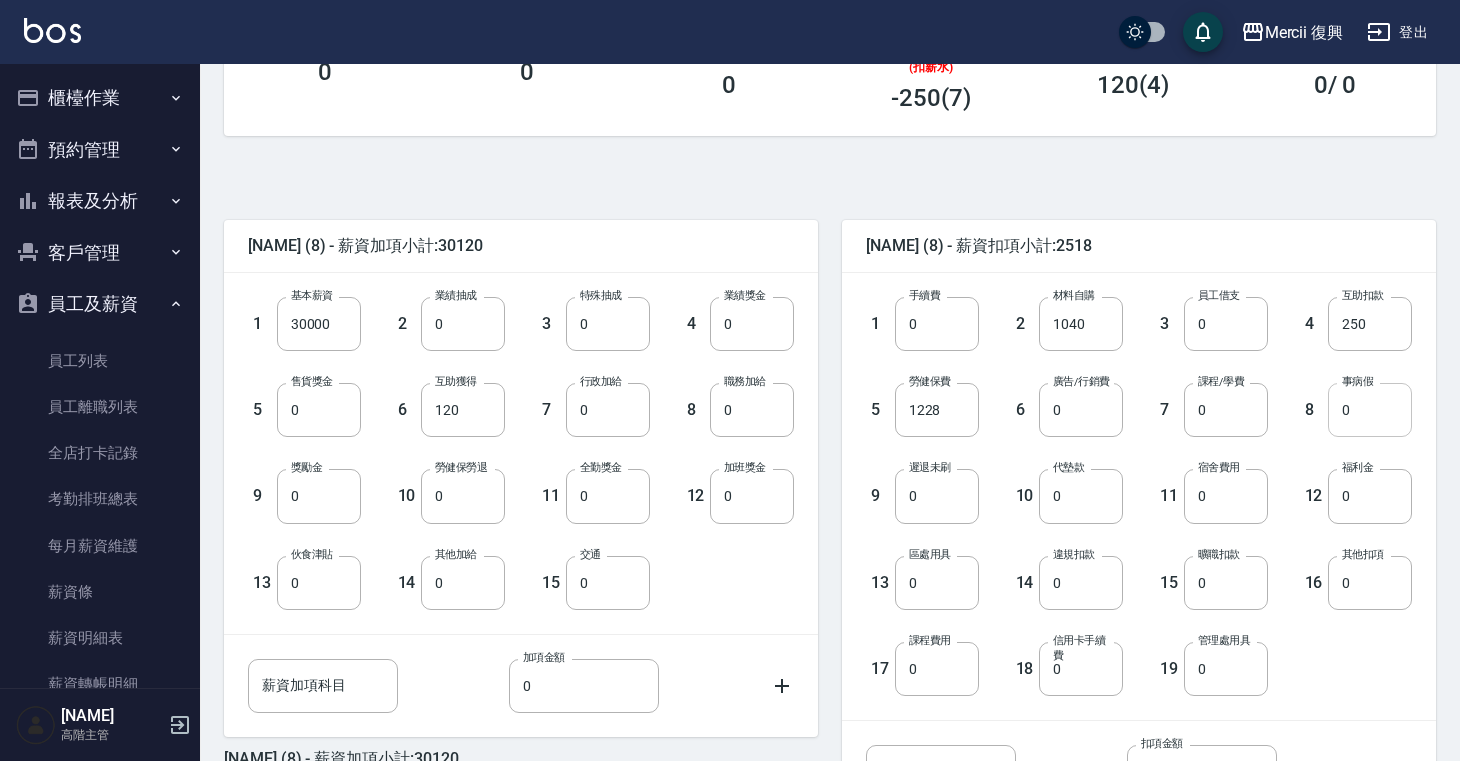 click on "0" at bounding box center [1370, 410] 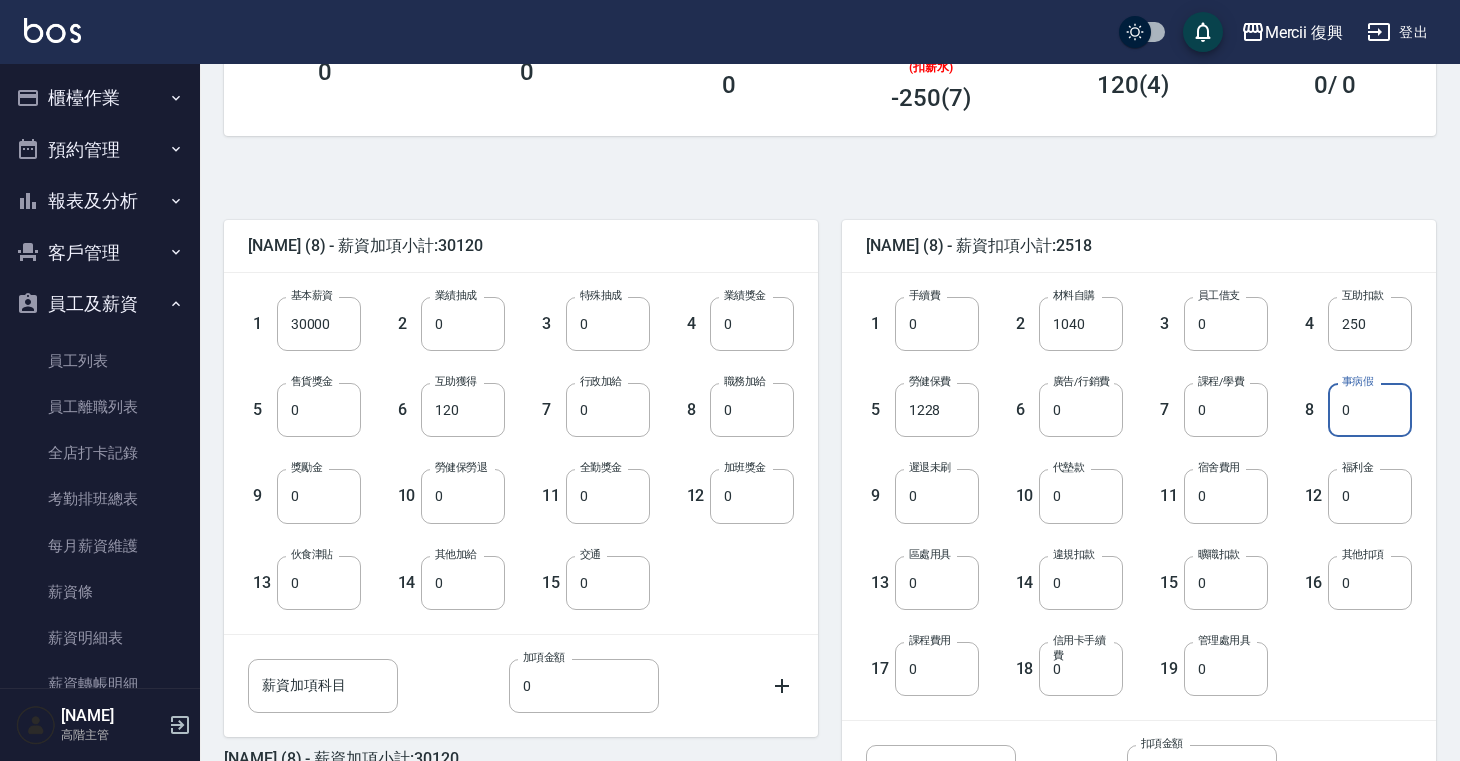 click on "0" at bounding box center (1370, 410) 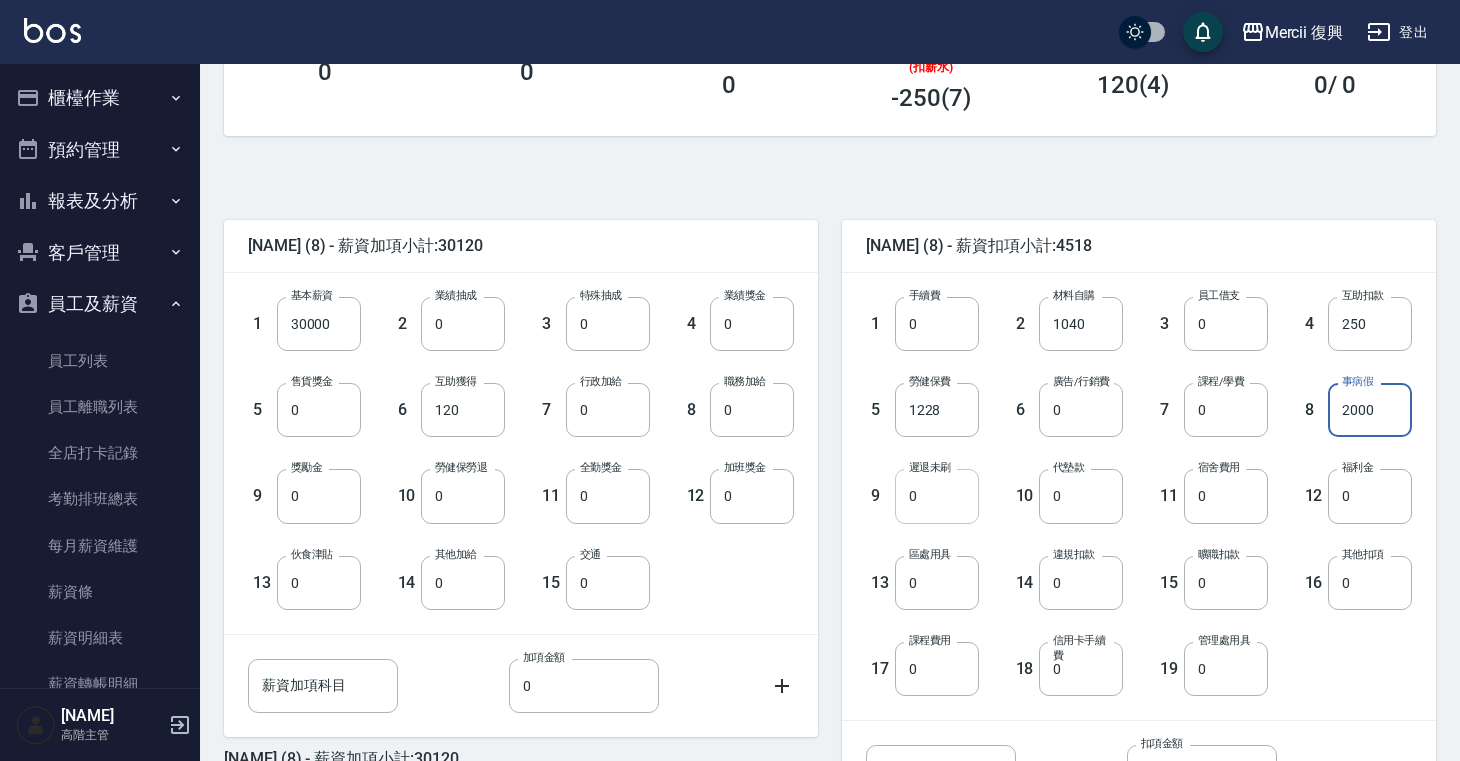 type on "2000" 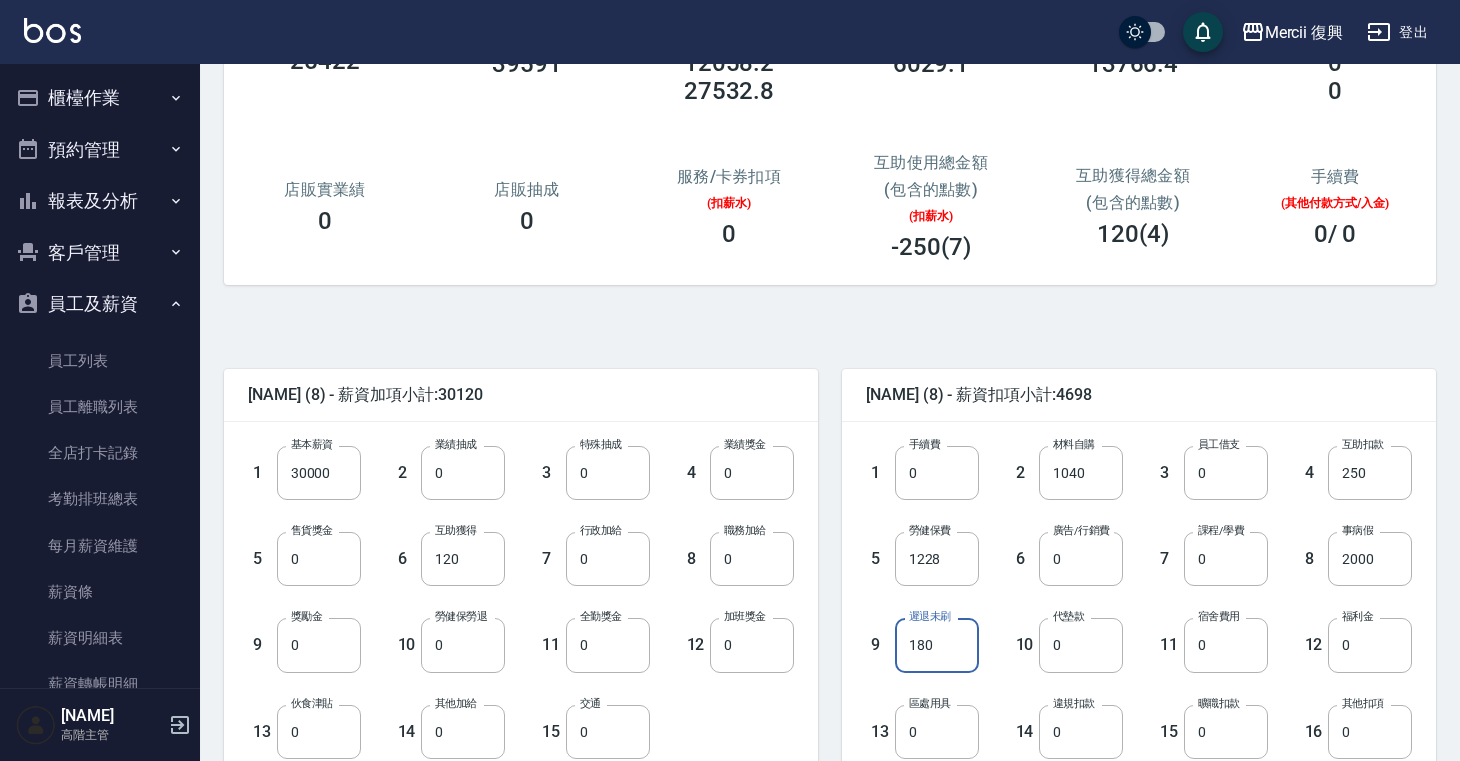 scroll, scrollTop: 381, scrollLeft: 0, axis: vertical 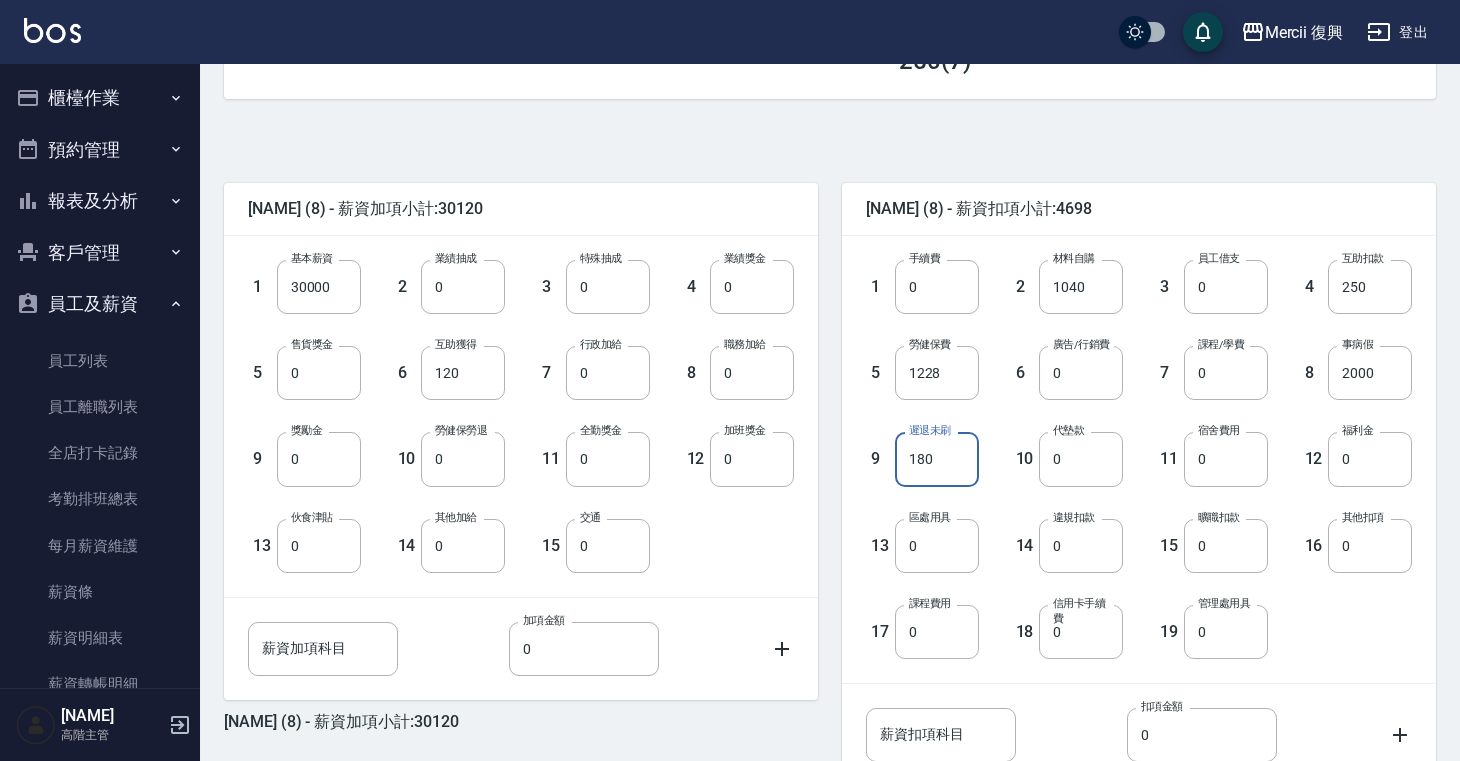 drag, startPoint x: 945, startPoint y: 455, endPoint x: 896, endPoint y: 456, distance: 49.010204 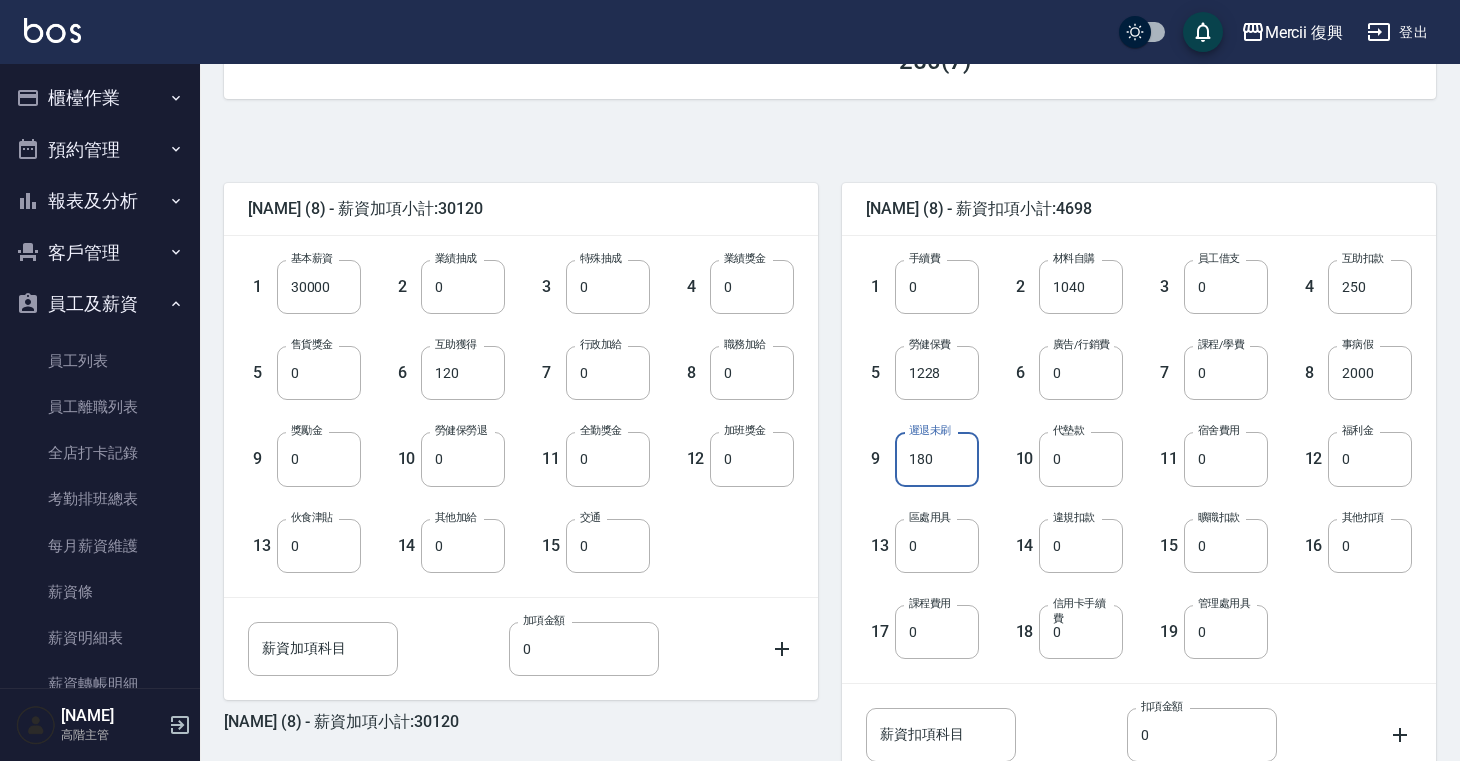 click on "180" at bounding box center [937, 459] 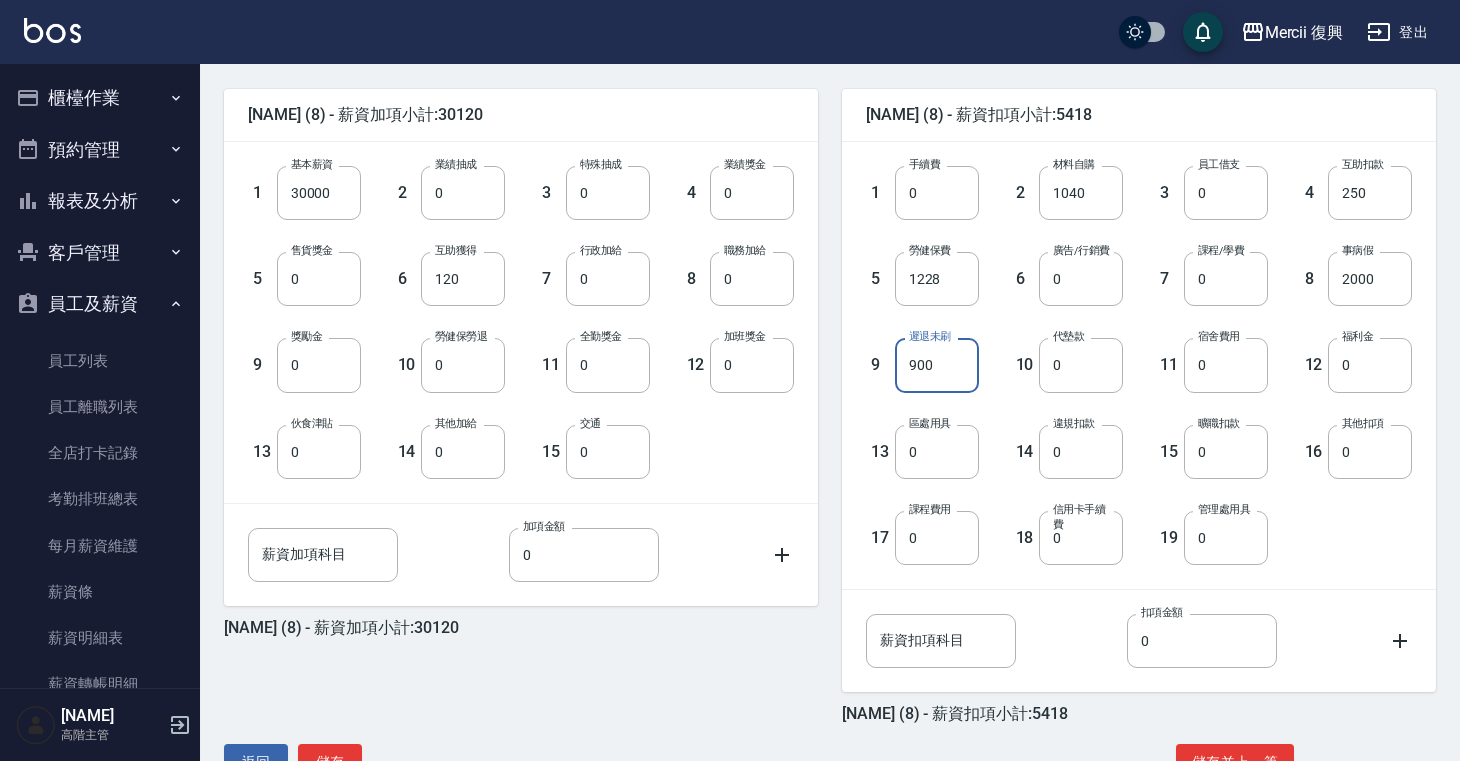 scroll, scrollTop: 538, scrollLeft: 0, axis: vertical 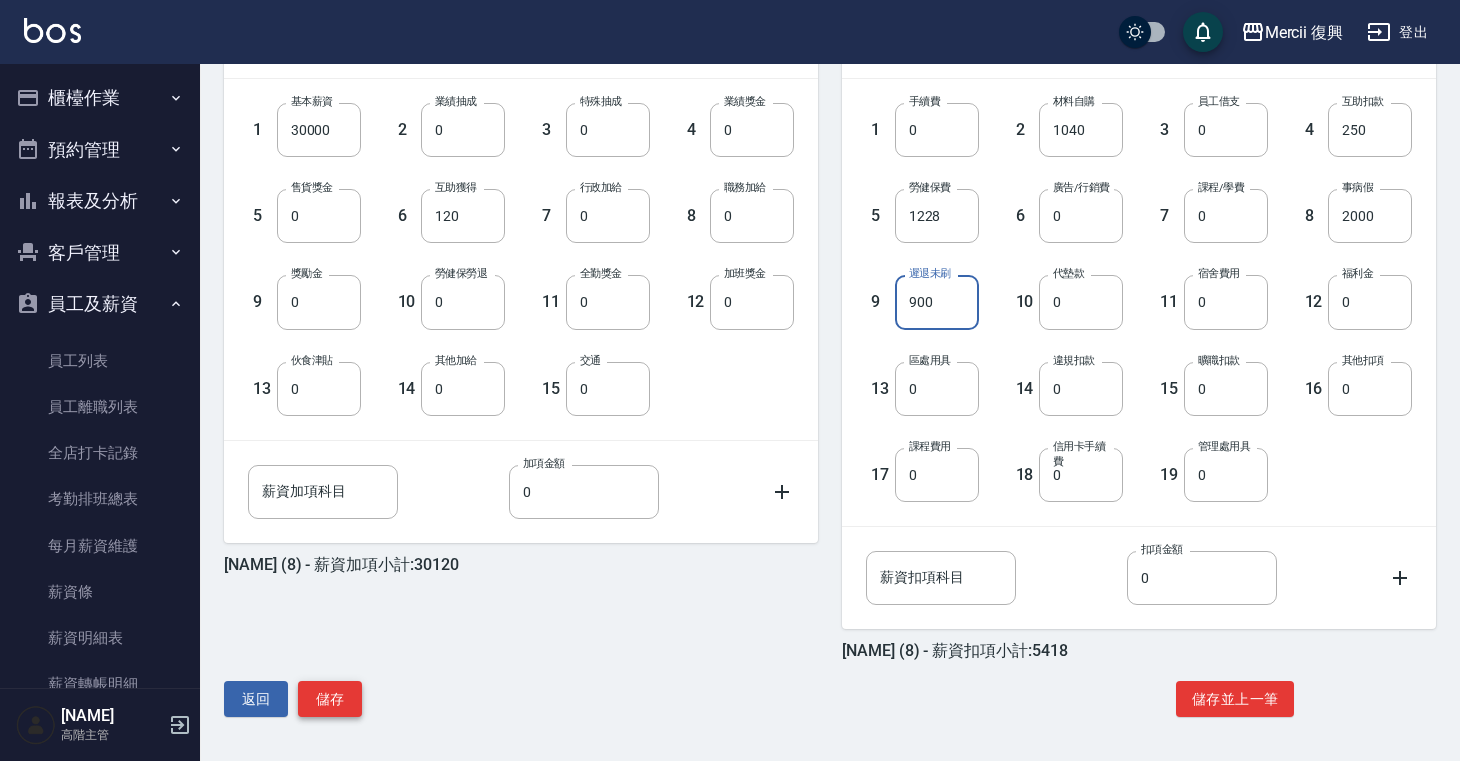 type on "900" 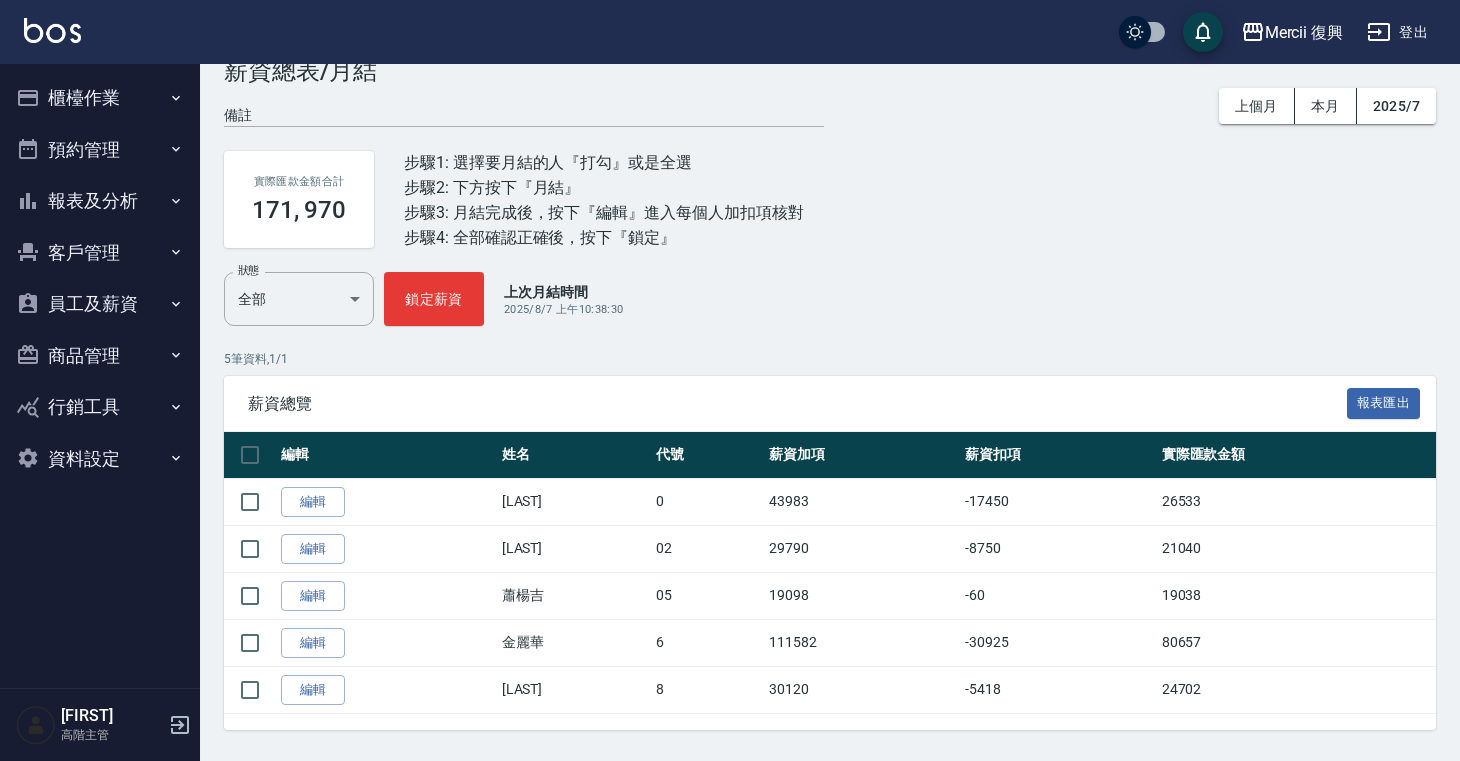 scroll, scrollTop: 69, scrollLeft: 0, axis: vertical 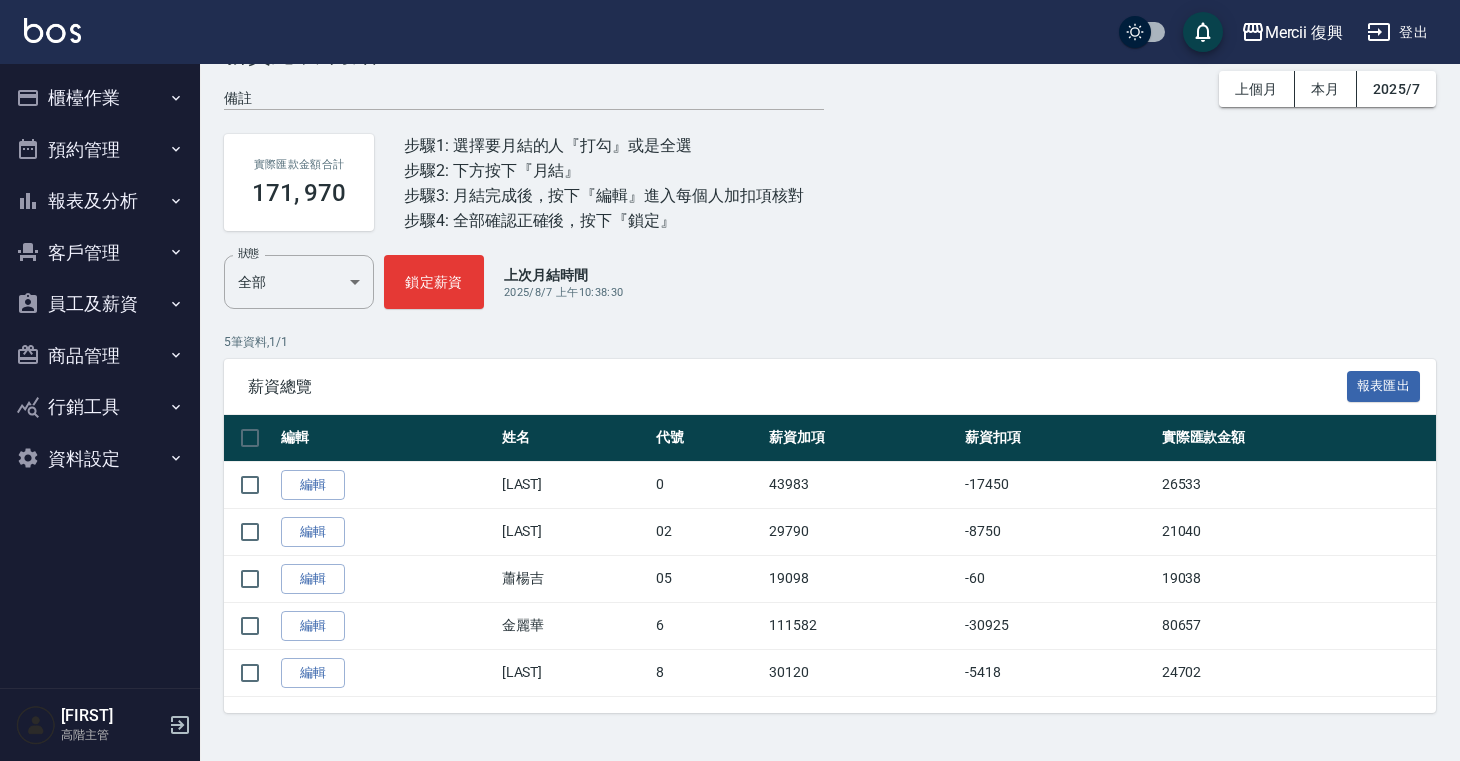 click on "員工及薪資" at bounding box center [100, 304] 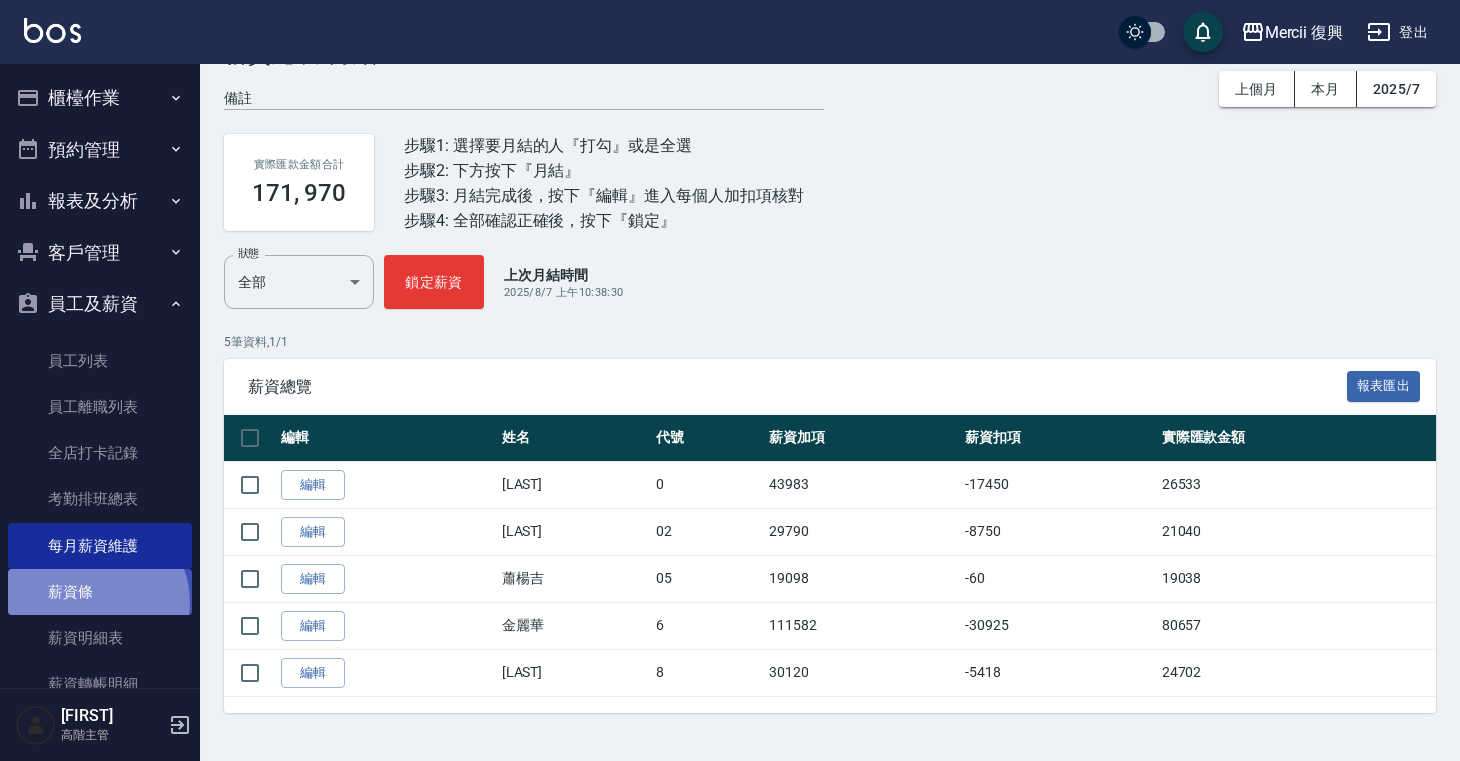 click on "薪資條" at bounding box center (100, 592) 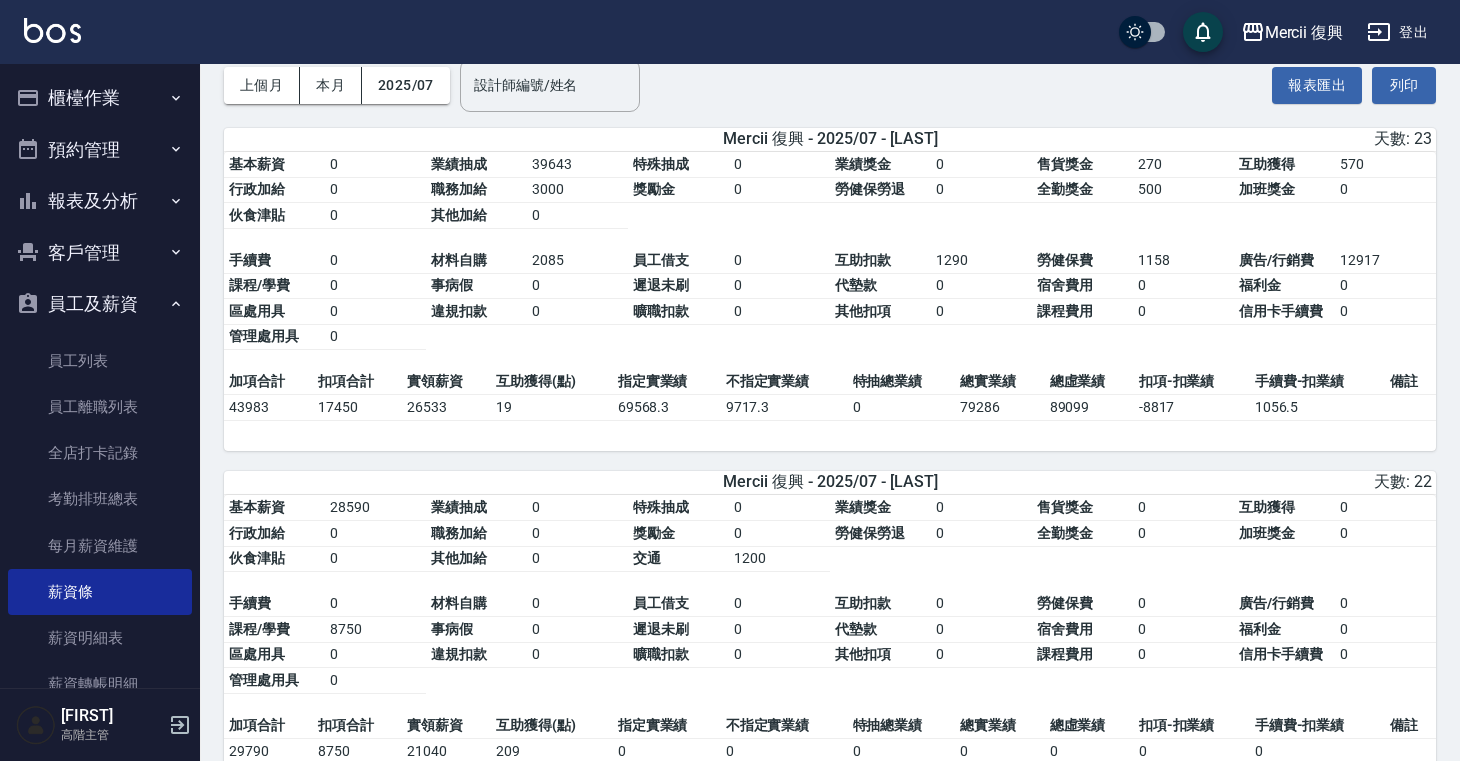 scroll, scrollTop: 0, scrollLeft: 0, axis: both 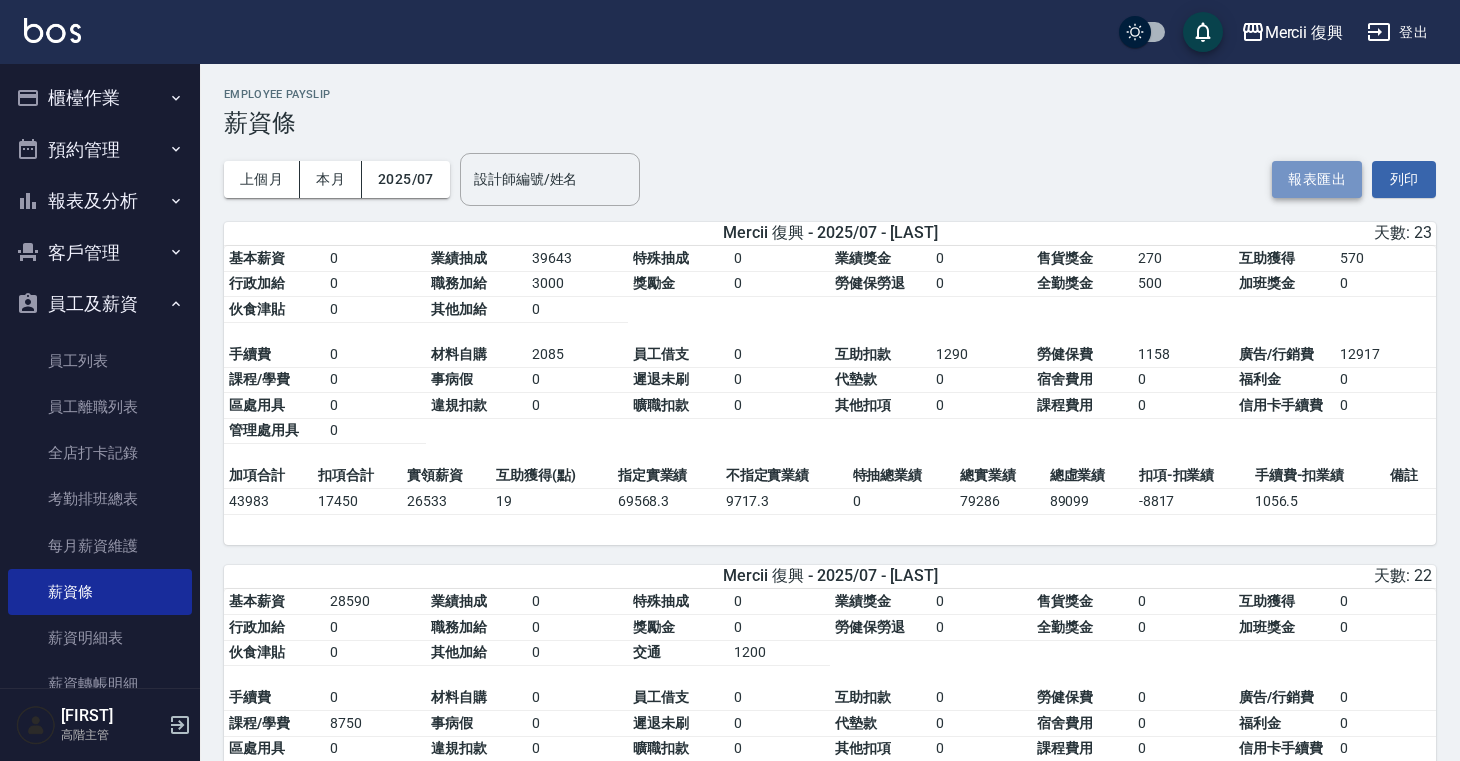 click on "報表匯出" at bounding box center [1317, 179] 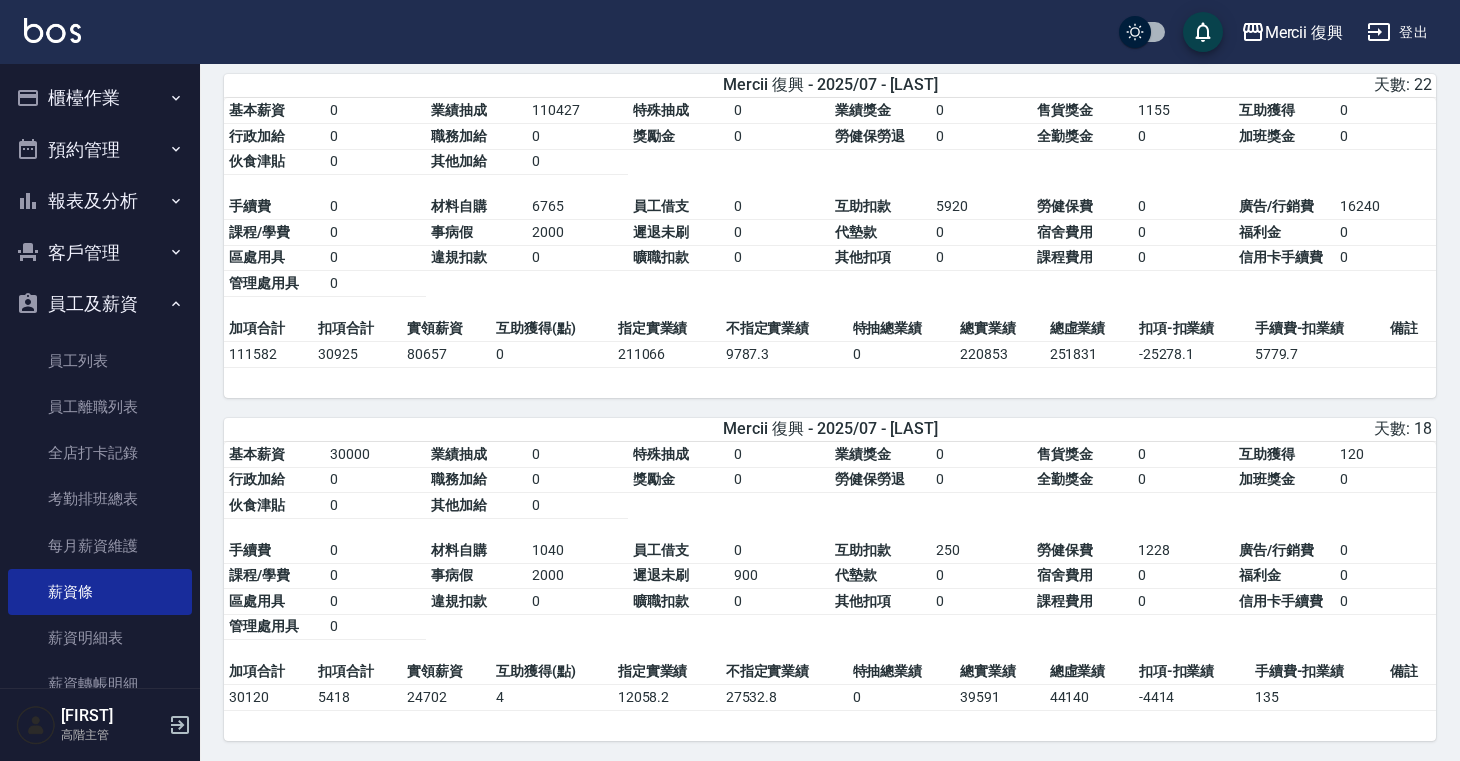 scroll, scrollTop: 1212, scrollLeft: 0, axis: vertical 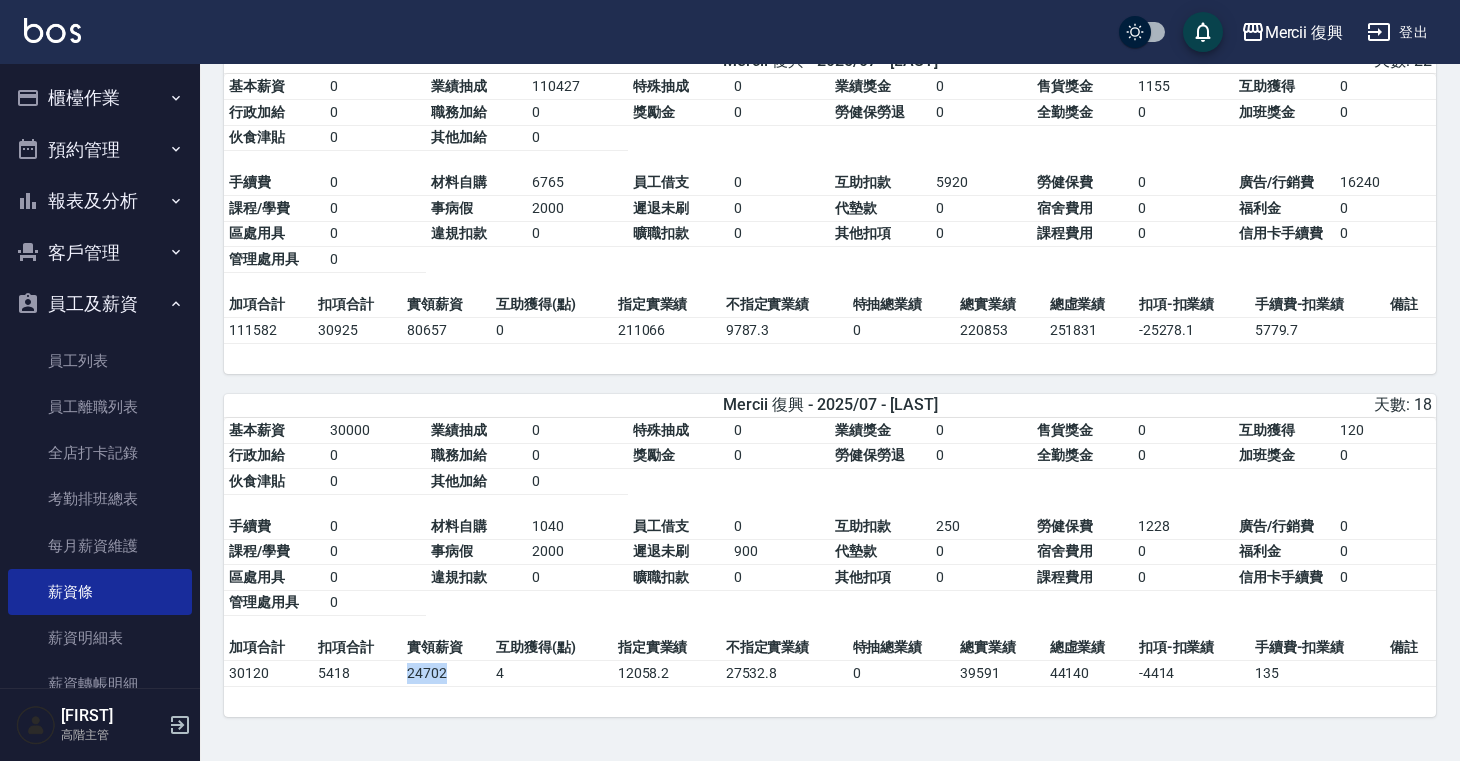 drag, startPoint x: 402, startPoint y: 674, endPoint x: 459, endPoint y: 677, distance: 57.07889 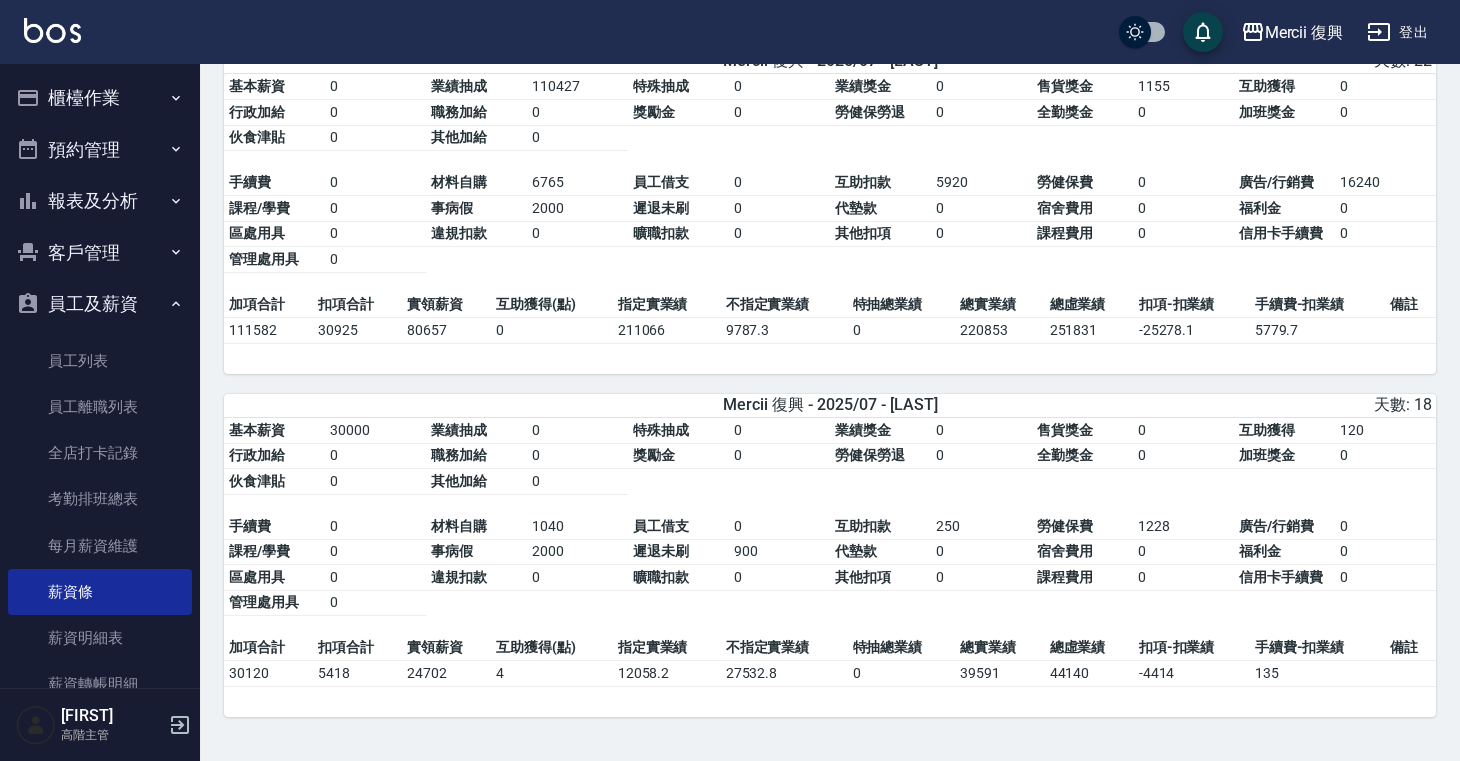 click on "實領薪資" at bounding box center [446, 648] 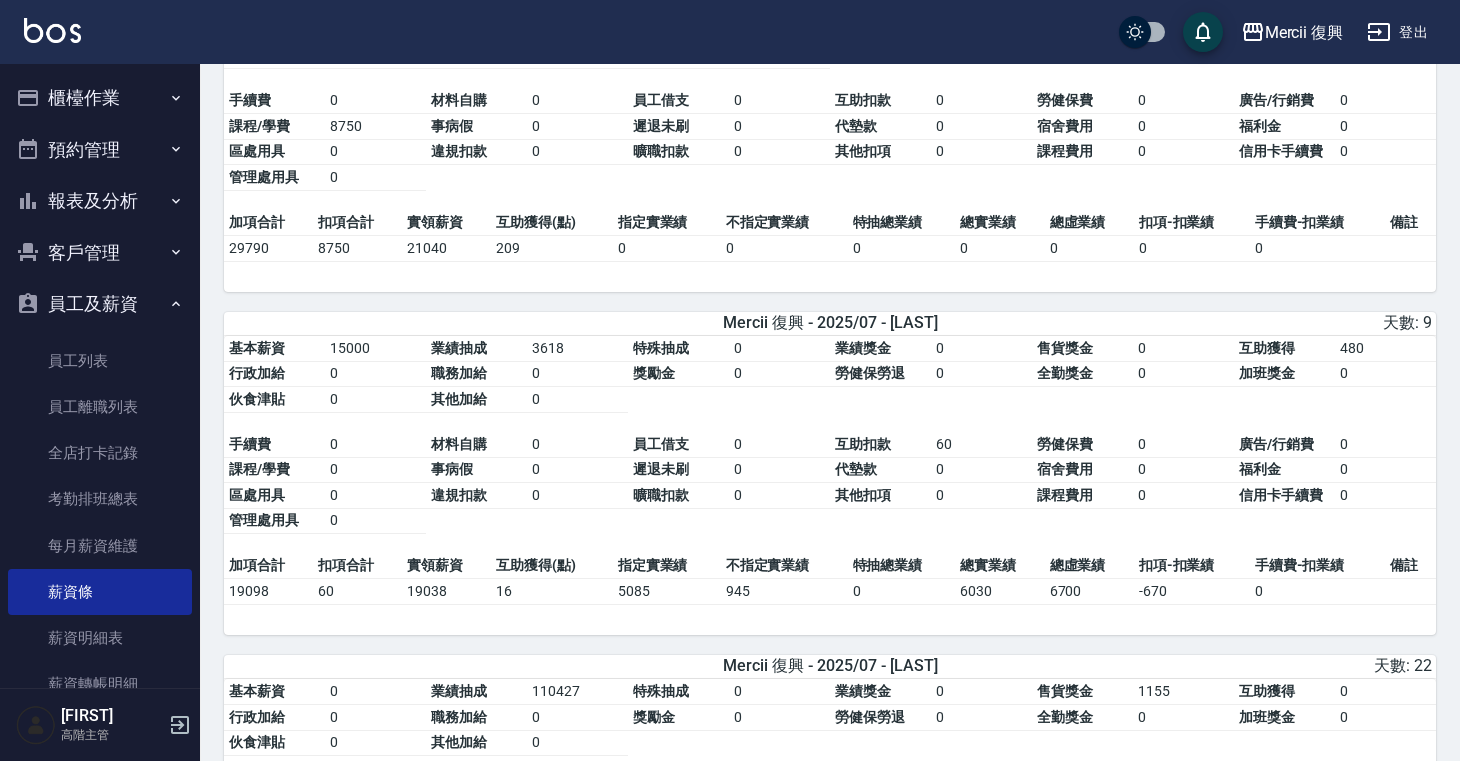 scroll, scrollTop: 1212, scrollLeft: 0, axis: vertical 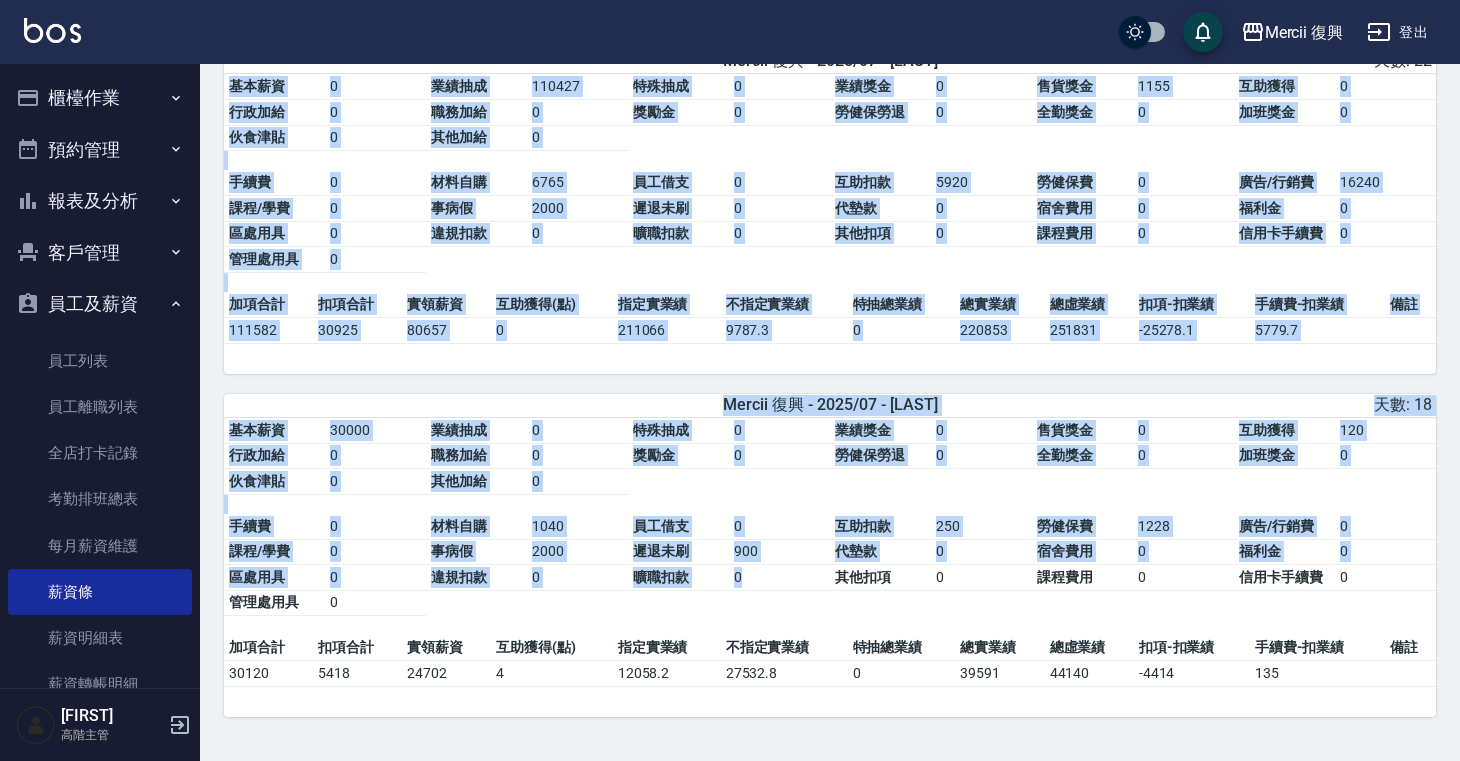 drag, startPoint x: 754, startPoint y: 570, endPoint x: 312, endPoint y: 368, distance: 485.9712 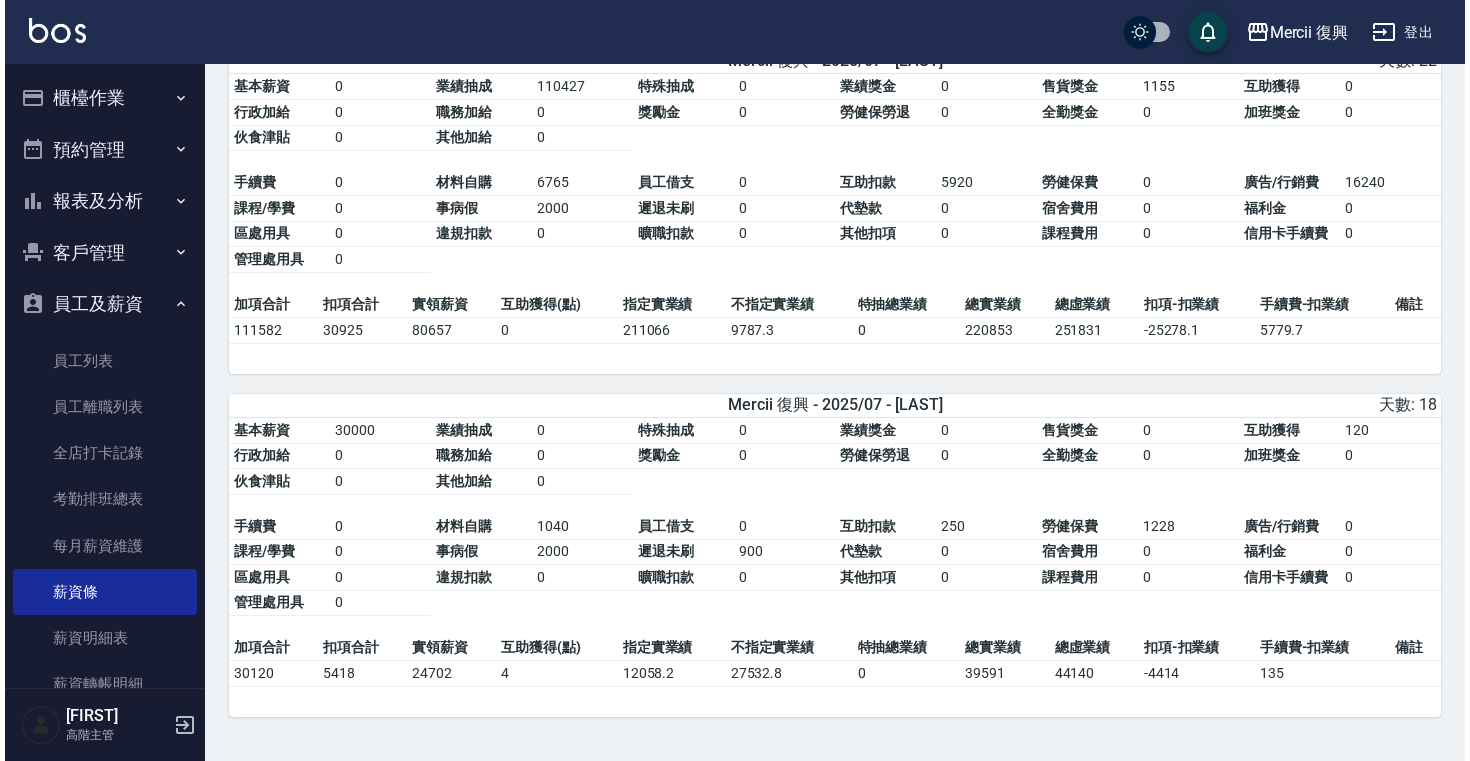 scroll, scrollTop: 0, scrollLeft: 0, axis: both 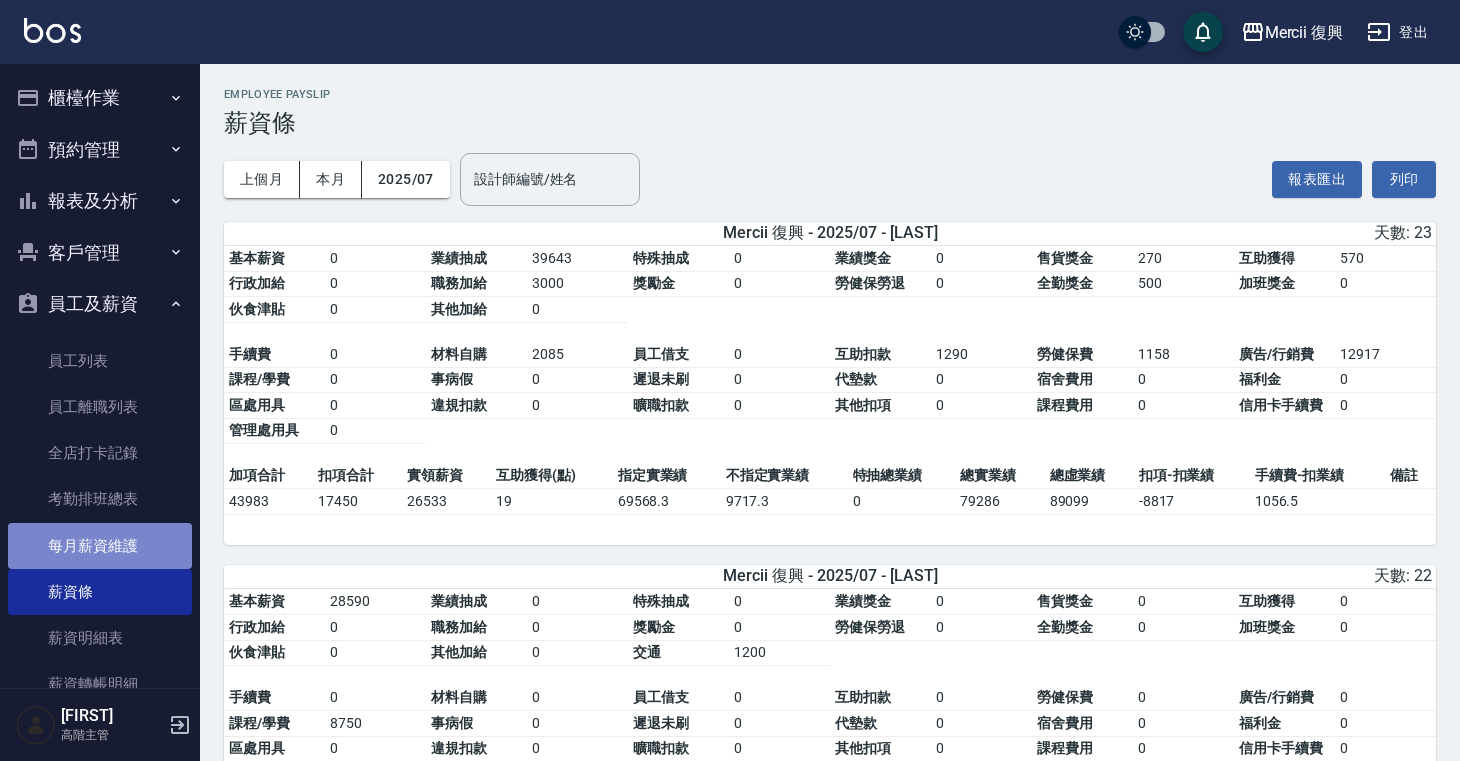 click on "每月薪資維護" at bounding box center [100, 546] 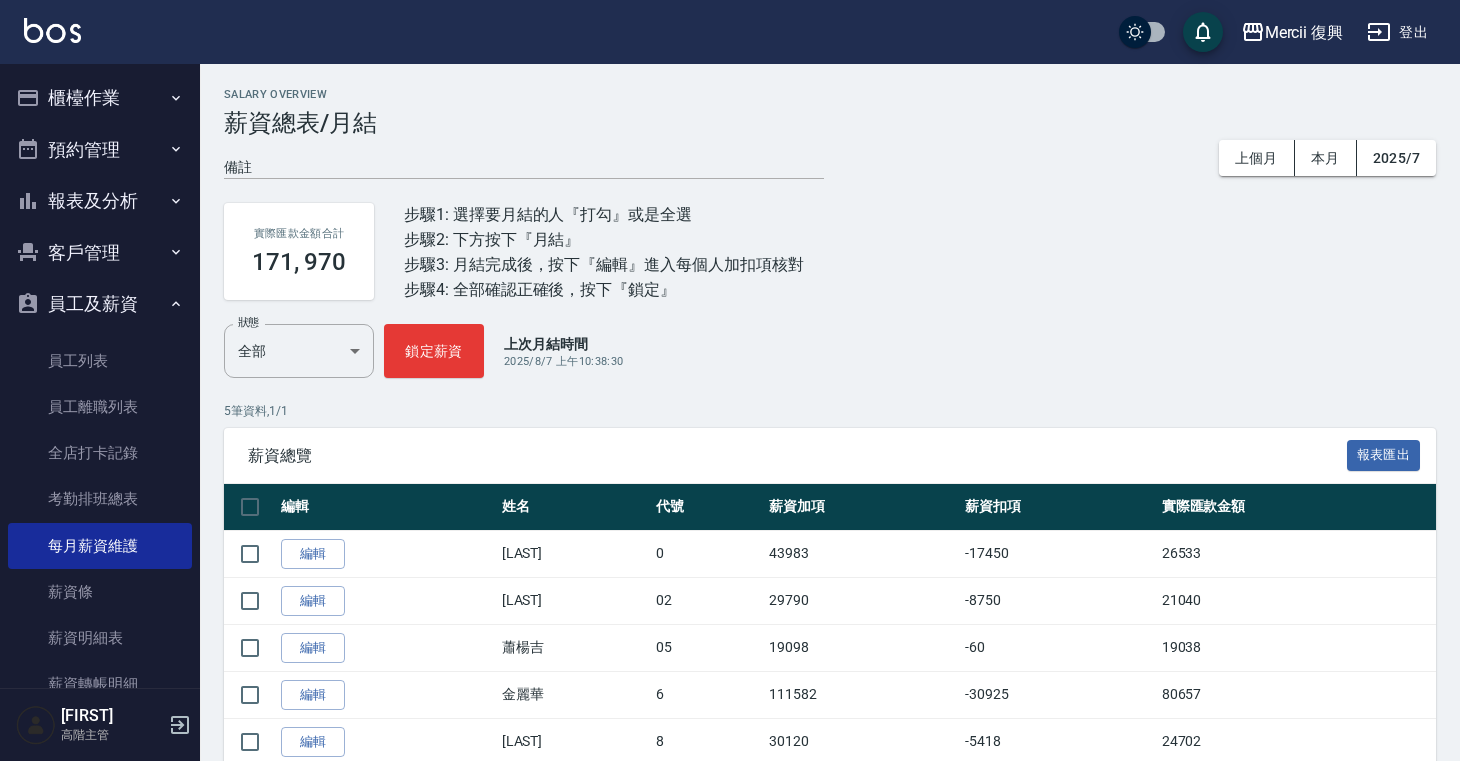 click on "櫃檯作業" at bounding box center (100, 98) 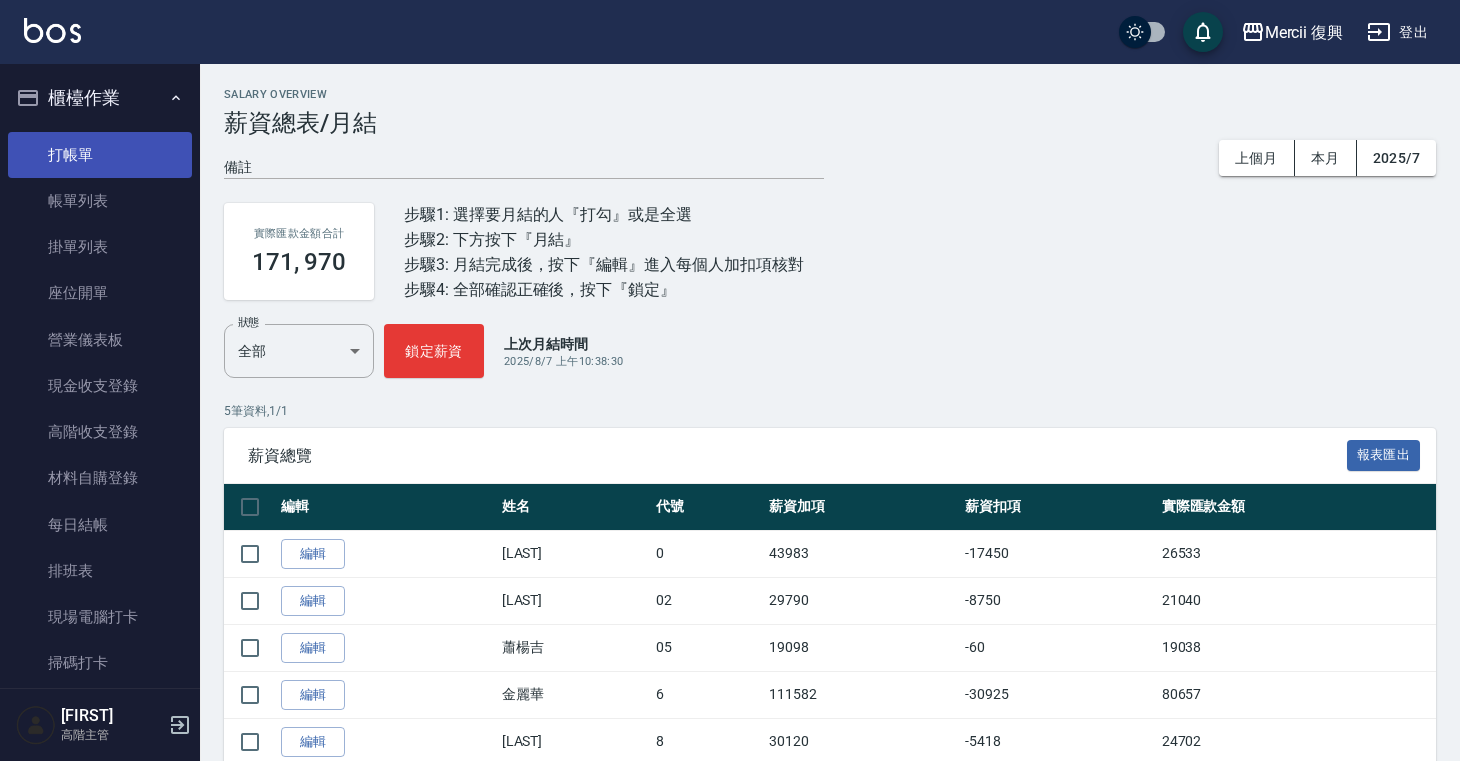 click on "打帳單" at bounding box center [100, 155] 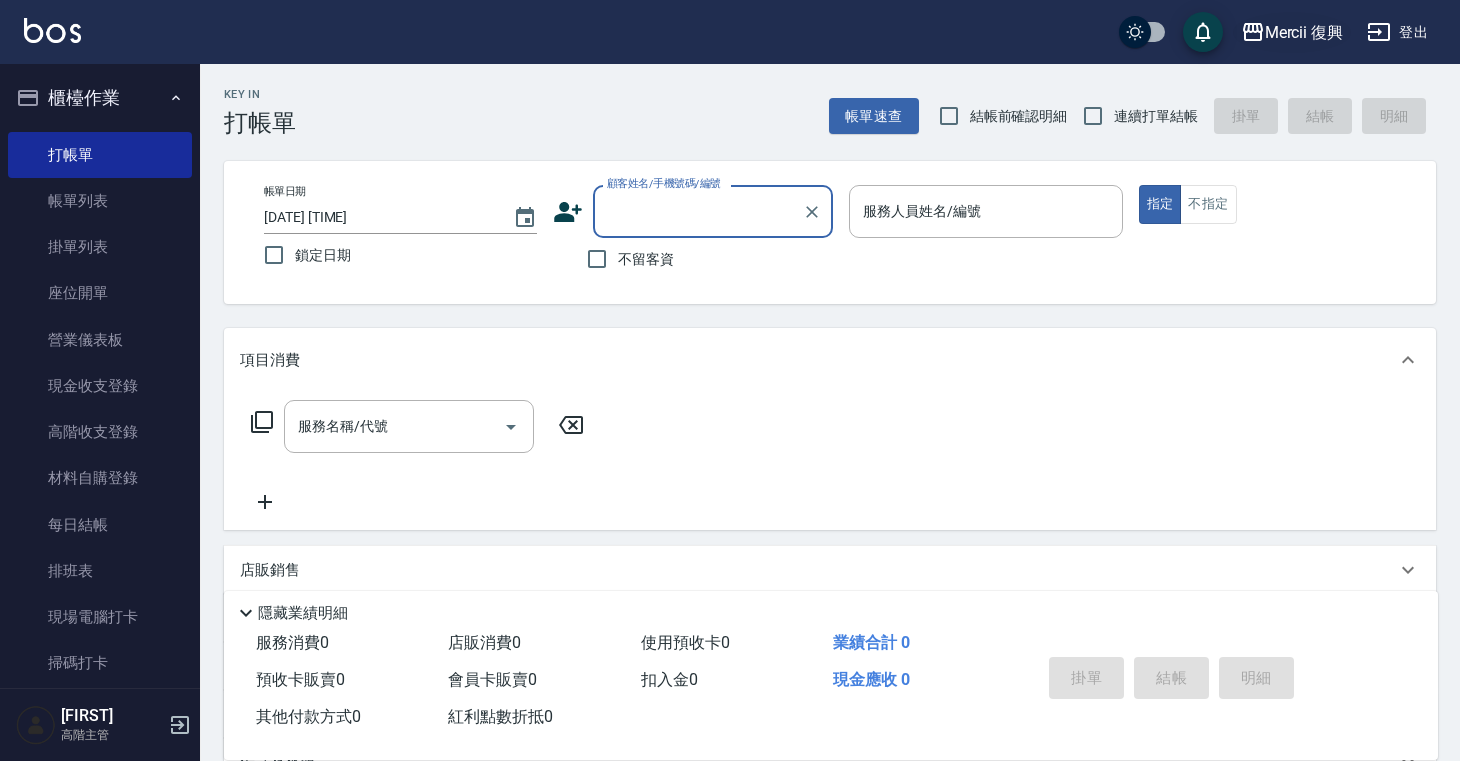 click on "Mercii 復興" at bounding box center [1304, 32] 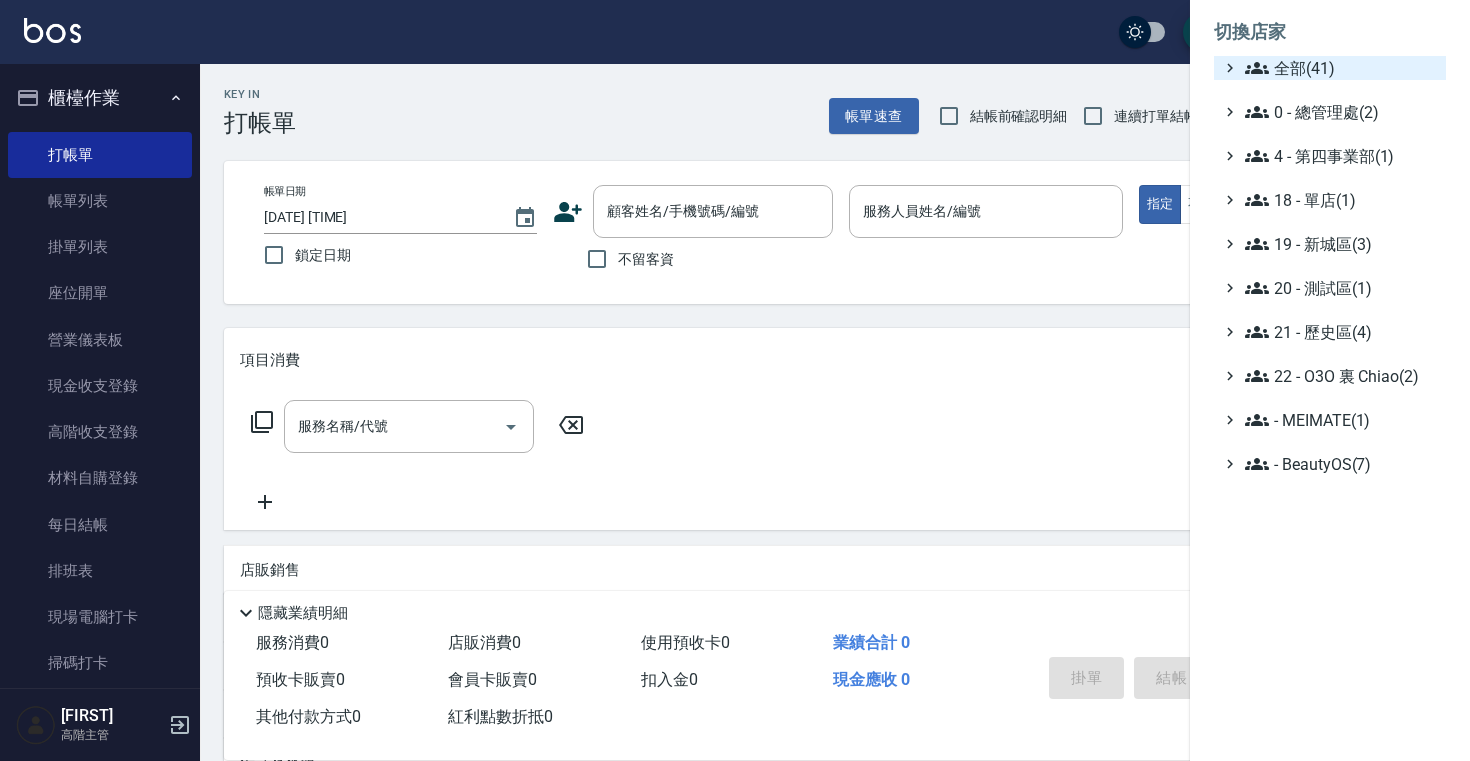 click on "全部(41)" at bounding box center [1341, 68] 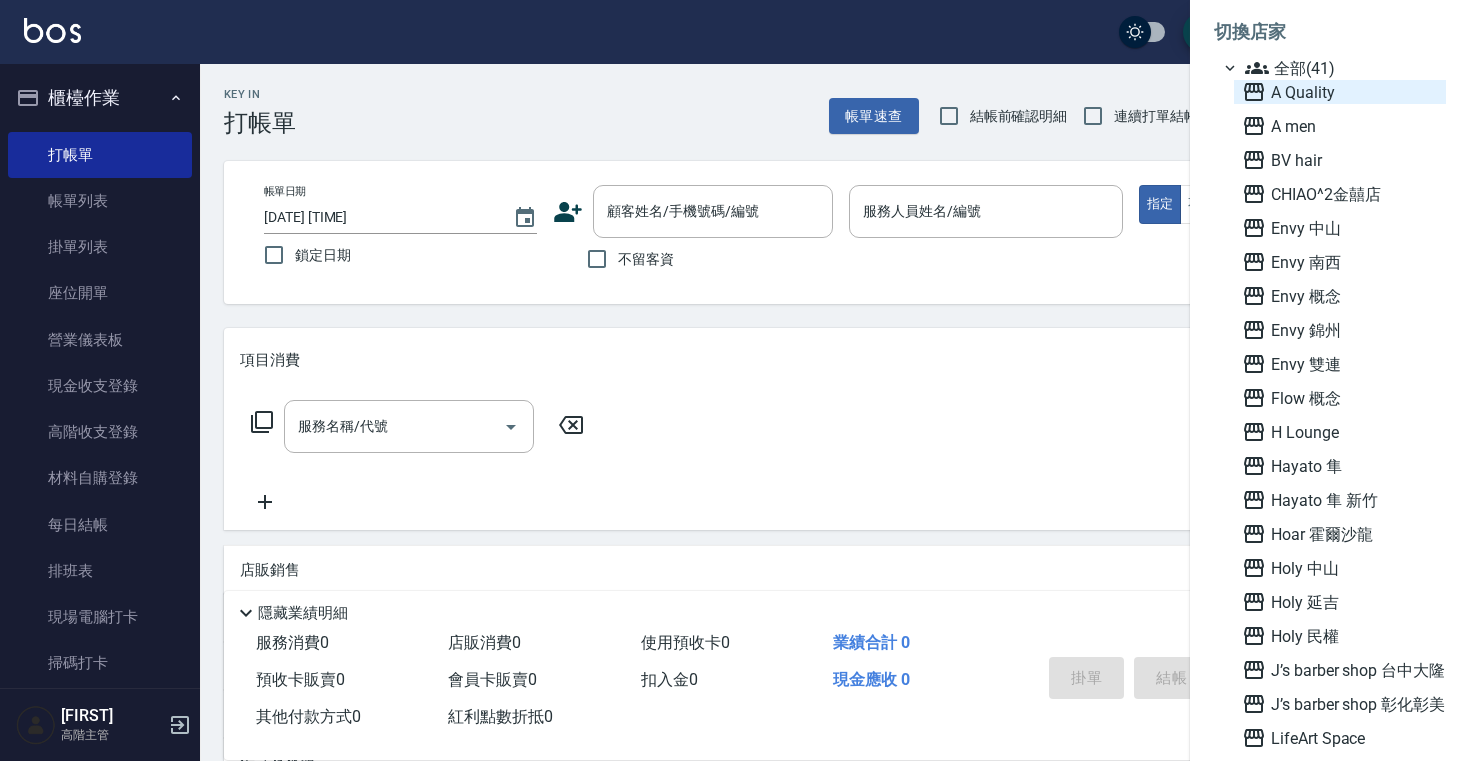 click on "A Quality" at bounding box center (1340, 92) 